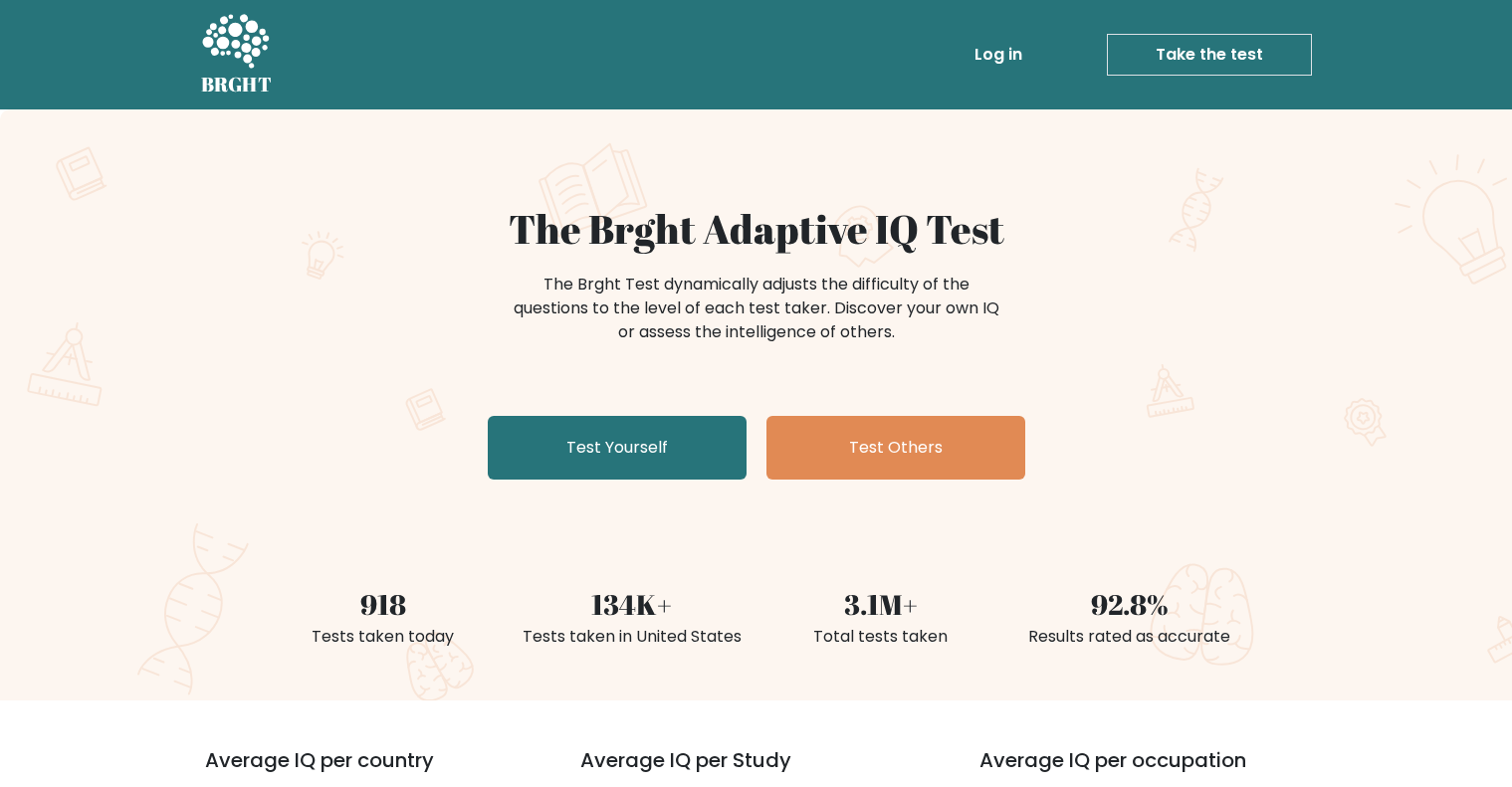 scroll, scrollTop: 0, scrollLeft: 0, axis: both 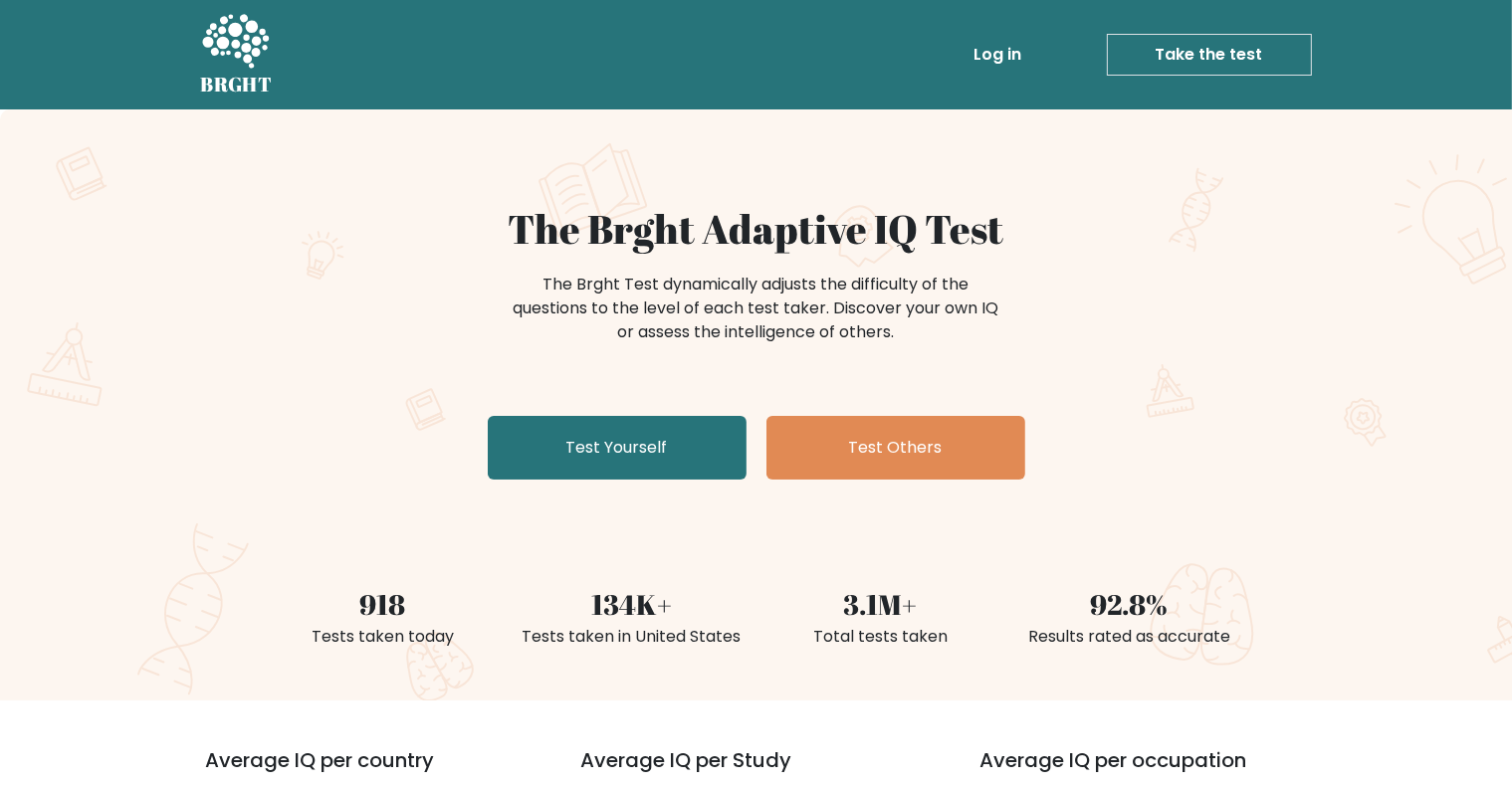 click on "Test Yourself" at bounding box center [617, 448] 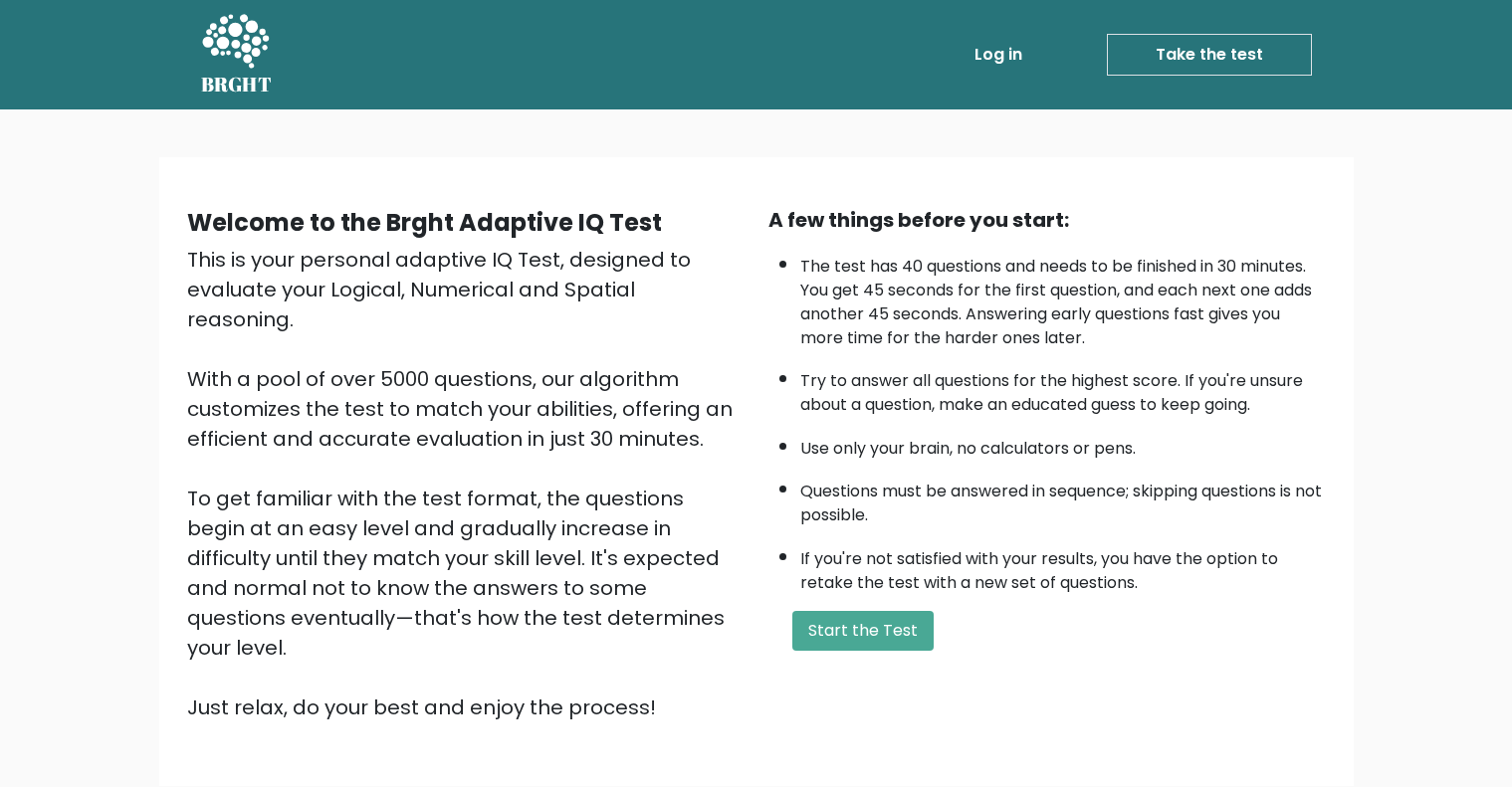scroll, scrollTop: 0, scrollLeft: 0, axis: both 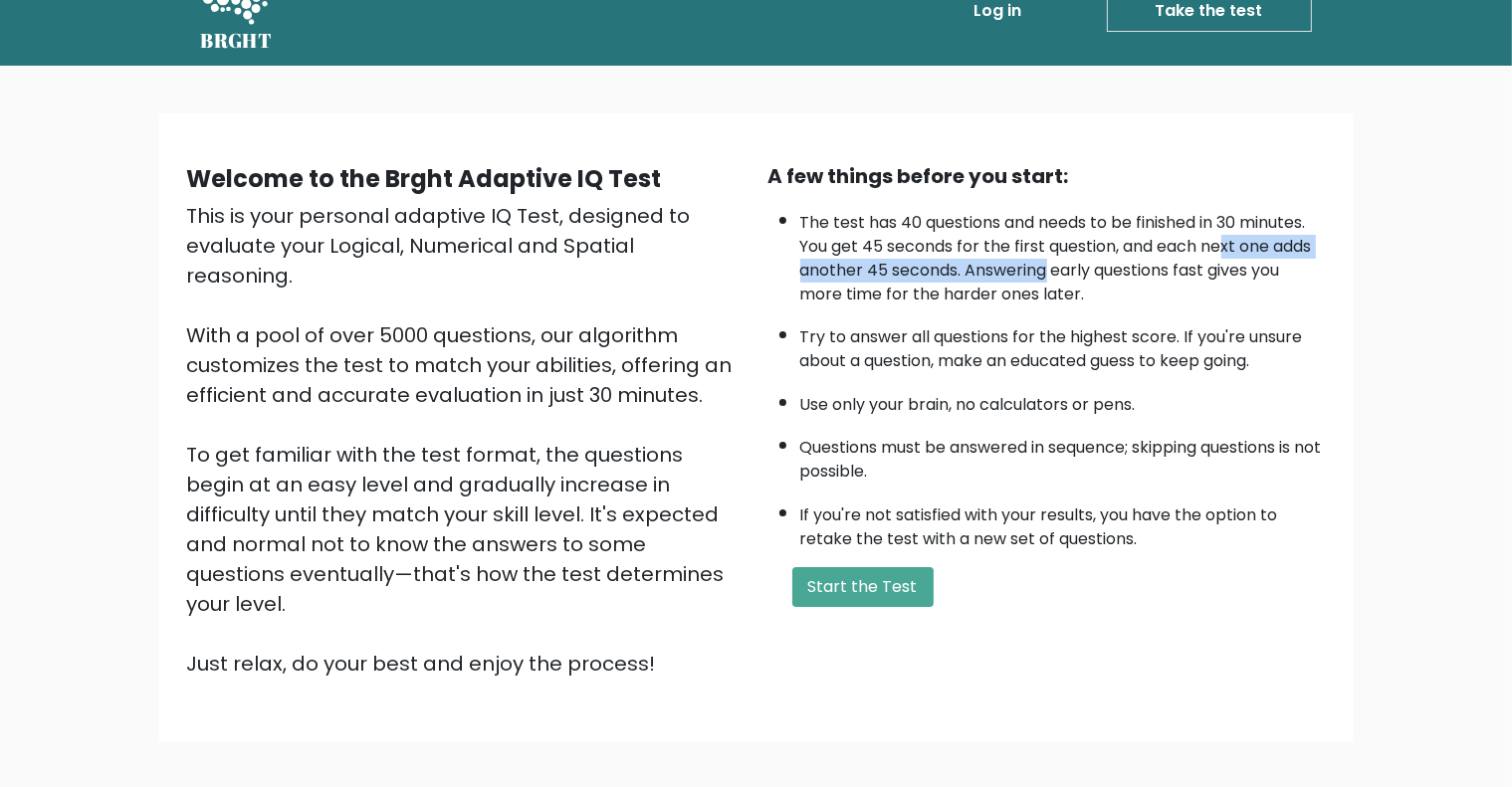 drag, startPoint x: 1223, startPoint y: 246, endPoint x: 973, endPoint y: 262, distance: 250.51148 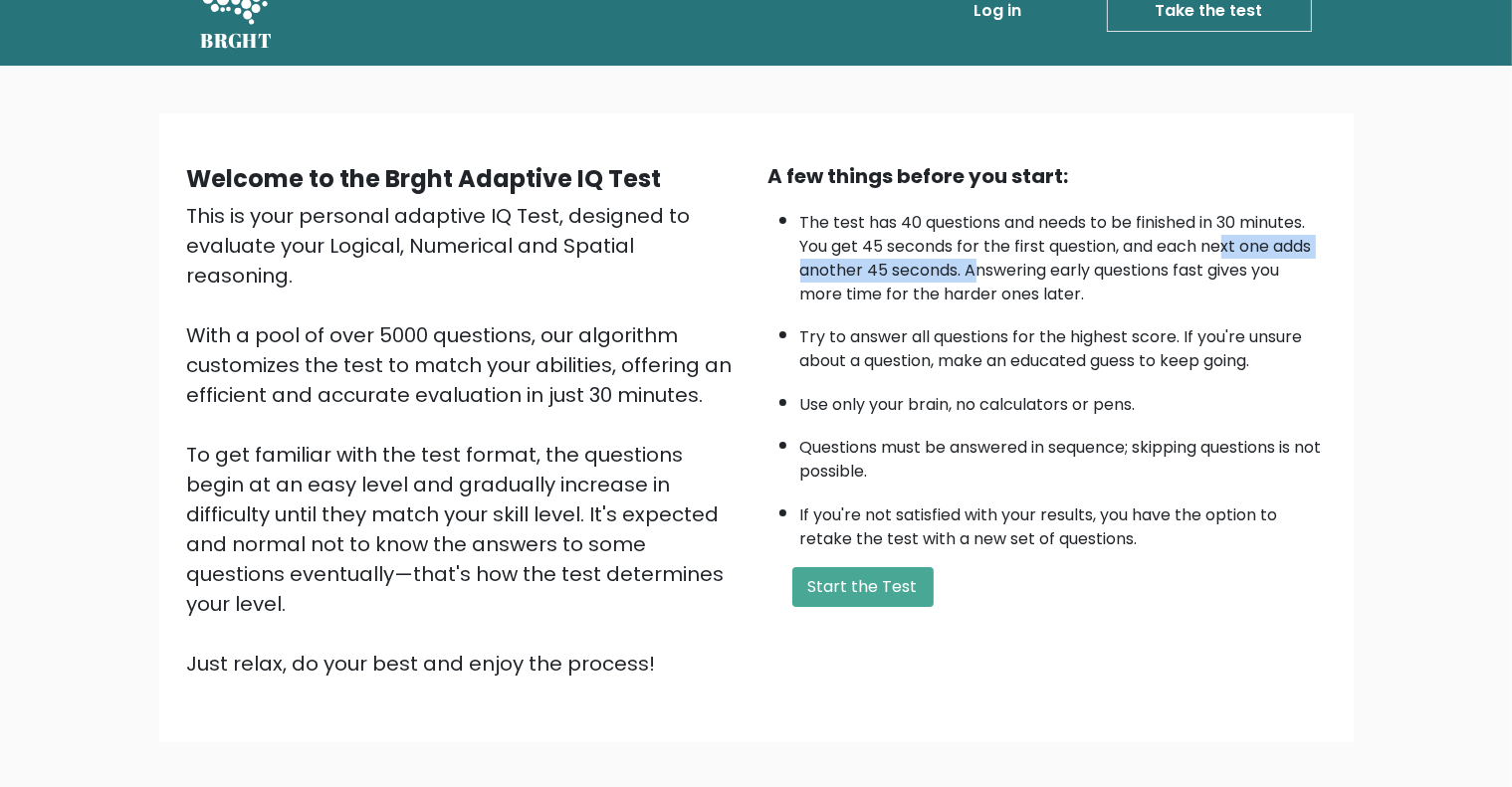 click on "The test has 40 questions and needs to be finished in 30 minutes. You get 45 seconds for the first question, and each next one adds another 45 seconds. Answering early questions fast gives you more time for the harder ones later." at bounding box center (1063, 254) 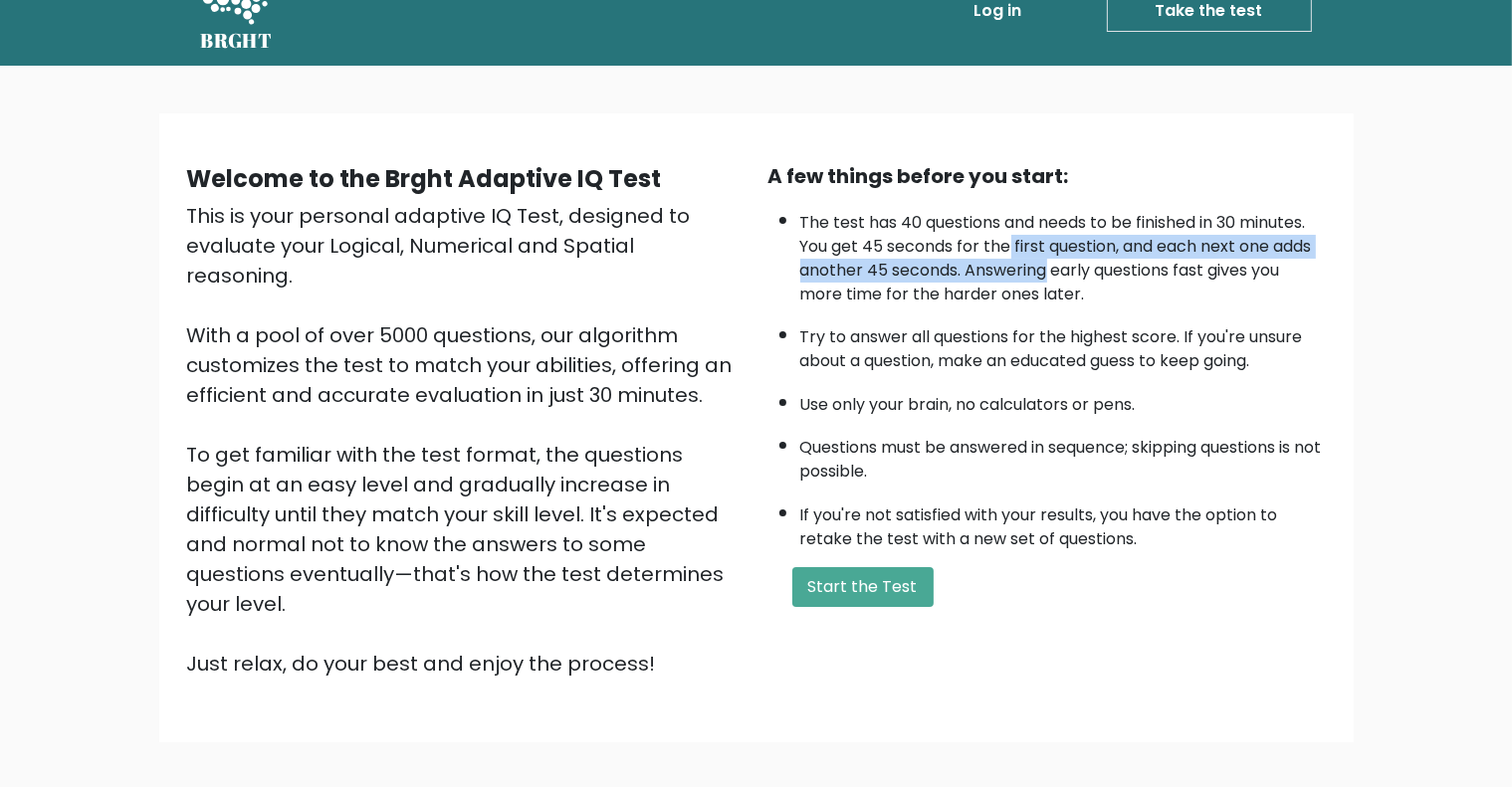 drag, startPoint x: 973, startPoint y: 262, endPoint x: 1035, endPoint y: 226, distance: 71.693793 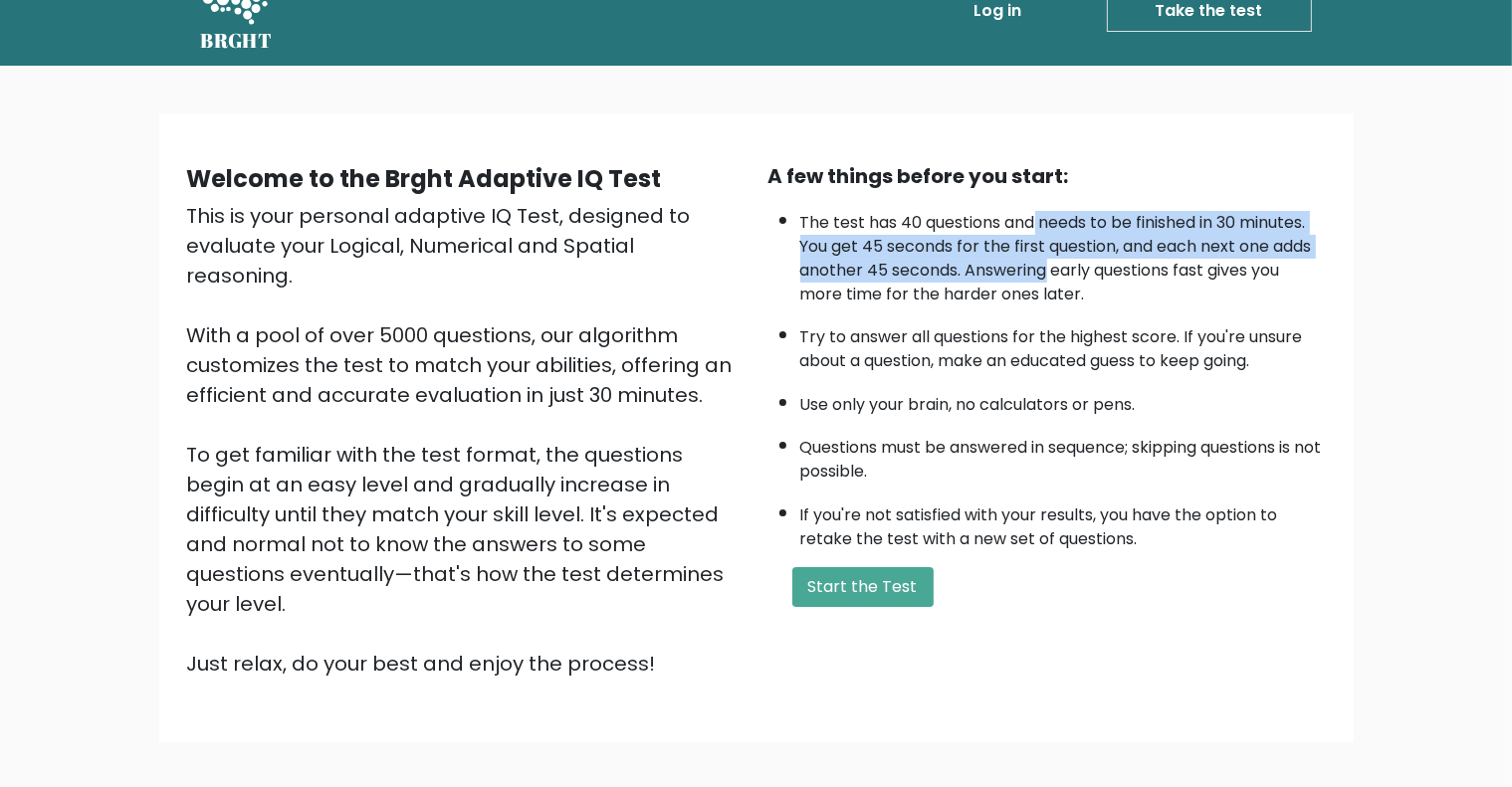 click on "The test has 40 questions and needs to be finished in 30 minutes. You get 45 seconds for the first question, and each next one adds another 45 seconds. Answering early questions fast gives you more time for the harder ones later." at bounding box center [1063, 254] 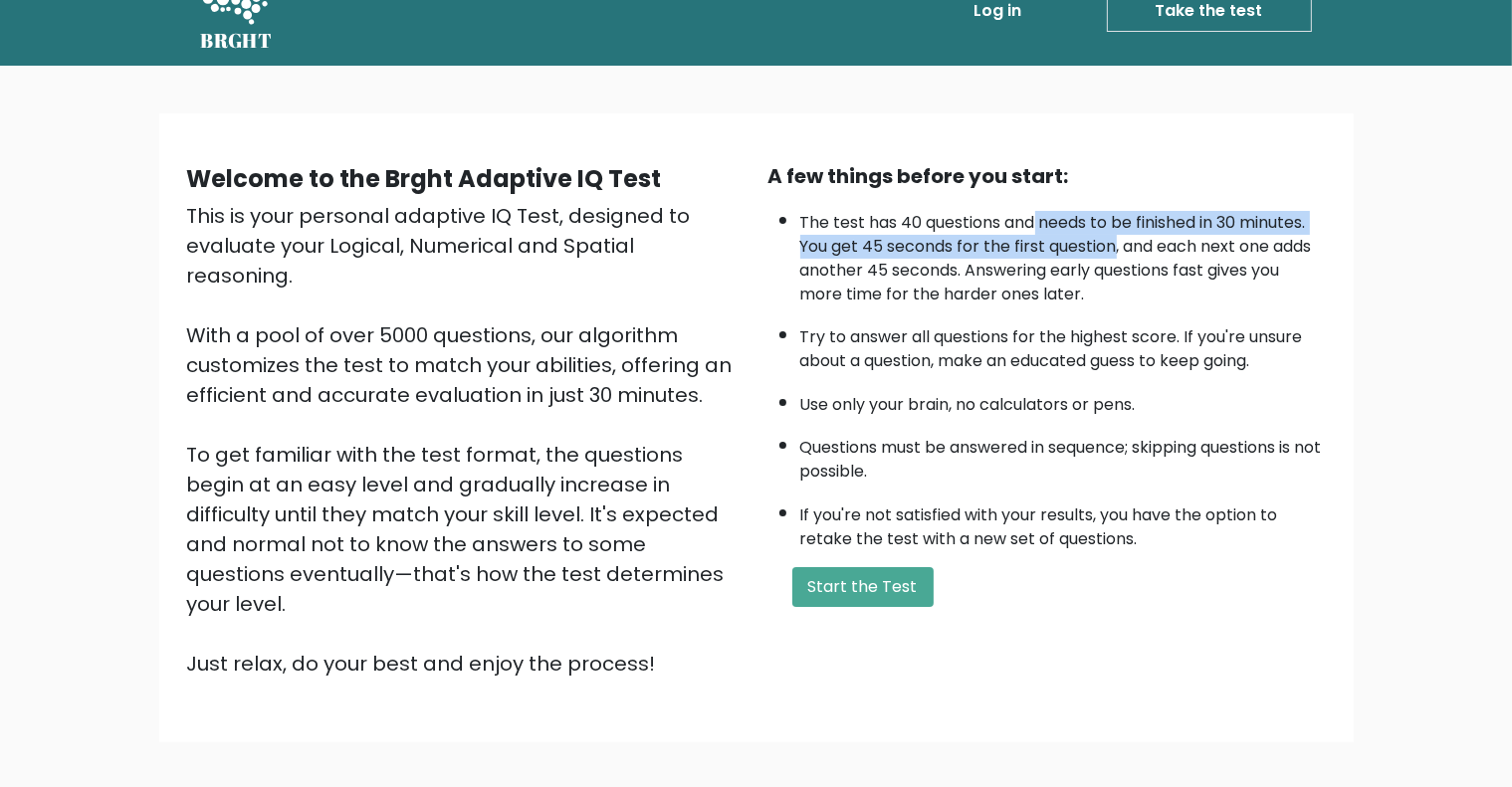 drag, startPoint x: 1035, startPoint y: 226, endPoint x: 1068, endPoint y: 249, distance: 40.22437 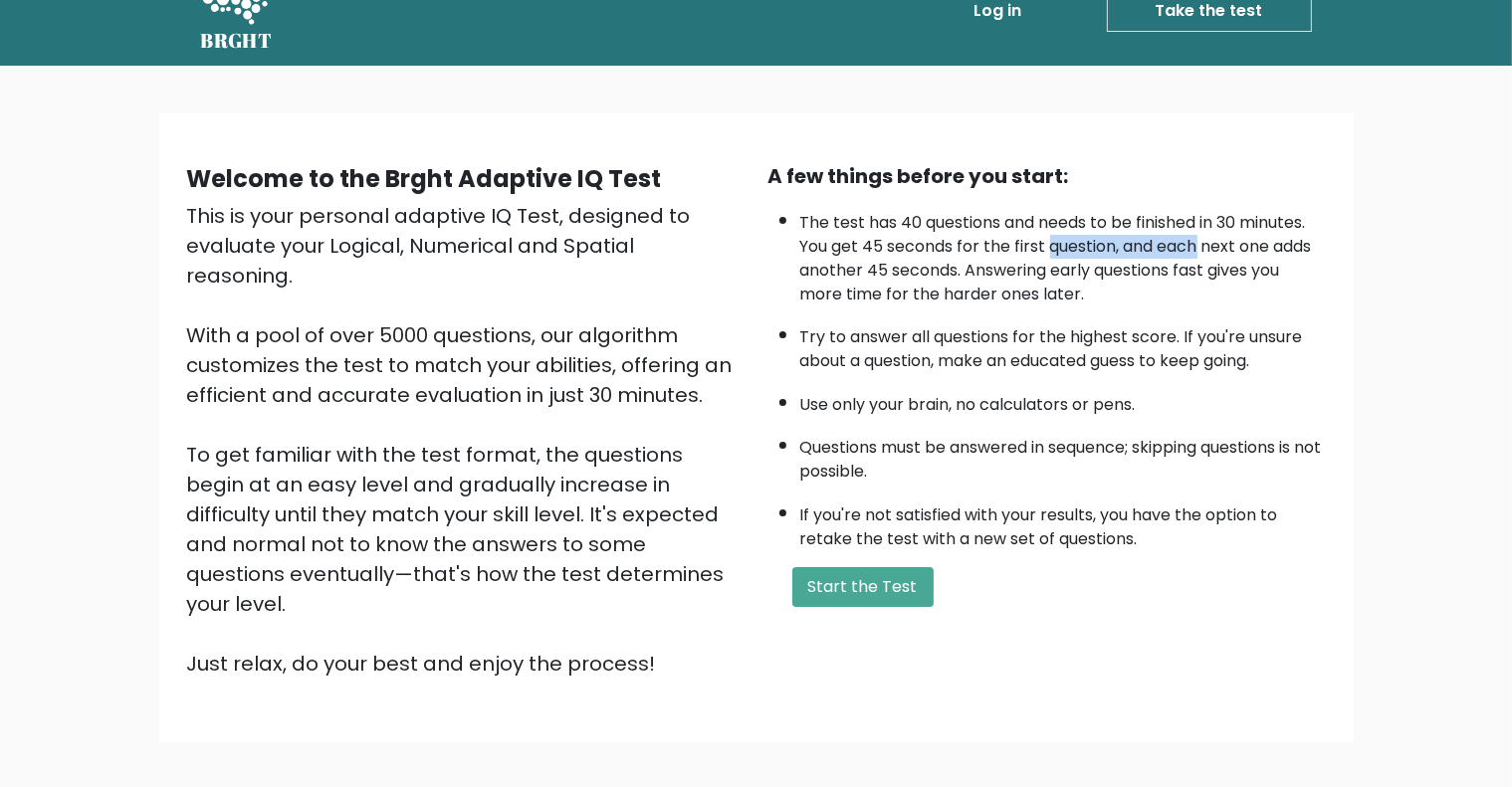 drag, startPoint x: 1068, startPoint y: 249, endPoint x: 1208, endPoint y: 241, distance: 140.22839 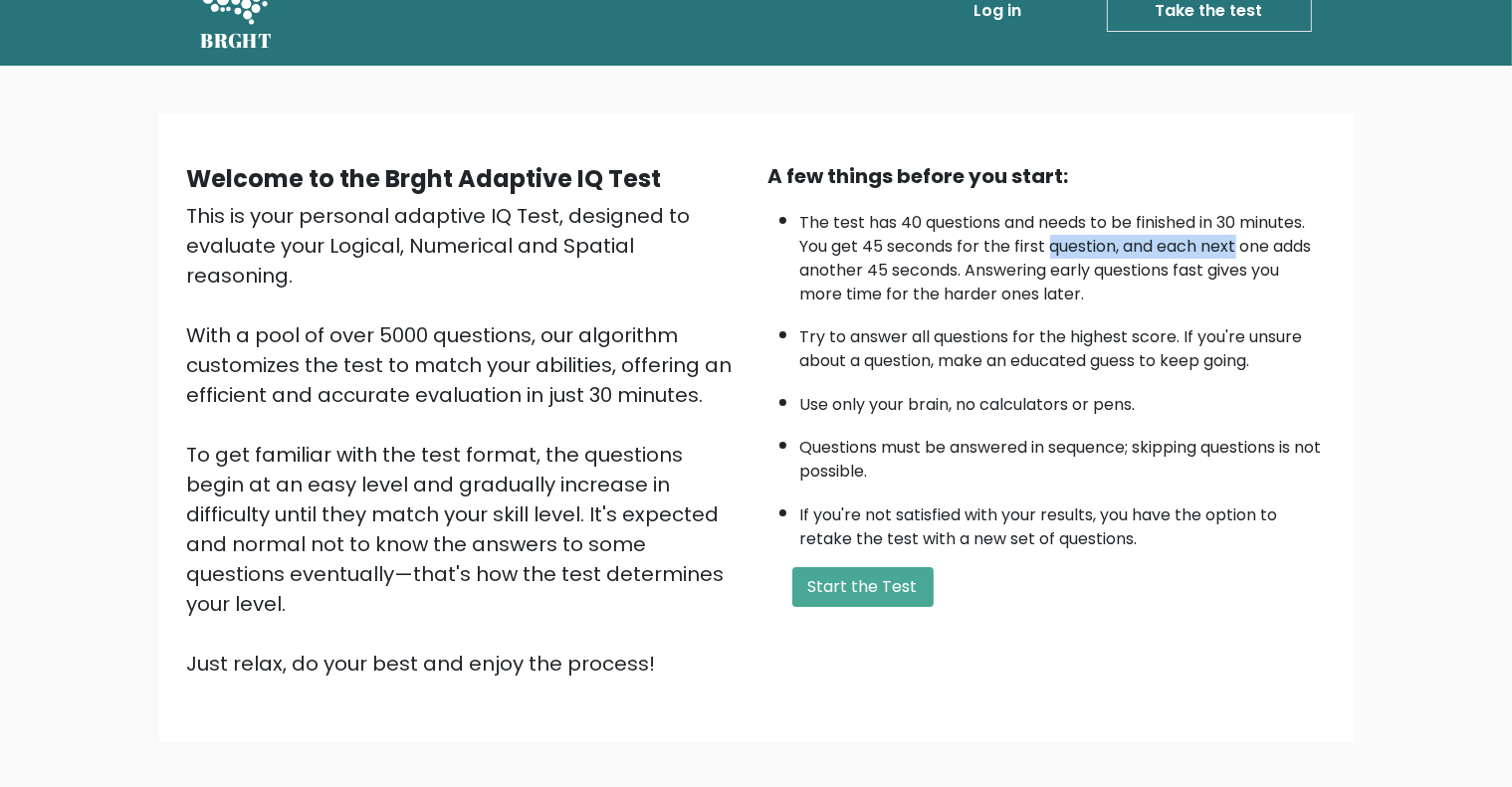 click on "The test has 40 questions and needs to be finished in 30 minutes. You get 45 seconds for the first question, and each next one adds another 45 seconds. Answering early questions fast gives you more time for the harder ones later." at bounding box center [1063, 254] 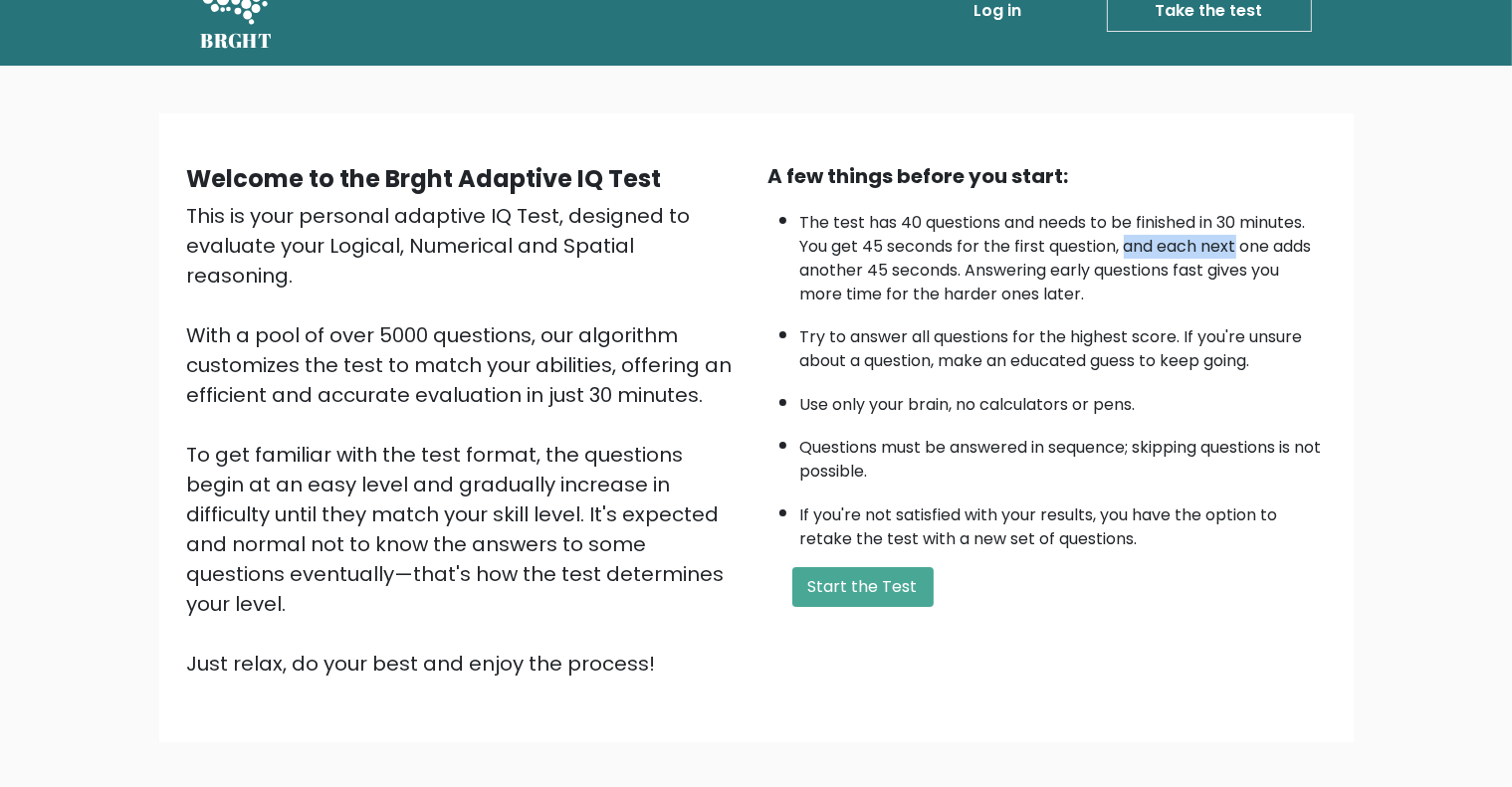 drag, startPoint x: 1208, startPoint y: 241, endPoint x: 1100, endPoint y: 254, distance: 108.77959 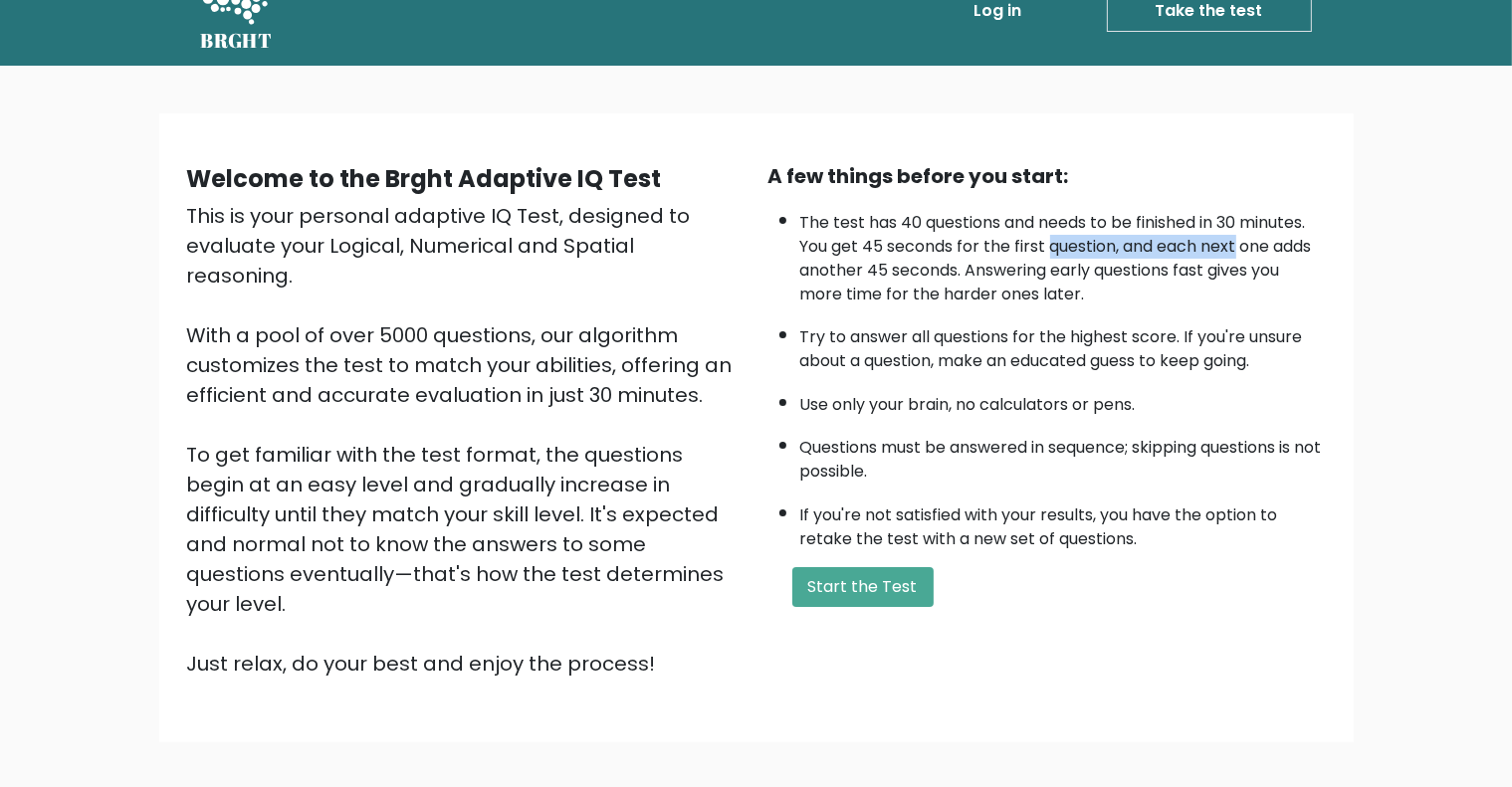 click on "The test has 40 questions and needs to be finished in 30 minutes. You get 45 seconds for the first question, and each next one adds another 45 seconds. Answering early questions fast gives you more time for the harder ones later." at bounding box center [1063, 254] 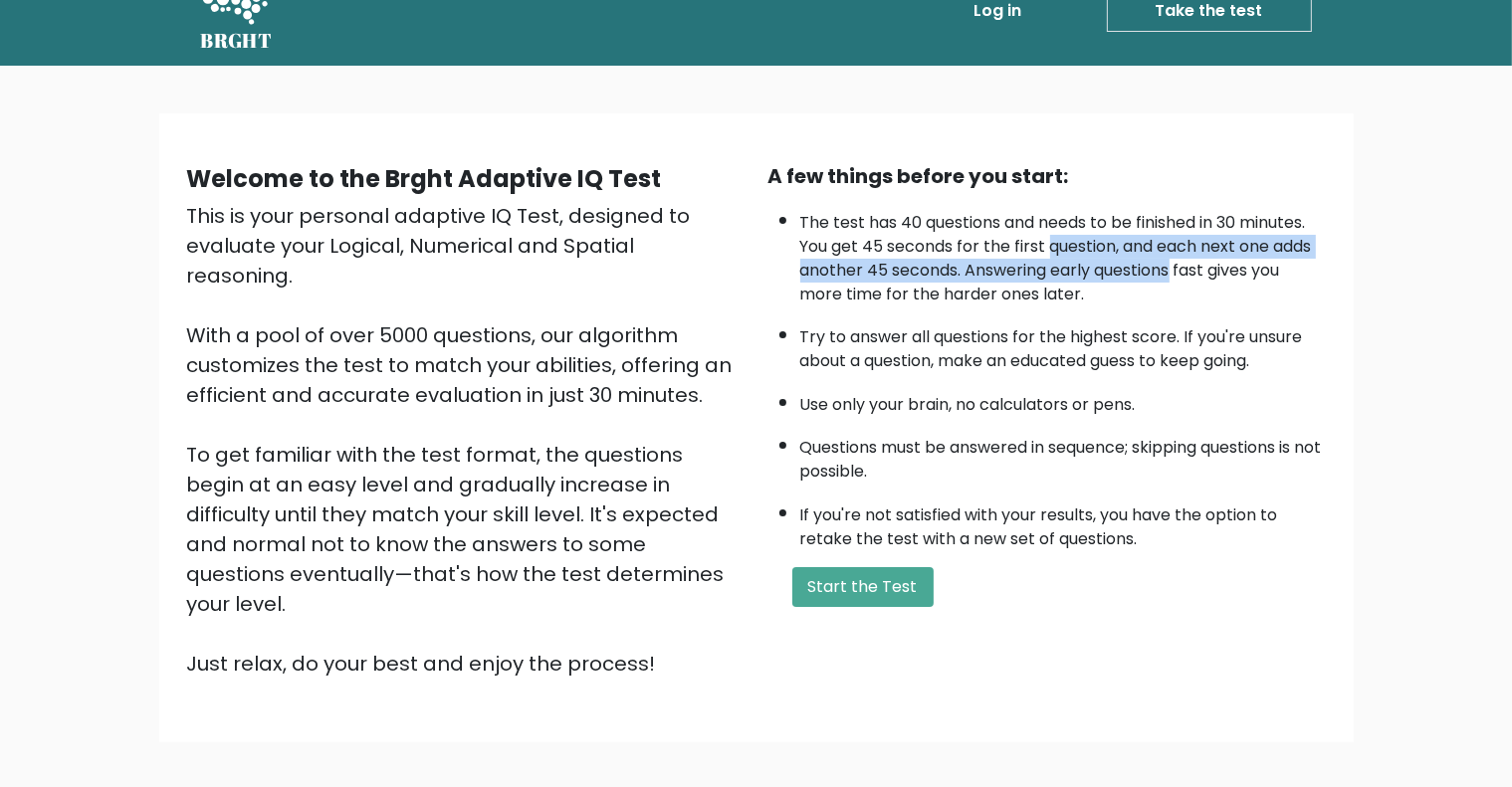 drag, startPoint x: 1100, startPoint y: 254, endPoint x: 1175, endPoint y: 264, distance: 75.66373 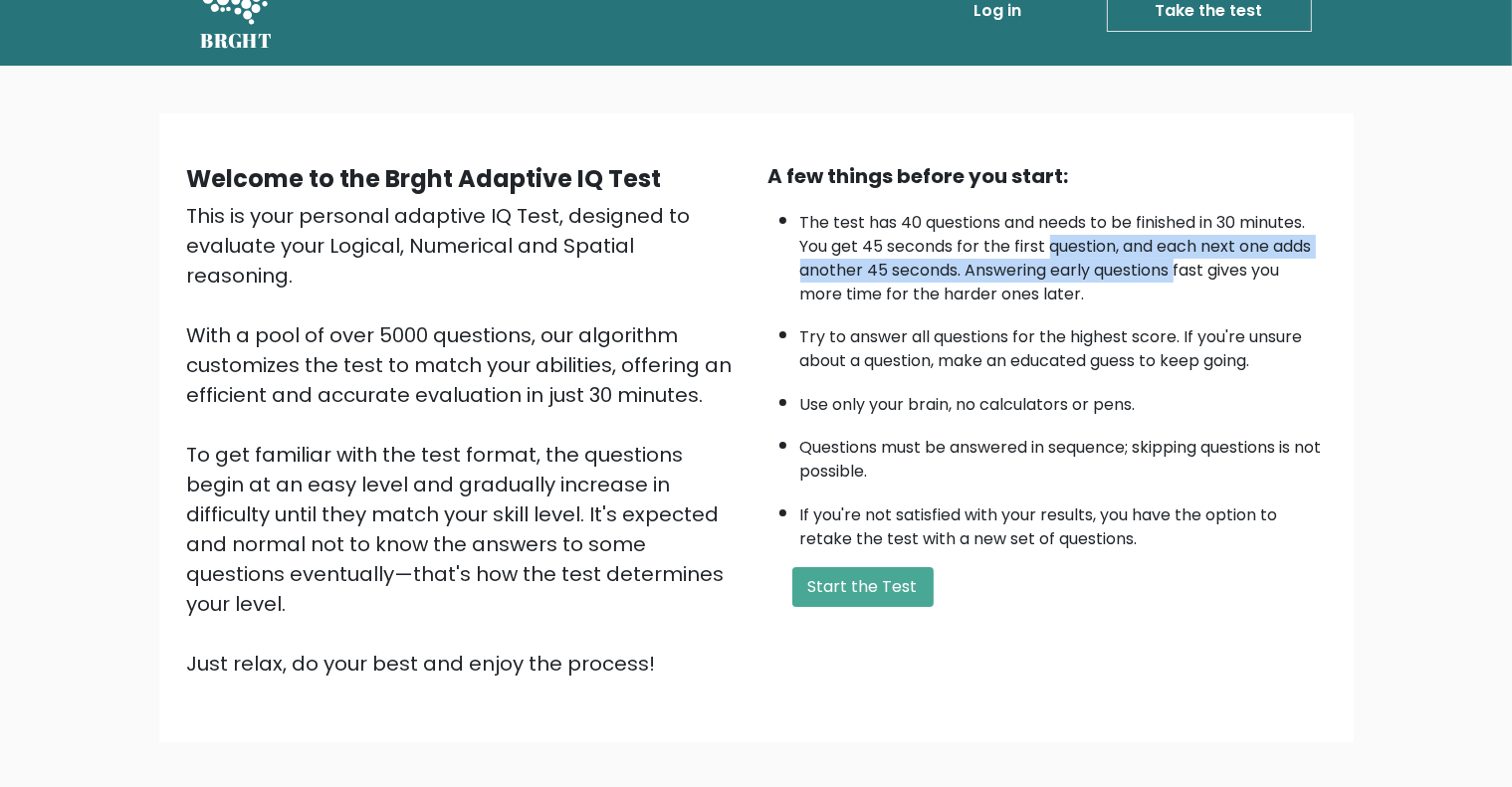 click on "The test has 40 questions and needs to be finished in 30 minutes. You get 45 seconds for the first question, and each next one adds another 45 seconds. Answering early questions fast gives you more time for the harder ones later." at bounding box center [1063, 254] 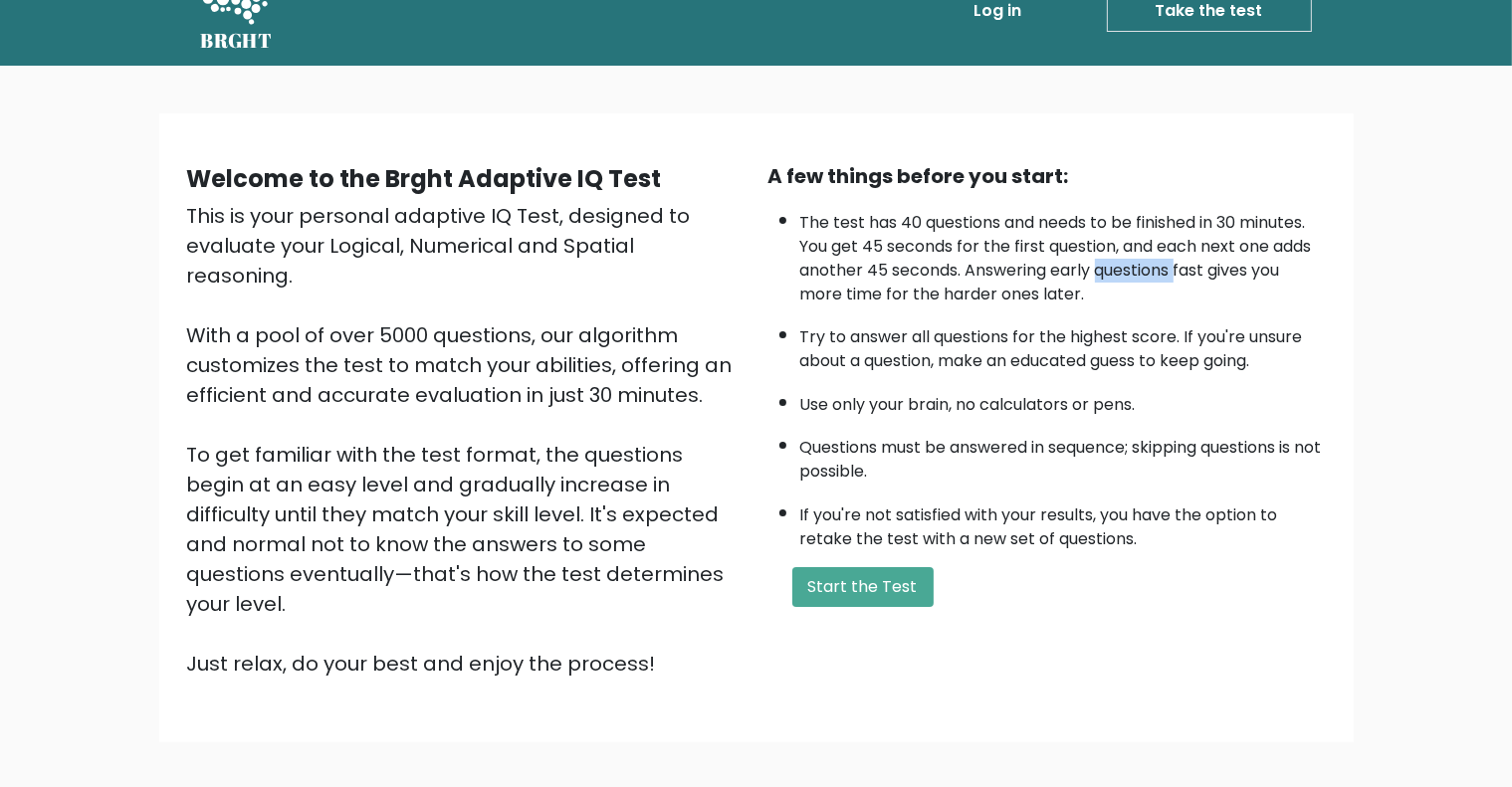 drag, startPoint x: 1175, startPoint y: 264, endPoint x: 1048, endPoint y: 290, distance: 129.6341 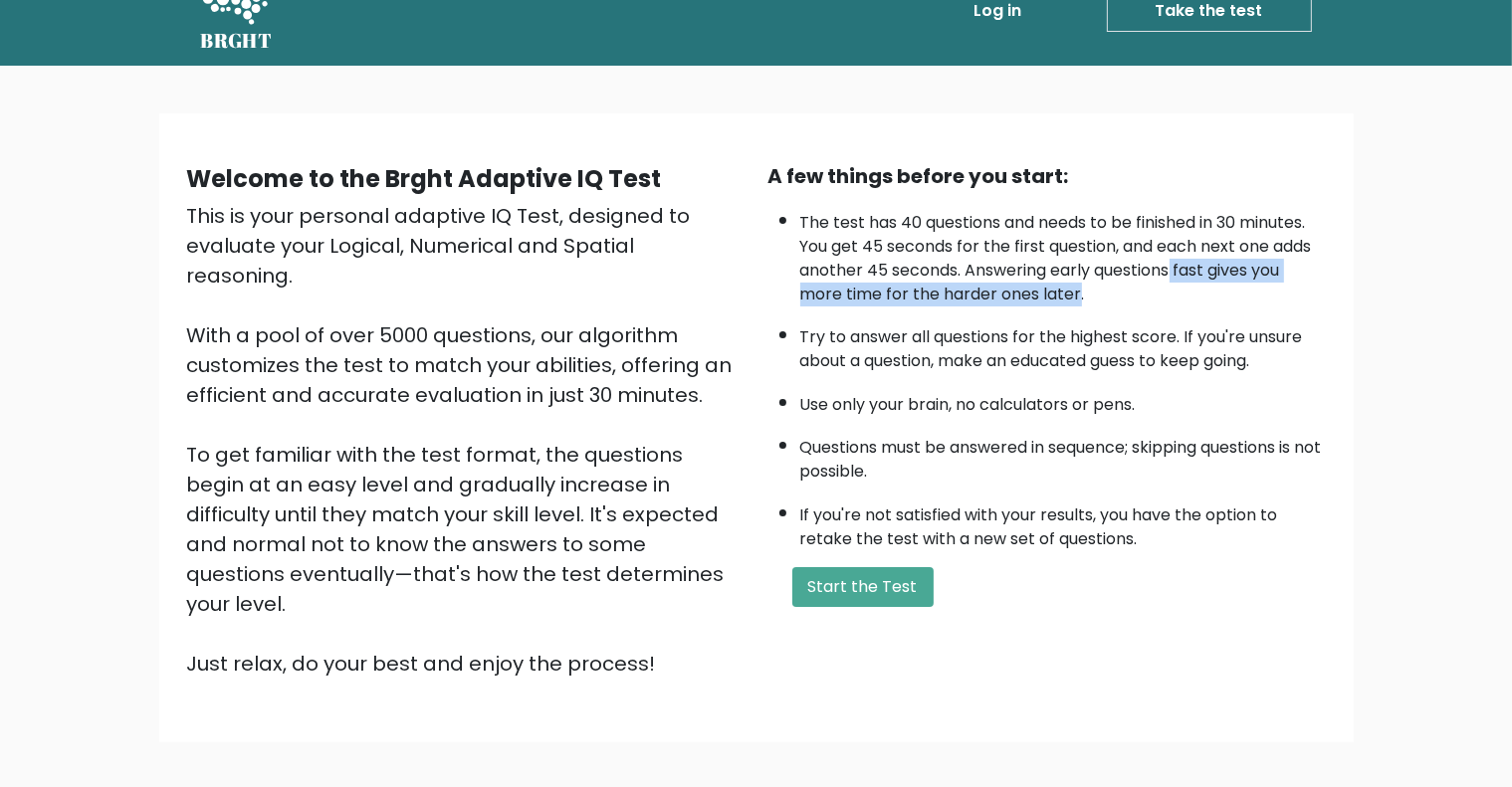 click on "The test has 40 questions and needs to be finished in 30 minutes. You get 45 seconds for the first question, and each next one adds another 45 seconds. Answering early questions fast gives you more time for the harder ones later." at bounding box center (1063, 254) 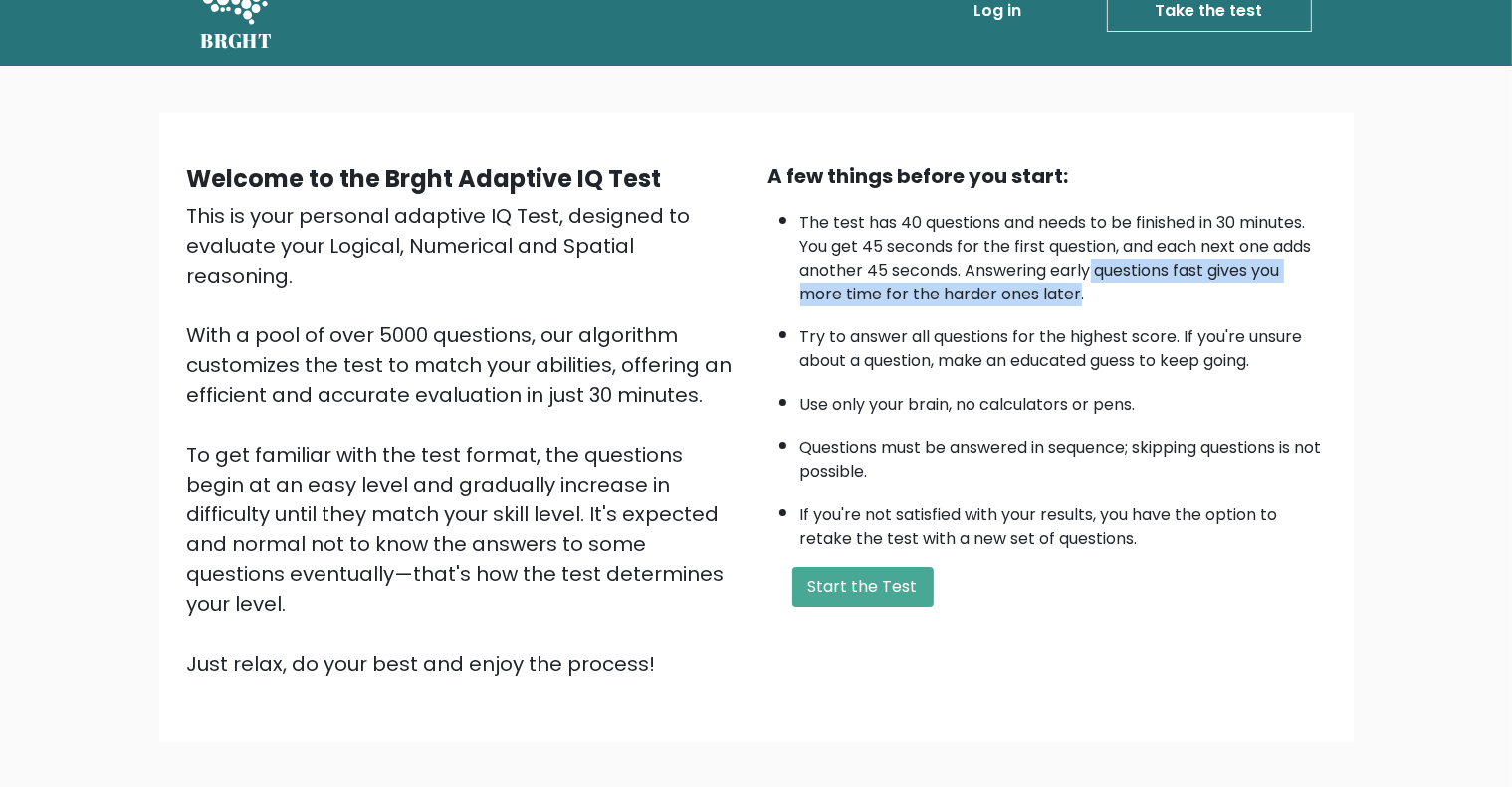 drag, startPoint x: 1048, startPoint y: 290, endPoint x: 1090, endPoint y: 267, distance: 47.88528 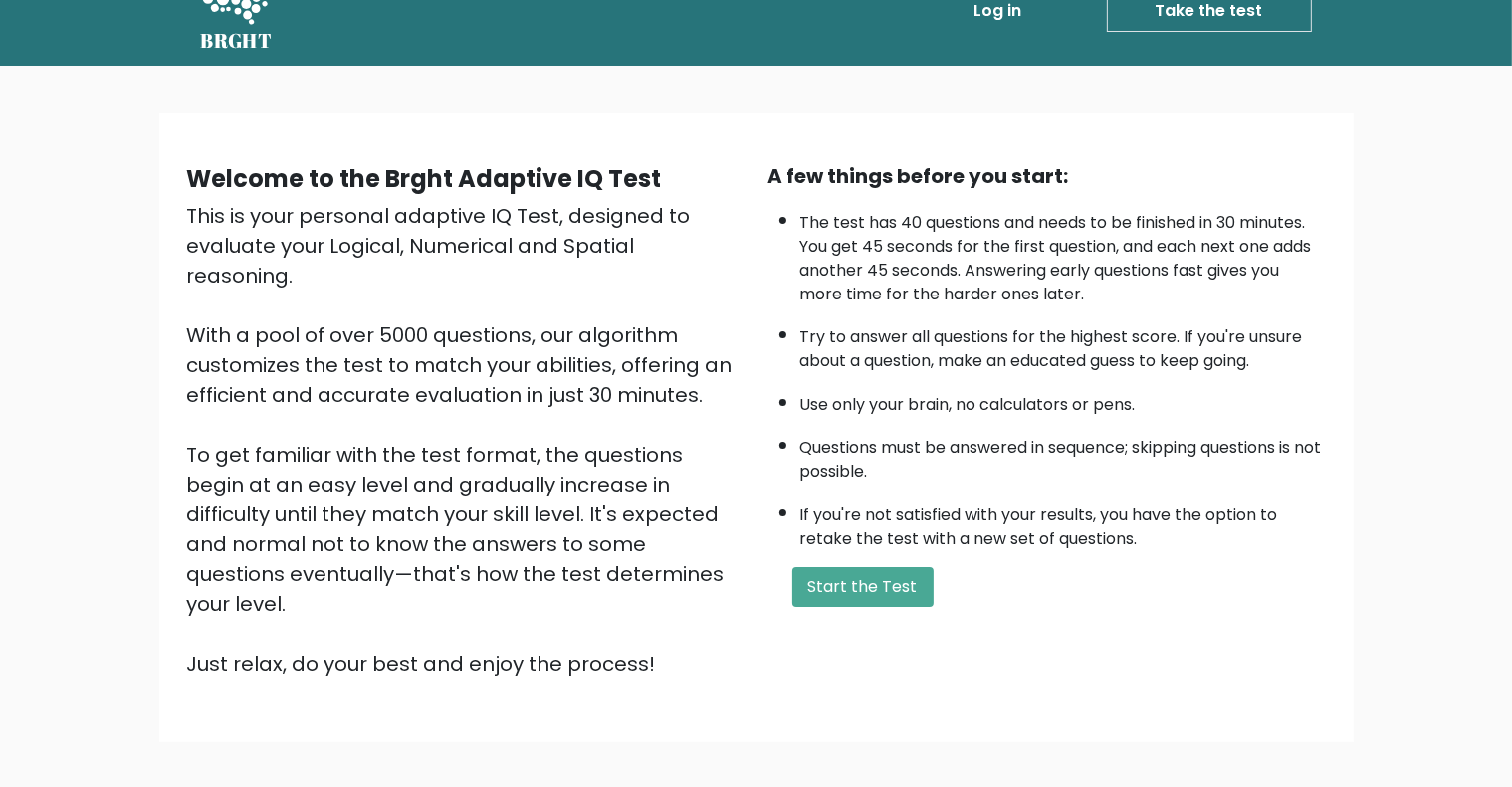 click on "The test has 40 questions and needs to be finished in 30 minutes. You get 45 seconds for the first question, and each next one adds another 45 seconds. Answering early questions fast gives you more time for the harder ones later." at bounding box center [1063, 254] 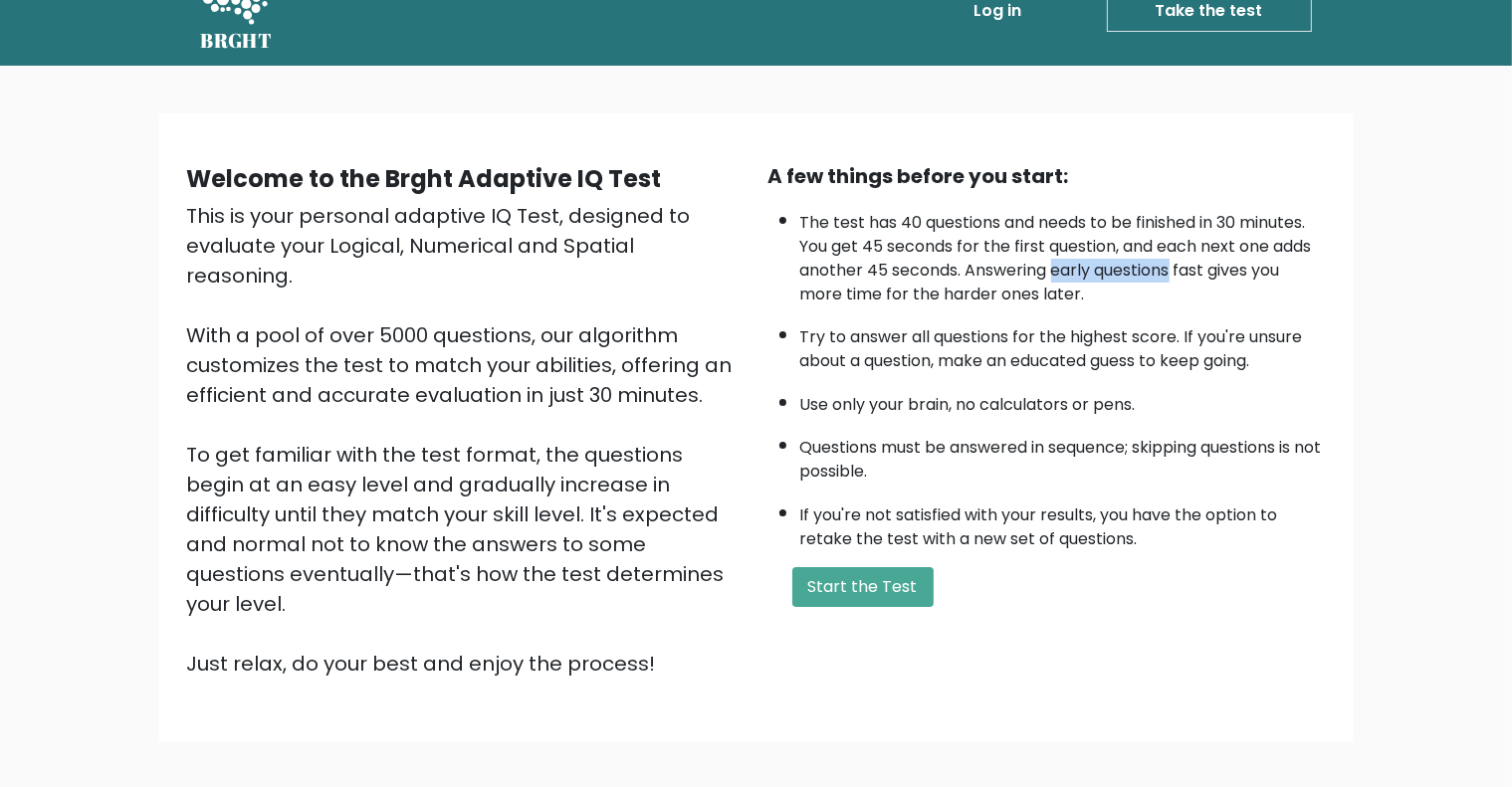 drag, startPoint x: 1067, startPoint y: 269, endPoint x: 1137, endPoint y: 267, distance: 70.028566 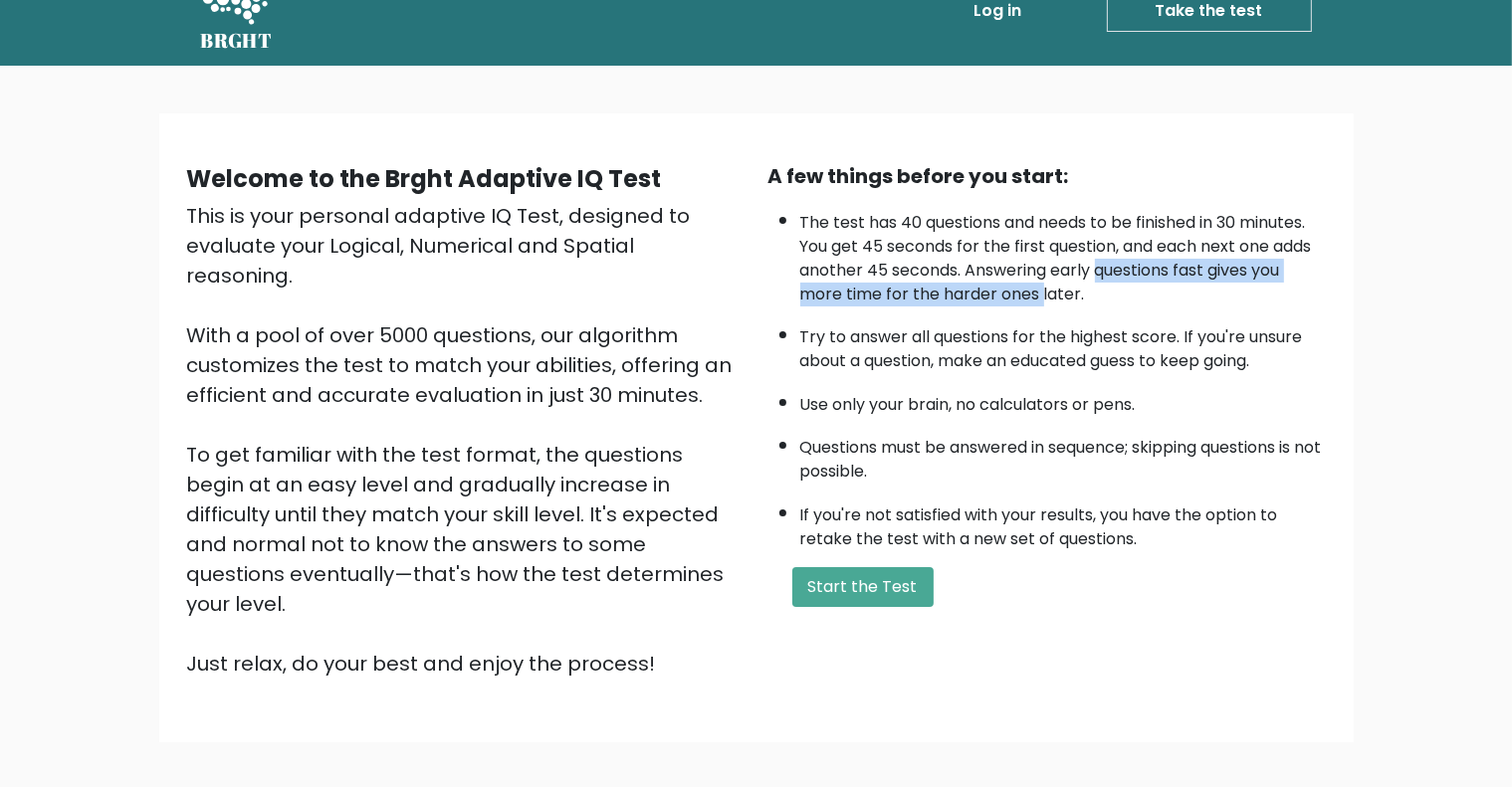 drag, startPoint x: 1137, startPoint y: 267, endPoint x: 1039, endPoint y: 283, distance: 99.29753 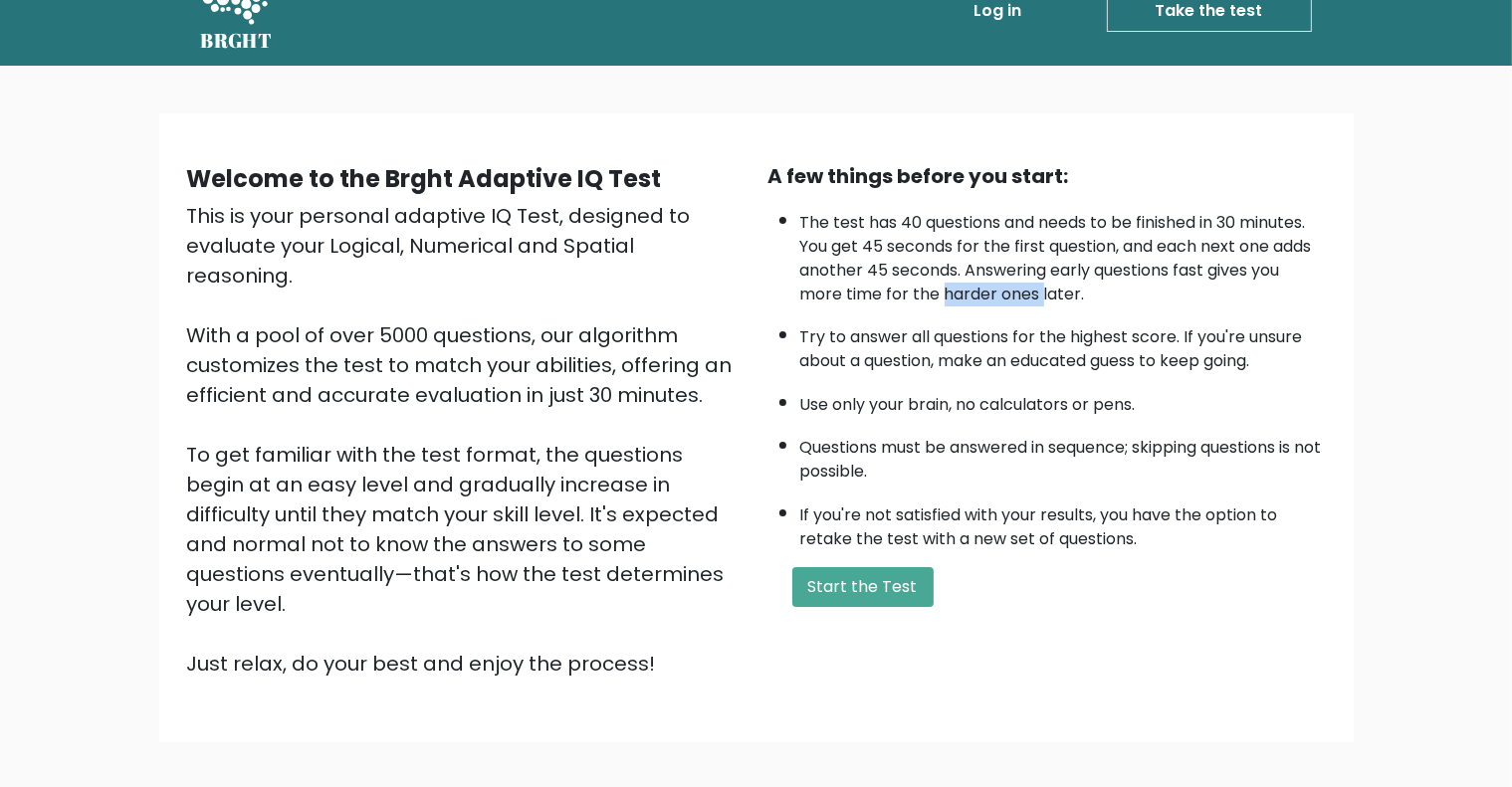 drag, startPoint x: 1039, startPoint y: 283, endPoint x: 944, endPoint y: 292, distance: 95.42536 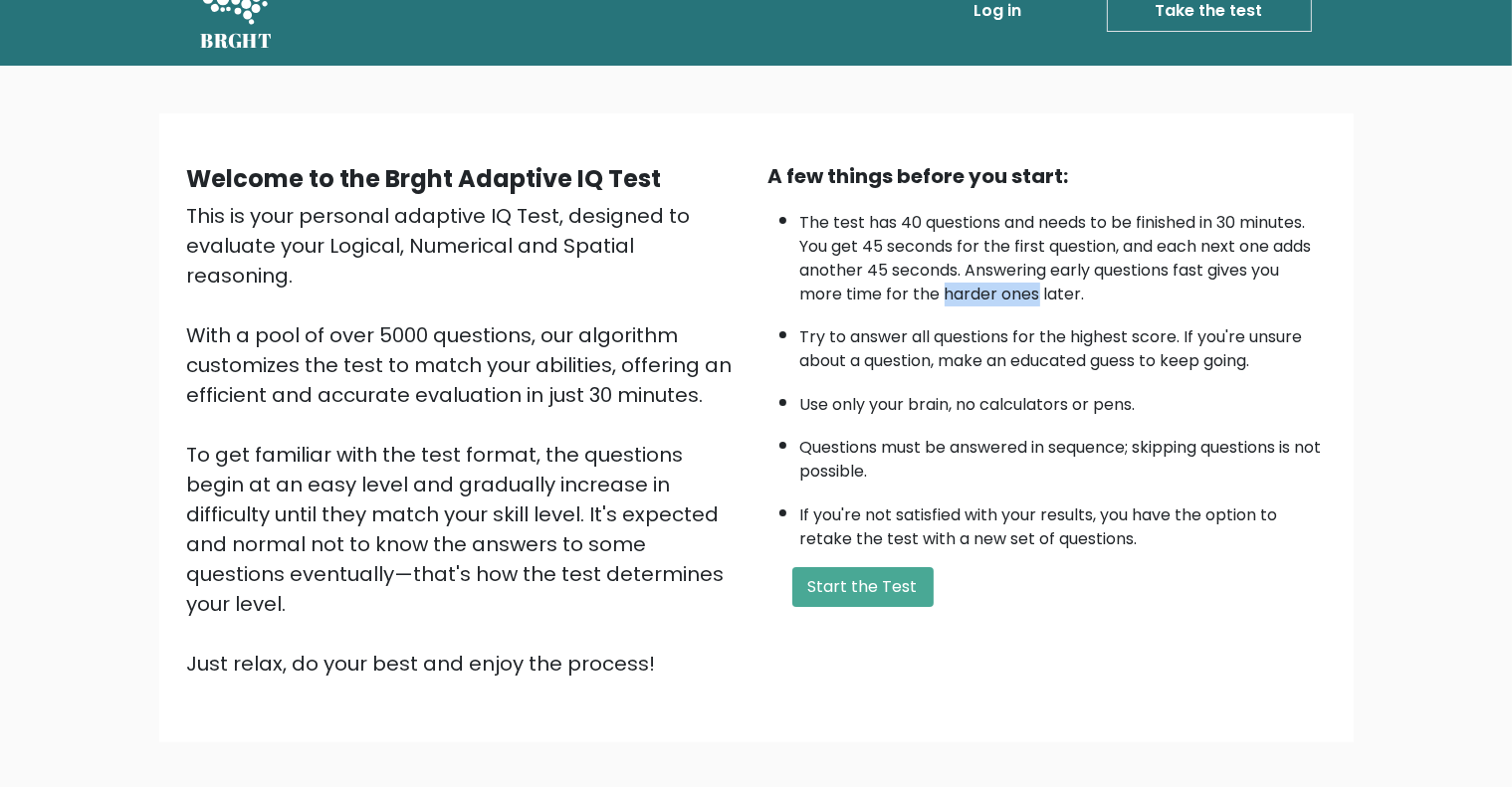 drag, startPoint x: 944, startPoint y: 292, endPoint x: 1007, endPoint y: 287, distance: 63.198101 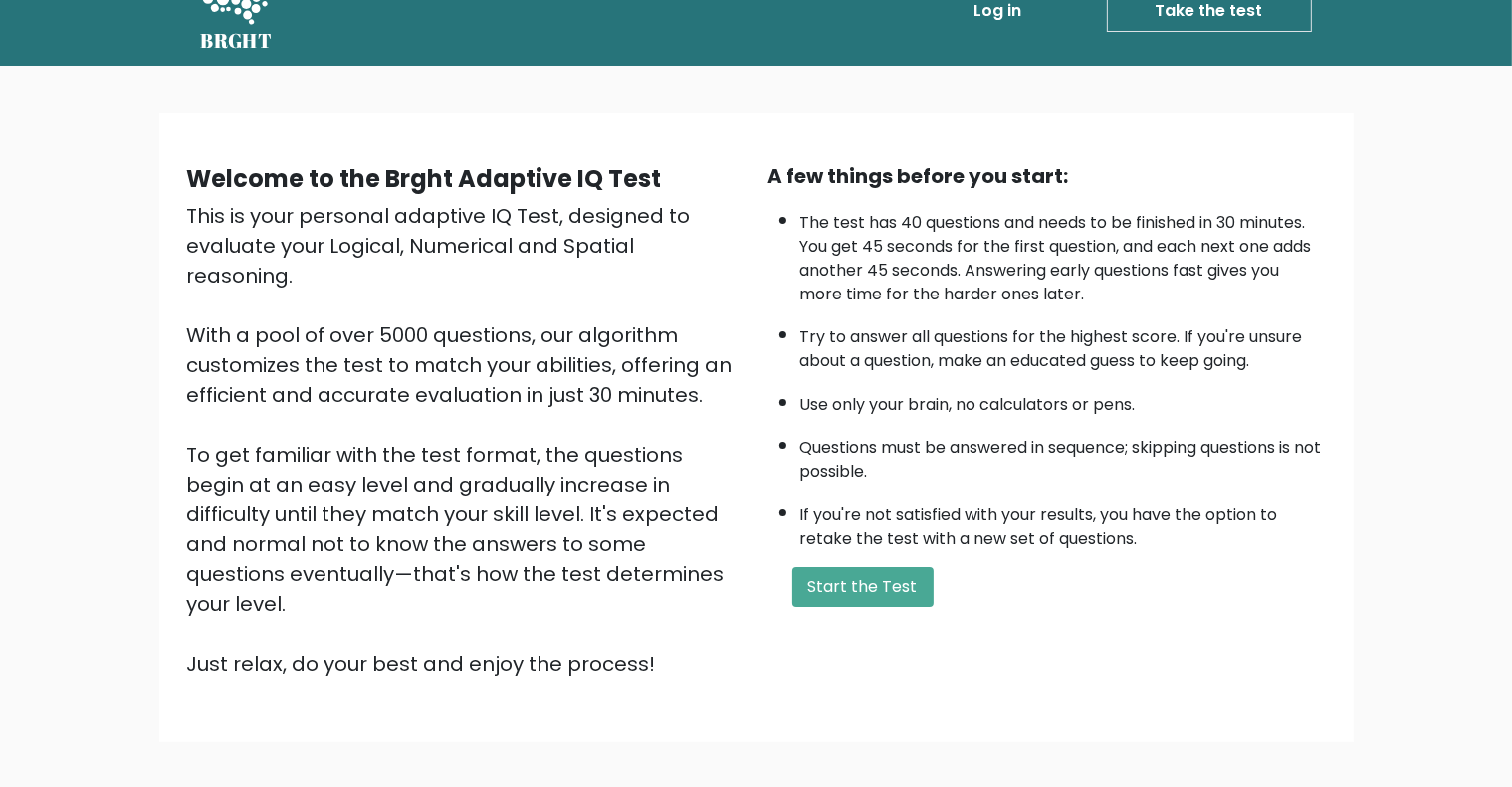 click on "Start the Test" at bounding box center (863, 587) 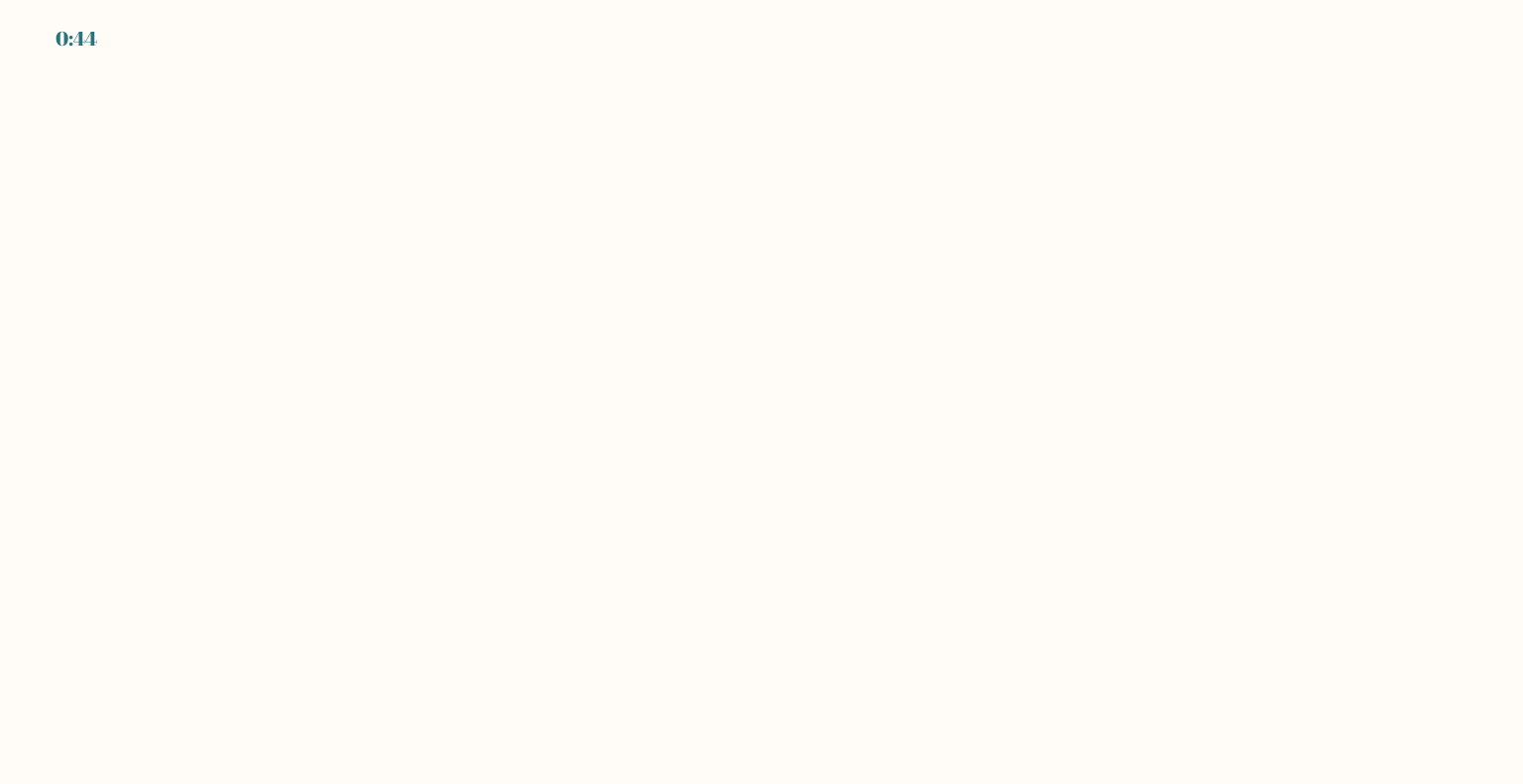 scroll, scrollTop: 0, scrollLeft: 0, axis: both 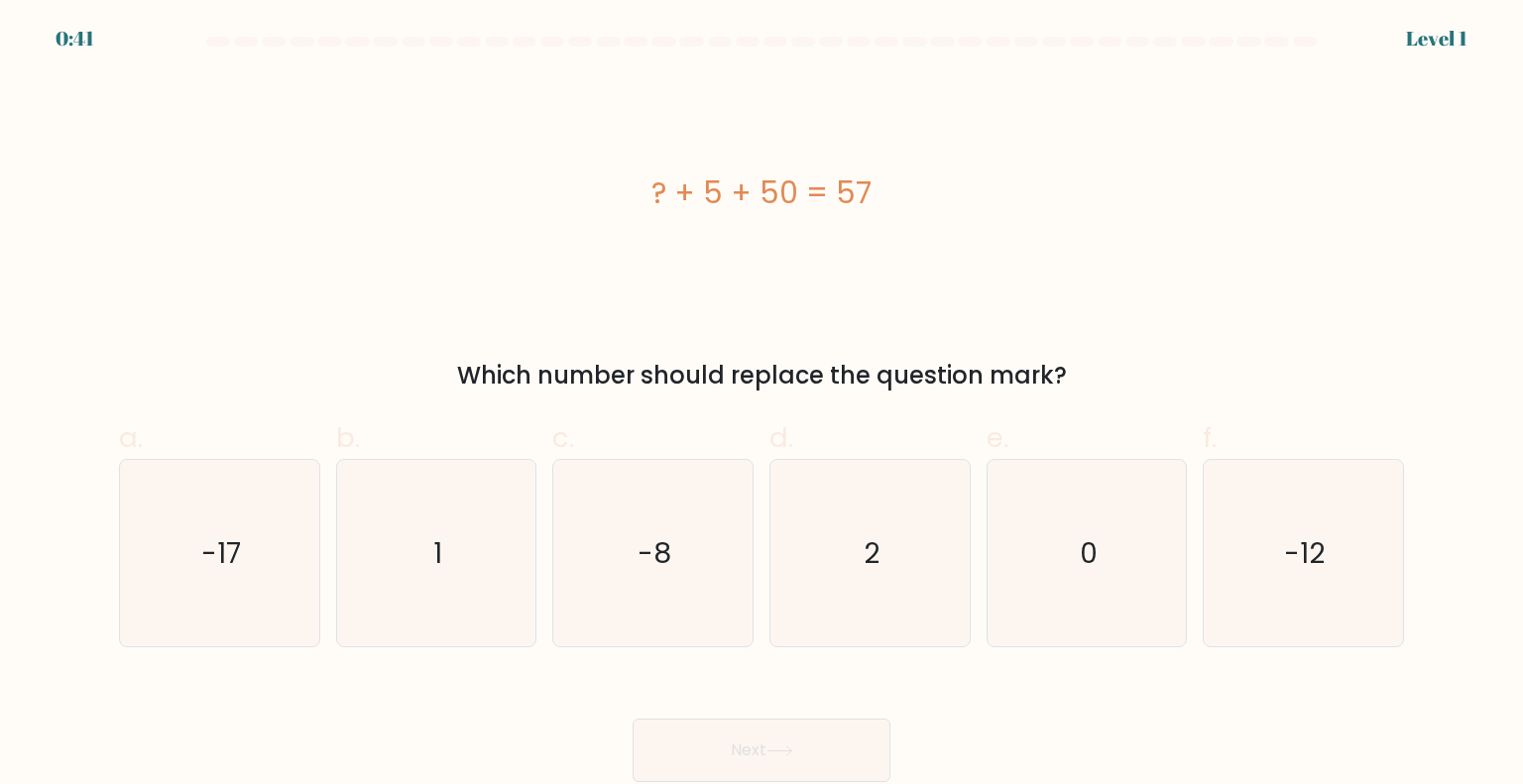 drag, startPoint x: 1522, startPoint y: 196, endPoint x: 1522, endPoint y: 224, distance: 28 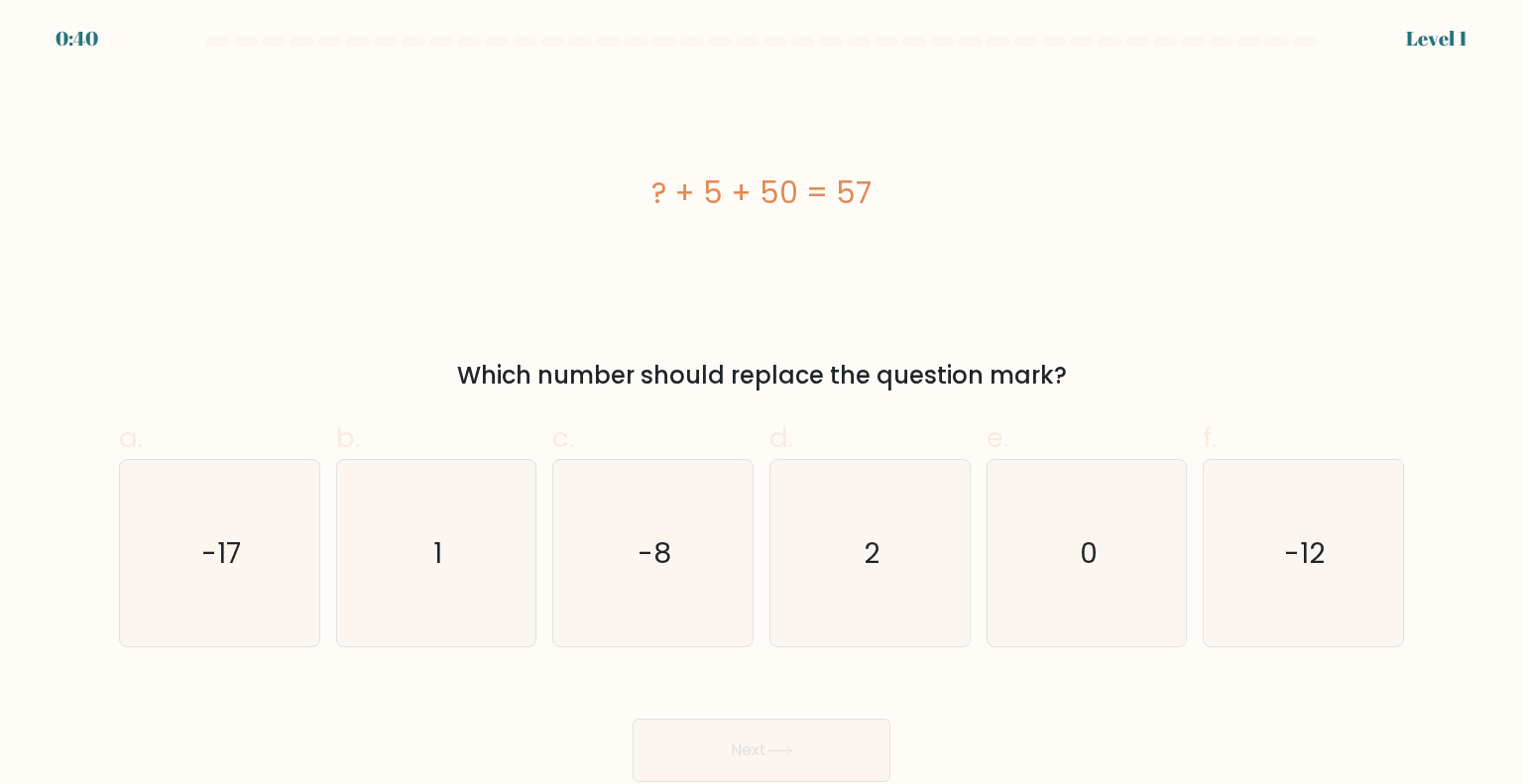 click on "2" 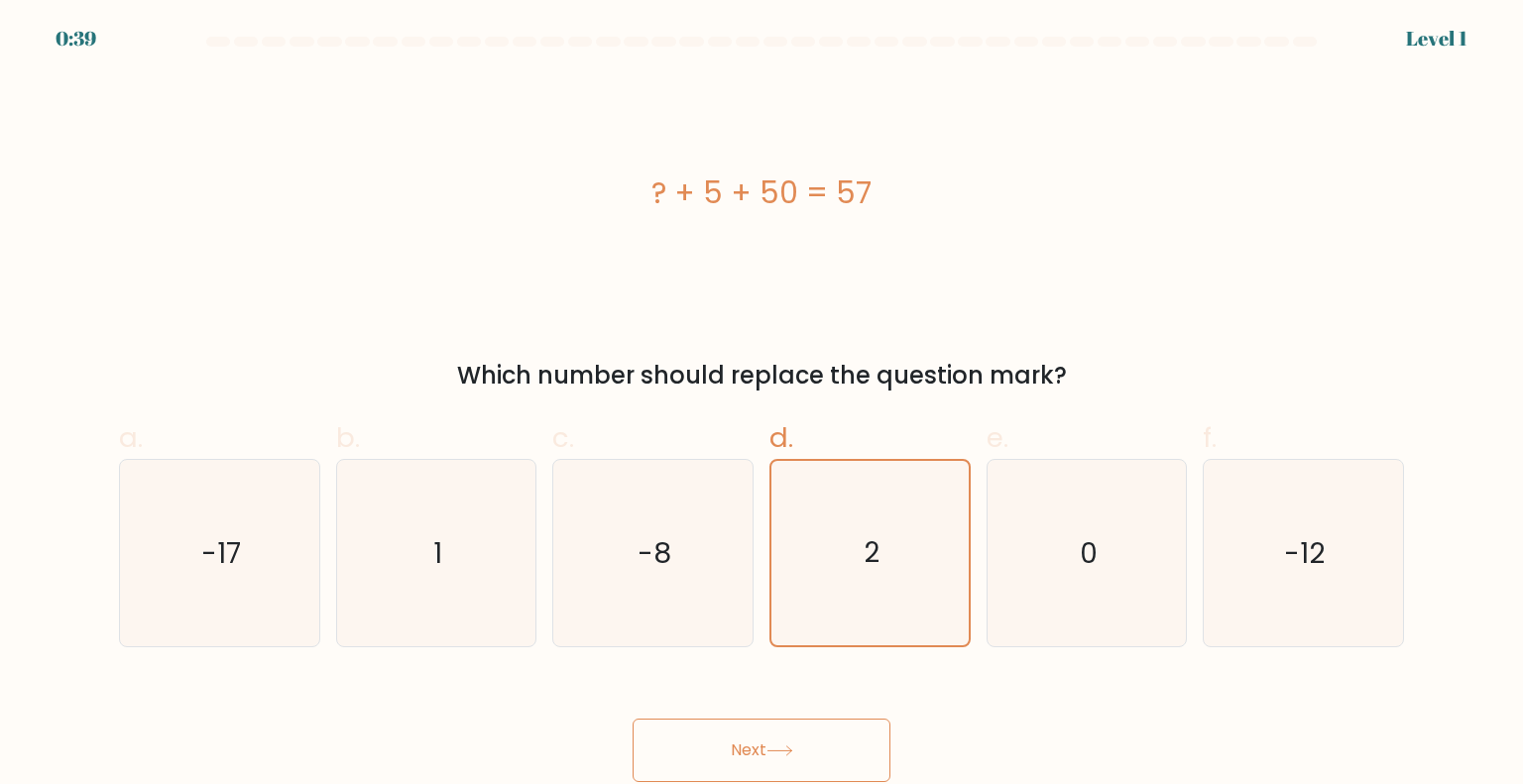click on "Next" at bounding box center [762, 750] 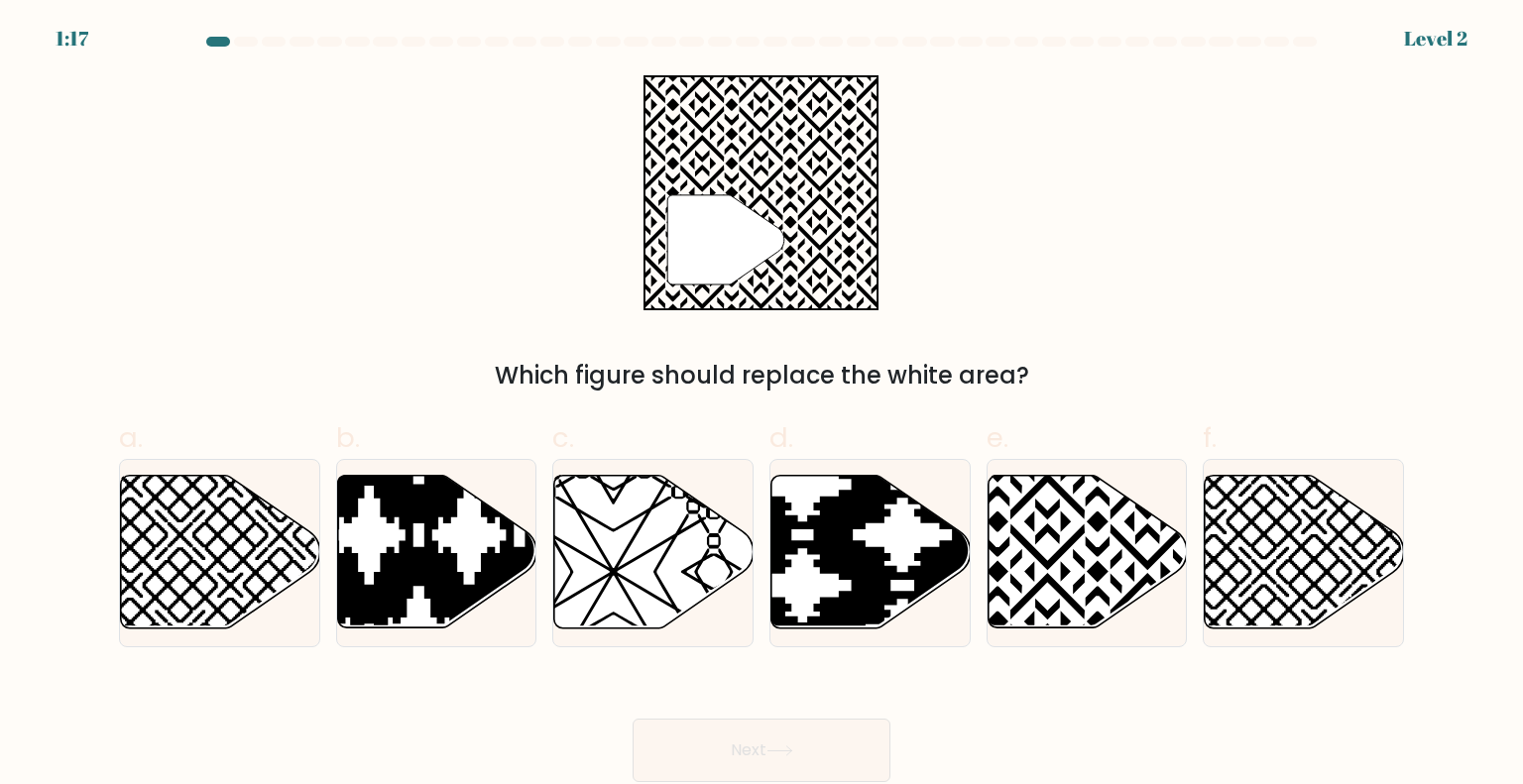 click 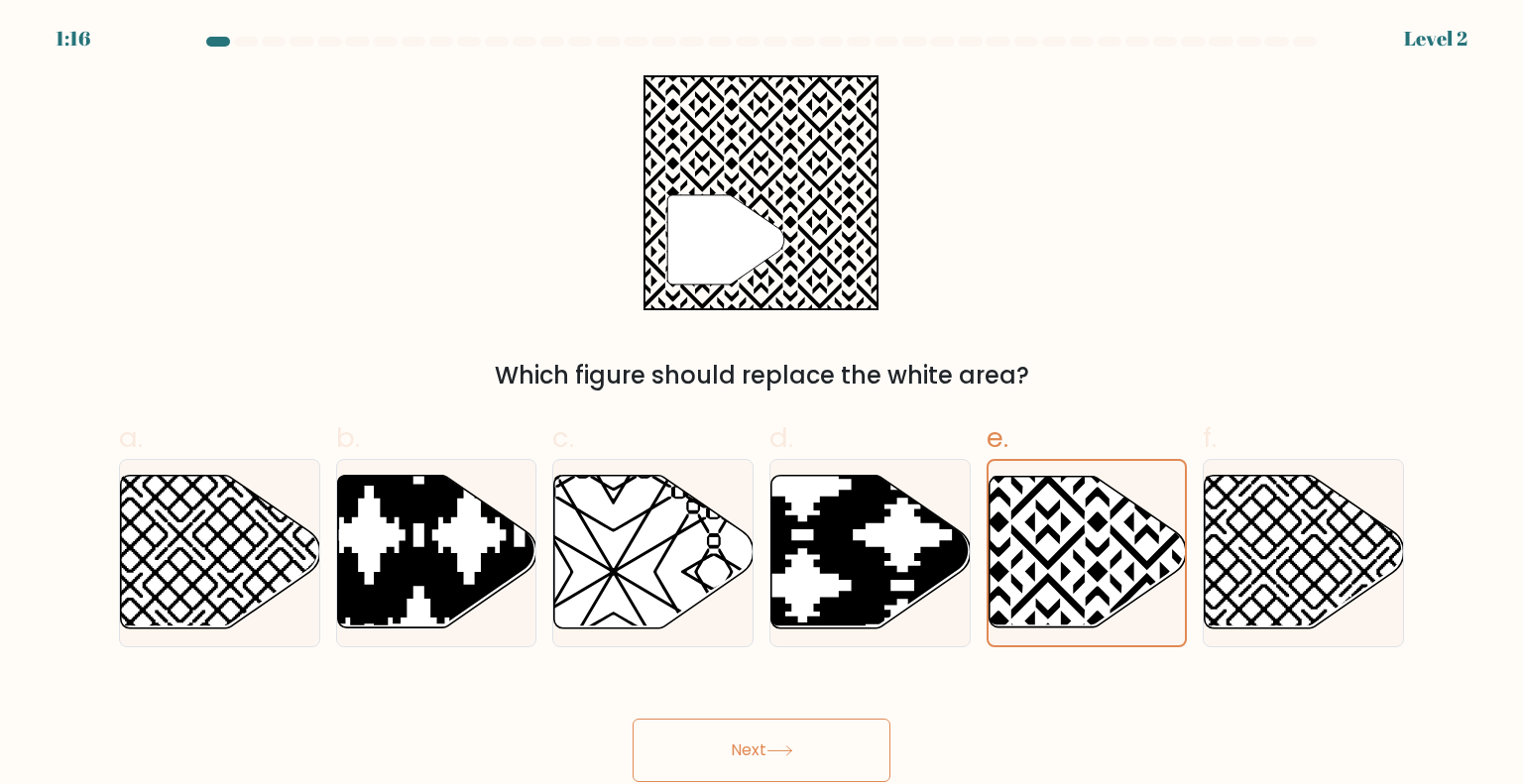 click on "Next" at bounding box center (762, 750) 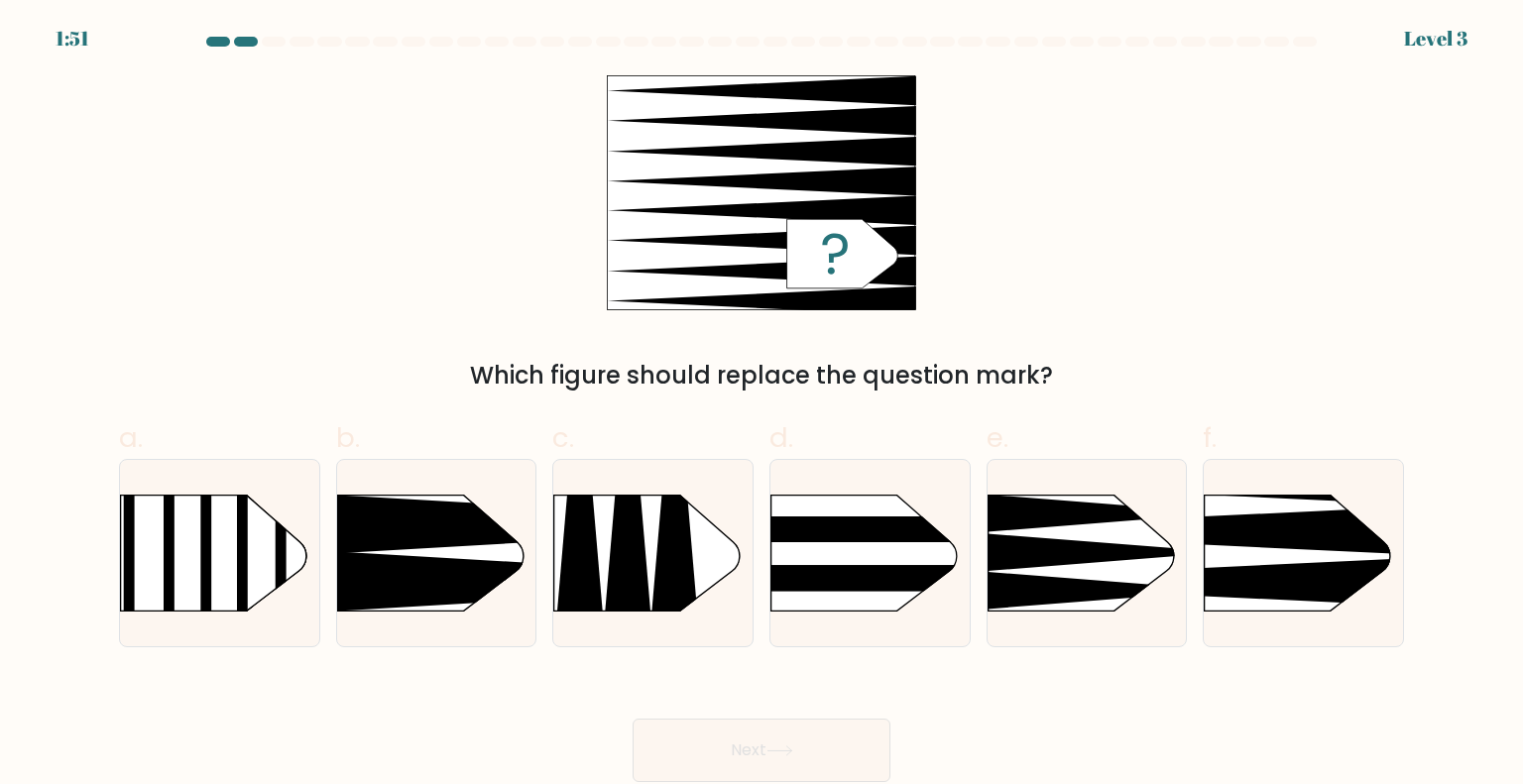 click 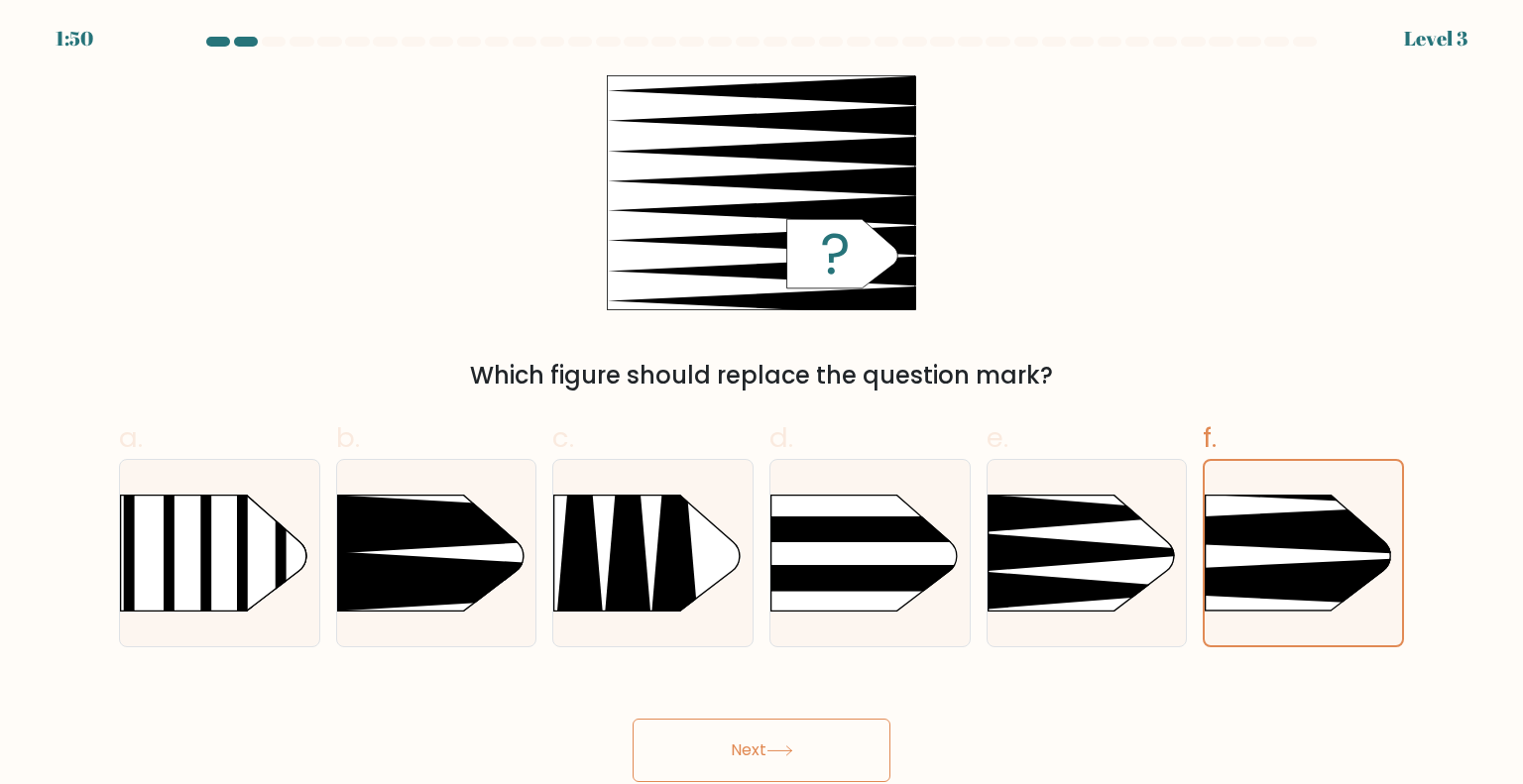click on "Next" at bounding box center [762, 750] 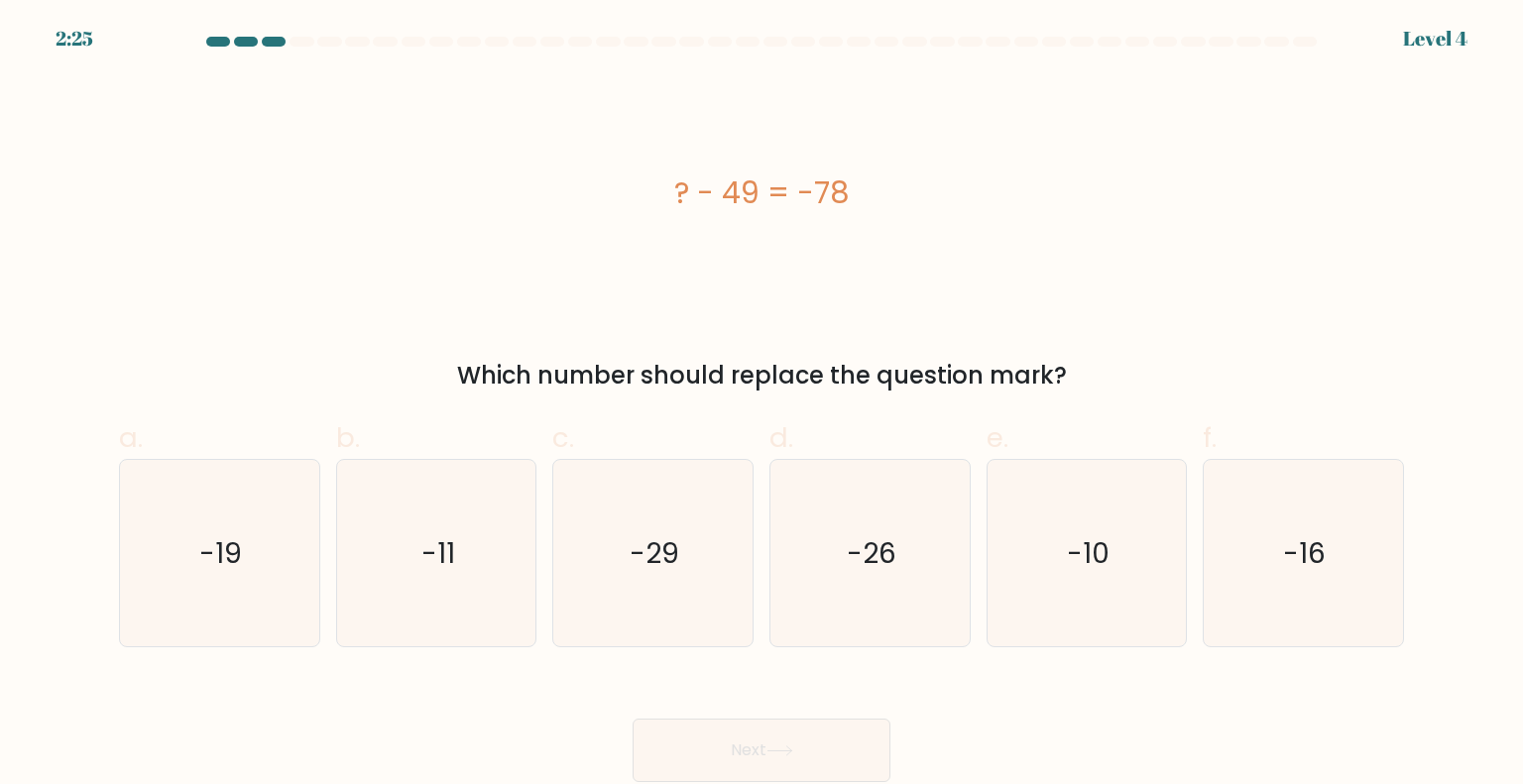 click on "-29" 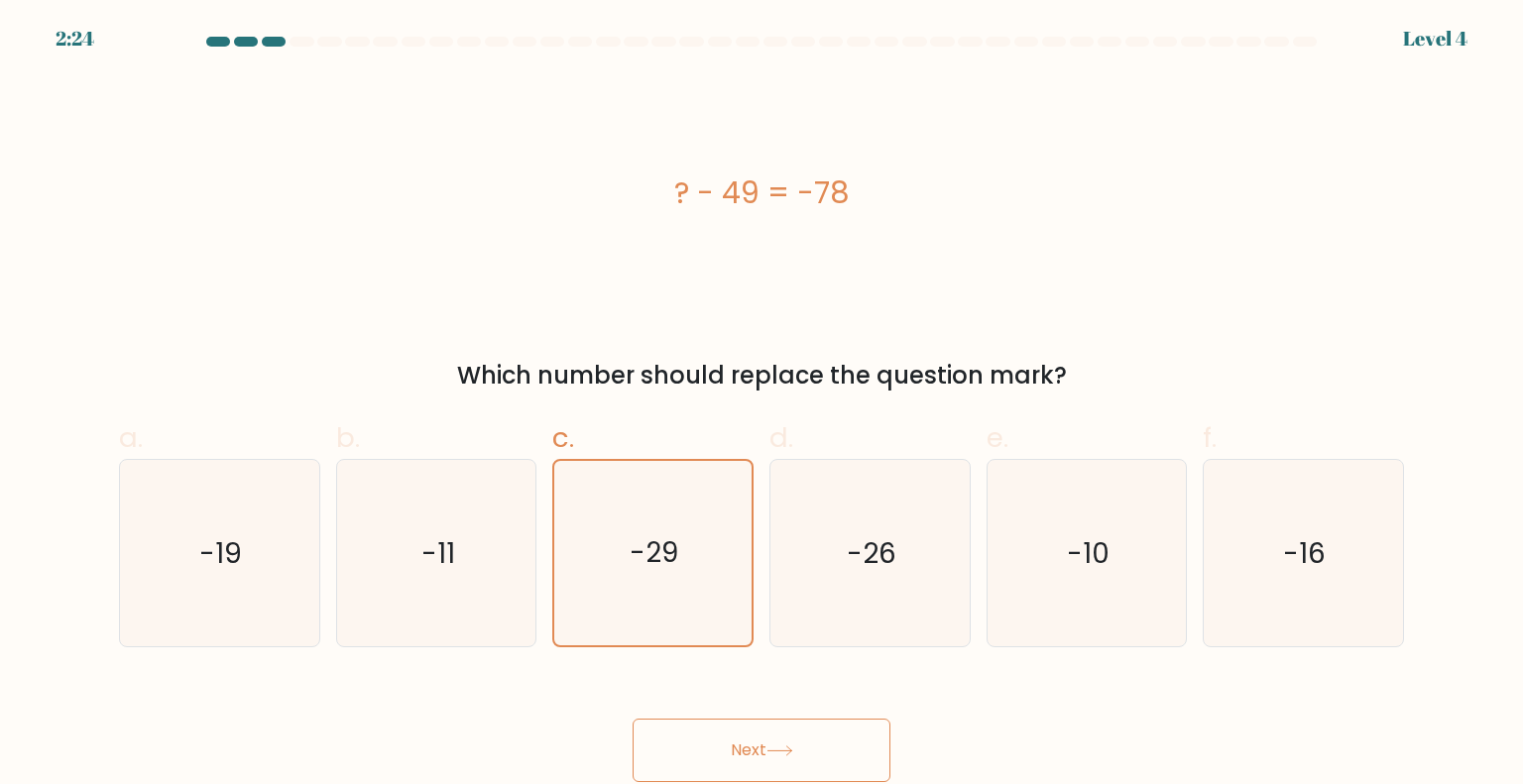 click on "Next" at bounding box center (762, 750) 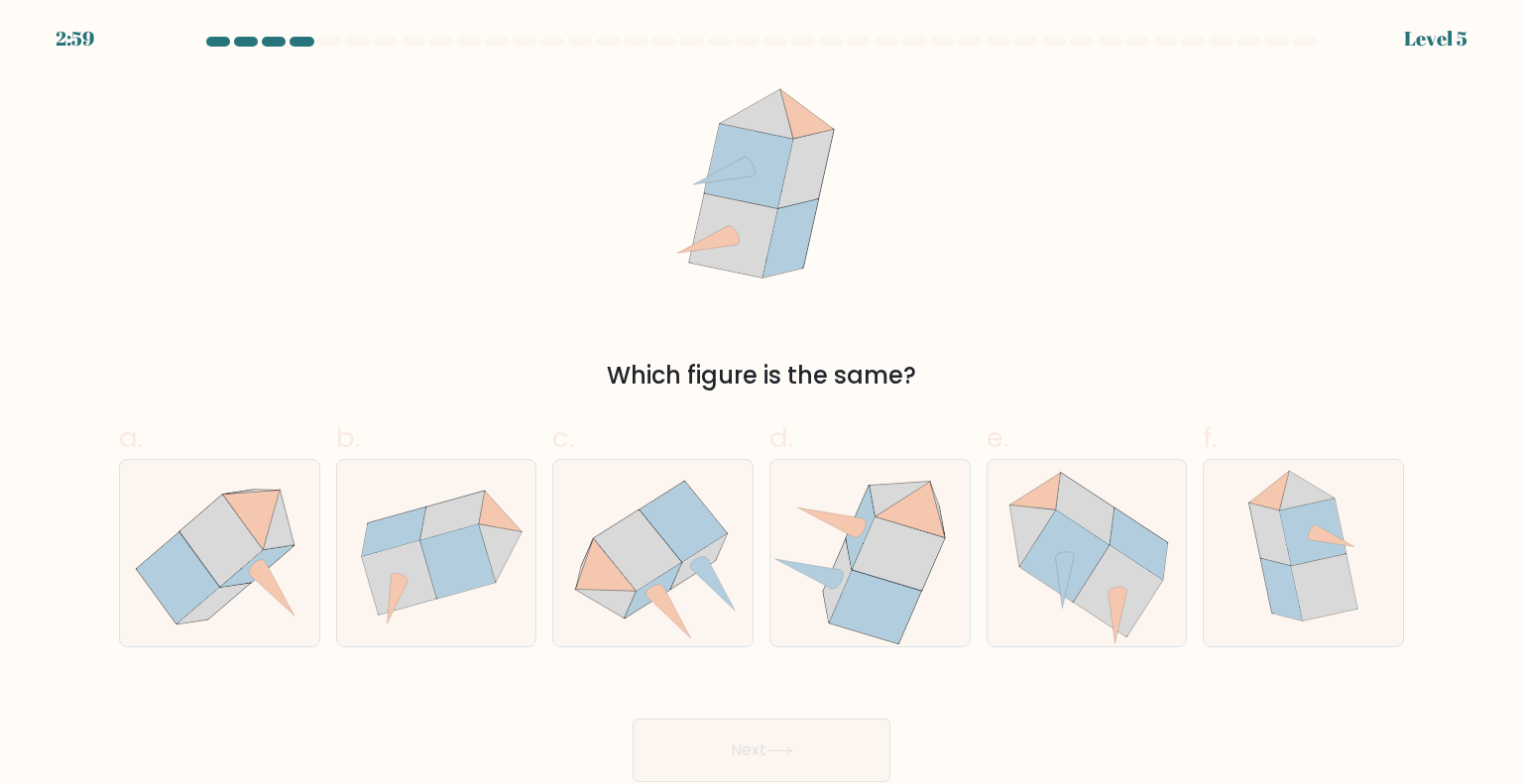 click 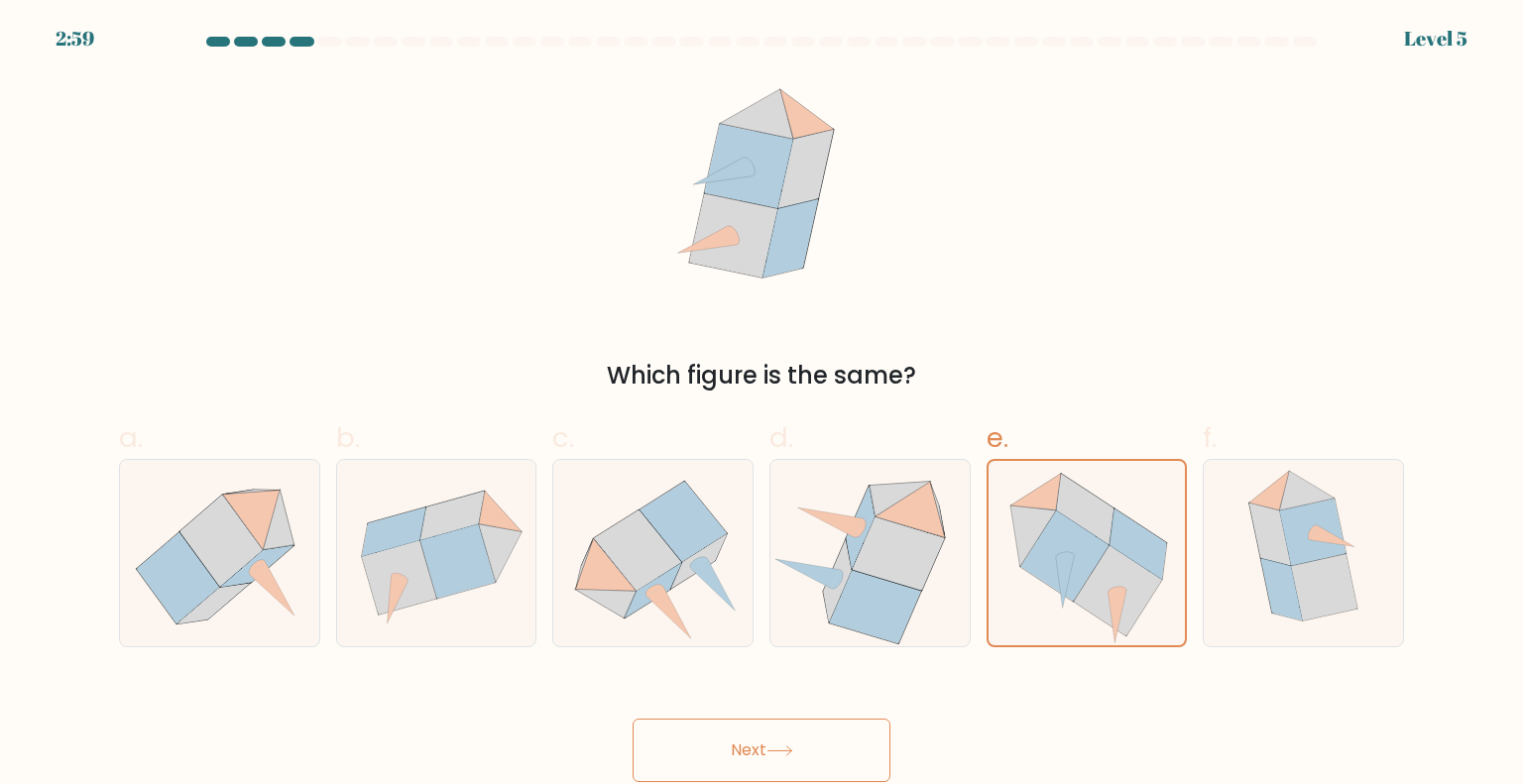 click on "Next" at bounding box center (762, 750) 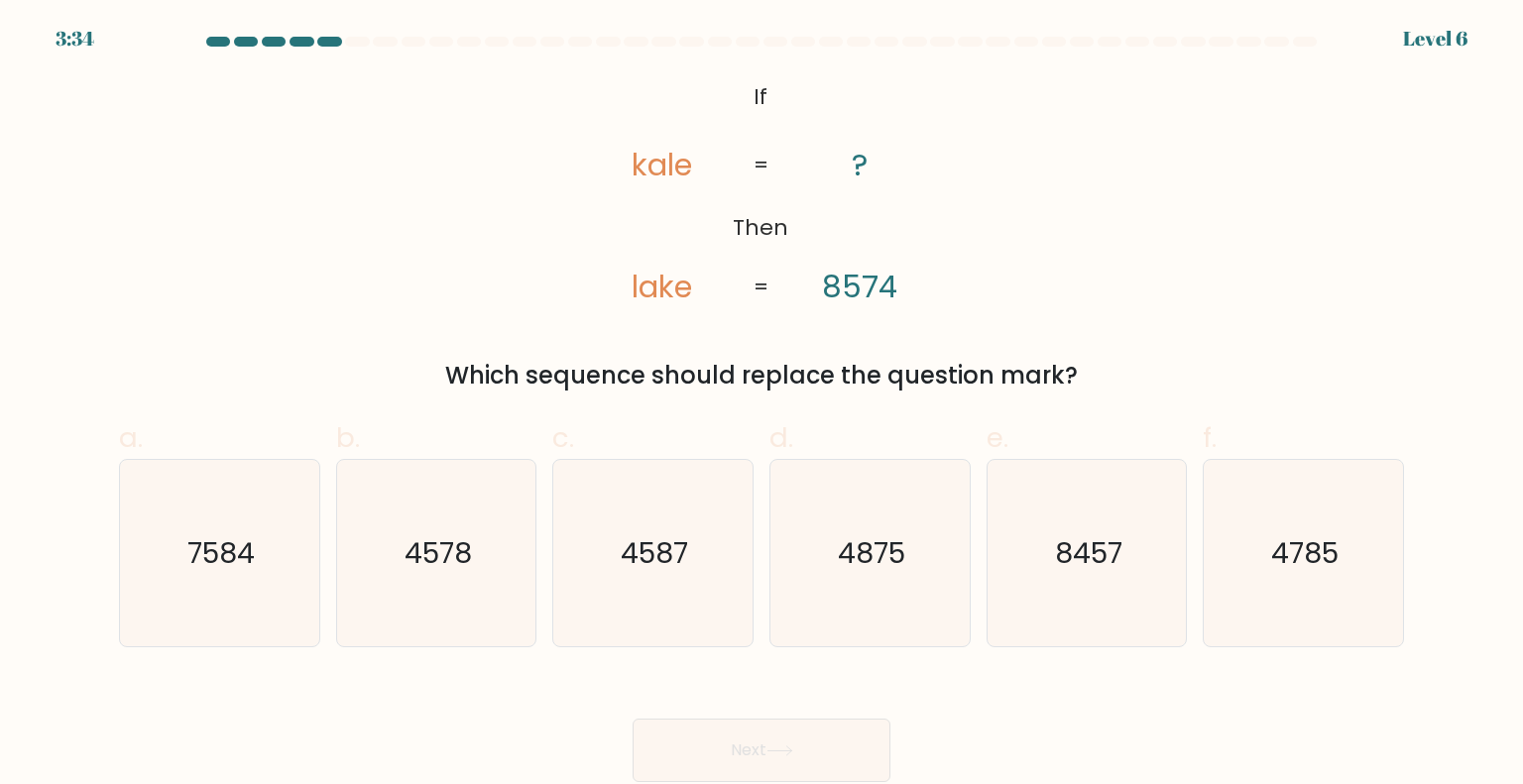click on "7584" 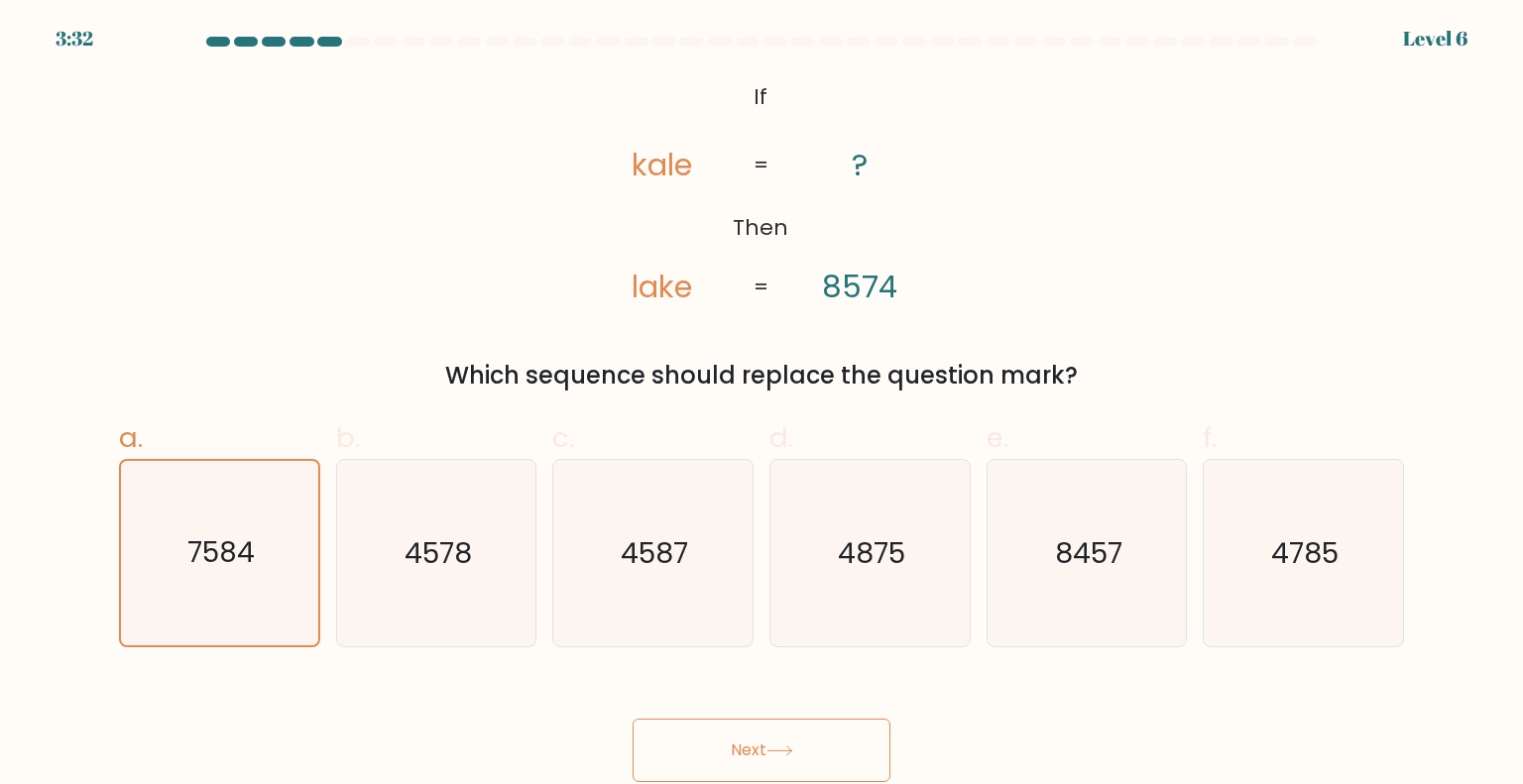 click on "Next" at bounding box center (762, 750) 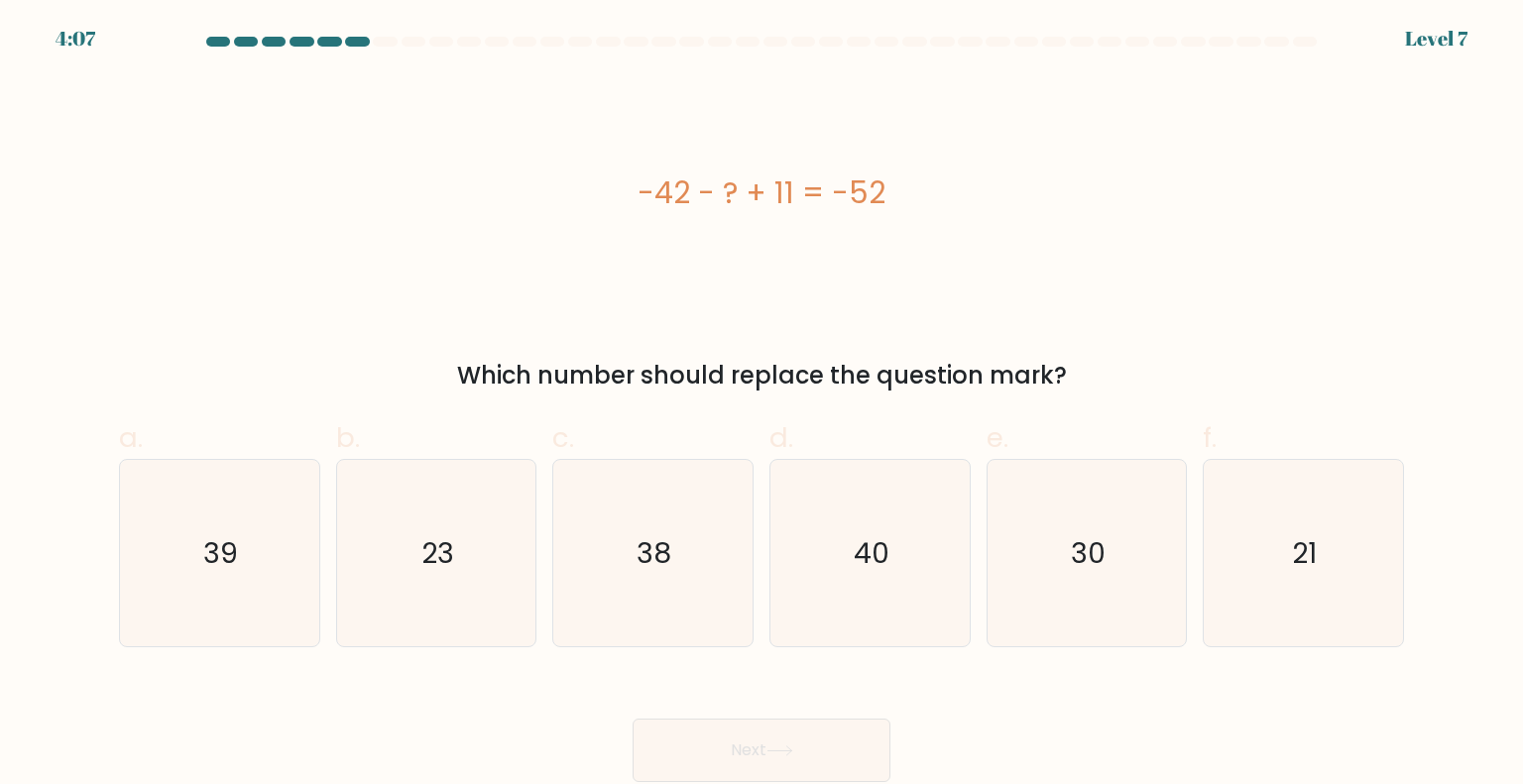 click on "21" 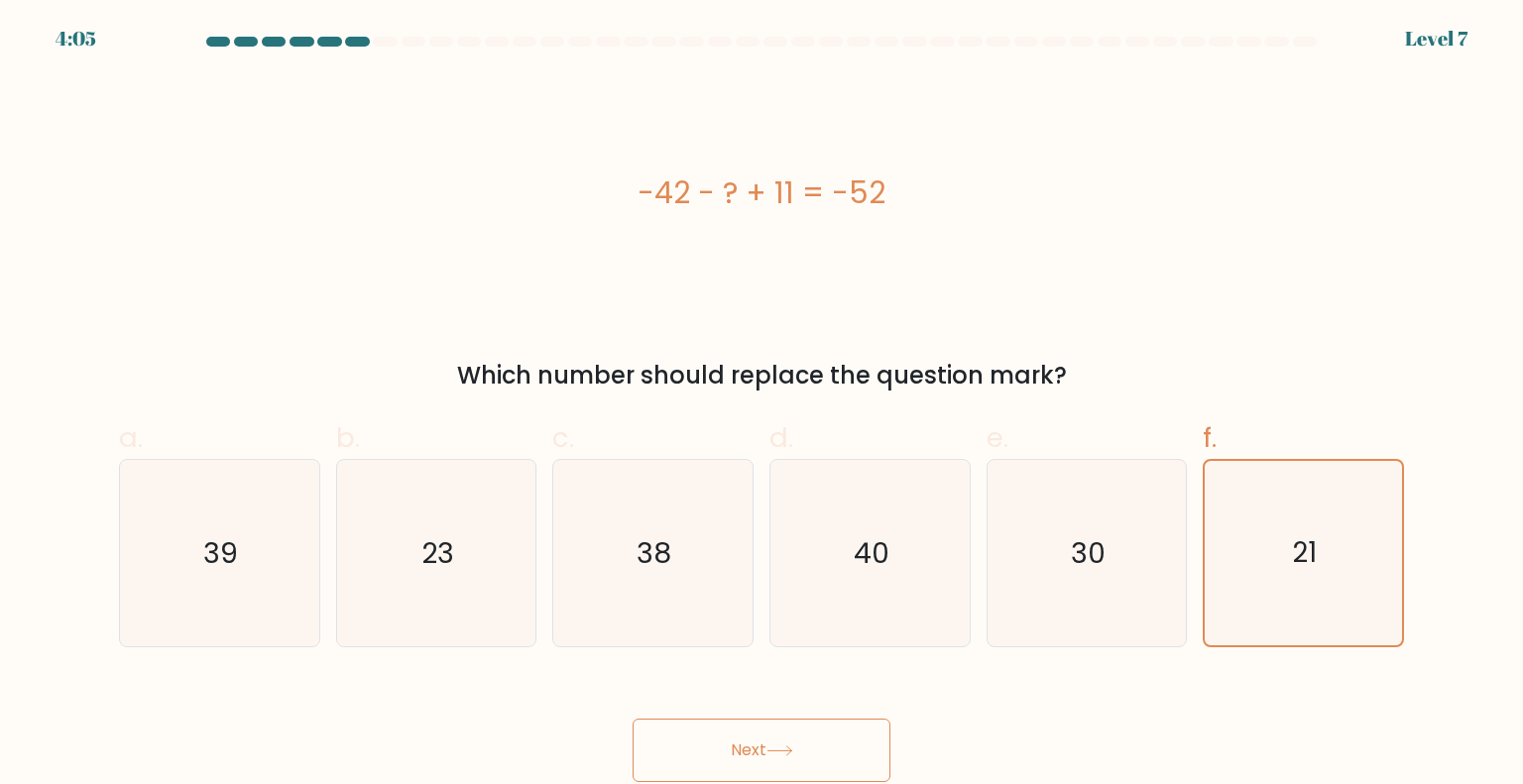 click on "Next" at bounding box center [762, 750] 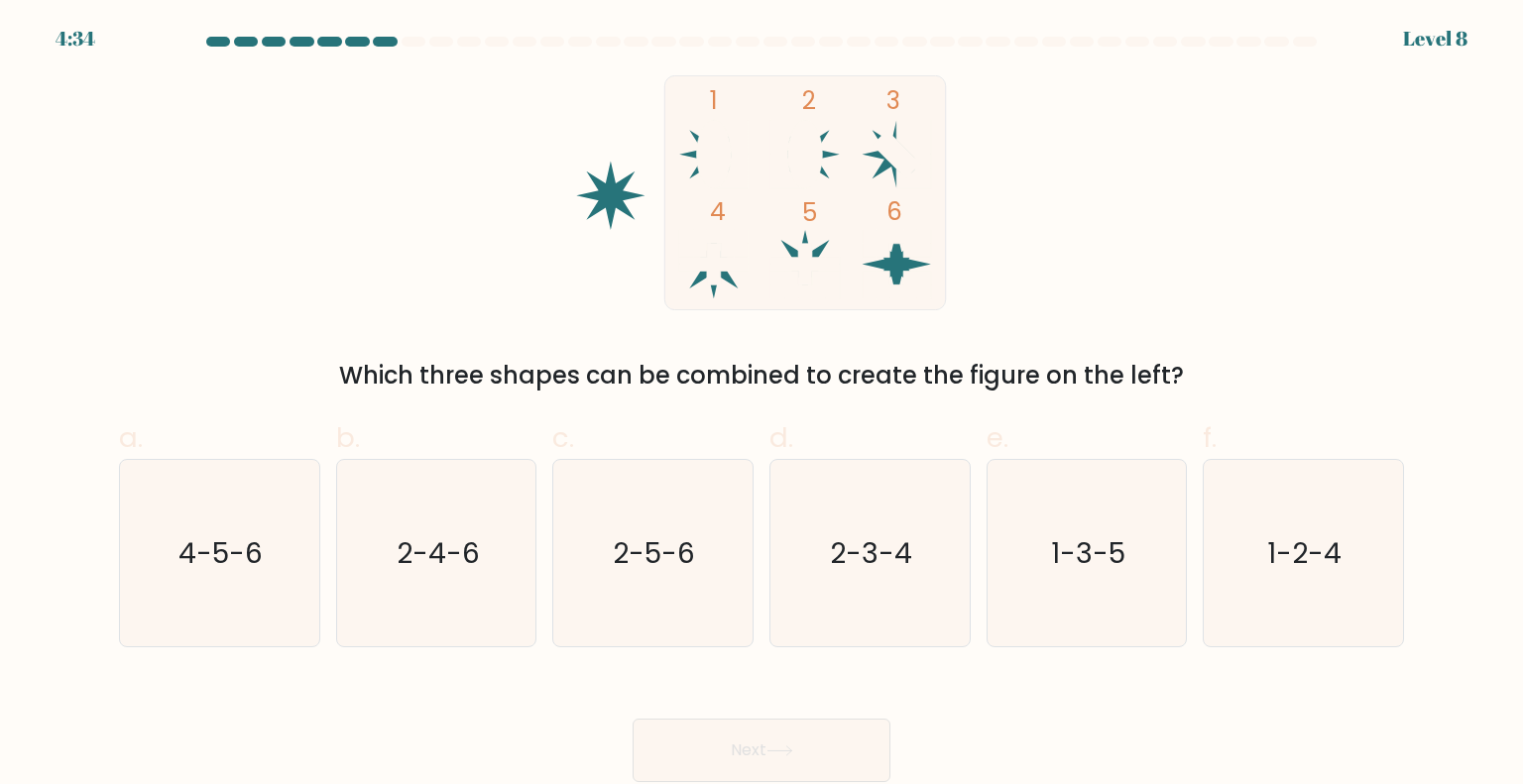 click on "4-5-6" 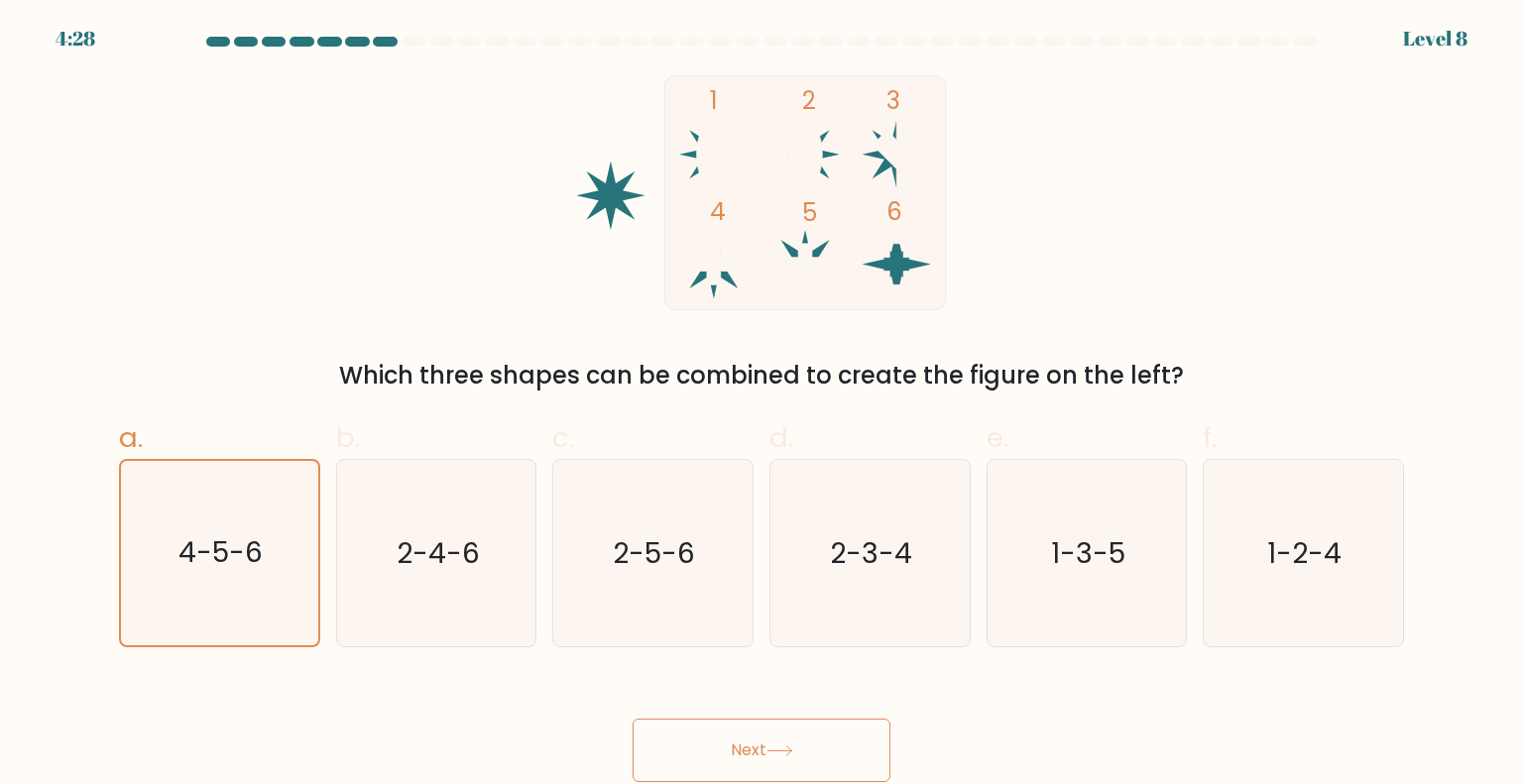 click on "Next" at bounding box center (762, 750) 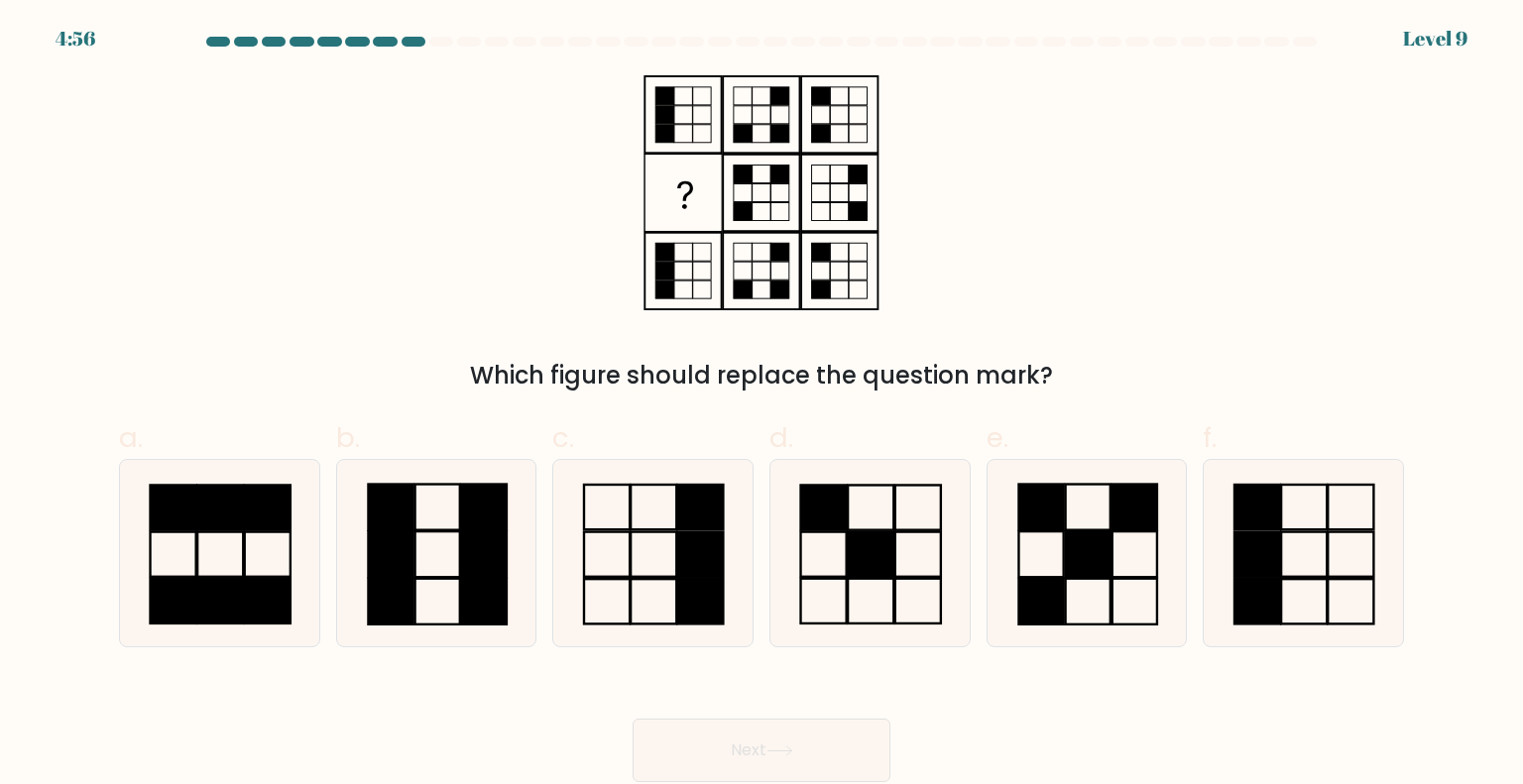 click 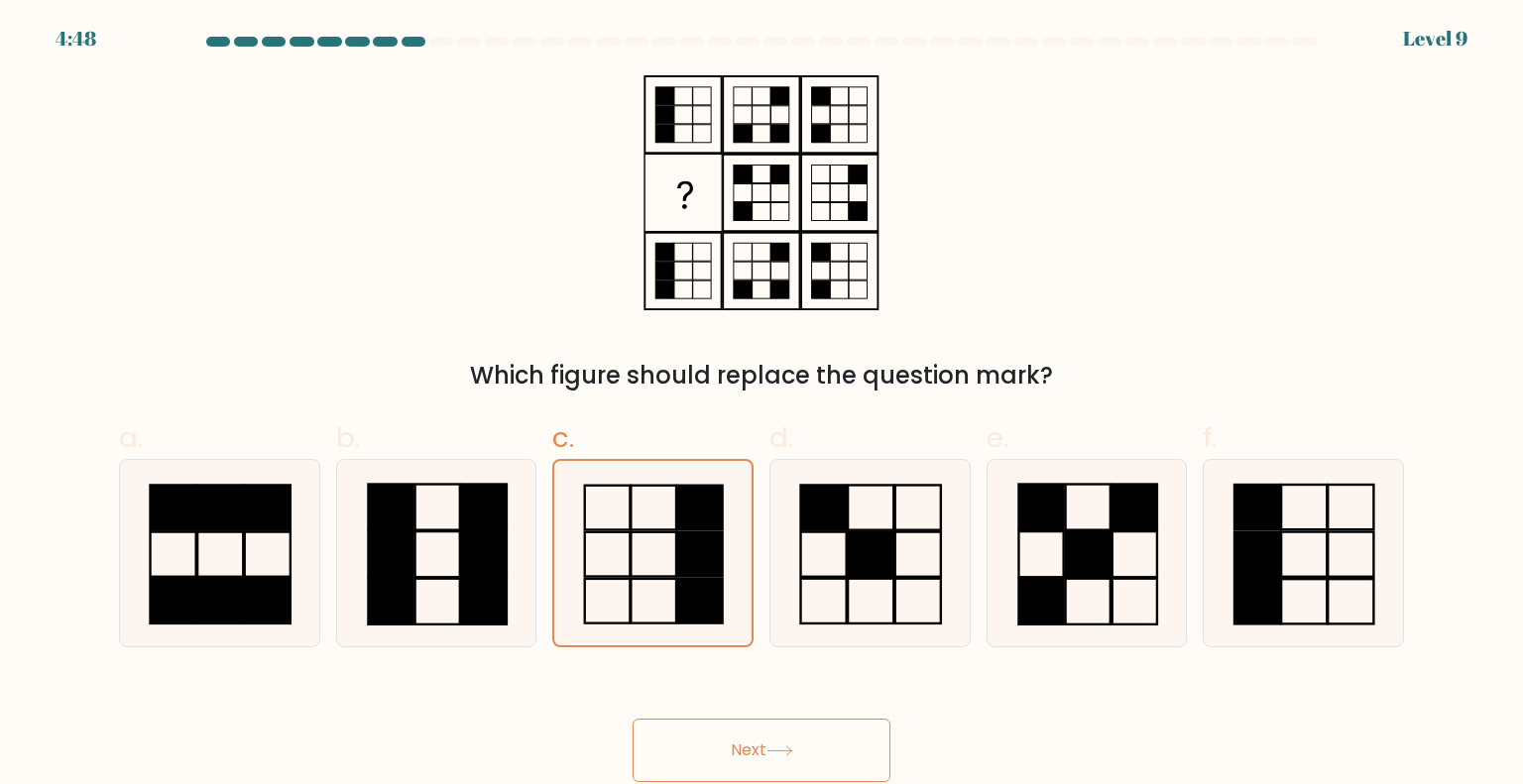 click on "Next" at bounding box center [762, 750] 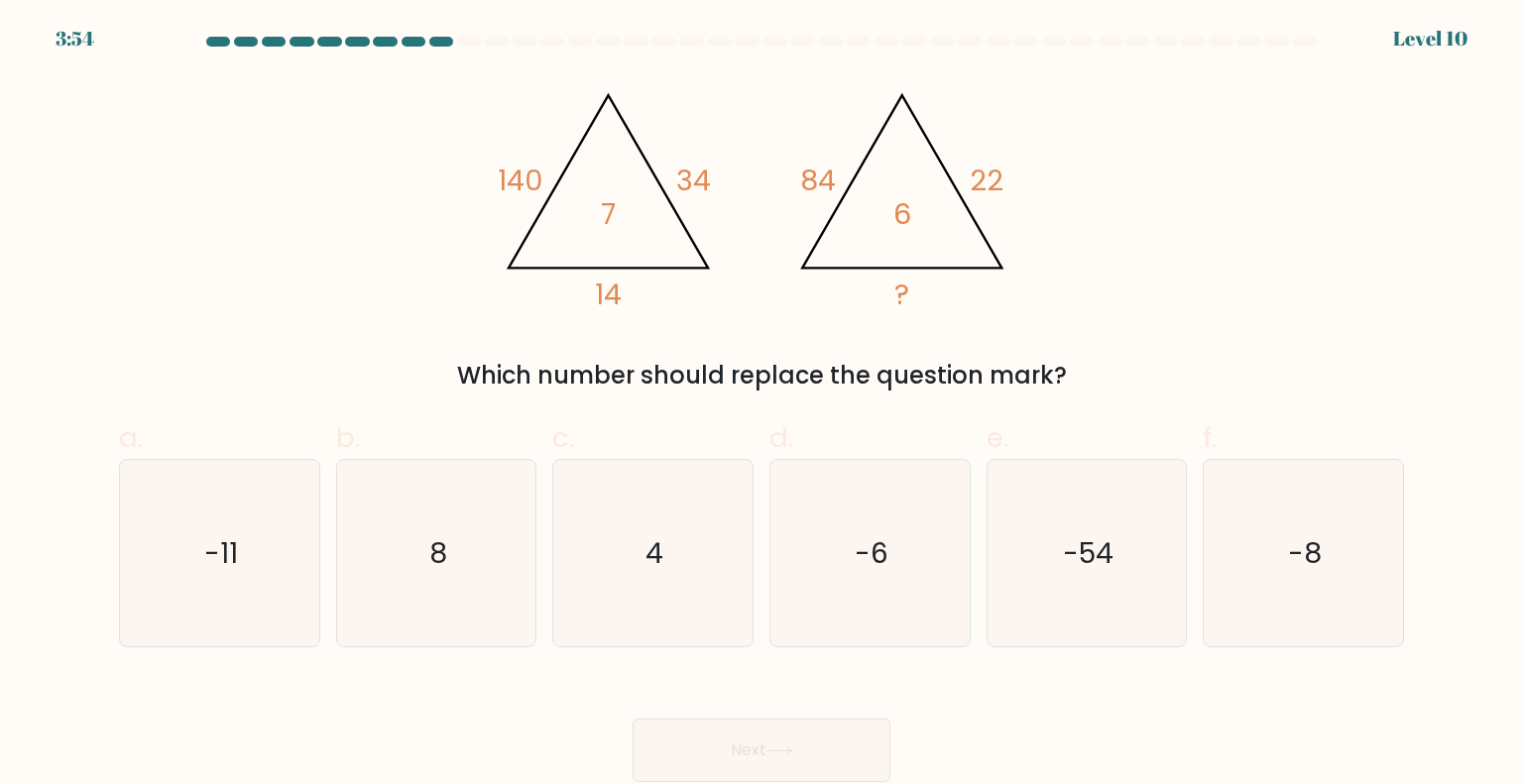 click on "8" 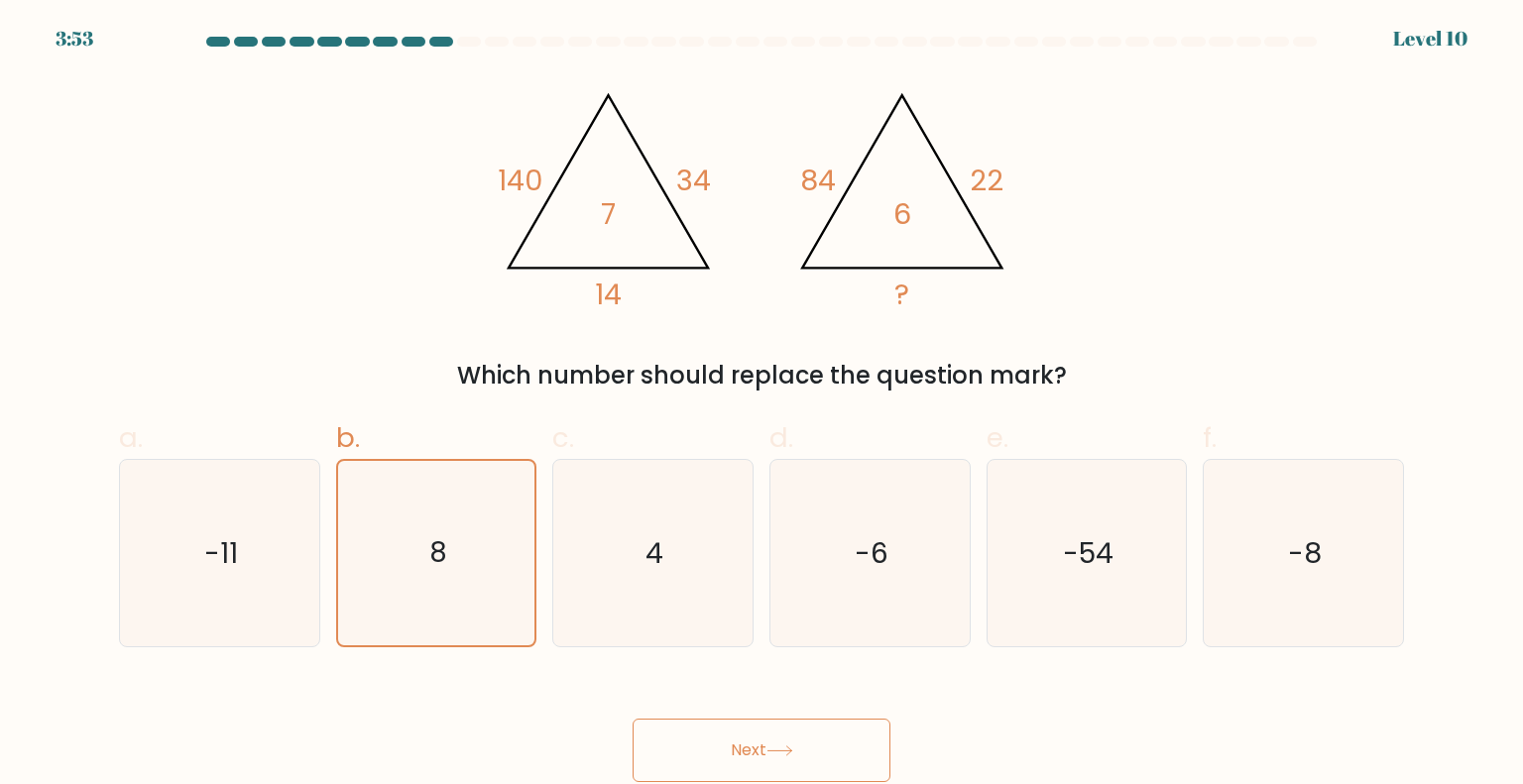 click on "Next" at bounding box center (762, 750) 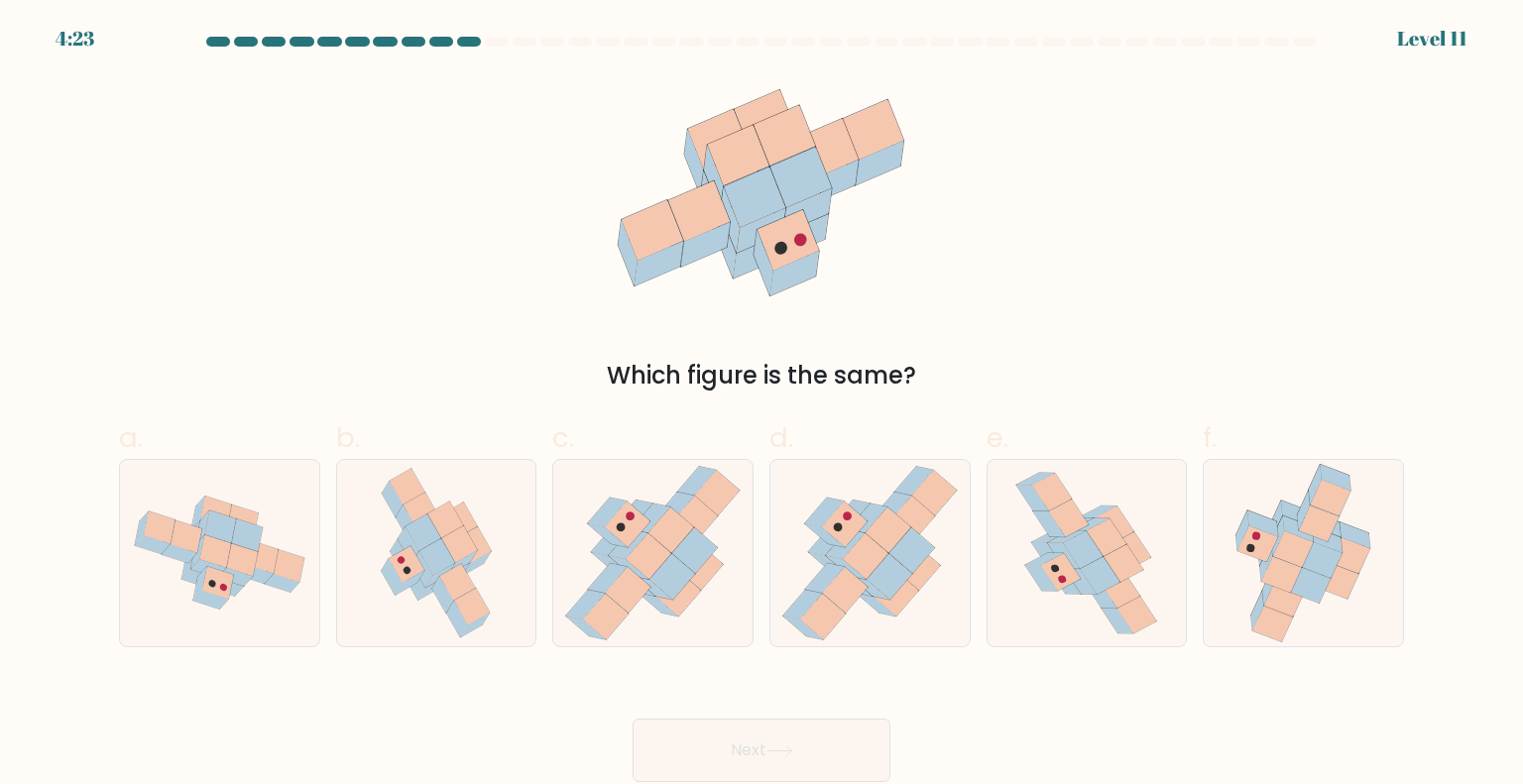 click 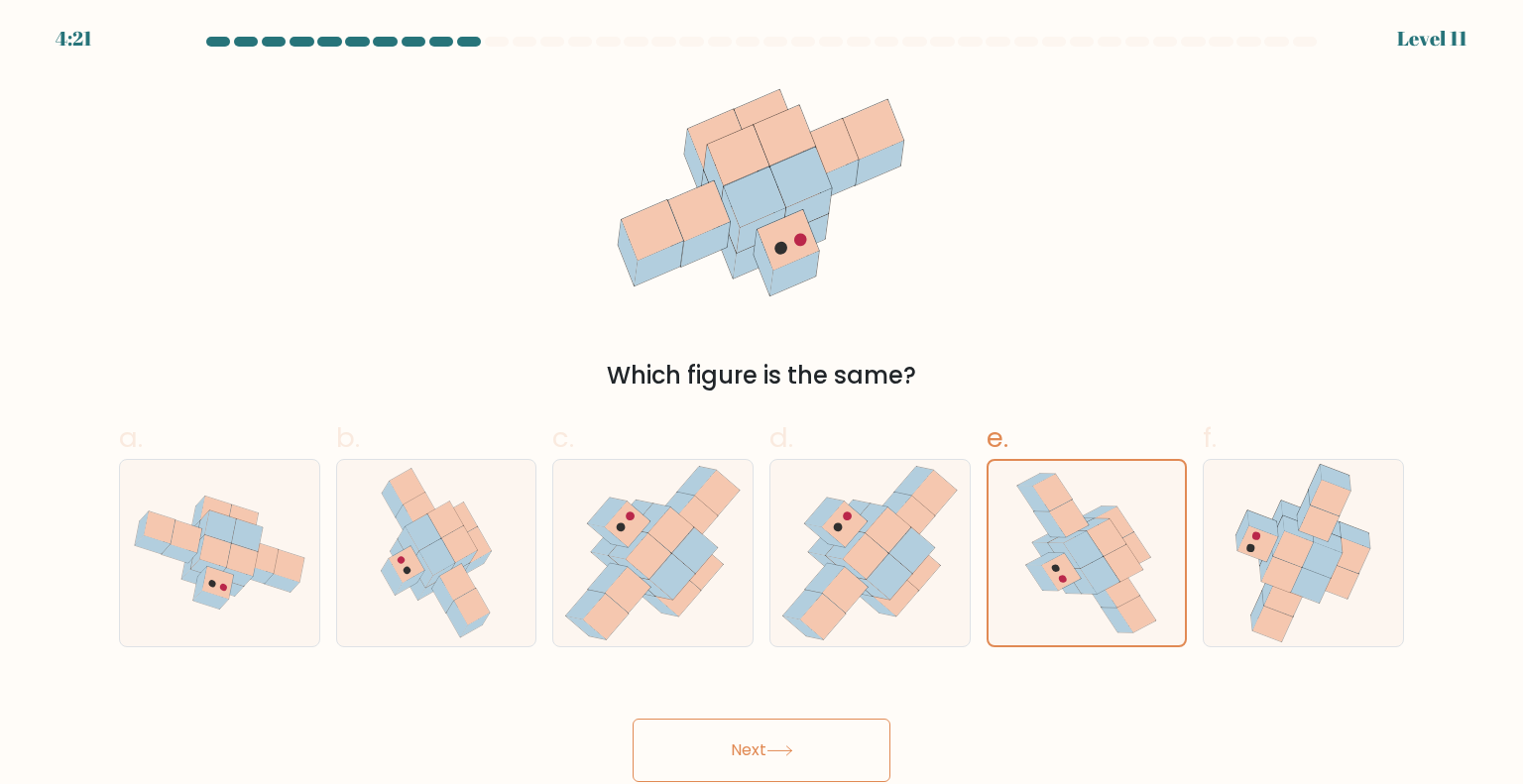 click on "Next" at bounding box center (762, 750) 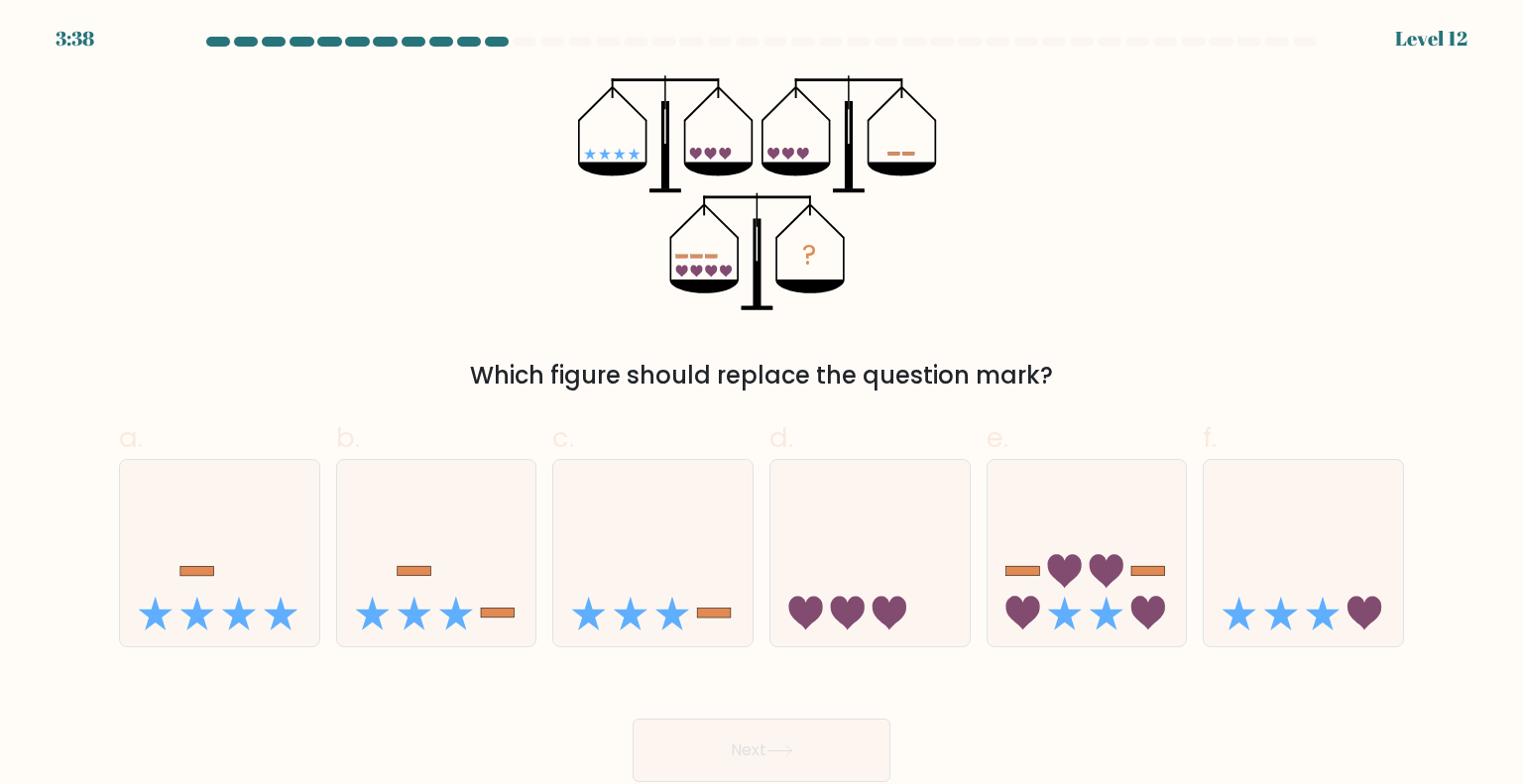 click 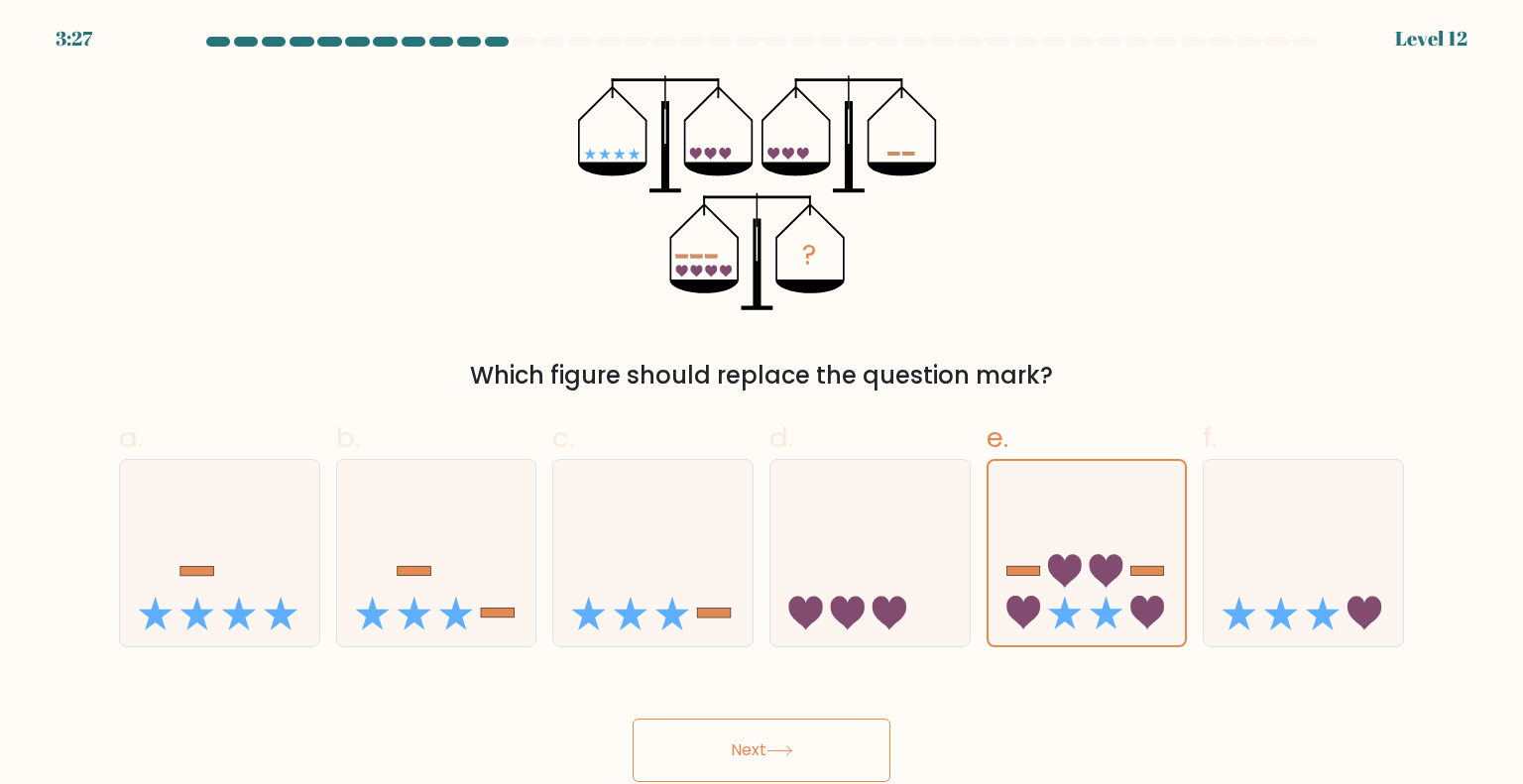 click on "Next" at bounding box center [762, 750] 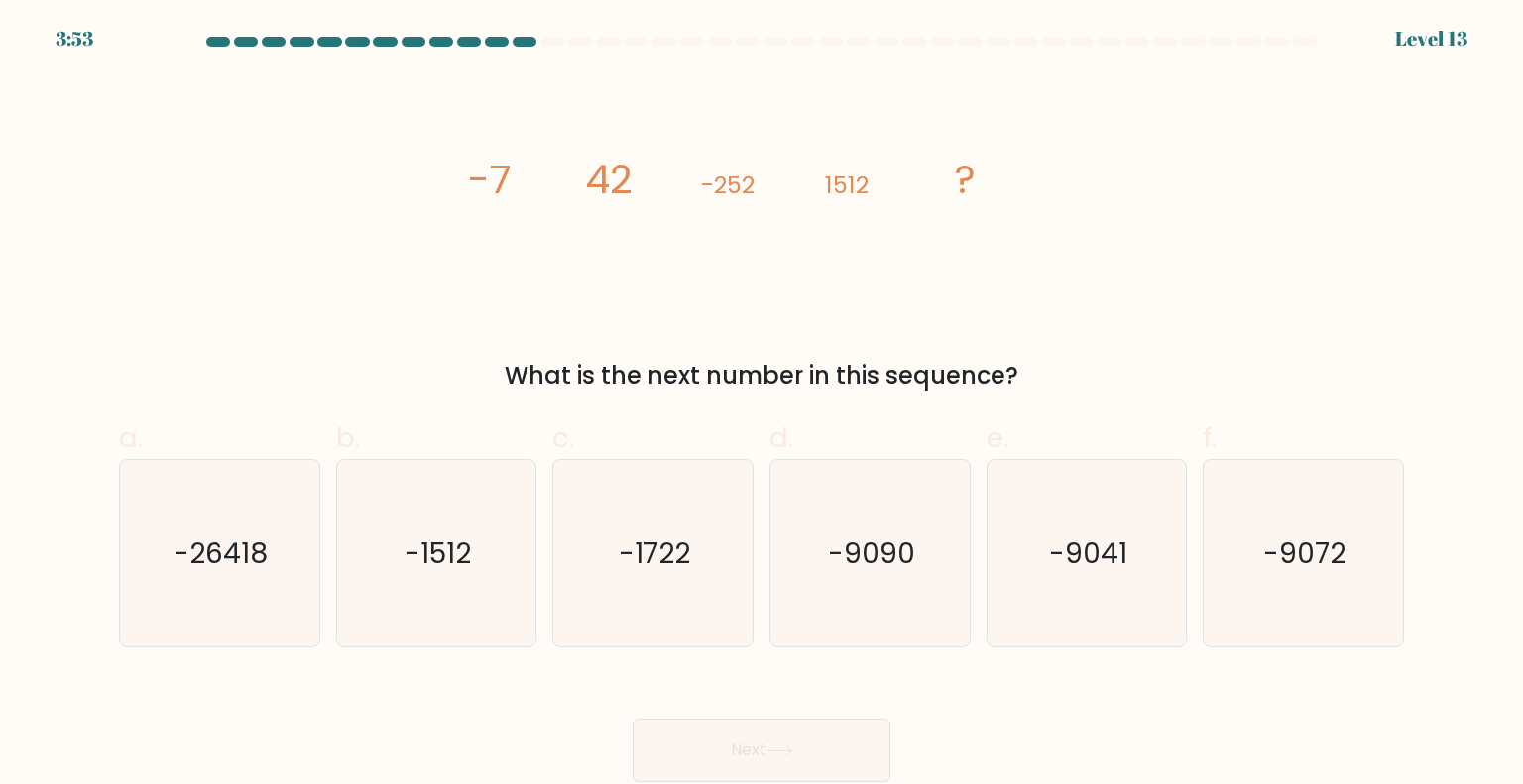 click on "-9072" 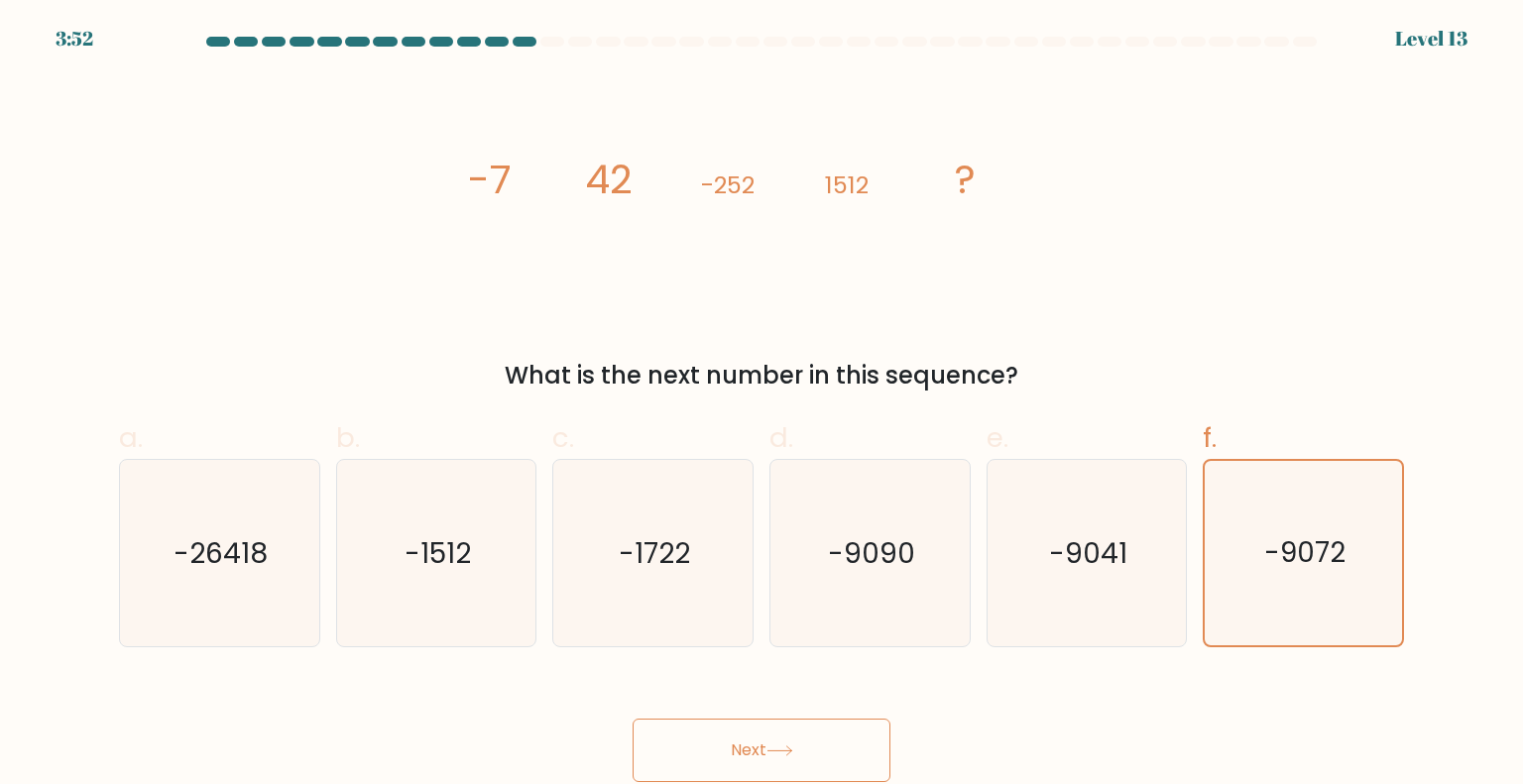 click on "Next" at bounding box center [762, 750] 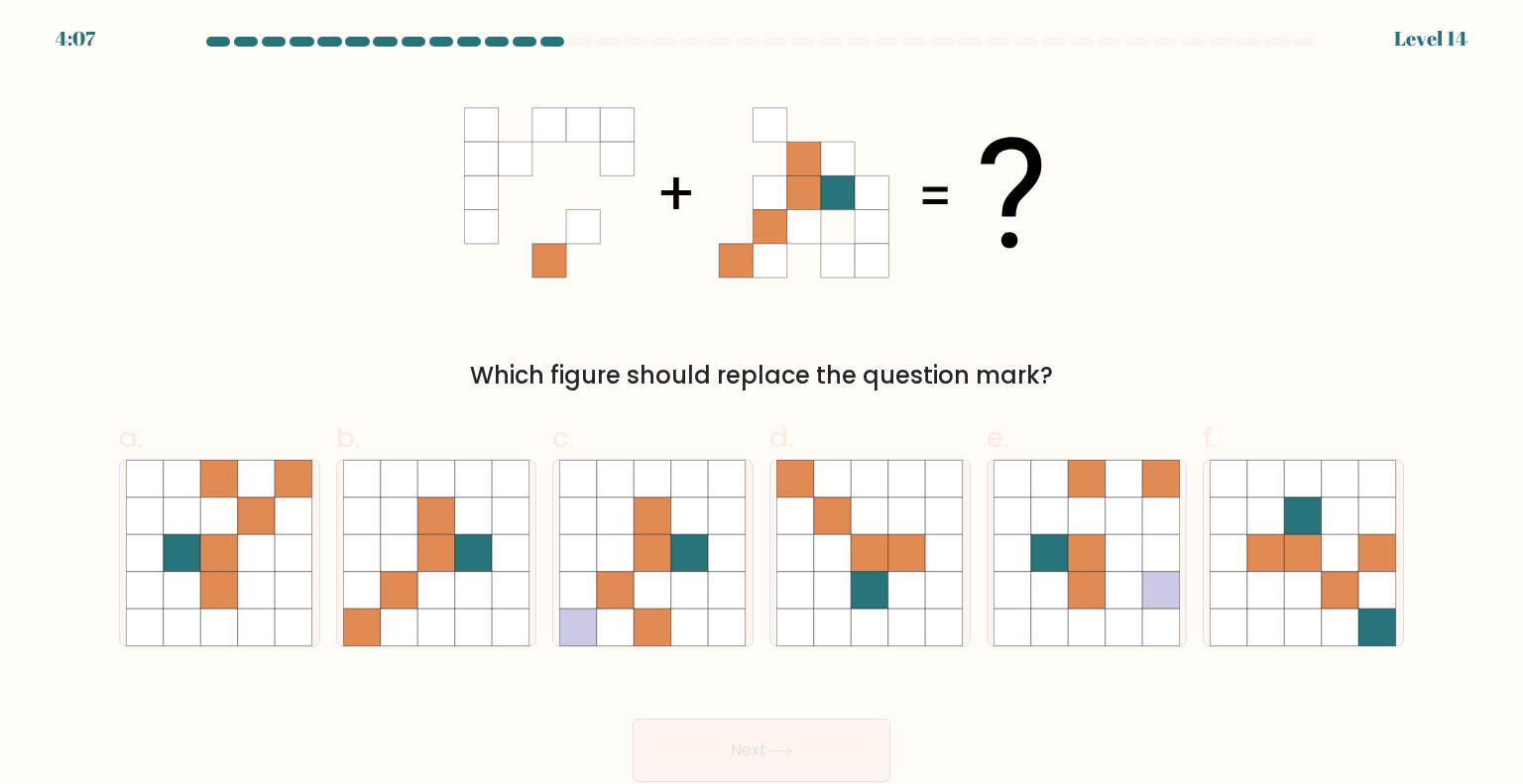 click 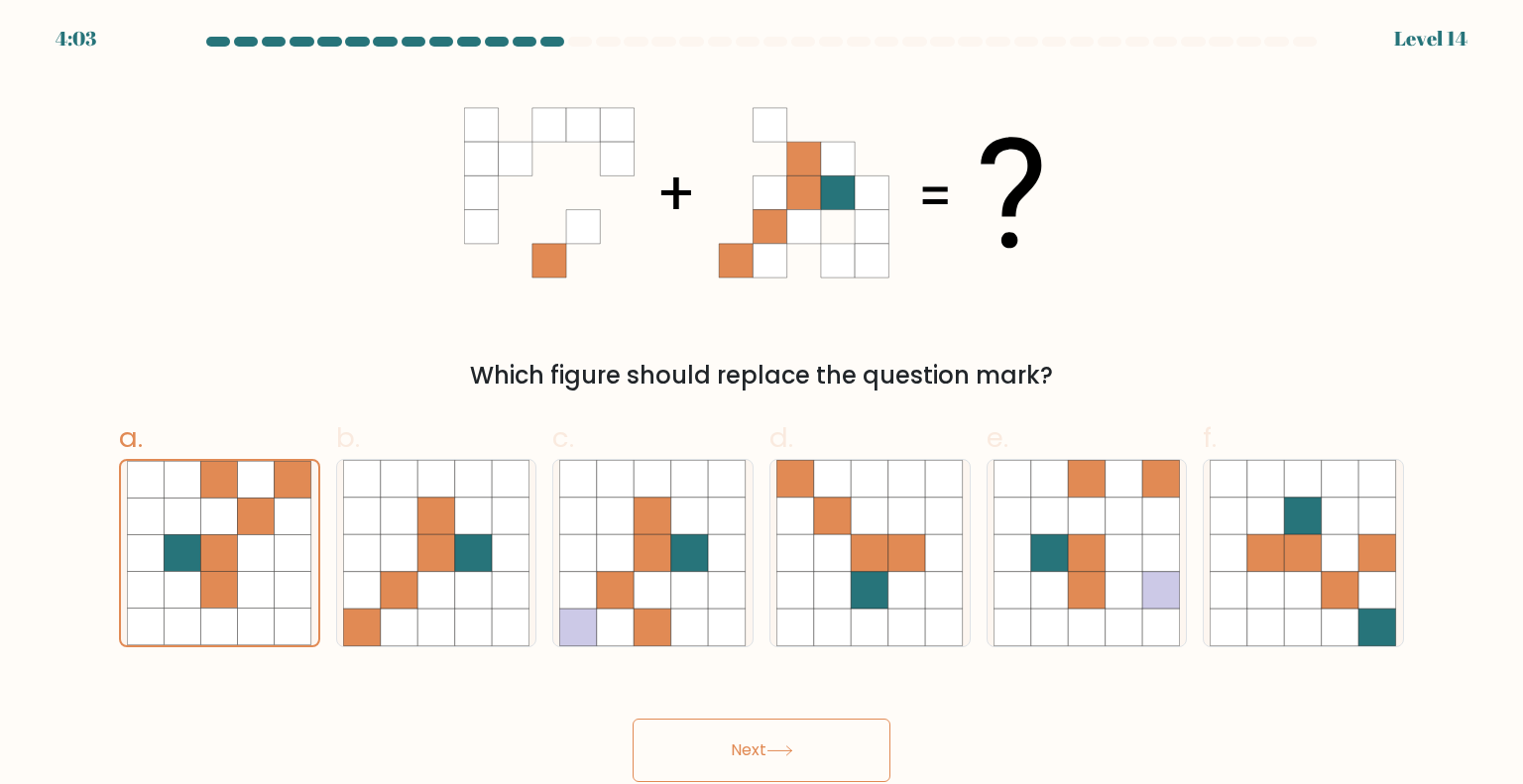 click on "Next" at bounding box center [762, 750] 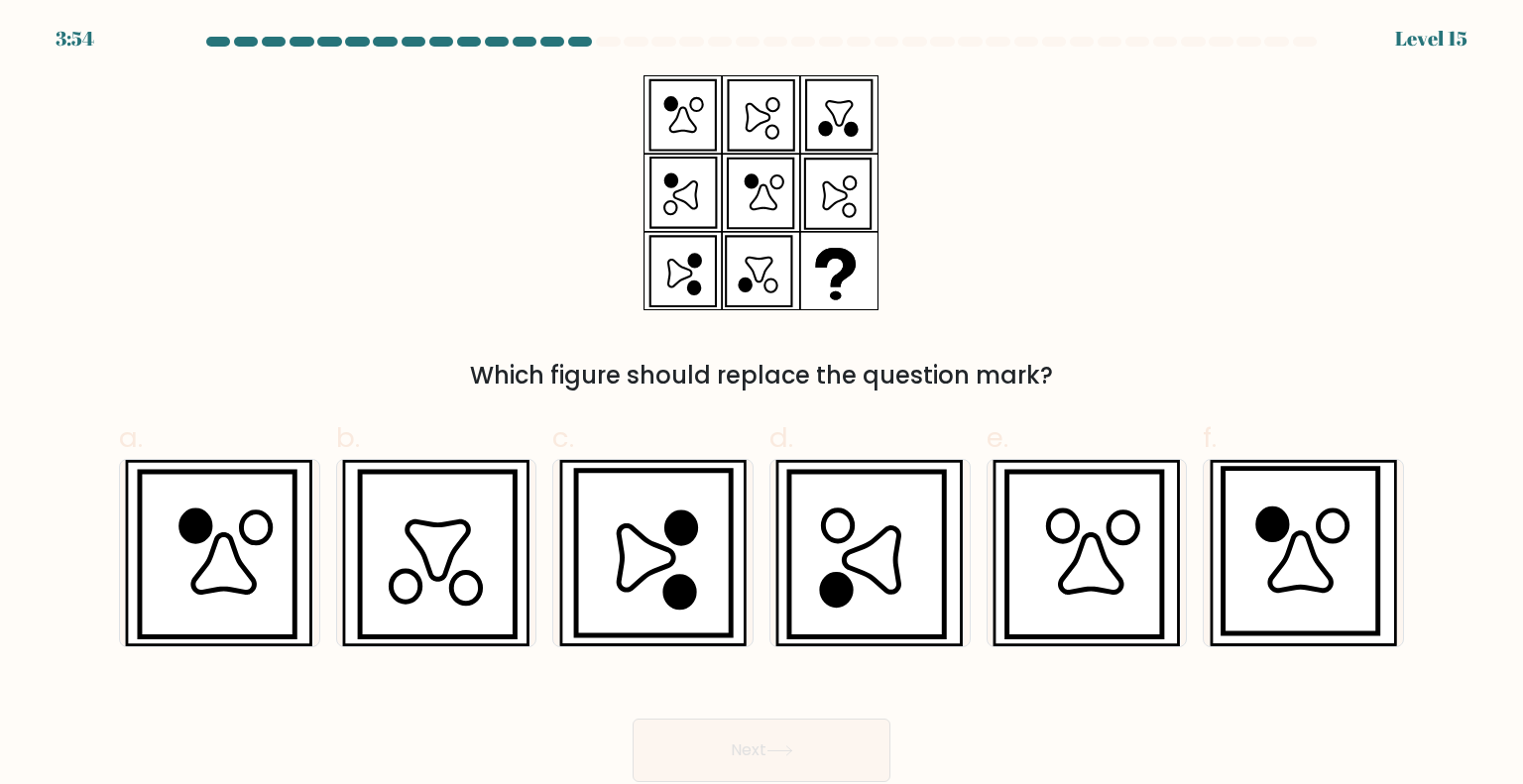 click 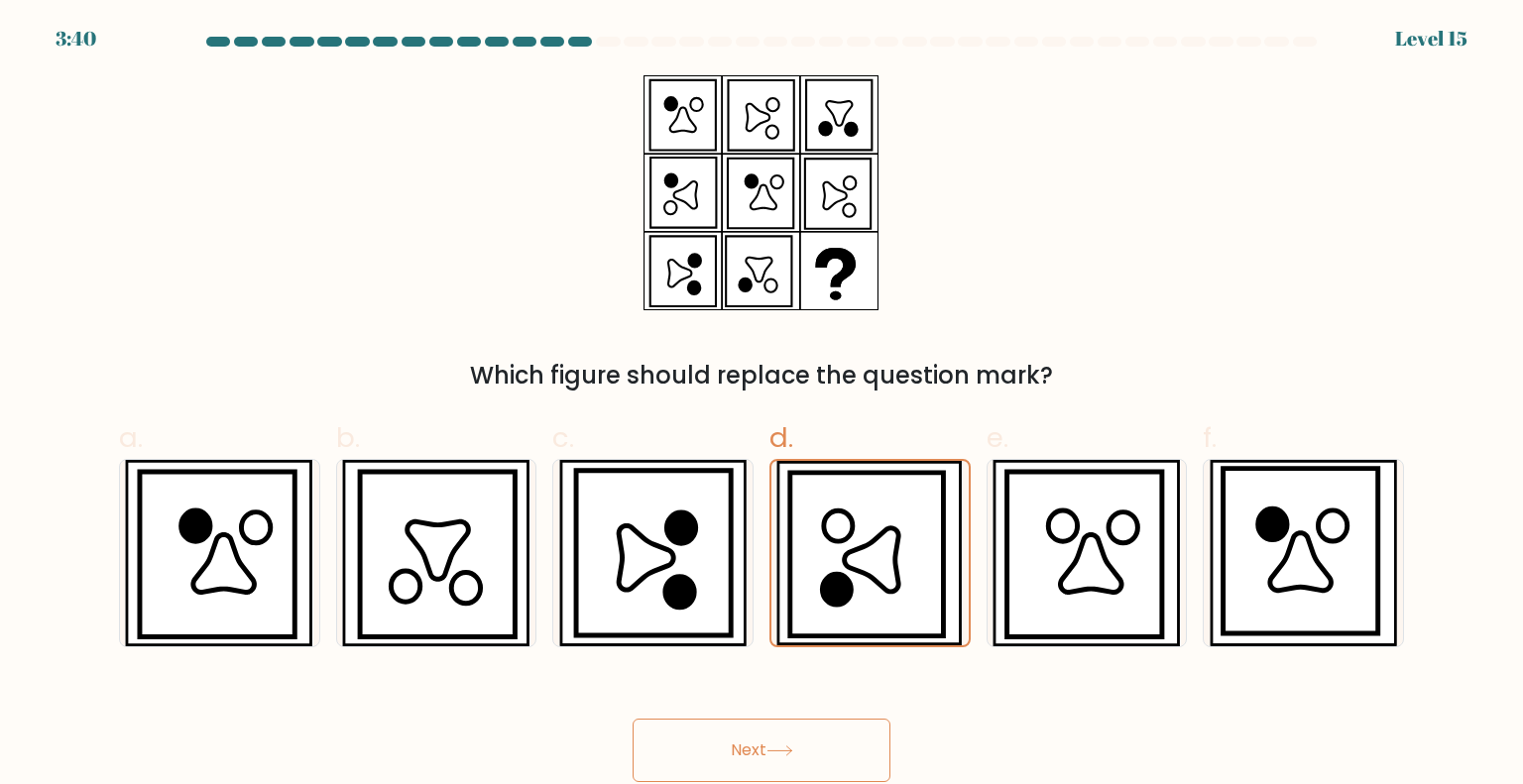 click on "Next" at bounding box center (762, 750) 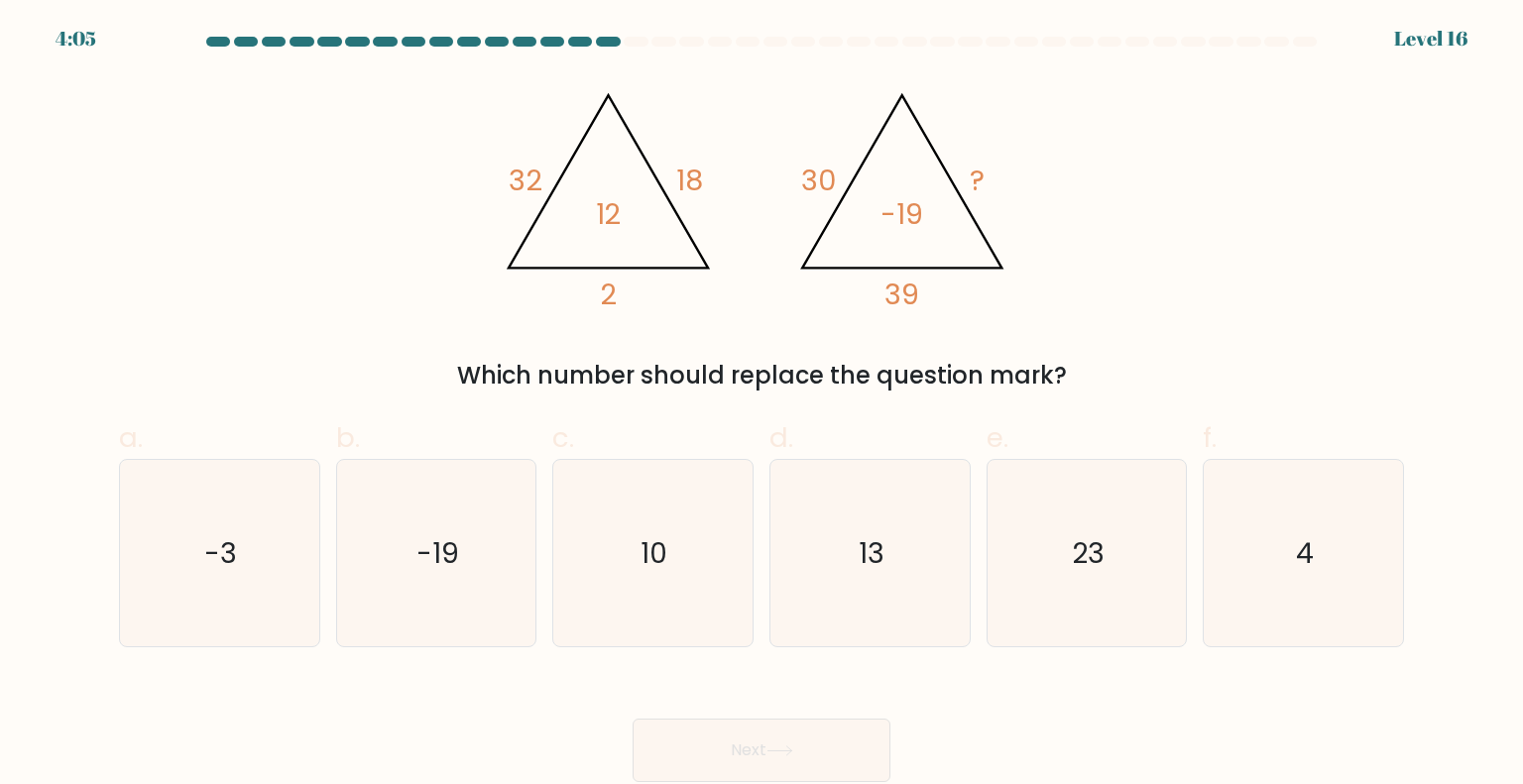 click on "10" 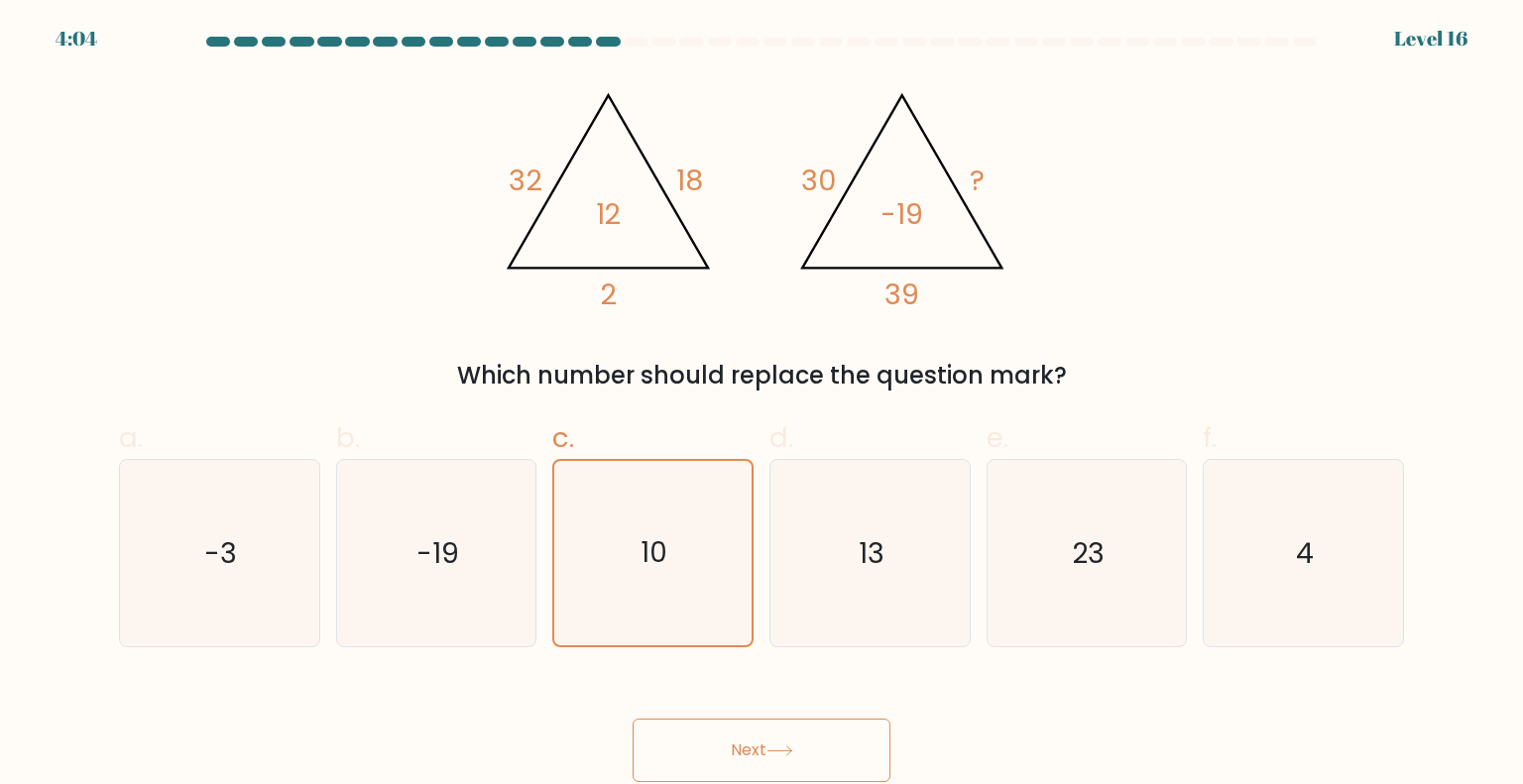 click 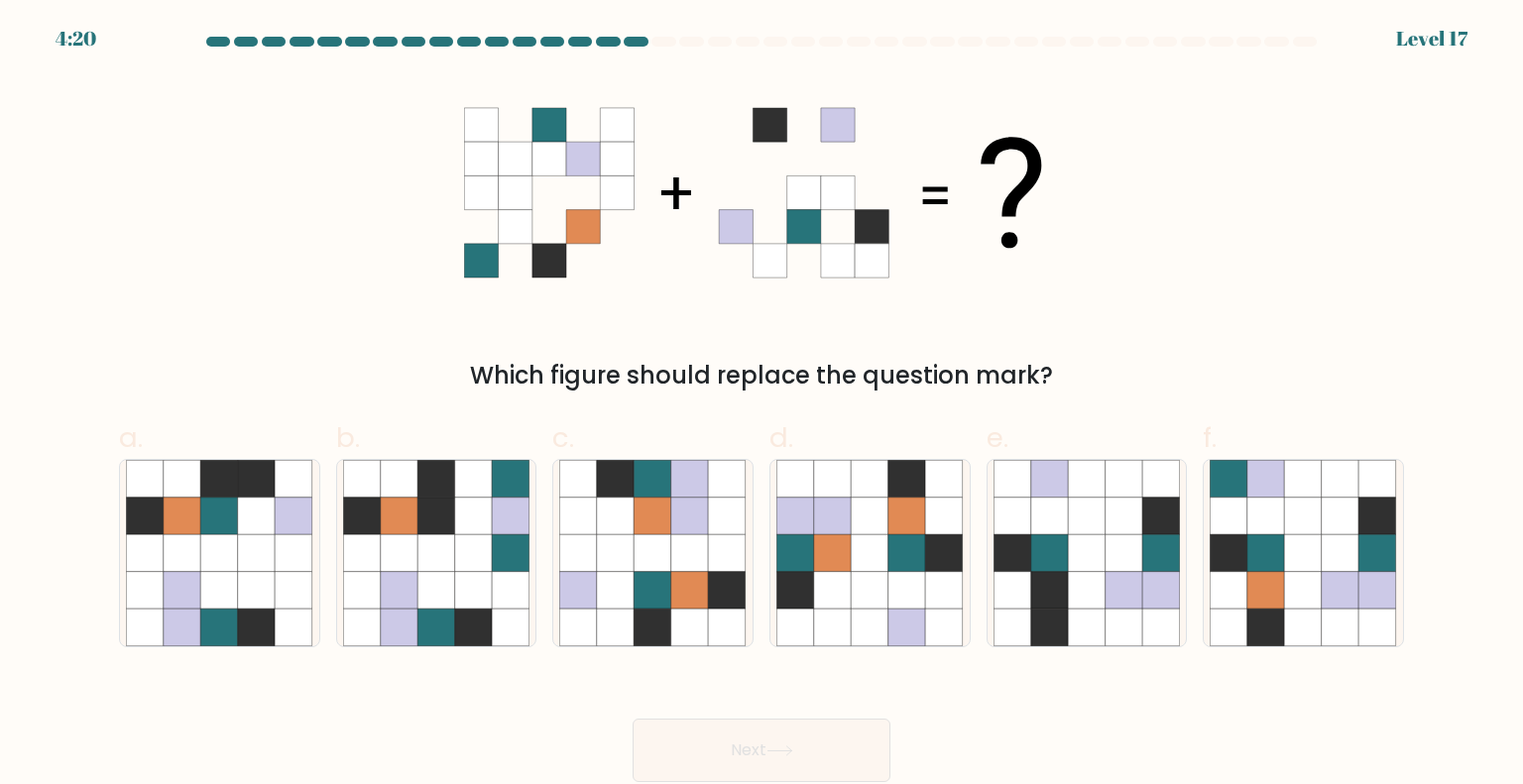 click 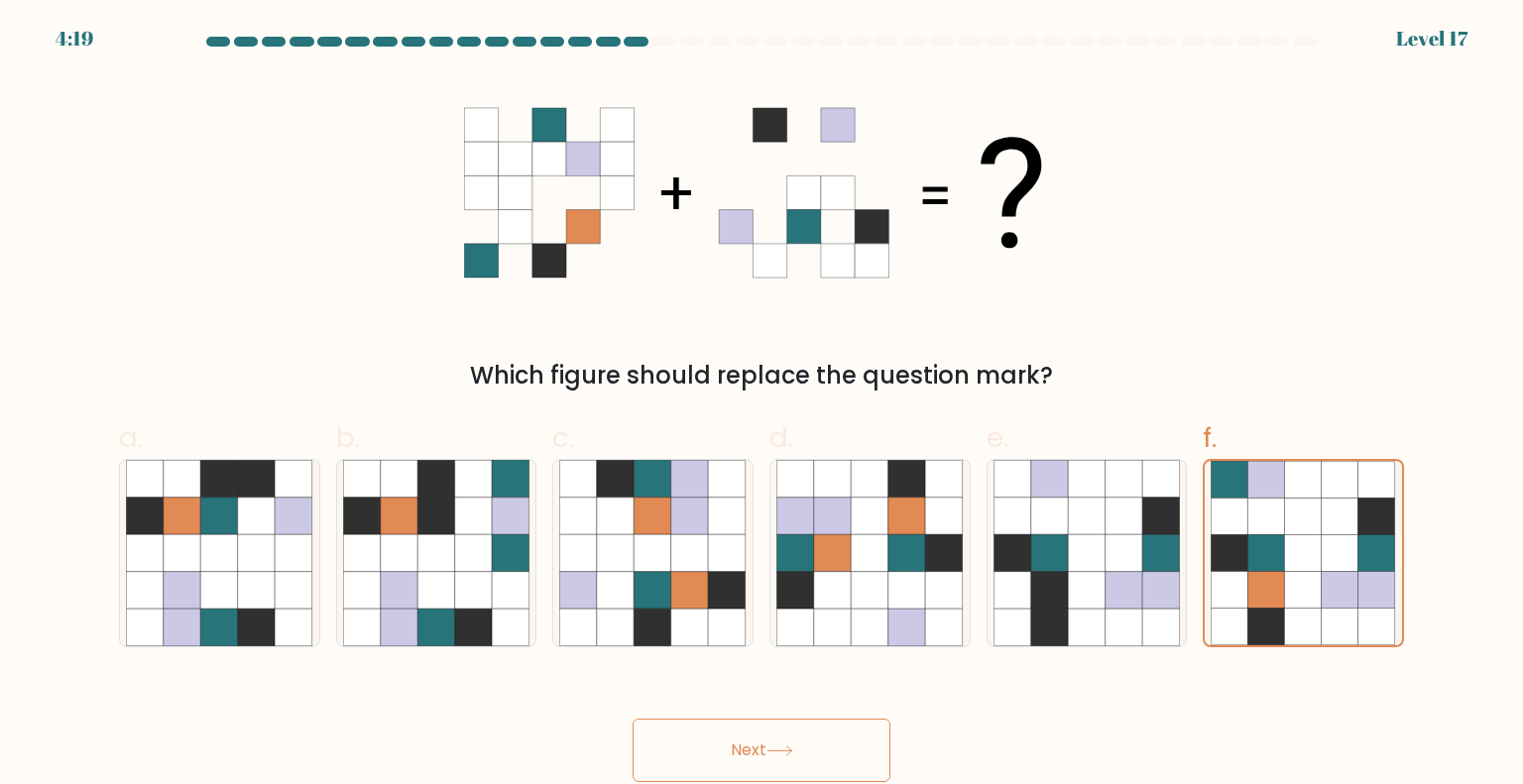 click on "Next" at bounding box center (762, 750) 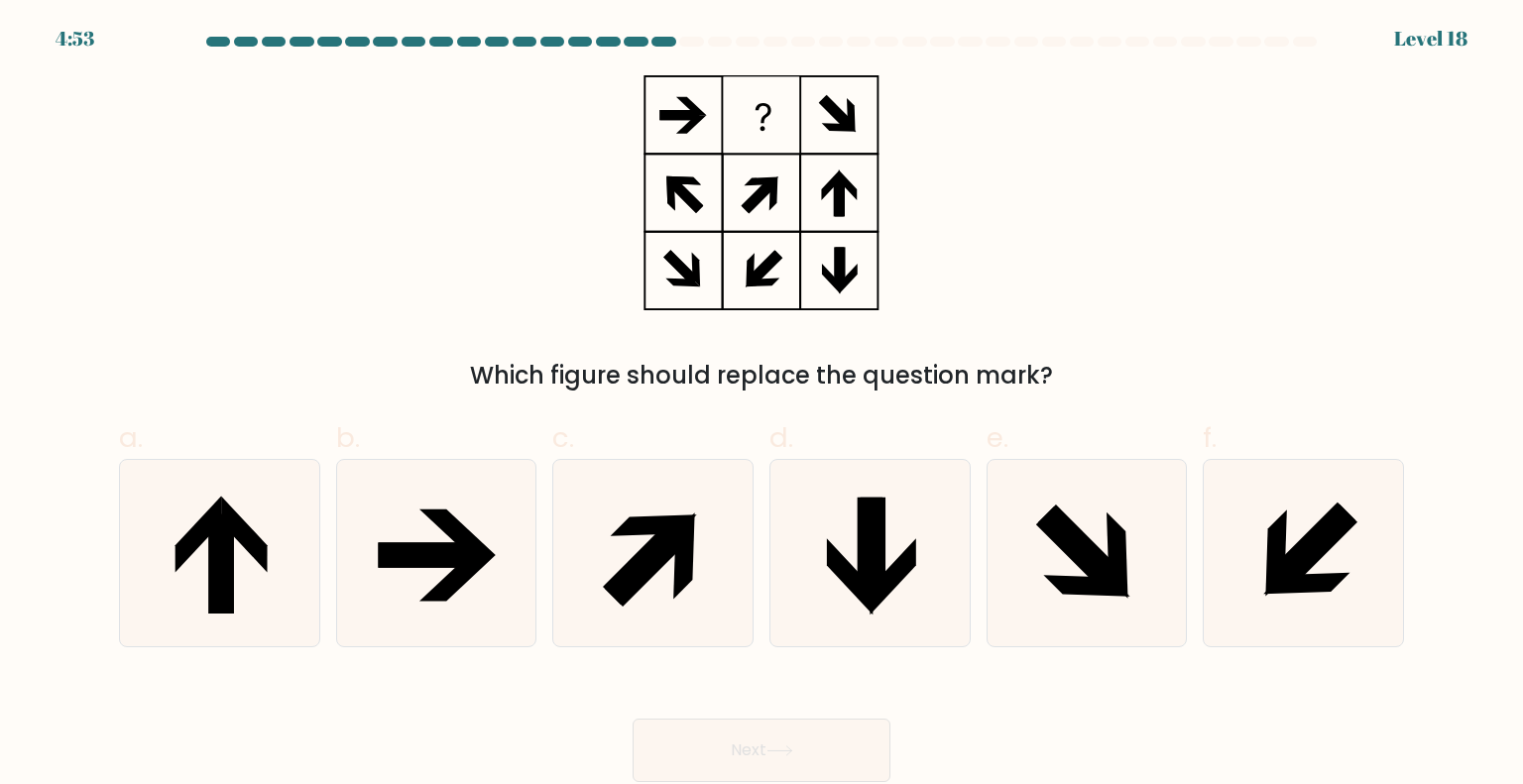 click 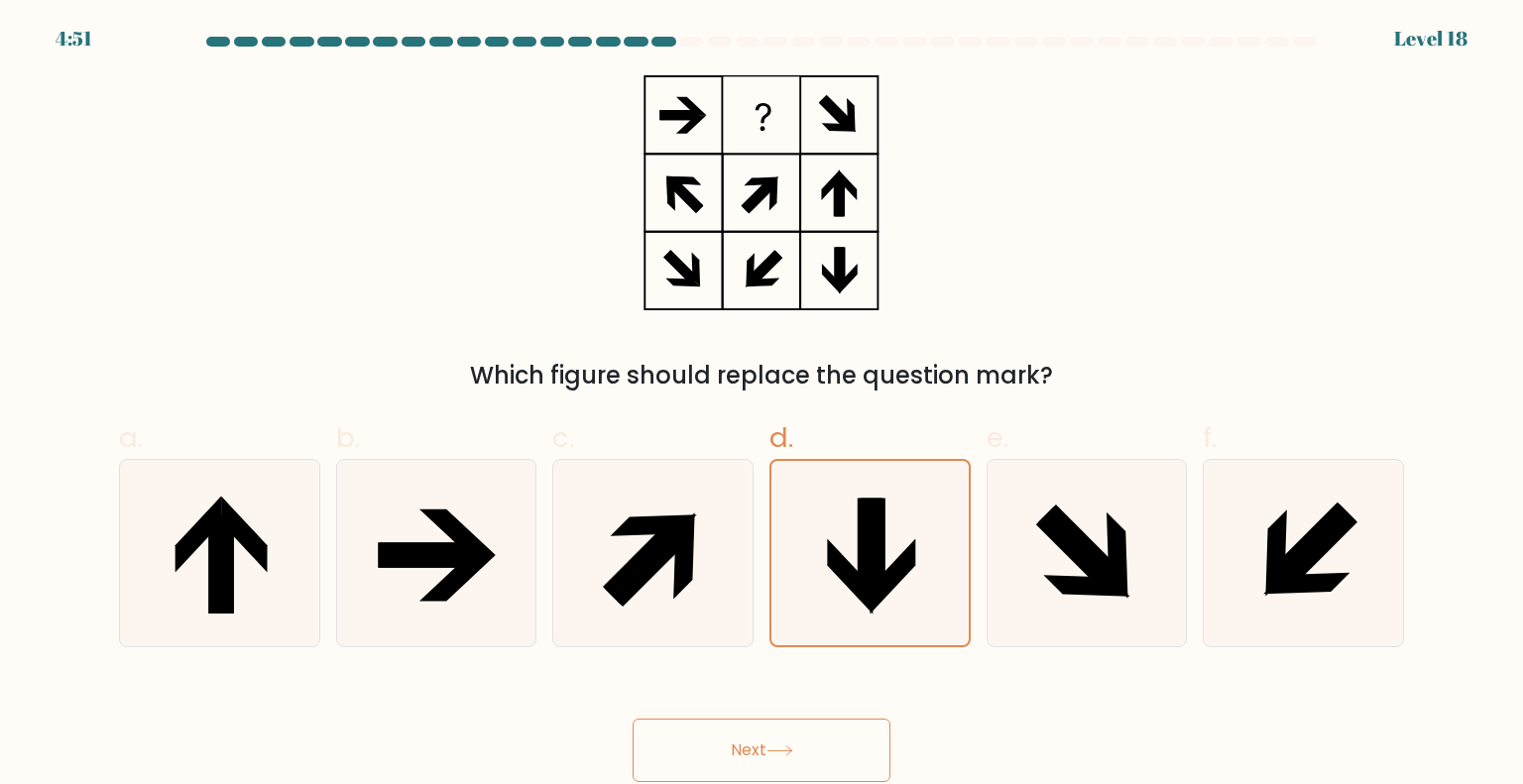 click on "Next" at bounding box center [762, 750] 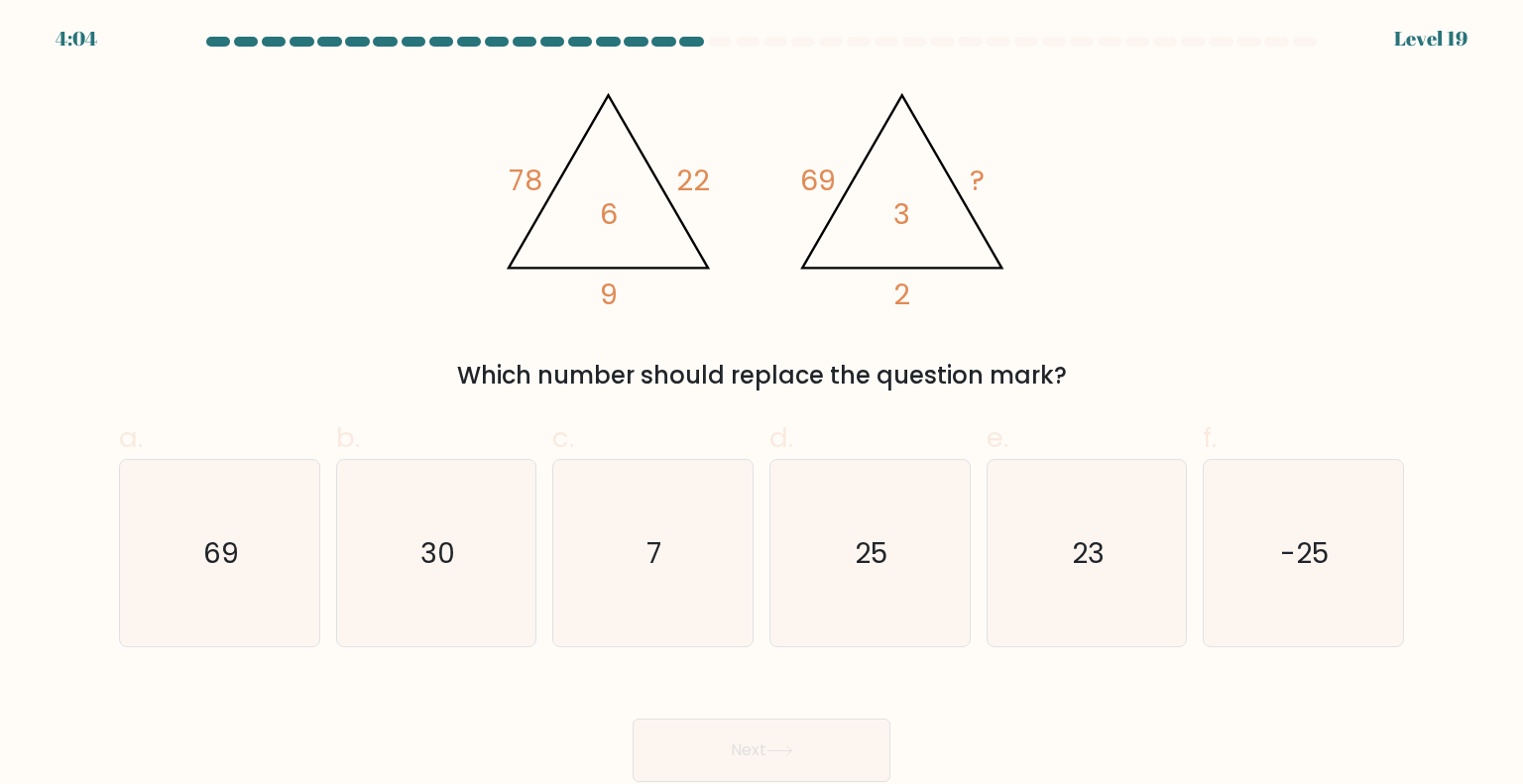 click on "25" 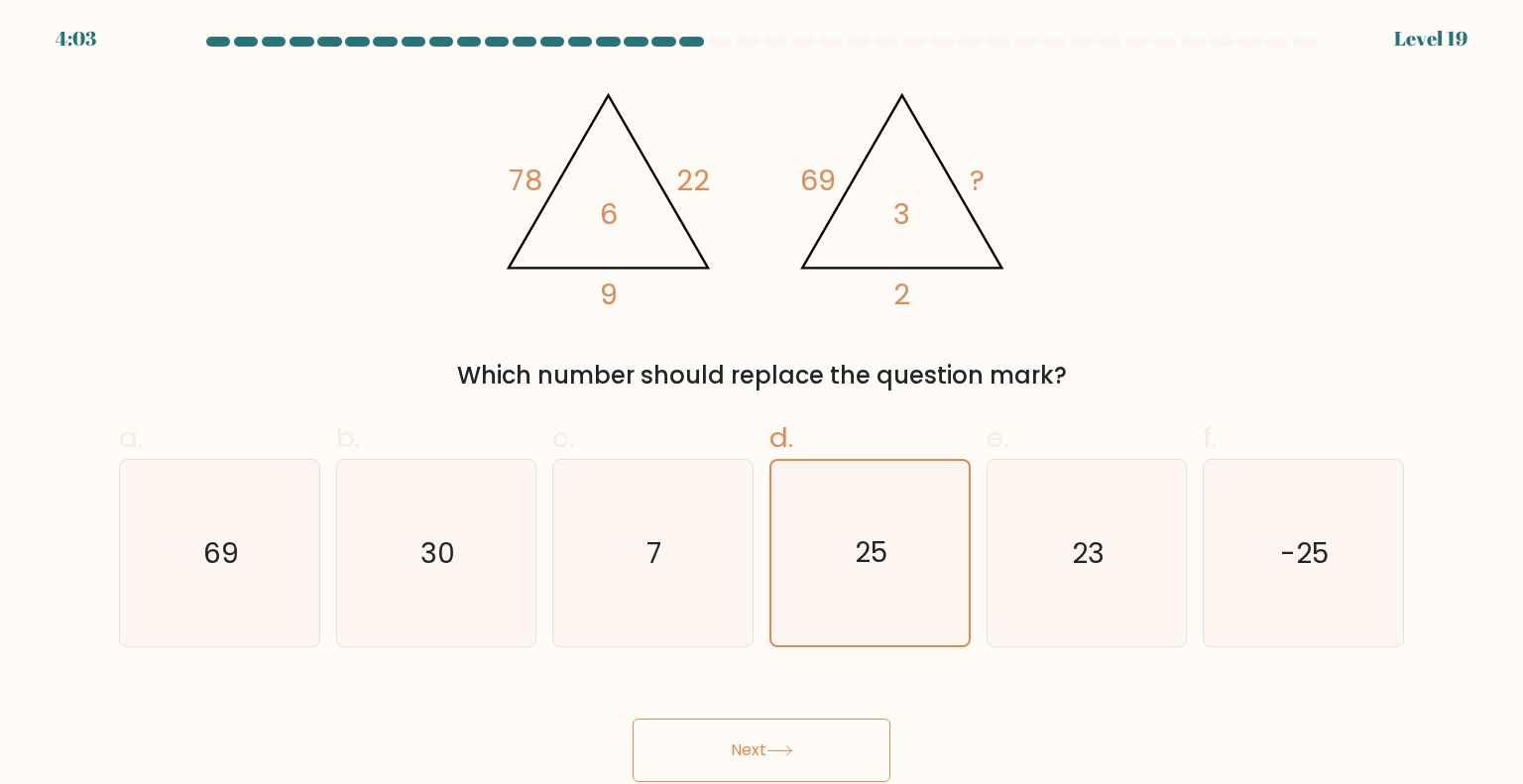 click on "Next" at bounding box center [762, 750] 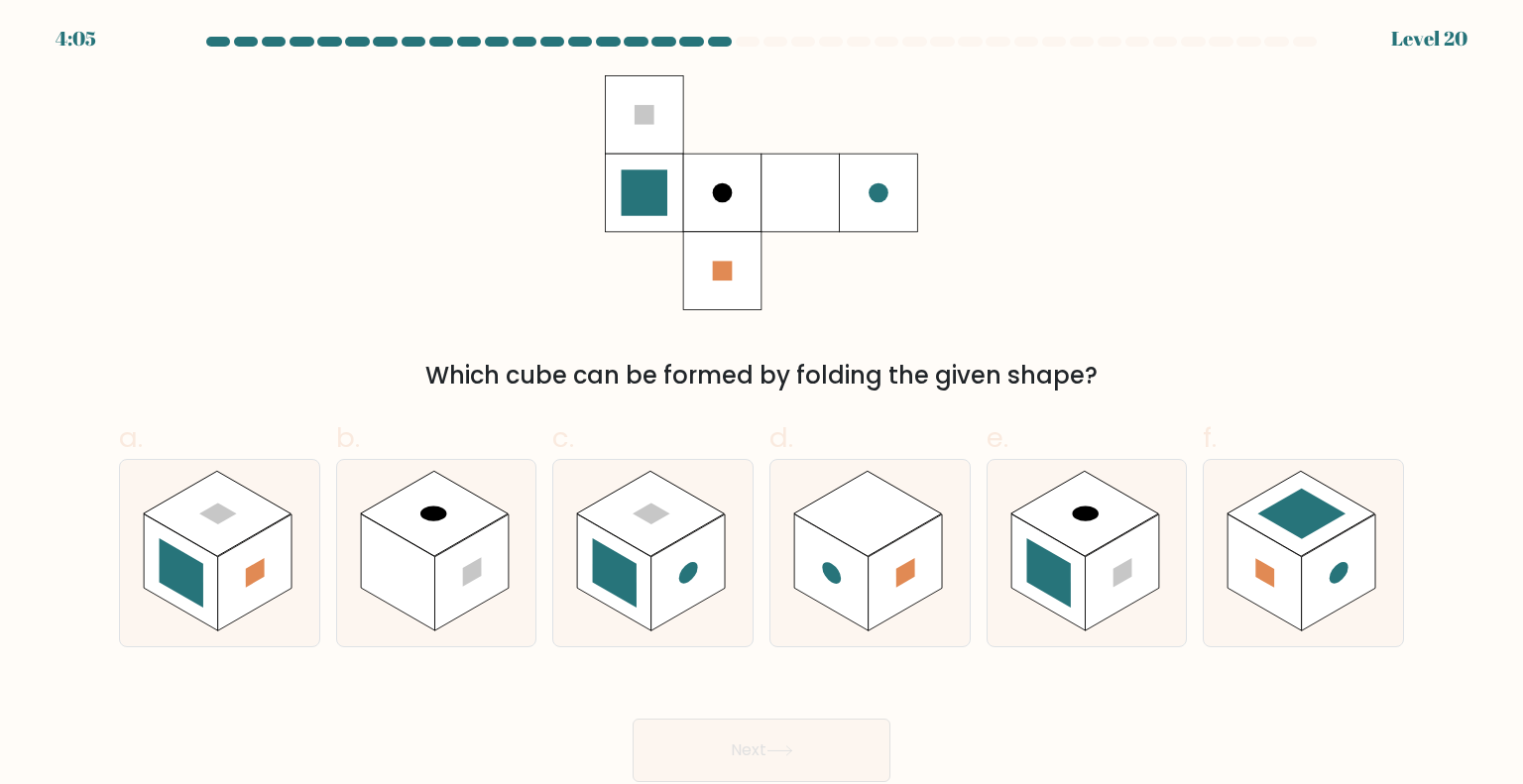 click 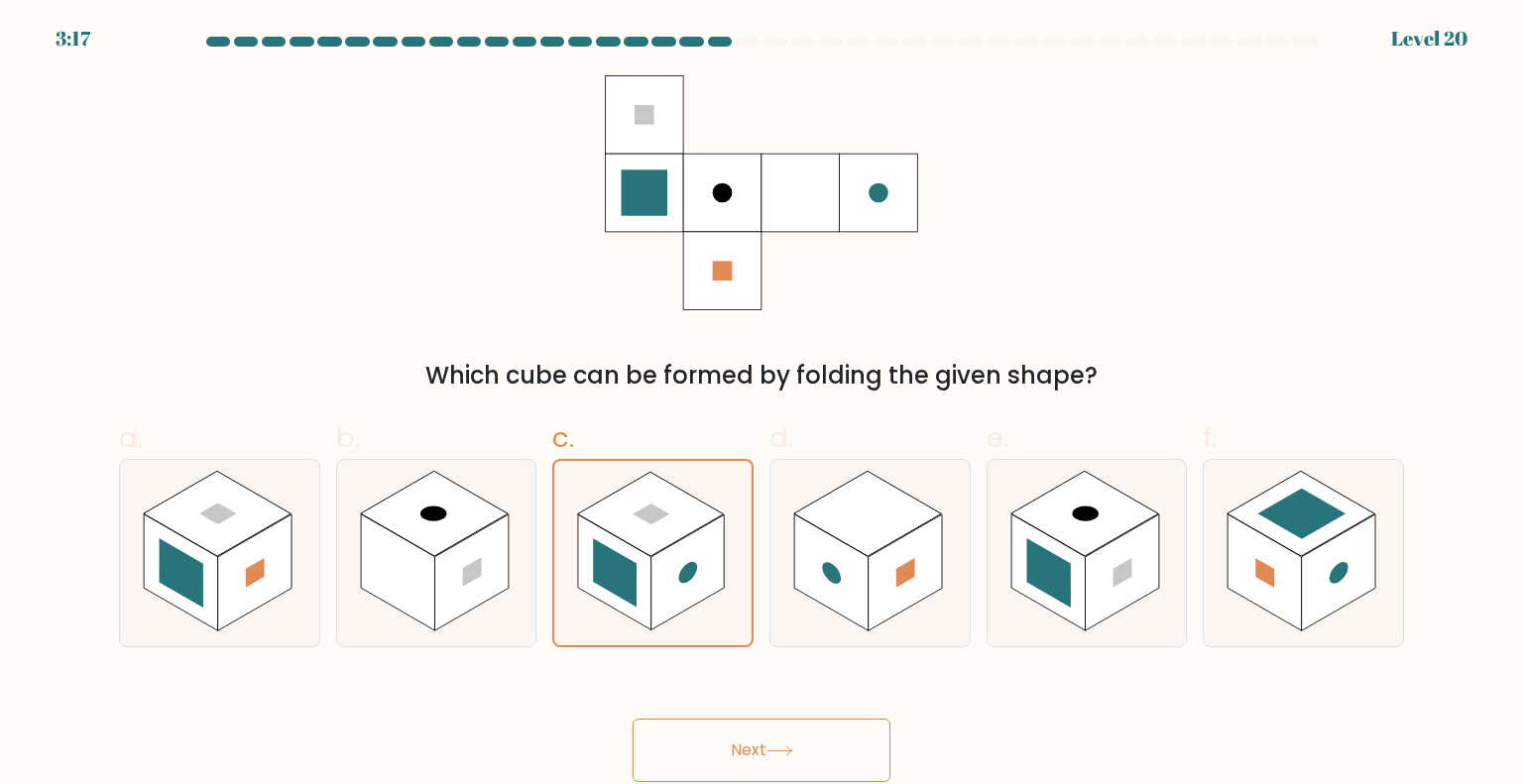 click on "Next" at bounding box center (762, 750) 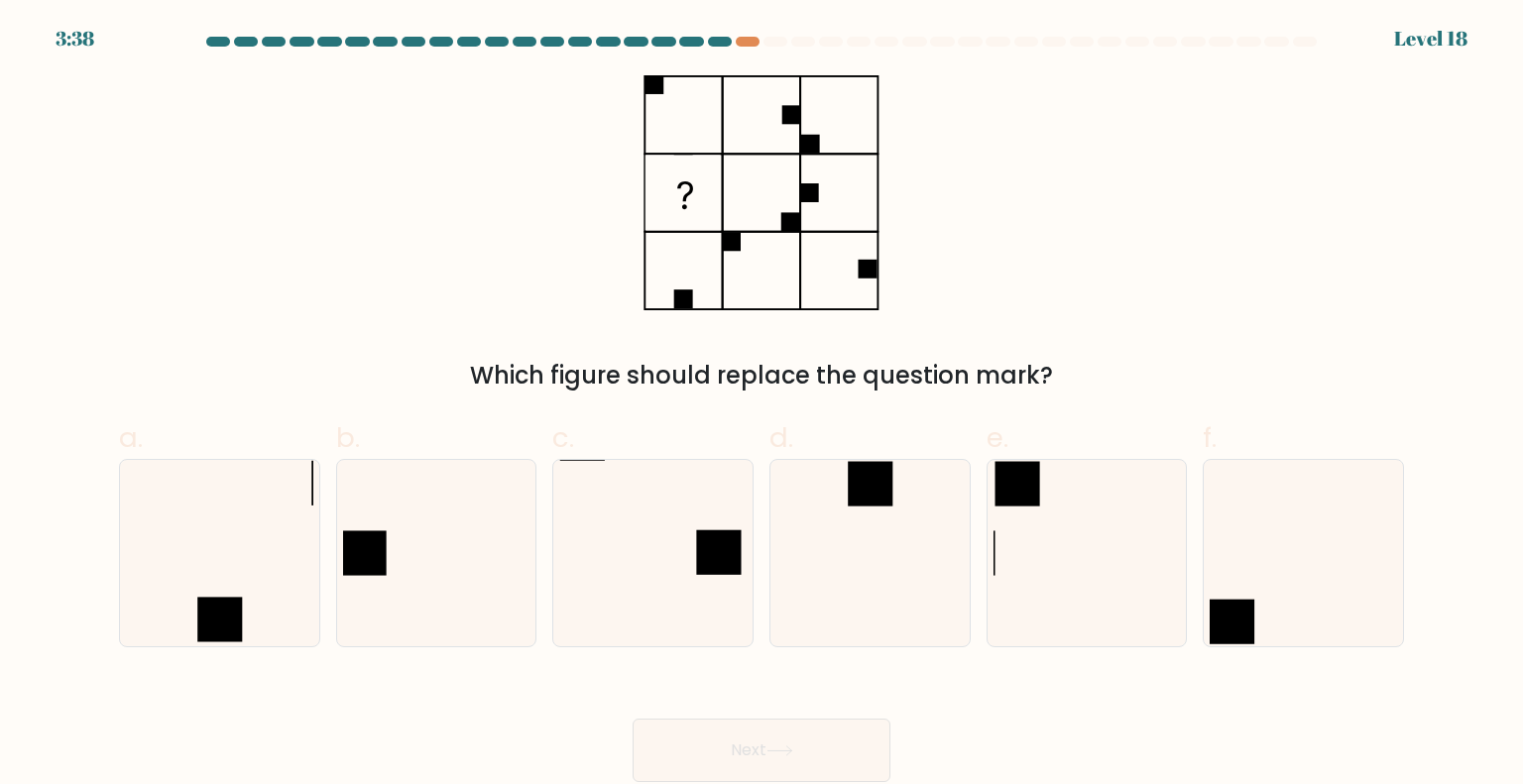 click 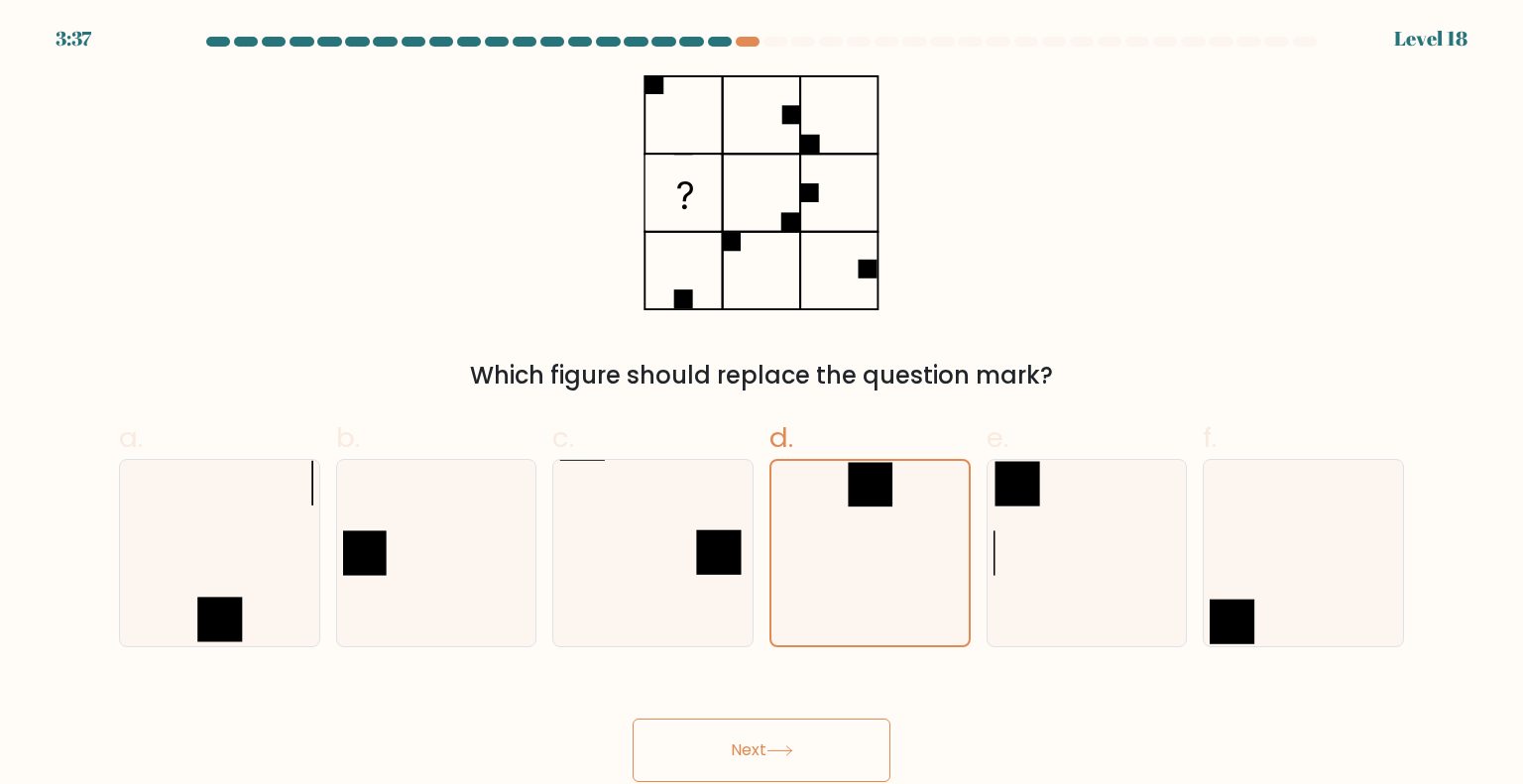click on "Next" at bounding box center [762, 750] 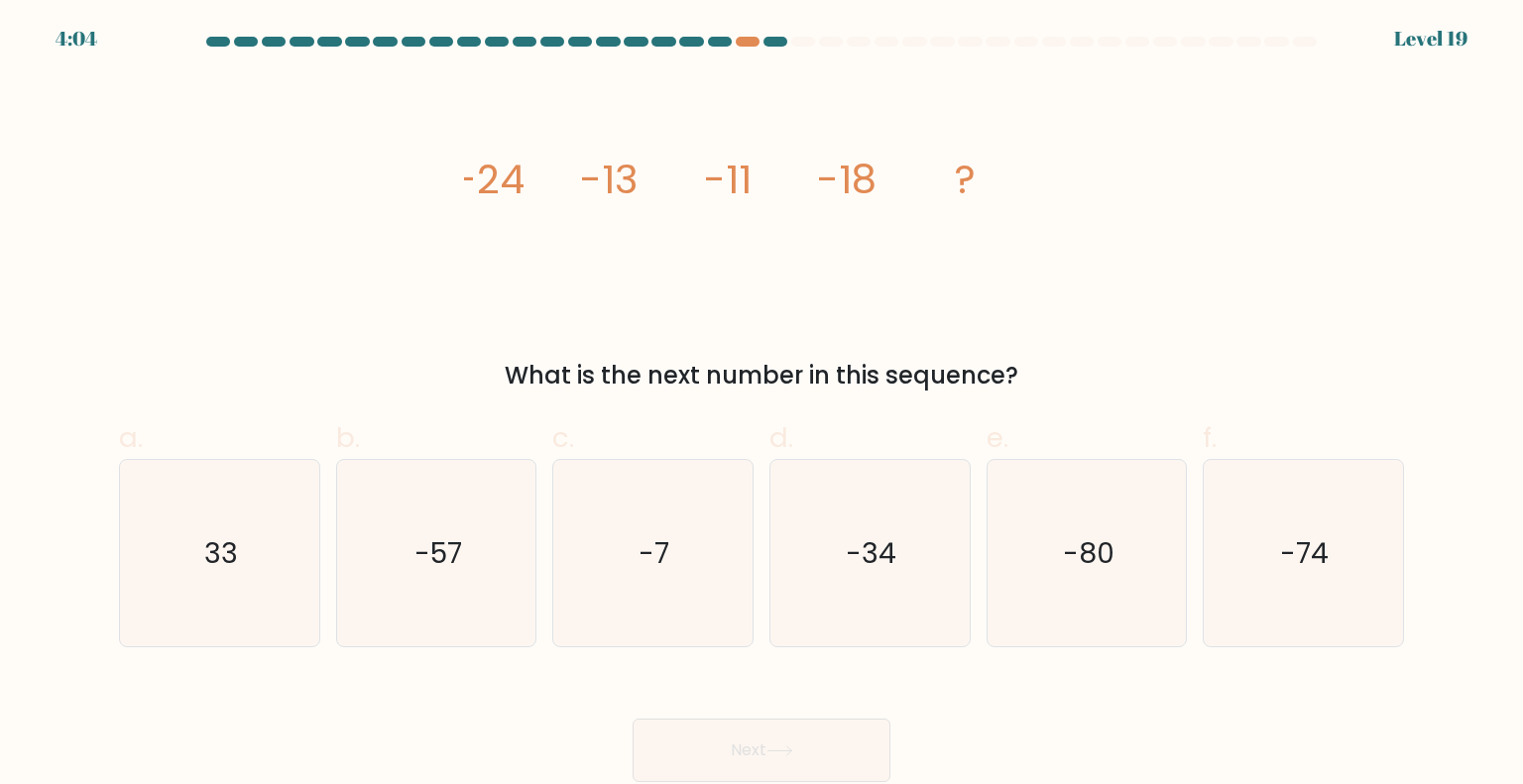 click at bounding box center [748, 42] 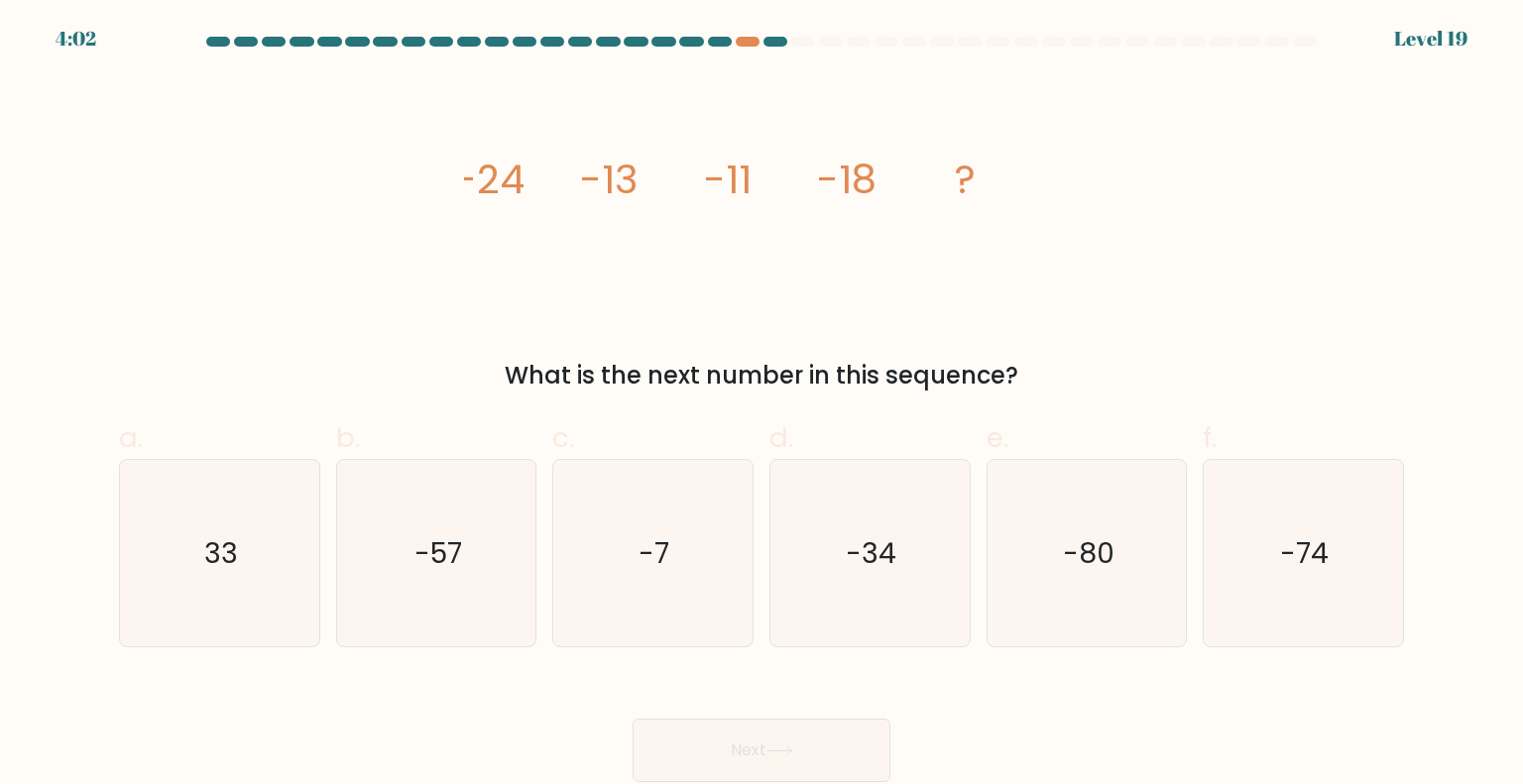 click at bounding box center [748, 42] 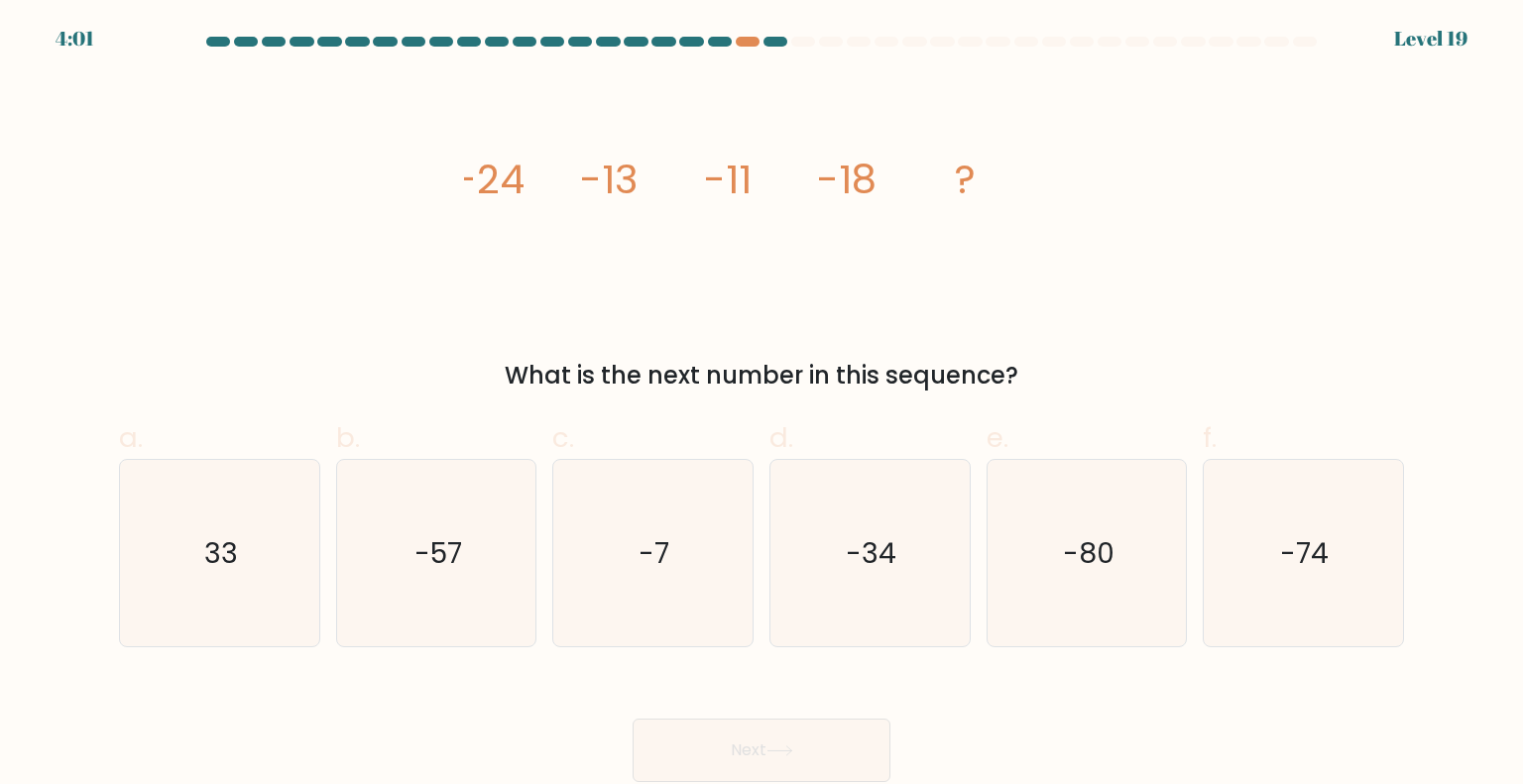 click at bounding box center (748, 42) 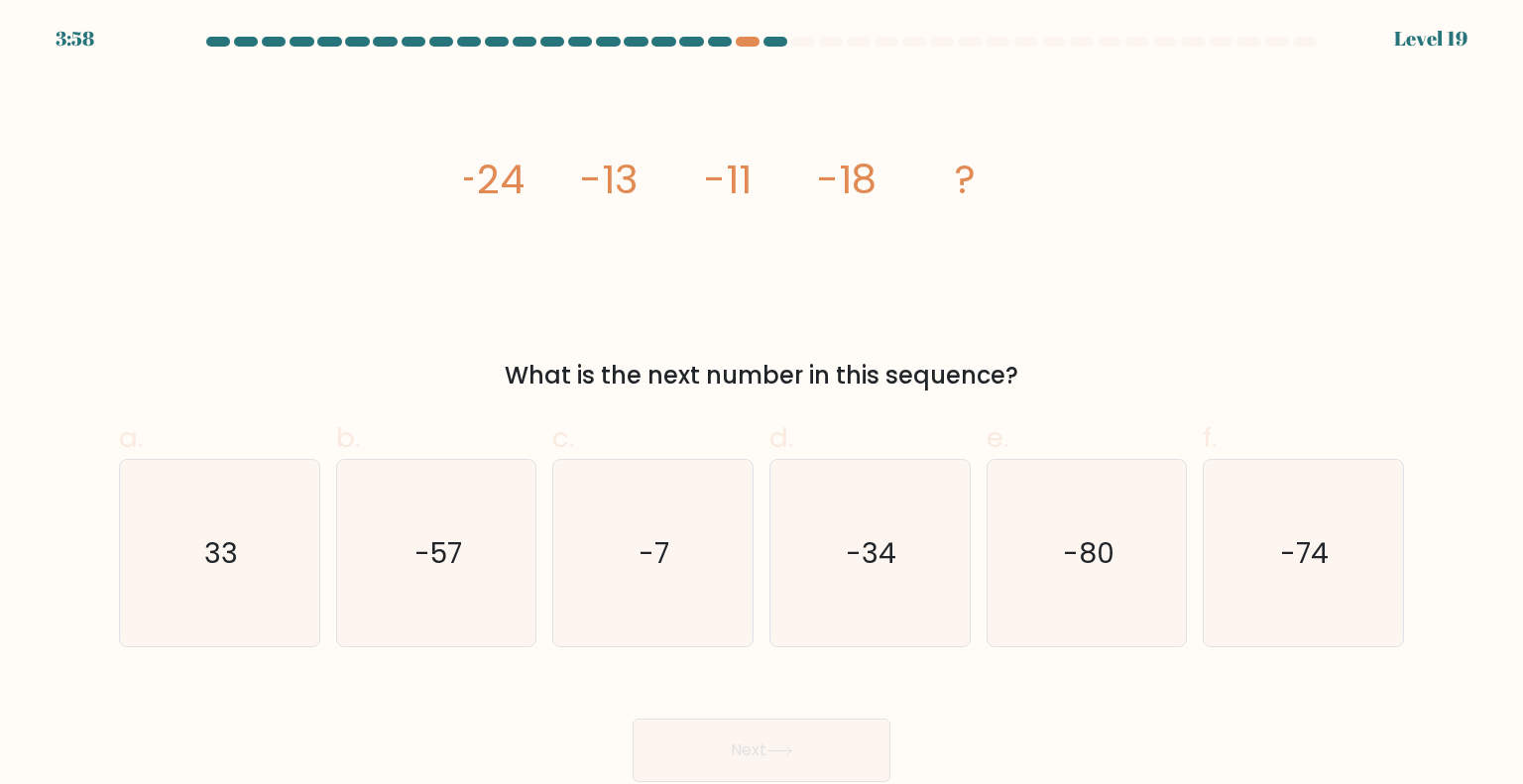 click at bounding box center [691, 42] 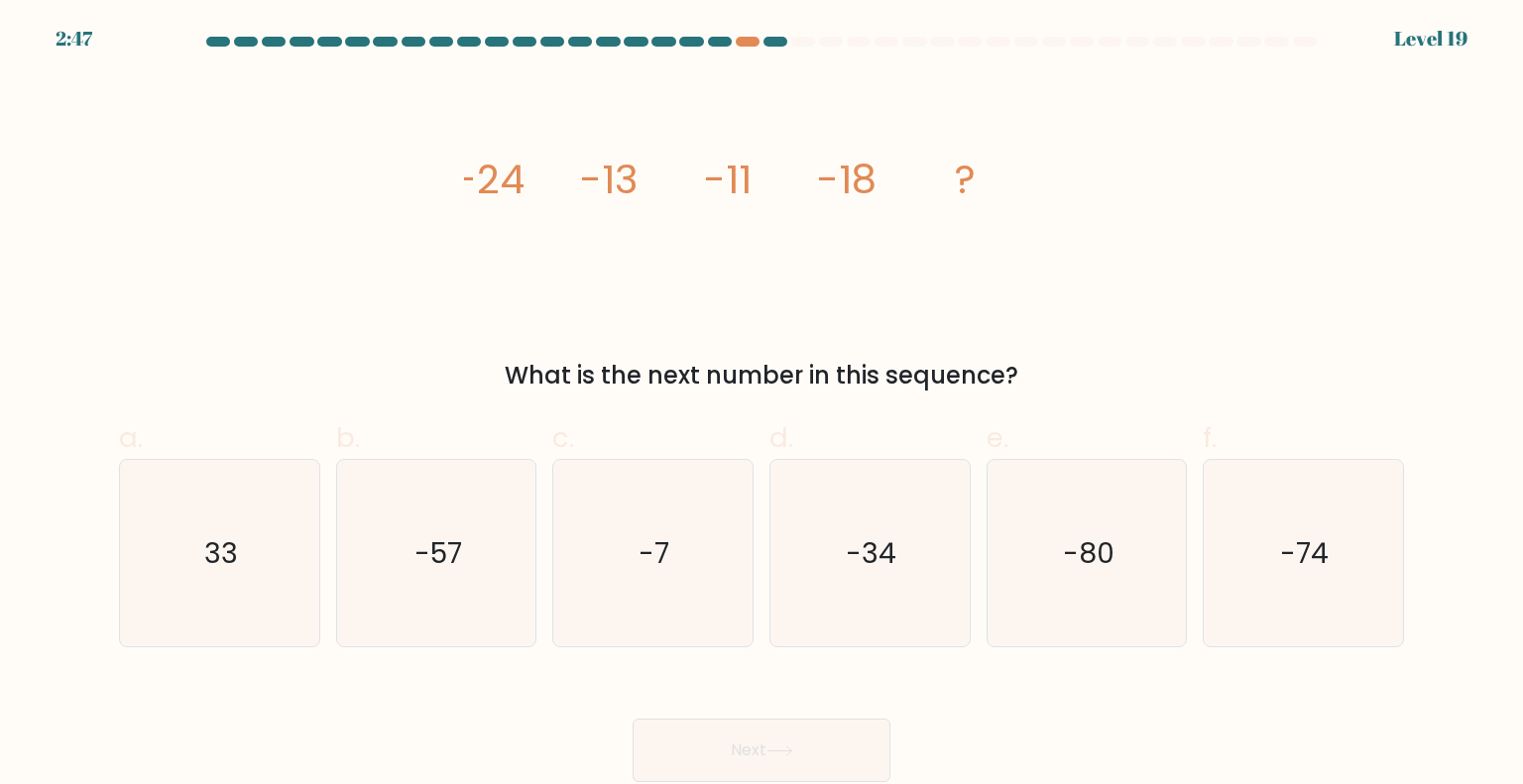 click on "-34" 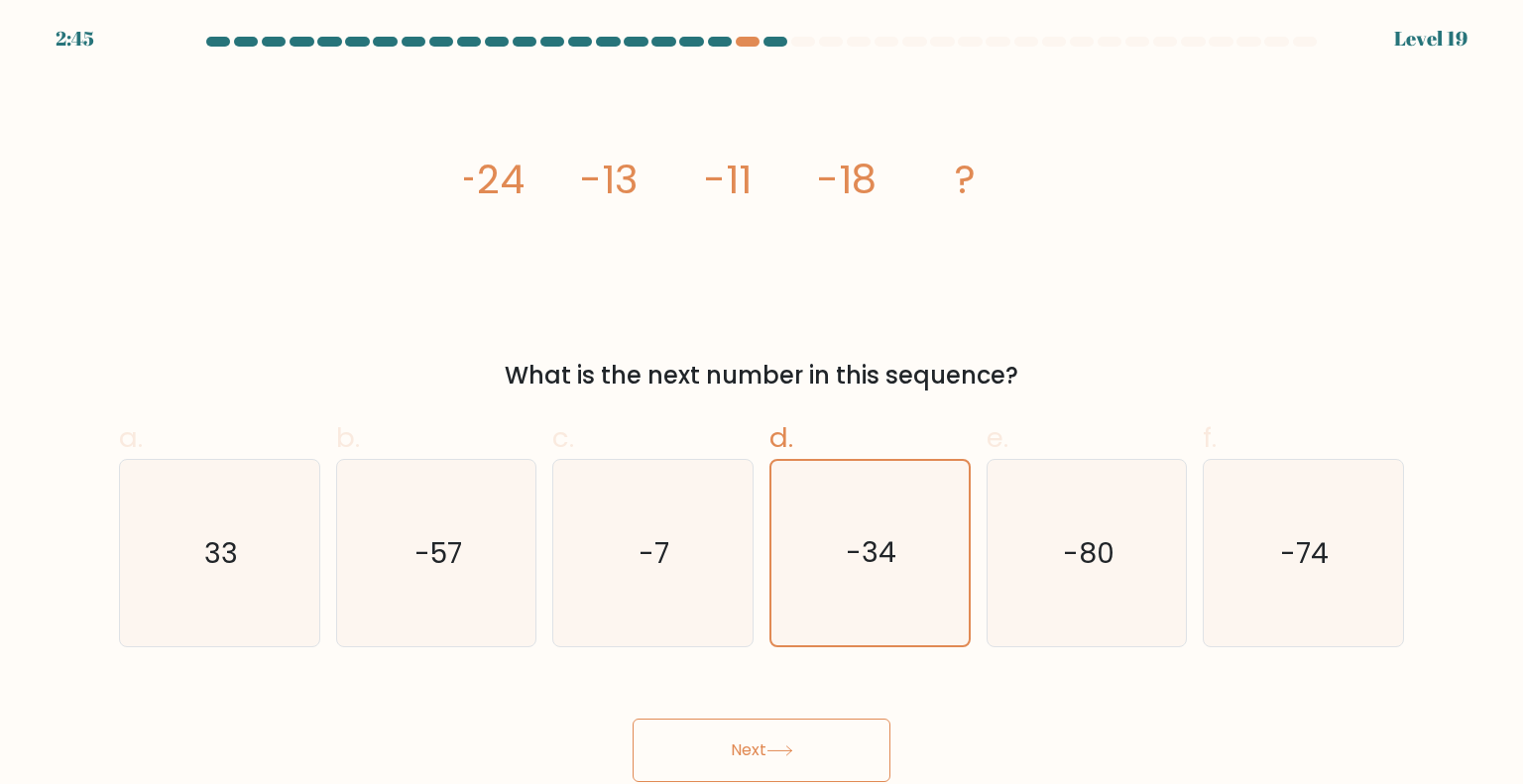 click on "Next" at bounding box center (762, 750) 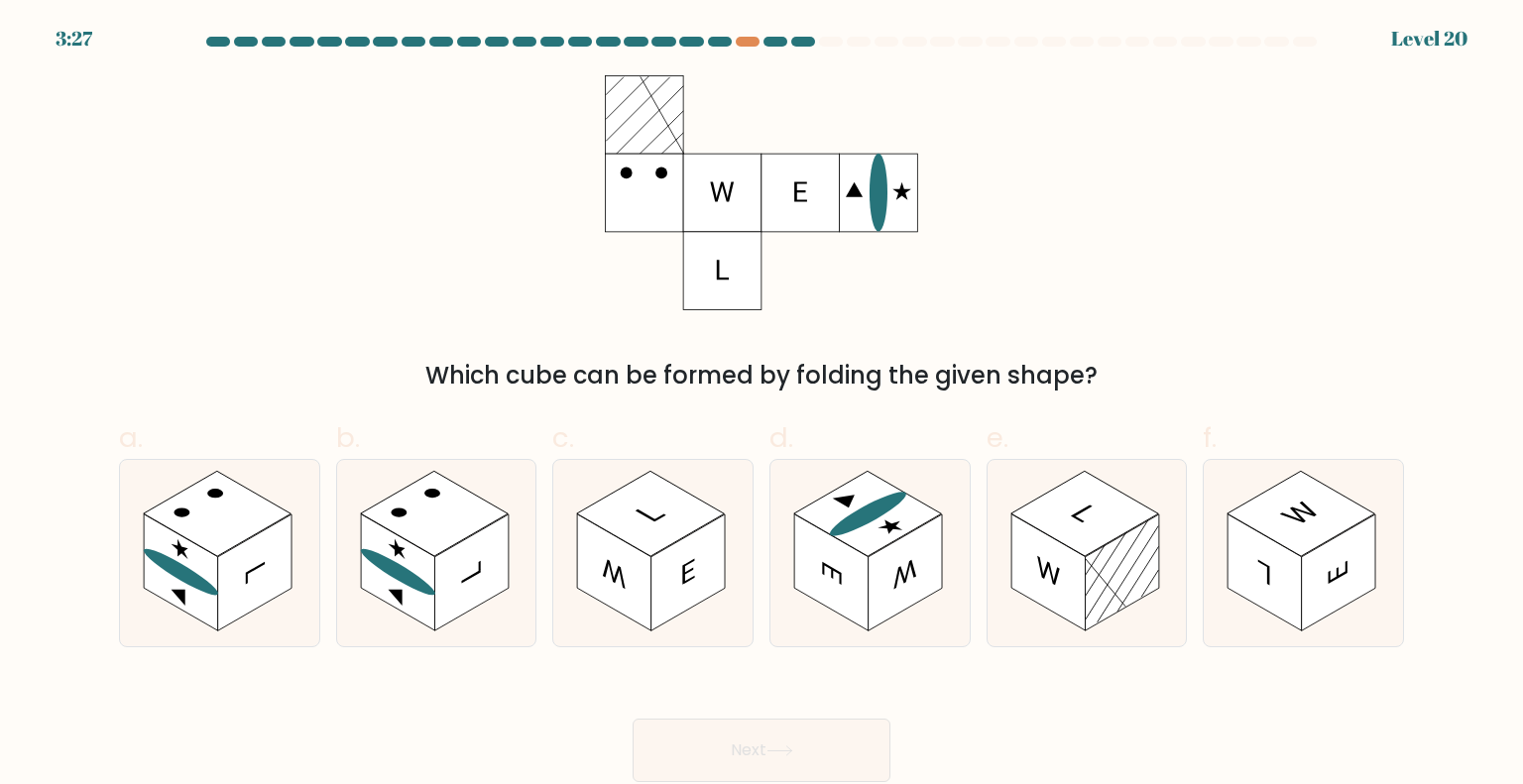 click at bounding box center [748, 42] 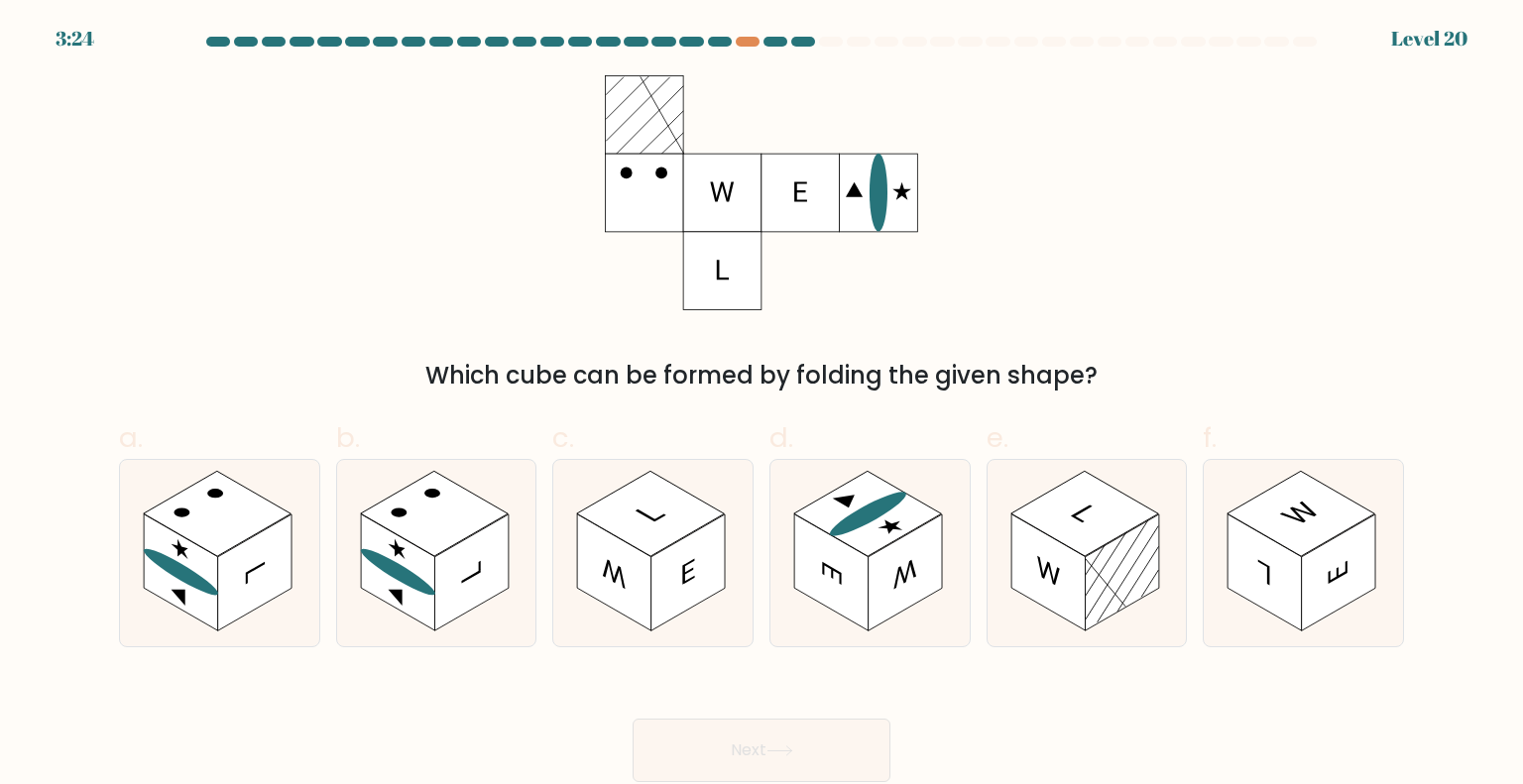 drag, startPoint x: 949, startPoint y: 380, endPoint x: 1033, endPoint y: 386, distance: 84.214 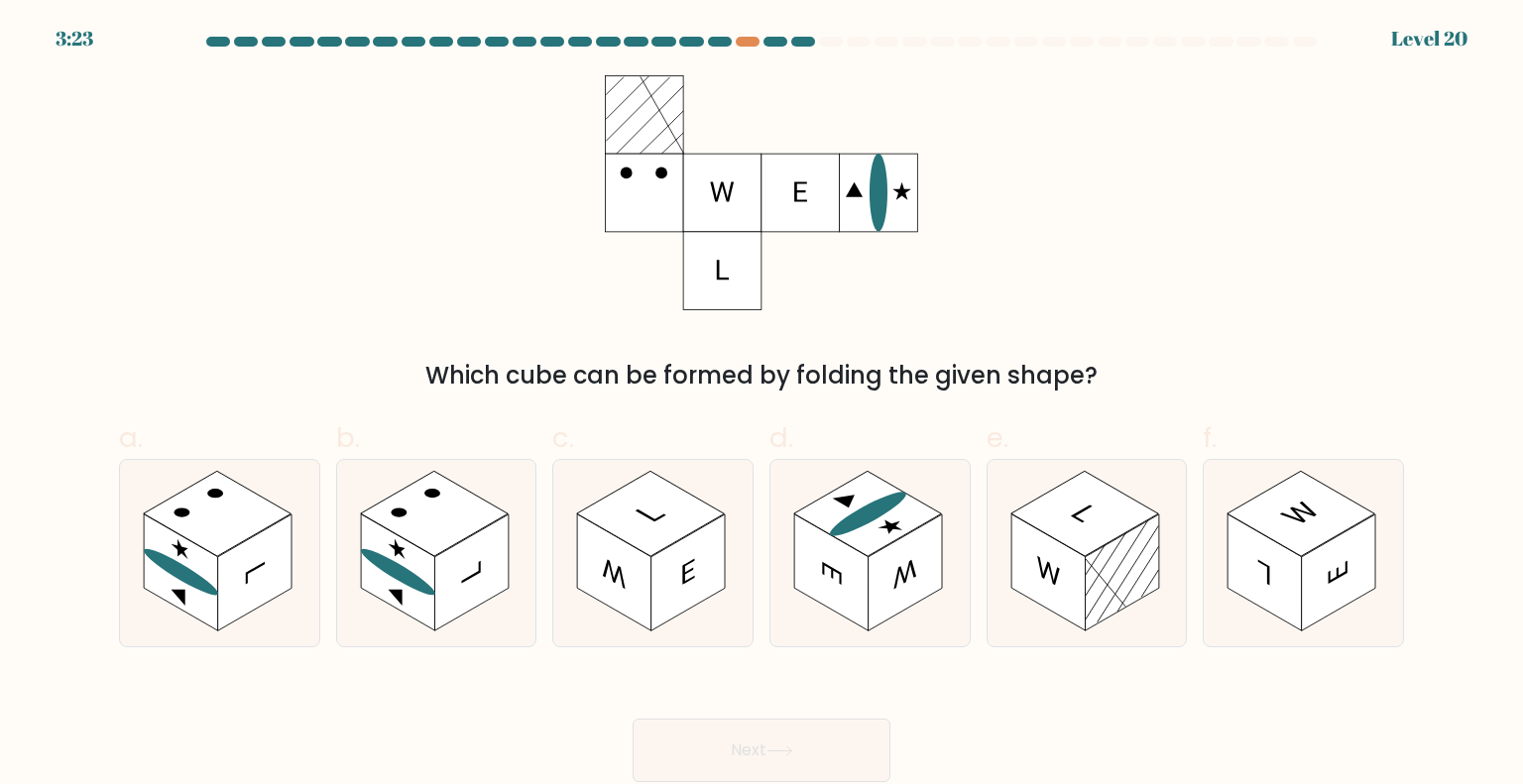 click on "Which cube can be formed by folding the given shape?" at bounding box center [762, 376] 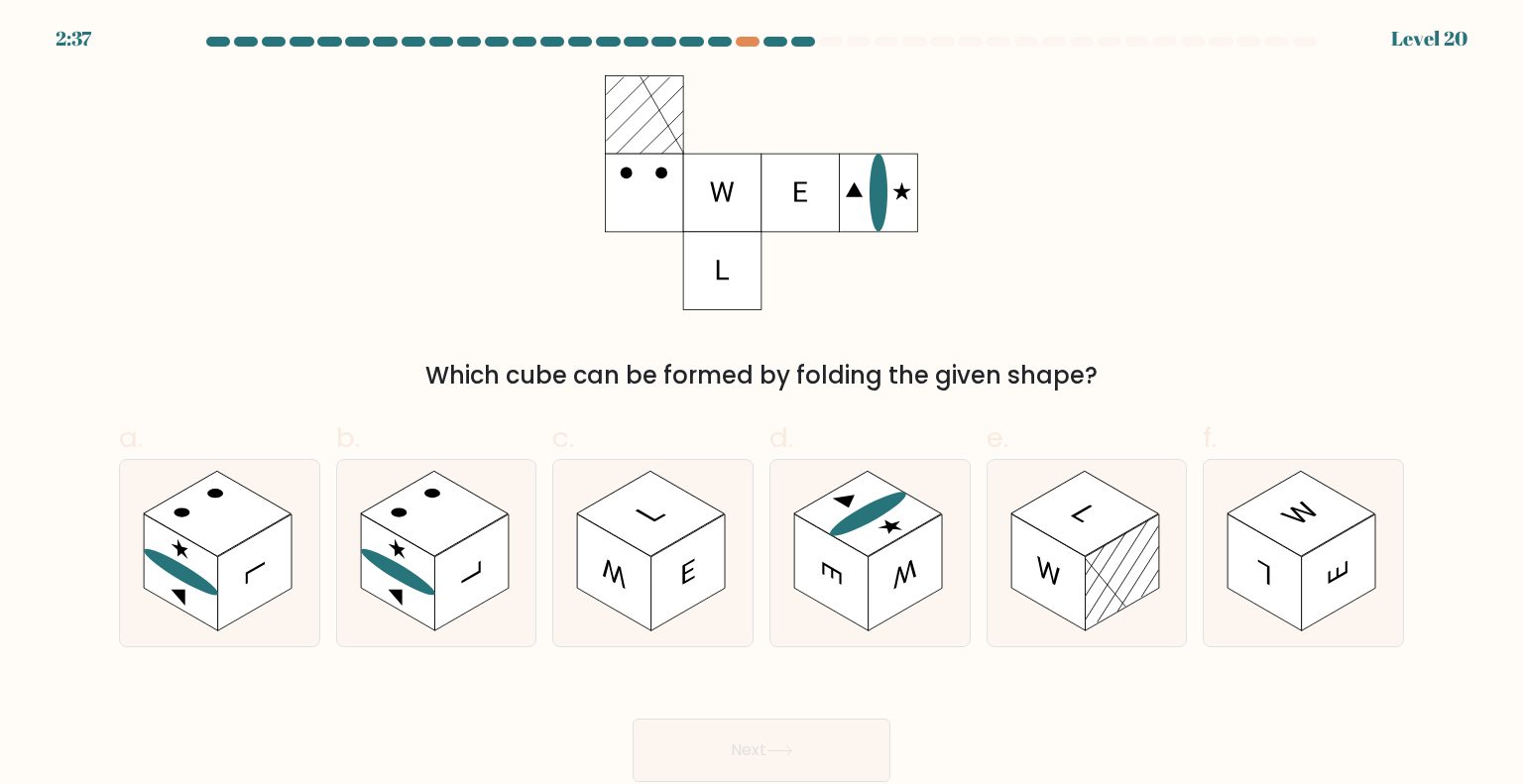 click 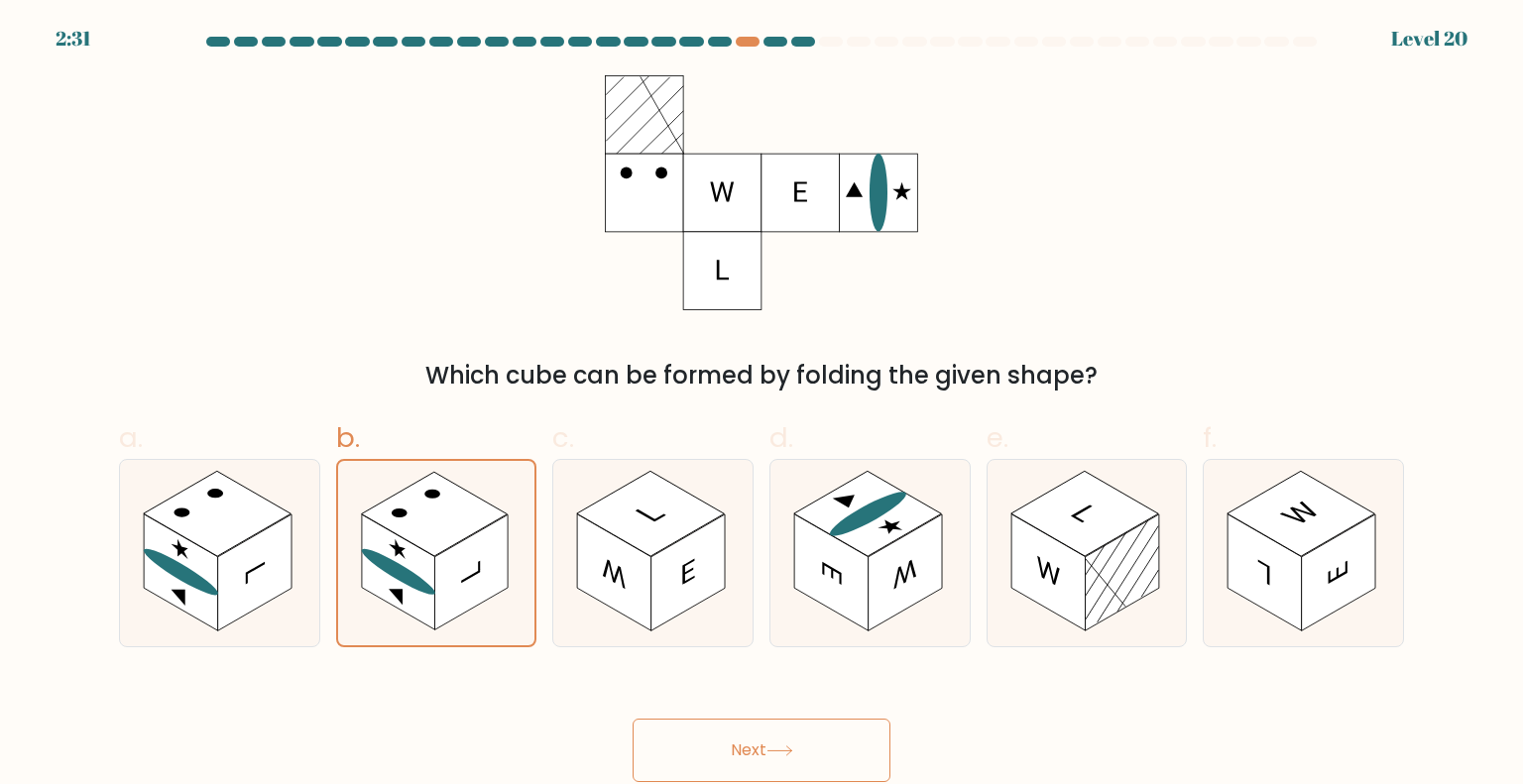 click on "Next" at bounding box center [762, 750] 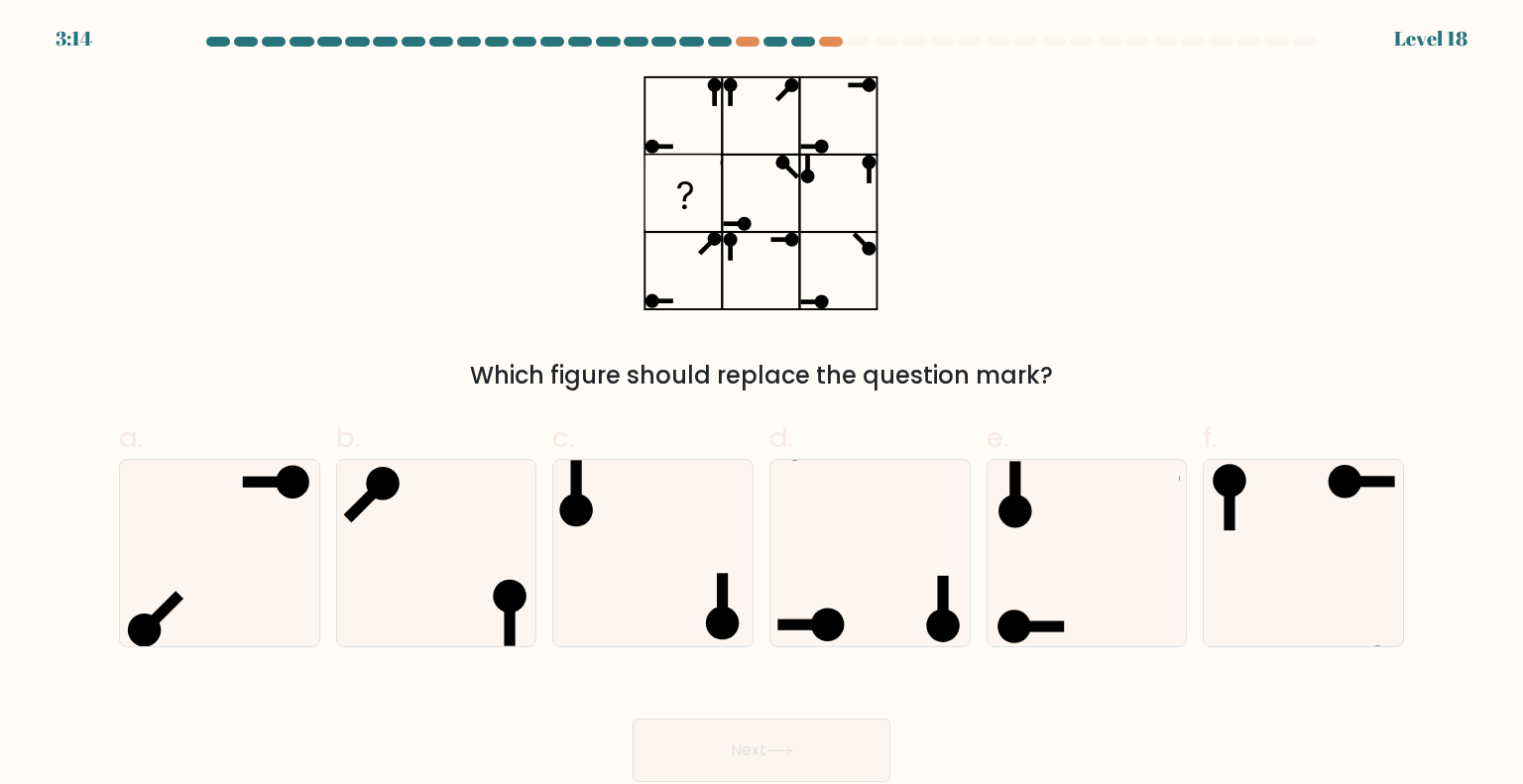 click at bounding box center (831, 42) 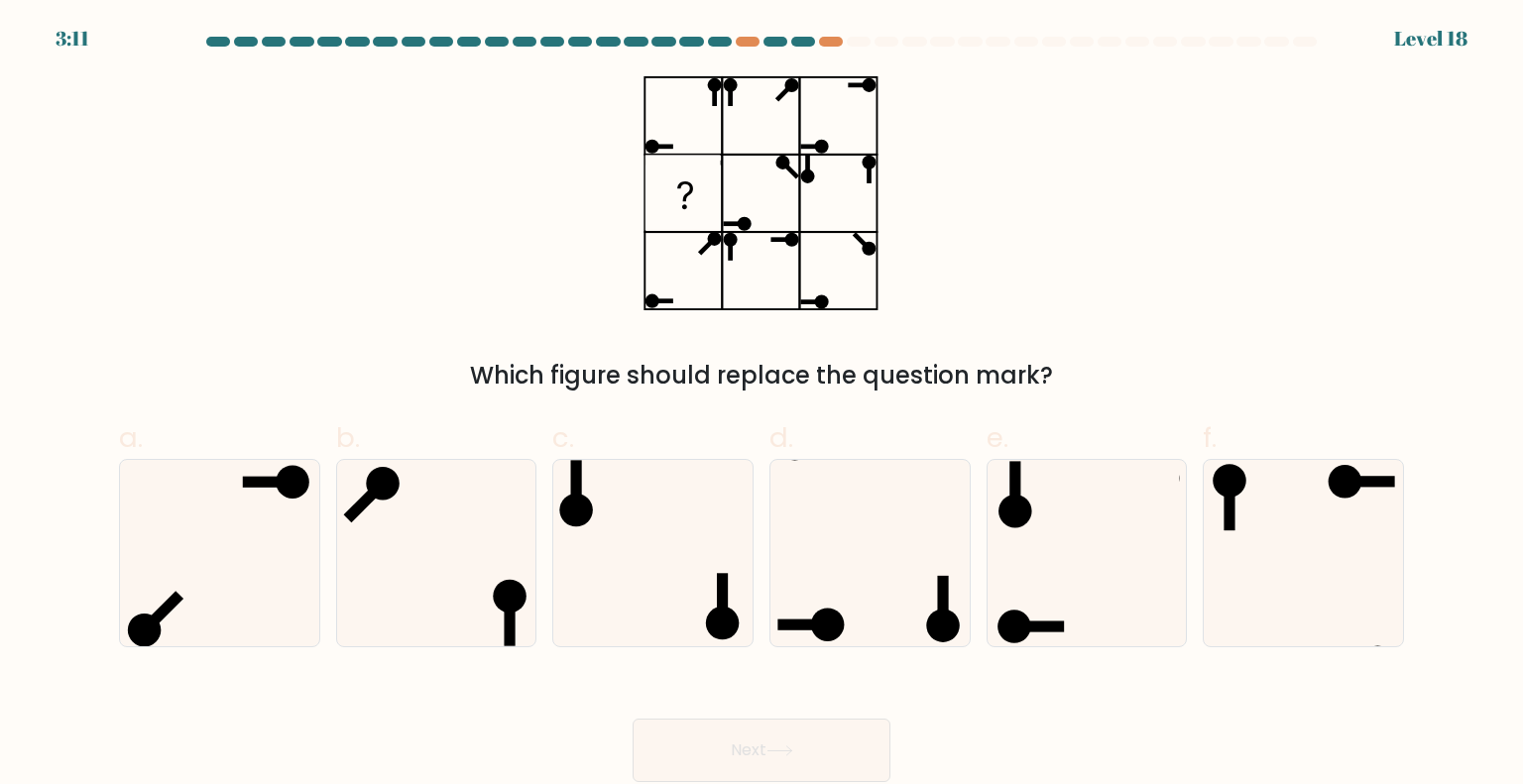 drag, startPoint x: 703, startPoint y: 376, endPoint x: 910, endPoint y: 371, distance: 207.0604 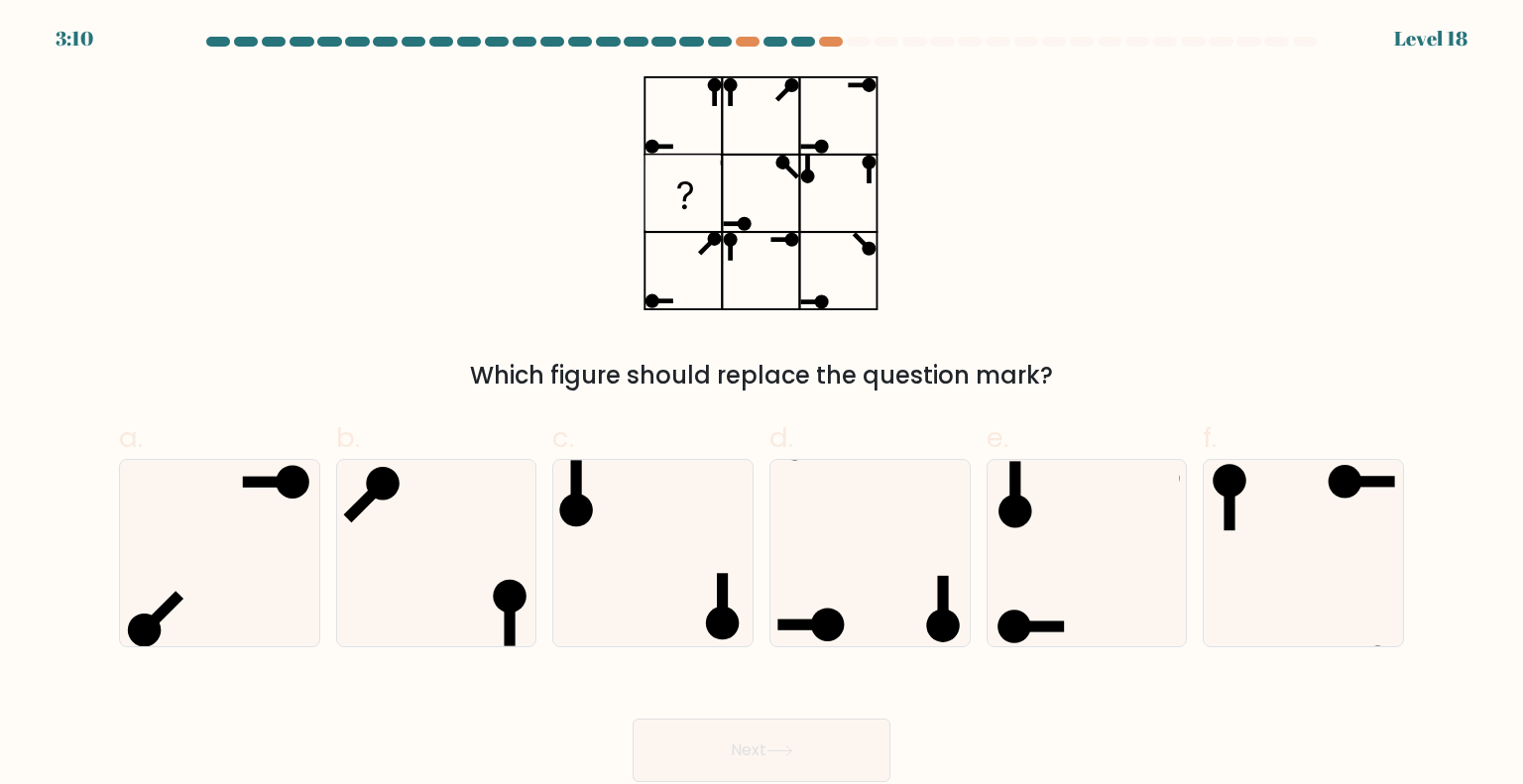 click on "Which figure should replace the question mark?" at bounding box center [762, 376] 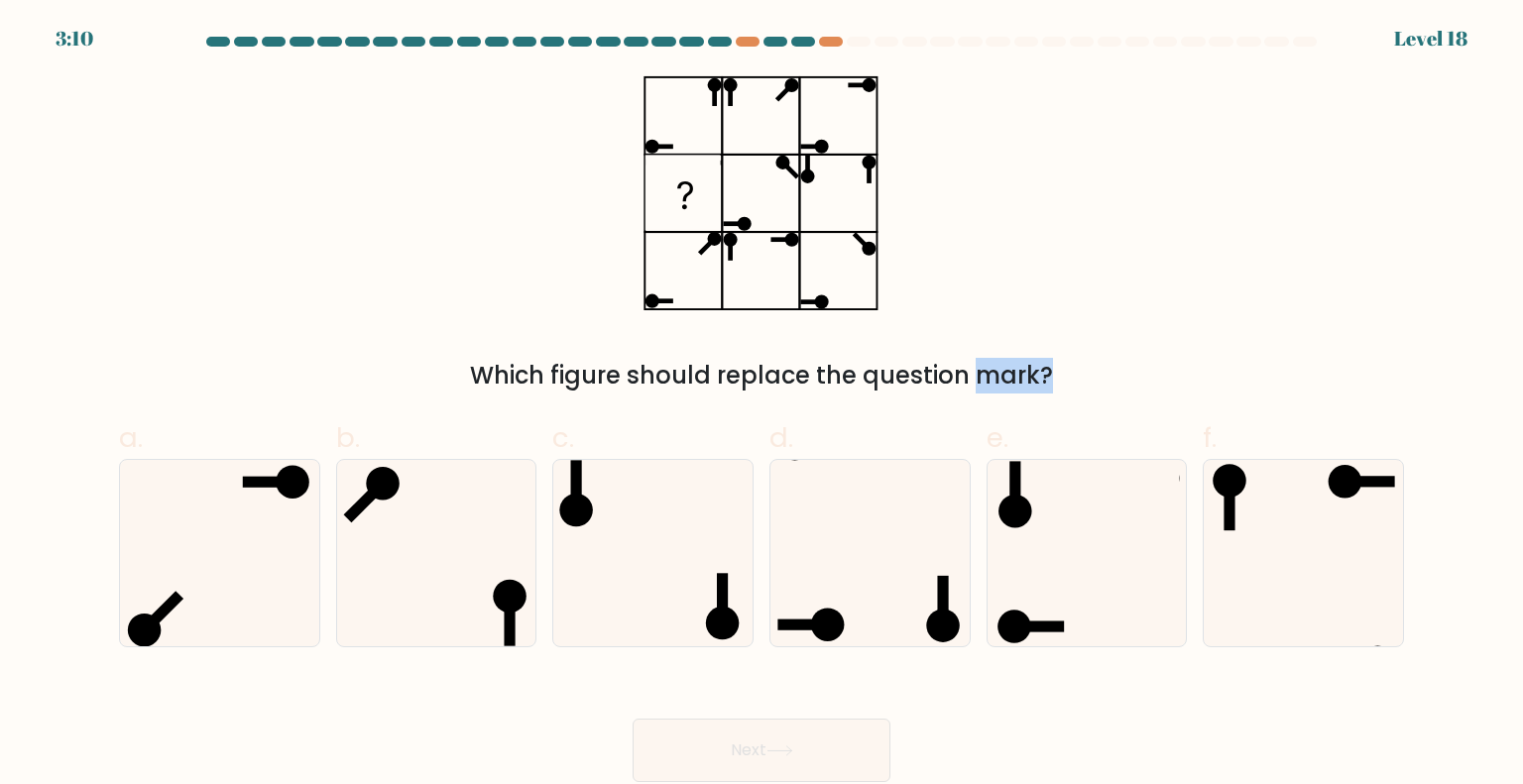 click on "Which figure should replace the question mark?" at bounding box center [762, 376] 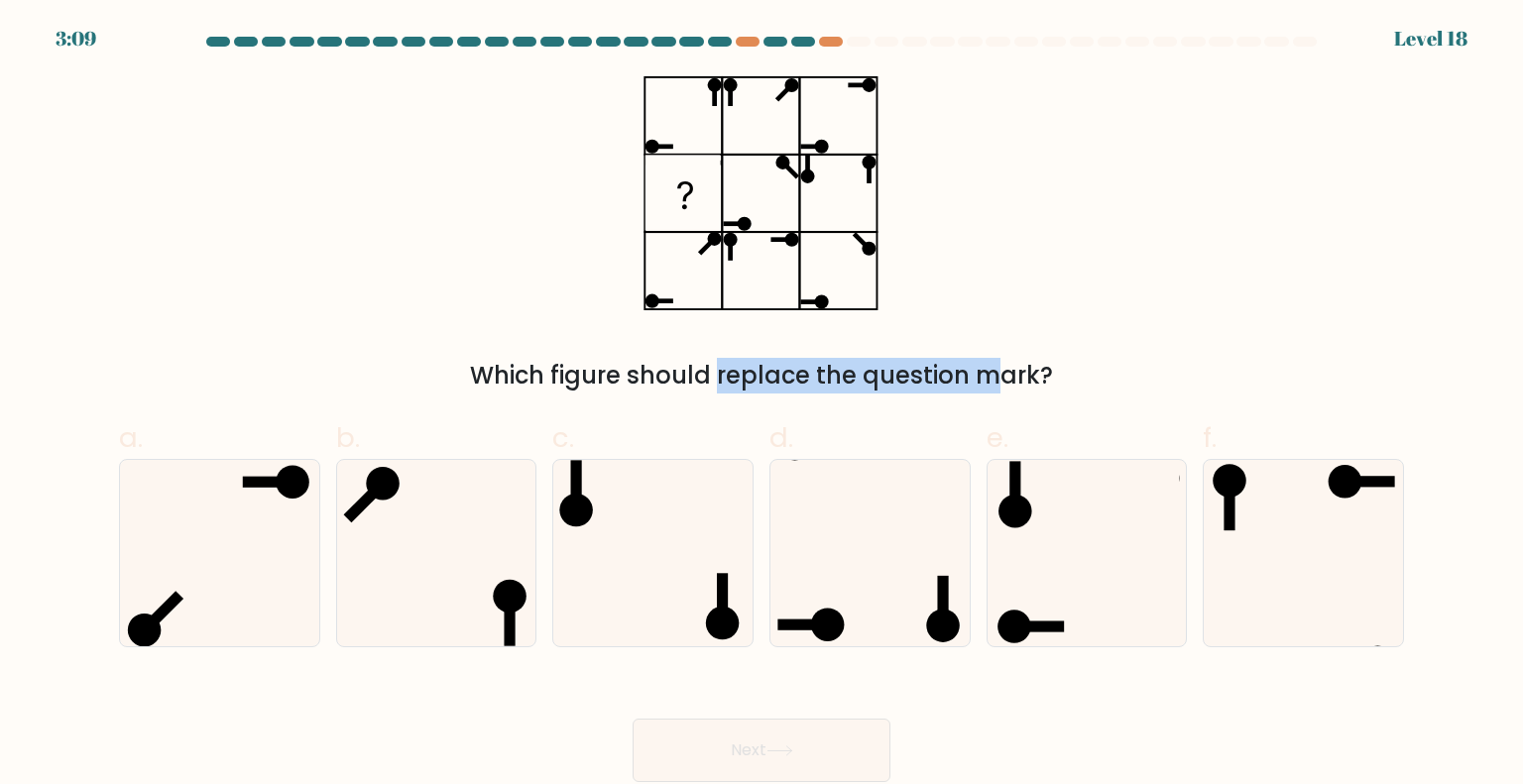drag, startPoint x: 813, startPoint y: 382, endPoint x: 591, endPoint y: 384, distance: 222.00901 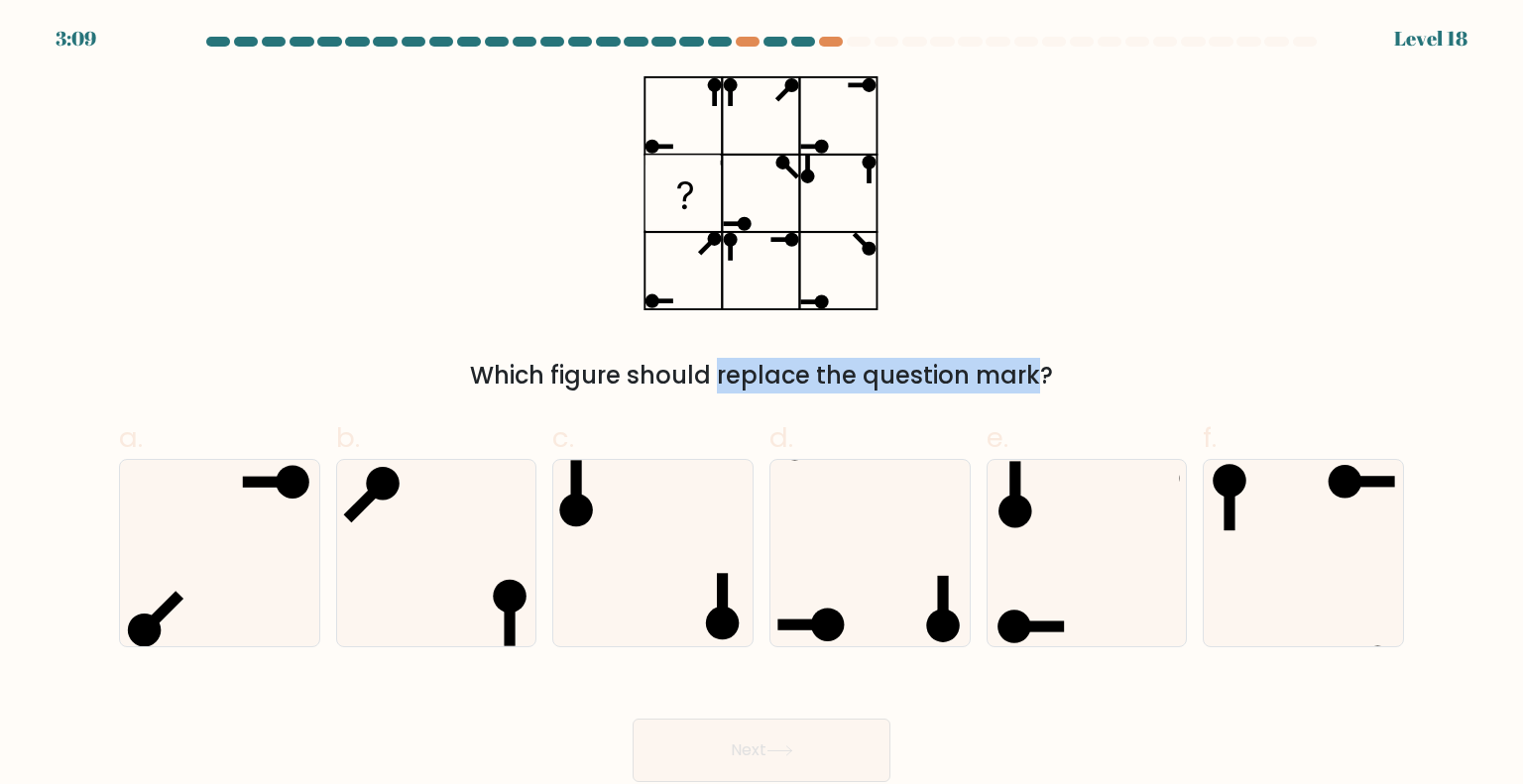 drag, startPoint x: 591, startPoint y: 384, endPoint x: 827, endPoint y: 391, distance: 236.10379 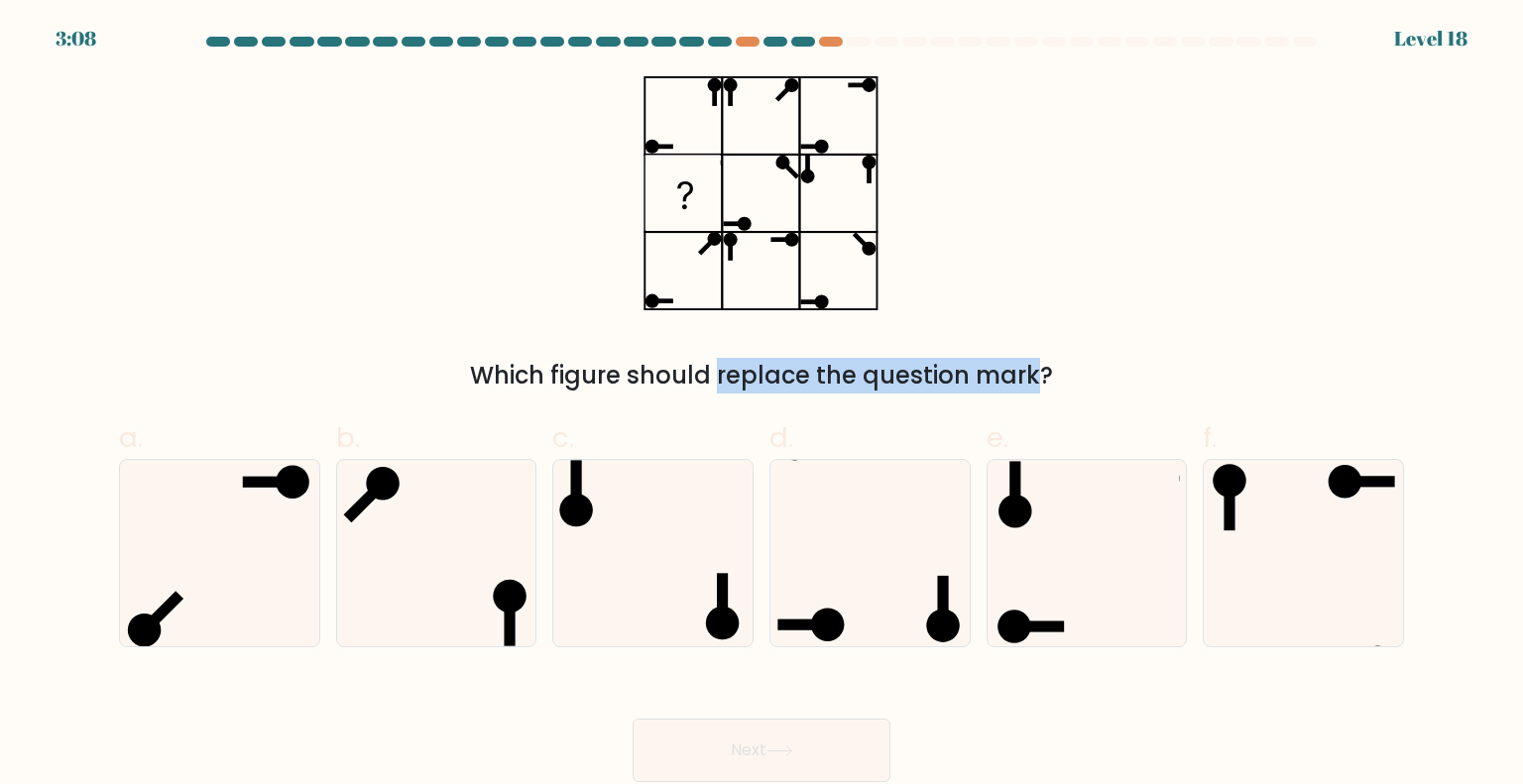 click on "Which figure should replace the question mark?" at bounding box center (762, 376) 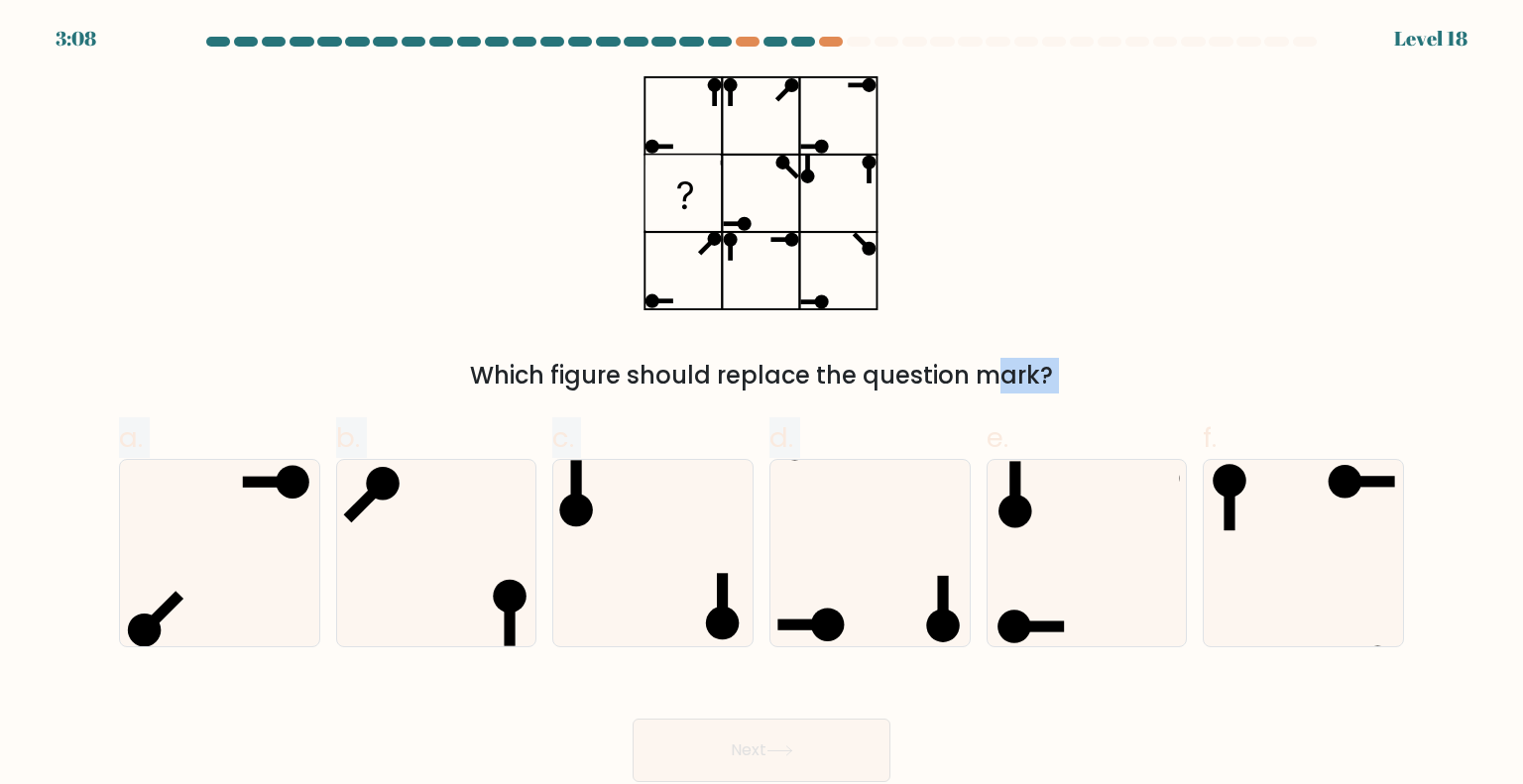 drag, startPoint x: 827, startPoint y: 391, endPoint x: 914, endPoint y: 396, distance: 87.14356 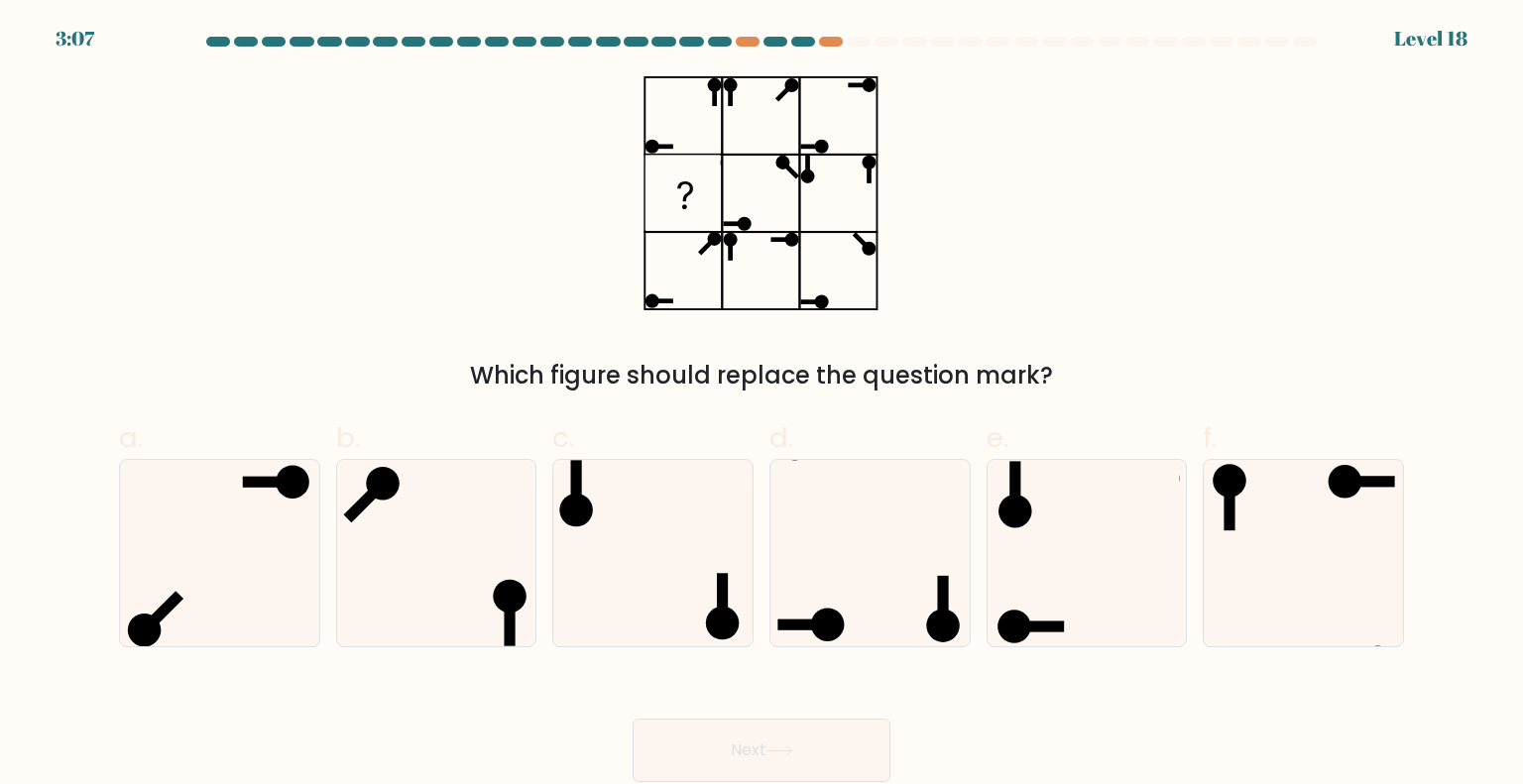 click on "Which figure should replace the question mark?" at bounding box center [762, 234] 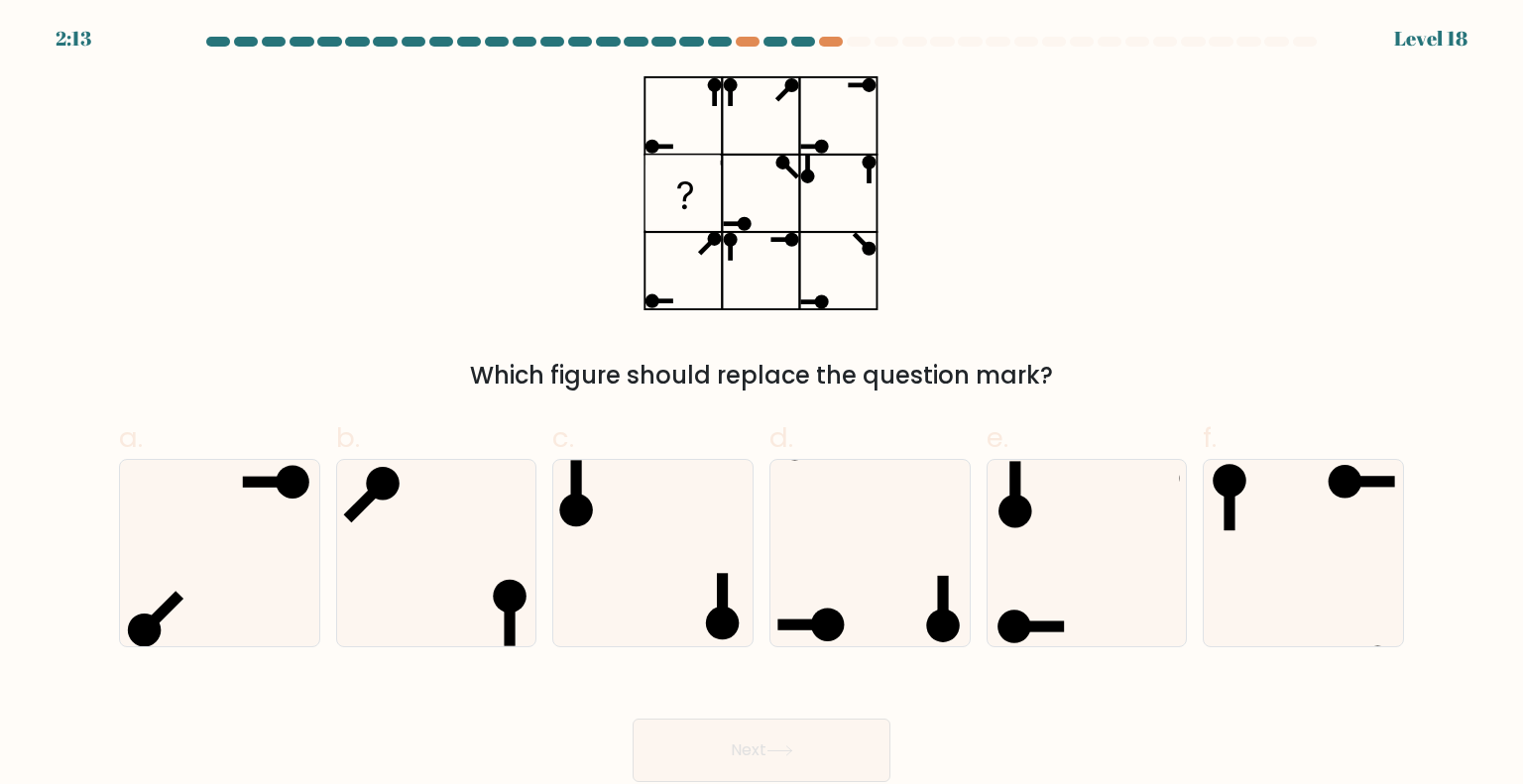 click 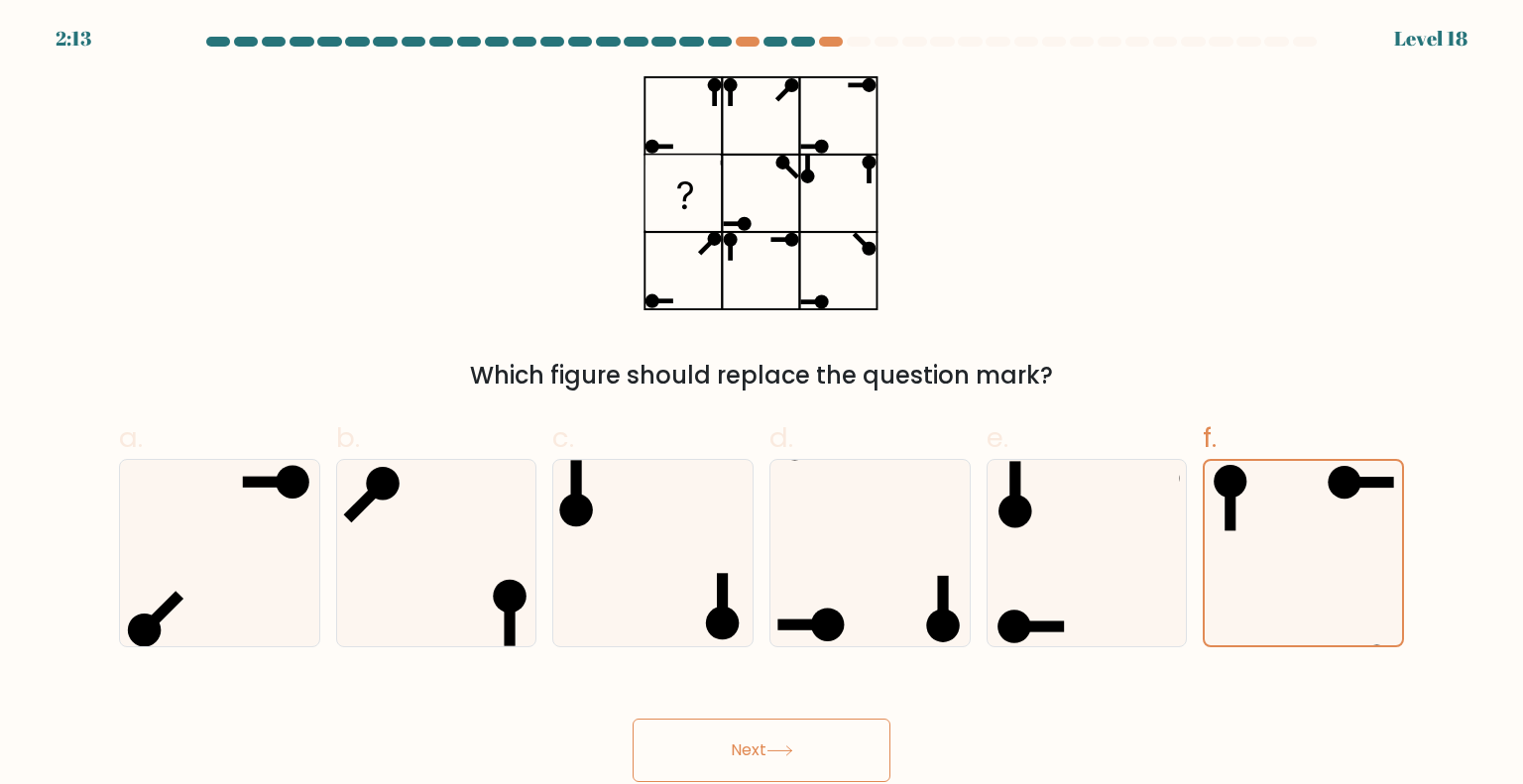 click on "Next" at bounding box center (762, 750) 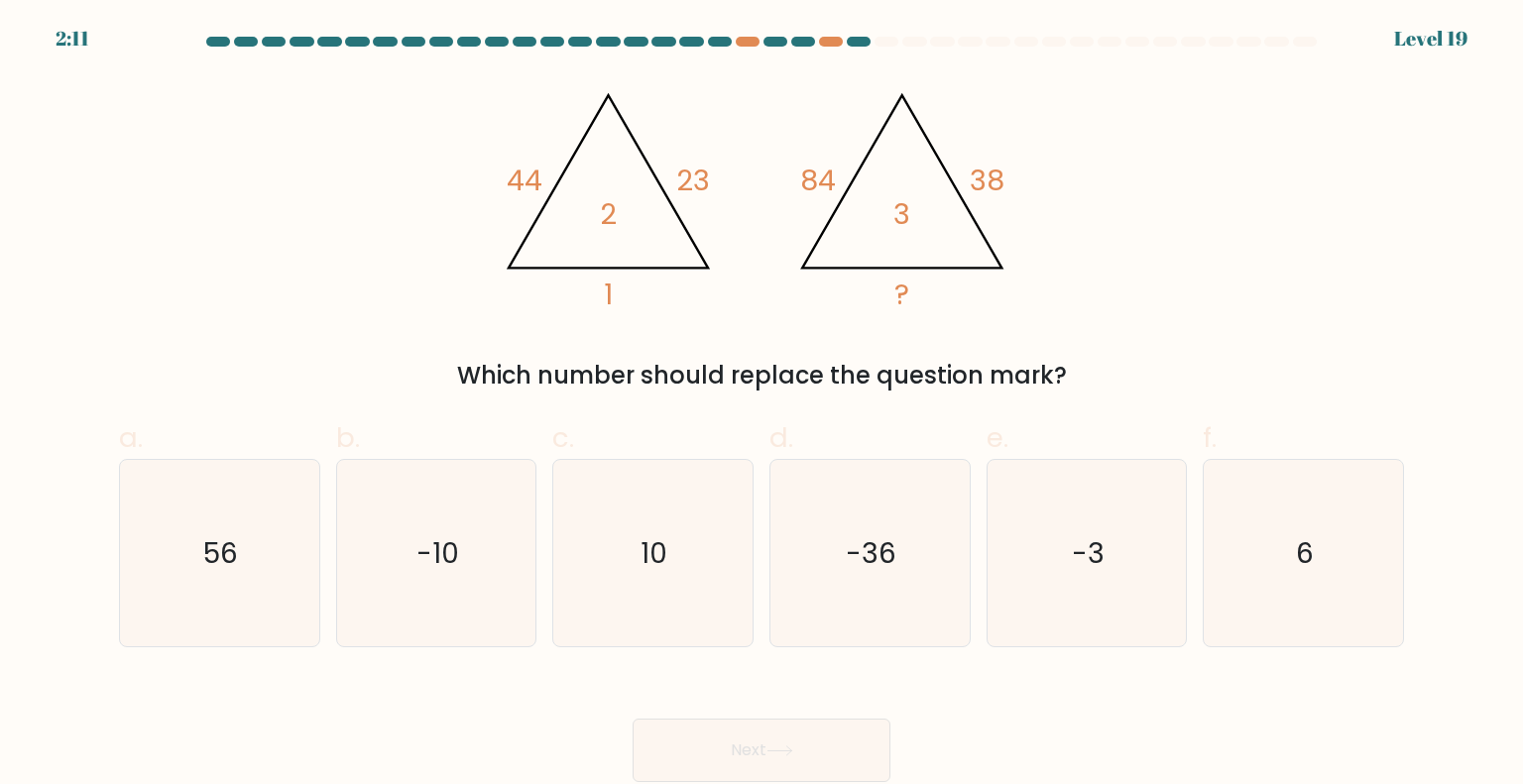 click on "10" 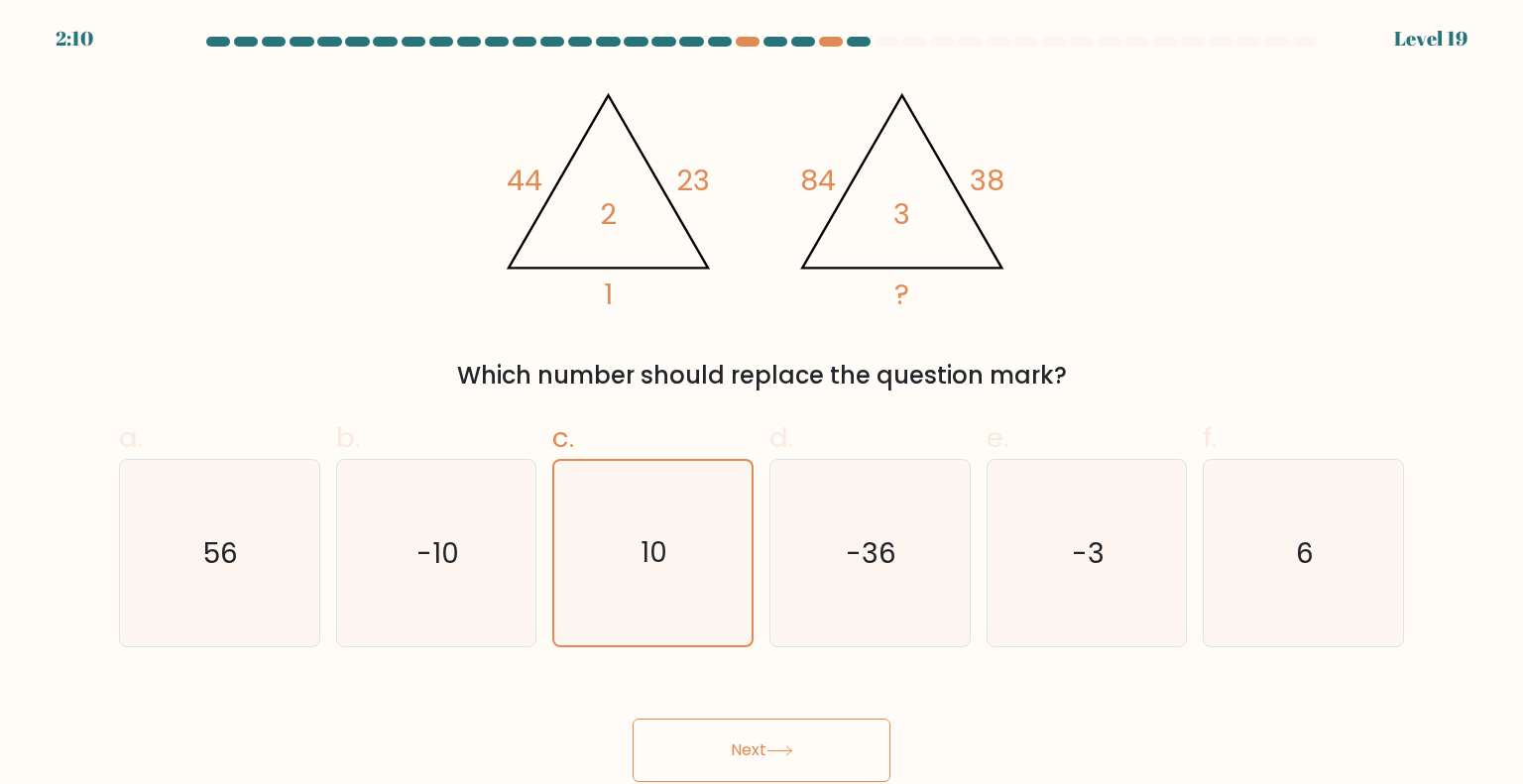 click 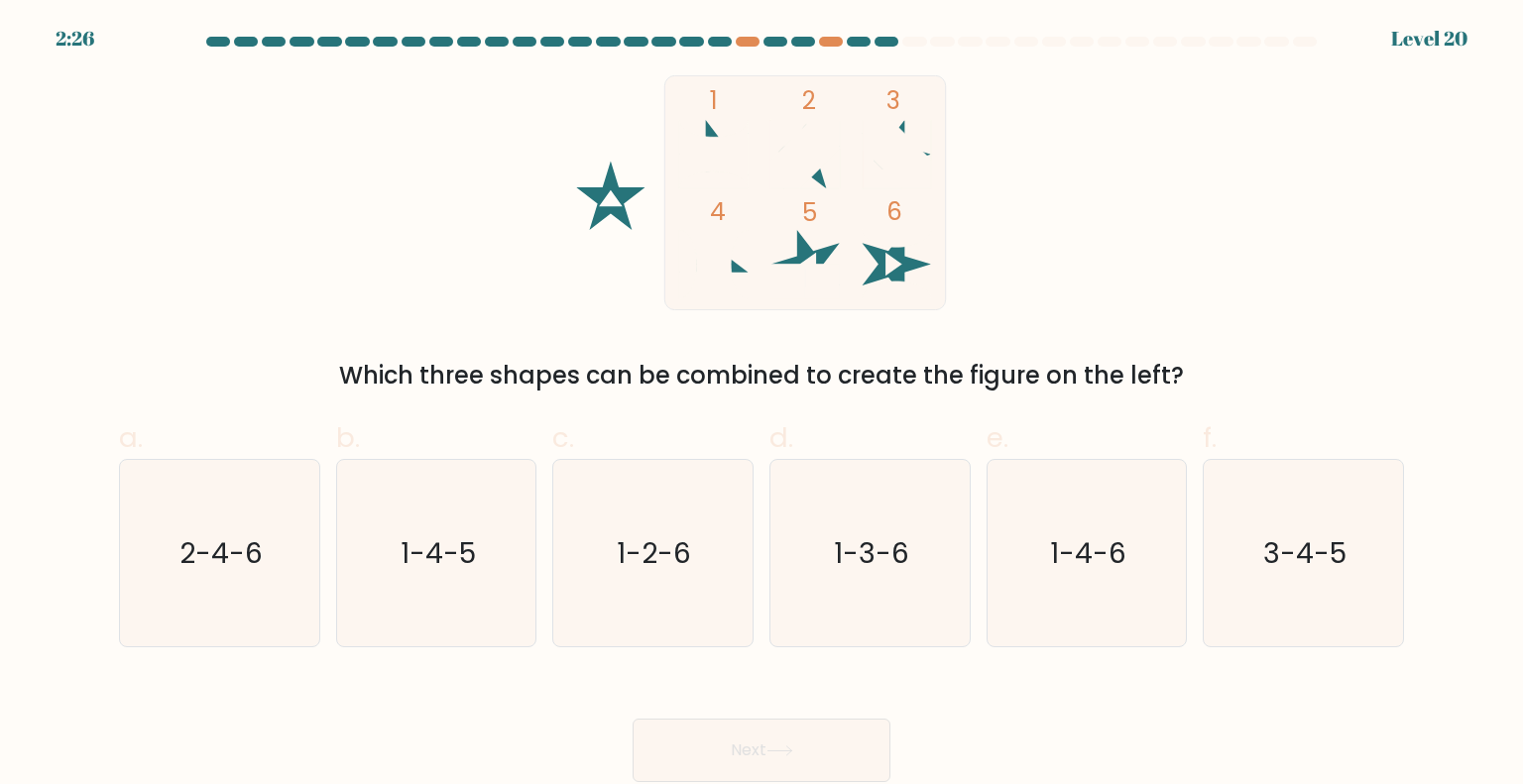 click 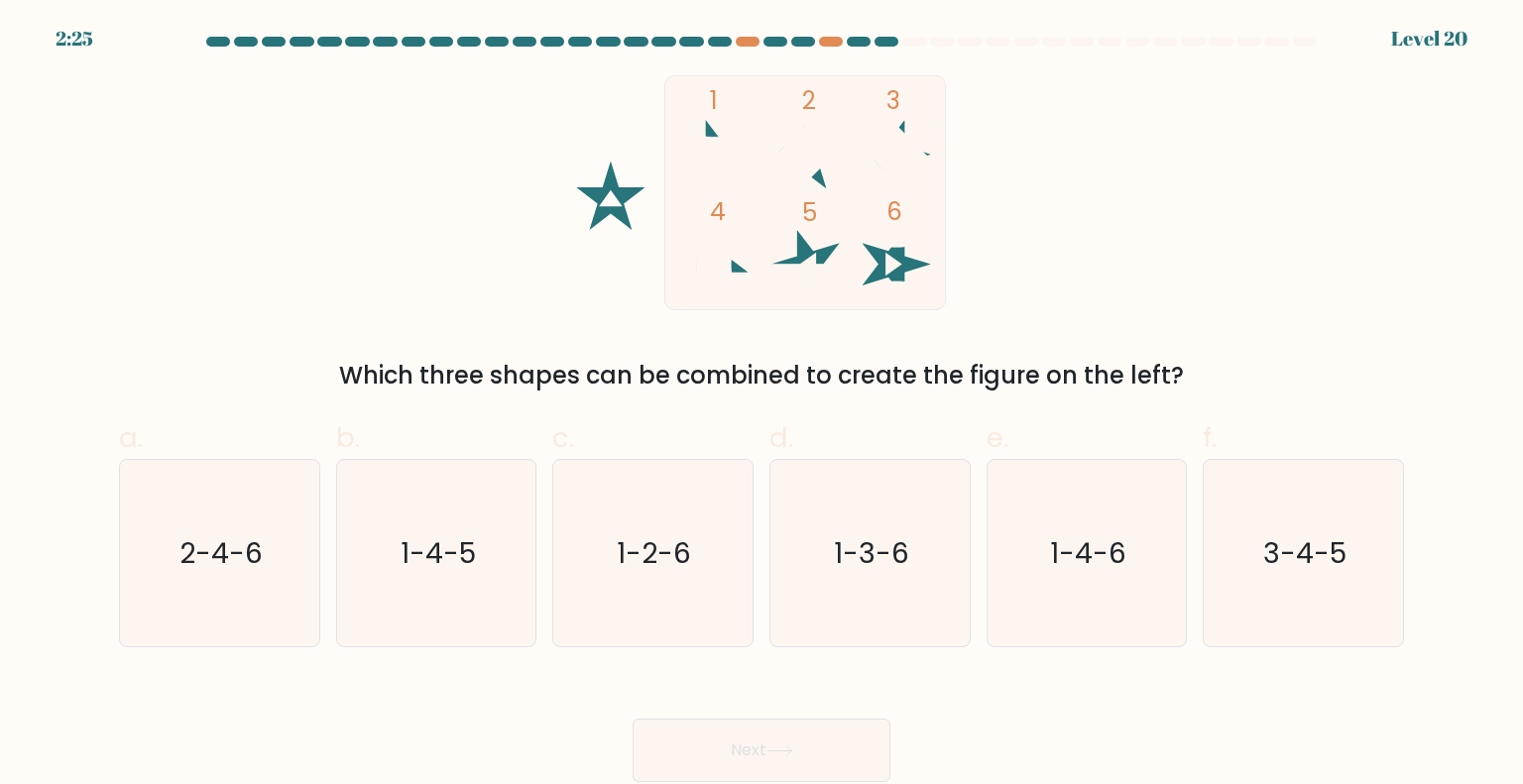 click 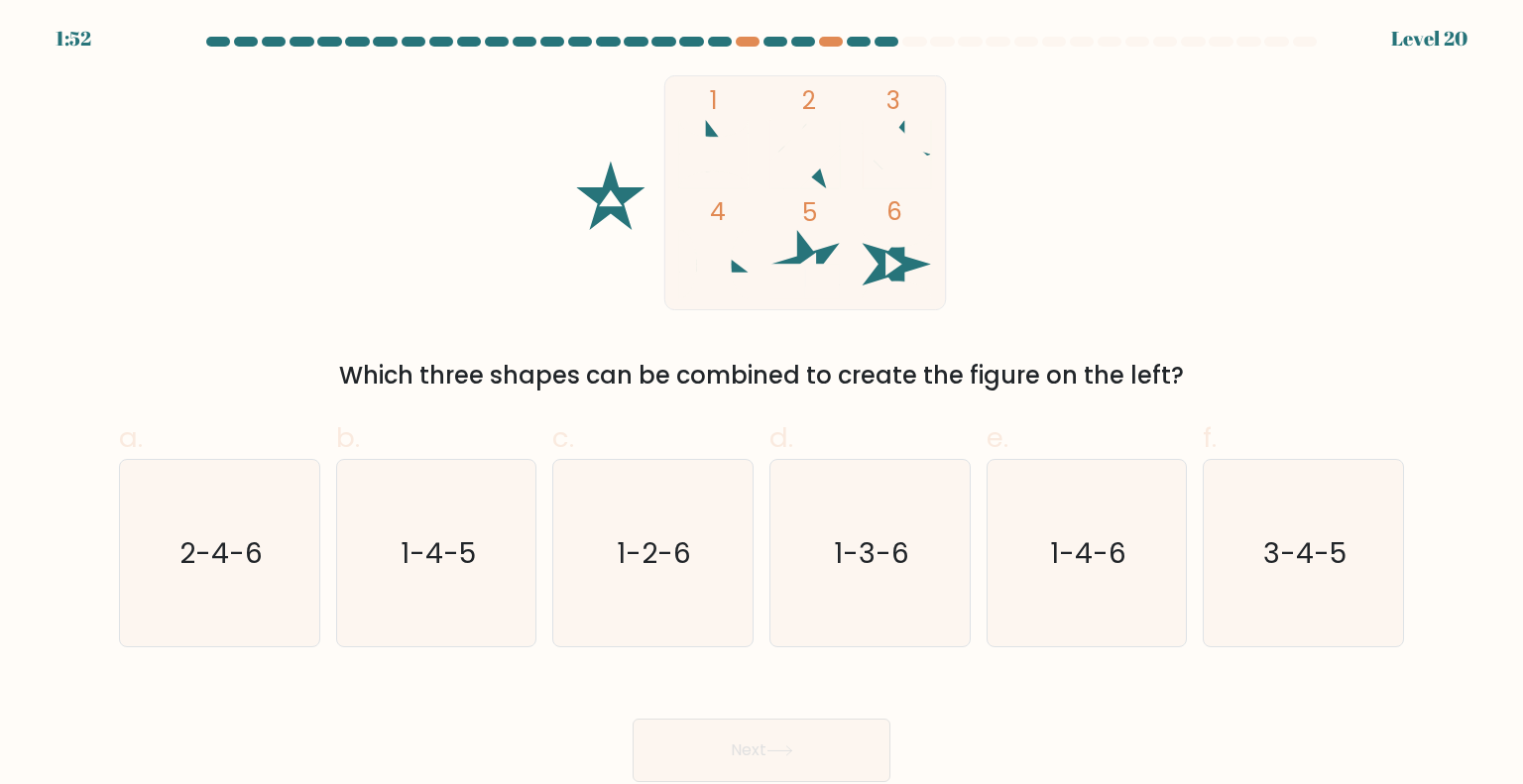 click on "1-2-6" 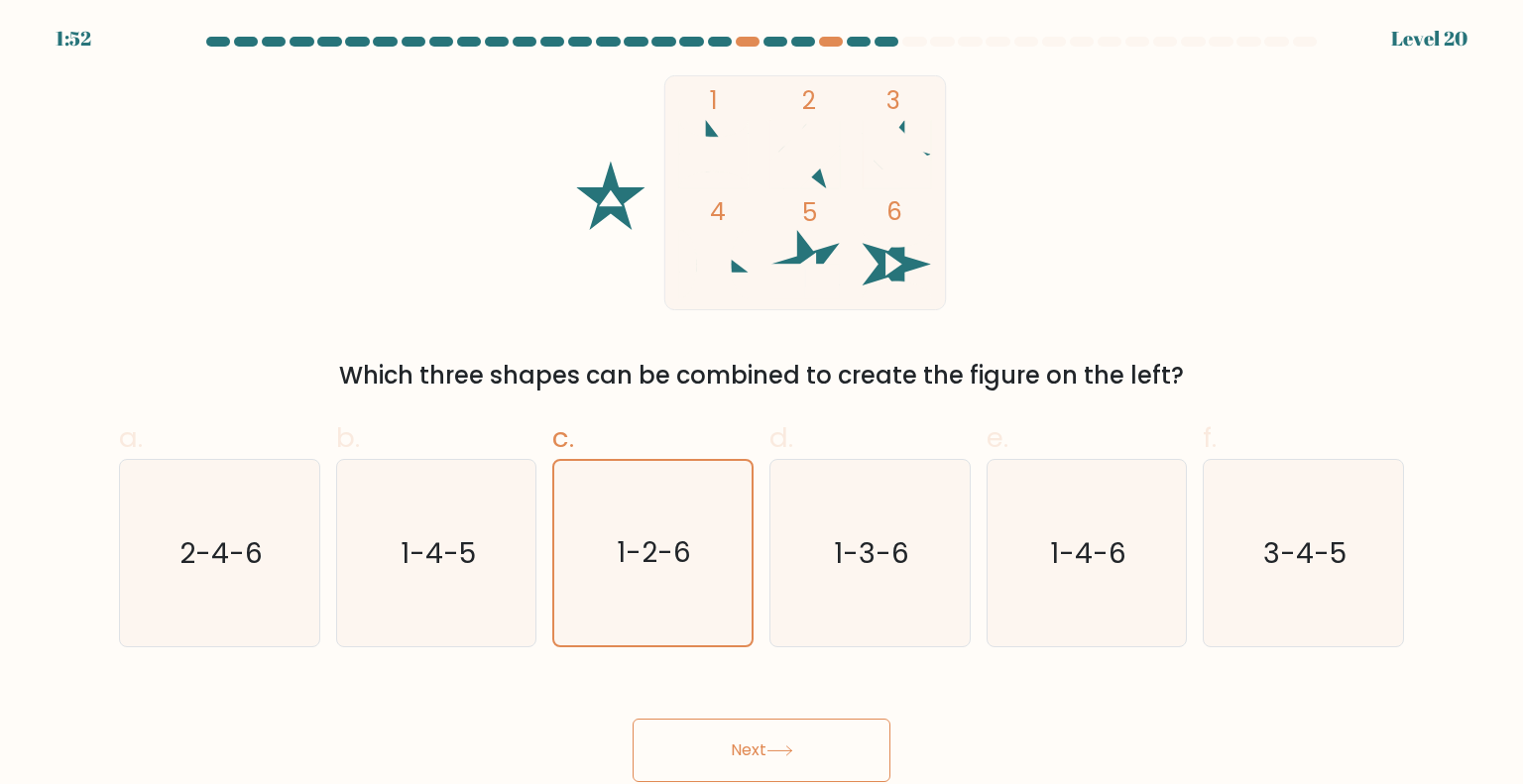 click on "Next" at bounding box center (762, 750) 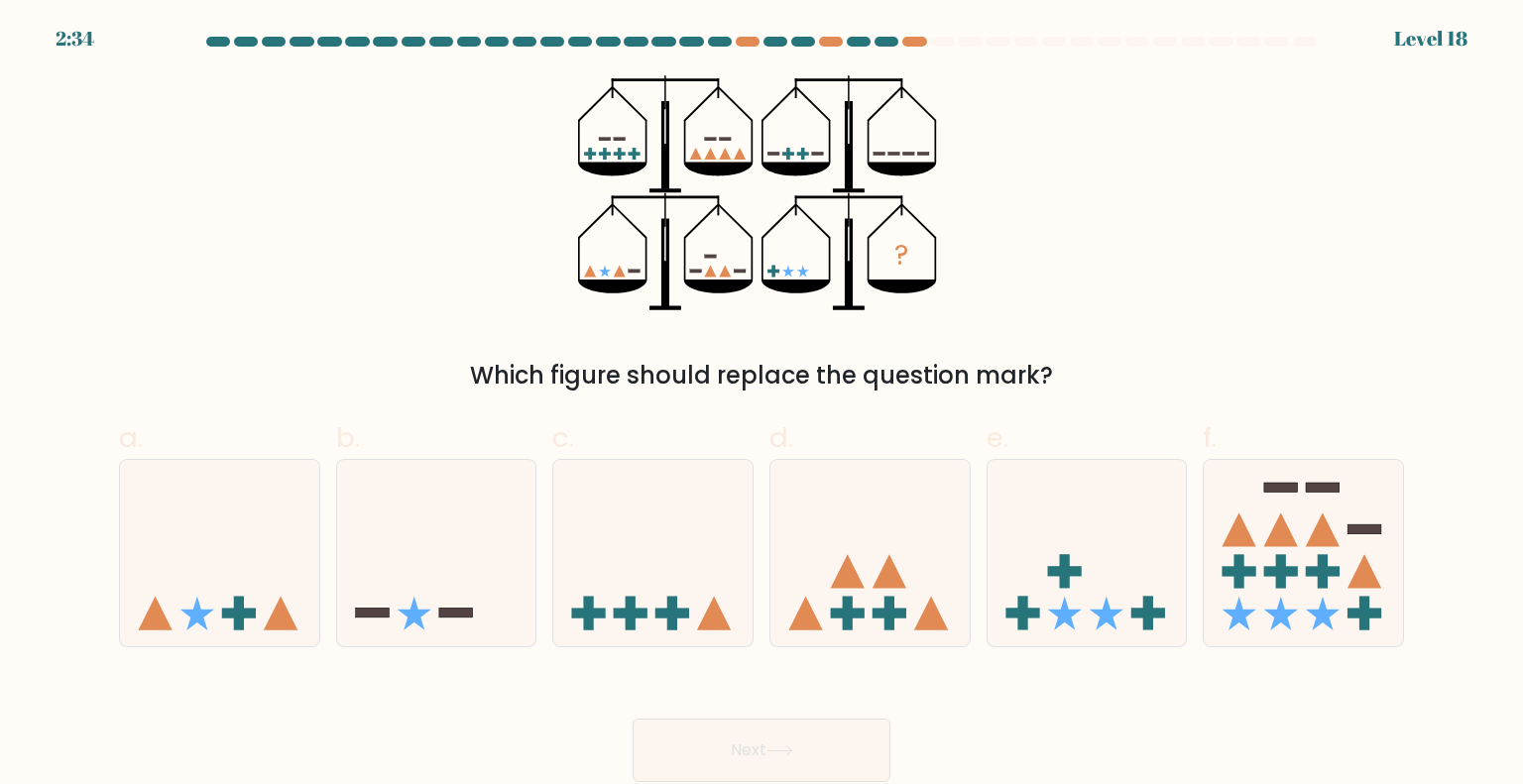 drag, startPoint x: 773, startPoint y: 377, endPoint x: 954, endPoint y: 365, distance: 181.39735 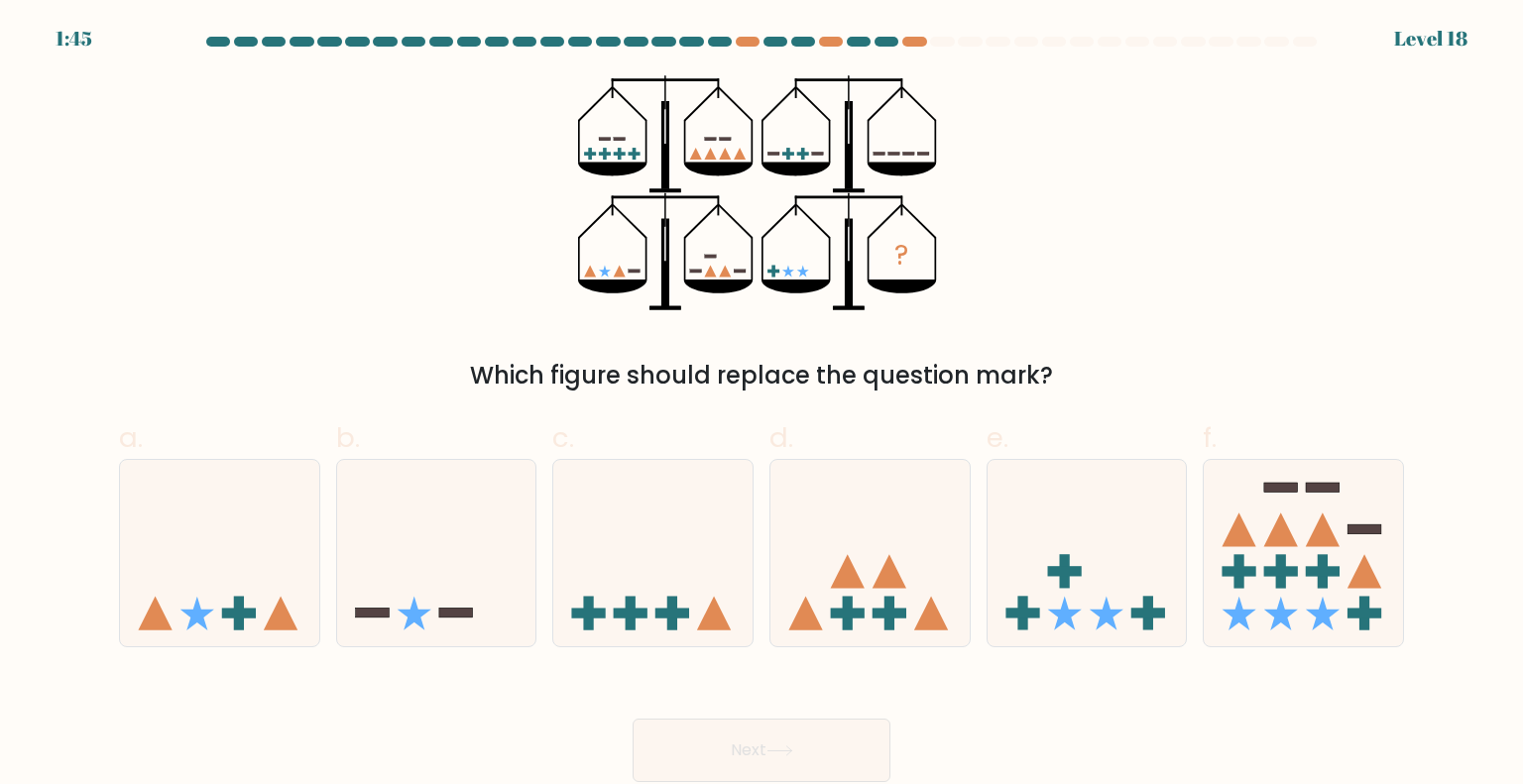click 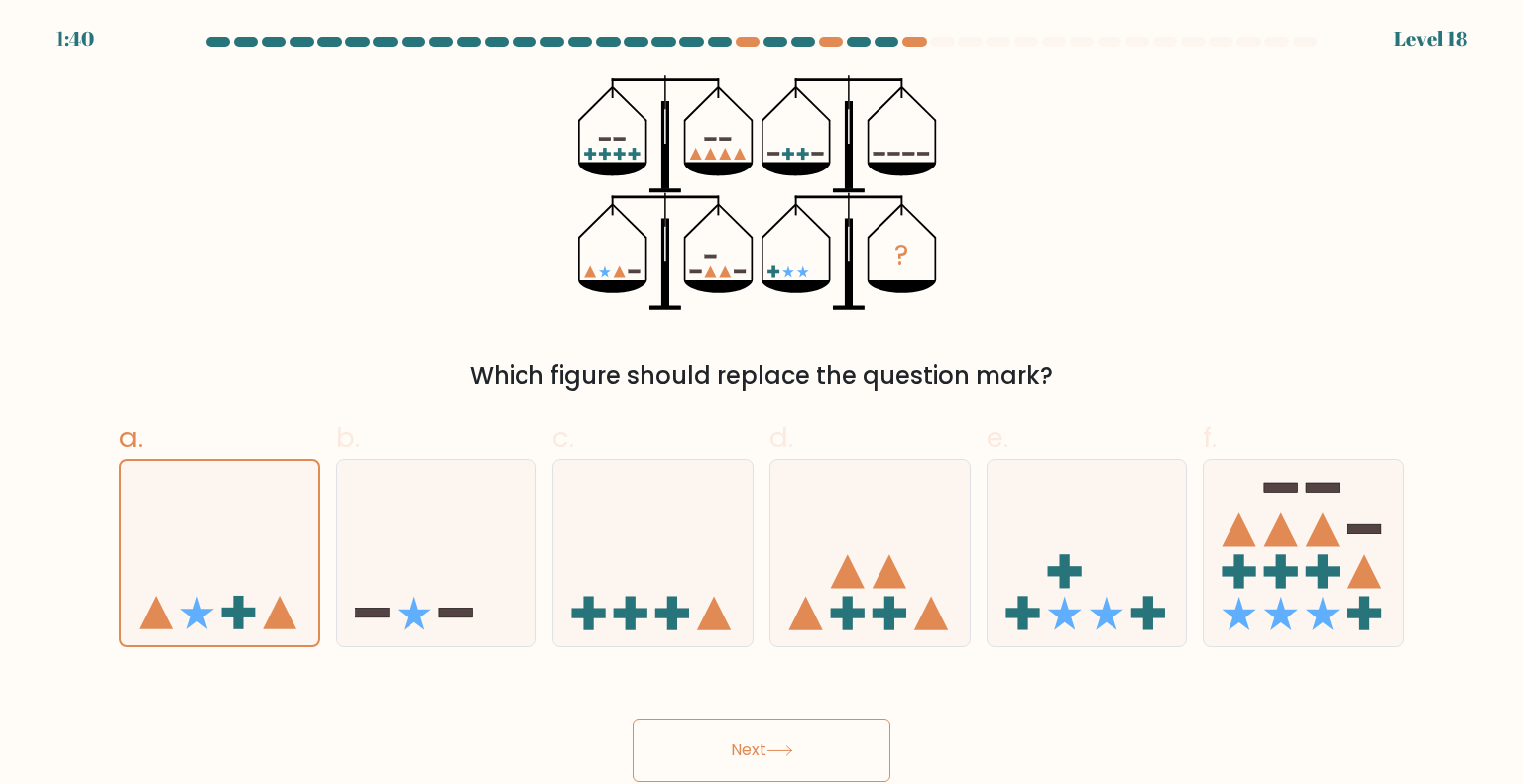 click on "Next" at bounding box center (762, 750) 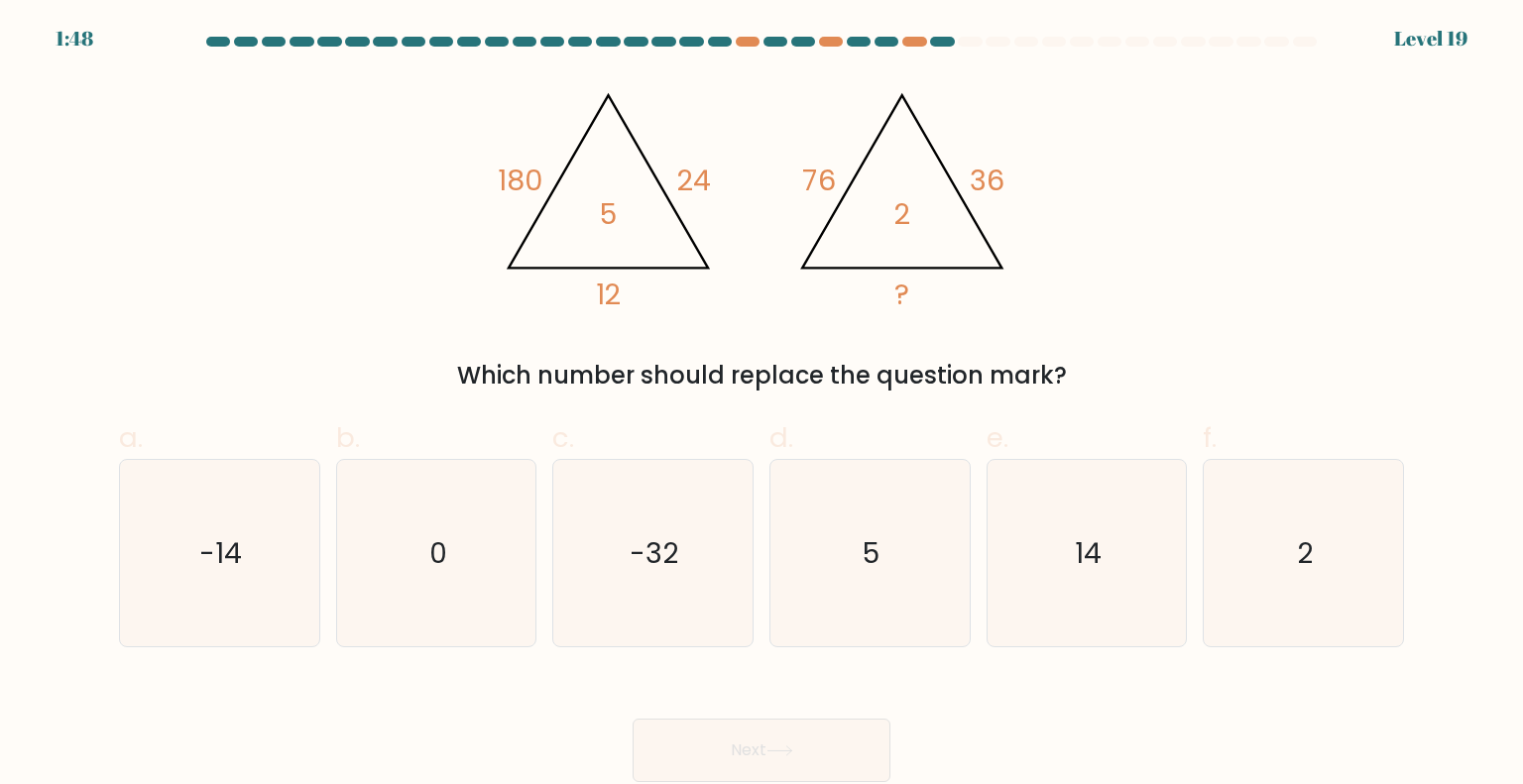 click on "2" 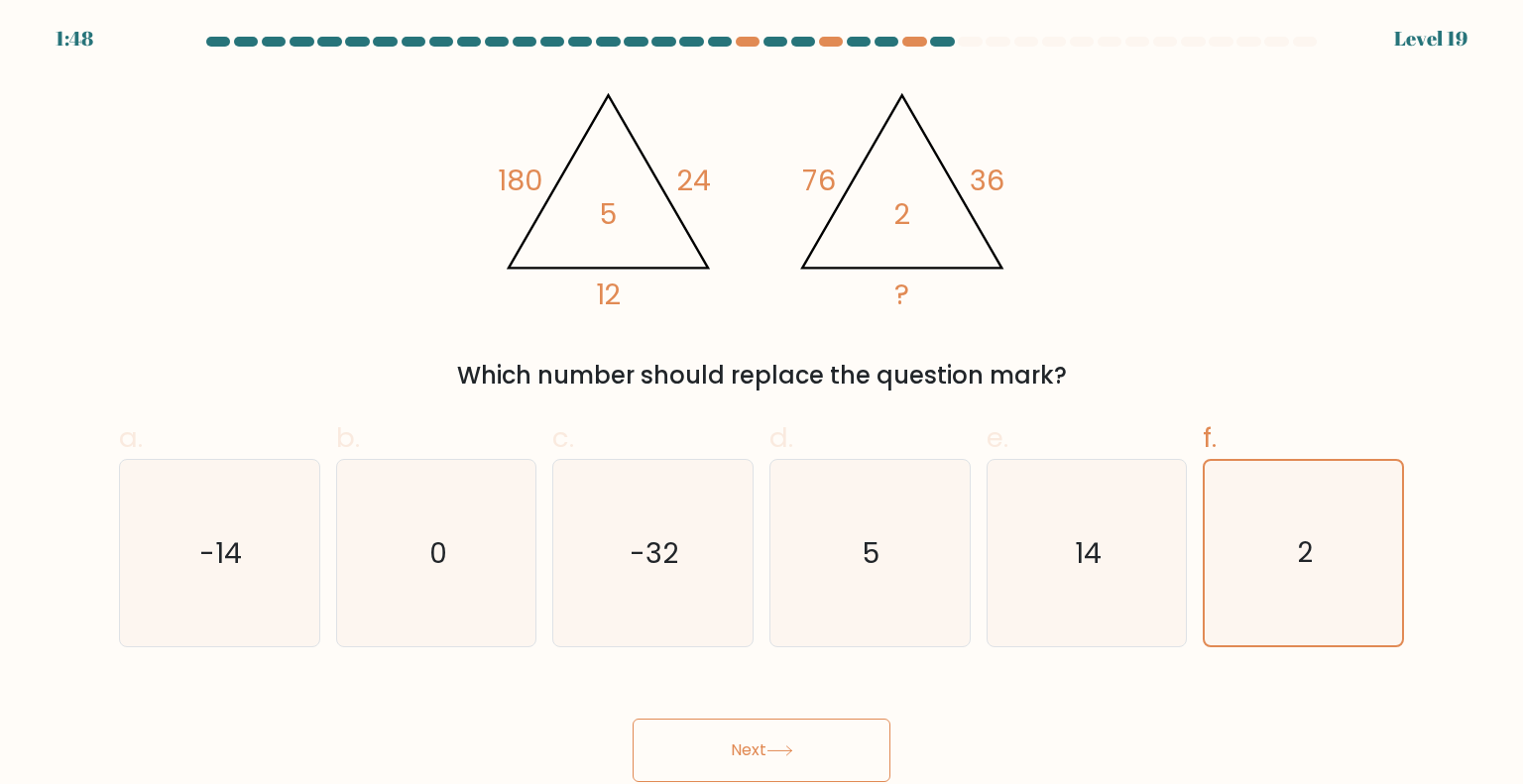 click on "Next" at bounding box center [762, 750] 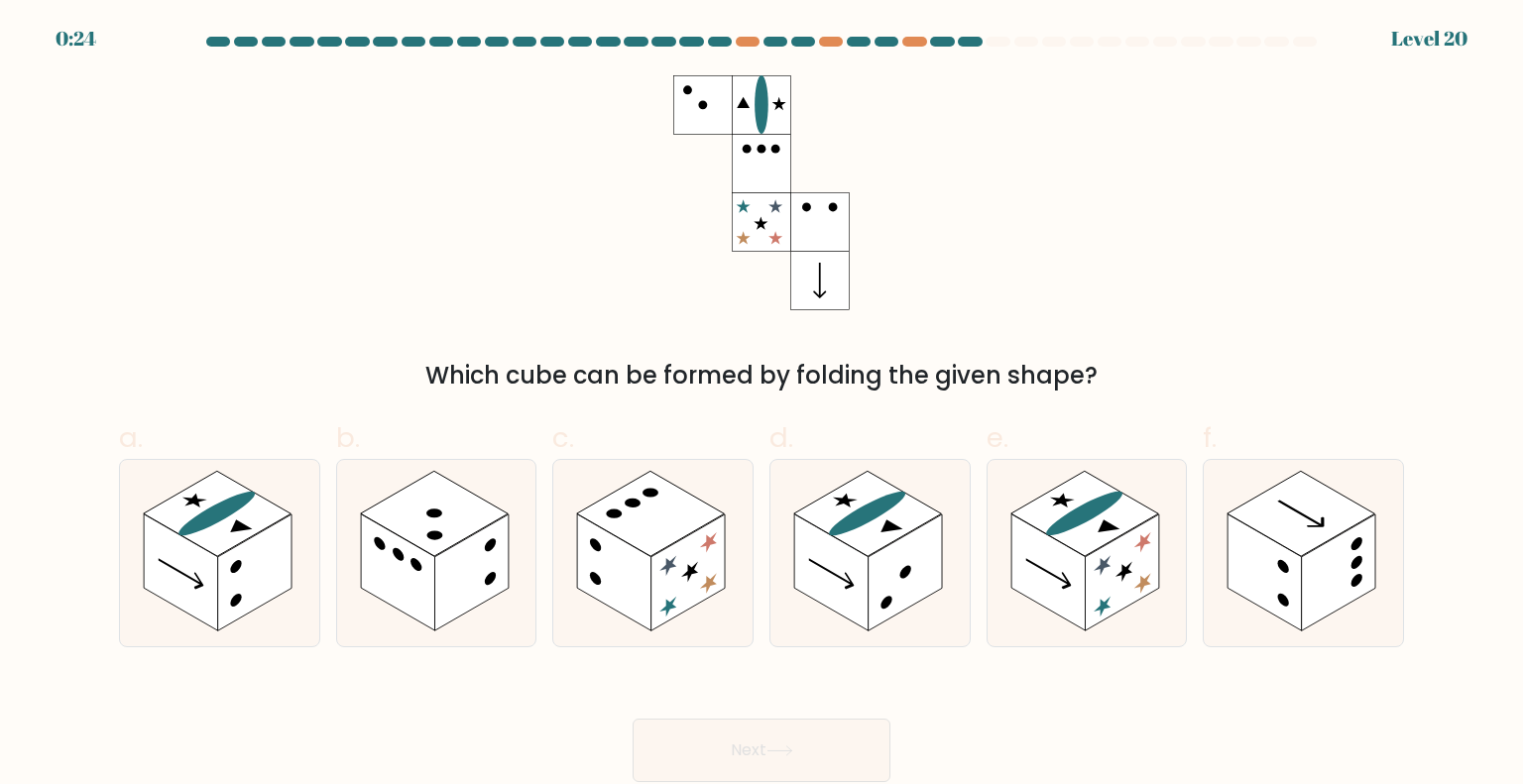 click 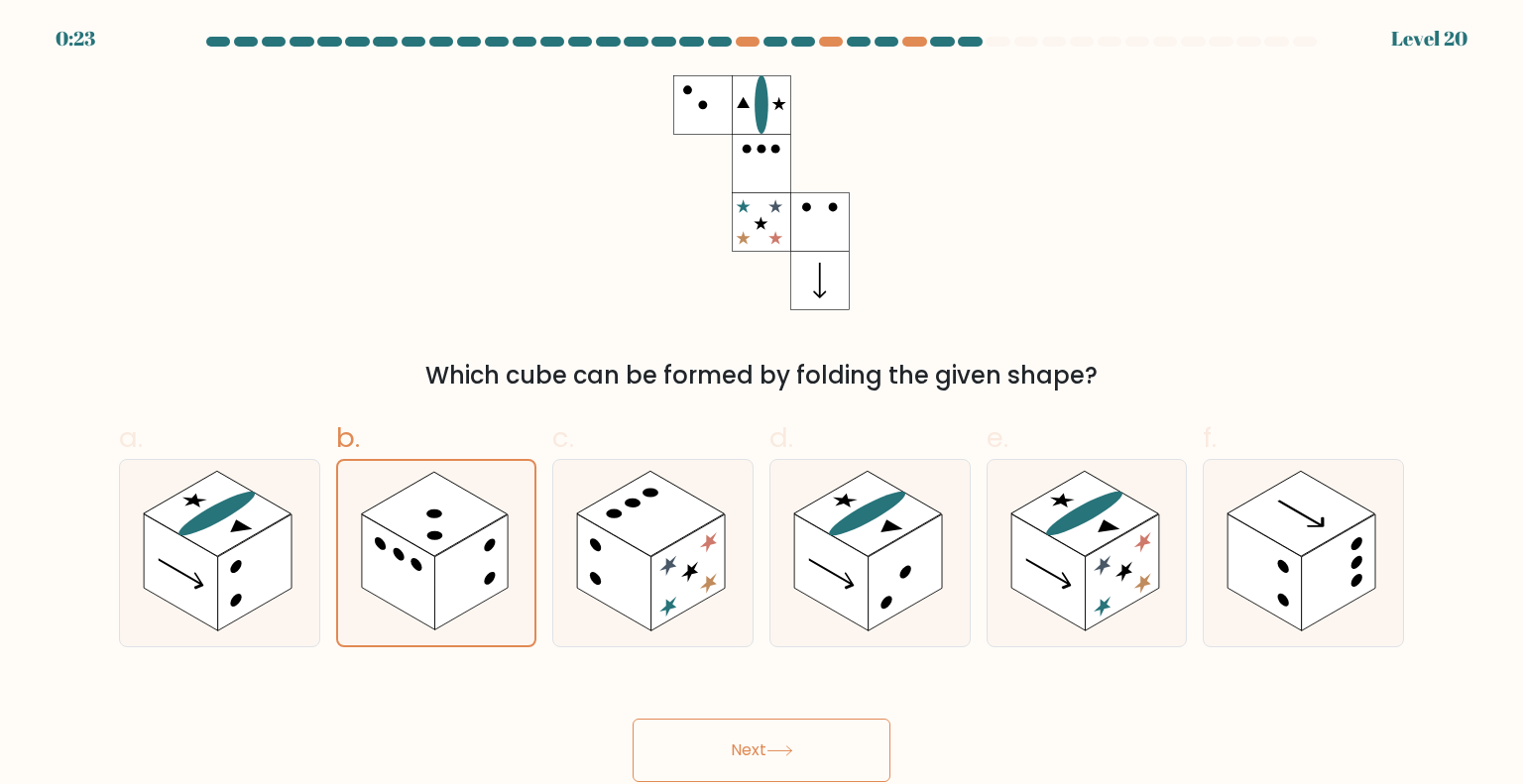 click on "Next" at bounding box center [762, 750] 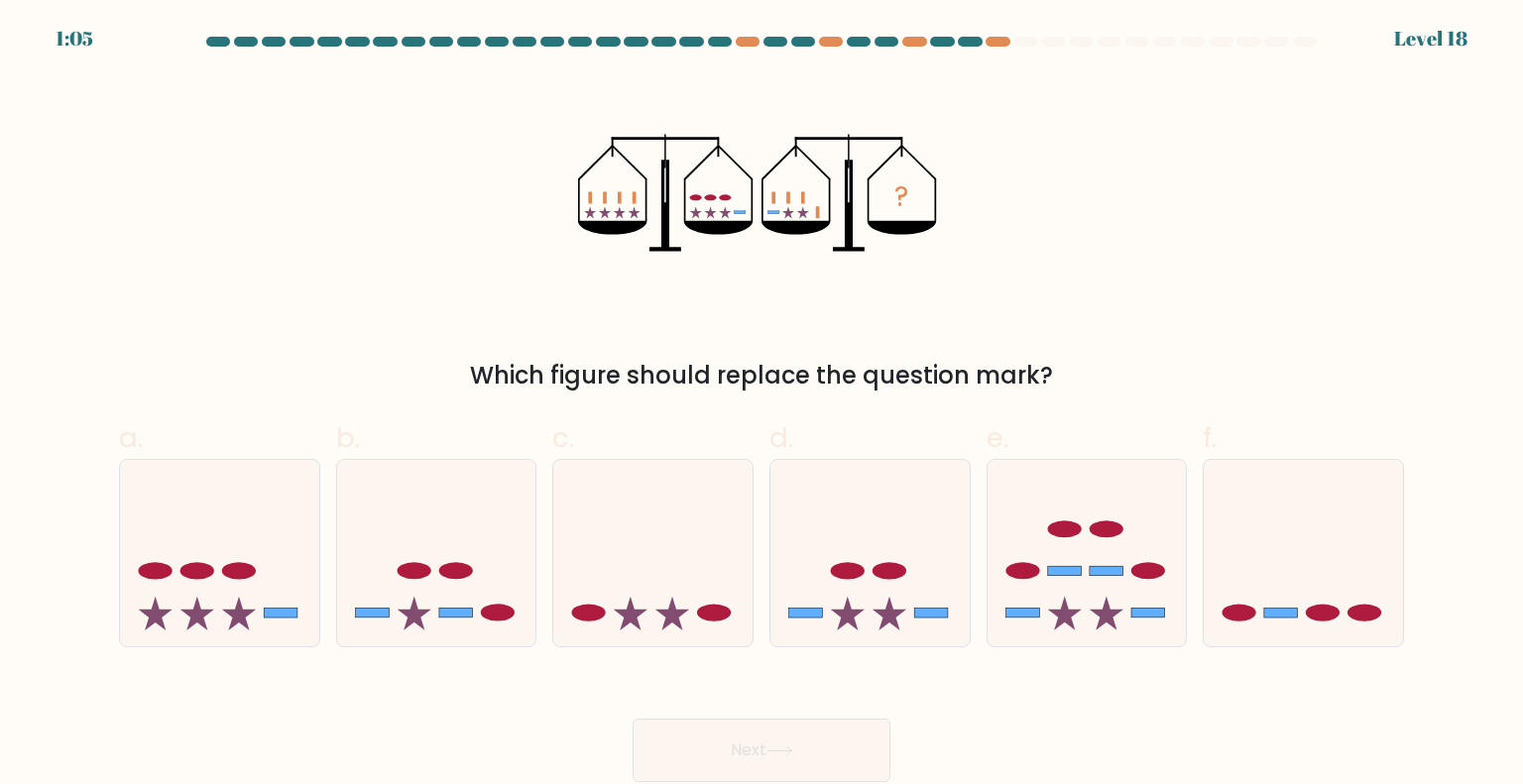 drag, startPoint x: 861, startPoint y: 373, endPoint x: 924, endPoint y: 365, distance: 63.50591 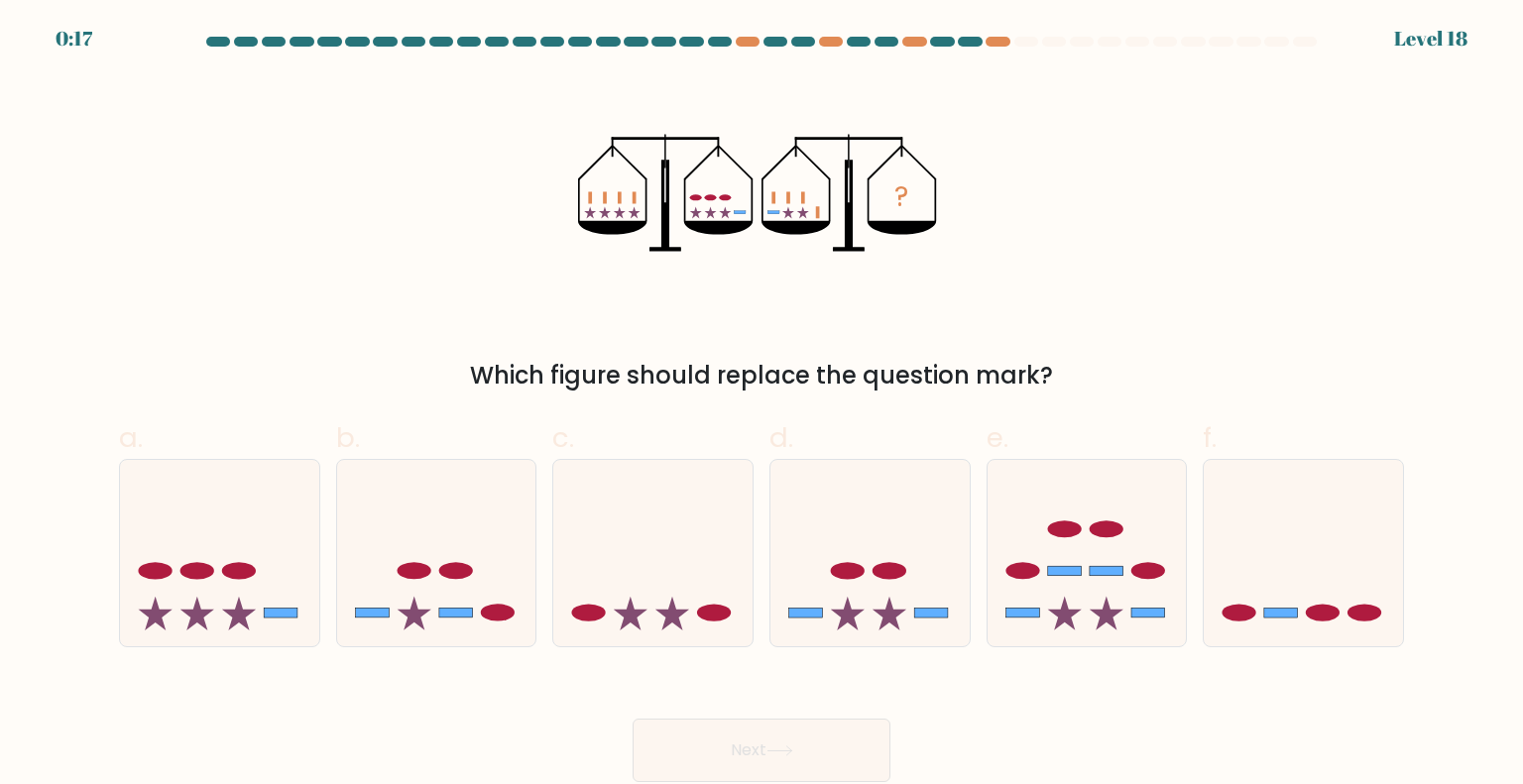 click 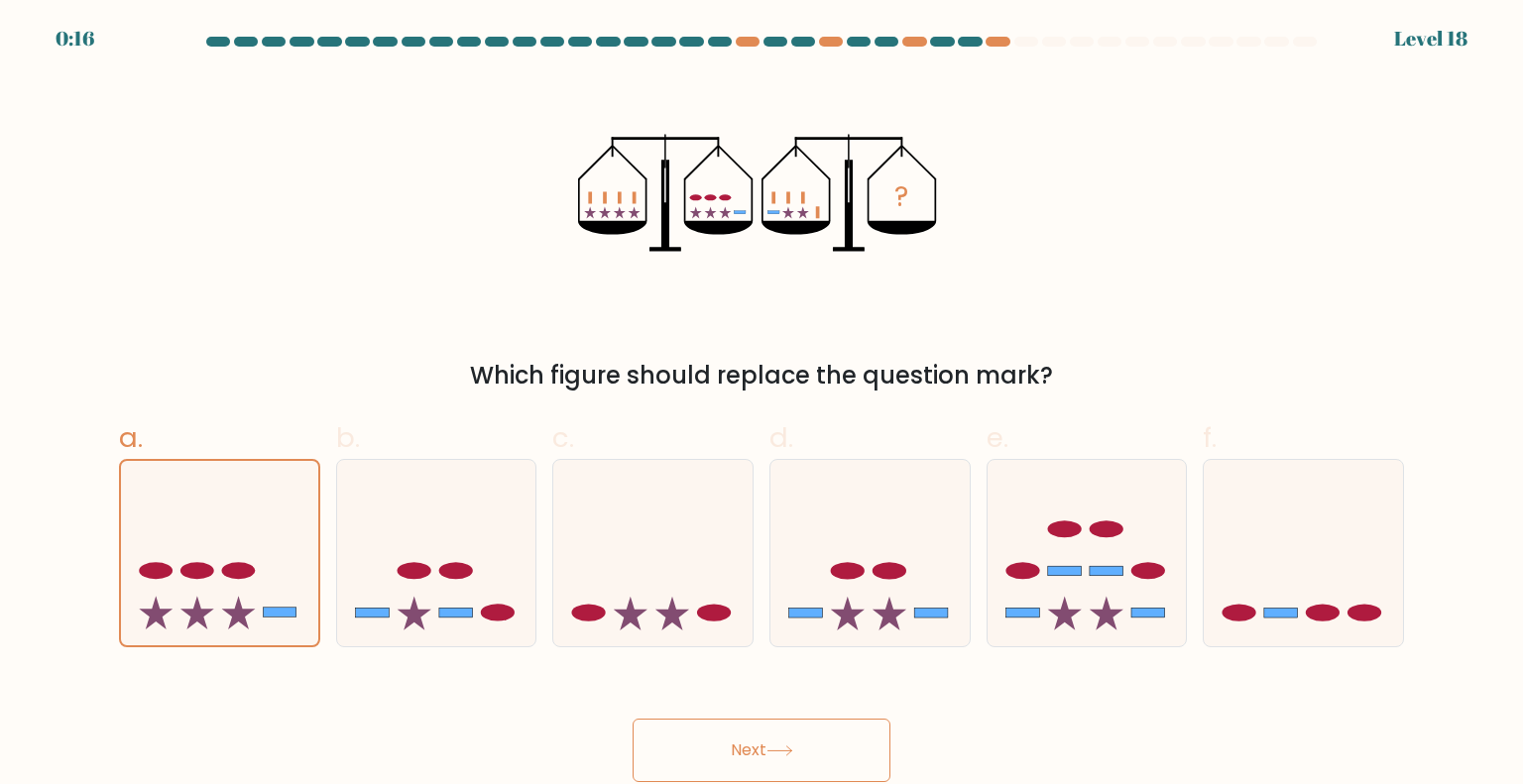 click on "Next" at bounding box center (762, 750) 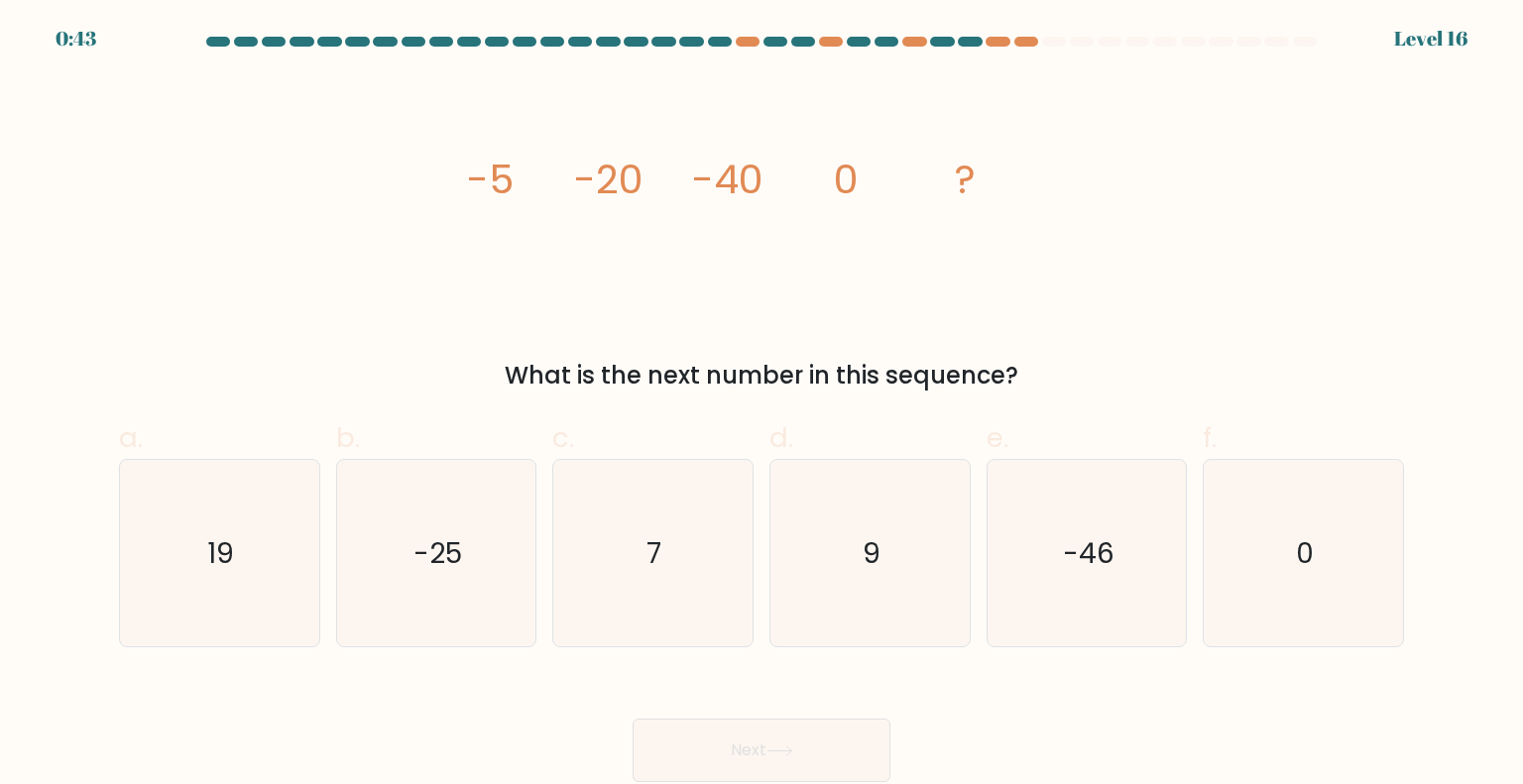 click on "0" 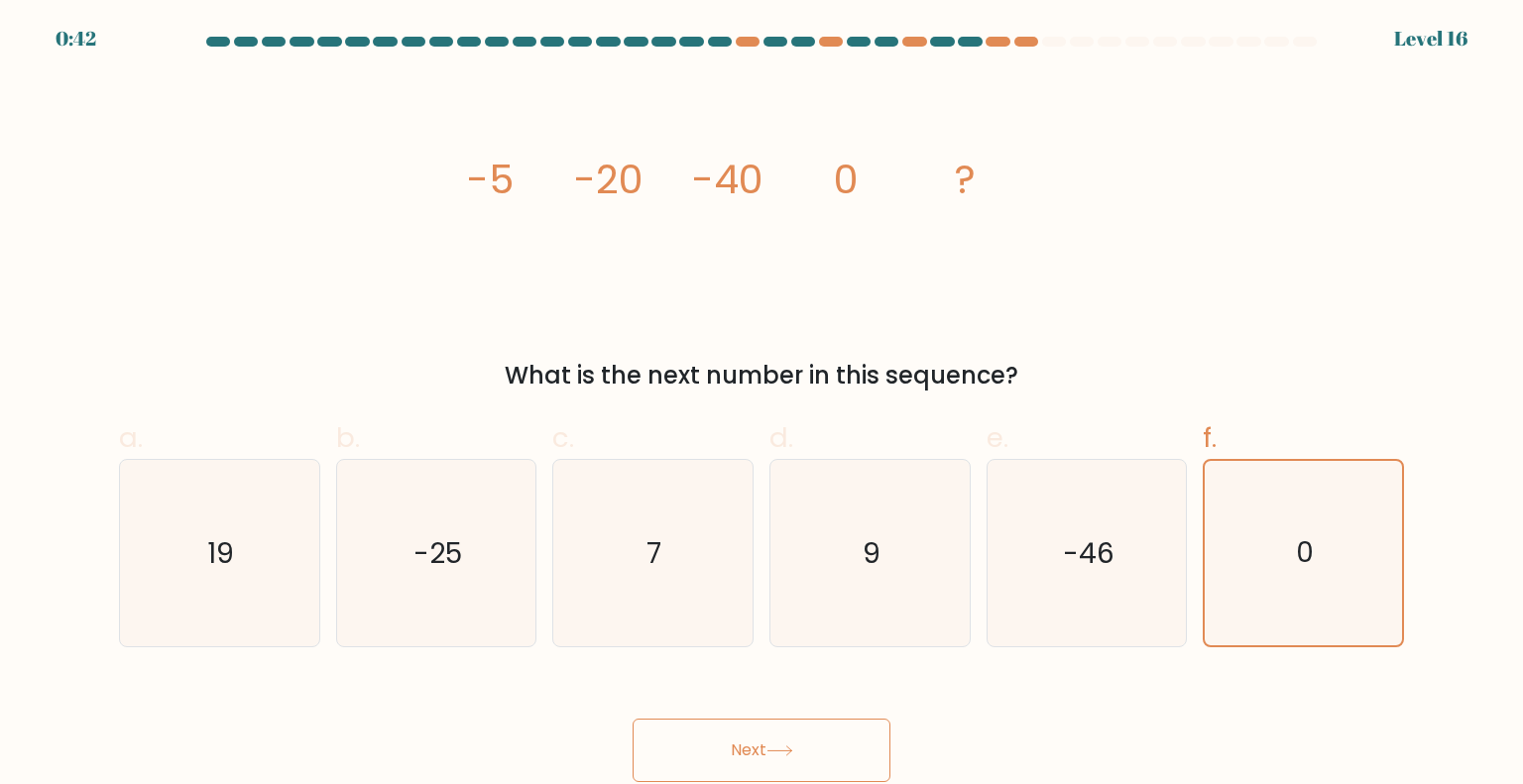 click on "Next" at bounding box center (762, 750) 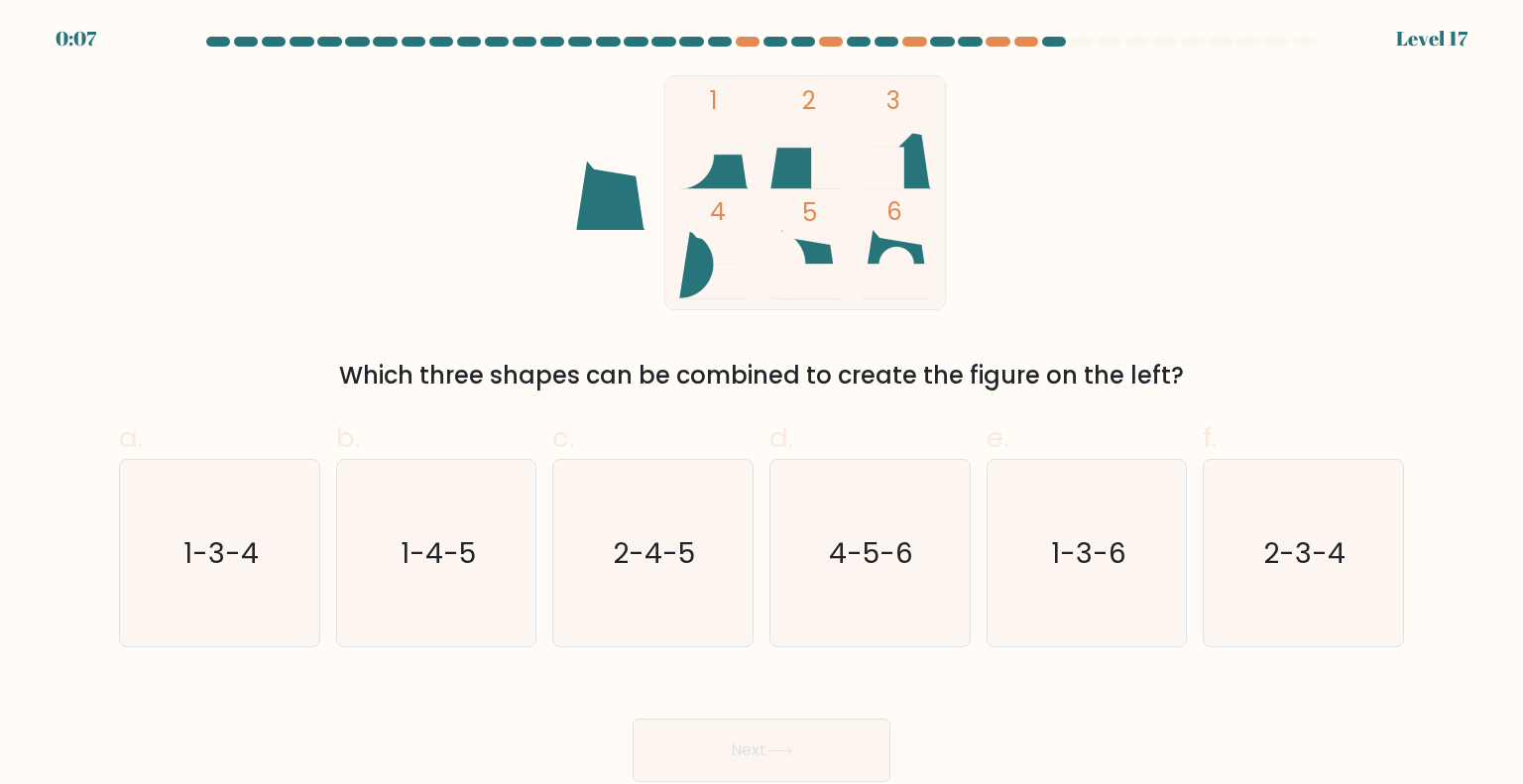 click on "4-5-6" 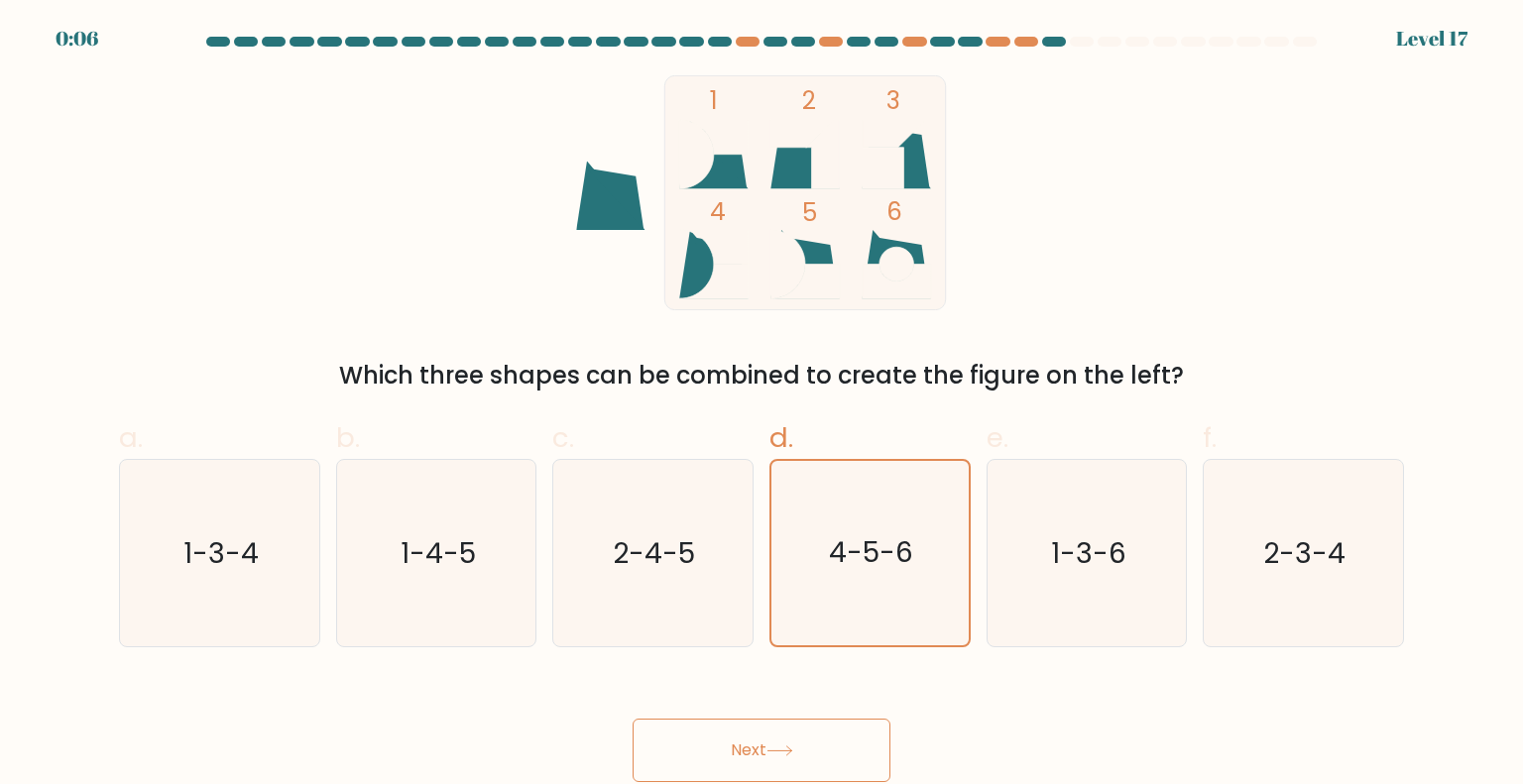 click on "Next" at bounding box center (762, 750) 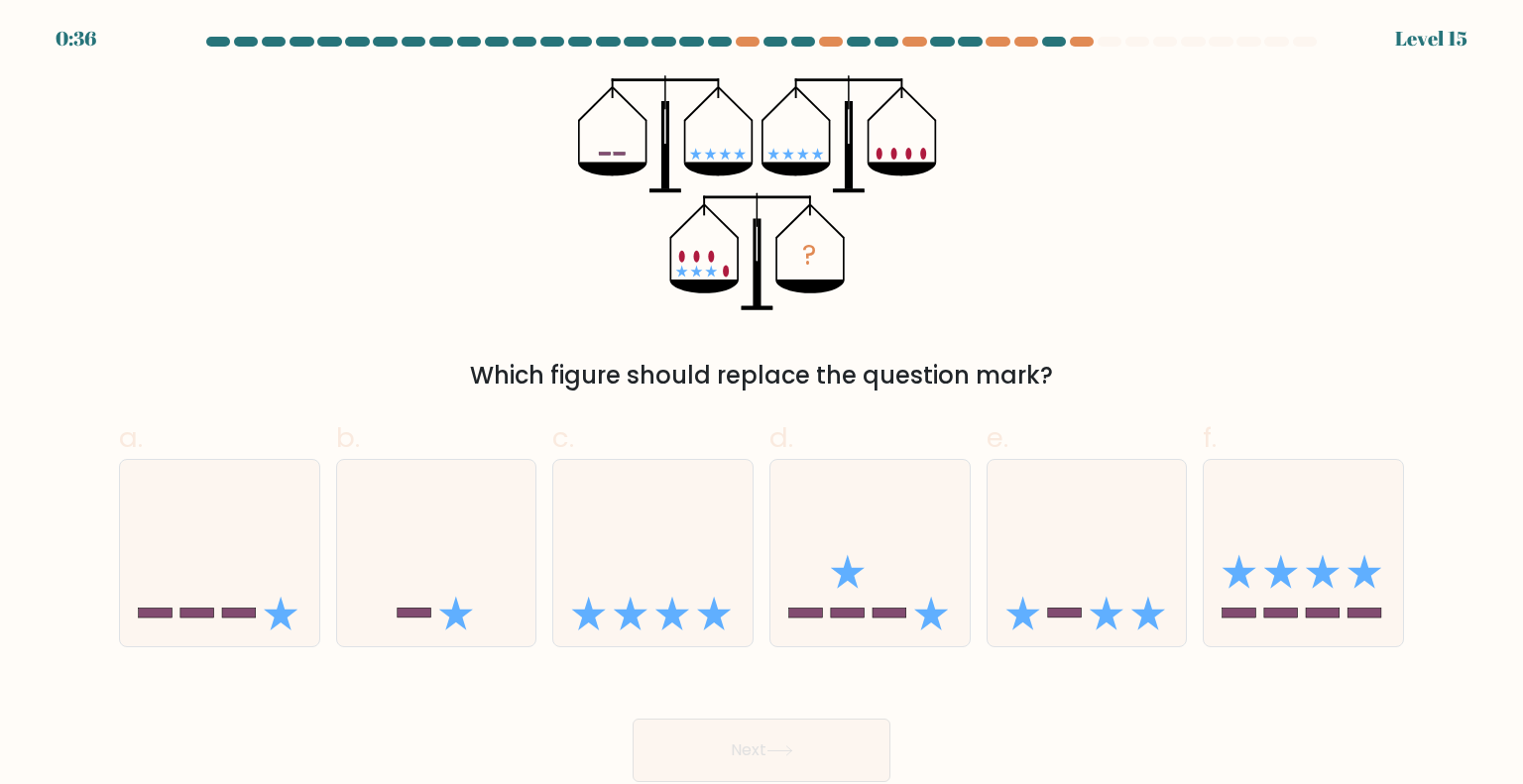 click 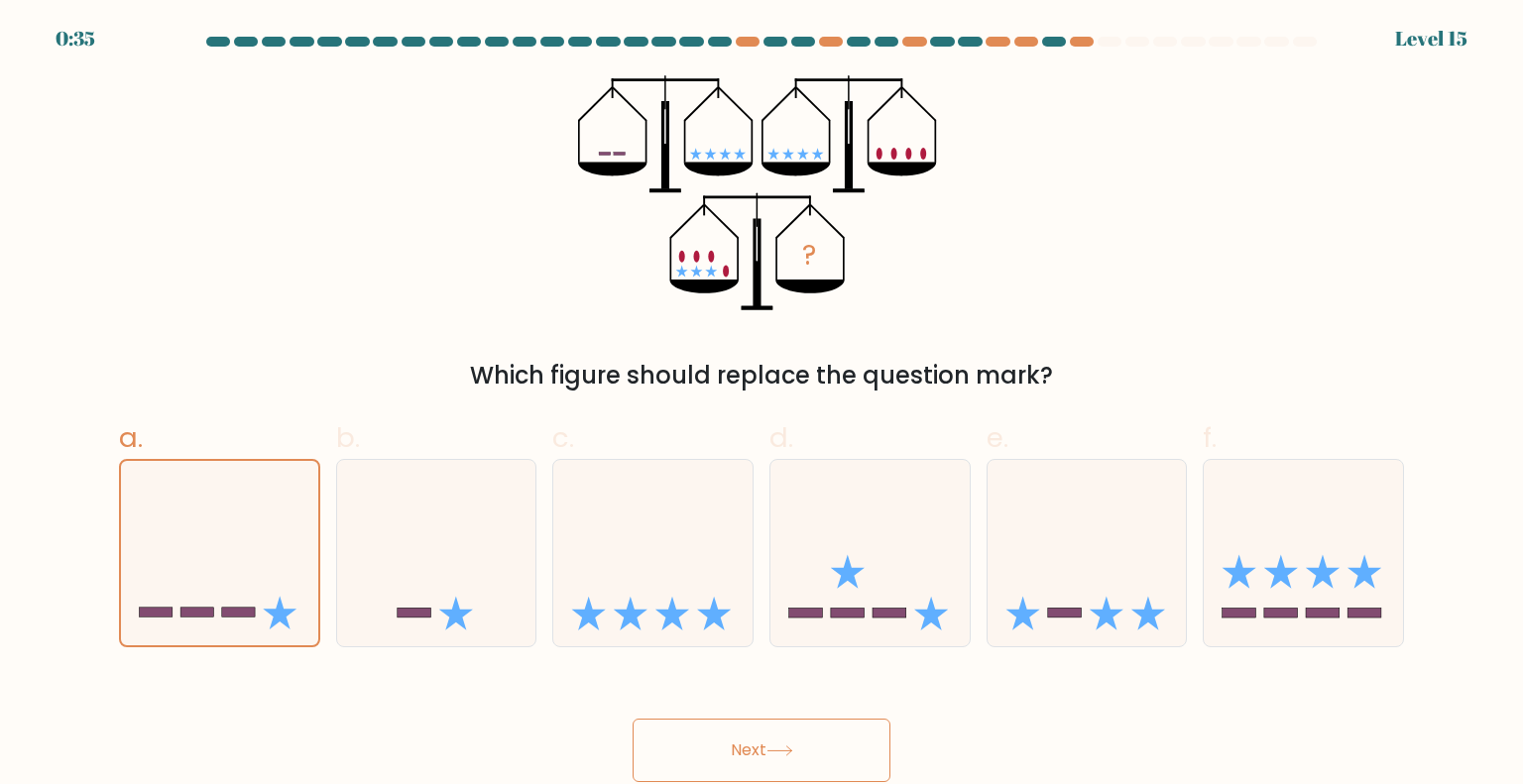 click on "Next" at bounding box center (762, 750) 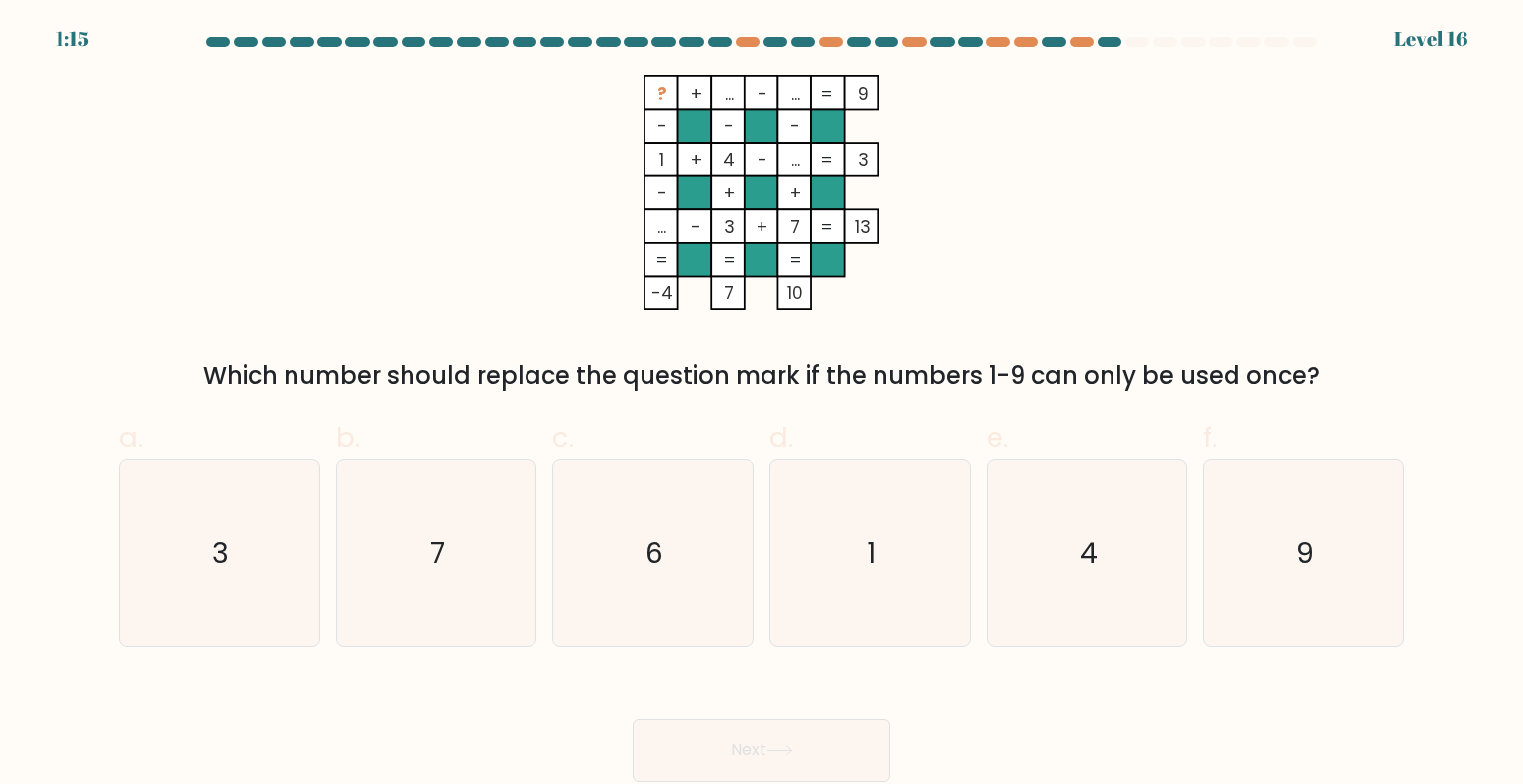 drag, startPoint x: 1122, startPoint y: 360, endPoint x: 1226, endPoint y: 368, distance: 104.307238 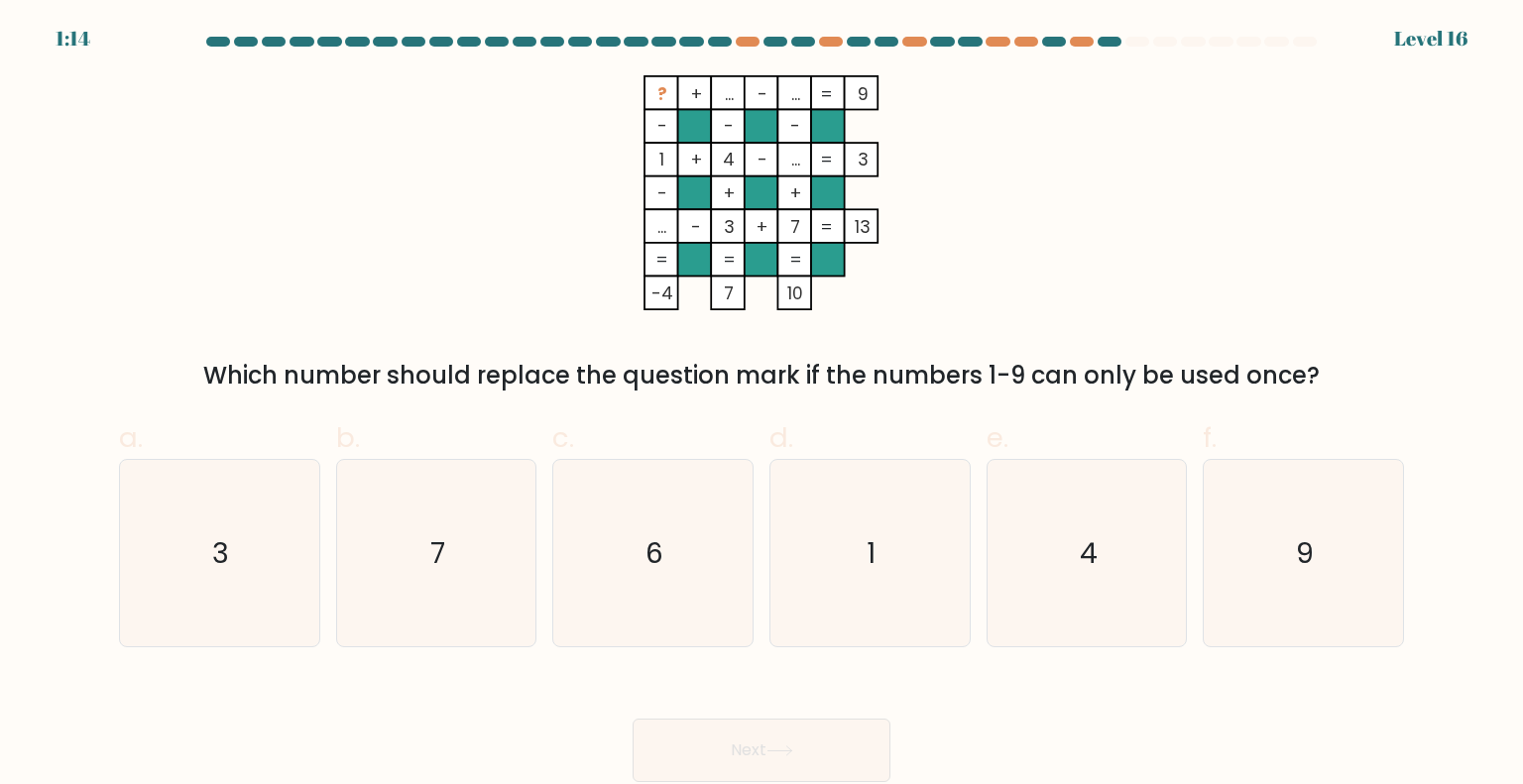 click on "Which number should replace the question mark if the numbers 1-9 can only be used once?" at bounding box center [762, 376] 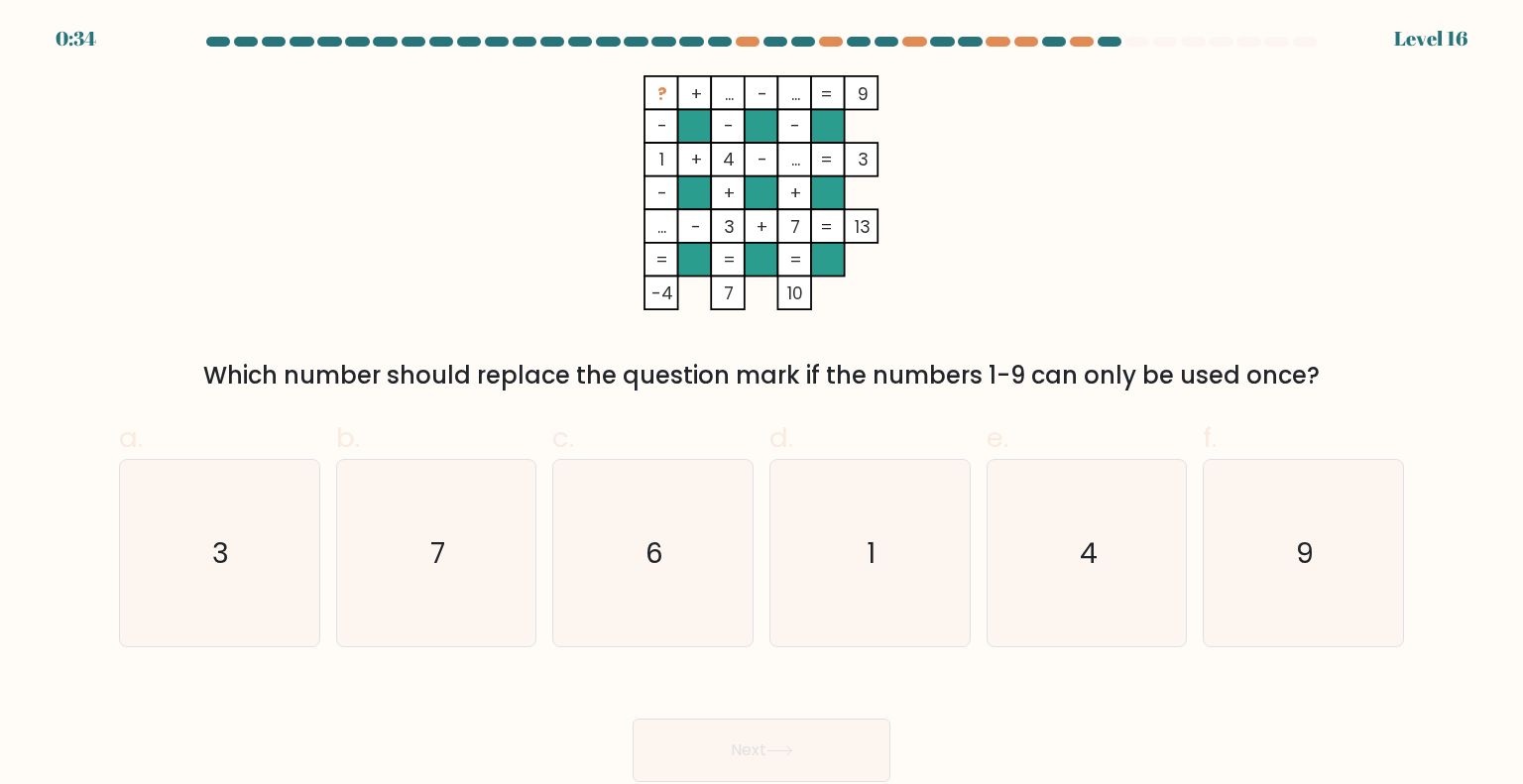 click on "6" 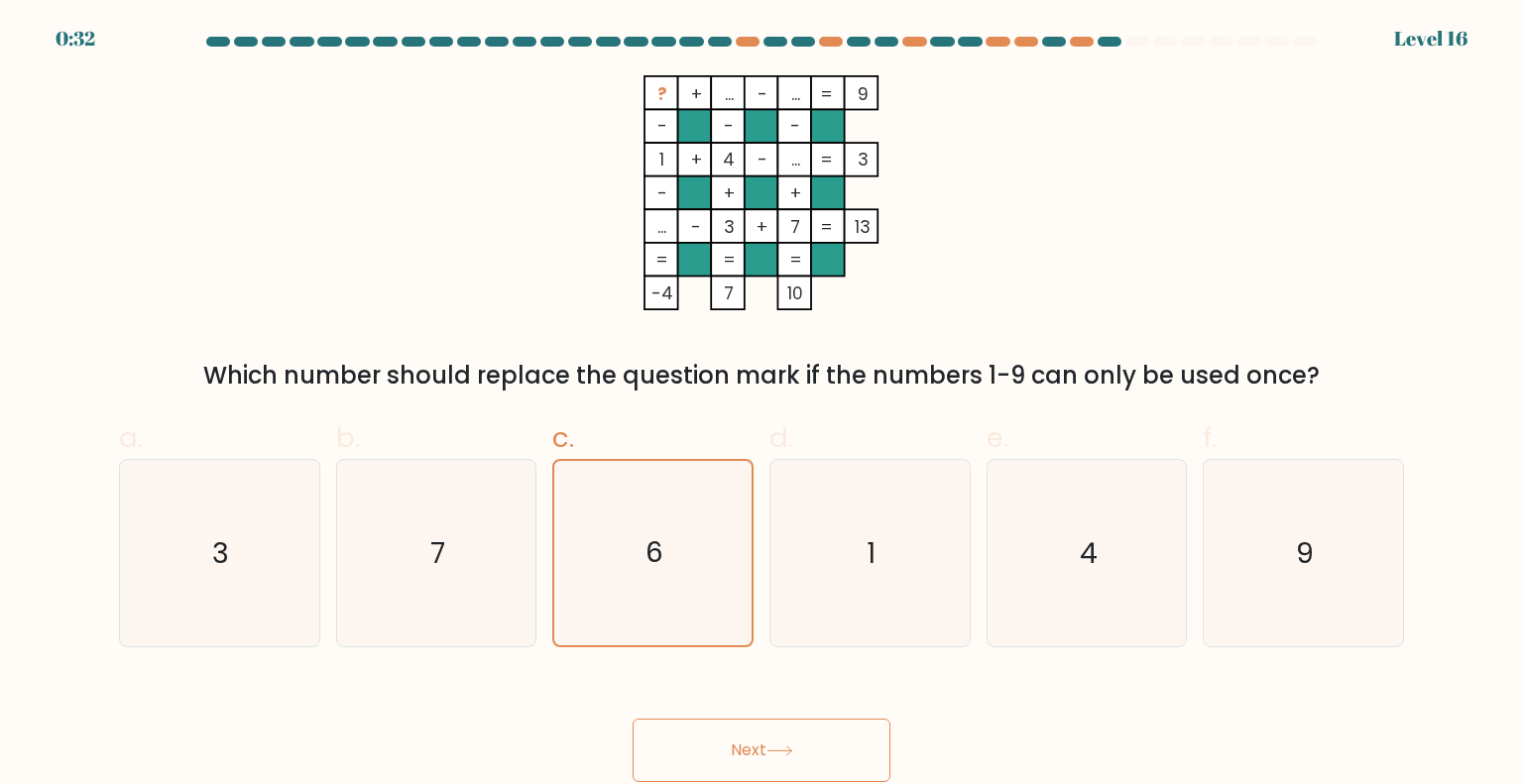 click on "Next" at bounding box center [762, 750] 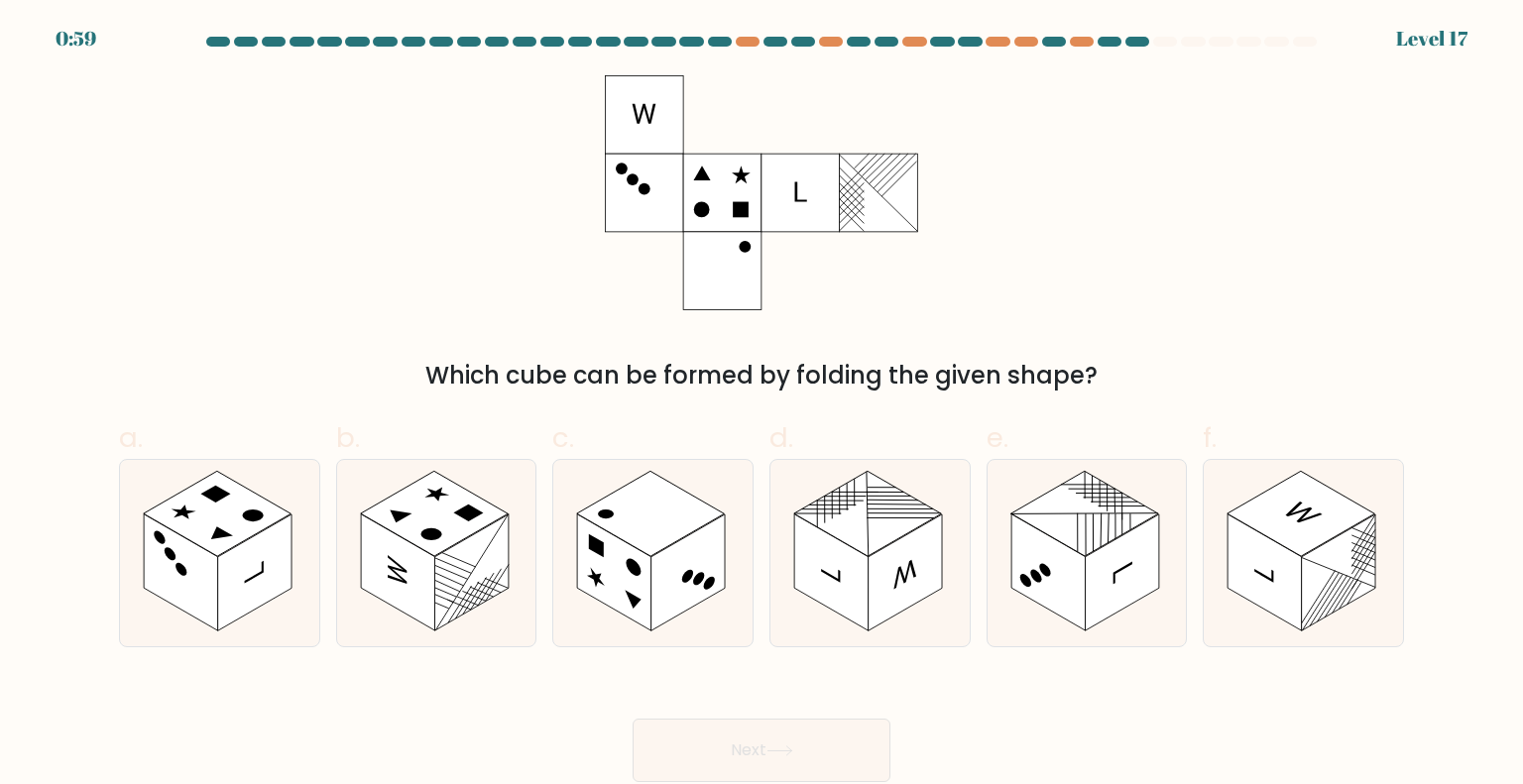 click 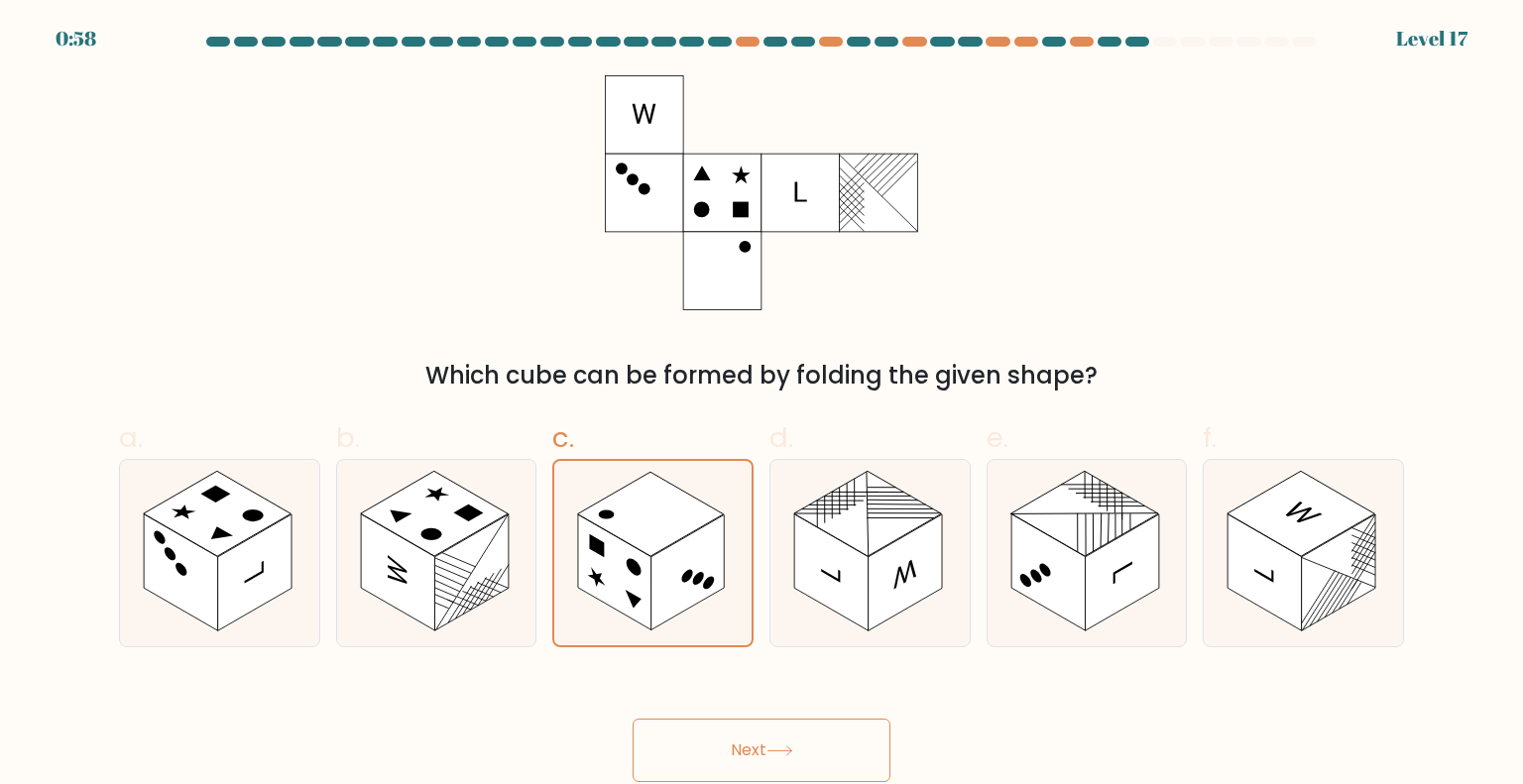click on "Next" at bounding box center [762, 750] 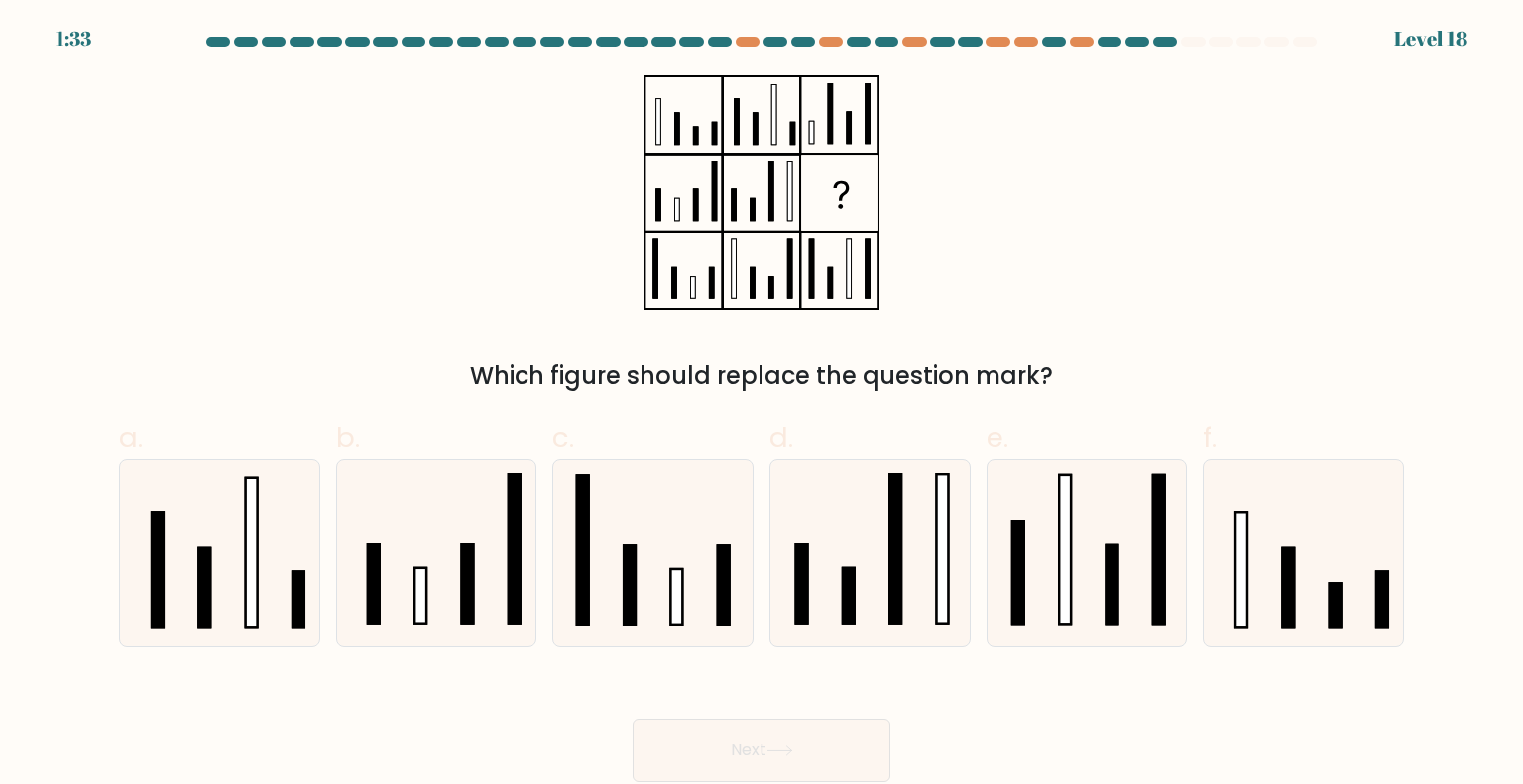 click 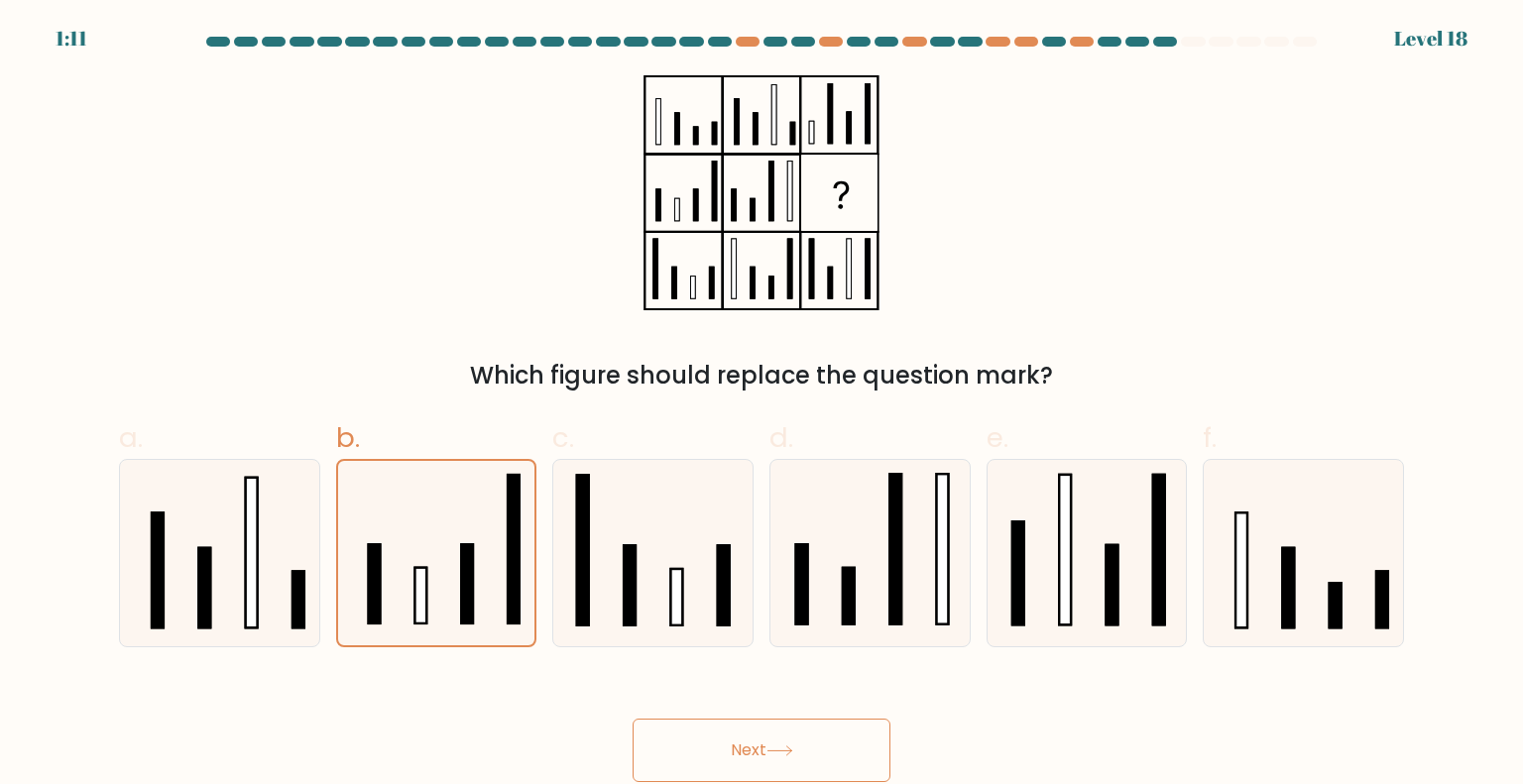 click on "Next" at bounding box center [762, 750] 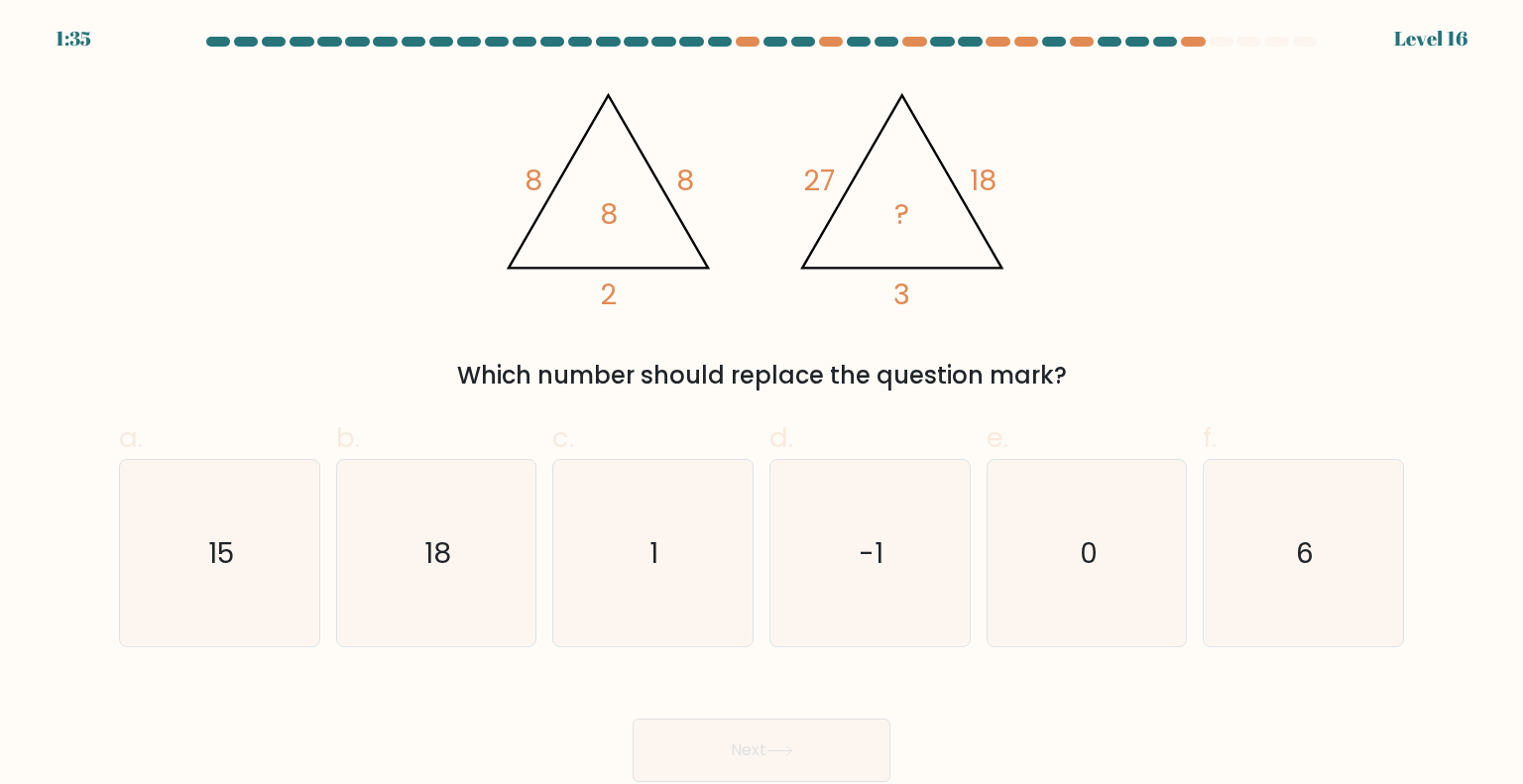 drag, startPoint x: 851, startPoint y: 212, endPoint x: 873, endPoint y: 197, distance: 26.627054 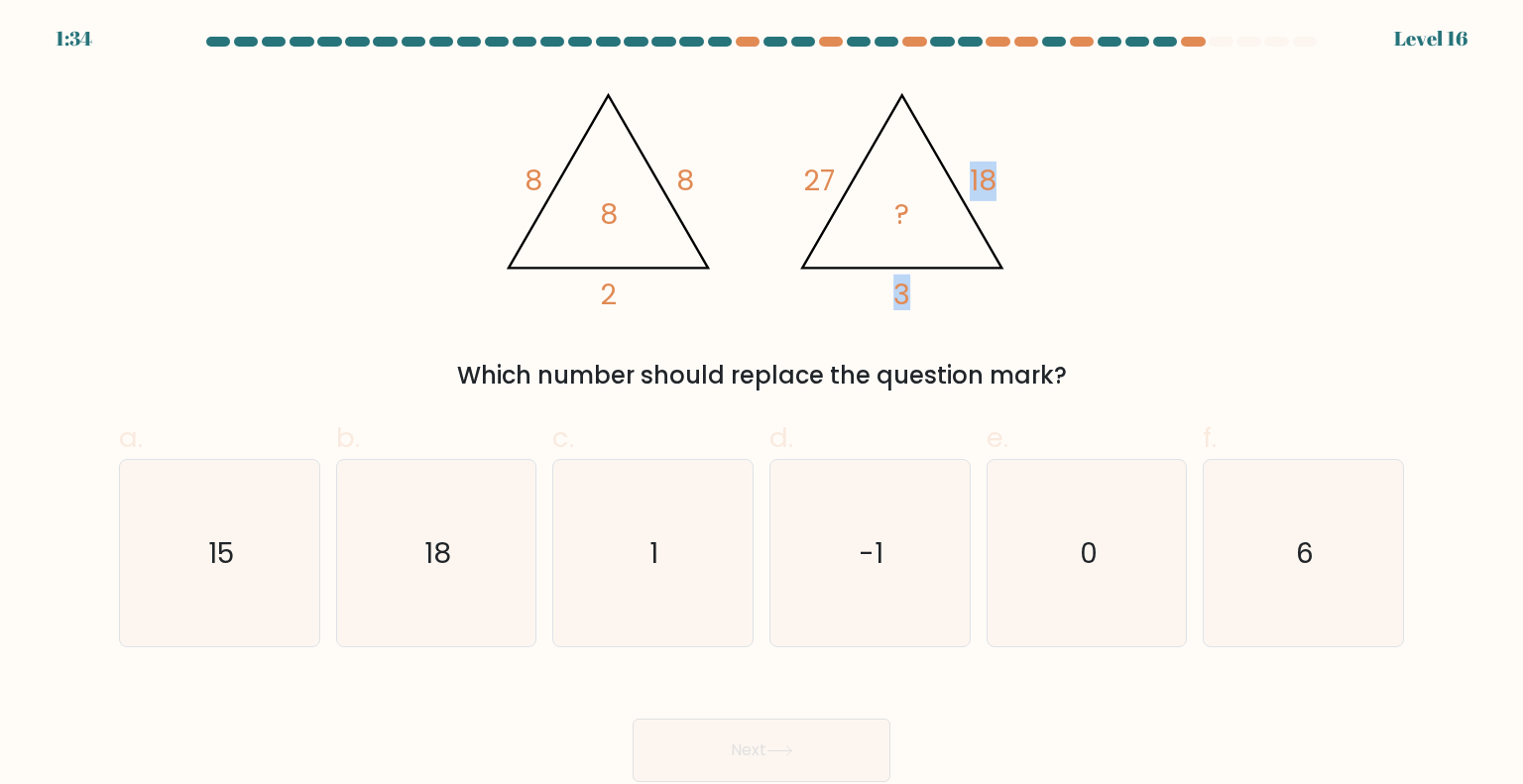 click on "@import url('https://fonts.googleapis.com/css?family=Abril+Fatface:400,100,100italic,300,300italic,400italic,500,500italic,700,700italic,900,900italic');                        8       8       2       8                                       @import url('https://fonts.googleapis.com/css?family=Abril+Fatface:400,100,100italic,300,300italic,400italic,500,500italic,700,700italic,900,900italic');                        27       18       3       ?" 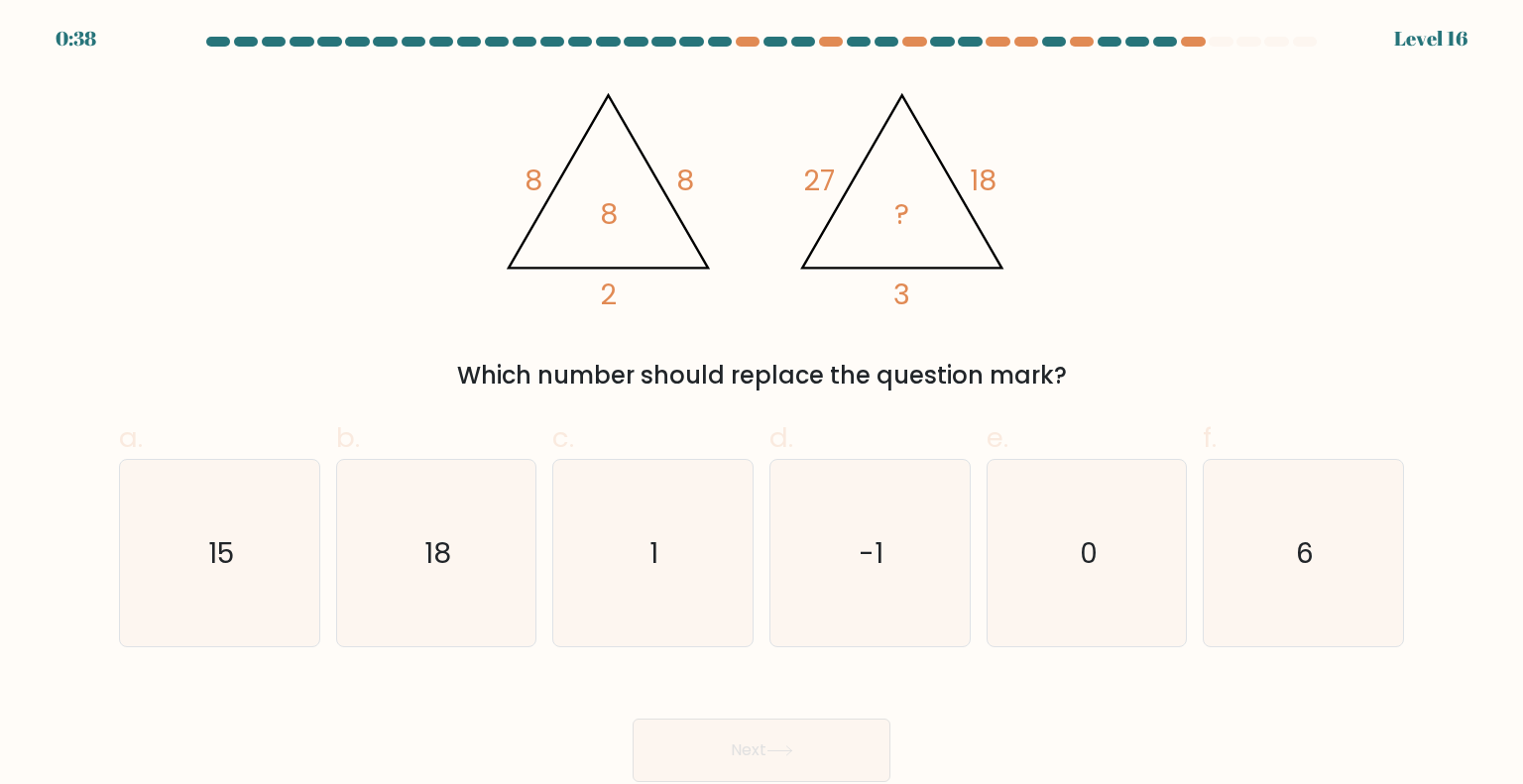 click on "18" 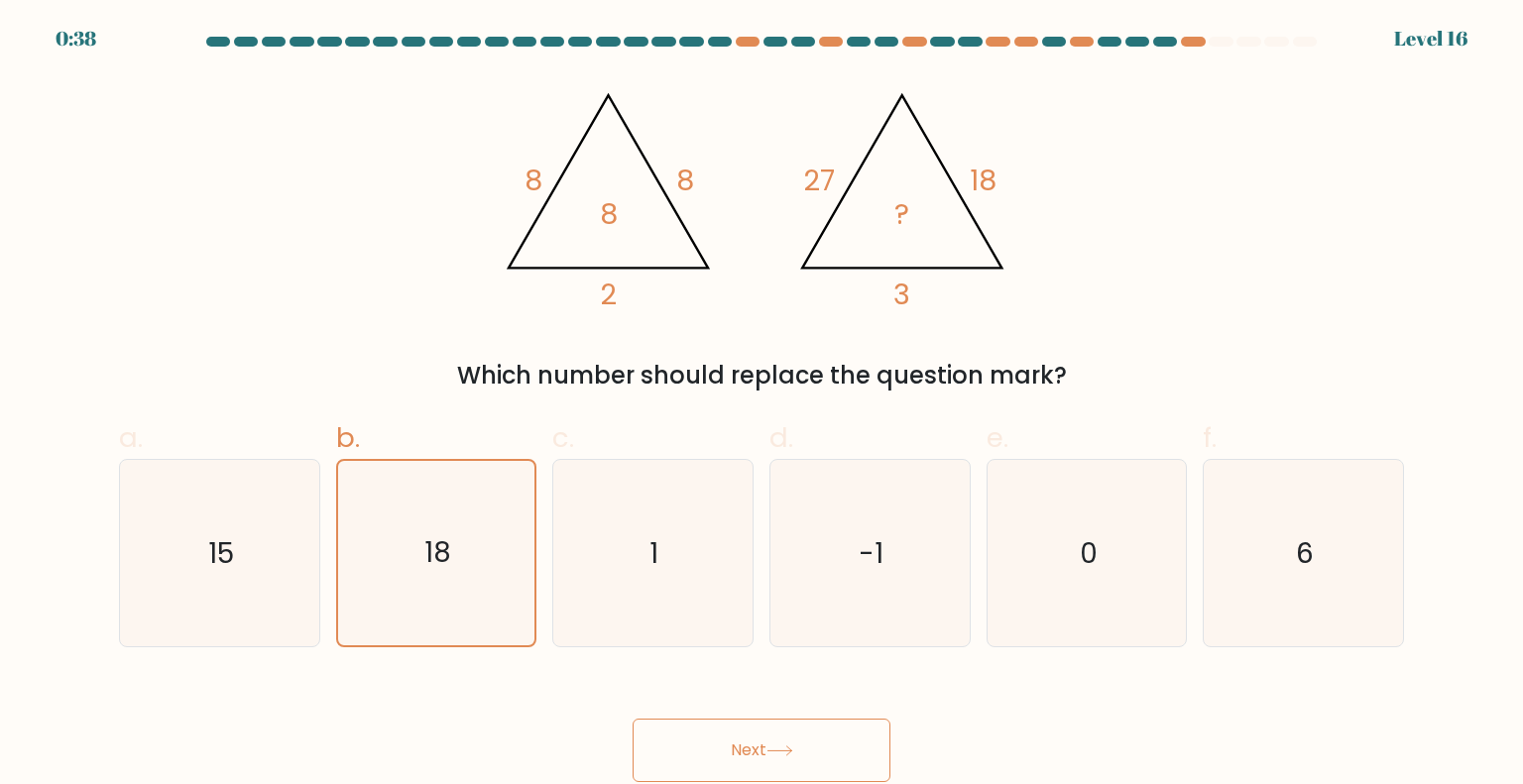 click on "Next" at bounding box center (762, 750) 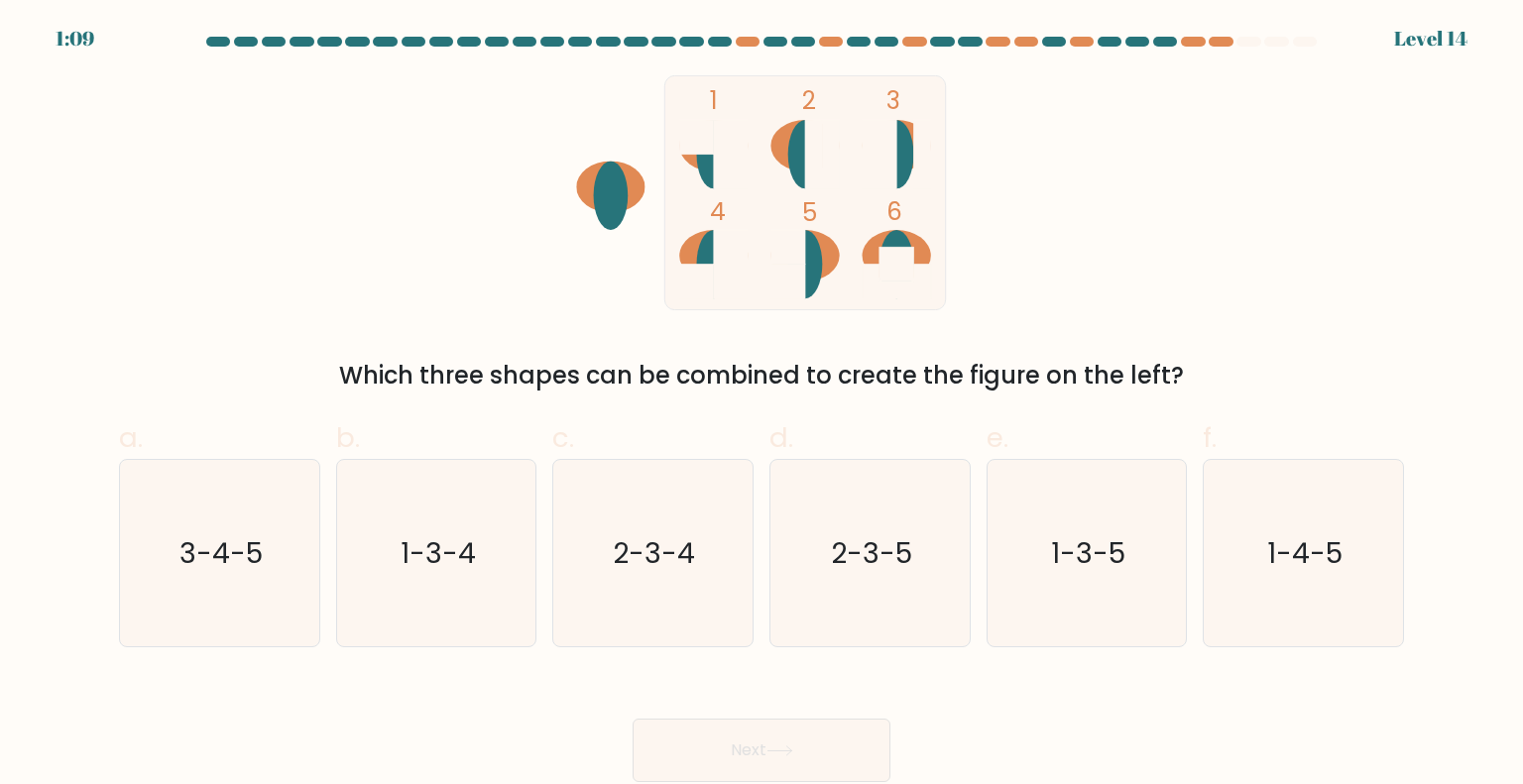 click on "1-4-5" 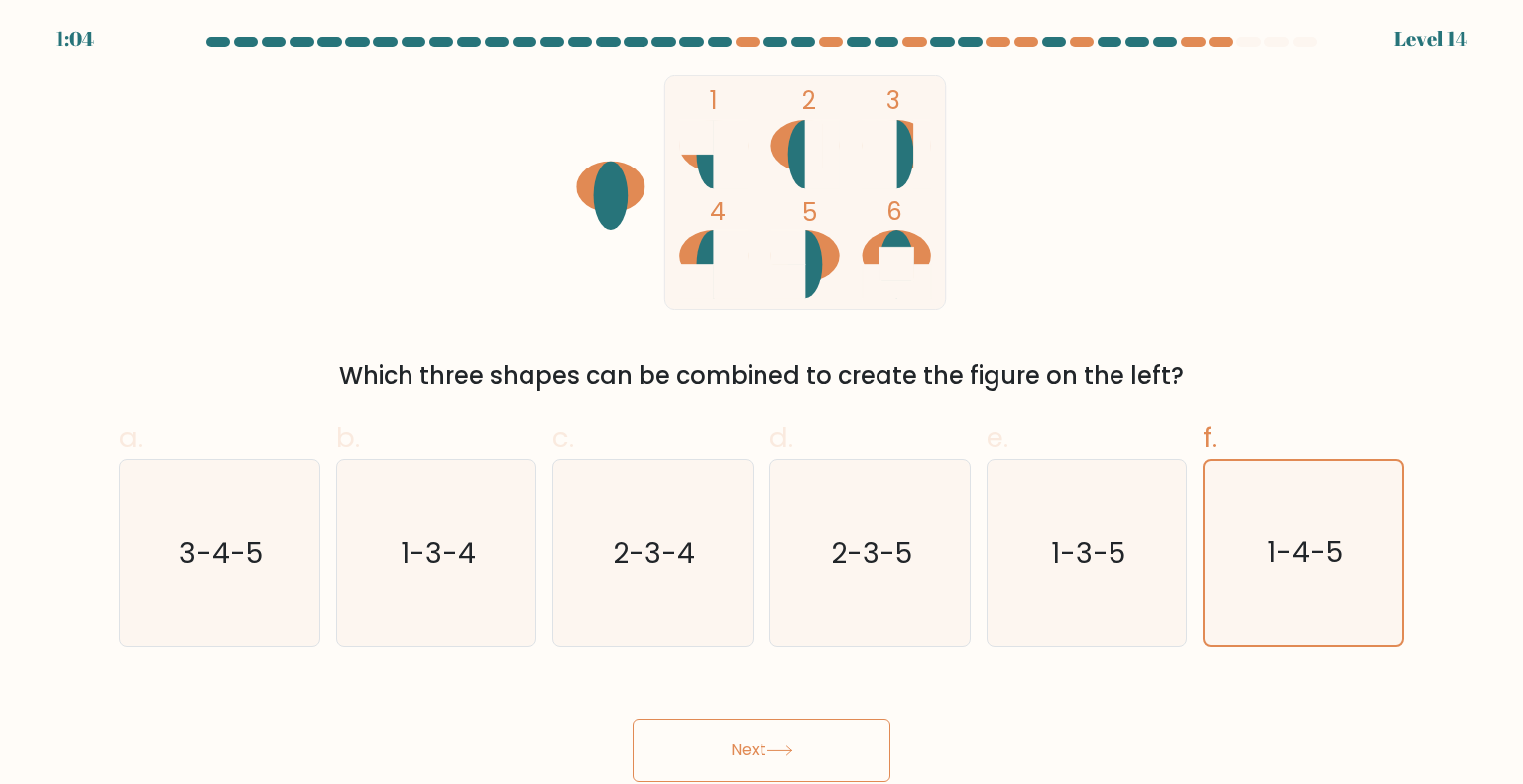 click on "Next" at bounding box center [762, 750] 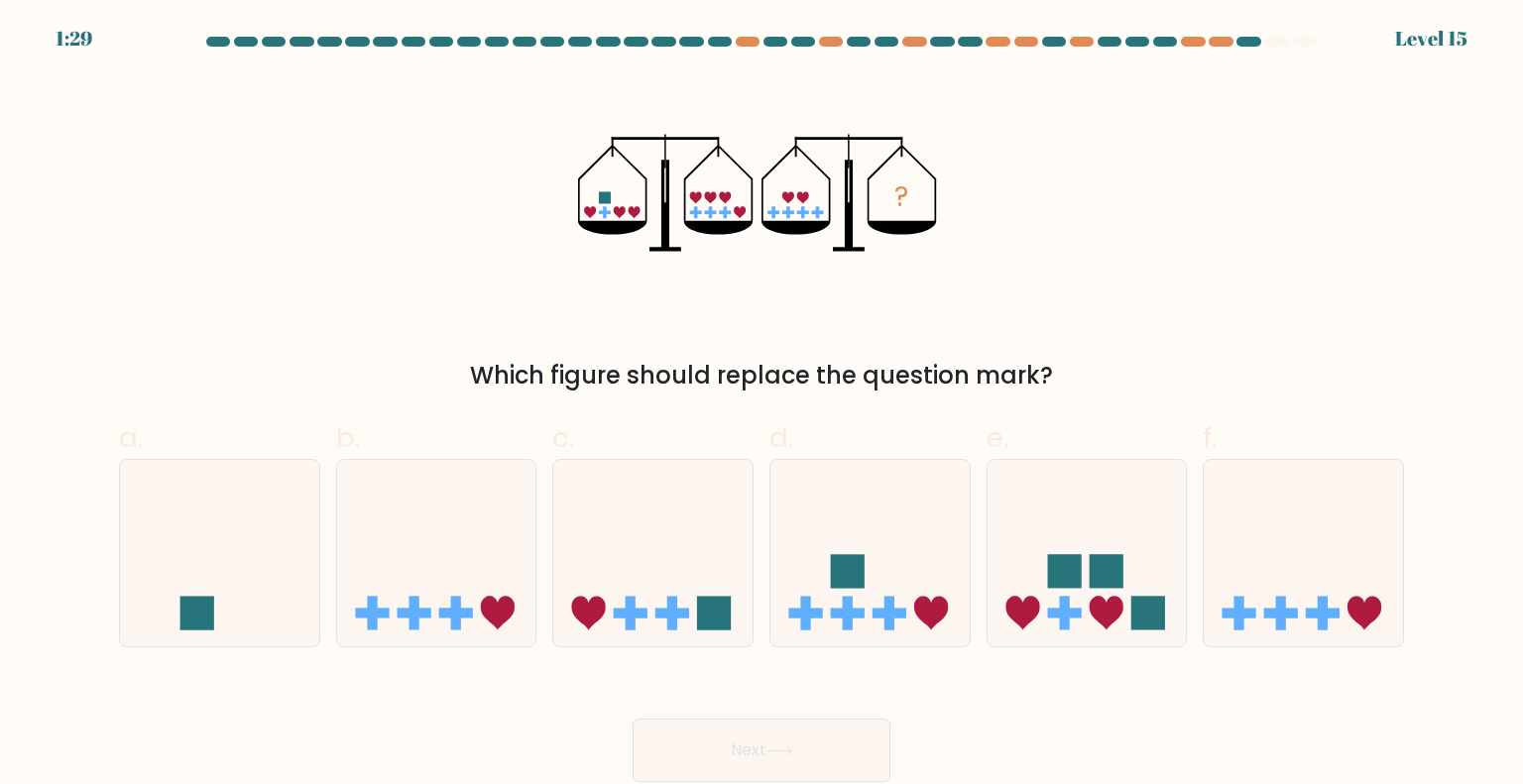click at bounding box center (762, 409) 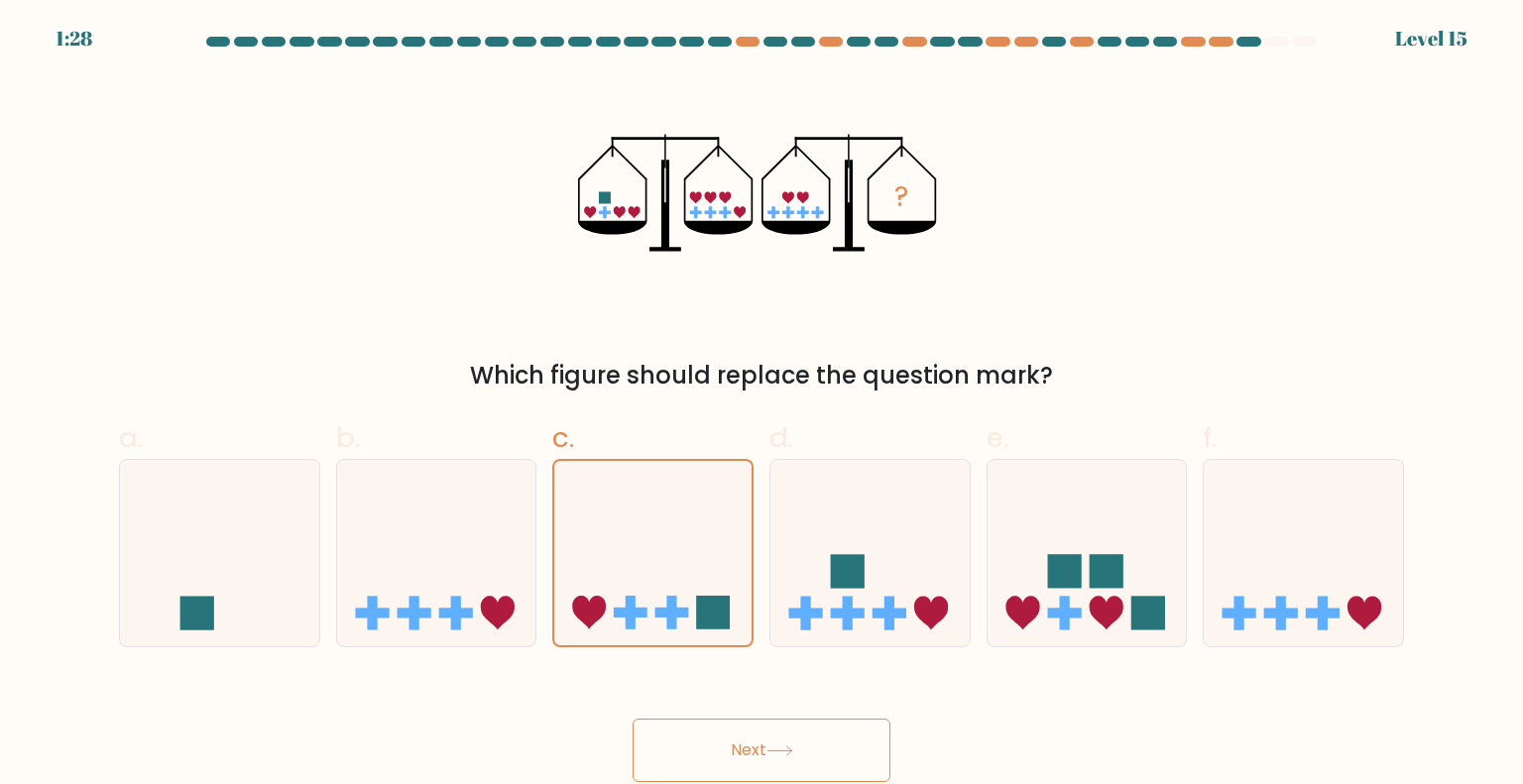 click on "Next" at bounding box center (762, 750) 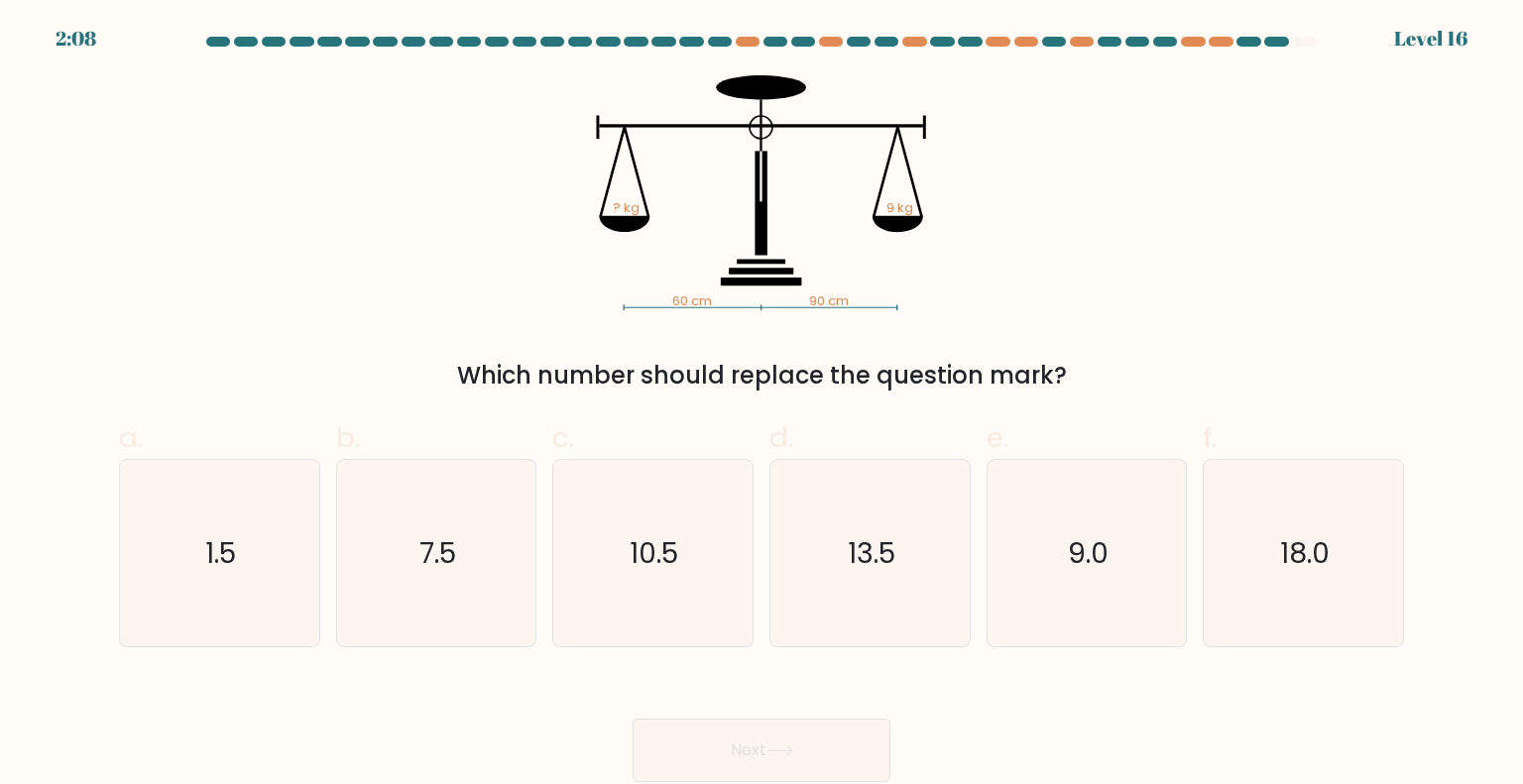 drag, startPoint x: 1442, startPoint y: 39, endPoint x: 1499, endPoint y: 54, distance: 58.940648 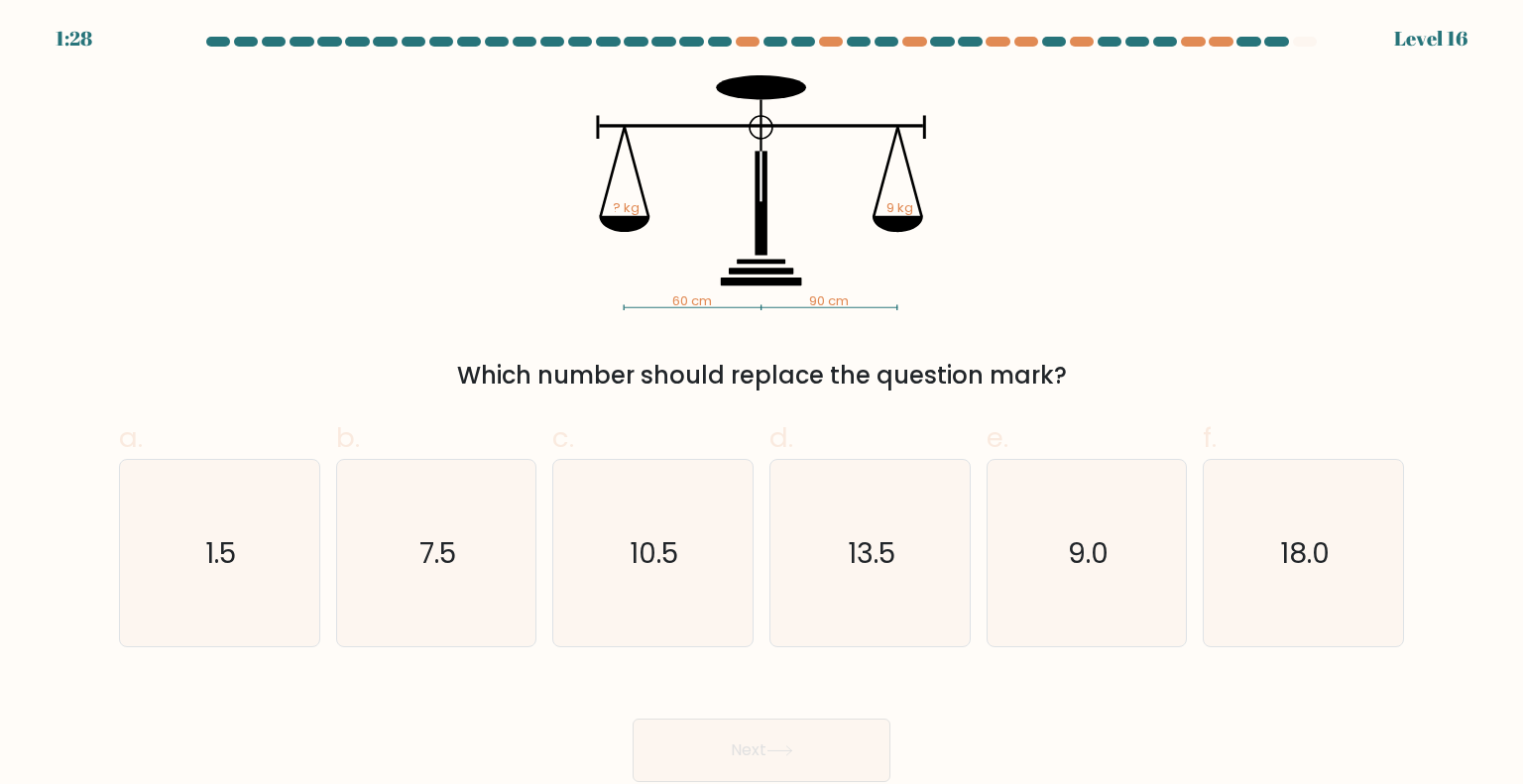 click on "13.5" 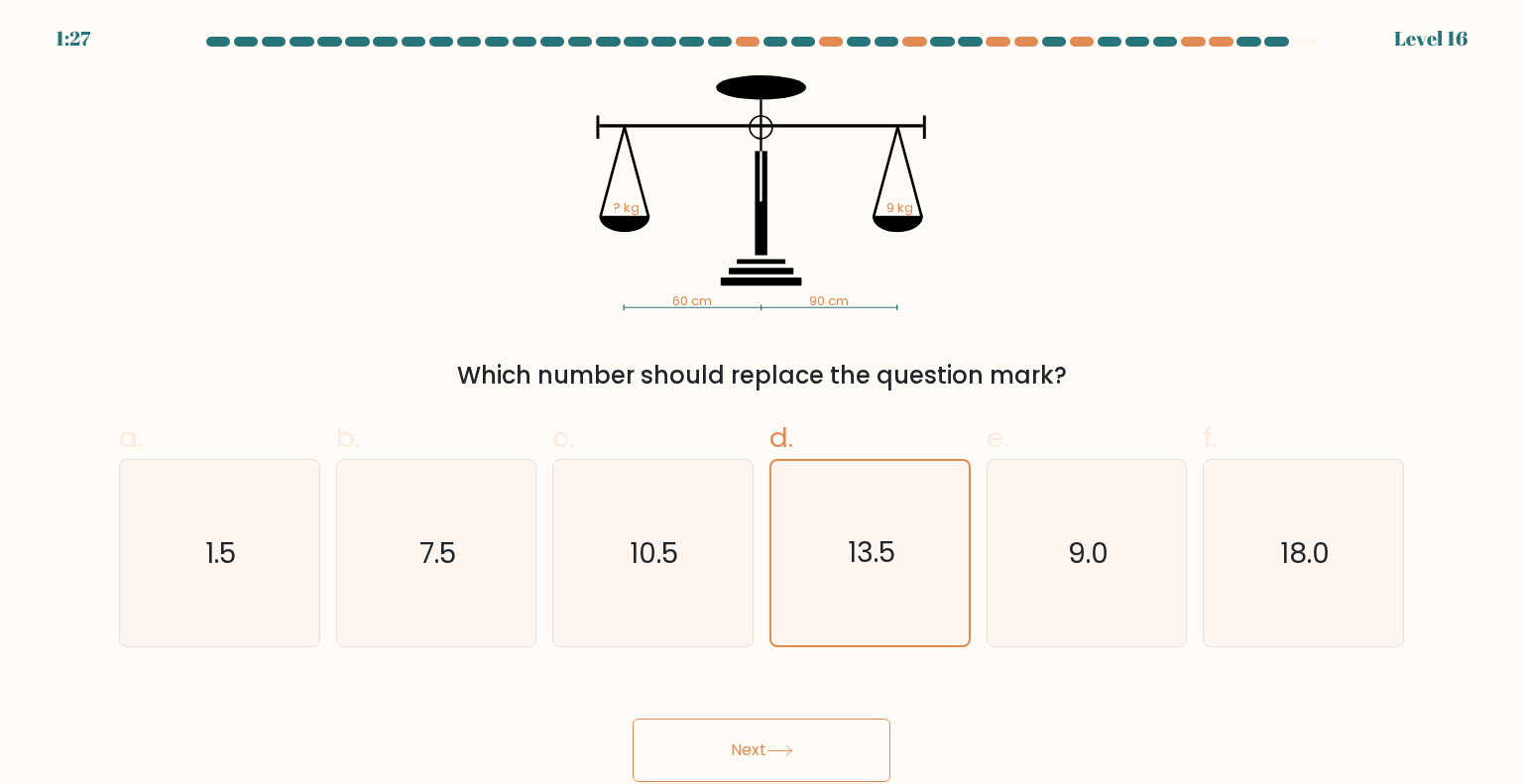 click on "Next" at bounding box center [762, 750] 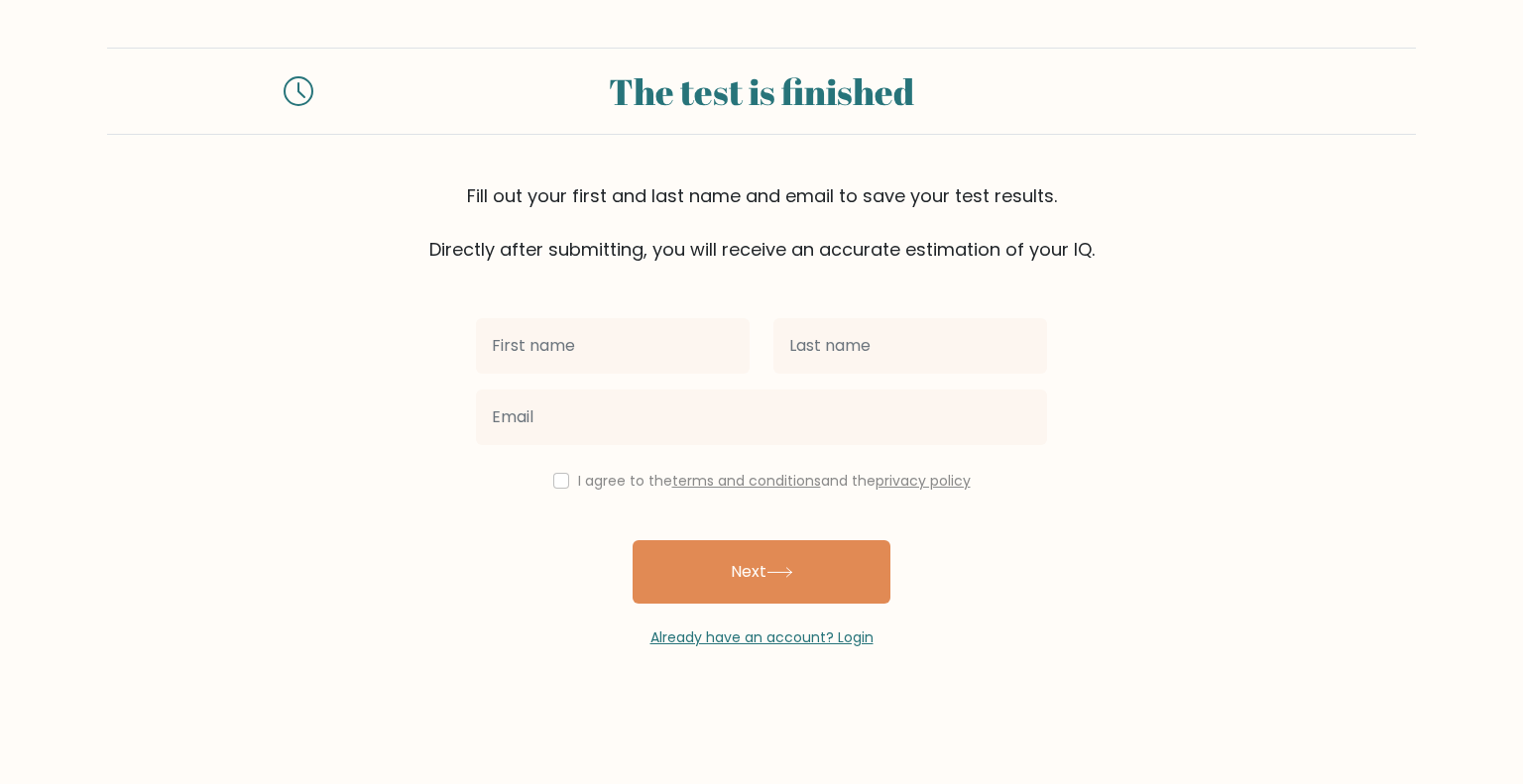 scroll, scrollTop: 0, scrollLeft: 0, axis: both 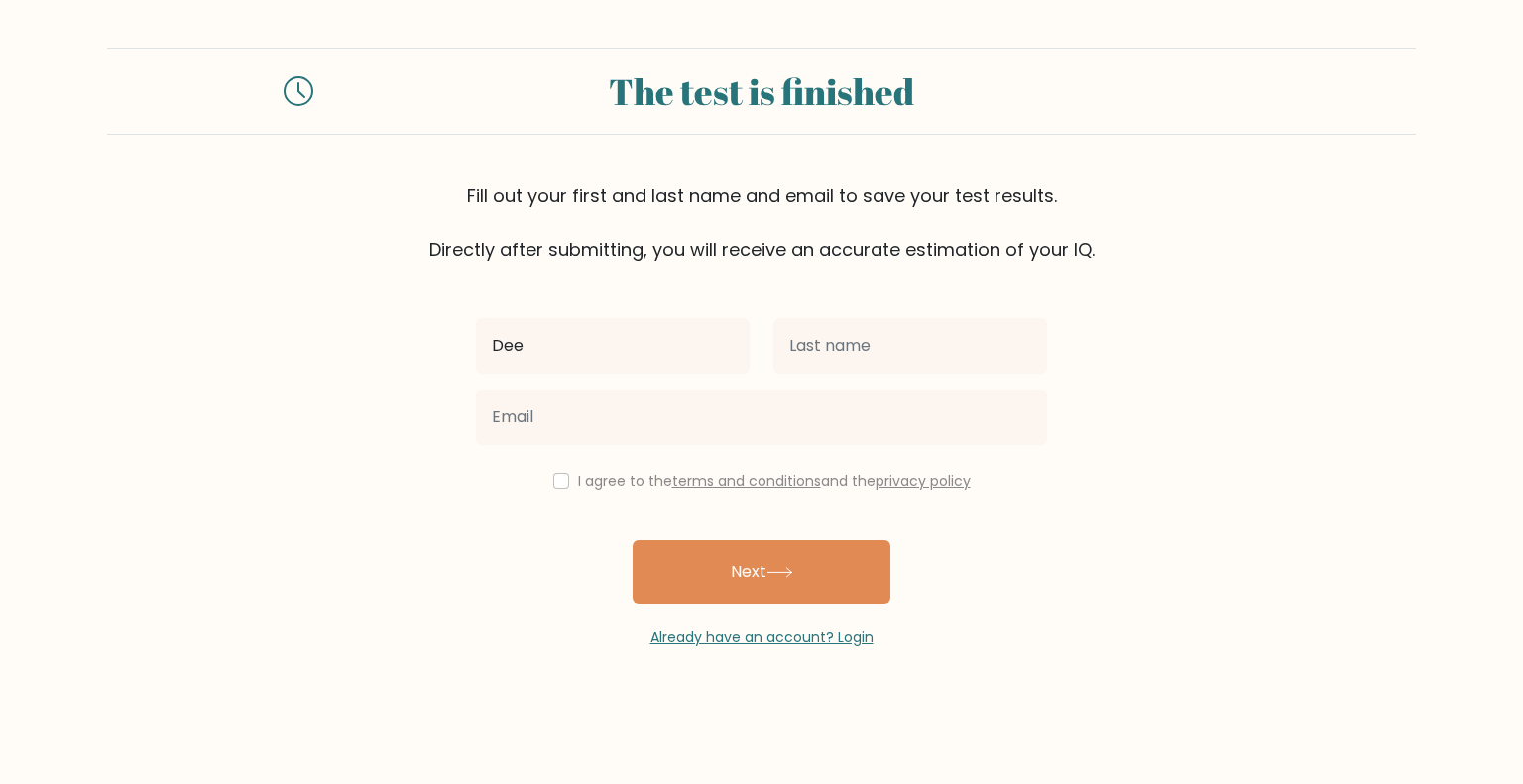 type on "Dee" 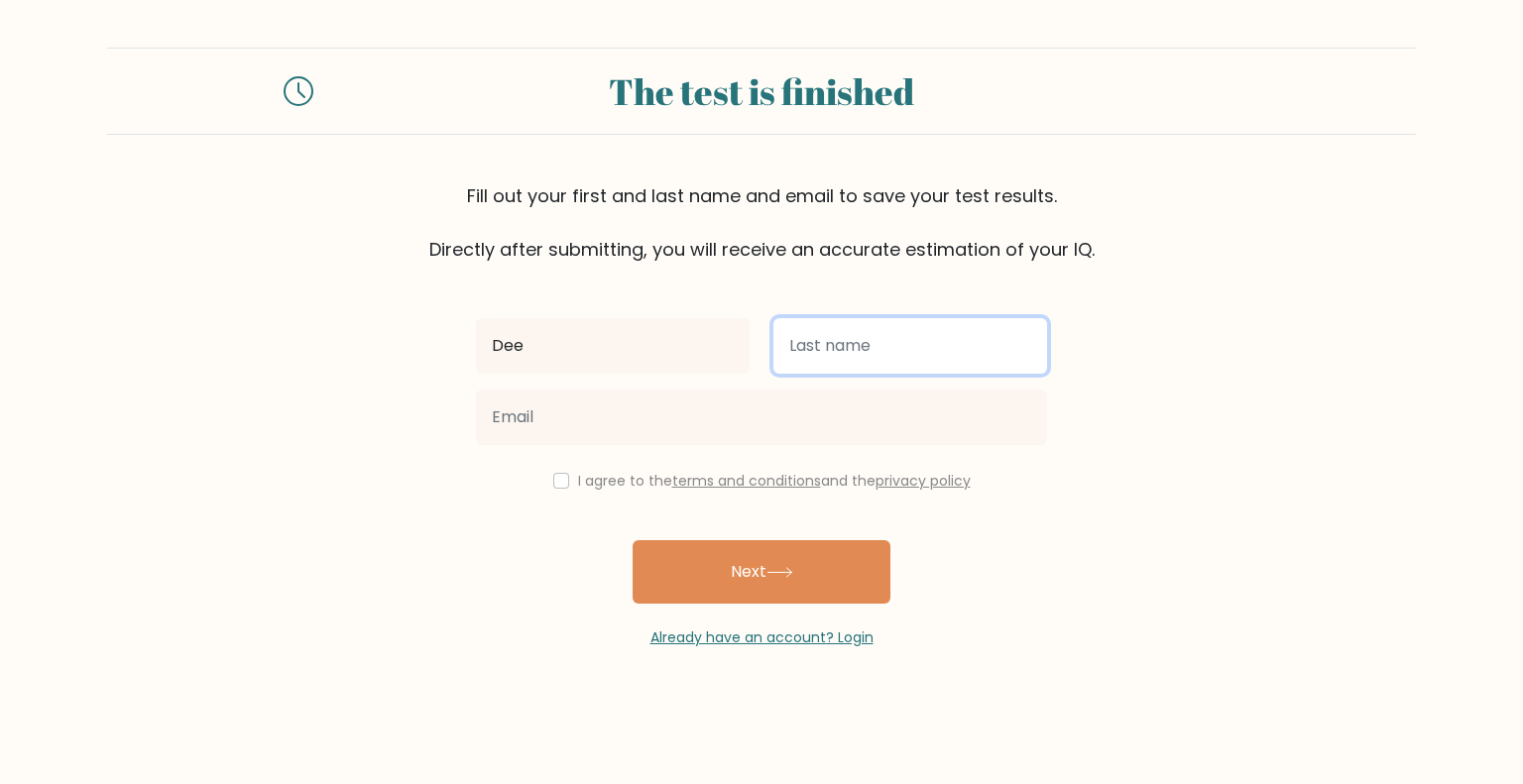 click at bounding box center [910, 346] 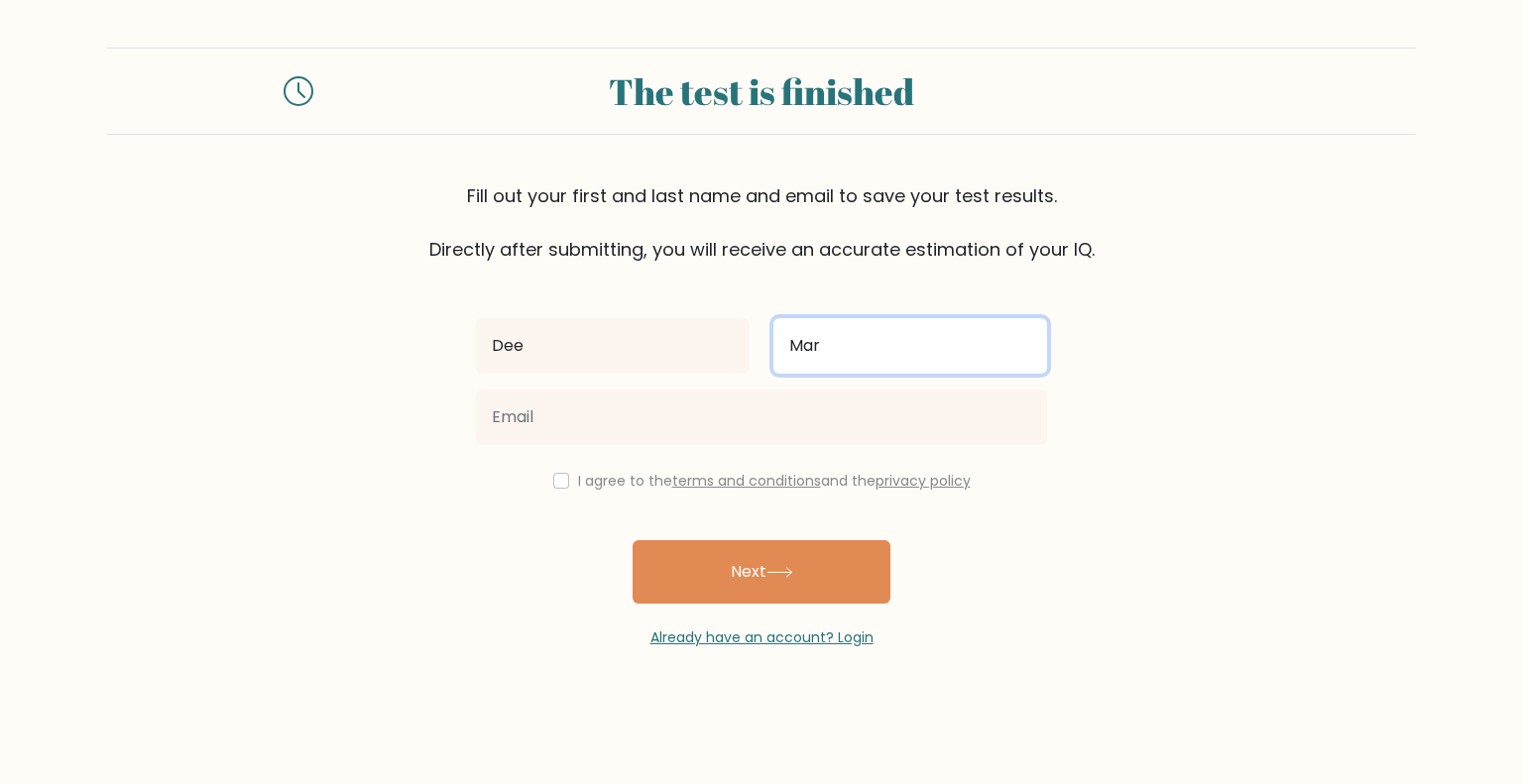 type on "Mar" 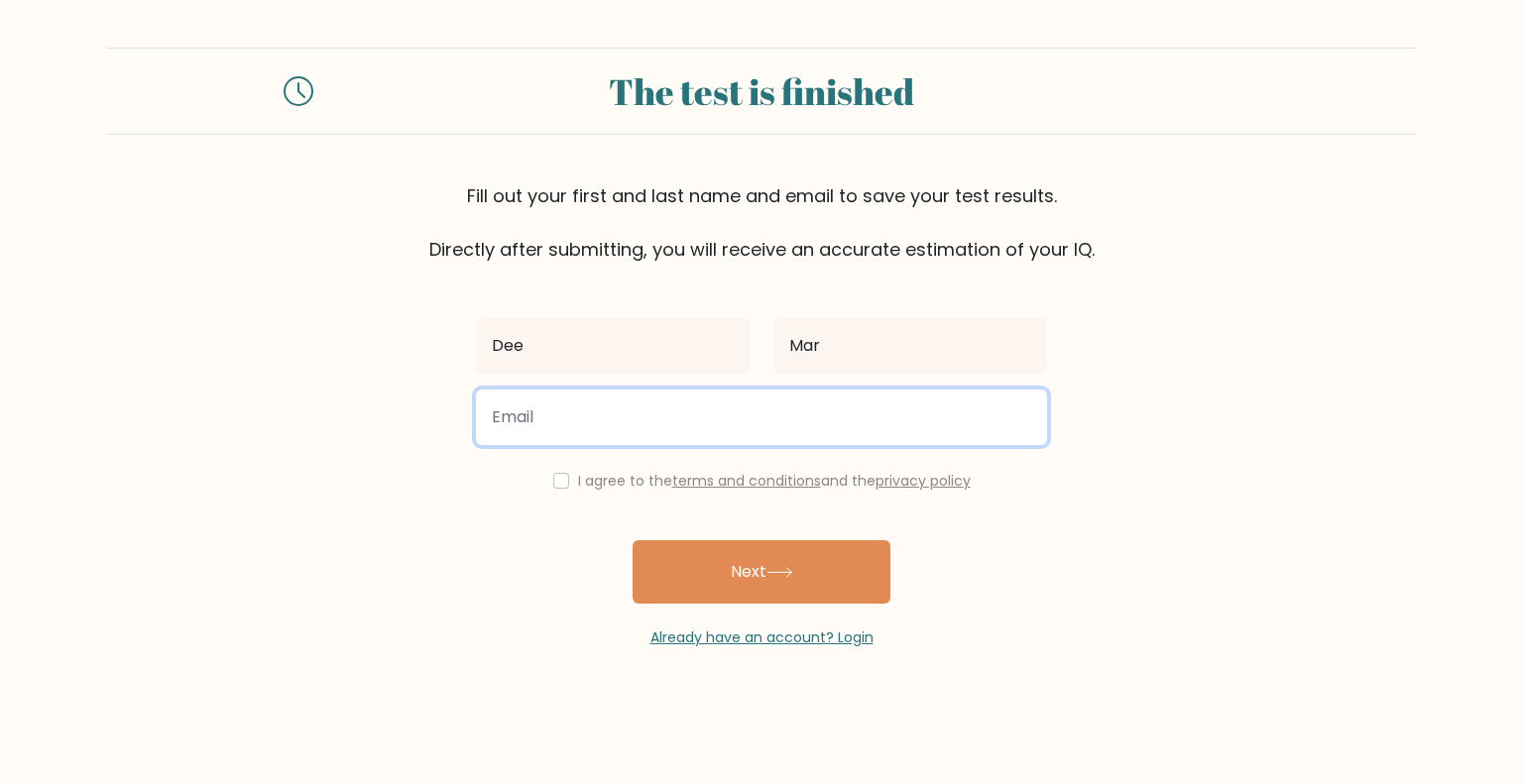 click at bounding box center (762, 417) 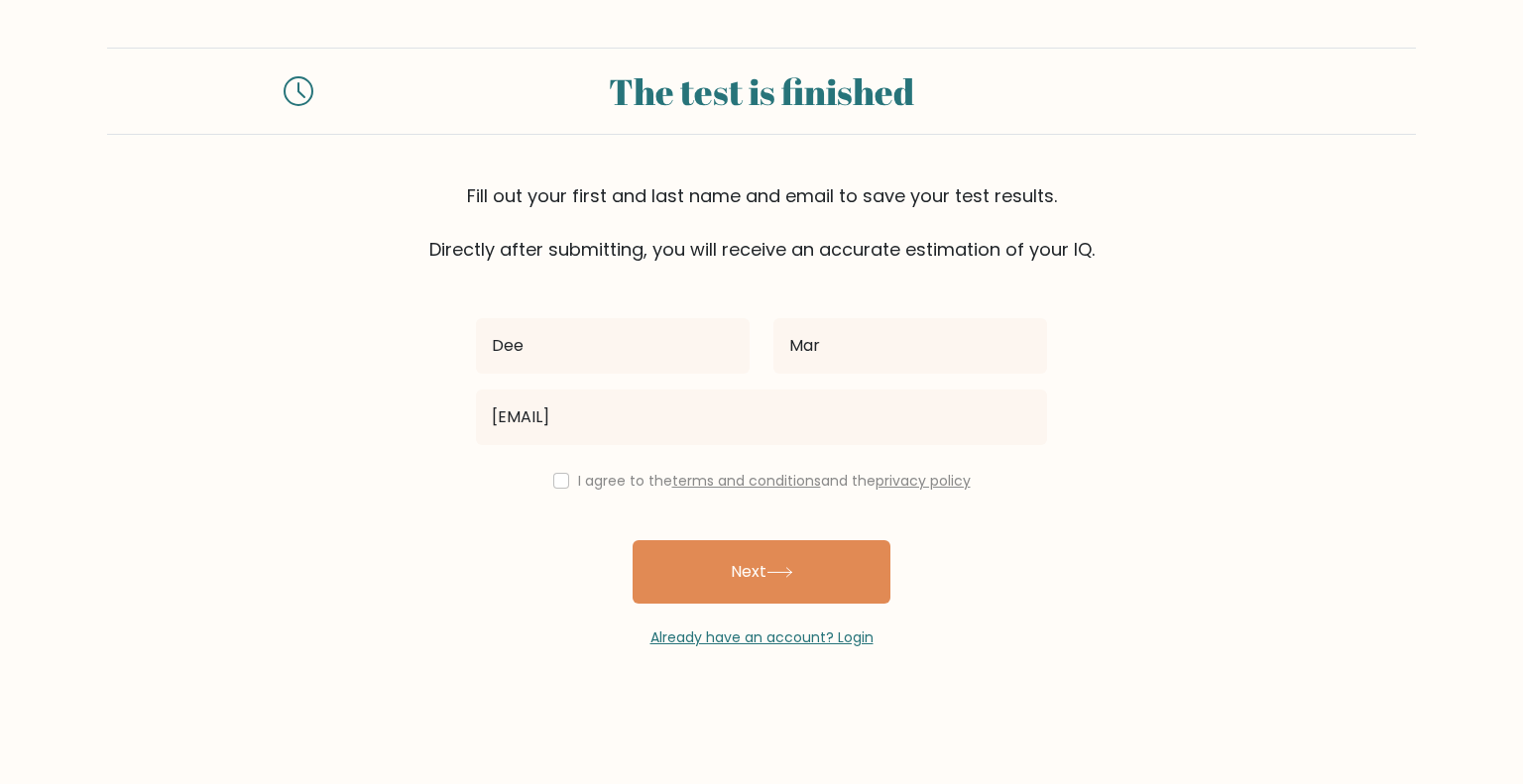 click on "I agree to the  terms and conditions  and the  privacy policy" at bounding box center [762, 481] 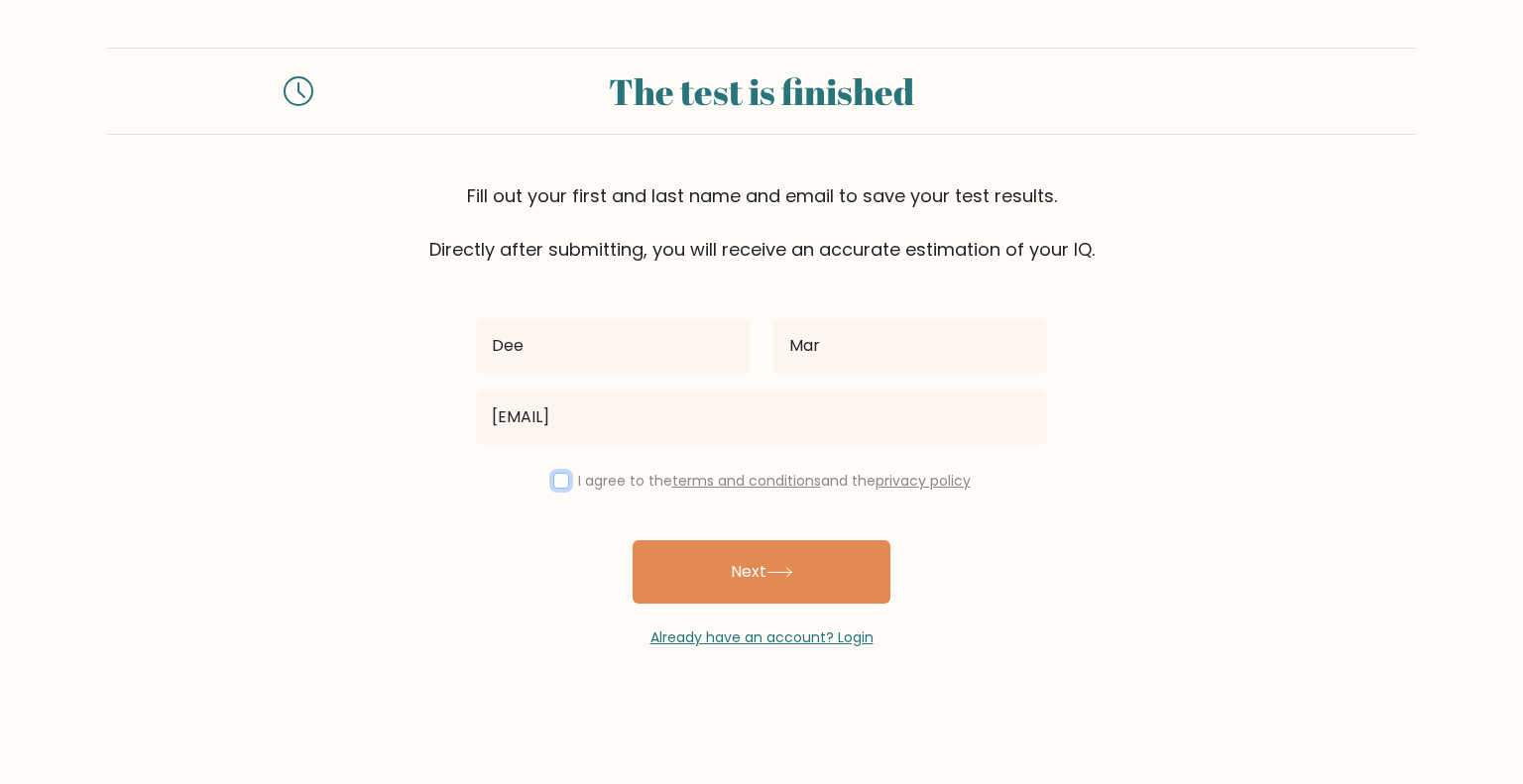 click at bounding box center (561, 481) 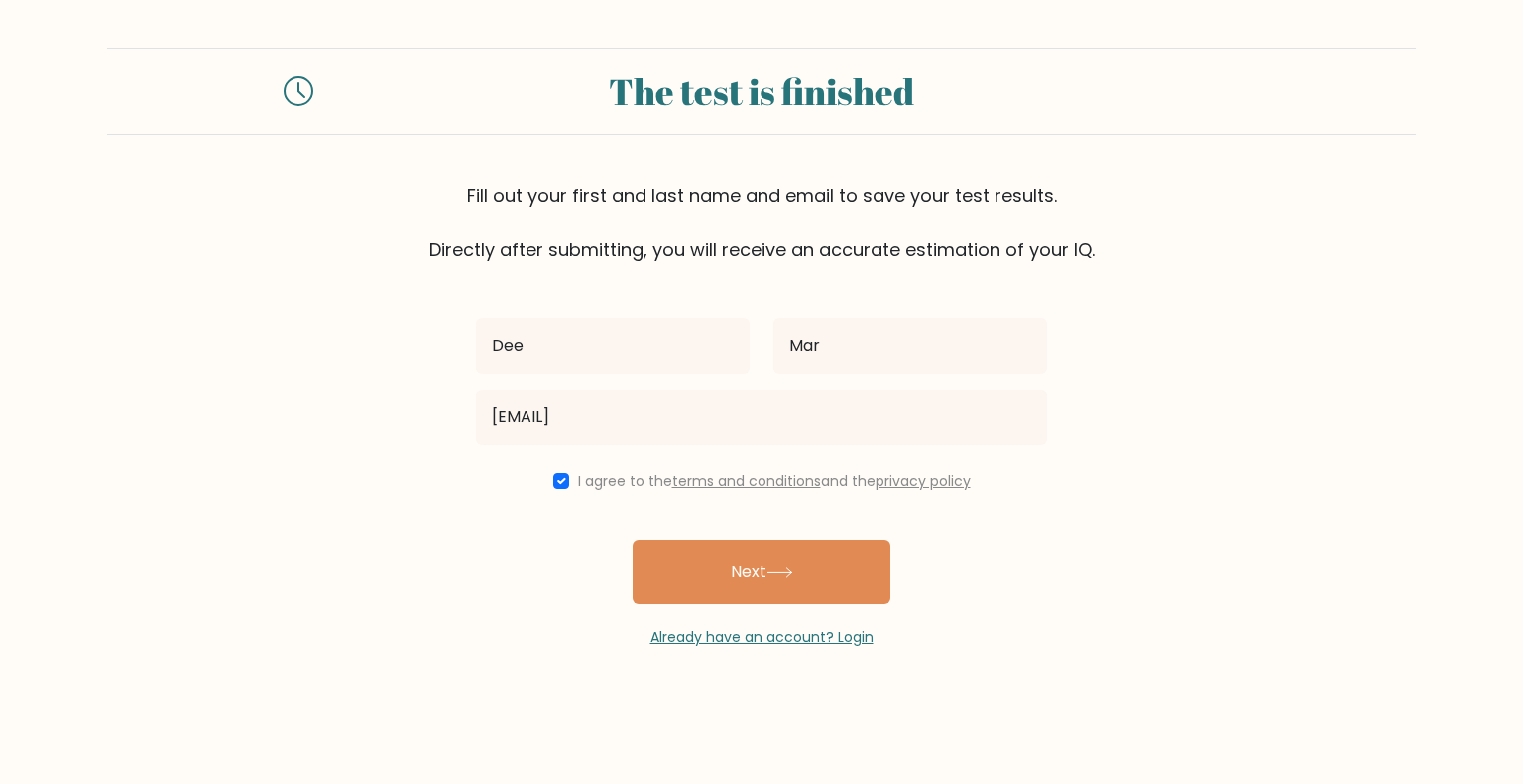 click on "Next" at bounding box center (762, 572) 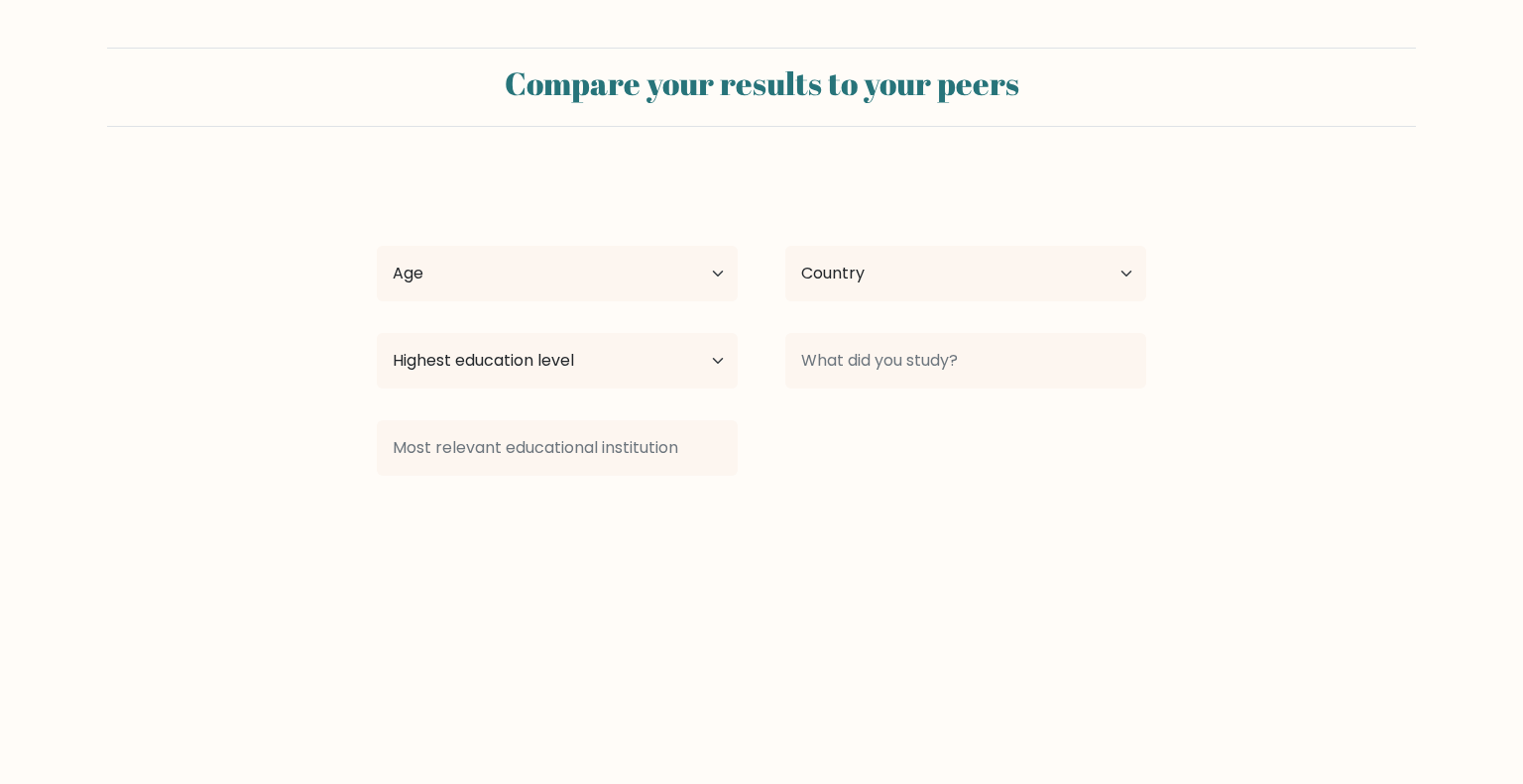 select on "US" 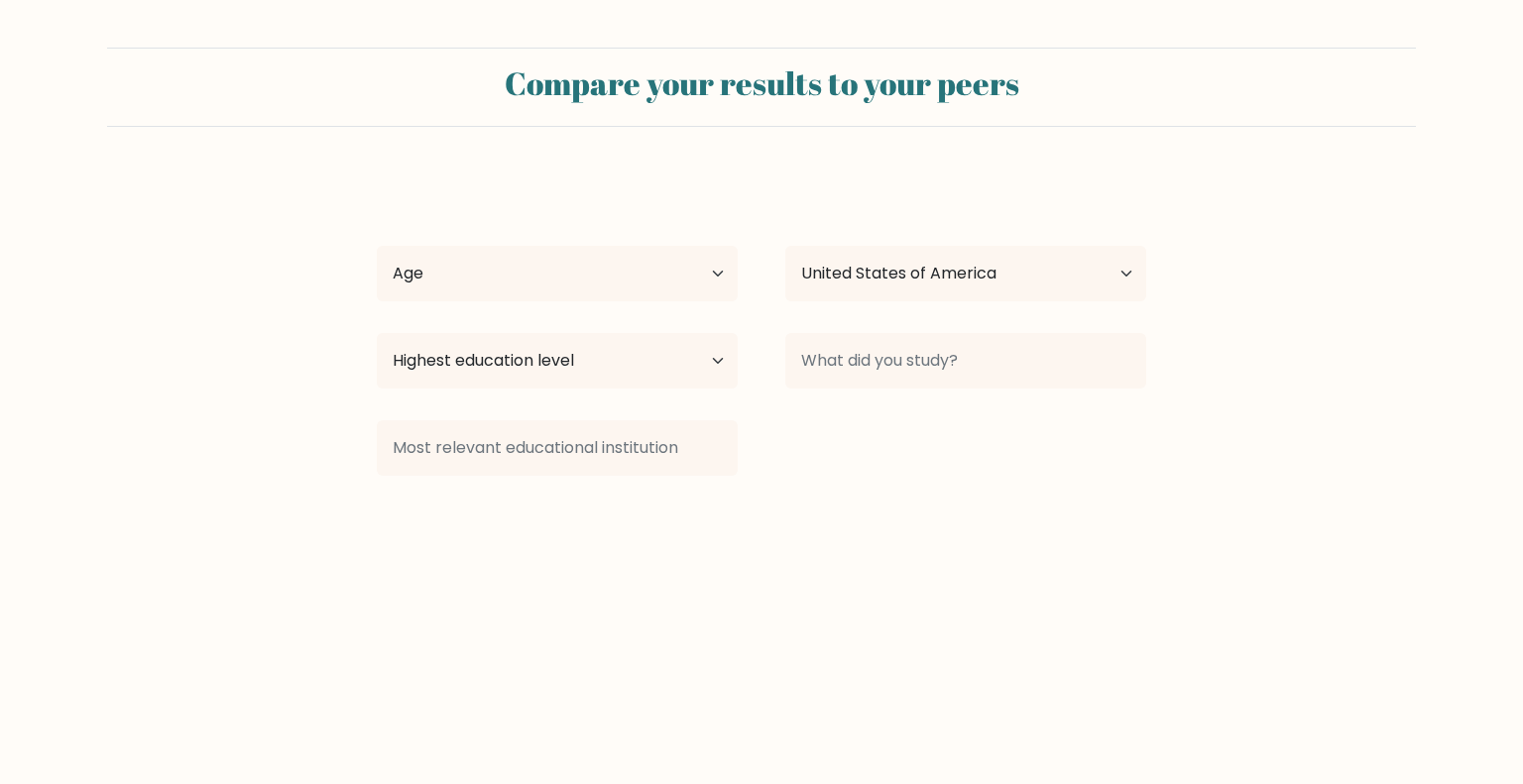 scroll, scrollTop: 0, scrollLeft: 0, axis: both 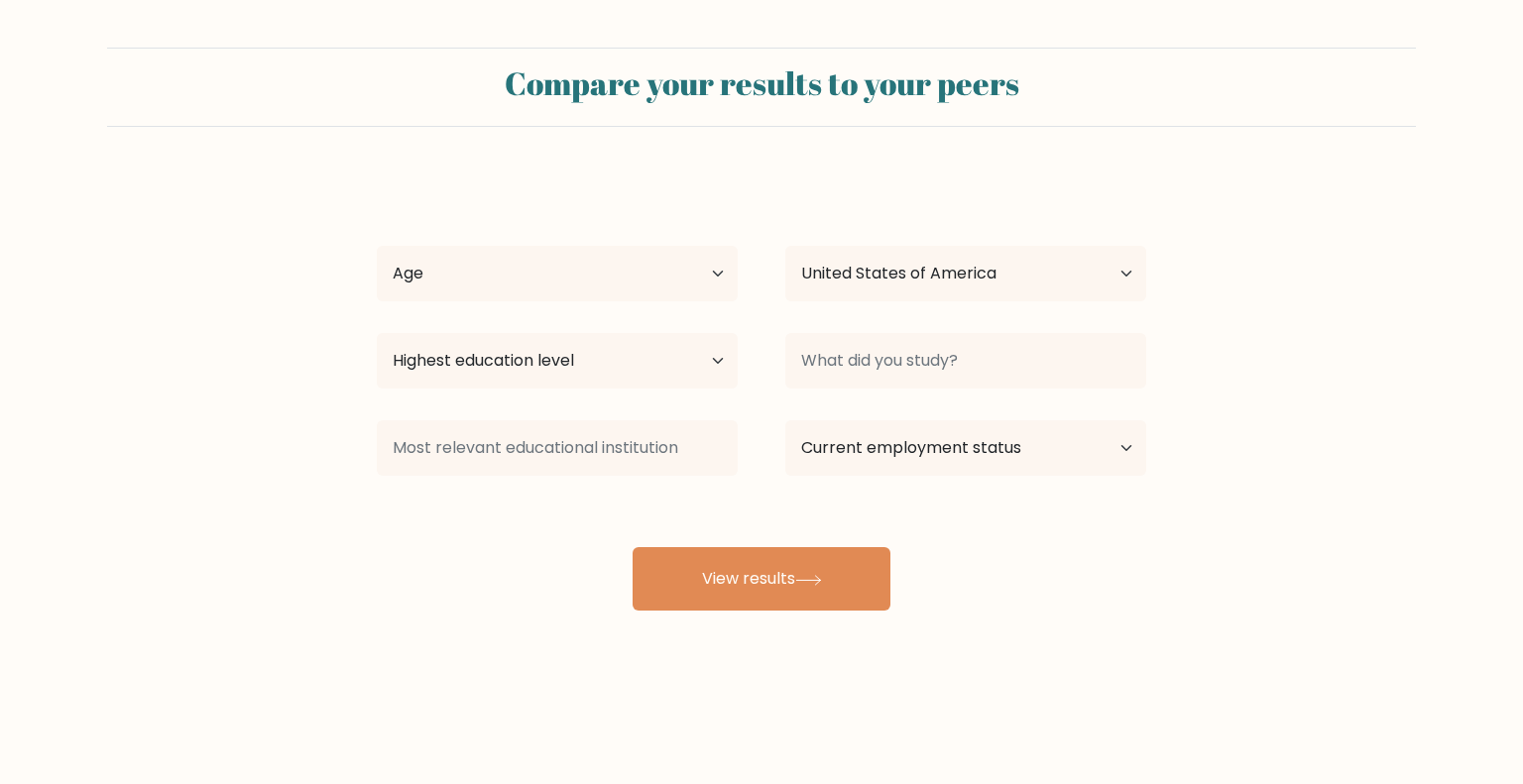 drag, startPoint x: 1522, startPoint y: 359, endPoint x: 1522, endPoint y: 404, distance: 45 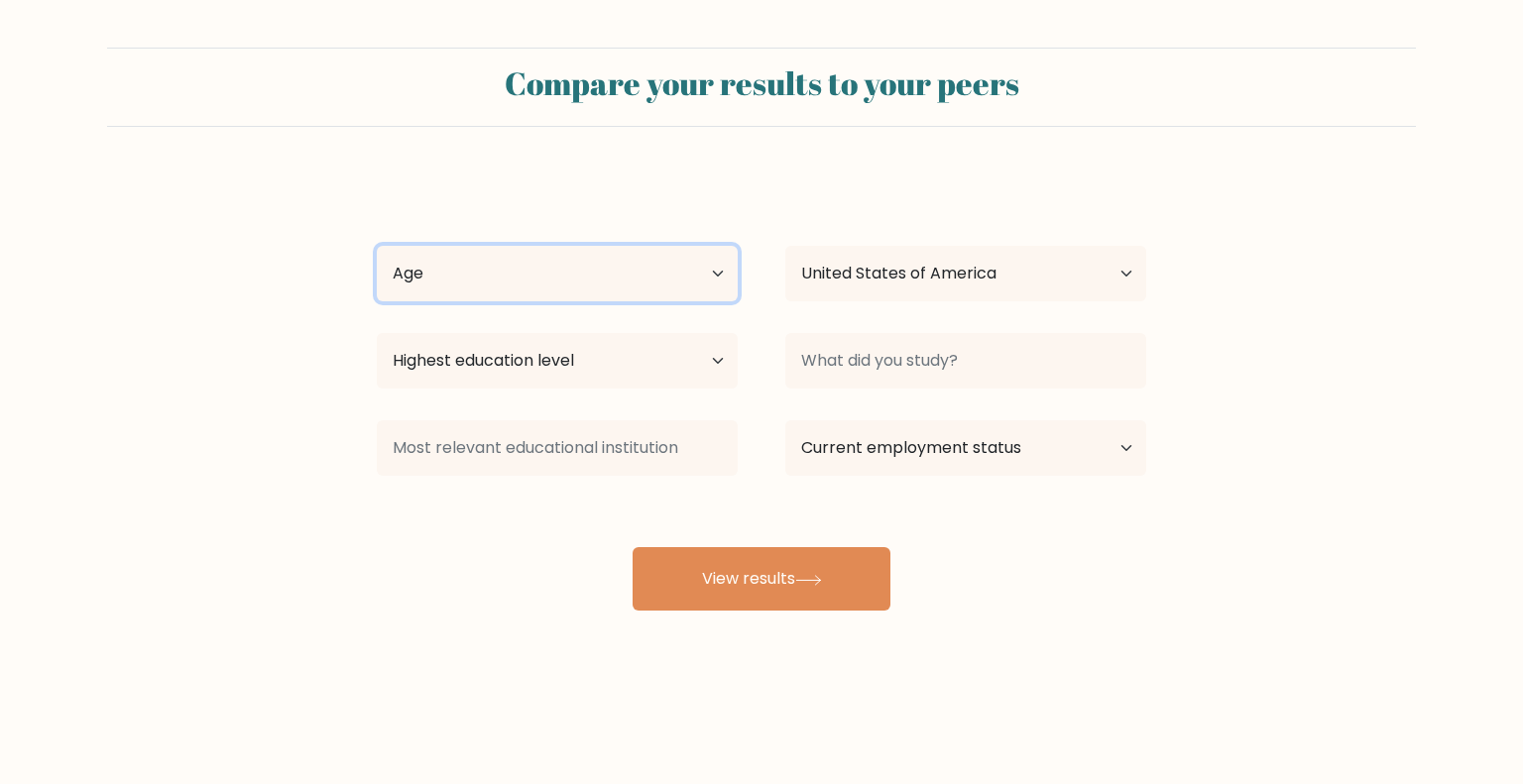 click on "Age
Under 18 years old
18-24 years old
25-34 years old
35-44 years old
45-54 years old
55-64 years old
65 years old and above" at bounding box center [557, 274] 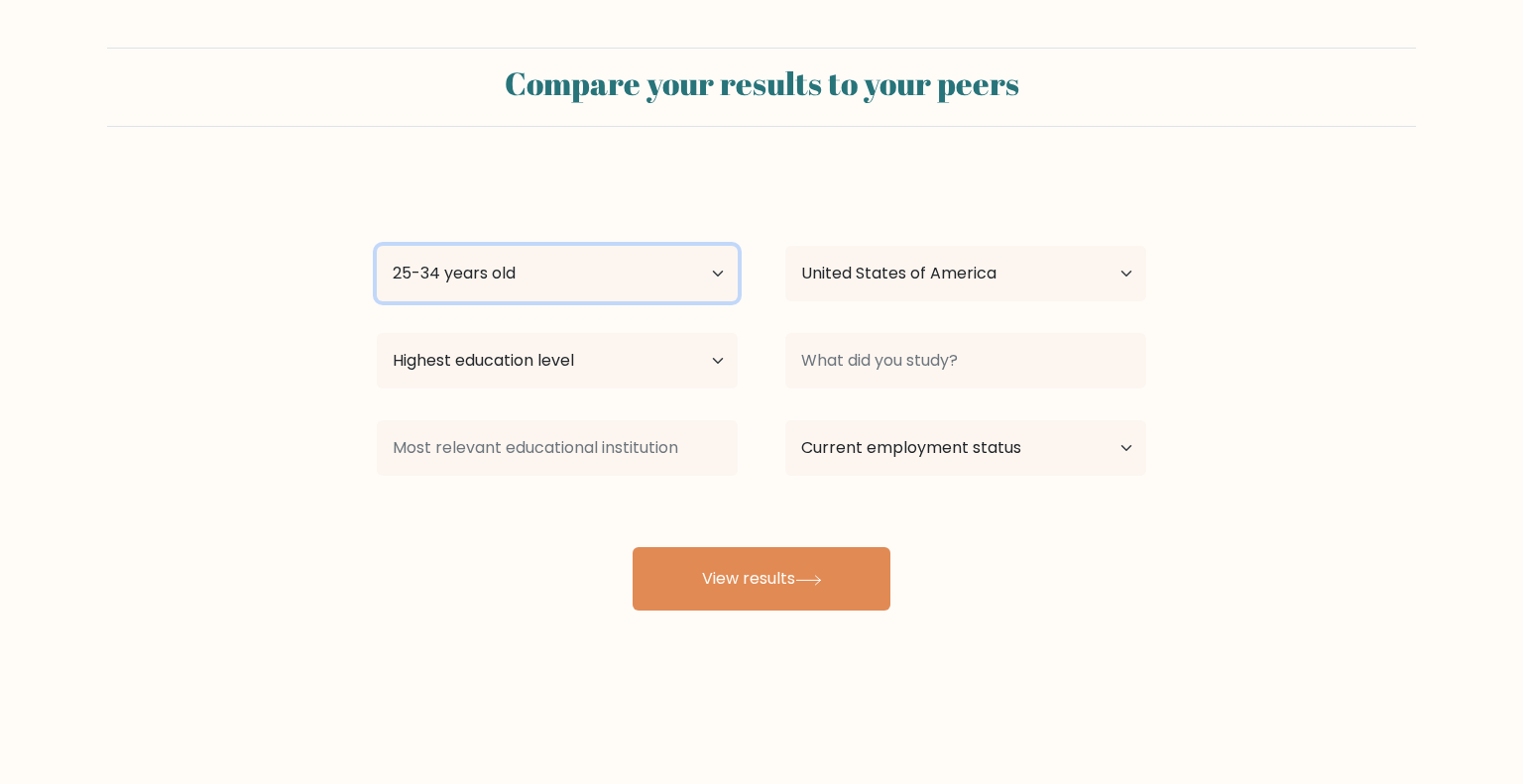 click on "Age
Under 18 years old
18-24 years old
25-34 years old
35-44 years old
45-54 years old
55-64 years old
65 years old and above" at bounding box center (557, 274) 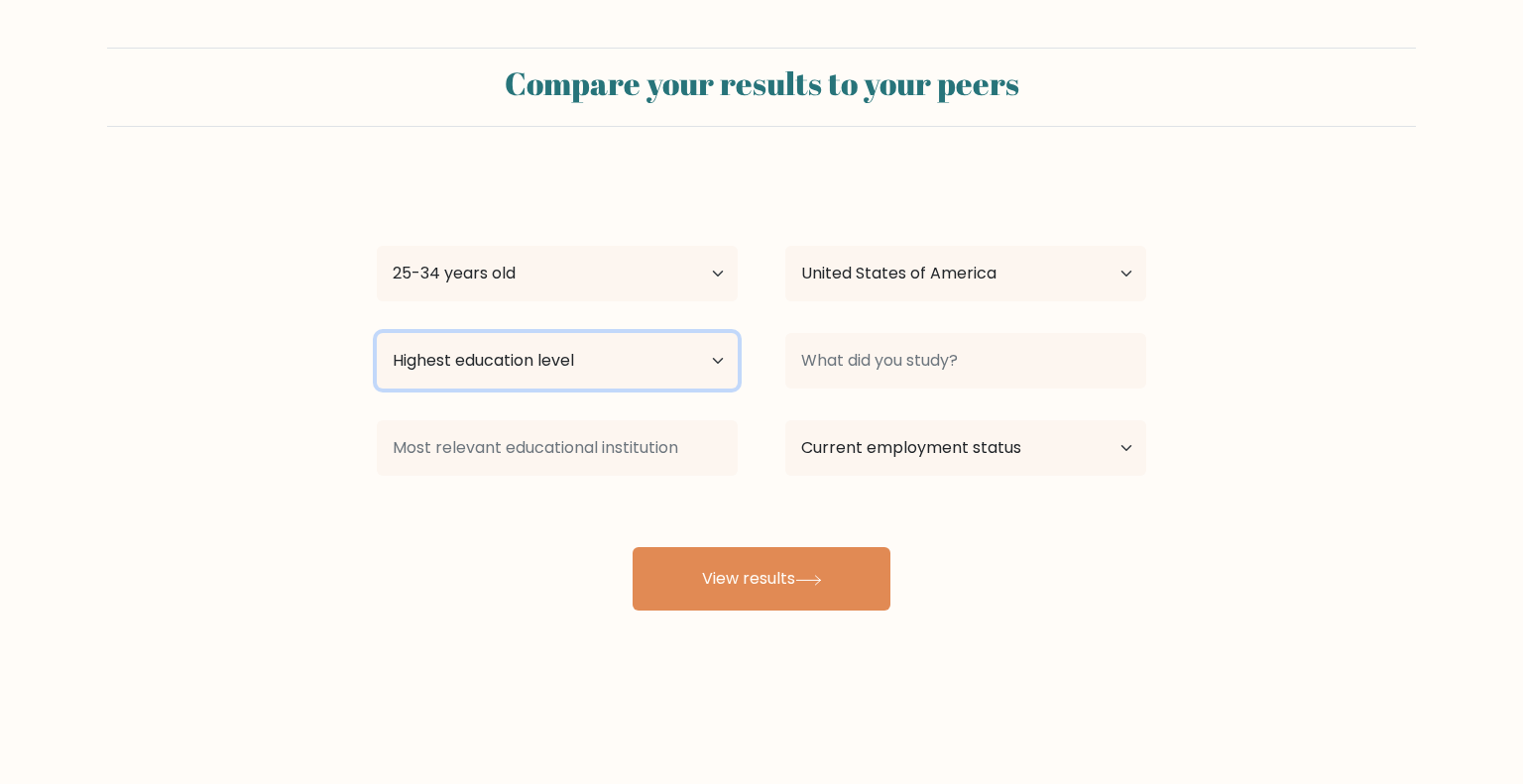 click on "Highest education level
No schooling
Primary
Lower Secondary
Upper Secondary
Occupation Specific
Bachelor's degree
Master's degree
Doctoral degree" at bounding box center (557, 361) 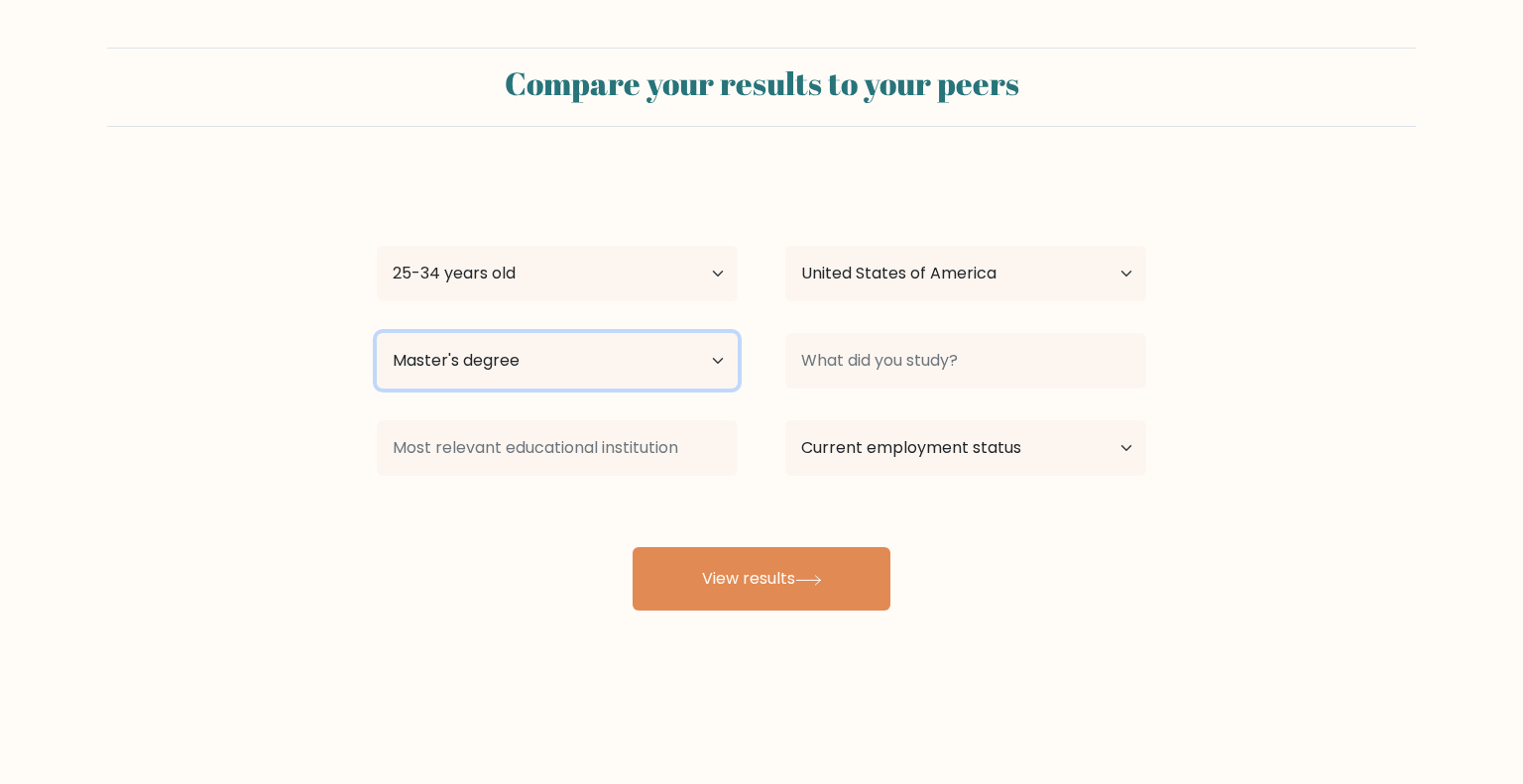 click on "Highest education level
No schooling
Primary
Lower Secondary
Upper Secondary
Occupation Specific
Bachelor's degree
Master's degree
Doctoral degree" at bounding box center [557, 361] 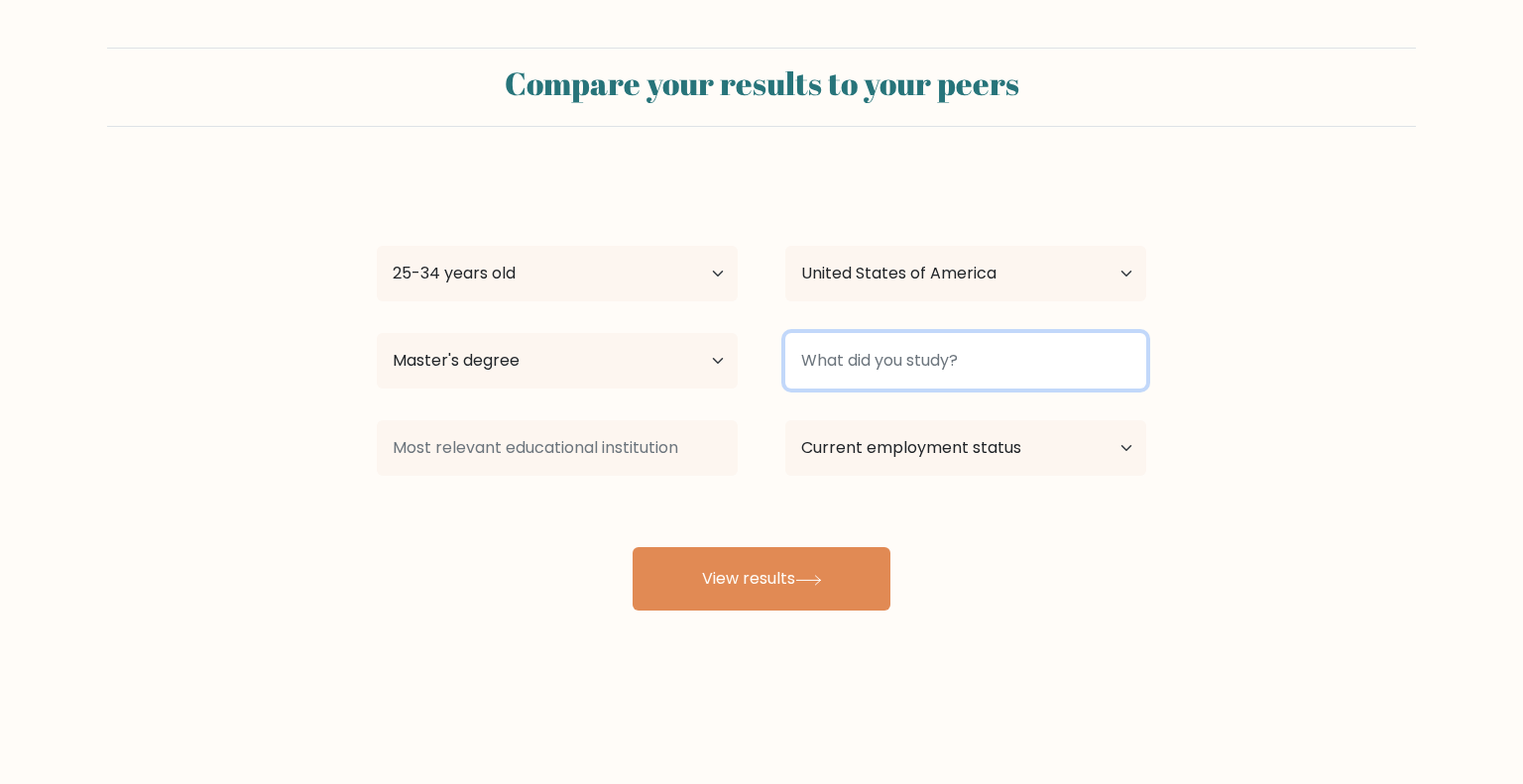 click at bounding box center [966, 361] 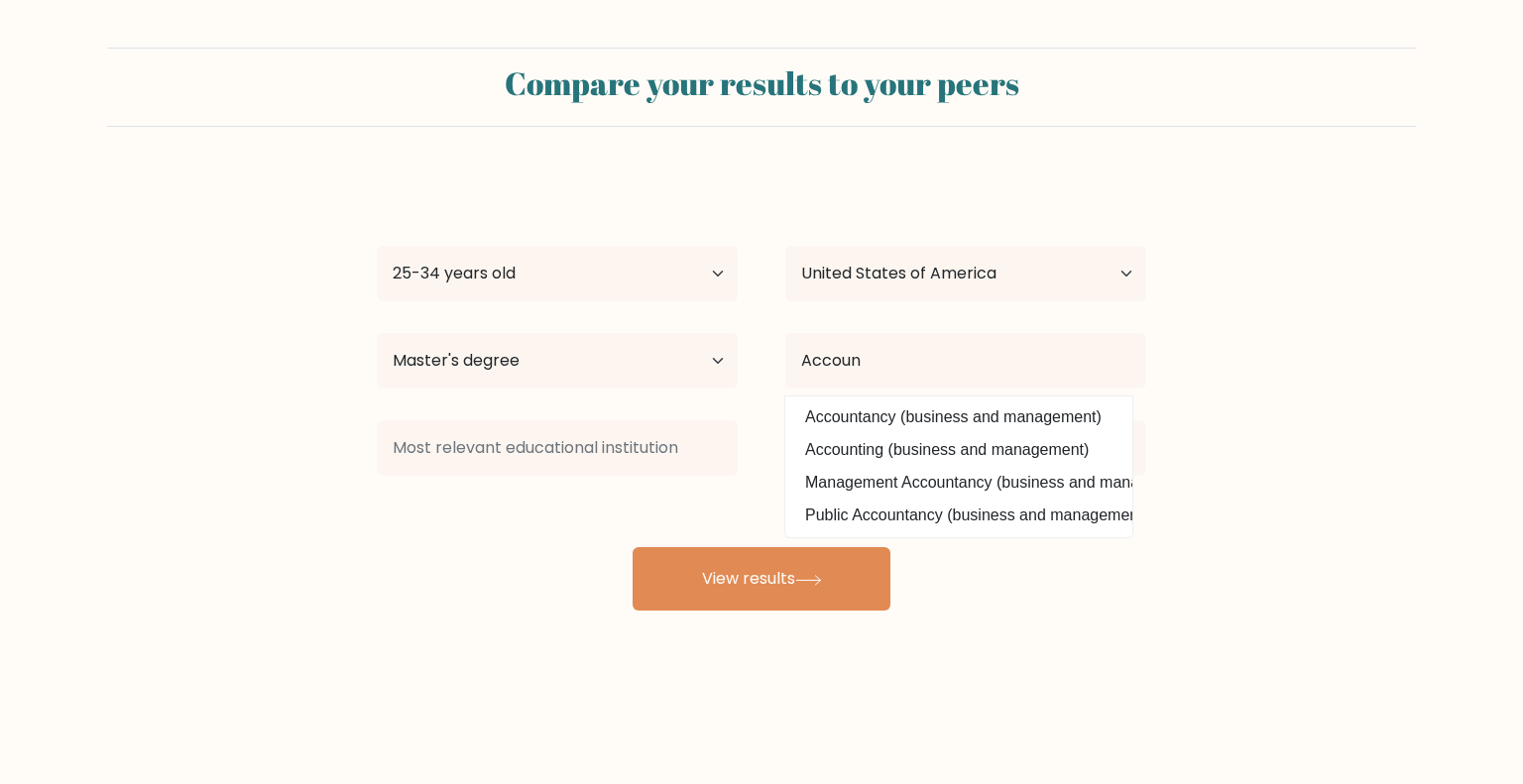 click on "Public Accountancy (business and management)" at bounding box center [959, 515] 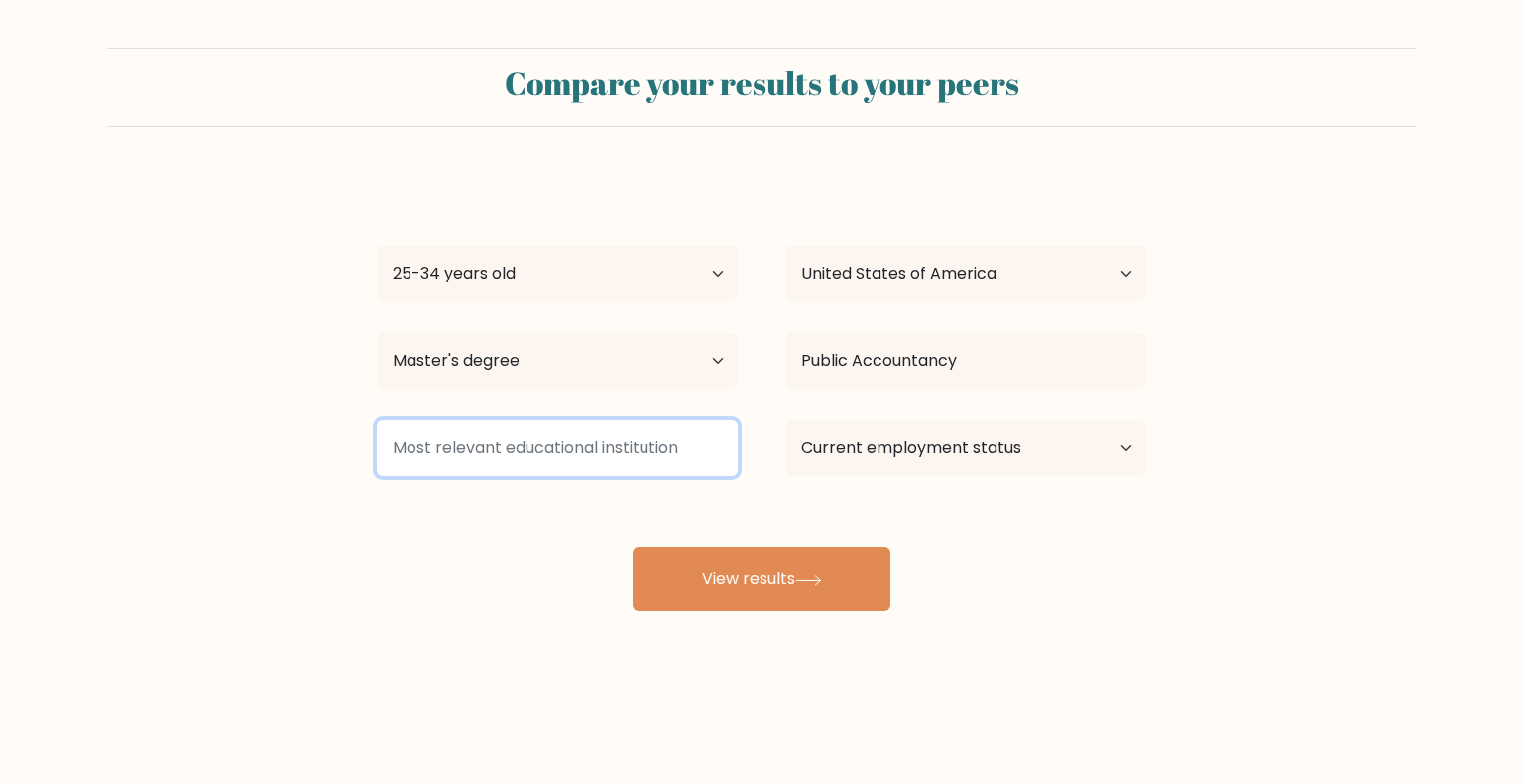 click at bounding box center [557, 448] 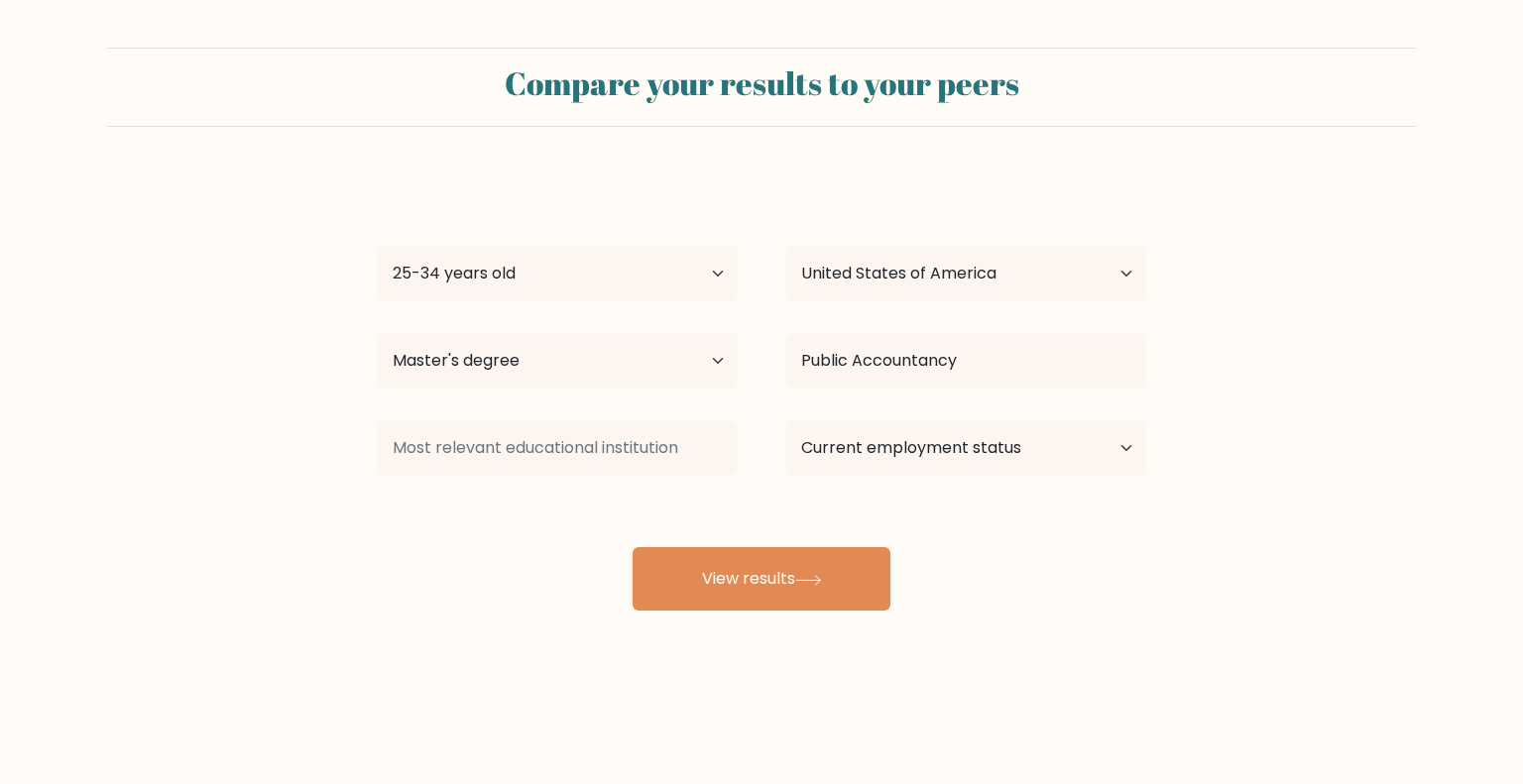 click on "Current employment status
Employed
Student
Retired
Other / prefer not to answer" at bounding box center [966, 448] 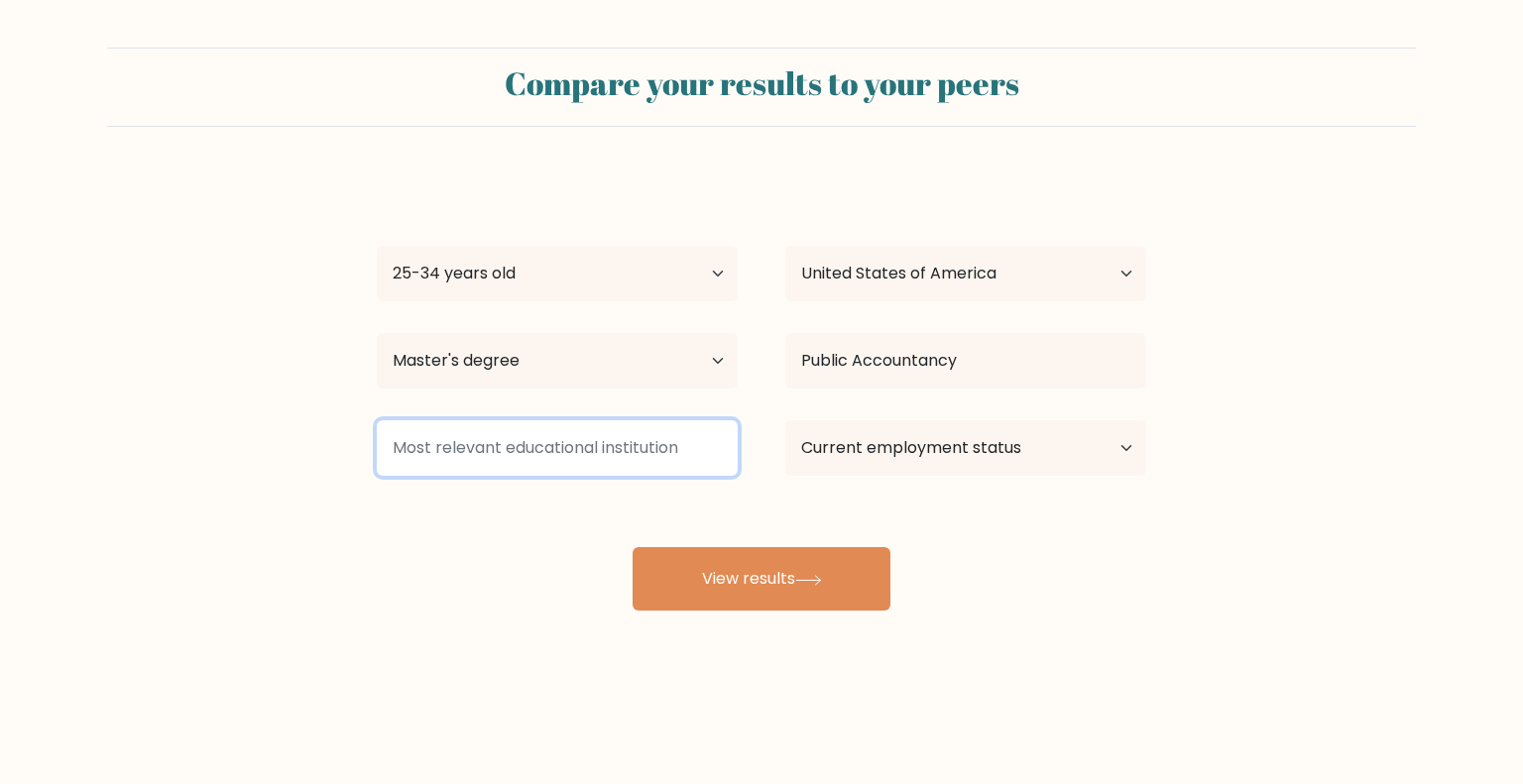 click at bounding box center [557, 448] 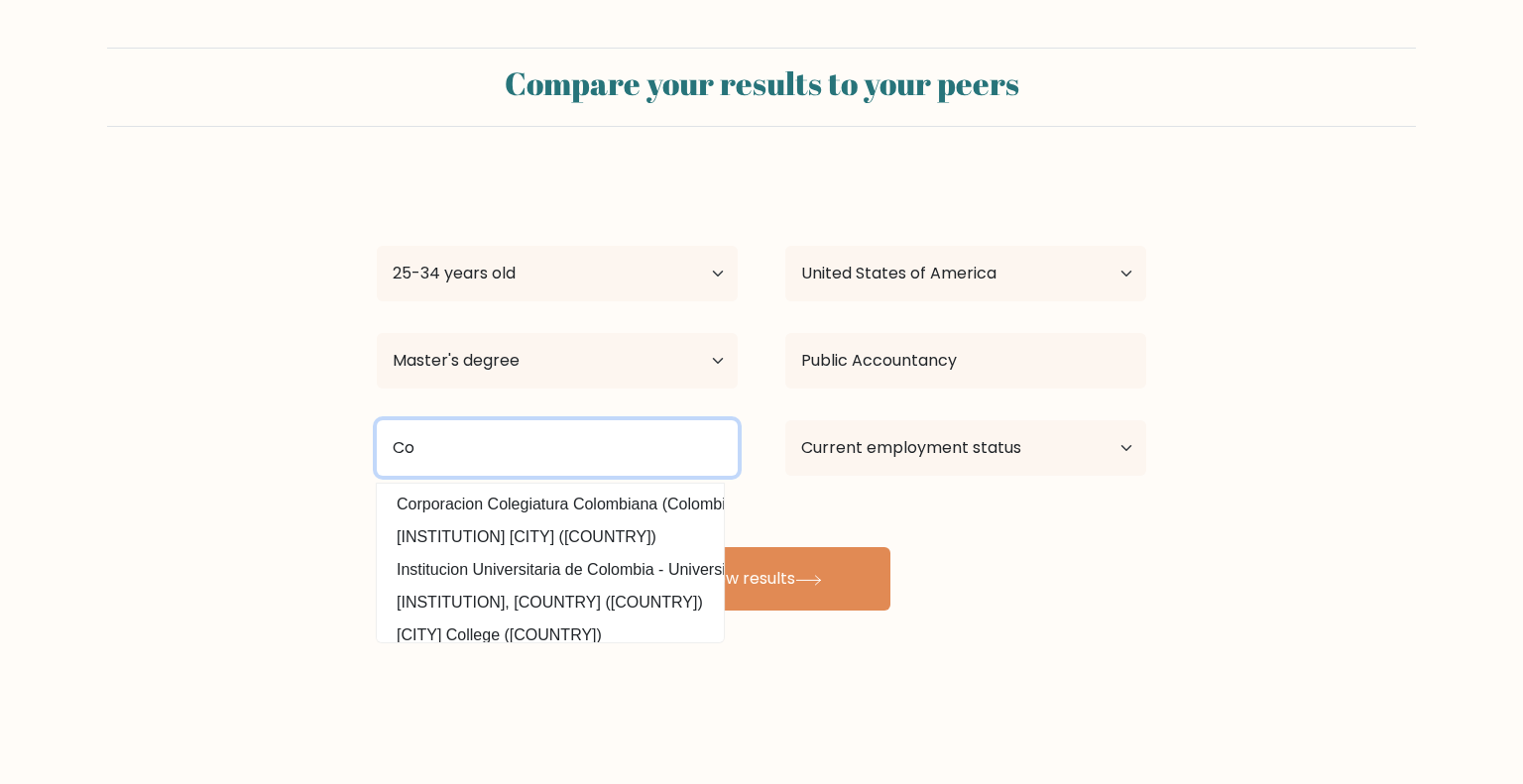 type on "C" 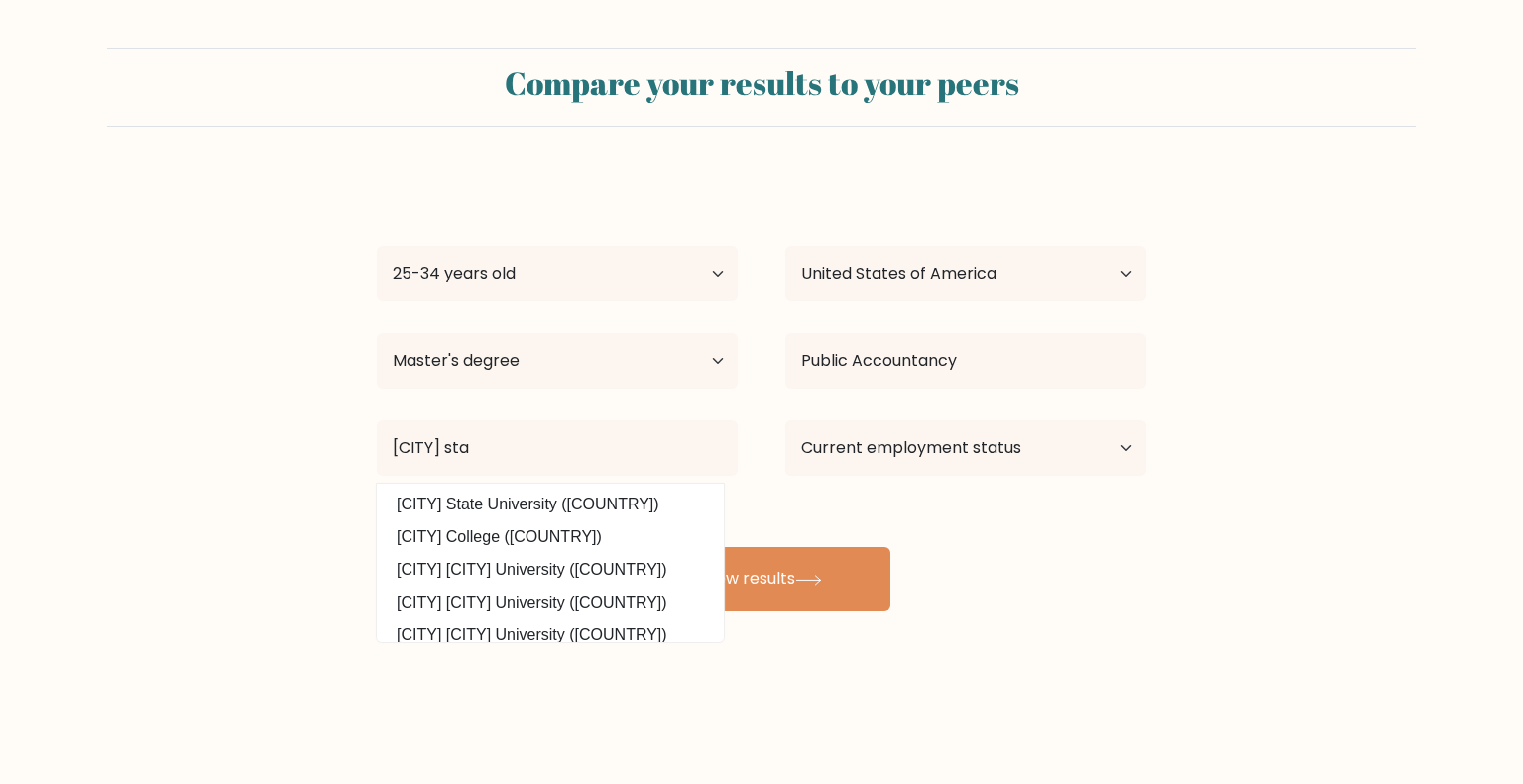 click on "Illinois State University (United States)" at bounding box center [550, 504] 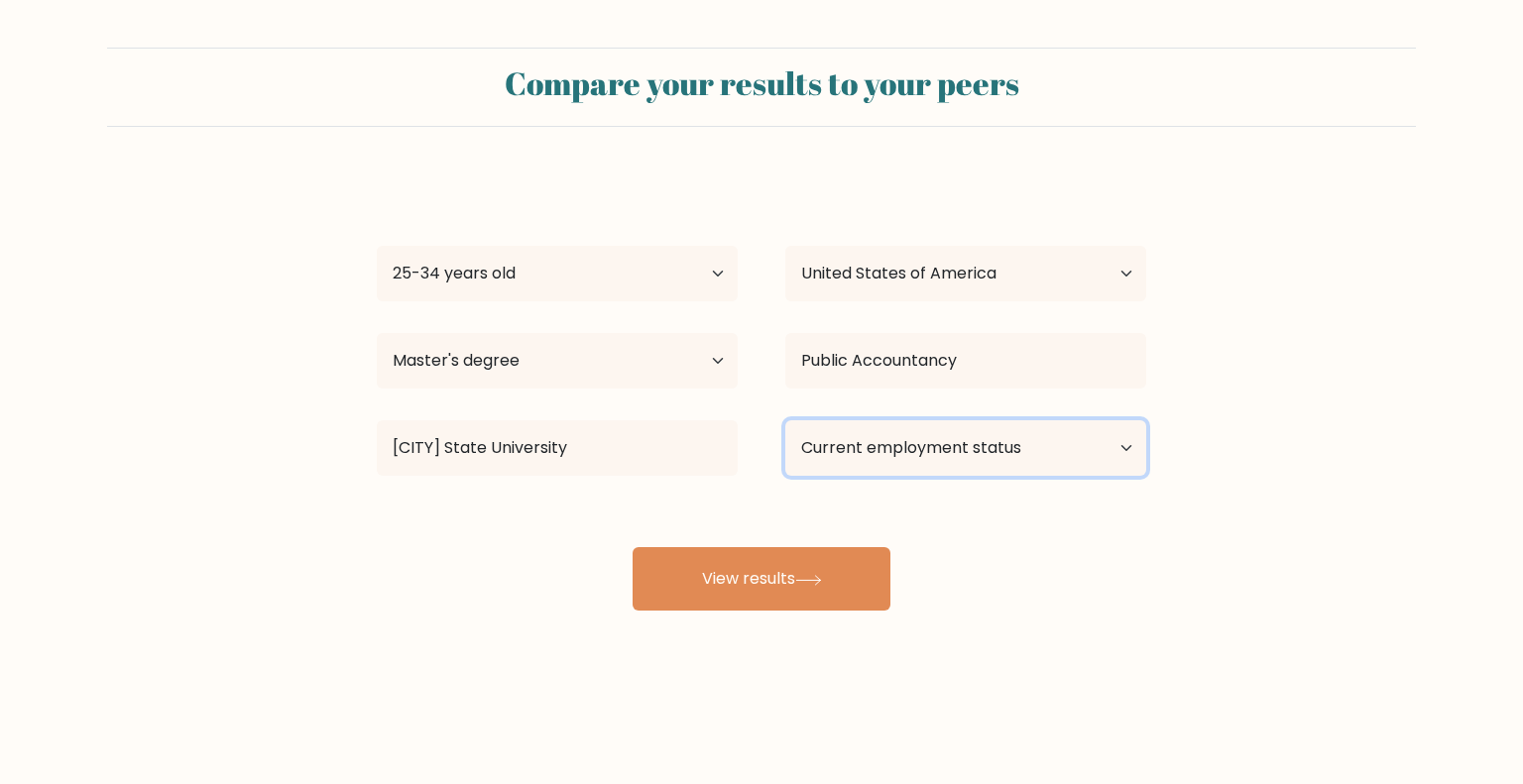 click on "Current employment status
Employed
Student
Retired
Other / prefer not to answer" at bounding box center (966, 448) 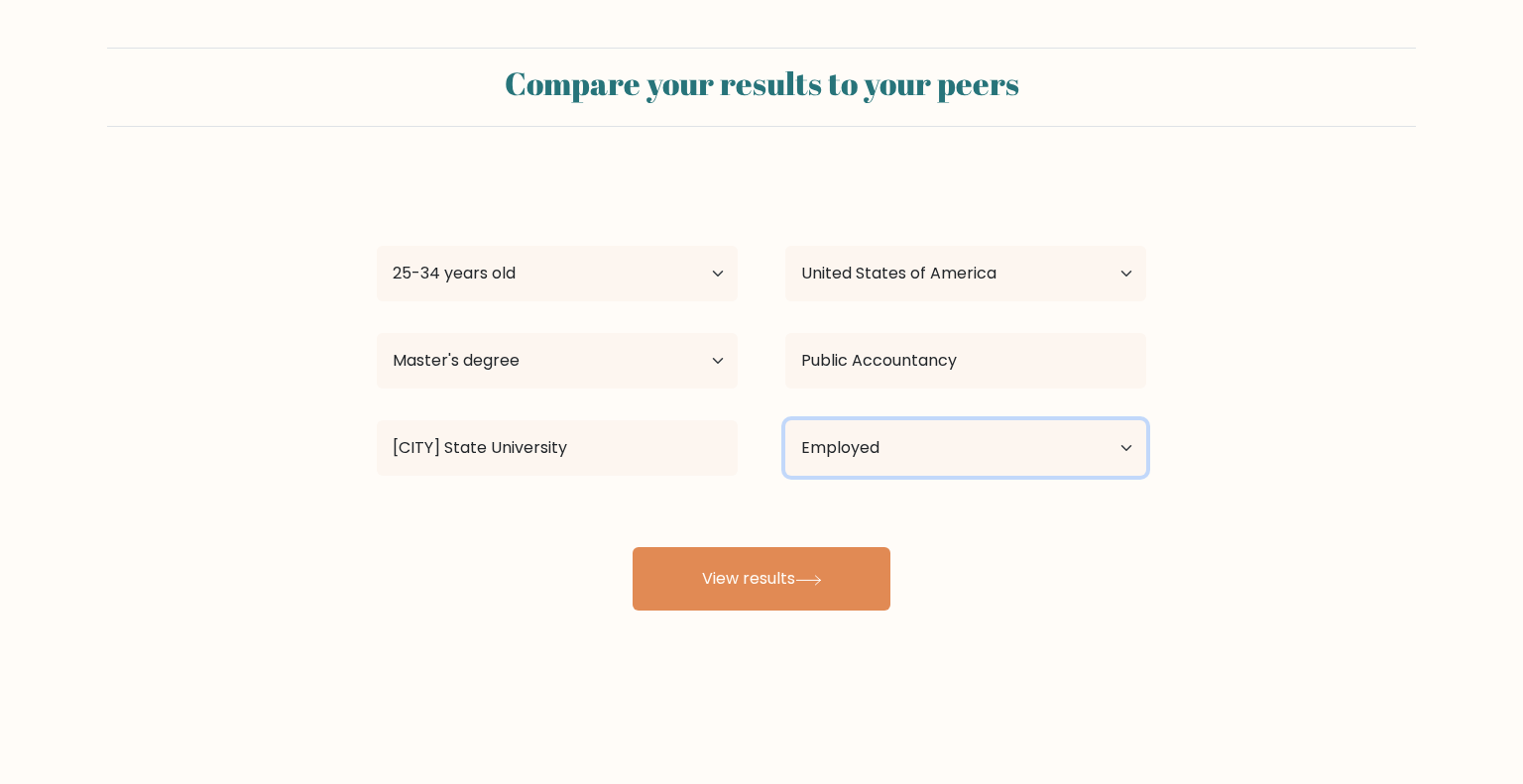 click on "Current employment status
Employed
Student
Retired
Other / prefer not to answer" at bounding box center [966, 448] 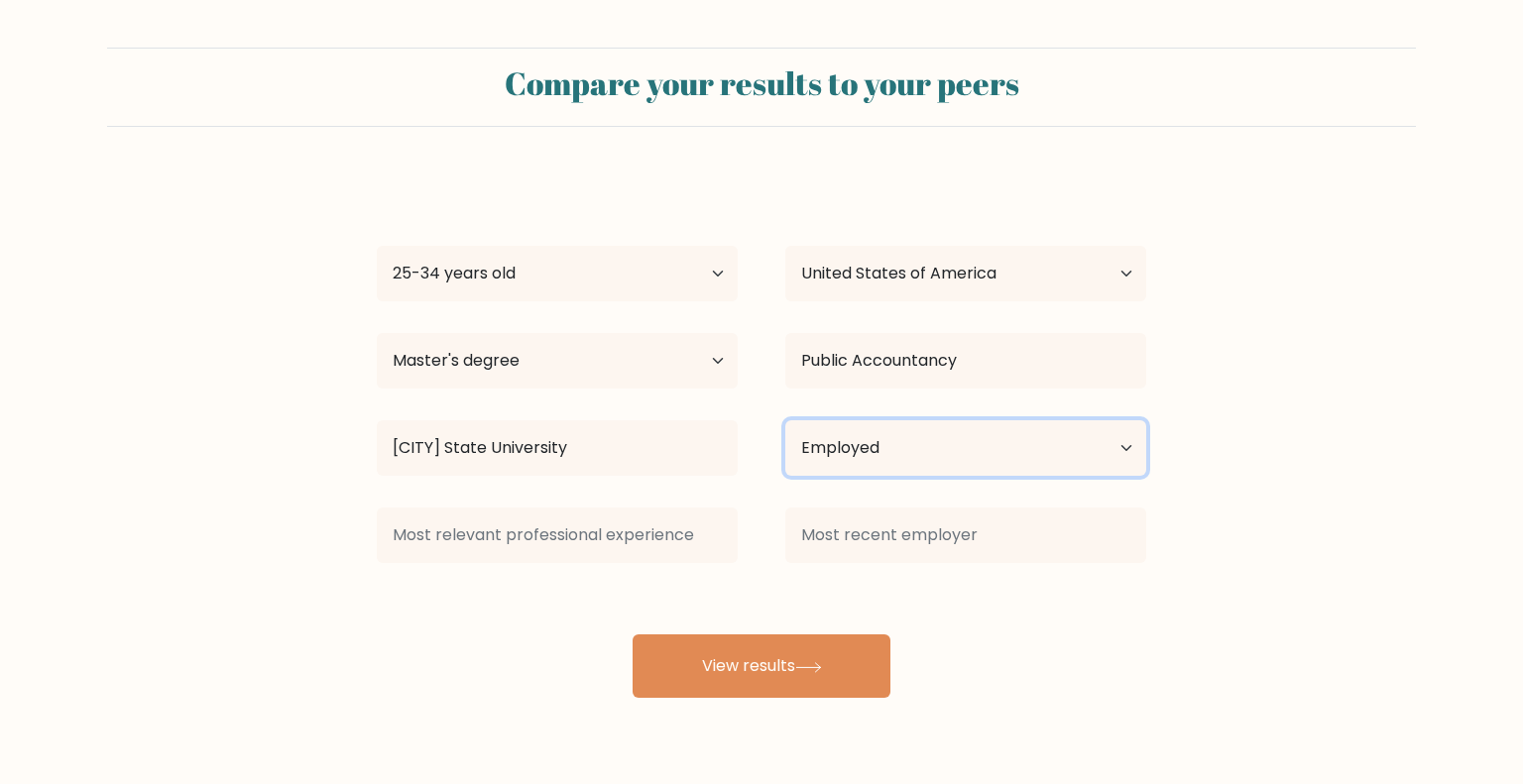 click on "Current employment status
Employed
Student
Retired
Other / prefer not to answer" at bounding box center (966, 448) 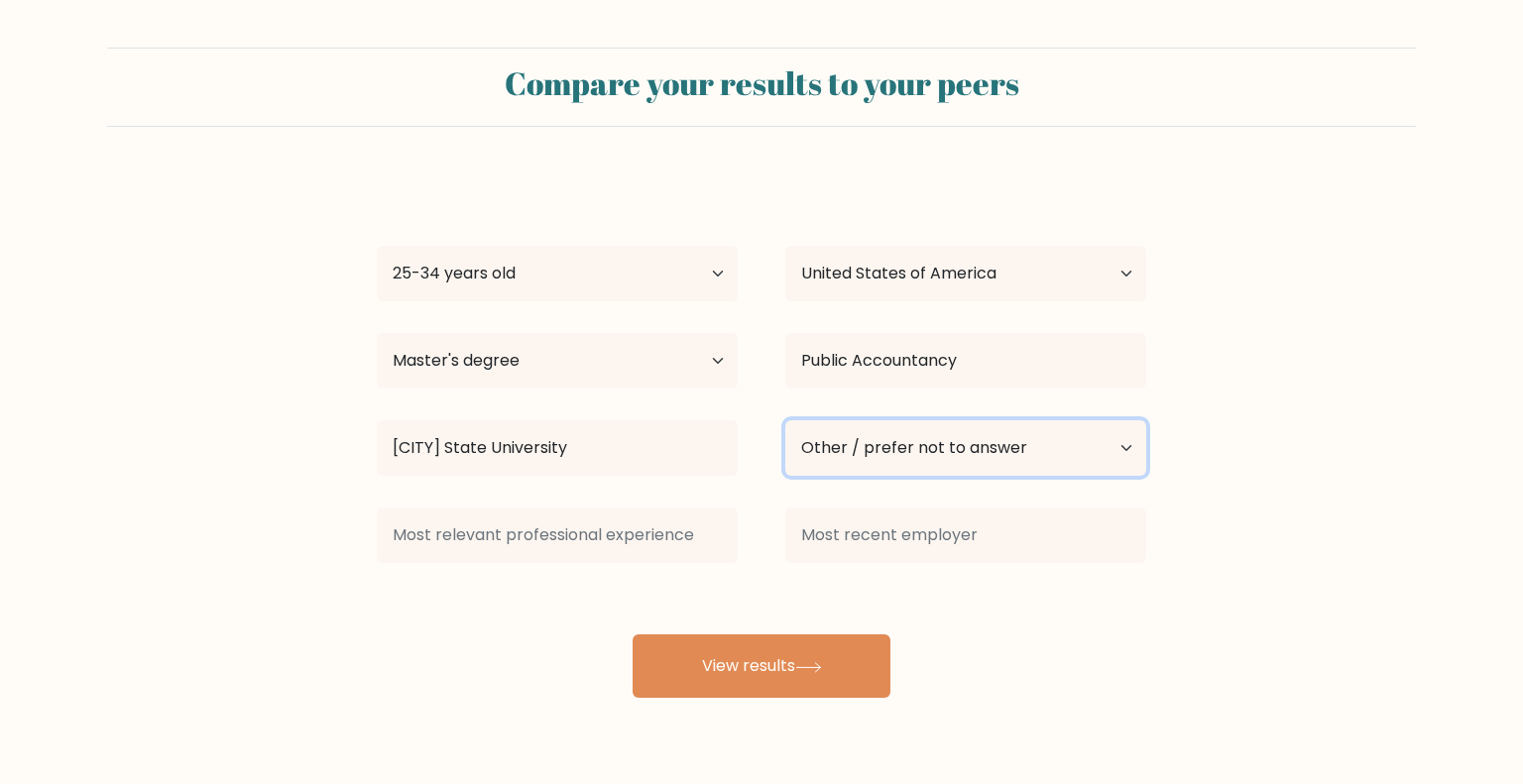 click on "Current employment status
Employed
Student
Retired
Other / prefer not to answer" at bounding box center (966, 448) 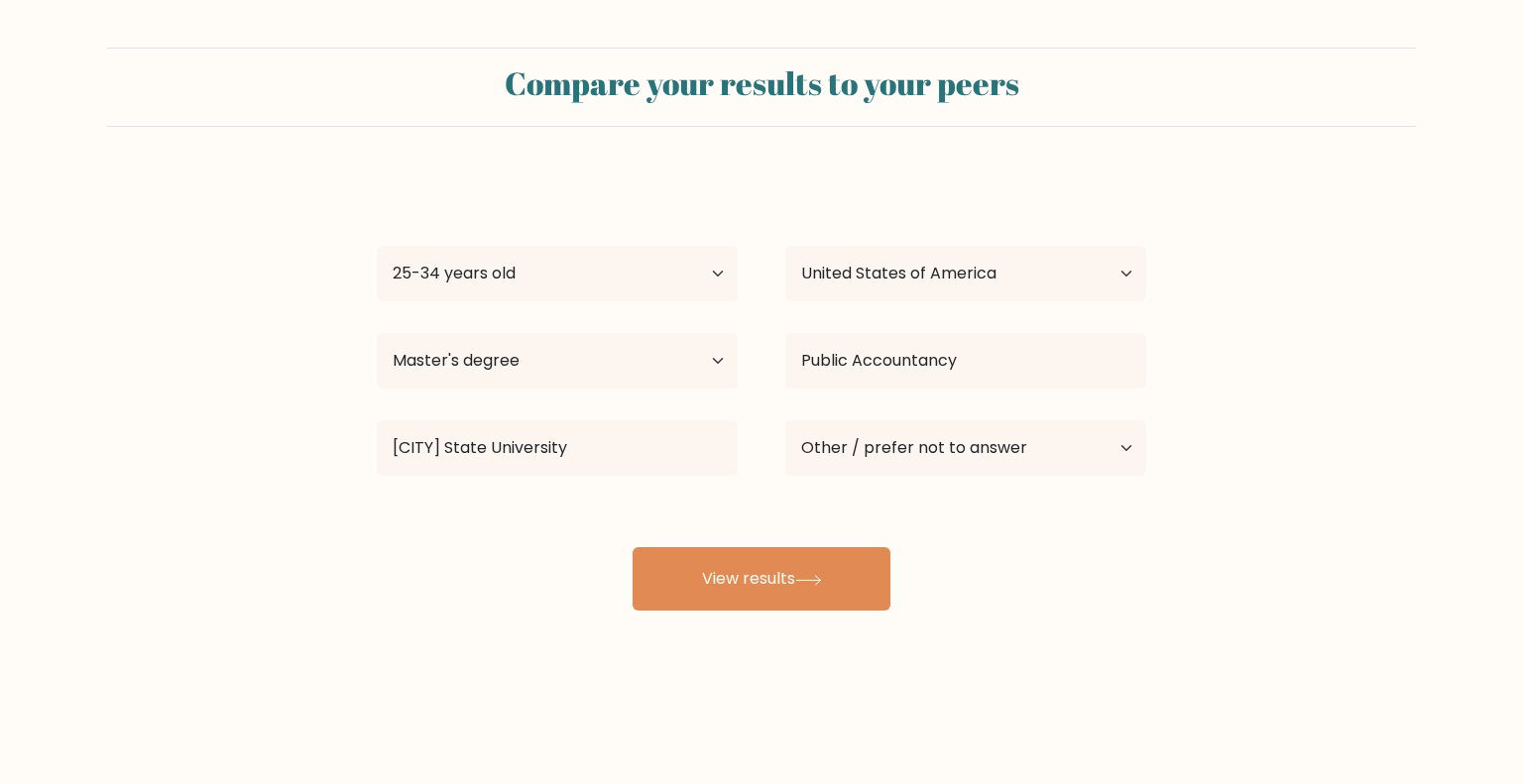 click on "View results" at bounding box center (762, 579) 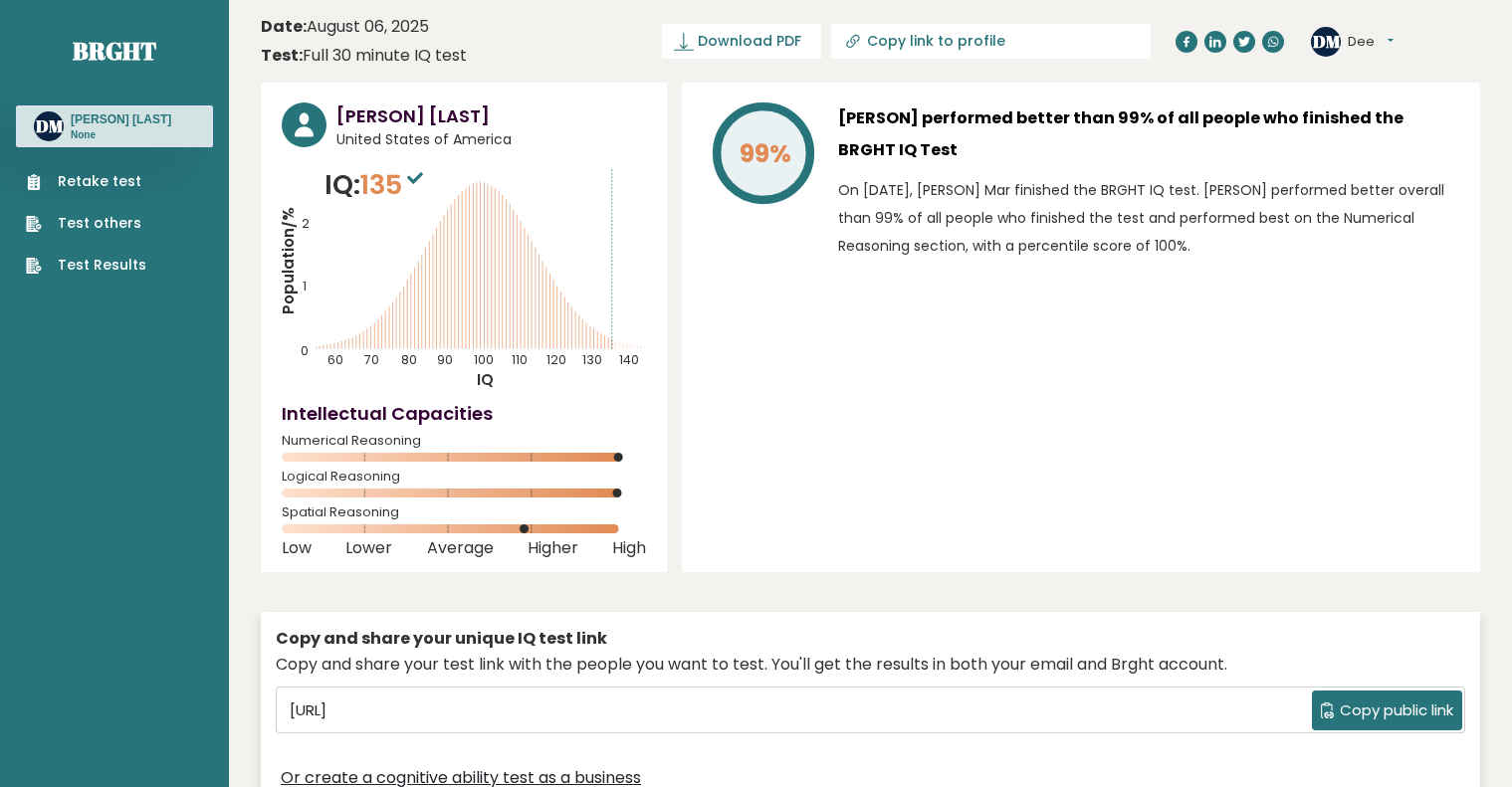 scroll, scrollTop: 0, scrollLeft: 0, axis: both 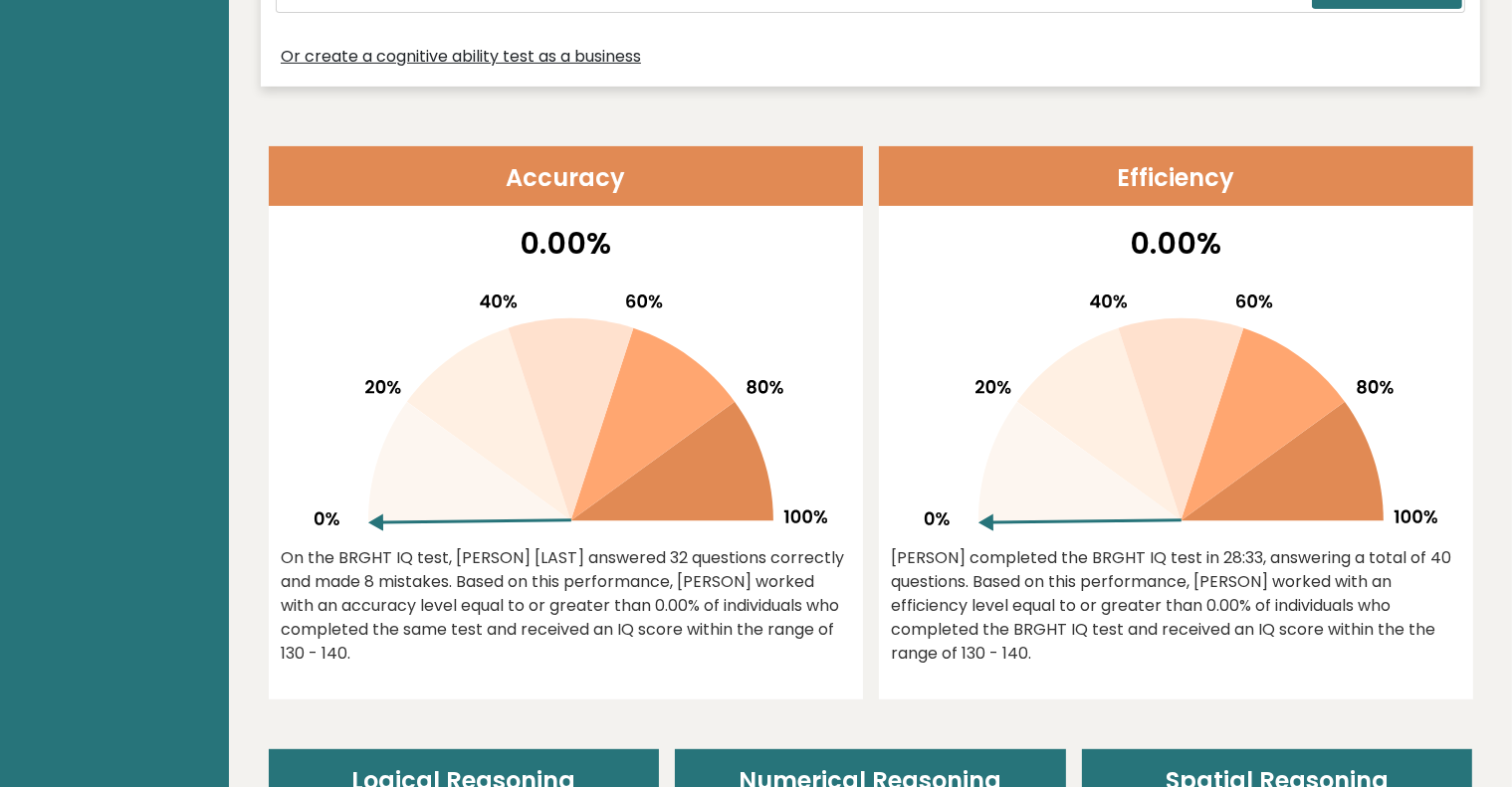 drag, startPoint x: 522, startPoint y: 501, endPoint x: 696, endPoint y: 475, distance: 175.9318 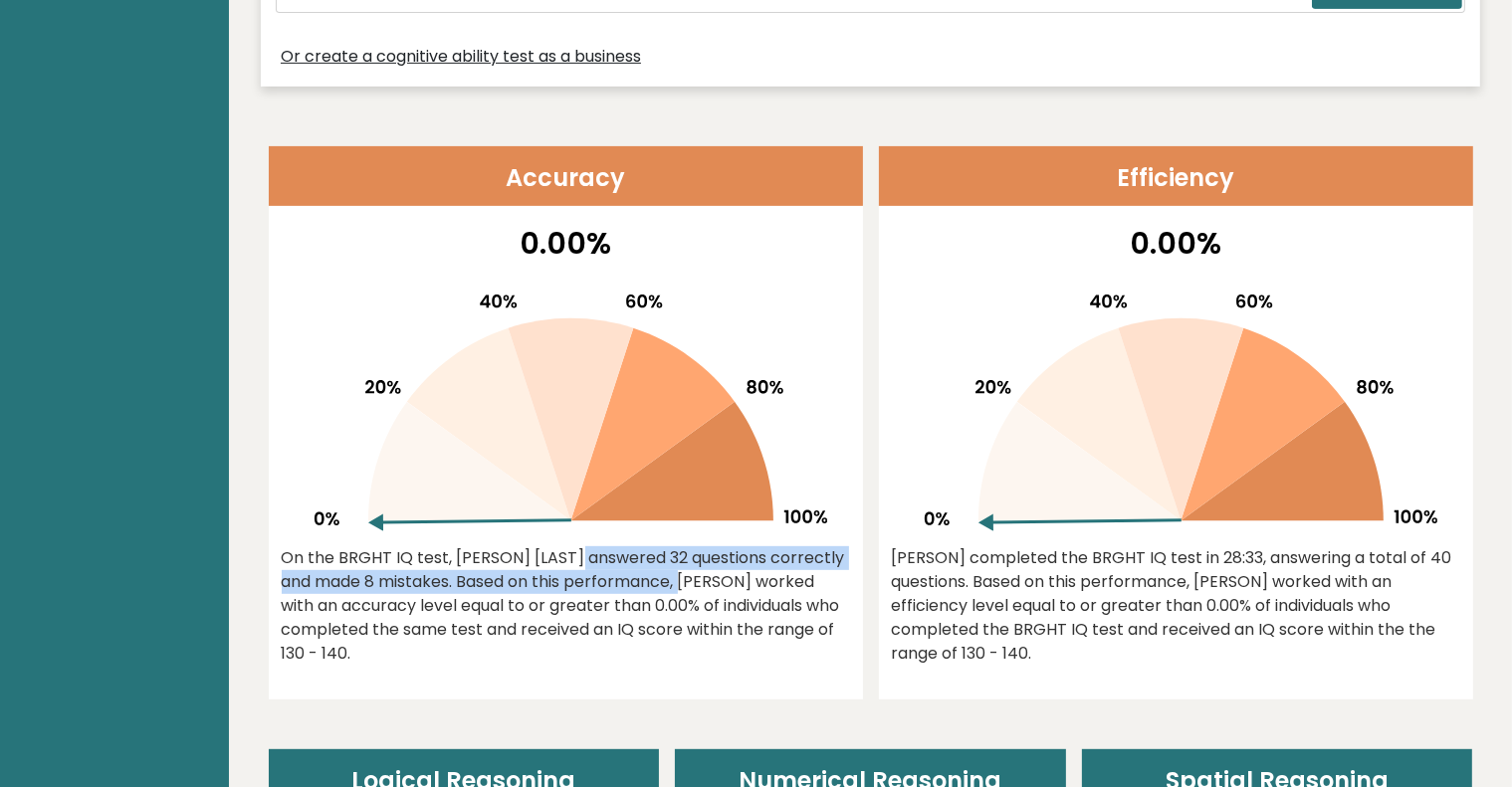 drag, startPoint x: 444, startPoint y: 542, endPoint x: 582, endPoint y: 572, distance: 141.22323 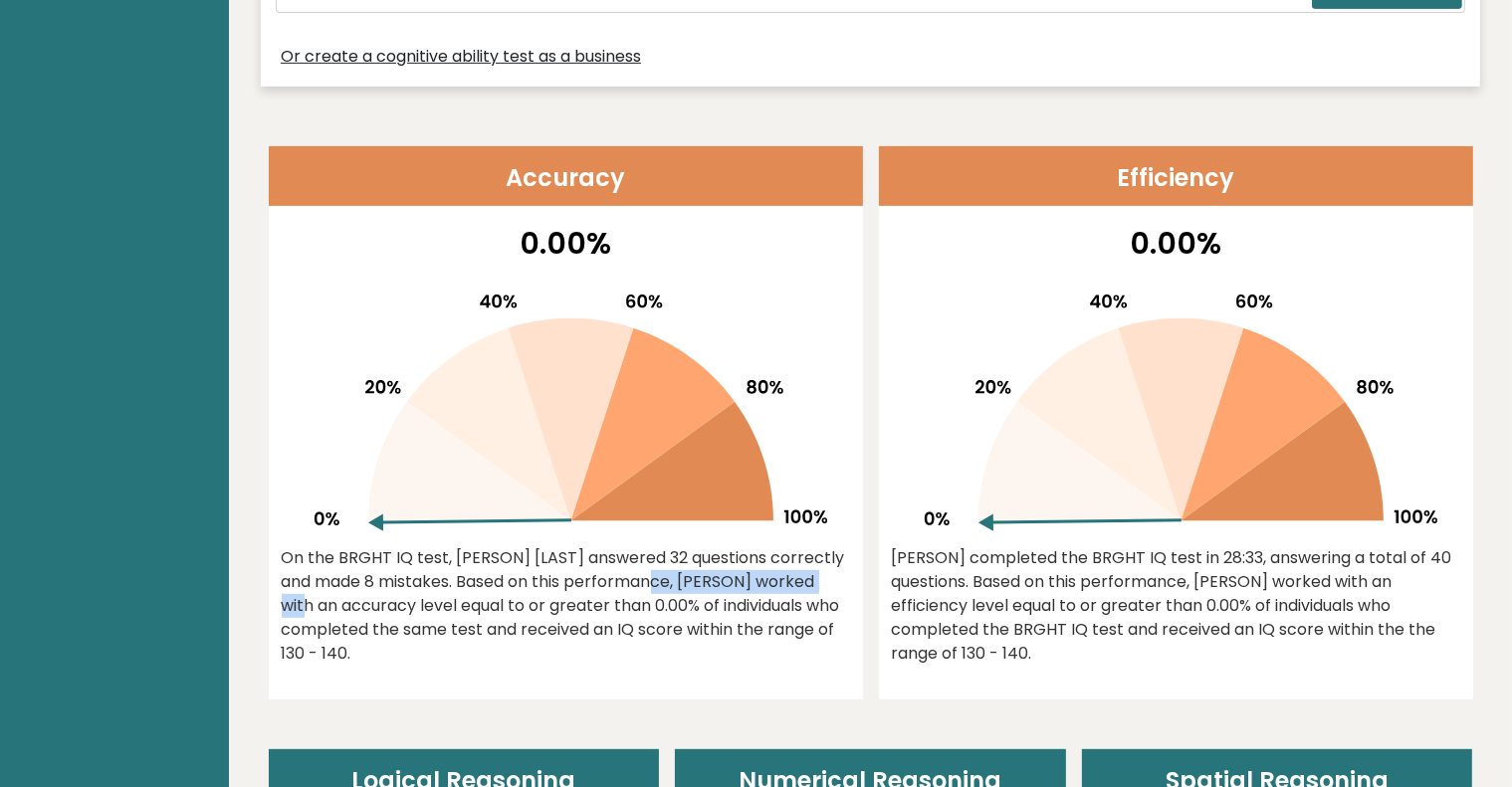 drag, startPoint x: 582, startPoint y: 572, endPoint x: 743, endPoint y: 582, distance: 161.31026 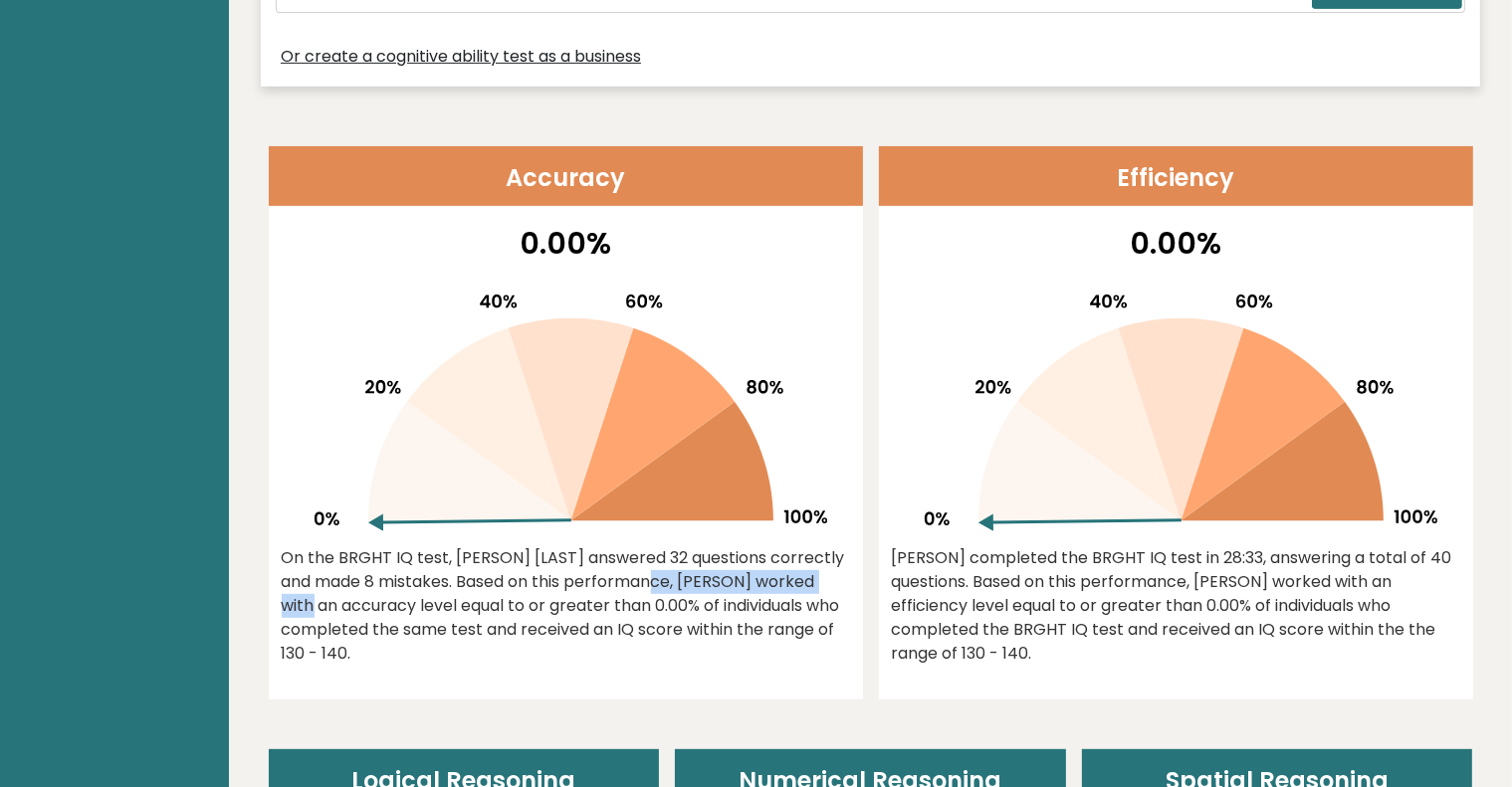 click on "On the BRGHT IQ test, Dee Mar answered 32 questions correctly and made 8 mistakes. Based on this performance,
Dee worked with an accuracy level equal to or greater than 0.00% of individuals who completed the same test and received an IQ score within the range of 130 - 140." at bounding box center (565, 606) 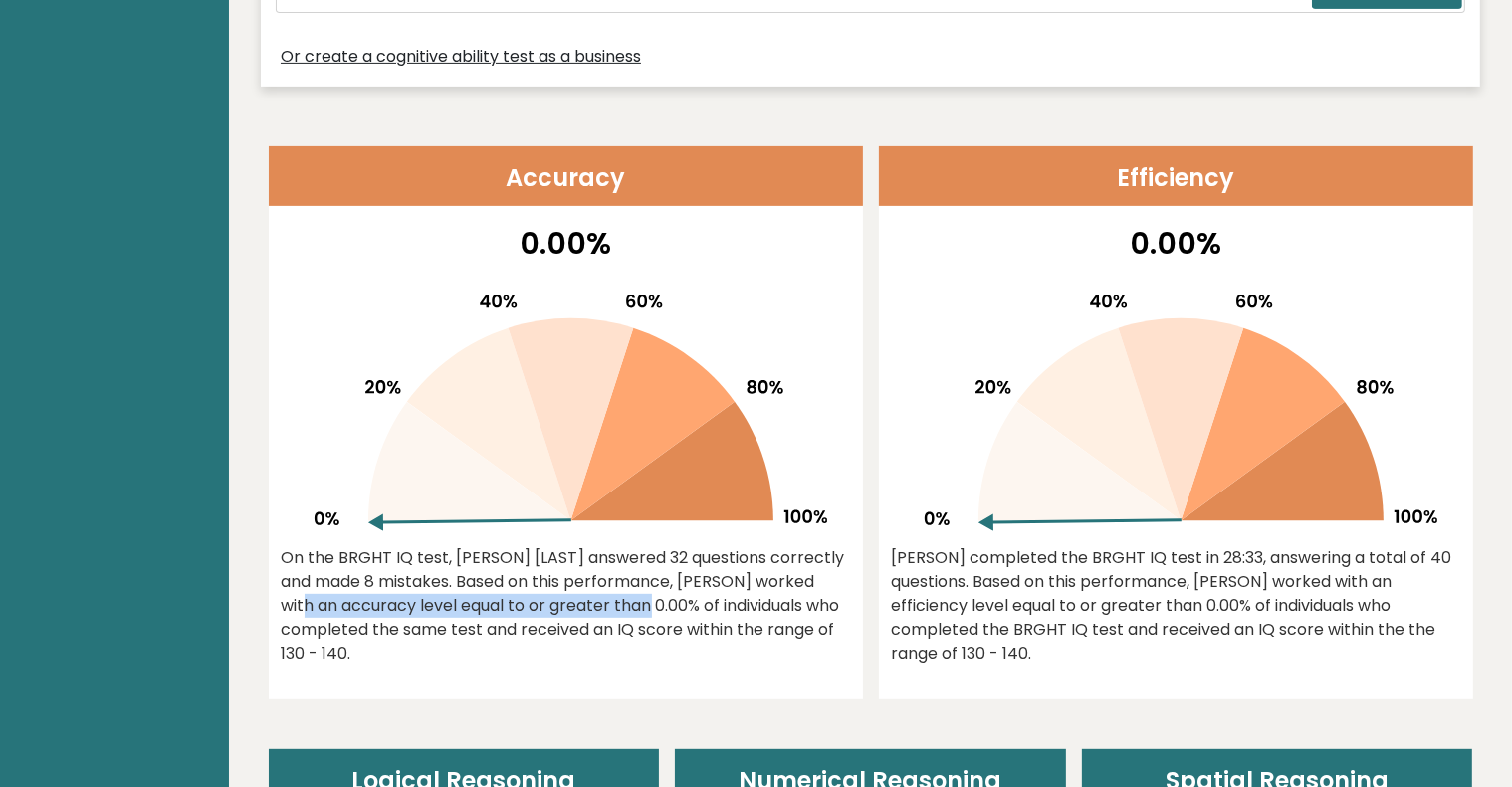 drag, startPoint x: 743, startPoint y: 582, endPoint x: 513, endPoint y: 617, distance: 232.6478 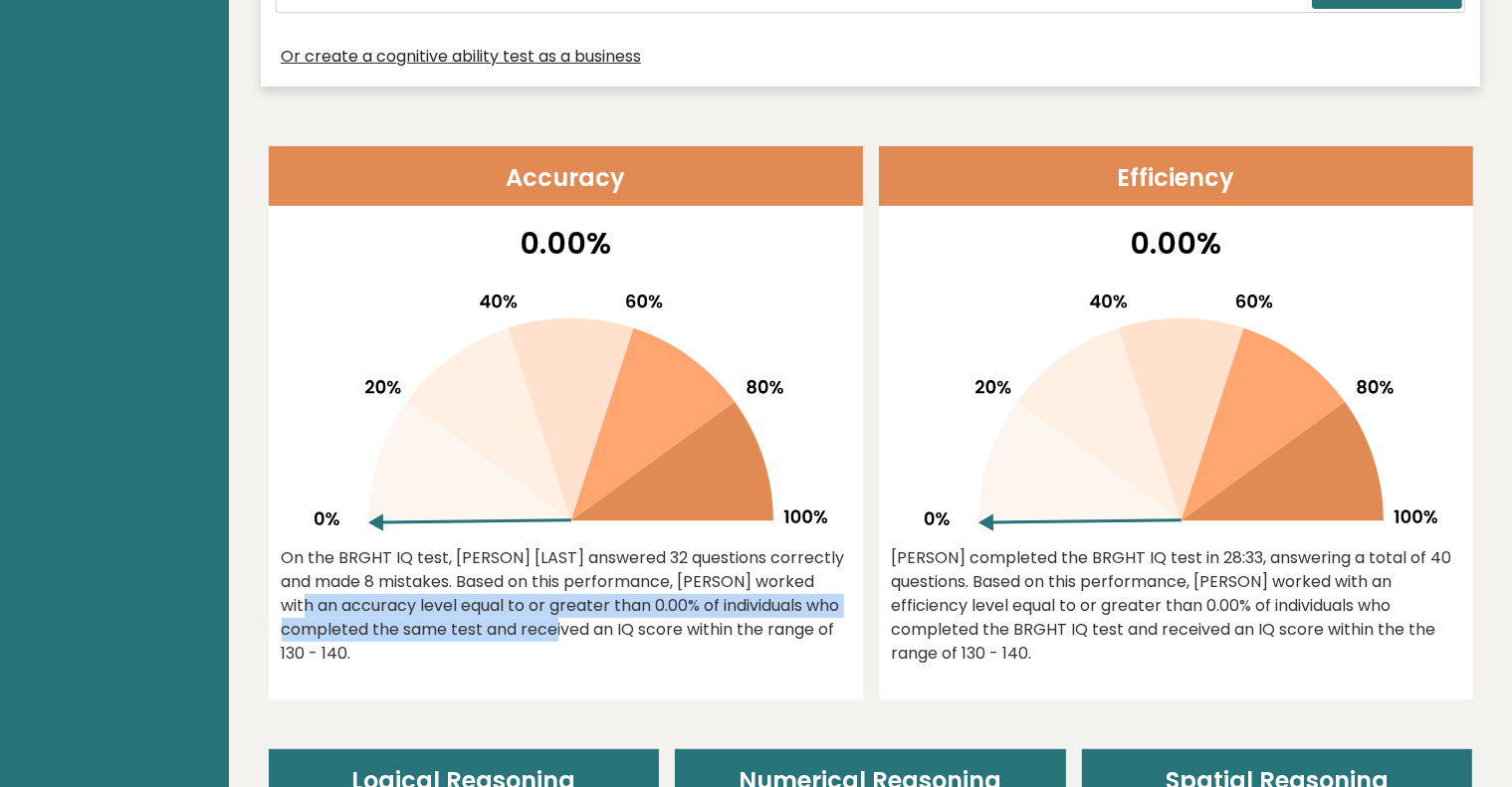 click on "On the BRGHT IQ test, Dee Mar answered 32 questions correctly and made 8 mistakes. Based on this performance,
Dee worked with an accuracy level equal to or greater than 0.00% of individuals who completed the same test and received an IQ score within the range of 130 - 140." at bounding box center (565, 606) 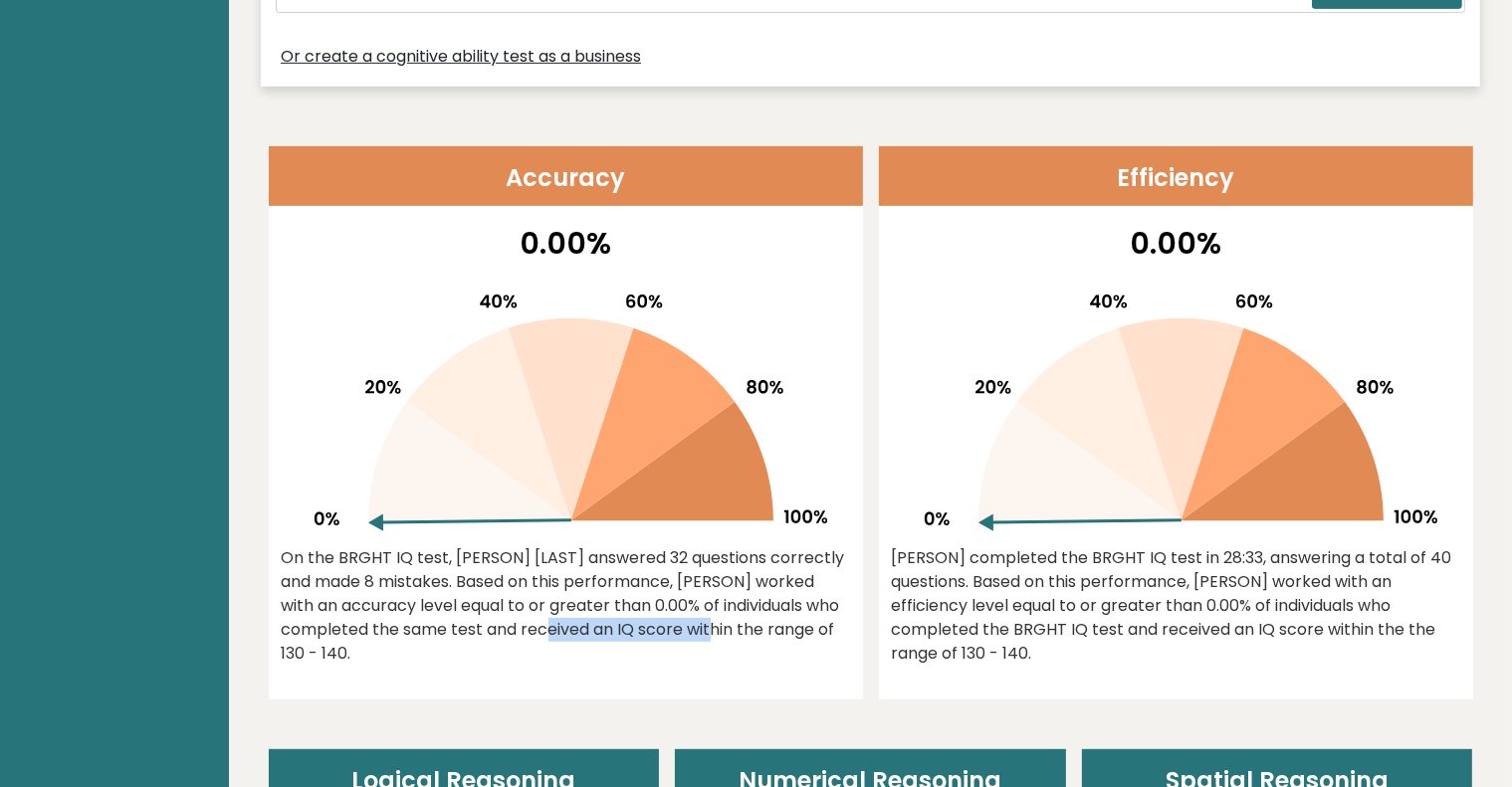 drag, startPoint x: 513, startPoint y: 617, endPoint x: 676, endPoint y: 618, distance: 163.00307 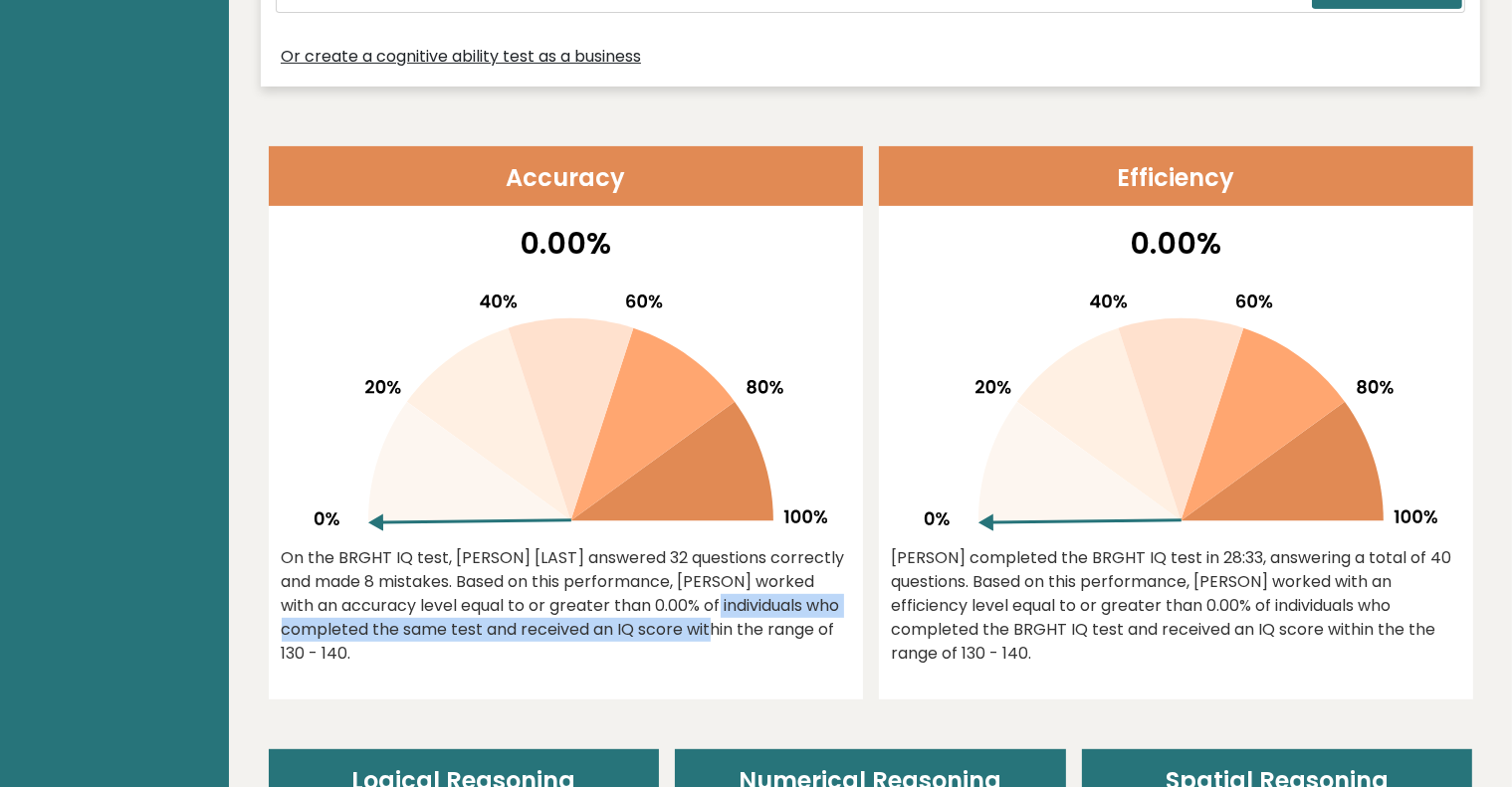 drag, startPoint x: 676, startPoint y: 618, endPoint x: 631, endPoint y: 603, distance: 47.434165 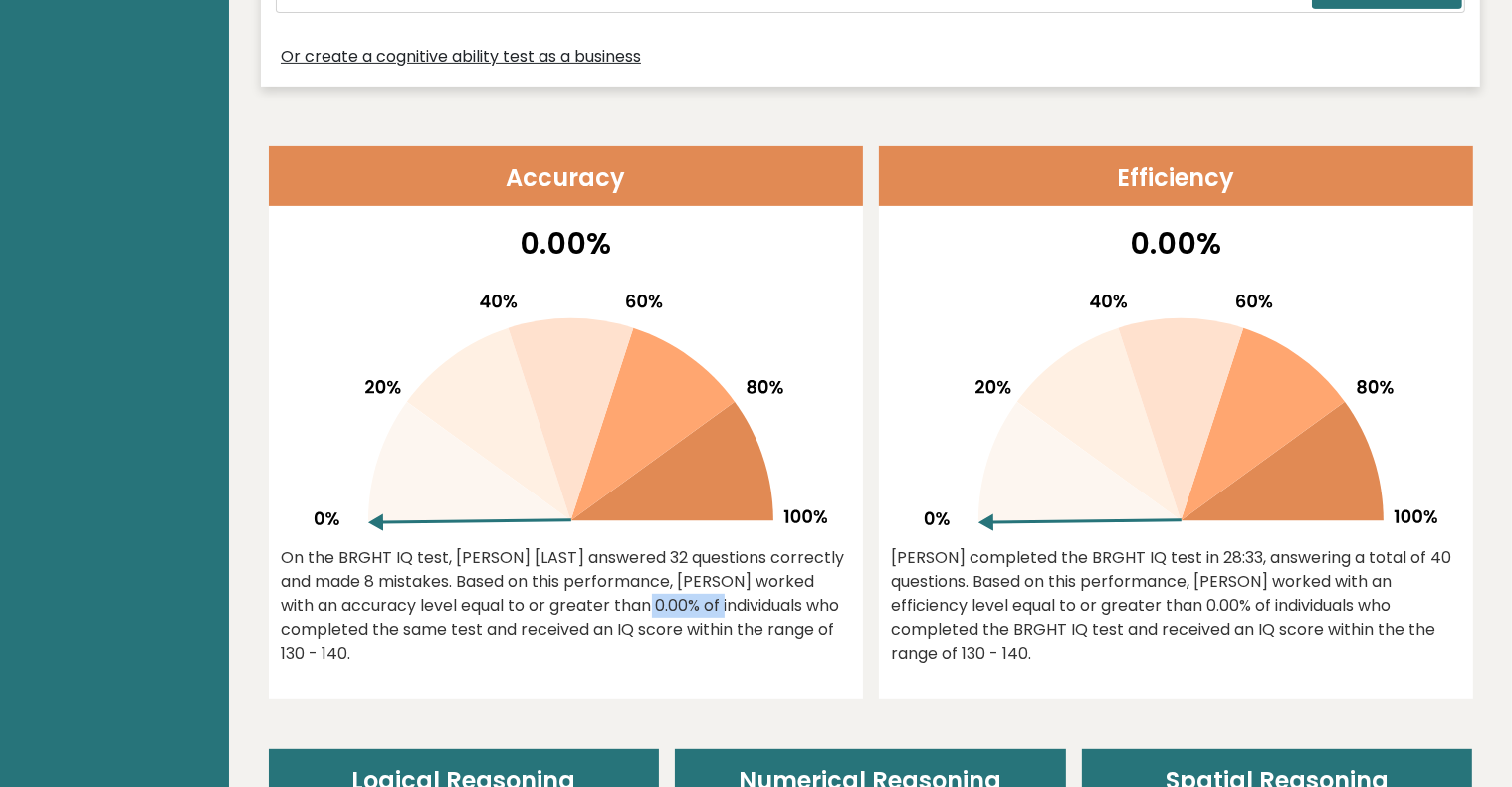 drag, startPoint x: 631, startPoint y: 603, endPoint x: 541, endPoint y: 614, distance: 90.66973 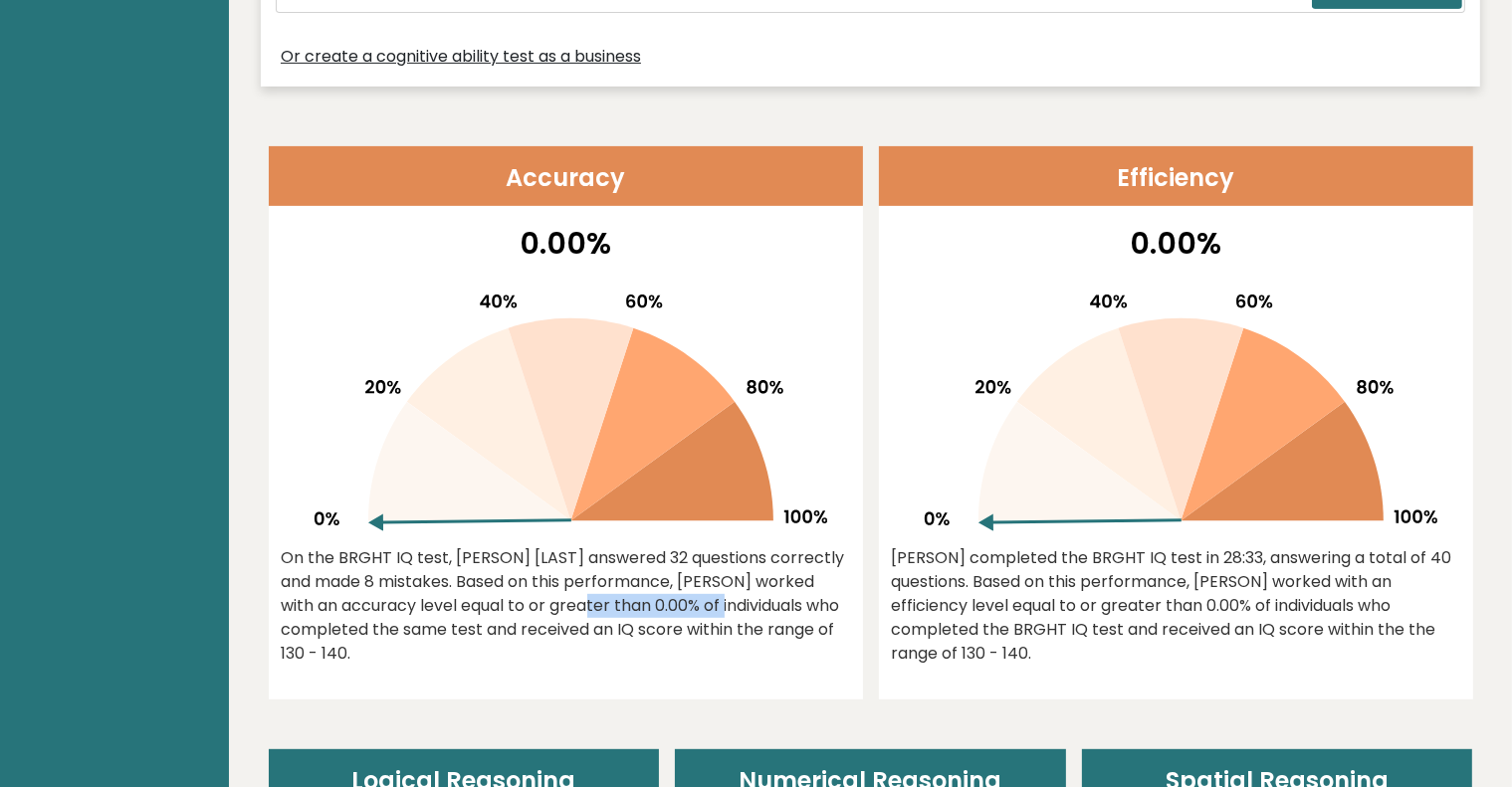 click on "On the BRGHT IQ test, Dee Mar answered 32 questions correctly and made 8 mistakes. Based on this performance,
Dee worked with an accuracy level equal to or greater than 0.00% of individuals who completed the same test and received an IQ score within the range of 130 - 140." at bounding box center (565, 606) 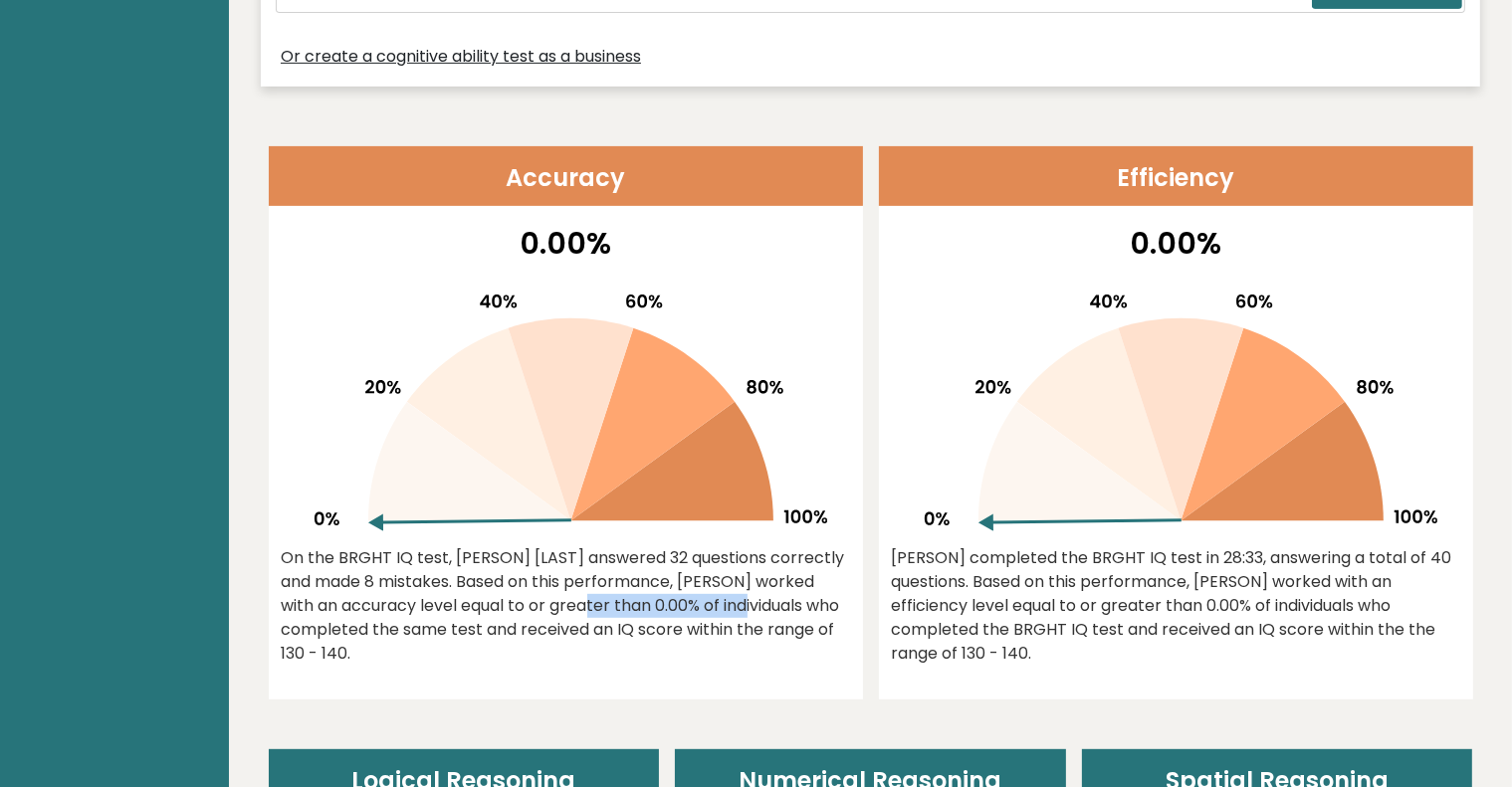 drag, startPoint x: 541, startPoint y: 614, endPoint x: 652, endPoint y: 606, distance: 111.28791 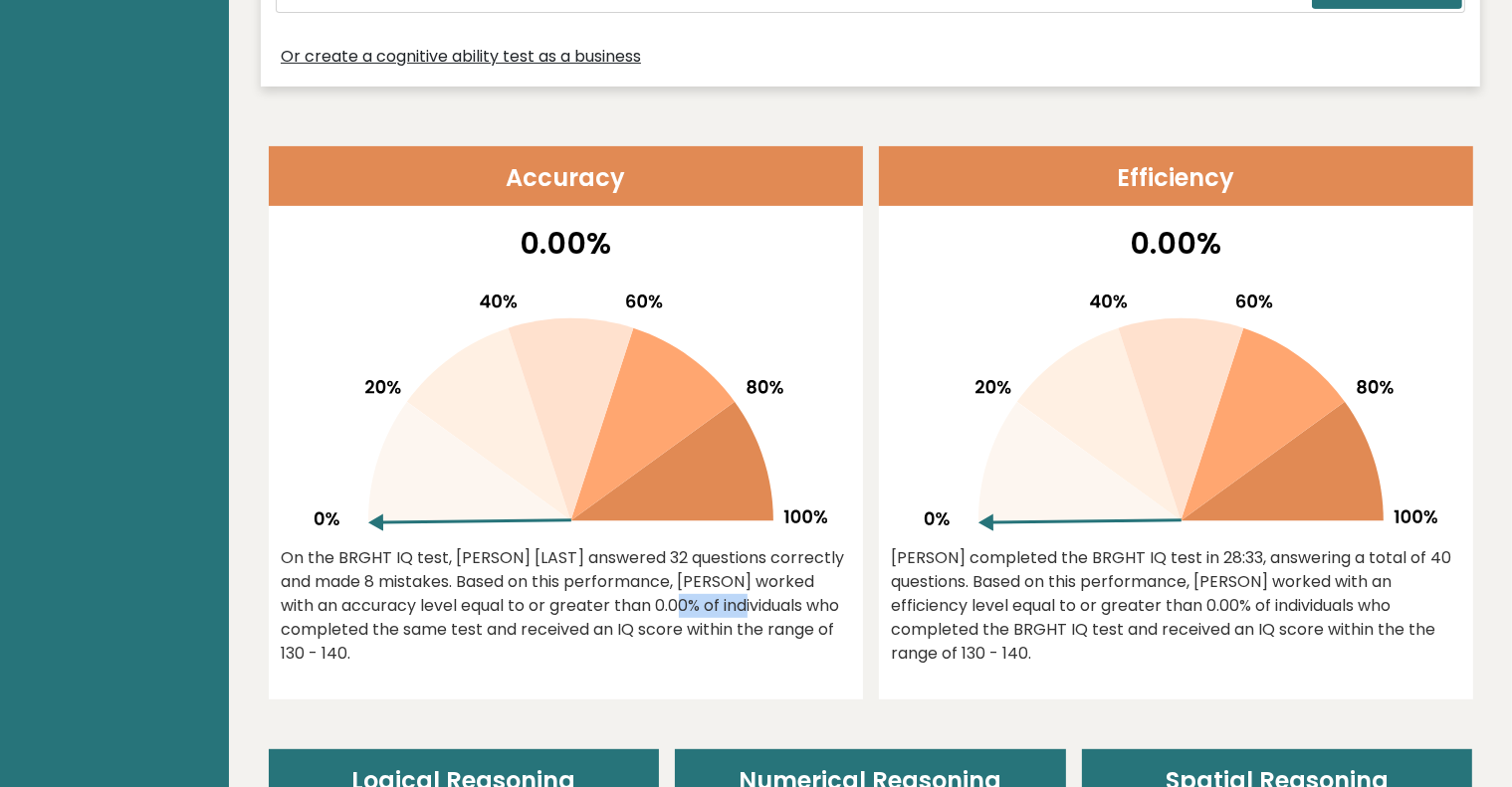 drag, startPoint x: 652, startPoint y: 606, endPoint x: 589, endPoint y: 610, distance: 63.126856 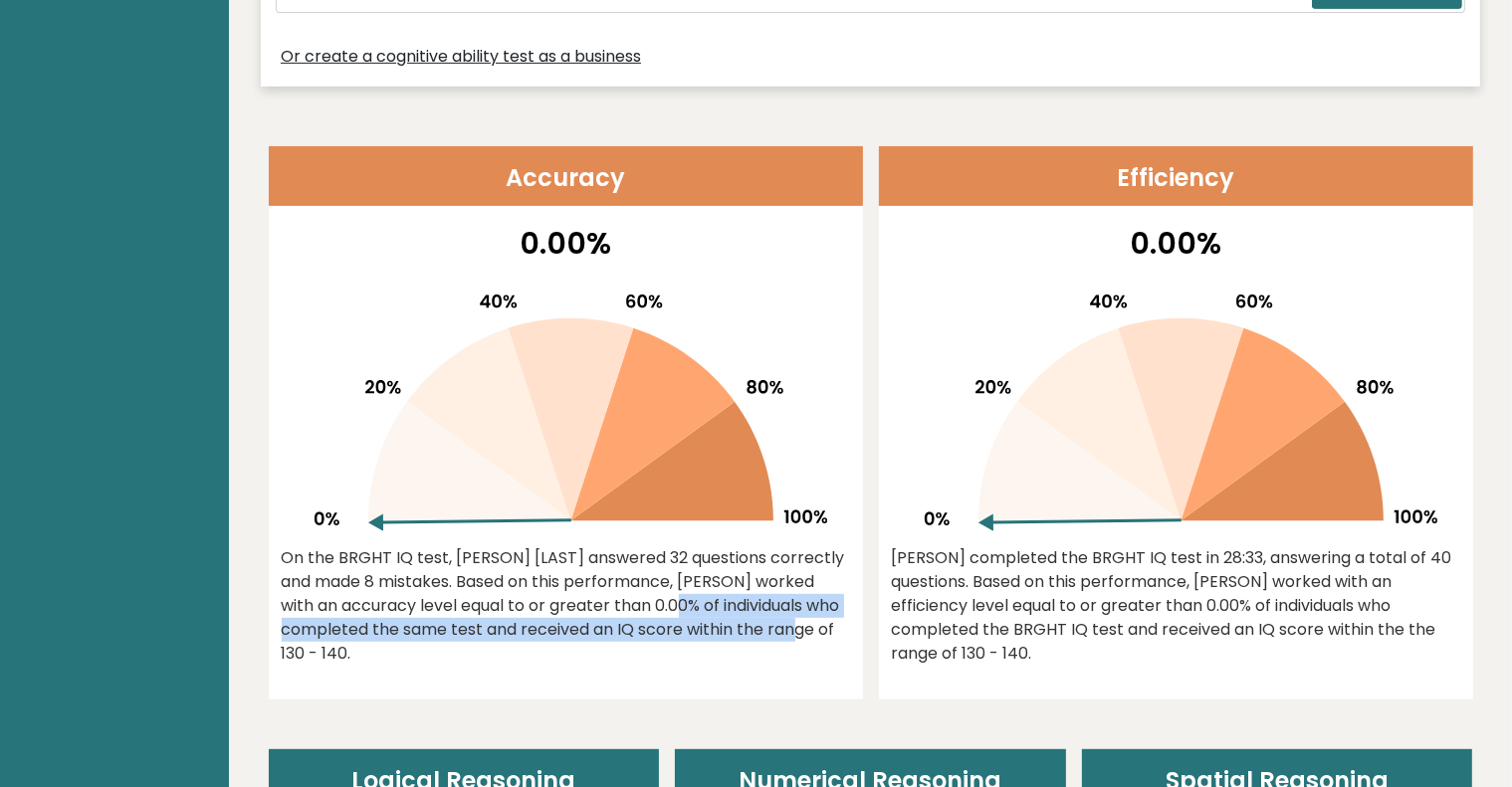 drag, startPoint x: 589, startPoint y: 610, endPoint x: 771, endPoint y: 636, distance: 183.84776 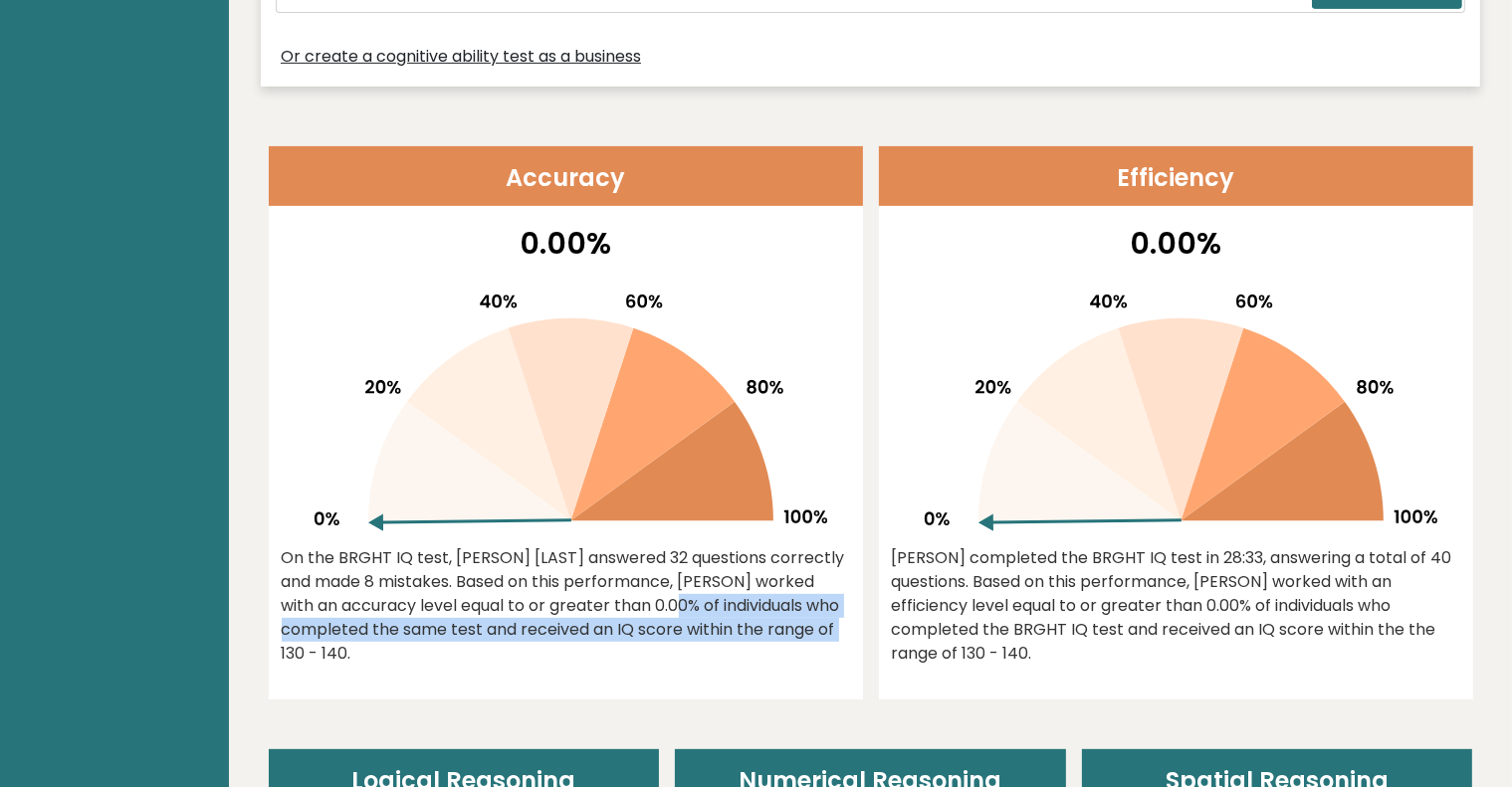 click on "On the BRGHT IQ test, Dee Mar answered 32 questions correctly and made 8 mistakes. Based on this performance,
Dee worked with an accuracy level equal to or greater than 0.00% of individuals who completed the same test and received an IQ score within the range of 130 - 140." at bounding box center (565, 606) 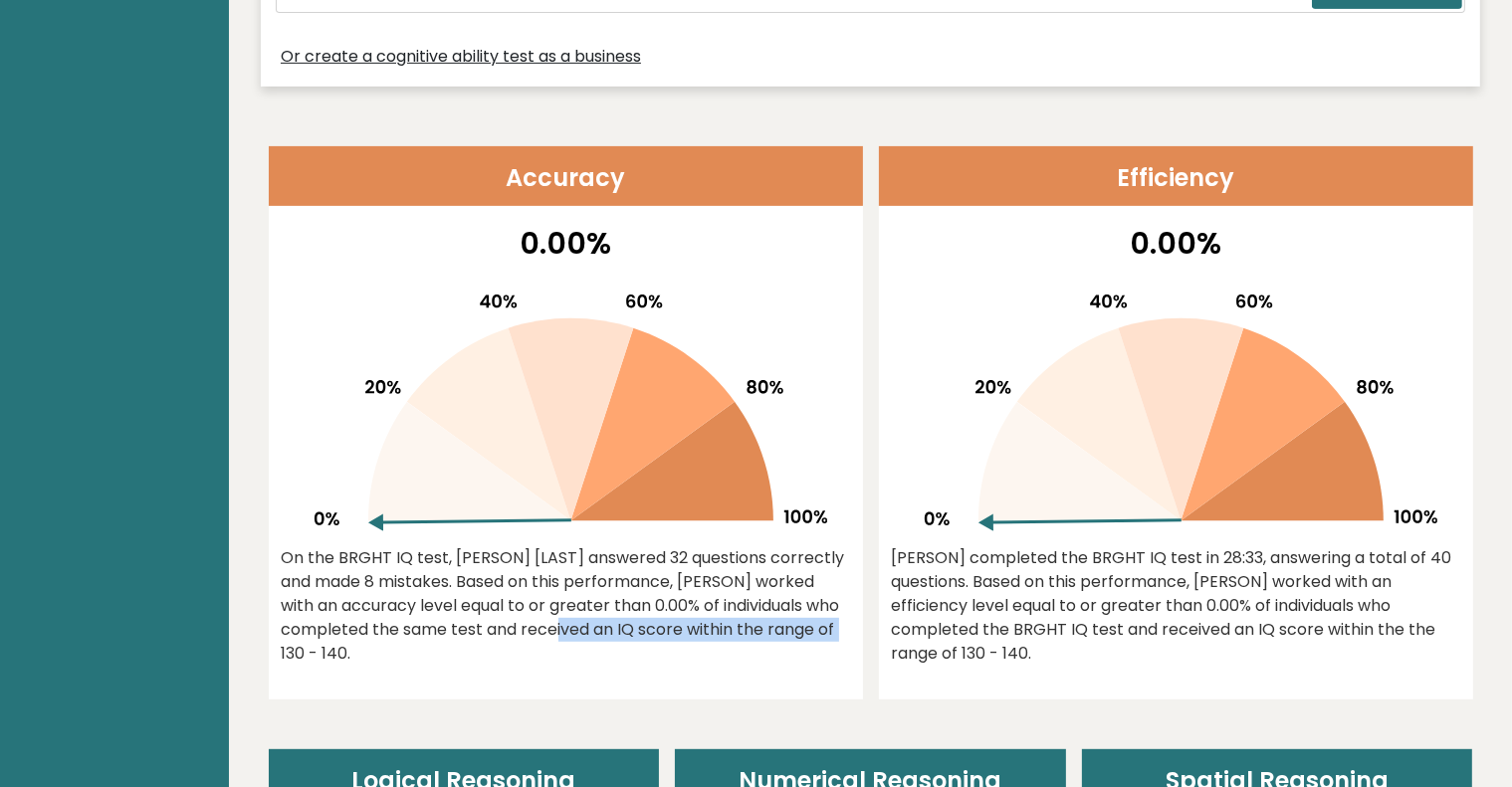 drag, startPoint x: 771, startPoint y: 636, endPoint x: 529, endPoint y: 618, distance: 242.6685 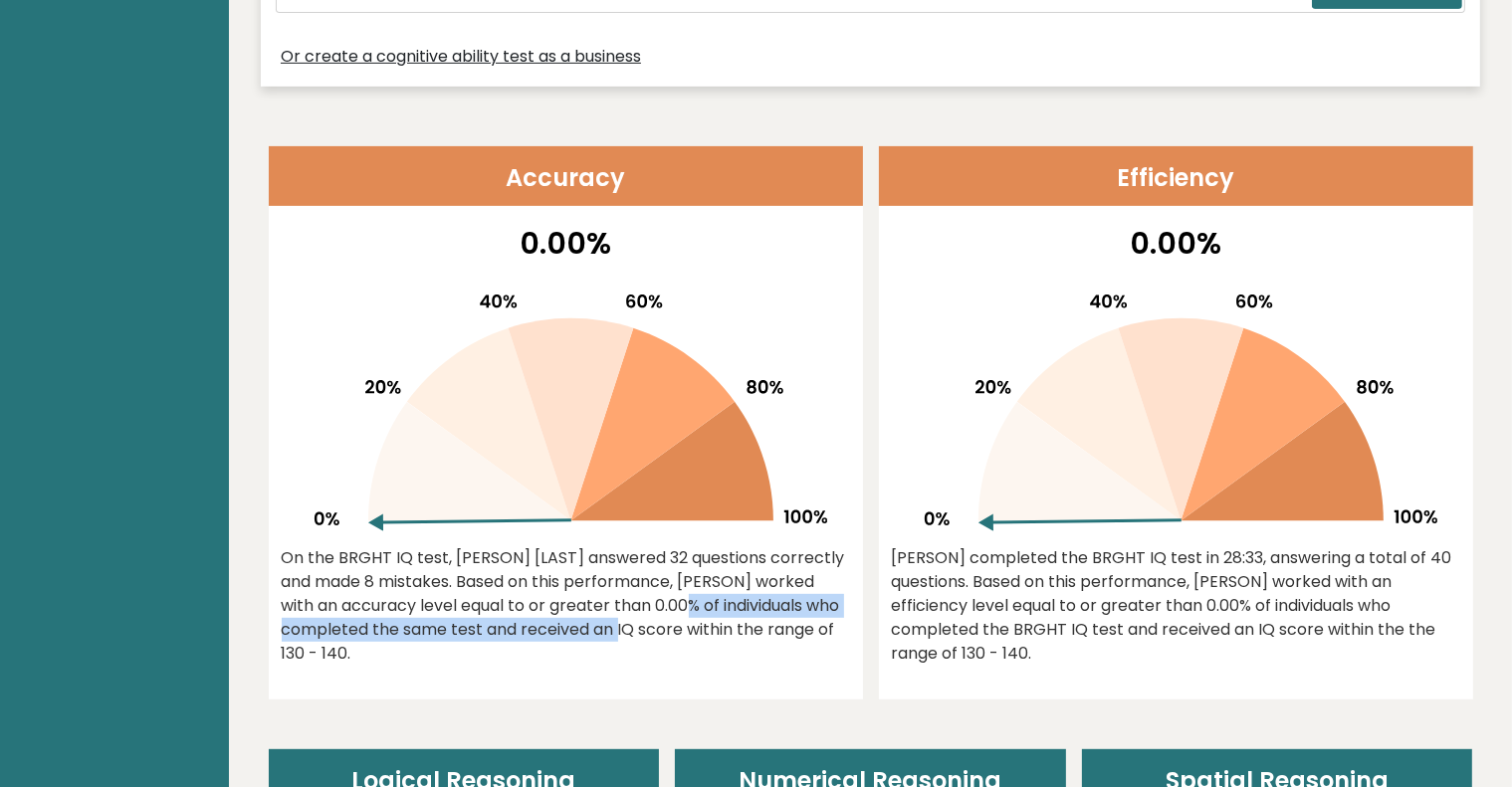 drag, startPoint x: 529, startPoint y: 618, endPoint x: 615, endPoint y: 616, distance: 86.02325 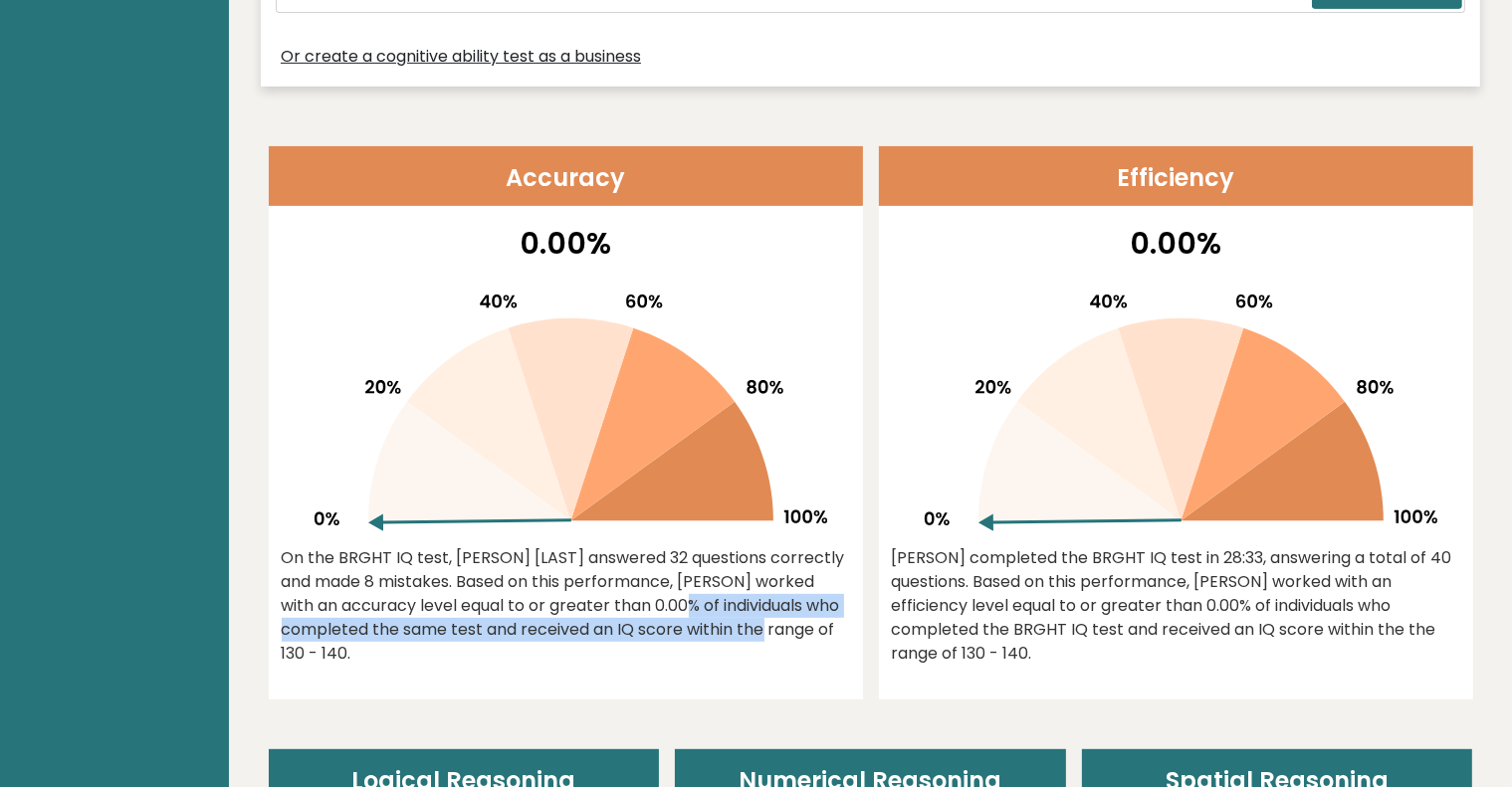 drag, startPoint x: 615, startPoint y: 616, endPoint x: 707, endPoint y: 629, distance: 92.91394 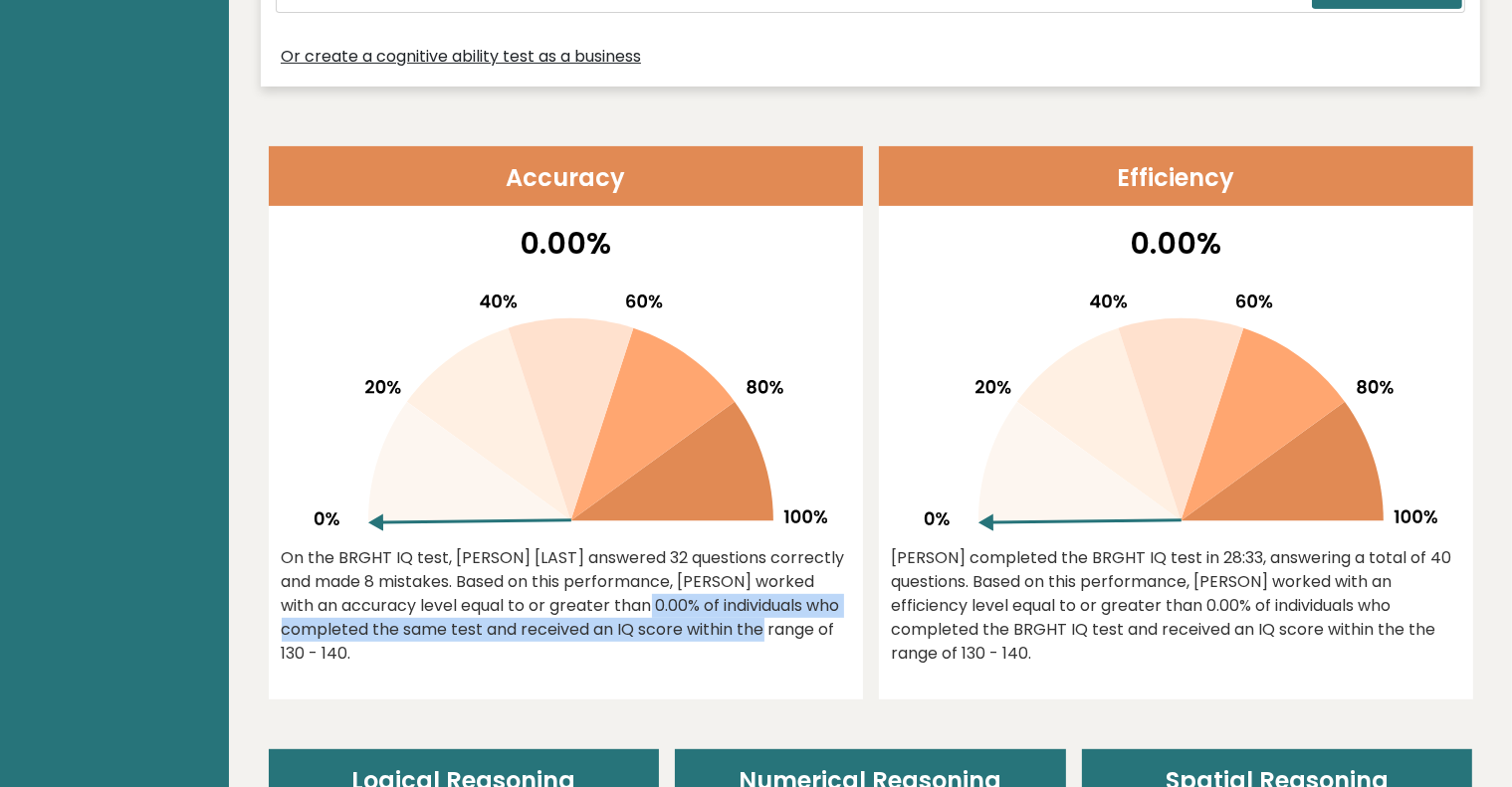 drag, startPoint x: 707, startPoint y: 629, endPoint x: 545, endPoint y: 592, distance: 166.1716 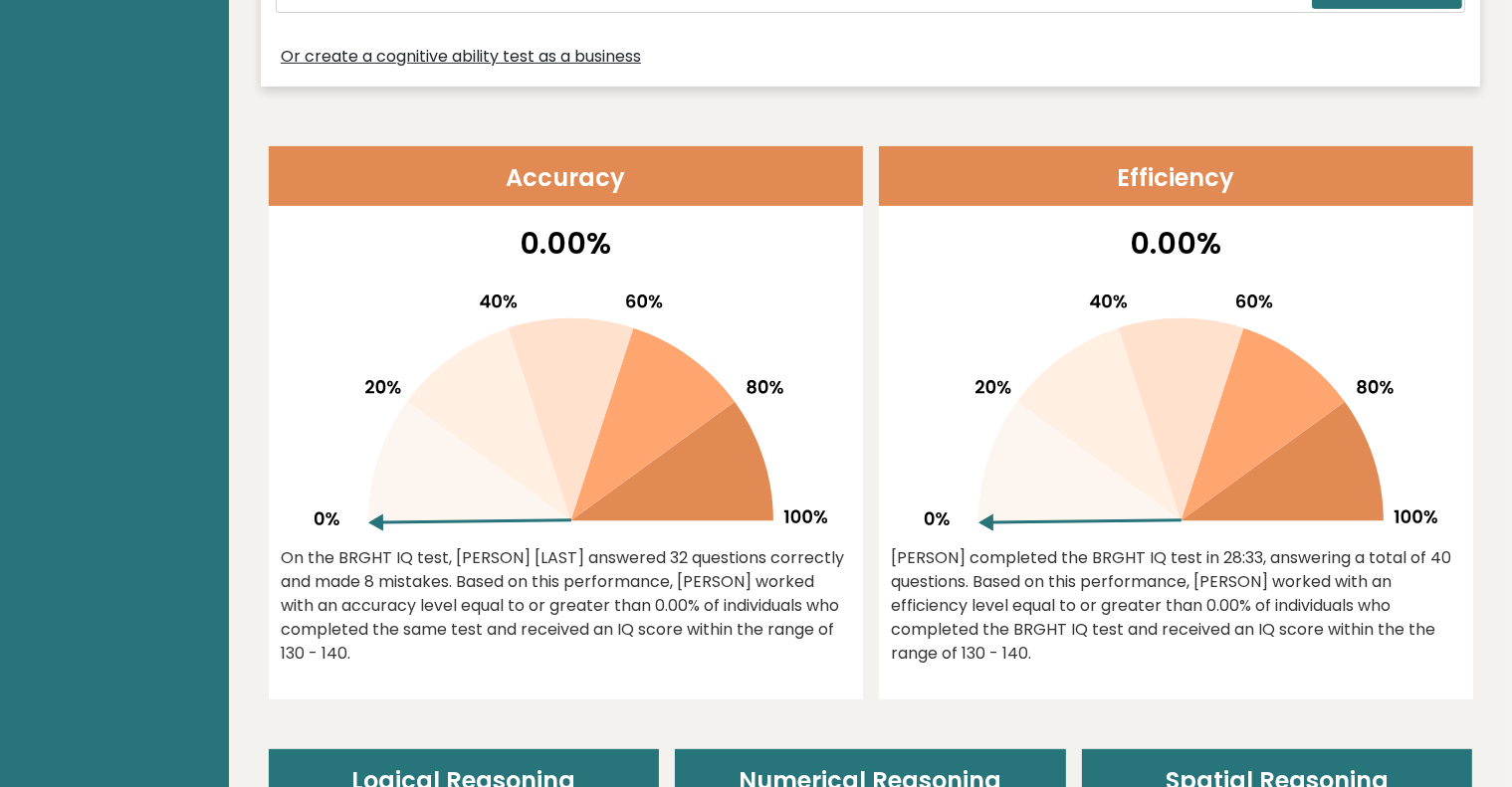 click on "On the BRGHT IQ test, Dee Mar answered 32 questions correctly and made 8 mistakes. Based on this performance,
Dee worked with an accuracy level equal to or greater than 0.00% of individuals who completed the same test and received an IQ score within the range of 130 - 140." at bounding box center (565, 606) 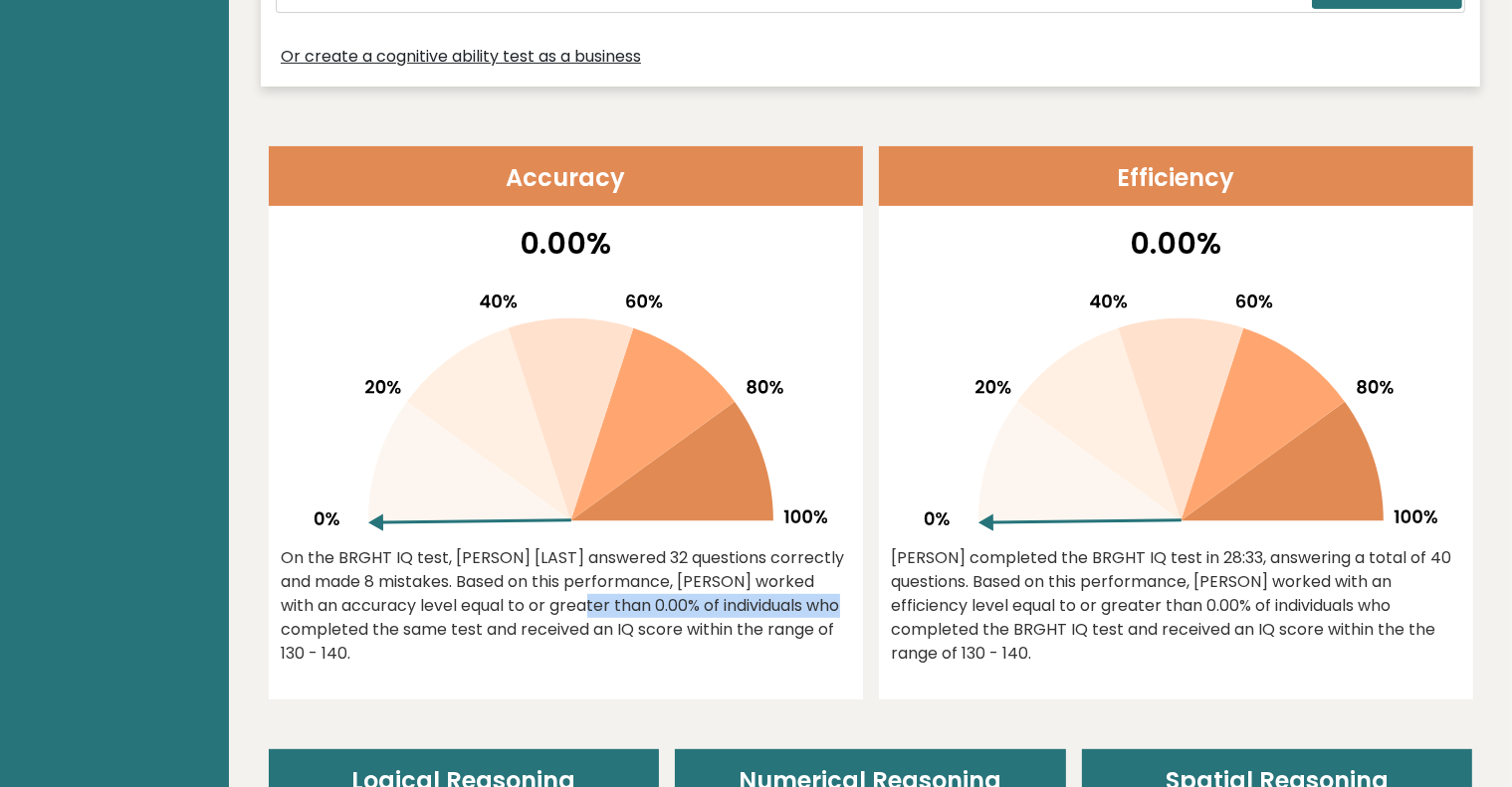 drag, startPoint x: 545, startPoint y: 592, endPoint x: 687, endPoint y: 610, distance: 143.1363 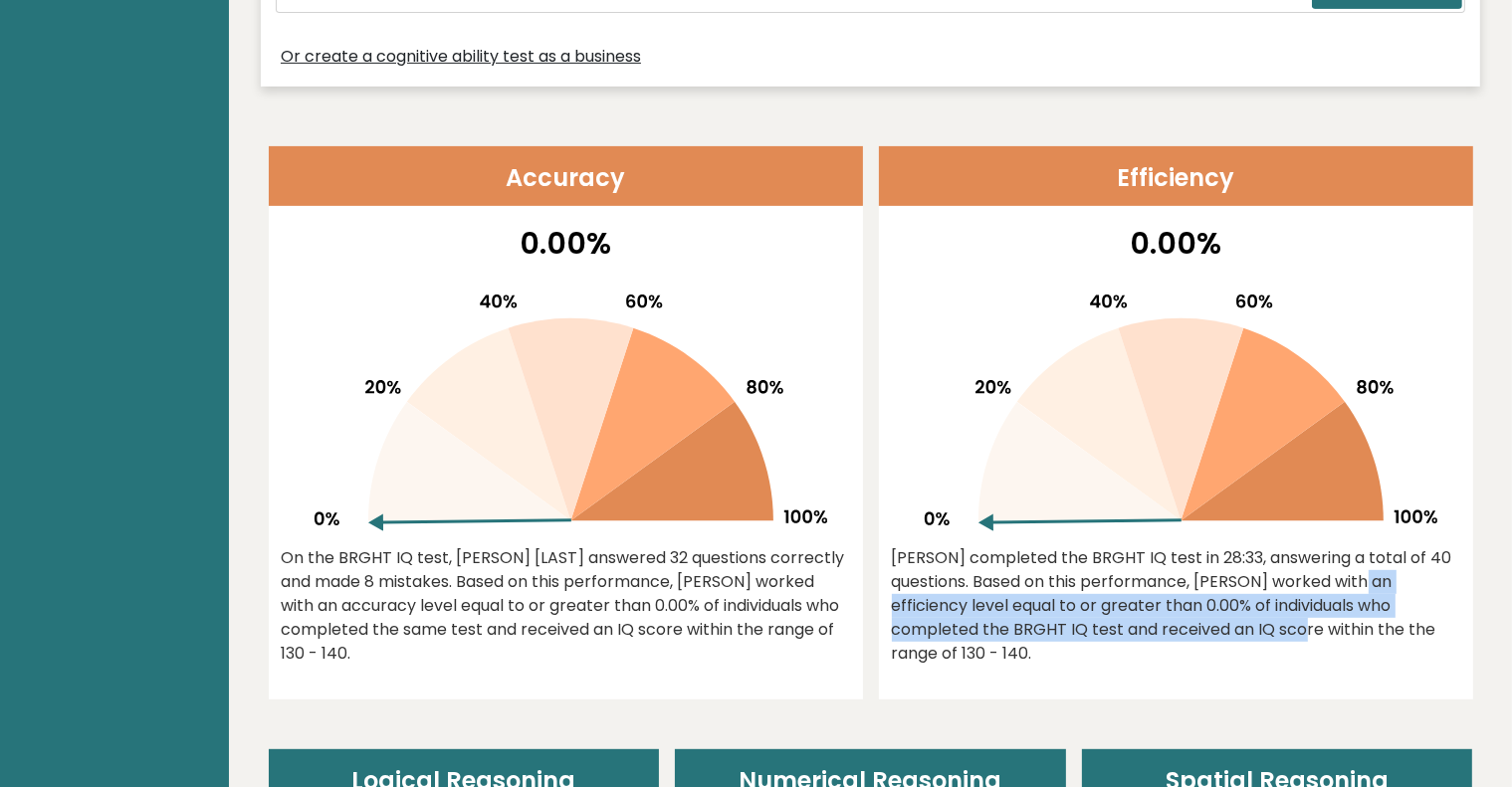 drag, startPoint x: 1126, startPoint y: 636, endPoint x: 1270, endPoint y: 583, distance: 153.4438 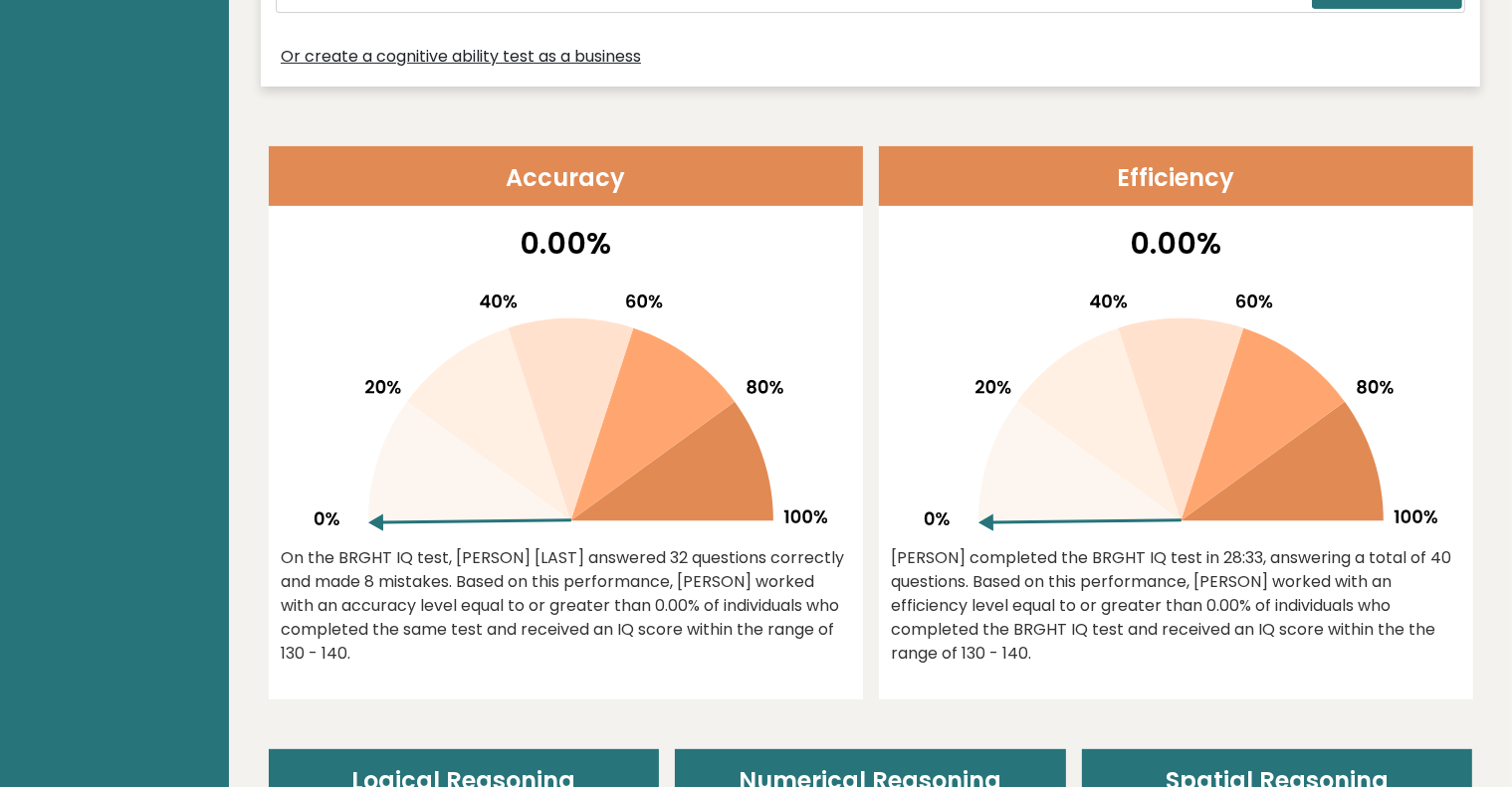 click on "Dee completed the BRGHT IQ test in 28:33, answering a total of 40 questions. Based on this performance, Dee worked with an efficiency level equal to or greater than 0.00% of individuals who completed the BRGHT IQ test and received an IQ score within the the range of 130 - 140." at bounding box center [1176, 606] 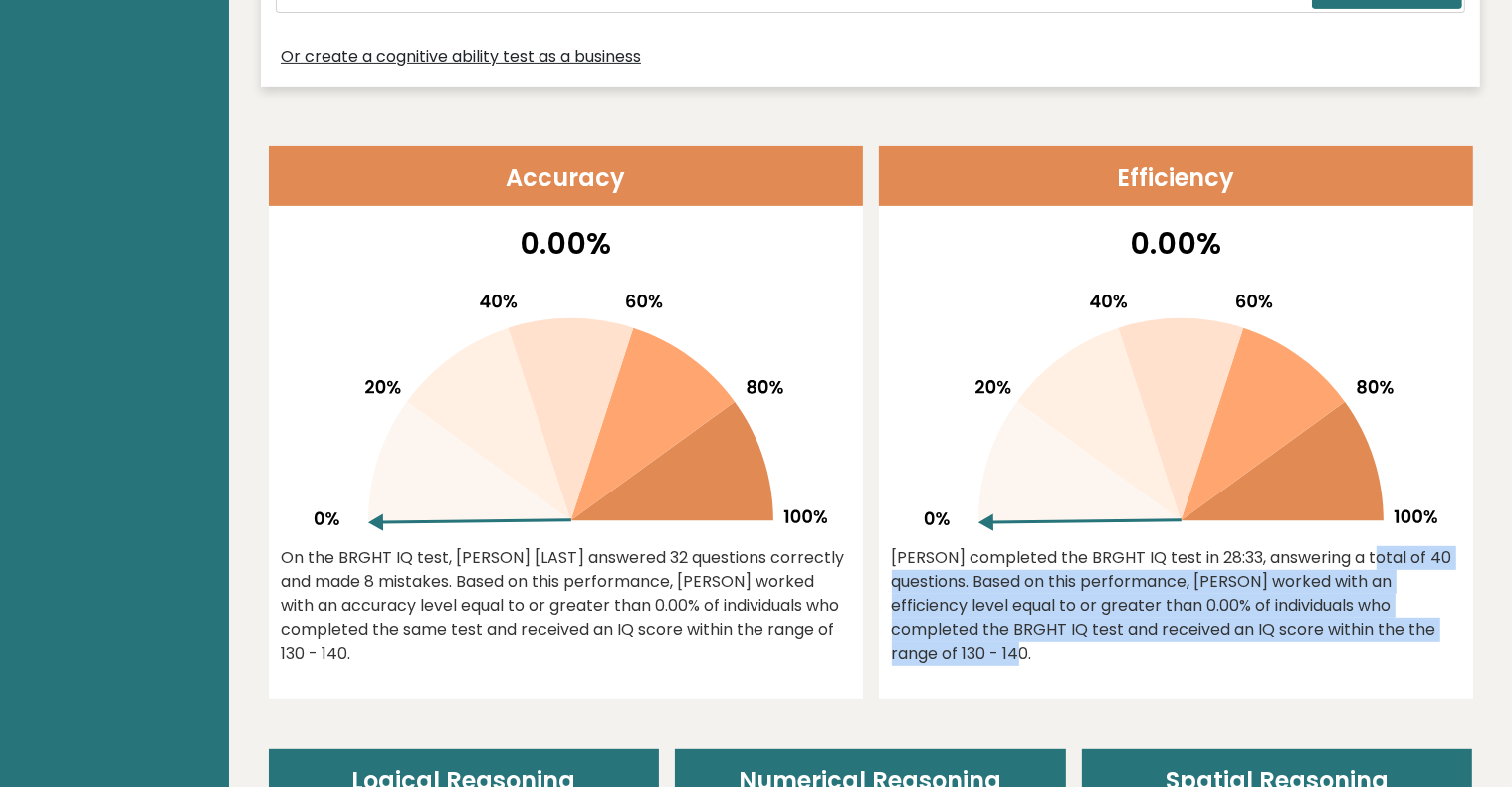 drag, startPoint x: 1237, startPoint y: 567, endPoint x: 1384, endPoint y: 638, distance: 163.24828 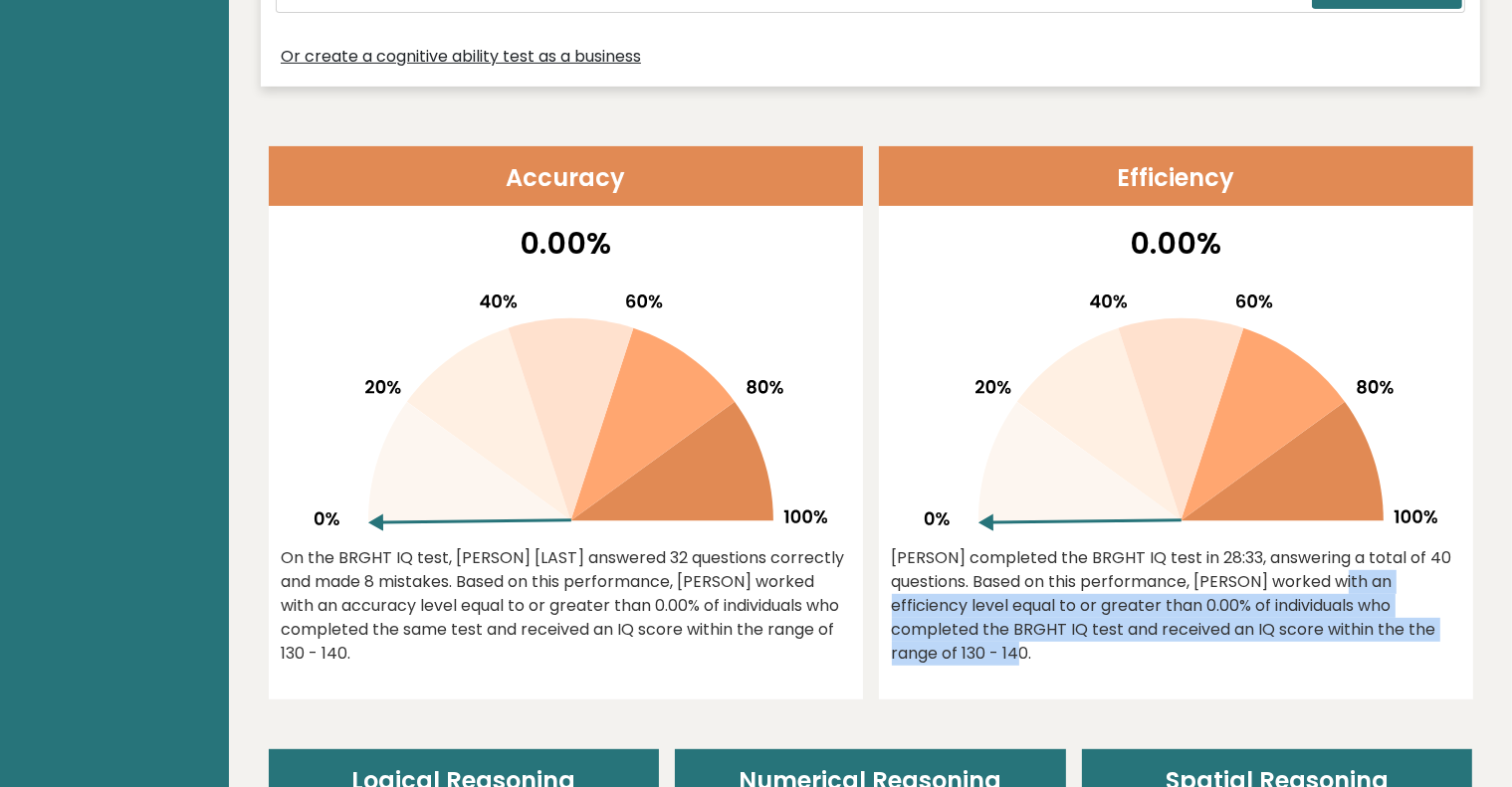 drag, startPoint x: 1384, startPoint y: 638, endPoint x: 1254, endPoint y: 585, distance: 140.38875 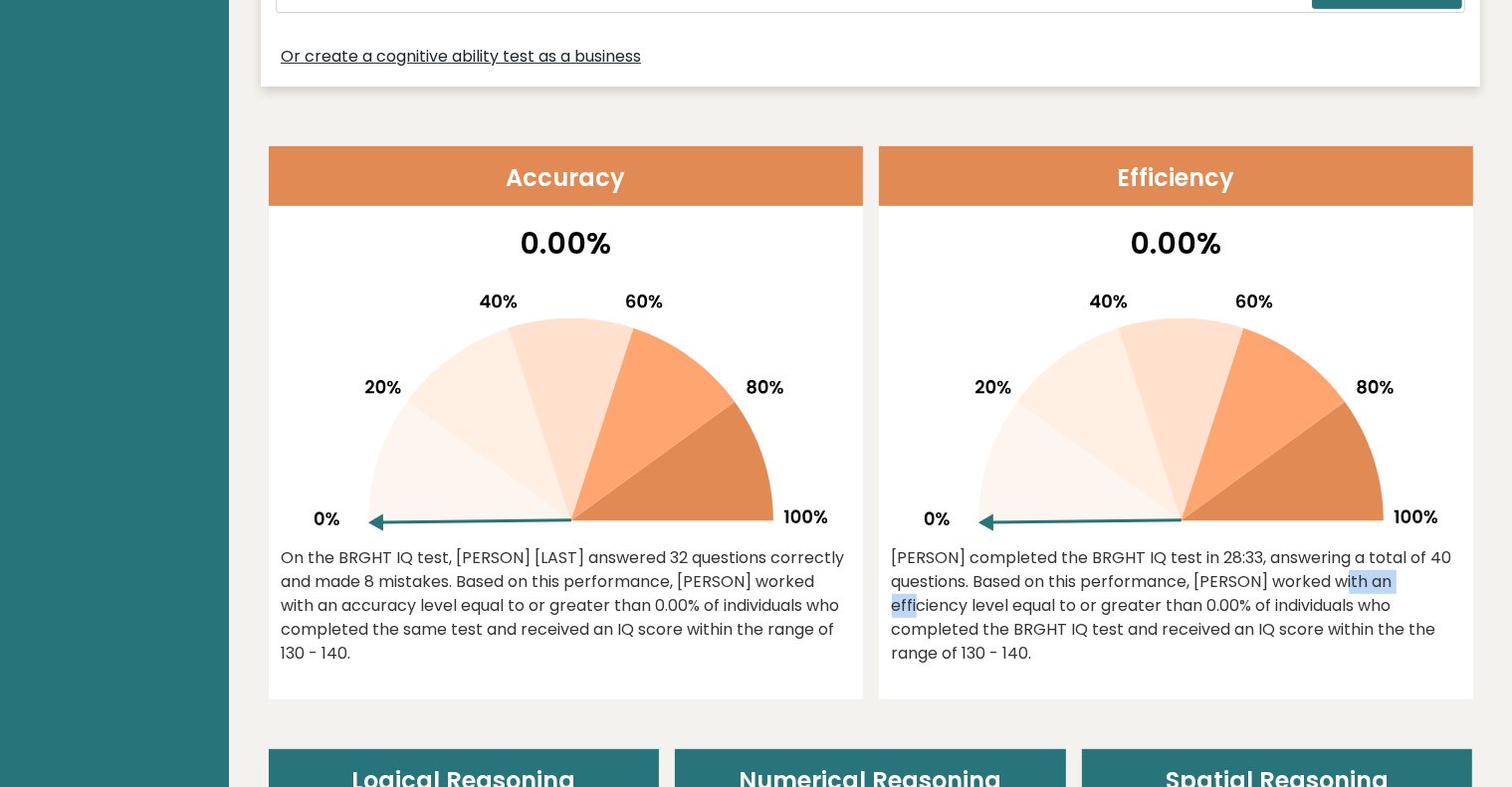 drag, startPoint x: 1254, startPoint y: 585, endPoint x: 1306, endPoint y: 578, distance: 52.46904 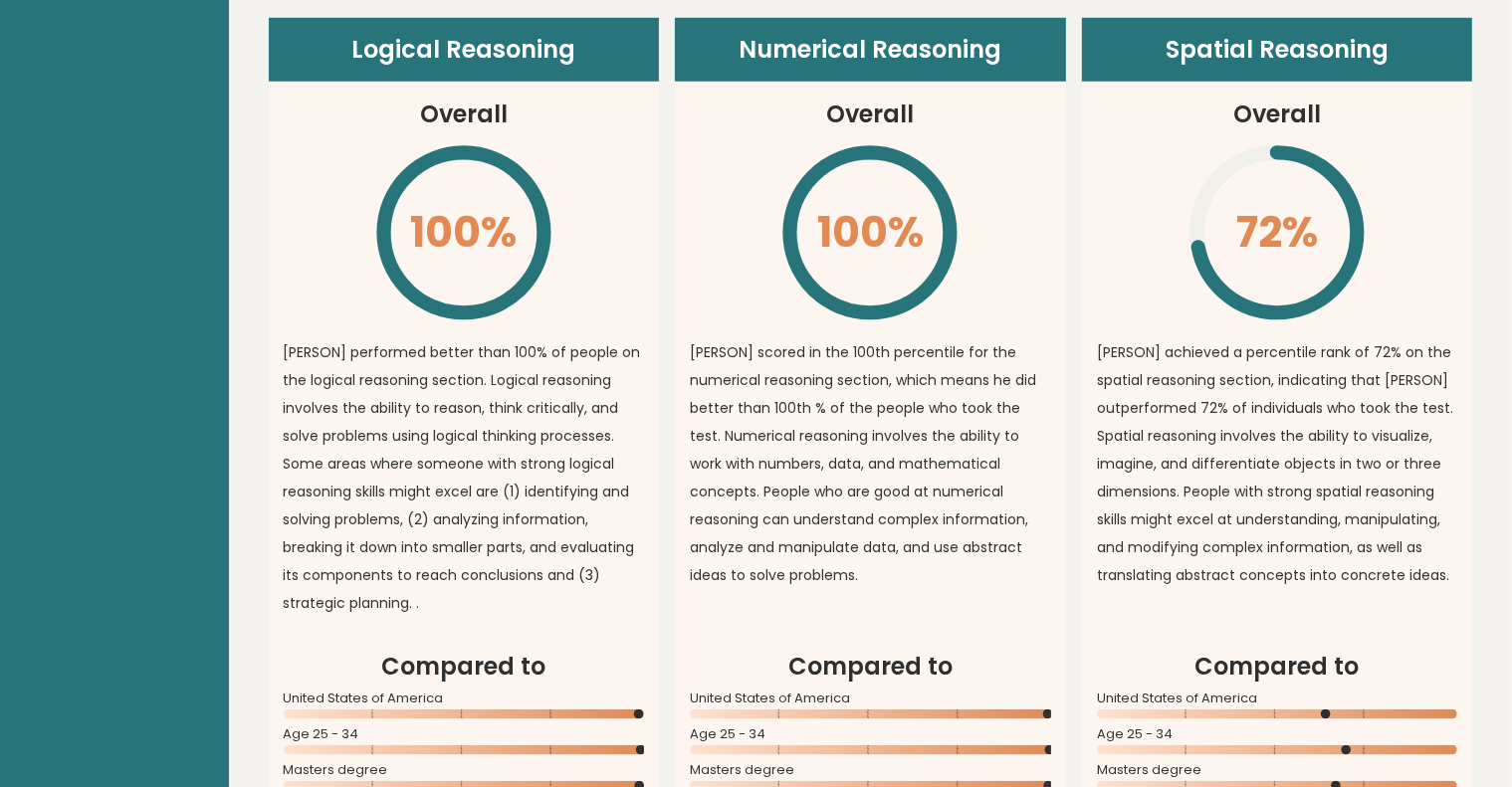 scroll, scrollTop: 1486, scrollLeft: 0, axis: vertical 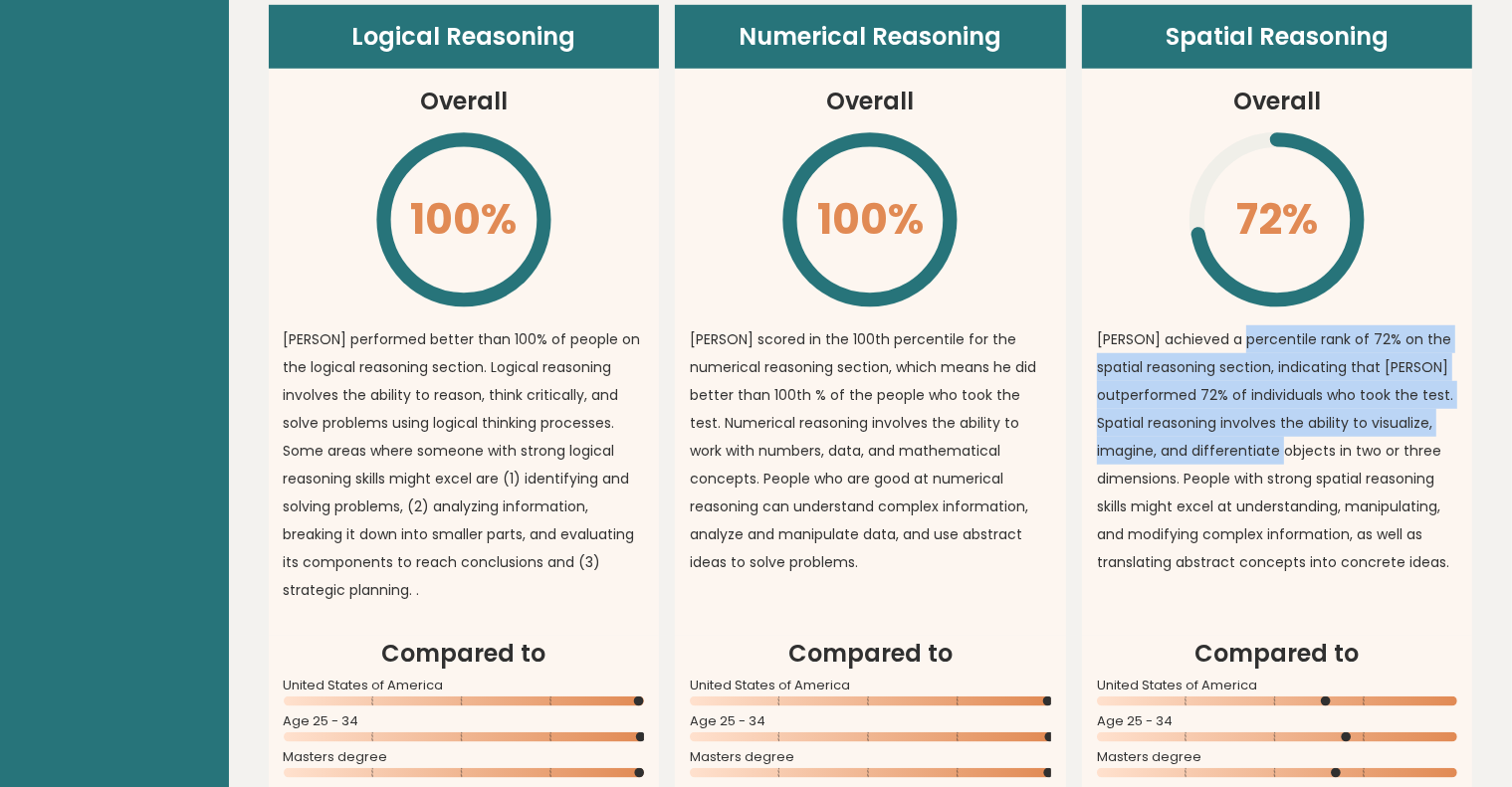 drag, startPoint x: 1245, startPoint y: 338, endPoint x: 1350, endPoint y: 529, distance: 217.95871 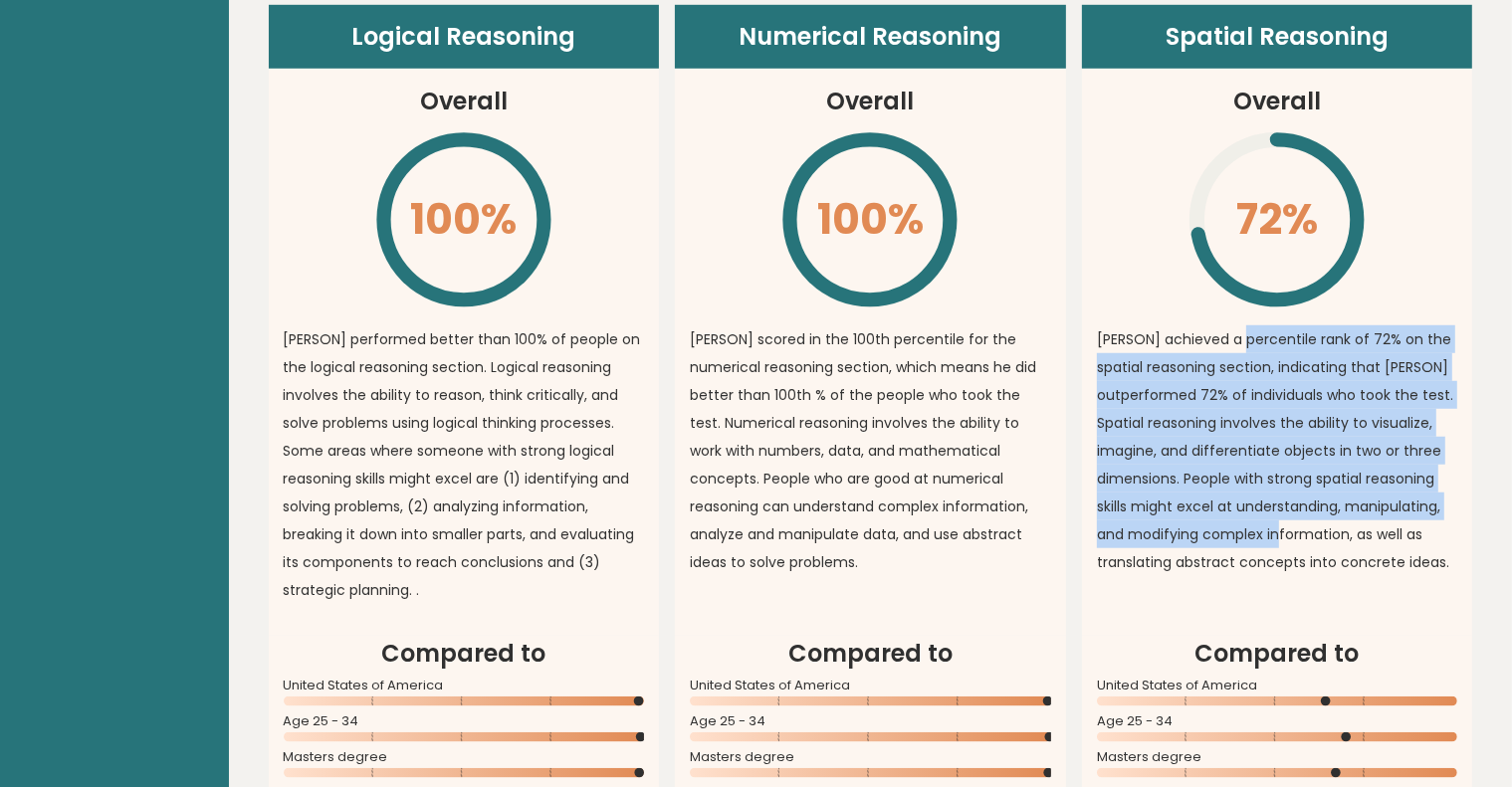click on "Dee achieved a percentile rank of 72% on the spatial reasoning section, indicating that Dee outperformed 72% of individuals who took the test. Spatial reasoning involves the ability to visualize, imagine, and differentiate objects in two or three dimensions. People with strong spatial reasoning skills might excel at understanding, manipulating, and modifying complex information, as well as translating abstract concepts into concrete ideas." at bounding box center [1277, 451] 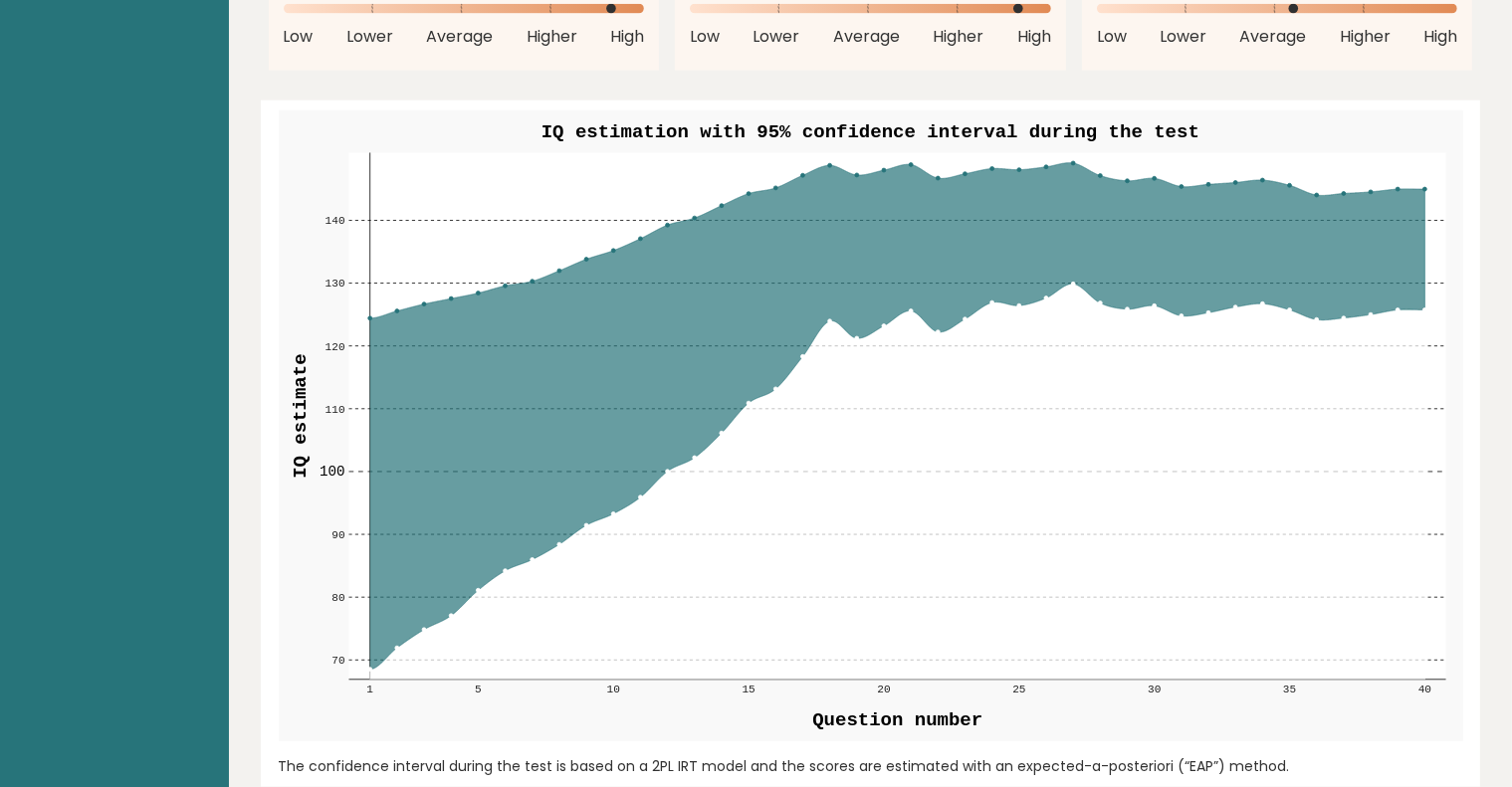 scroll, scrollTop: 2335, scrollLeft: 0, axis: vertical 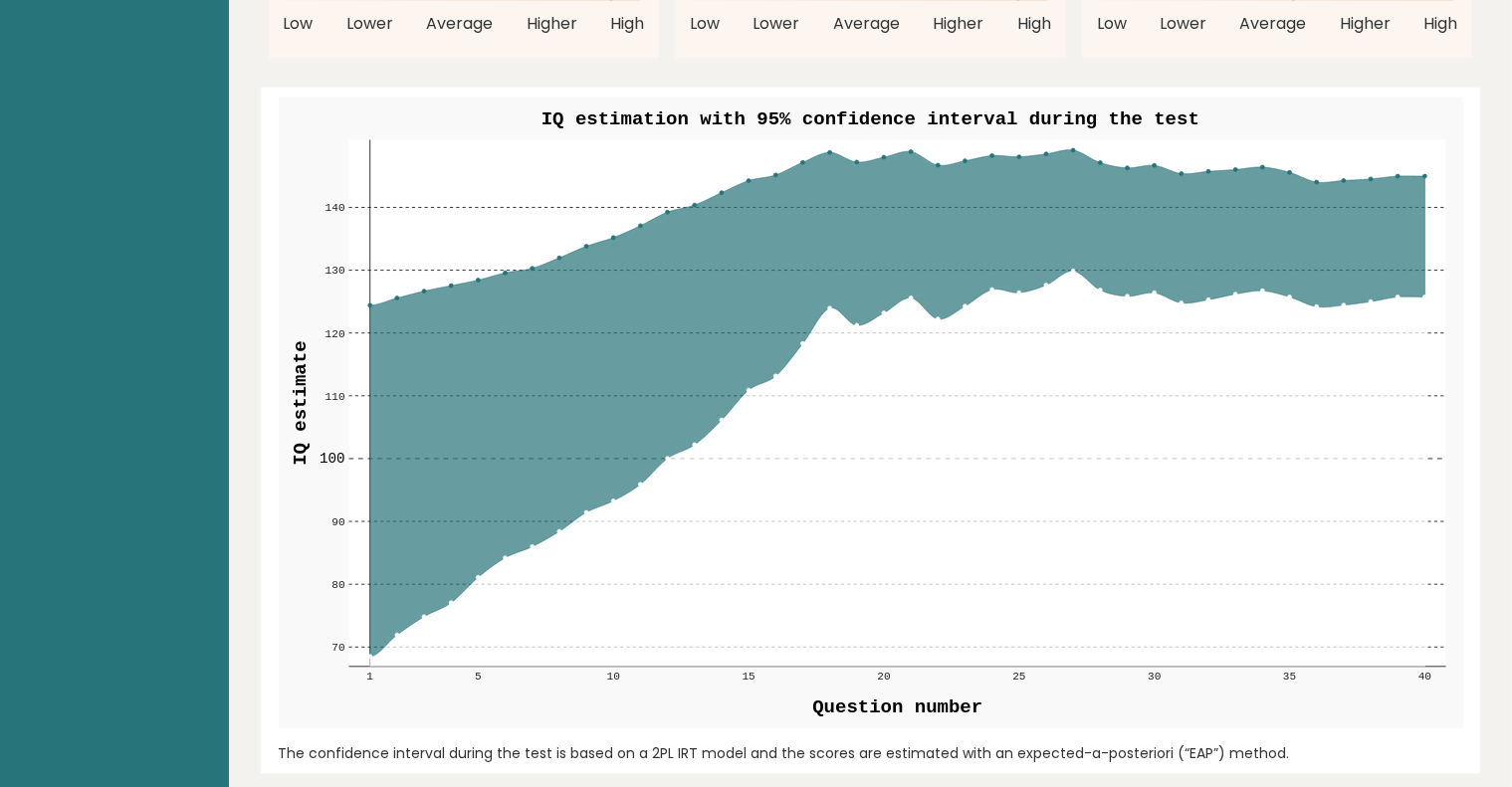 drag, startPoint x: 1128, startPoint y: 226, endPoint x: 1124, endPoint y: 237, distance: 11.7046999 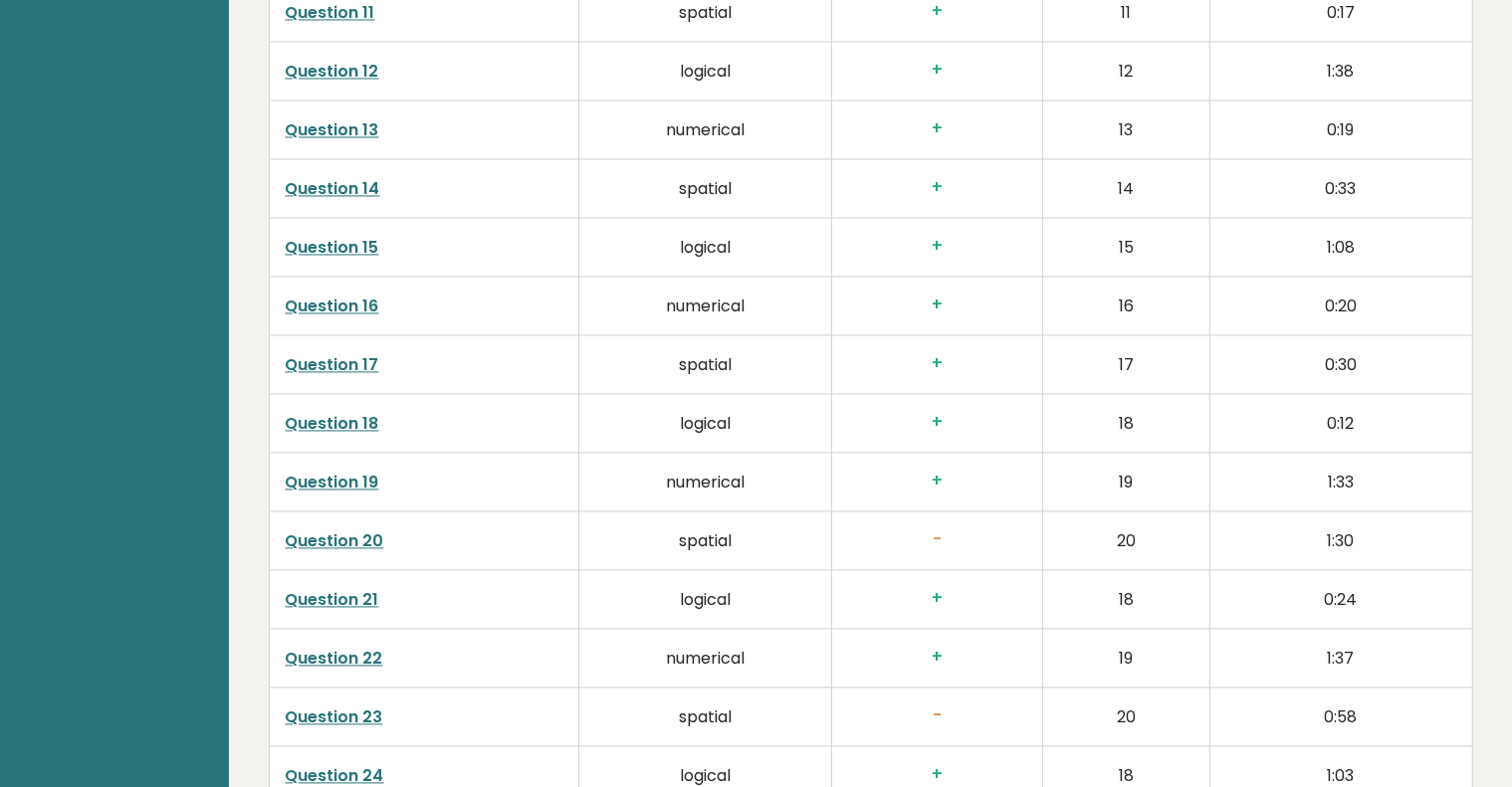 scroll, scrollTop: 3915, scrollLeft: 0, axis: vertical 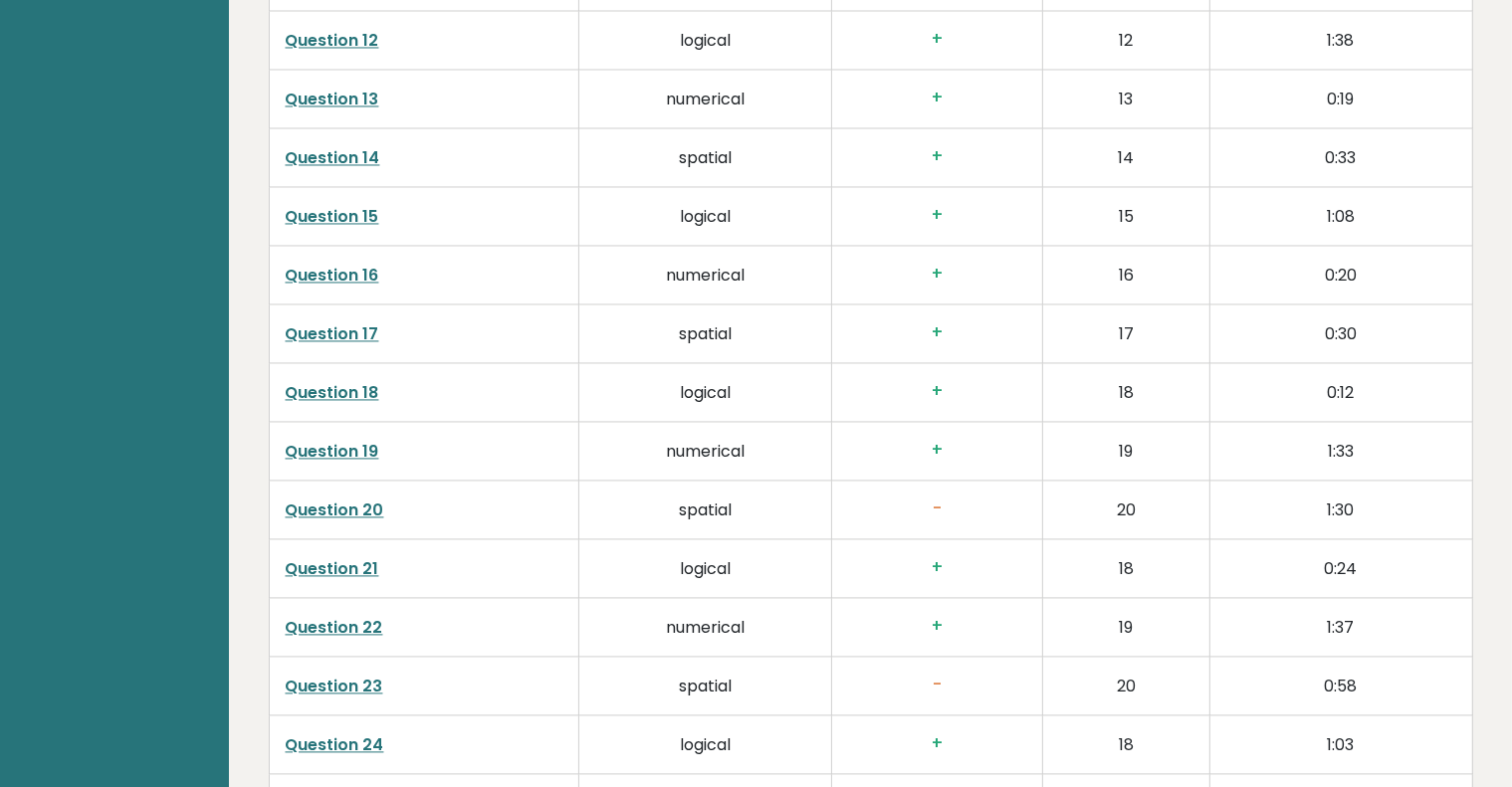 click on "Question
20" at bounding box center [334, 509] 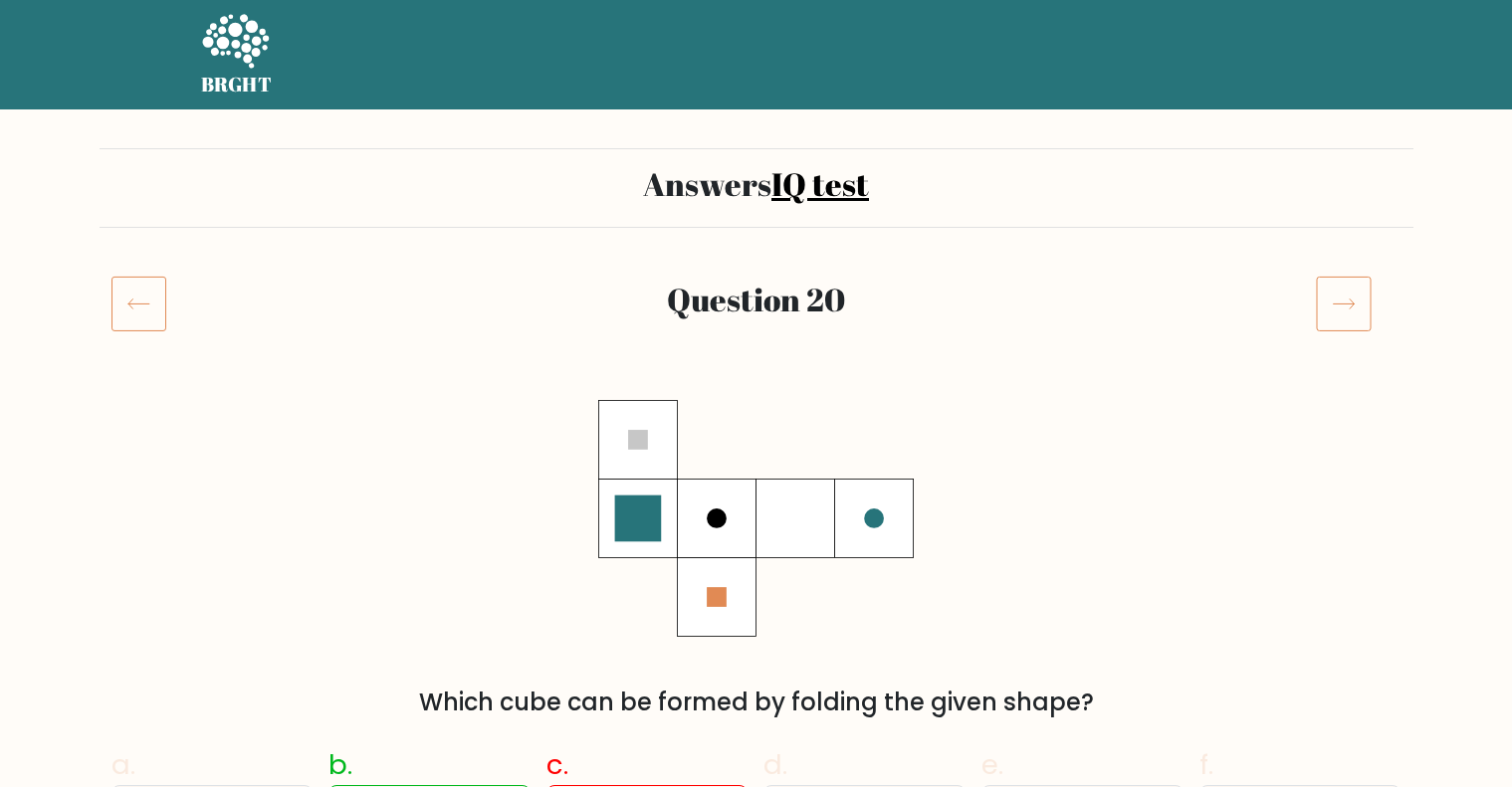 scroll, scrollTop: 0, scrollLeft: 0, axis: both 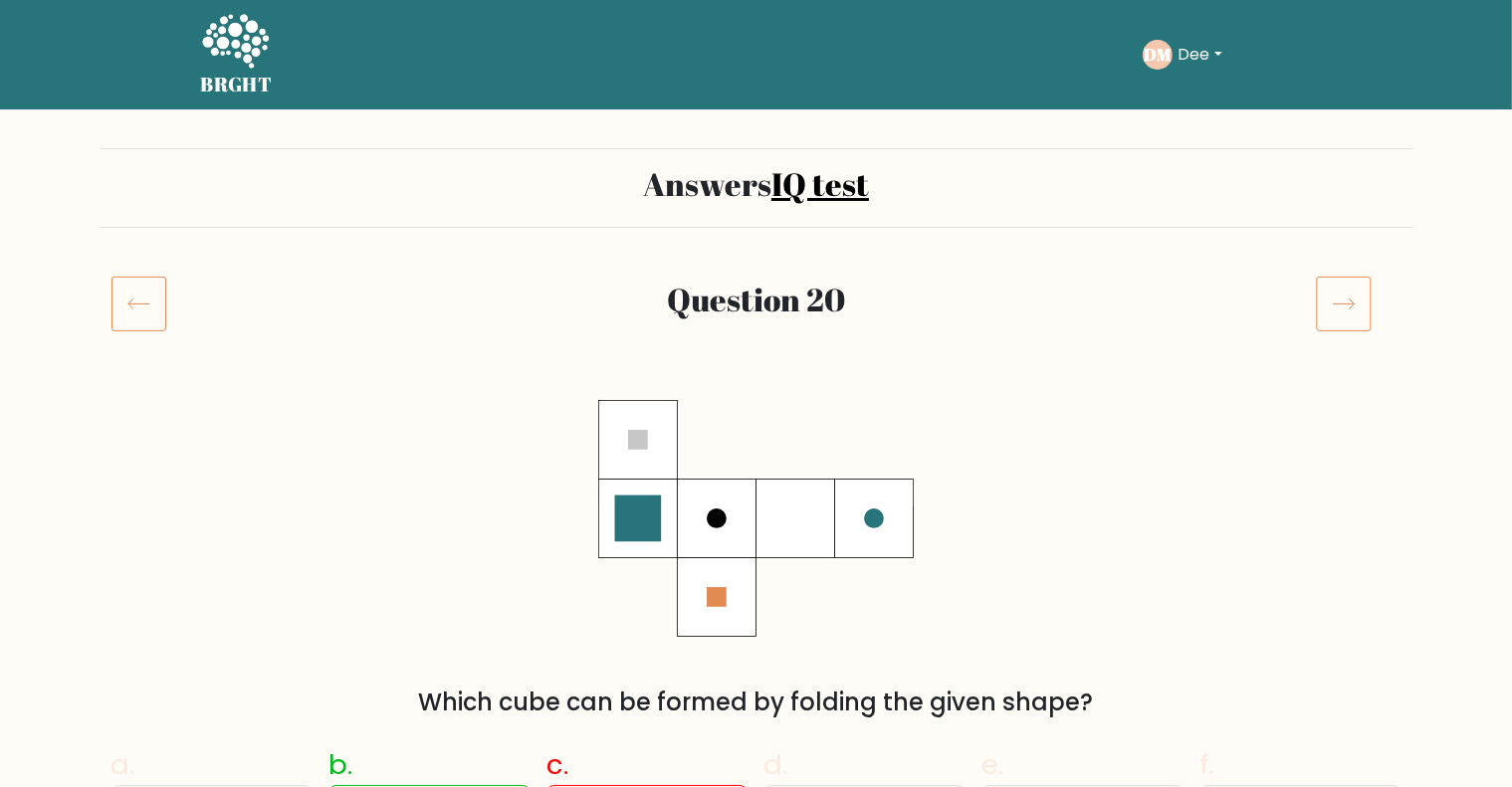 click 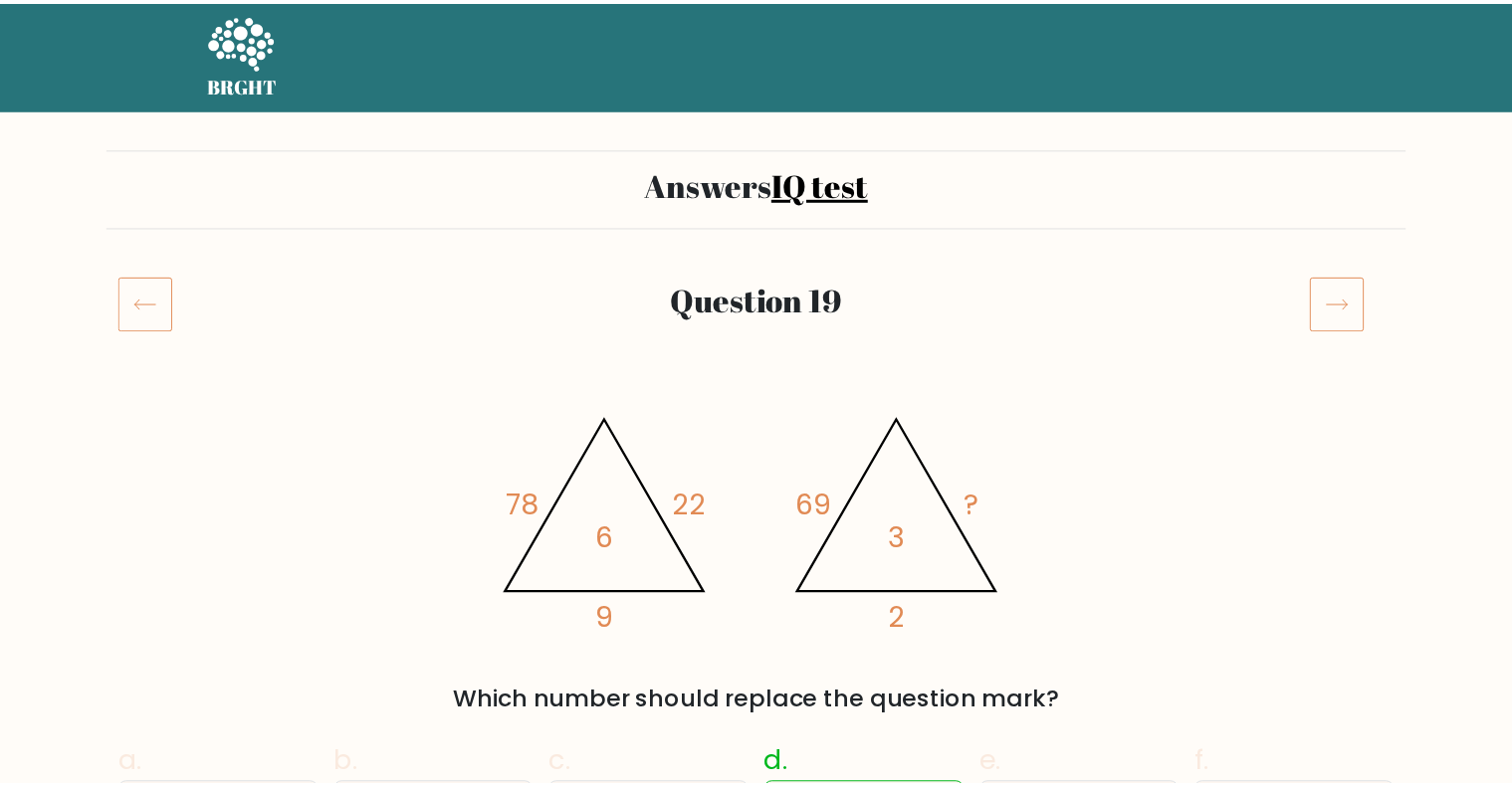 scroll, scrollTop: 0, scrollLeft: 0, axis: both 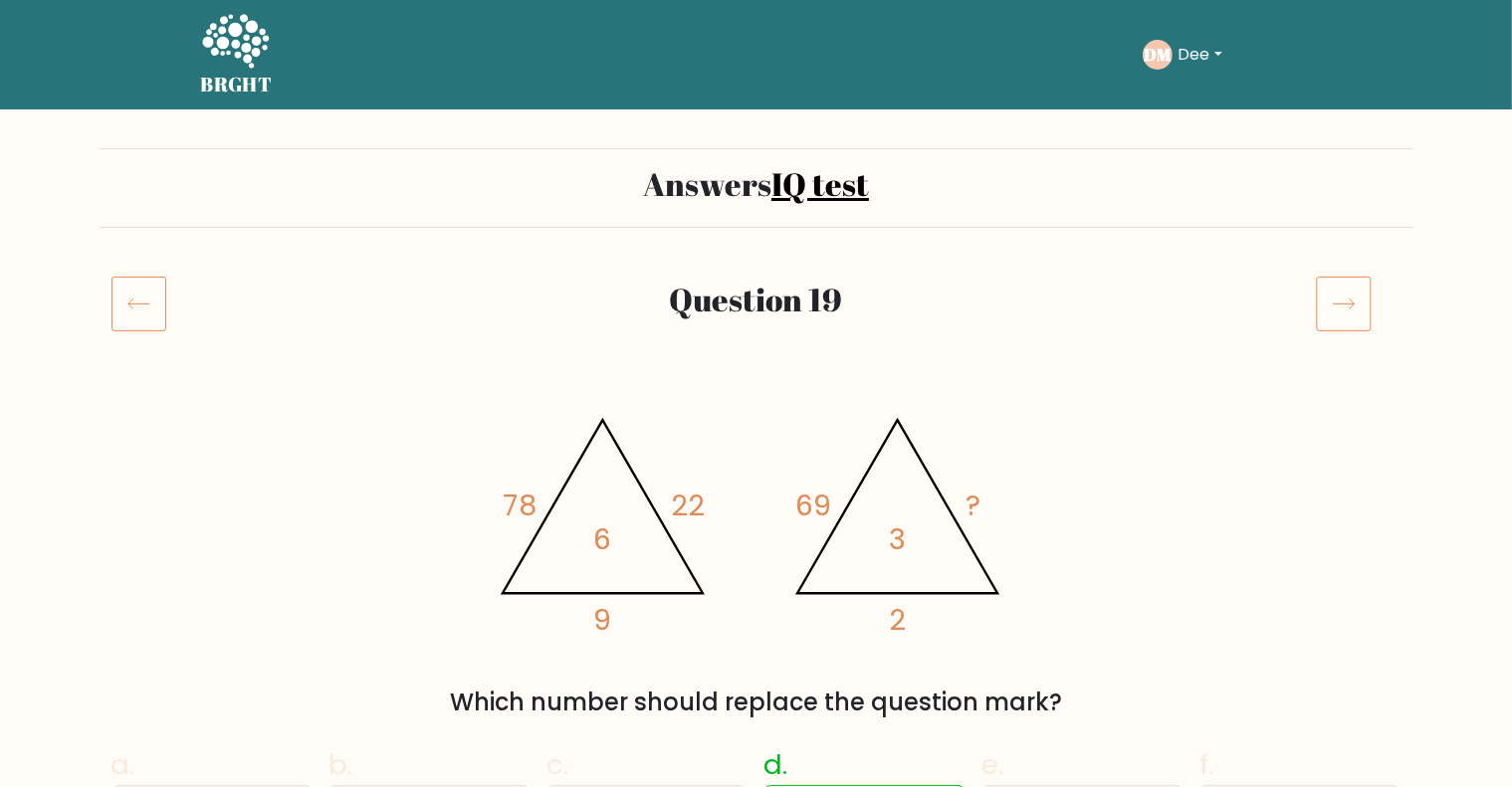 click 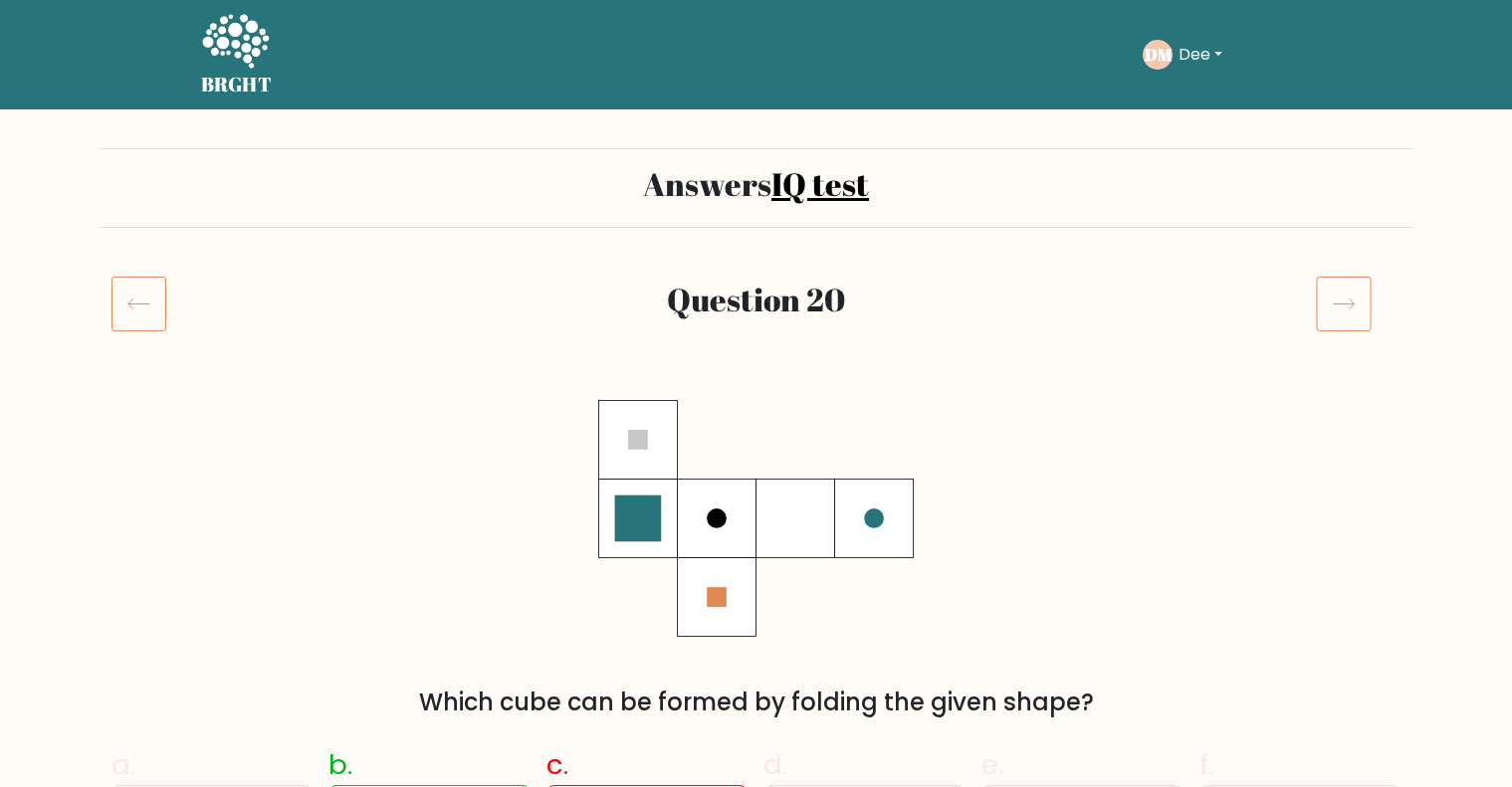 scroll, scrollTop: 0, scrollLeft: 0, axis: both 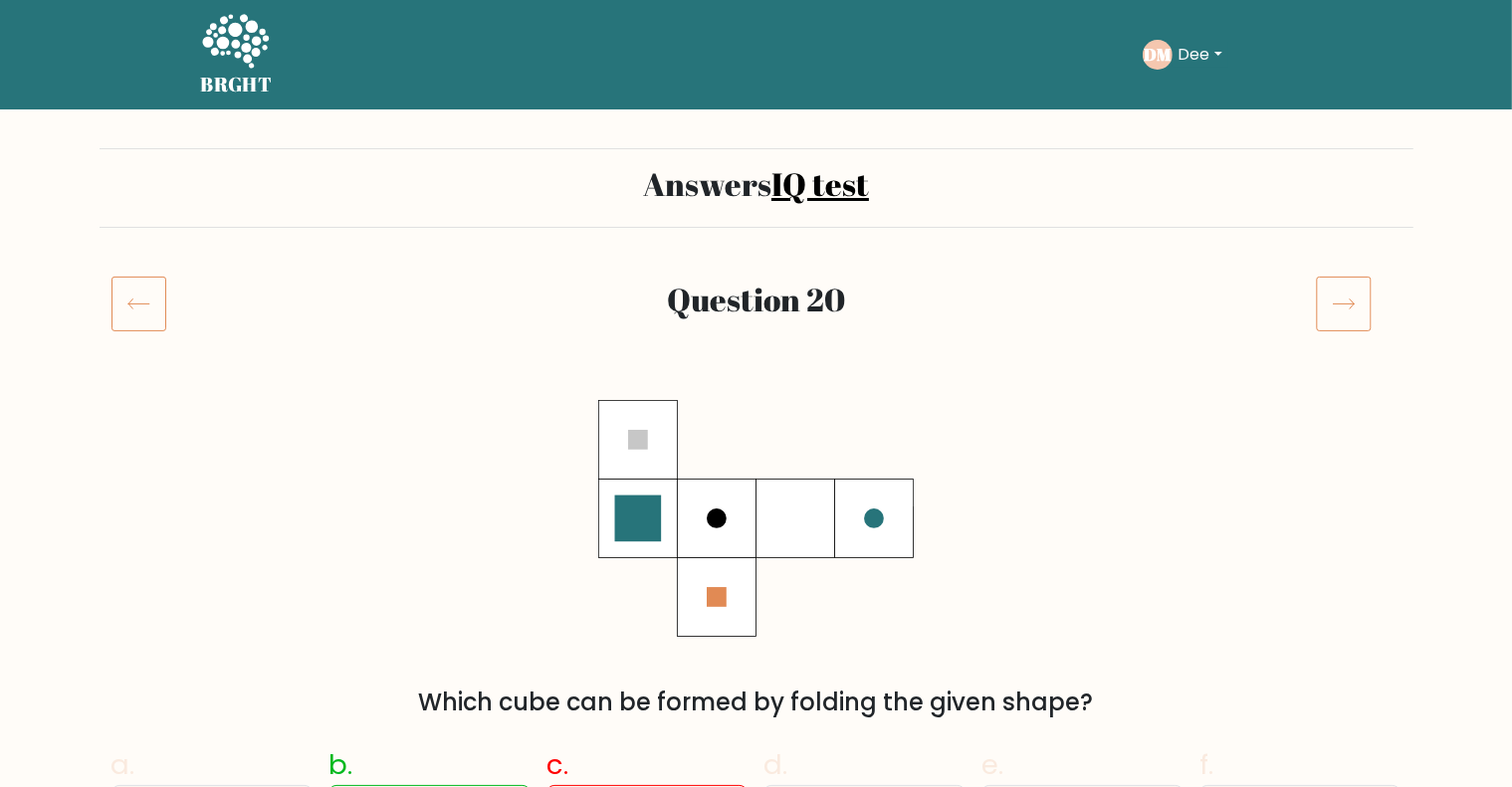 click at bounding box center [1359, 303] 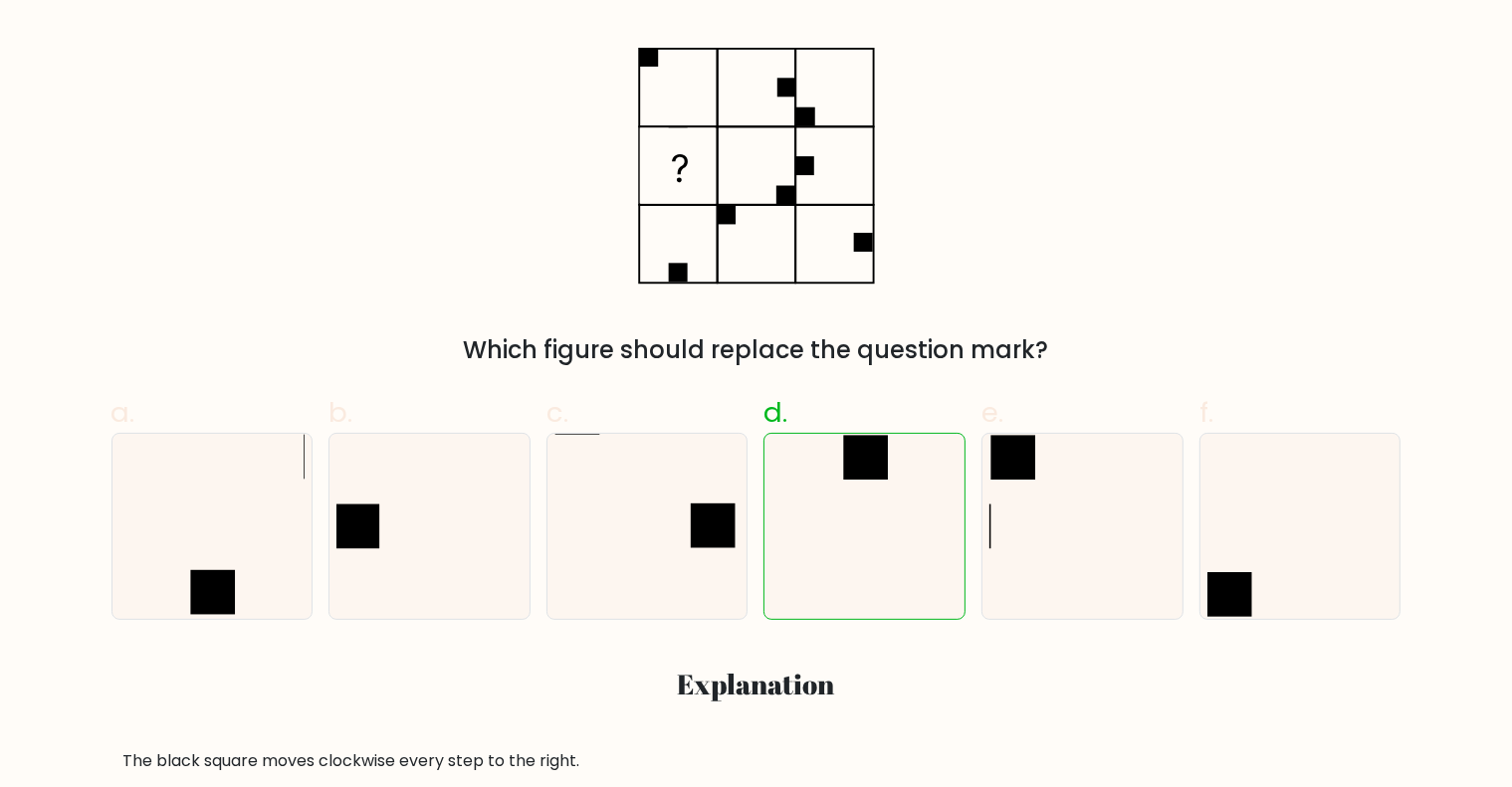 scroll, scrollTop: 222, scrollLeft: 0, axis: vertical 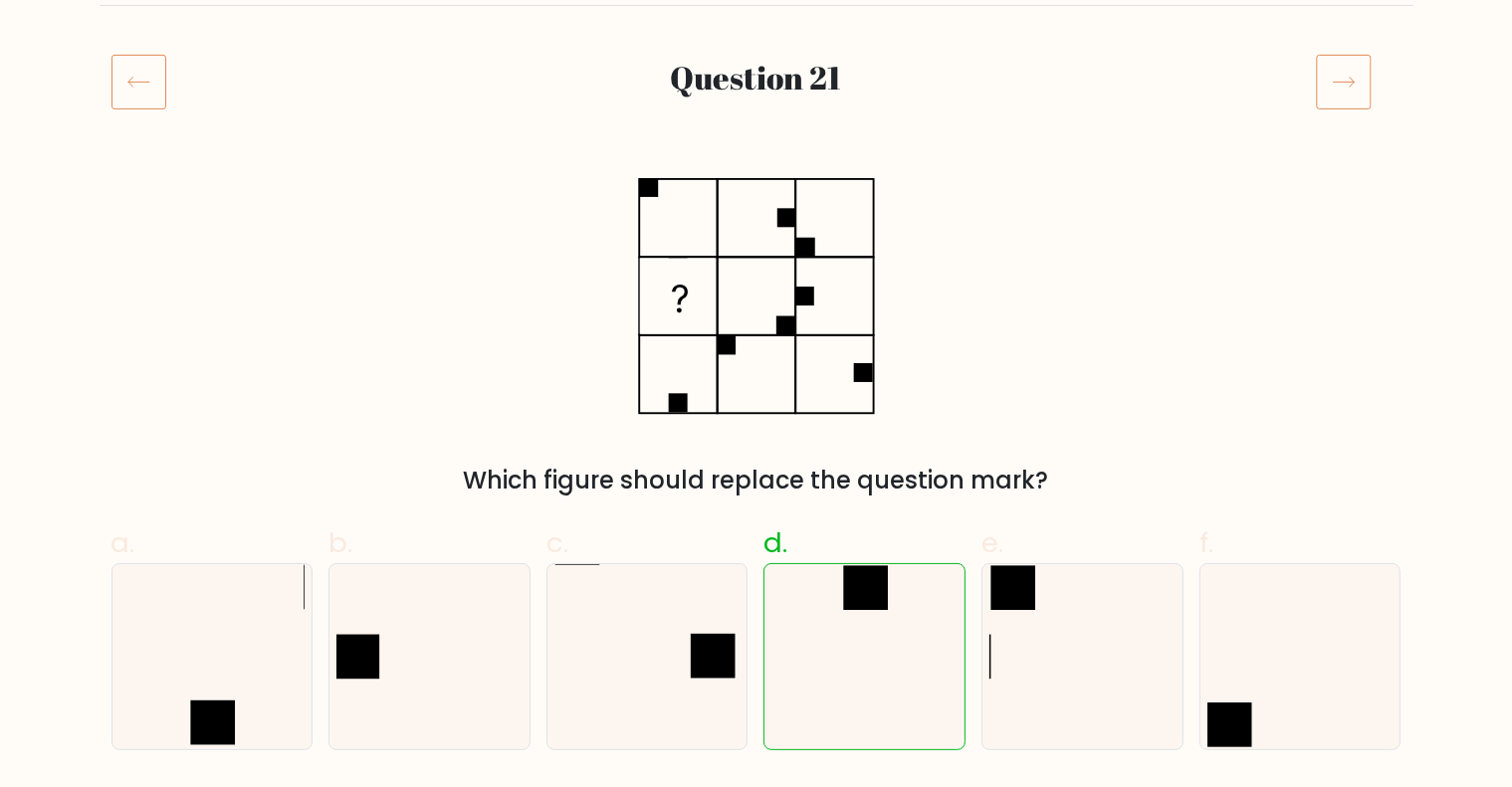 click 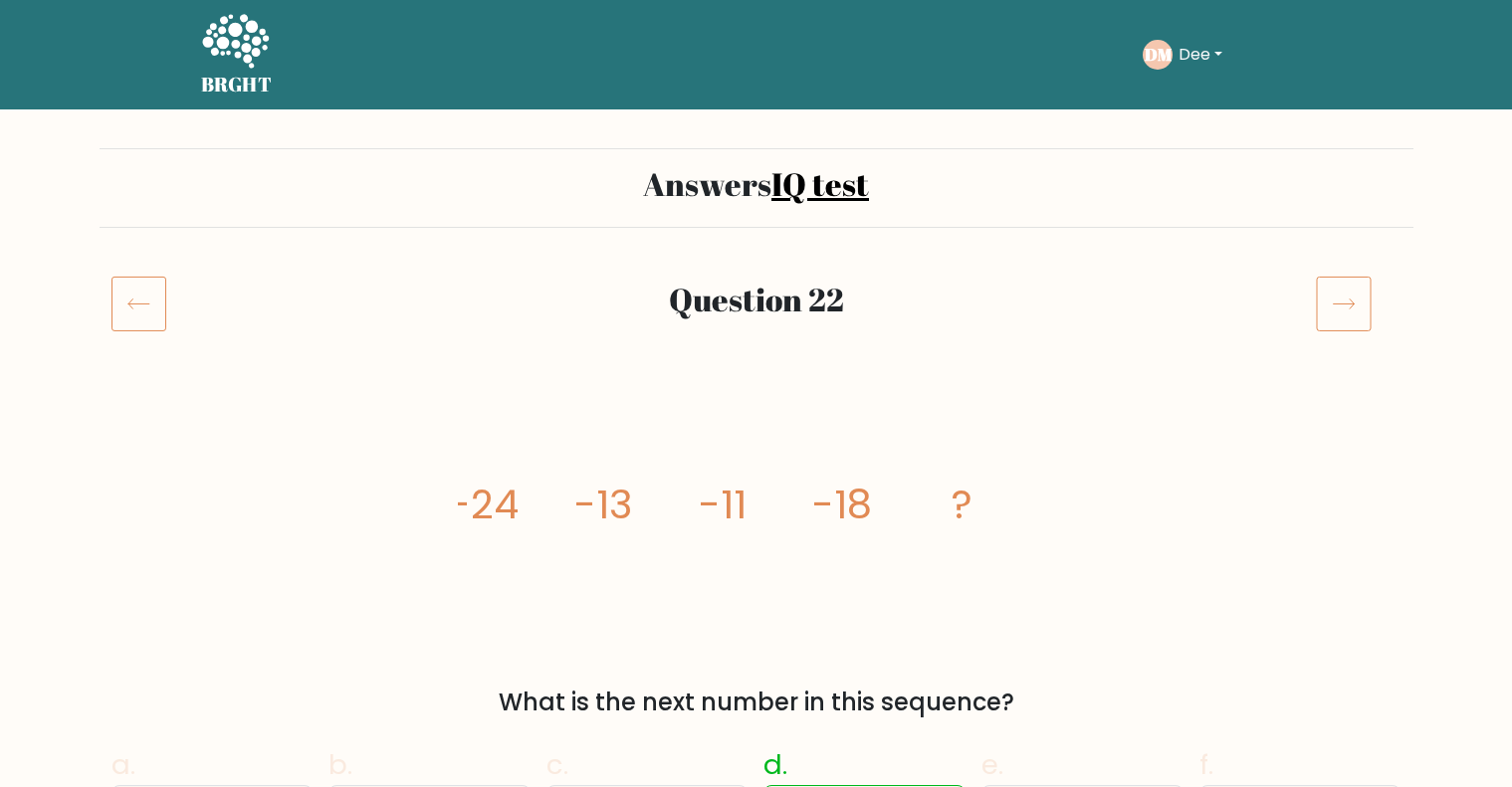 scroll, scrollTop: 0, scrollLeft: 0, axis: both 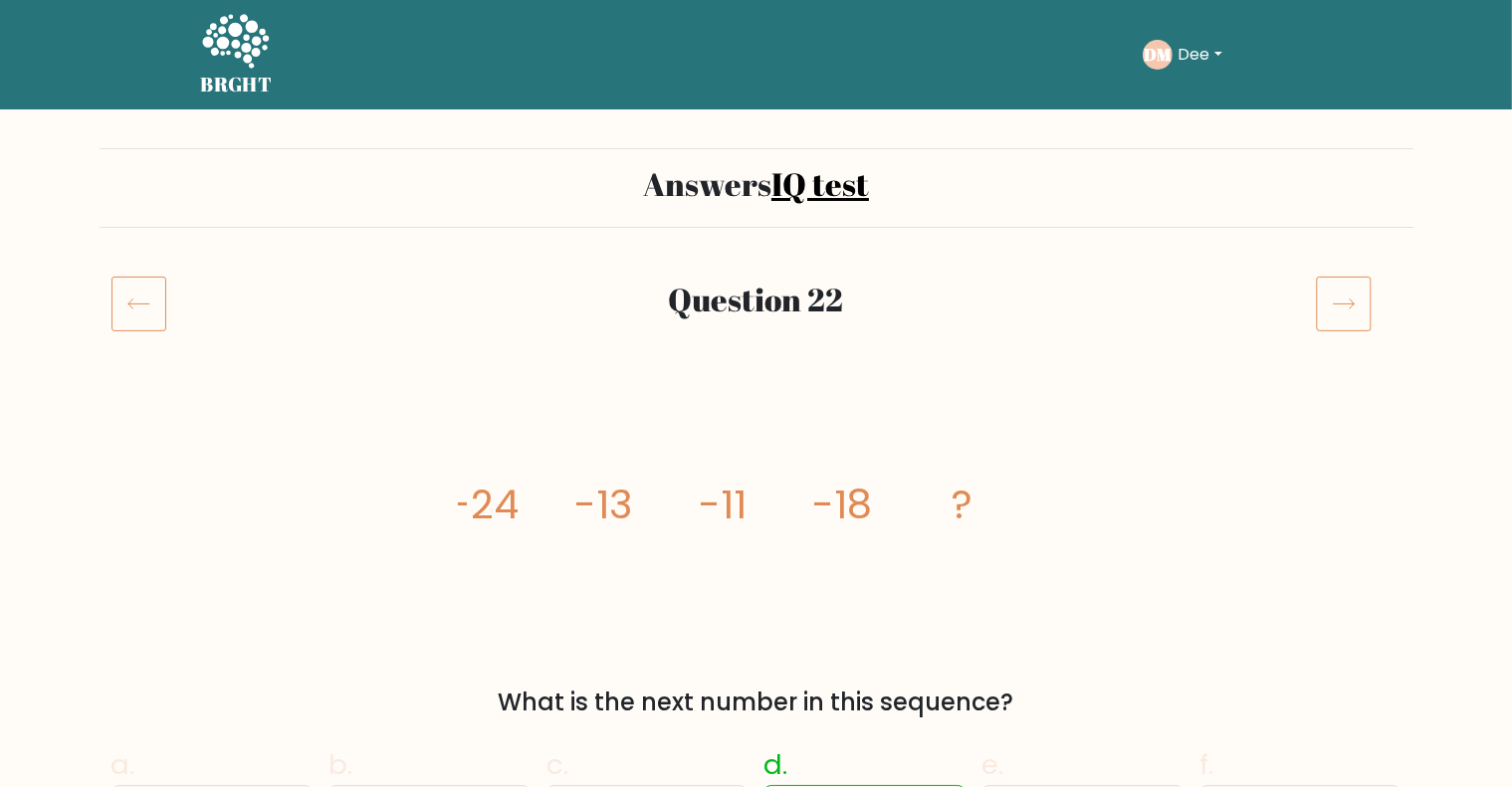 click 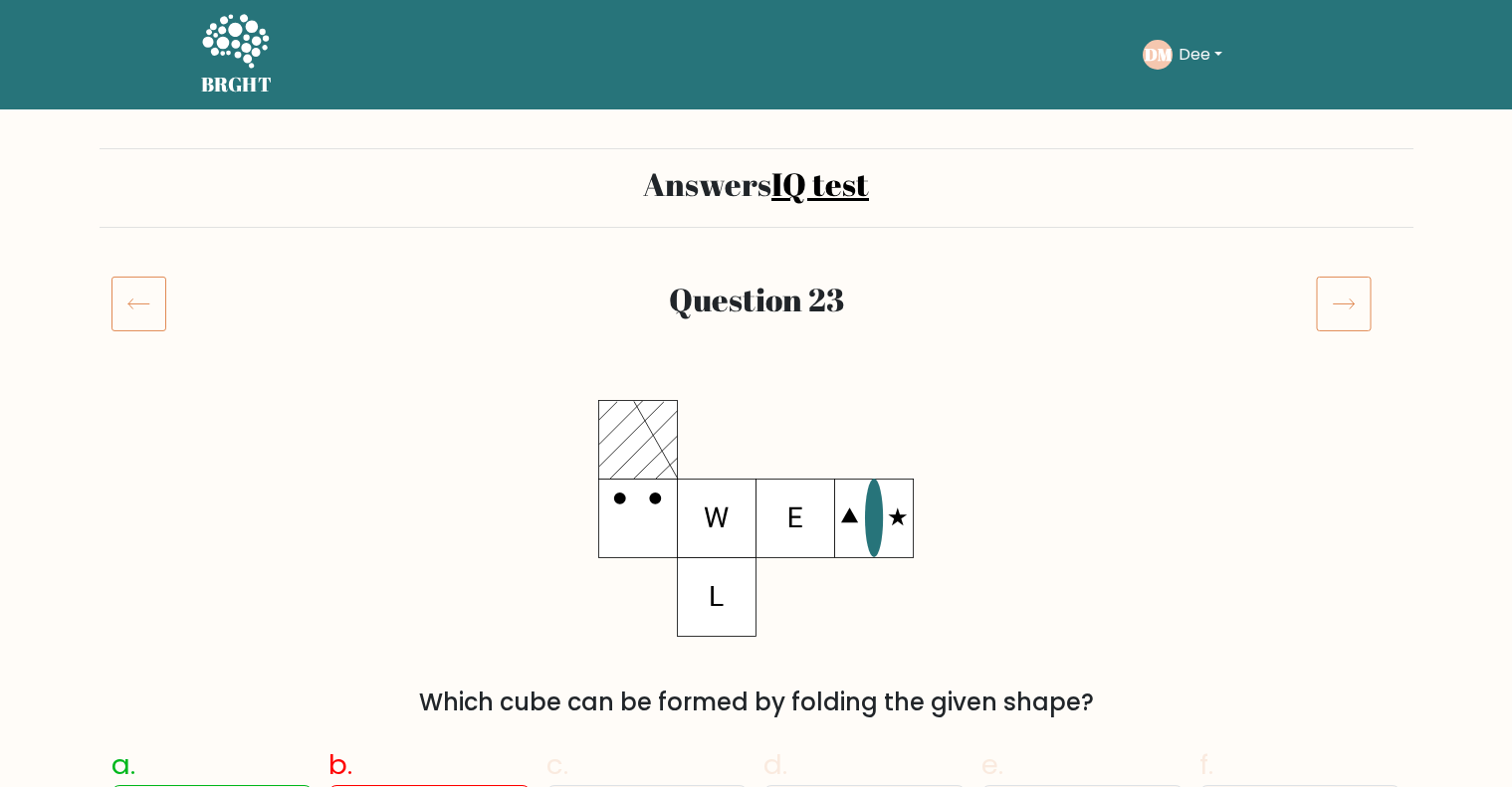 scroll, scrollTop: 0, scrollLeft: 0, axis: both 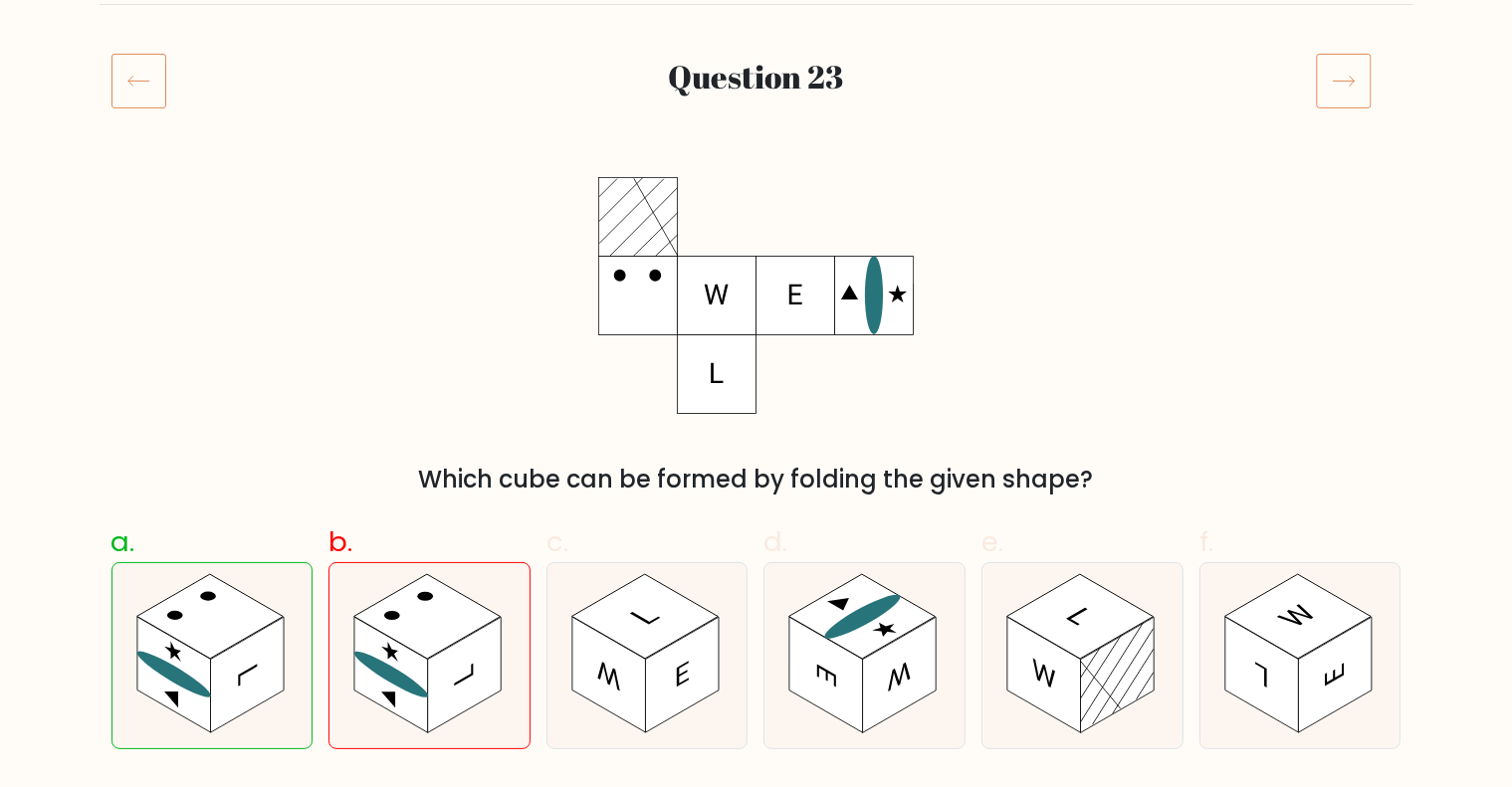 click 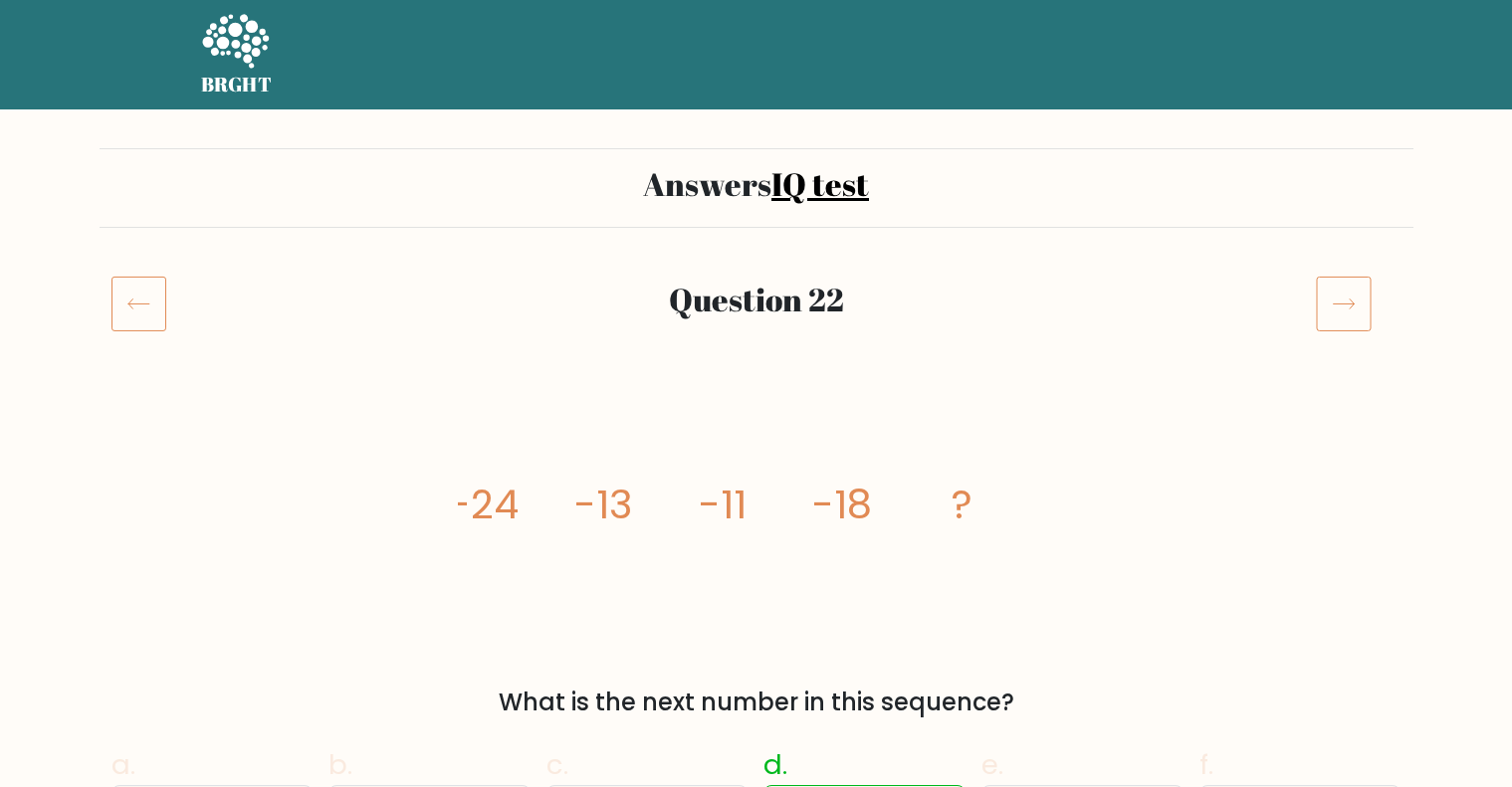 scroll, scrollTop: 0, scrollLeft: 0, axis: both 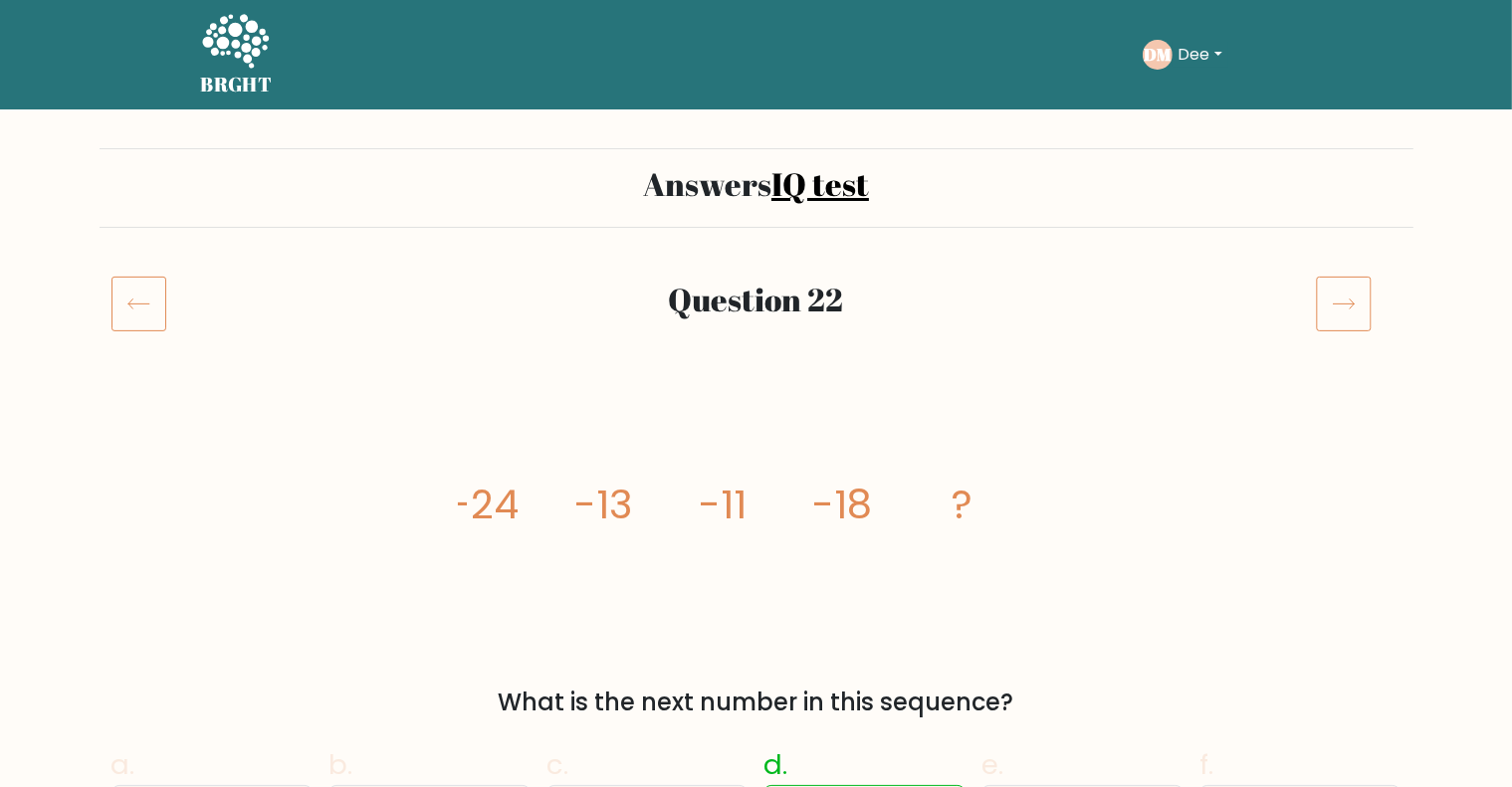 click 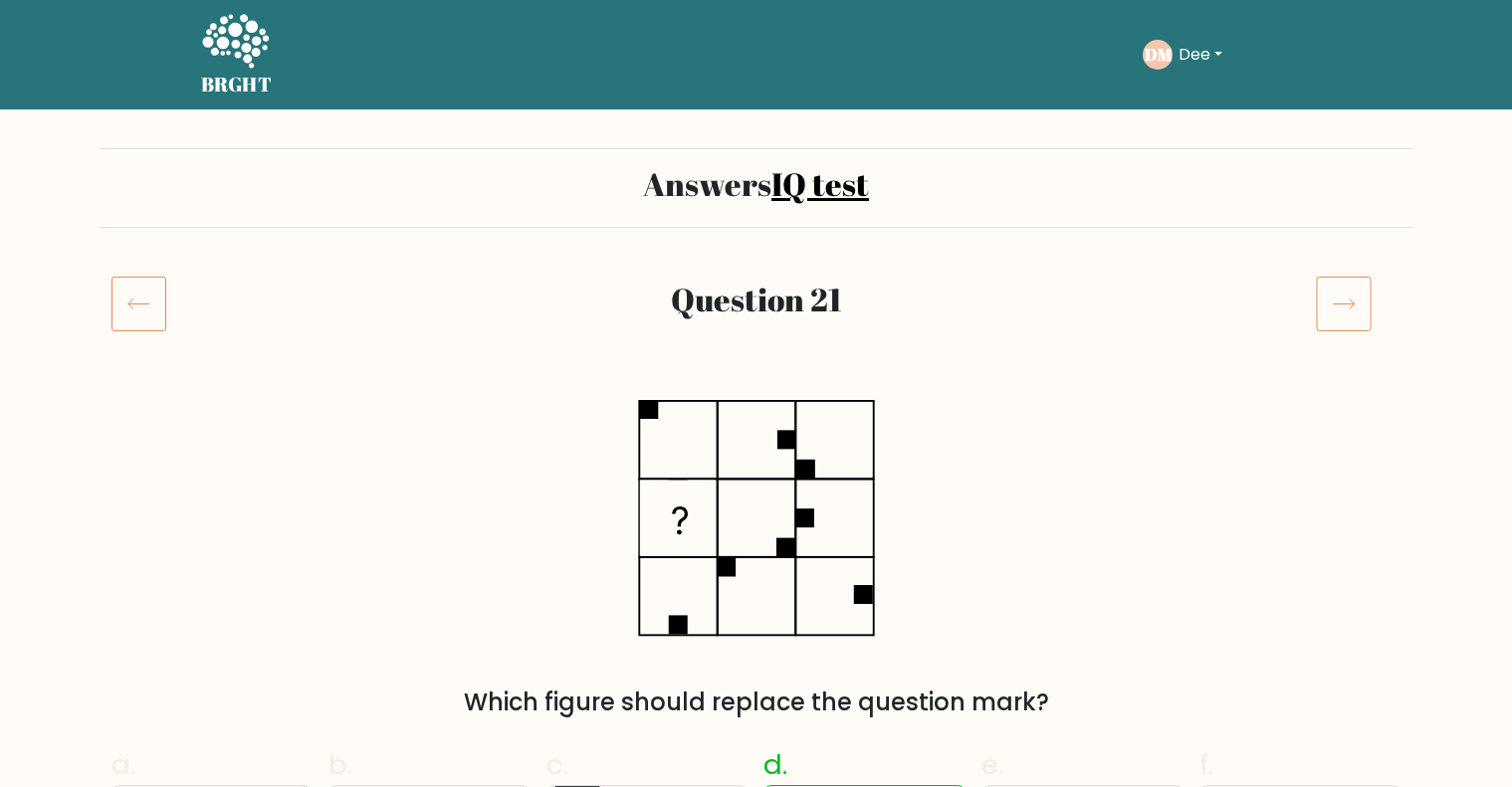 scroll, scrollTop: 0, scrollLeft: 0, axis: both 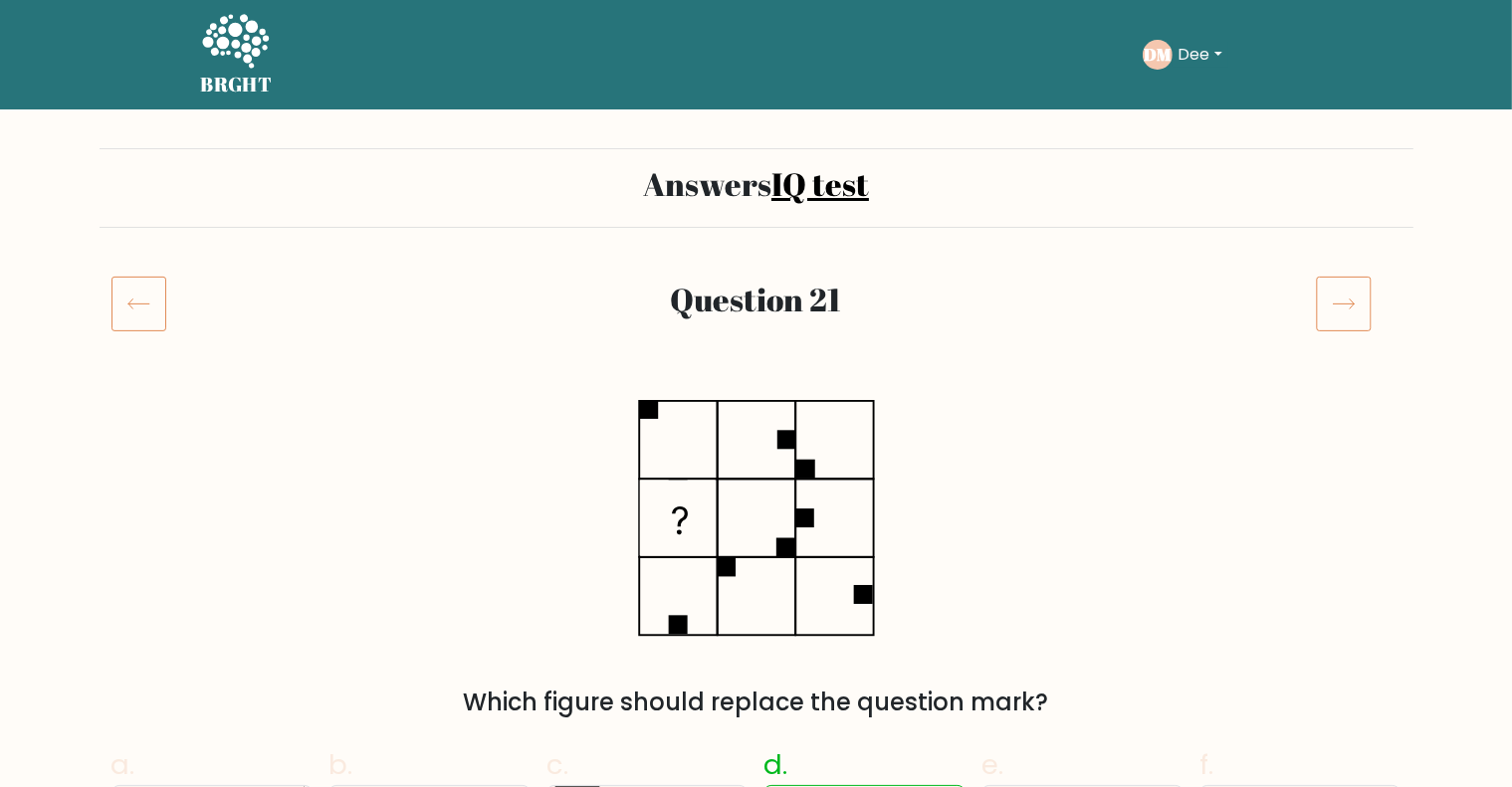 click 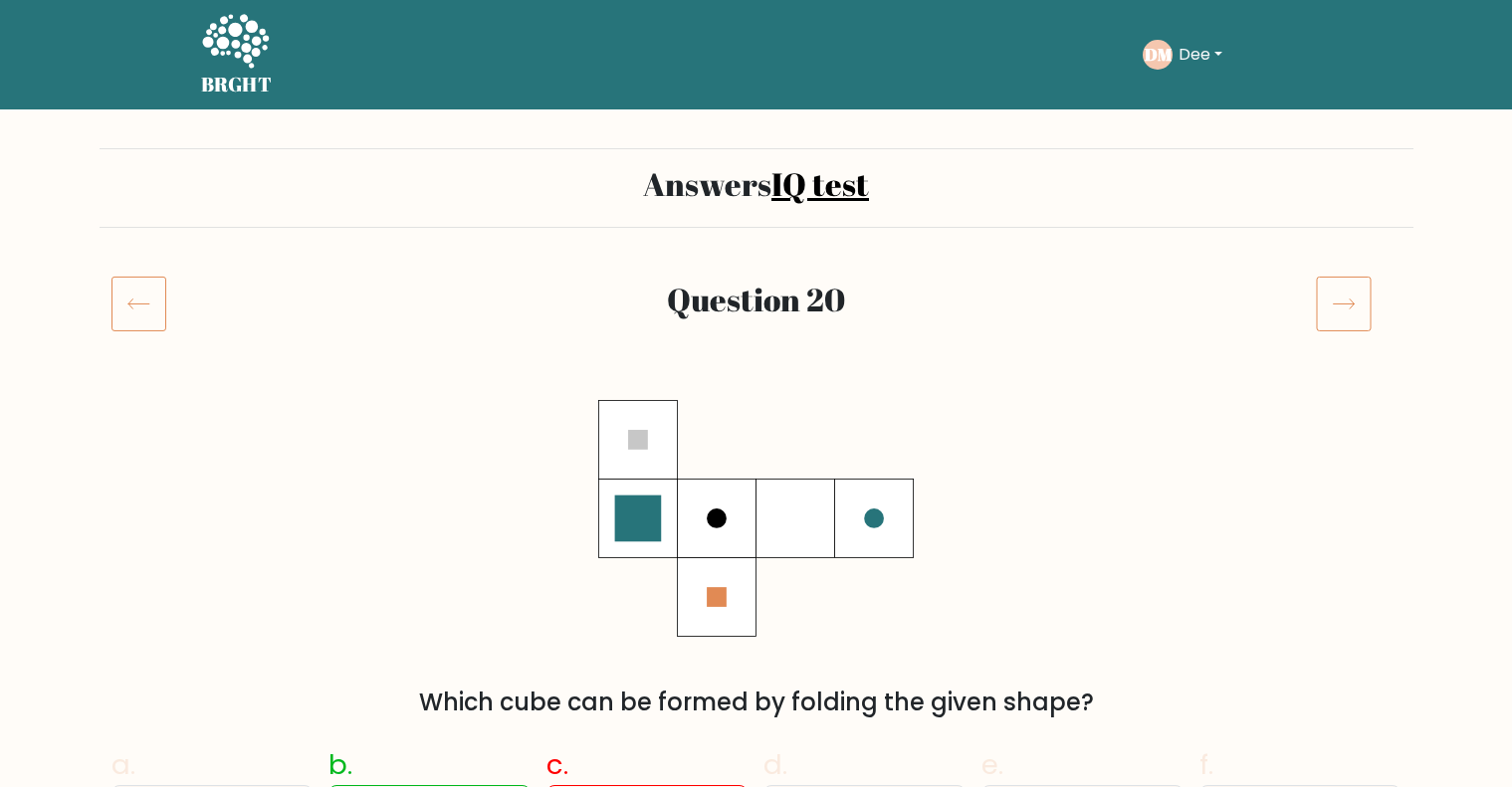 scroll, scrollTop: 0, scrollLeft: 0, axis: both 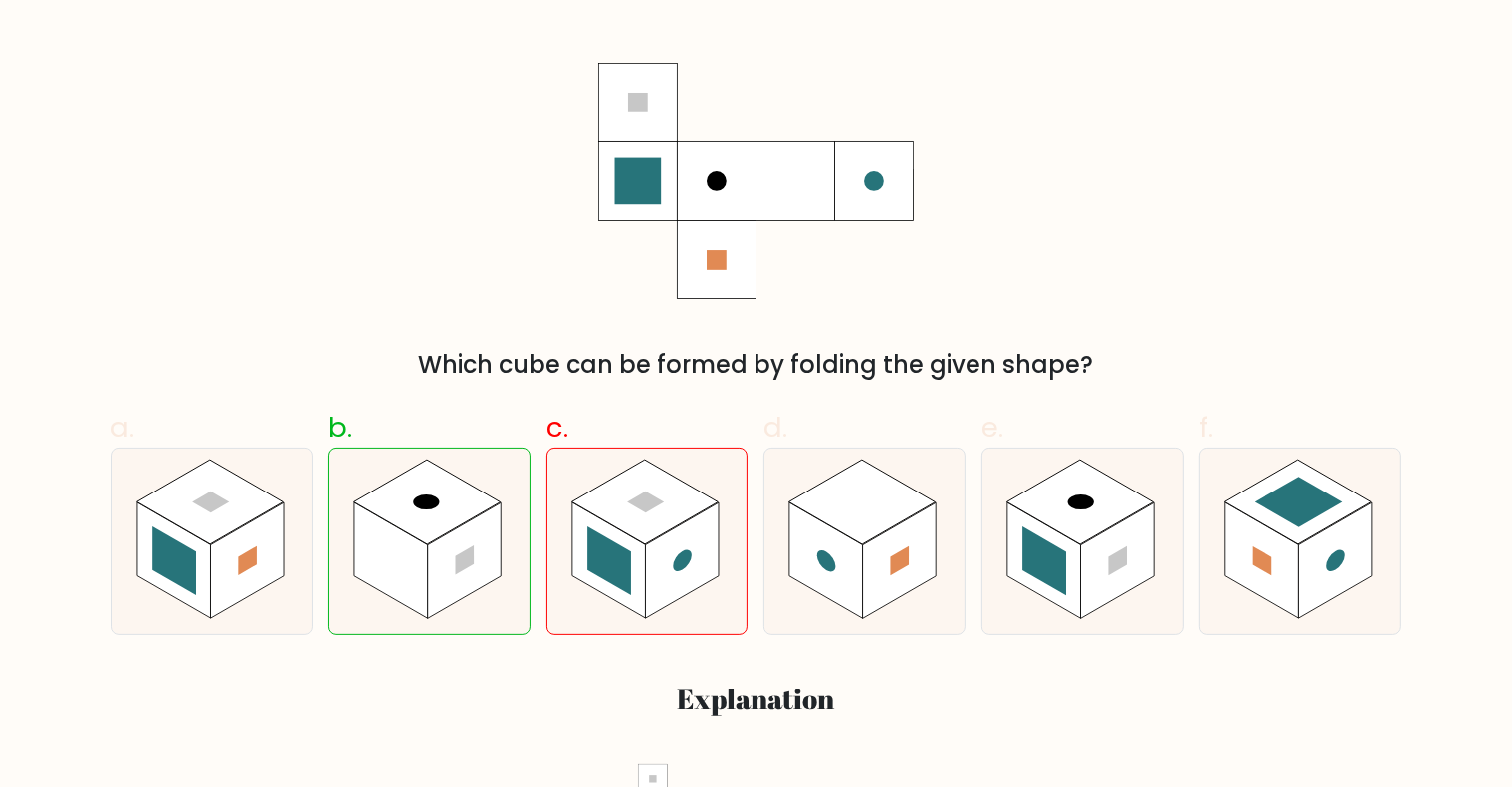 drag, startPoint x: 1508, startPoint y: 165, endPoint x: 1528, endPoint y: 138, distance: 33.600595 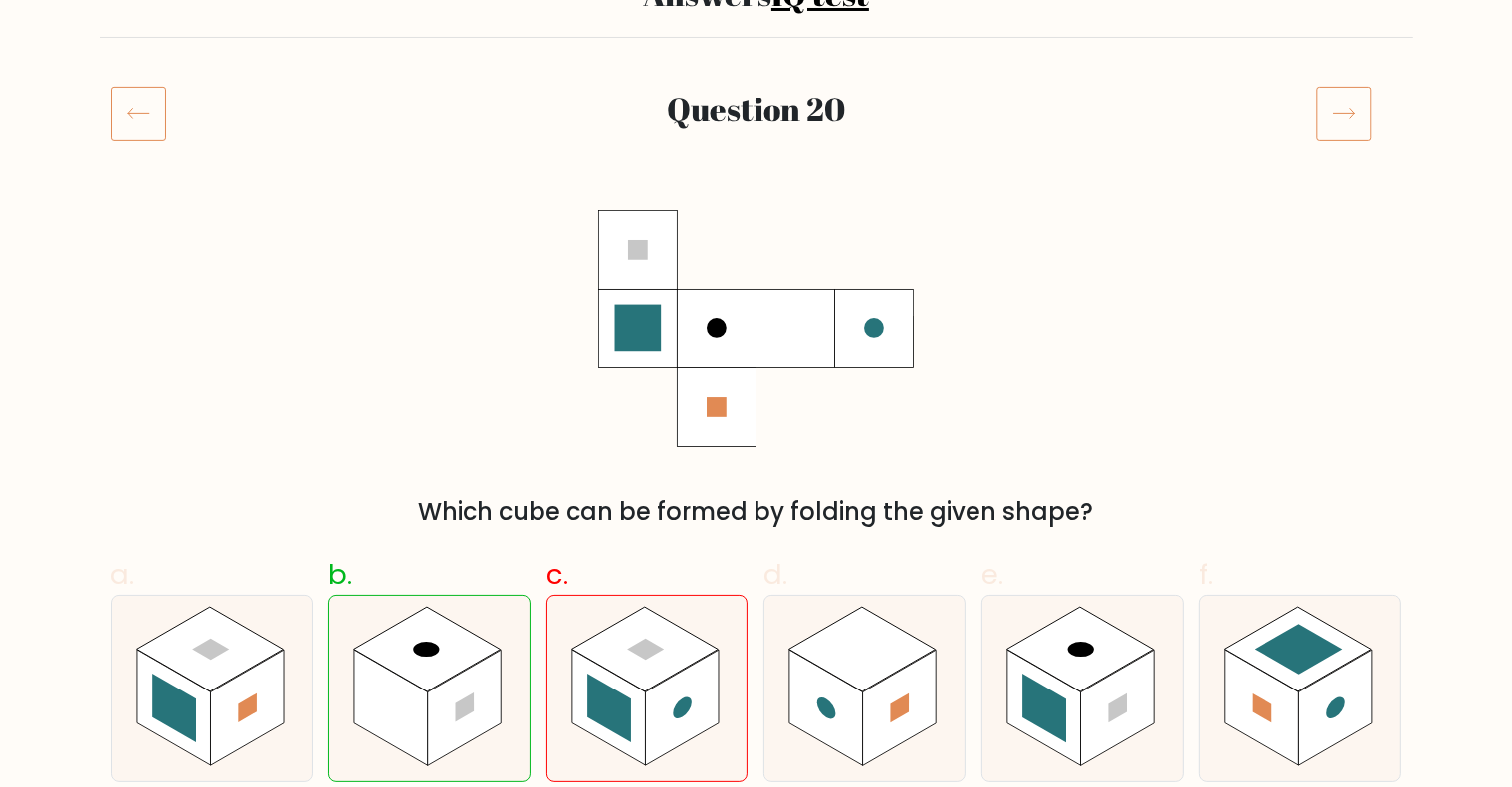 click 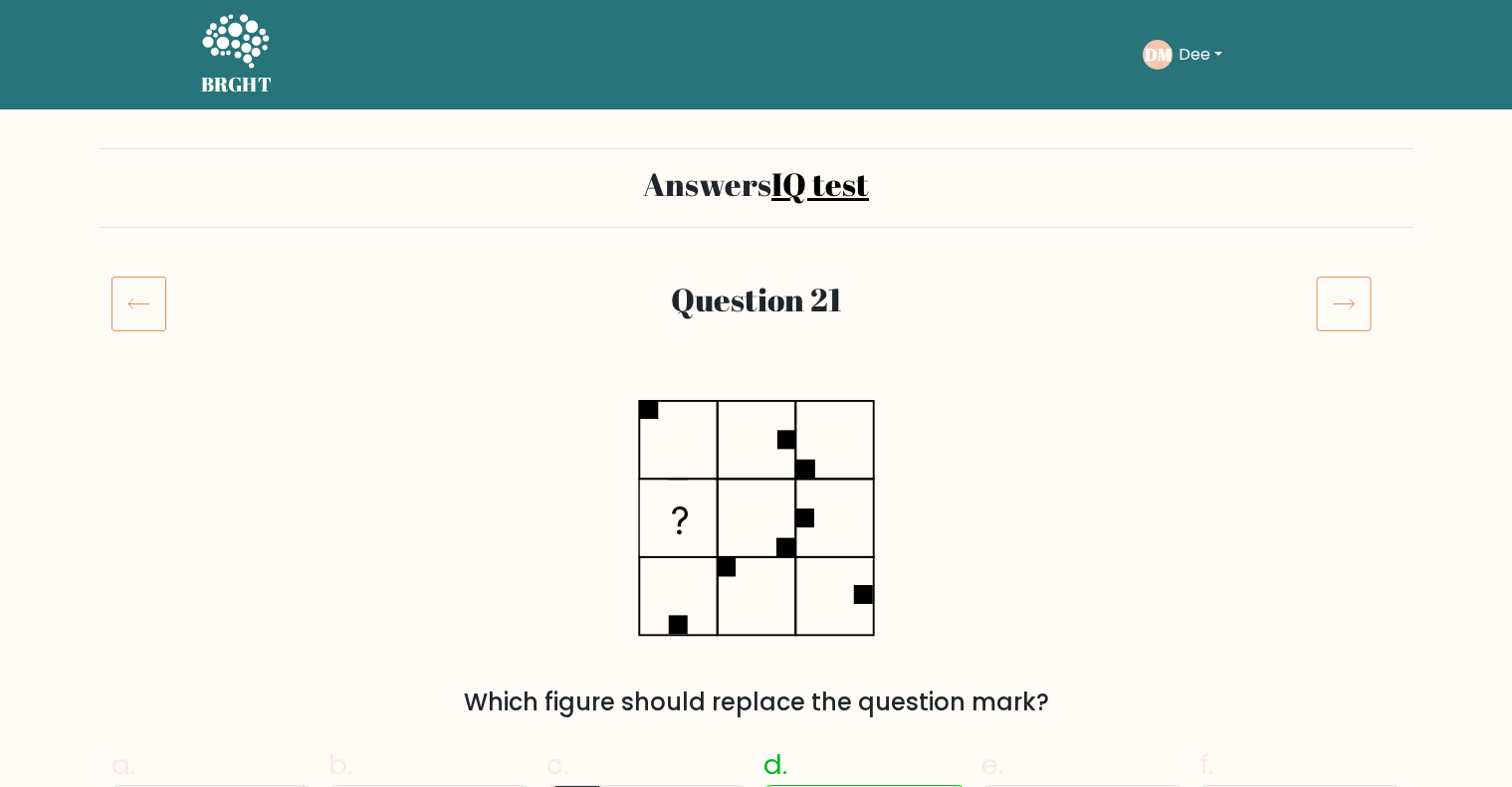 scroll, scrollTop: 0, scrollLeft: 0, axis: both 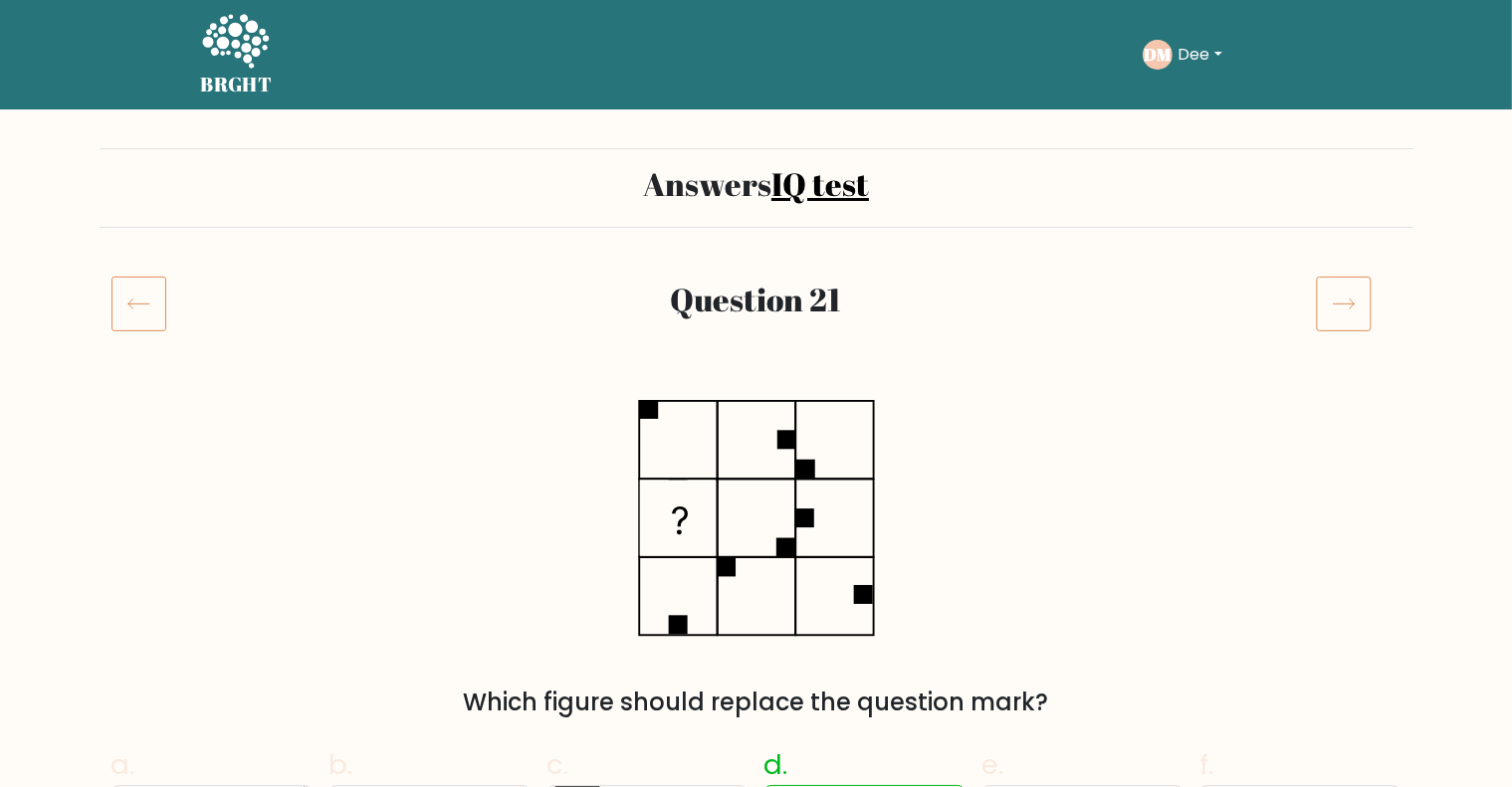 click on "Answers  IQ test
Question 21
Which figure should replace the question mark?
a.
b." at bounding box center (756, 2270) 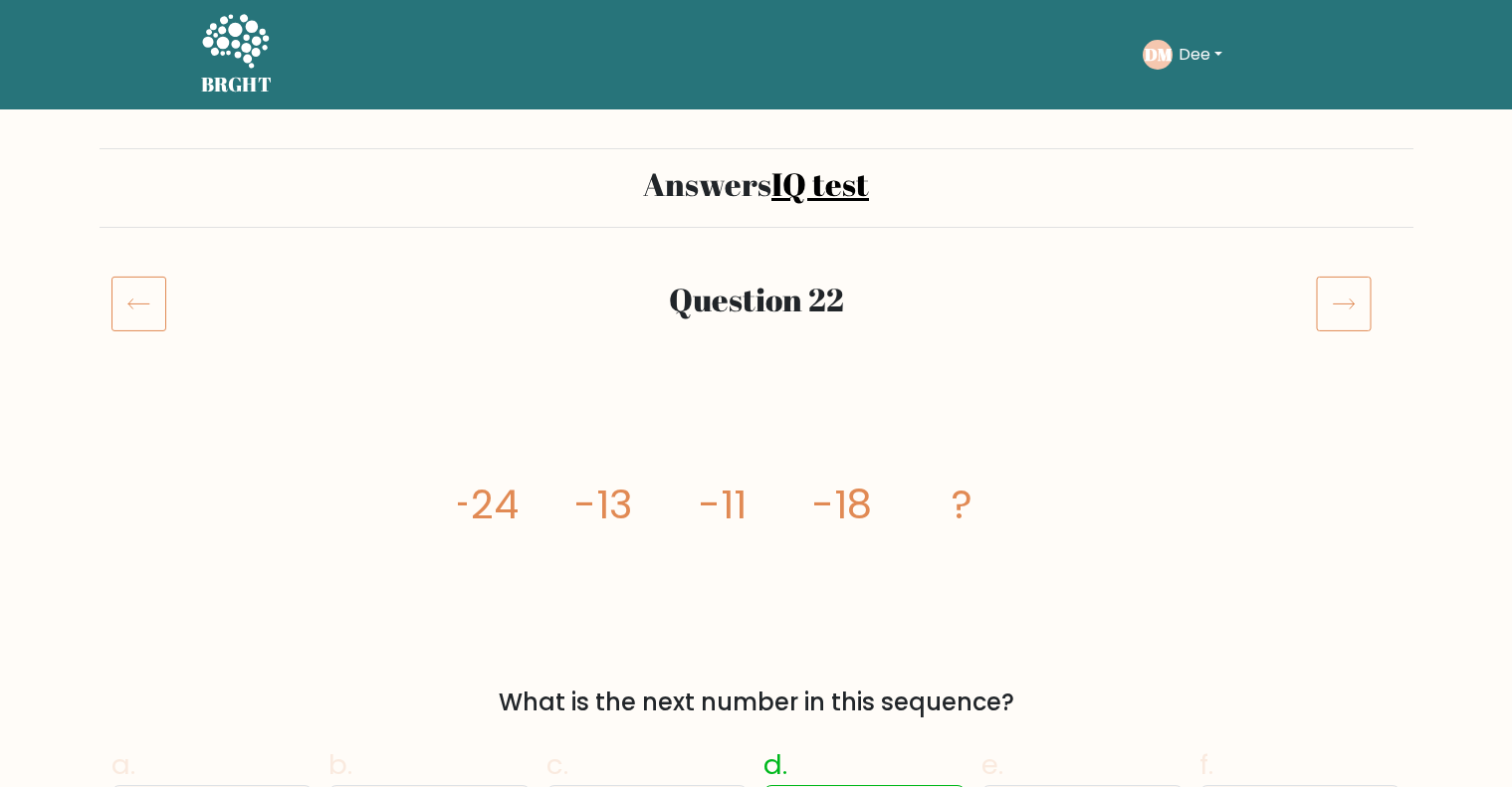 scroll, scrollTop: 0, scrollLeft: 0, axis: both 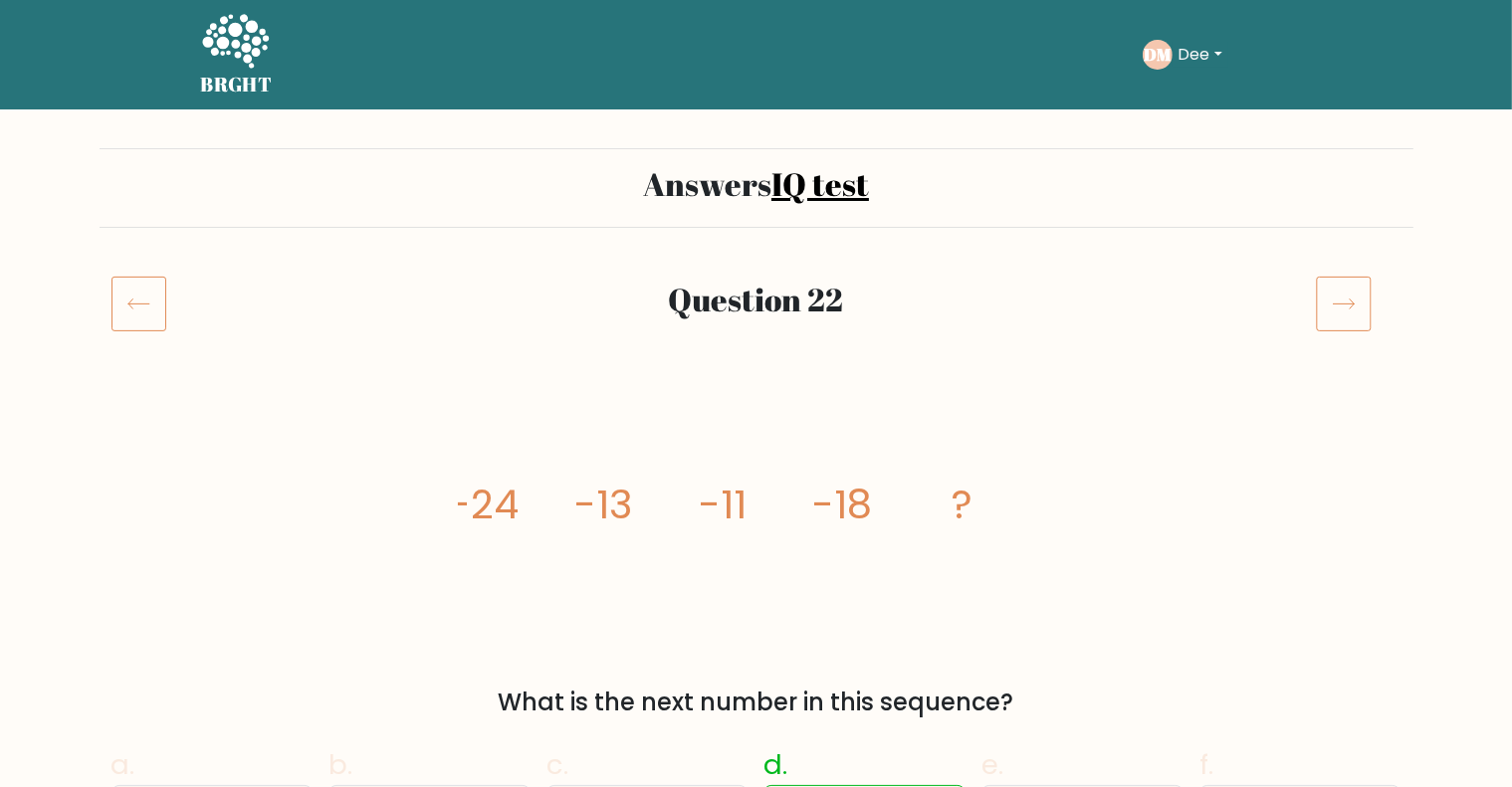 click 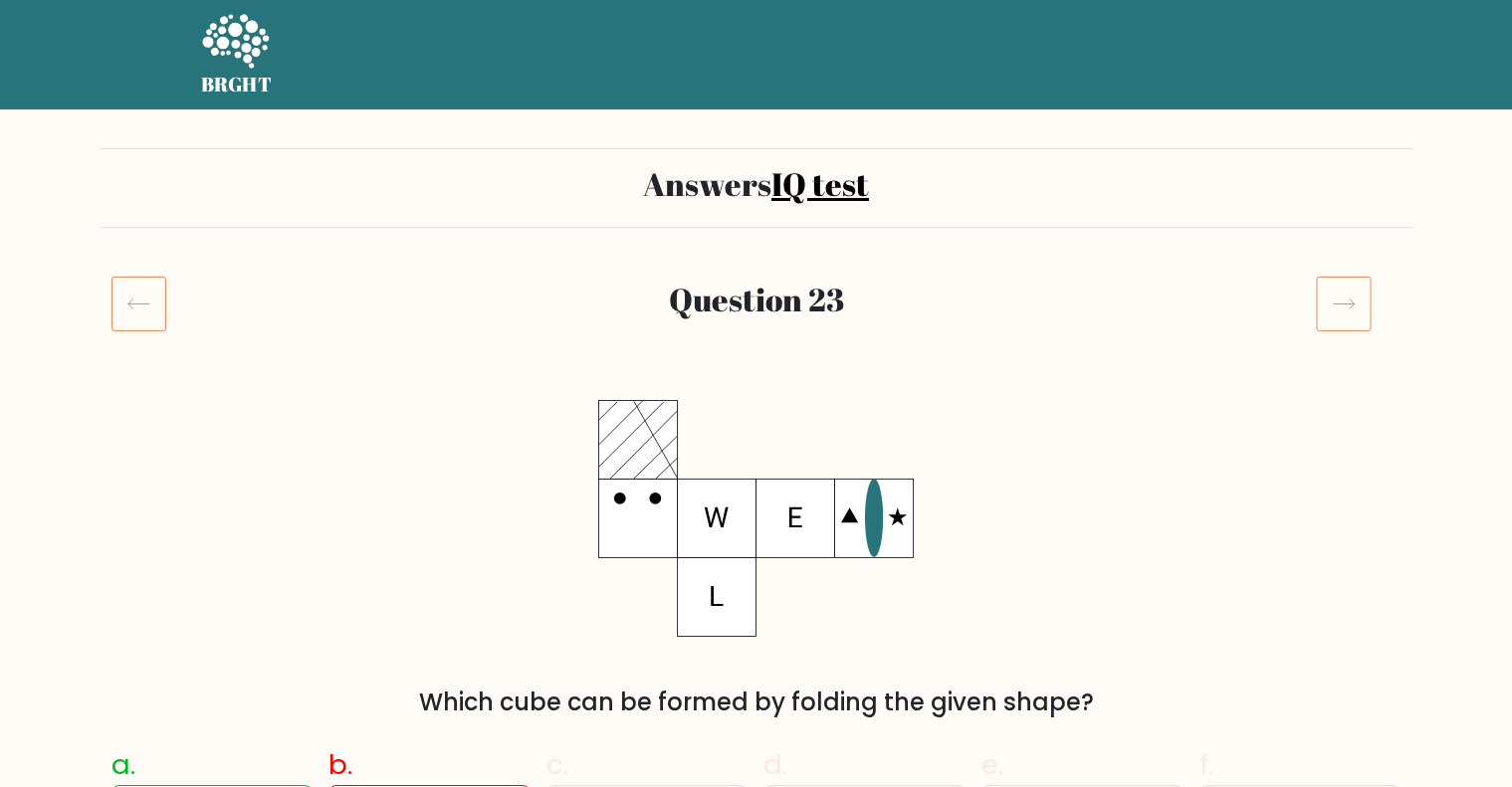 scroll, scrollTop: 0, scrollLeft: 0, axis: both 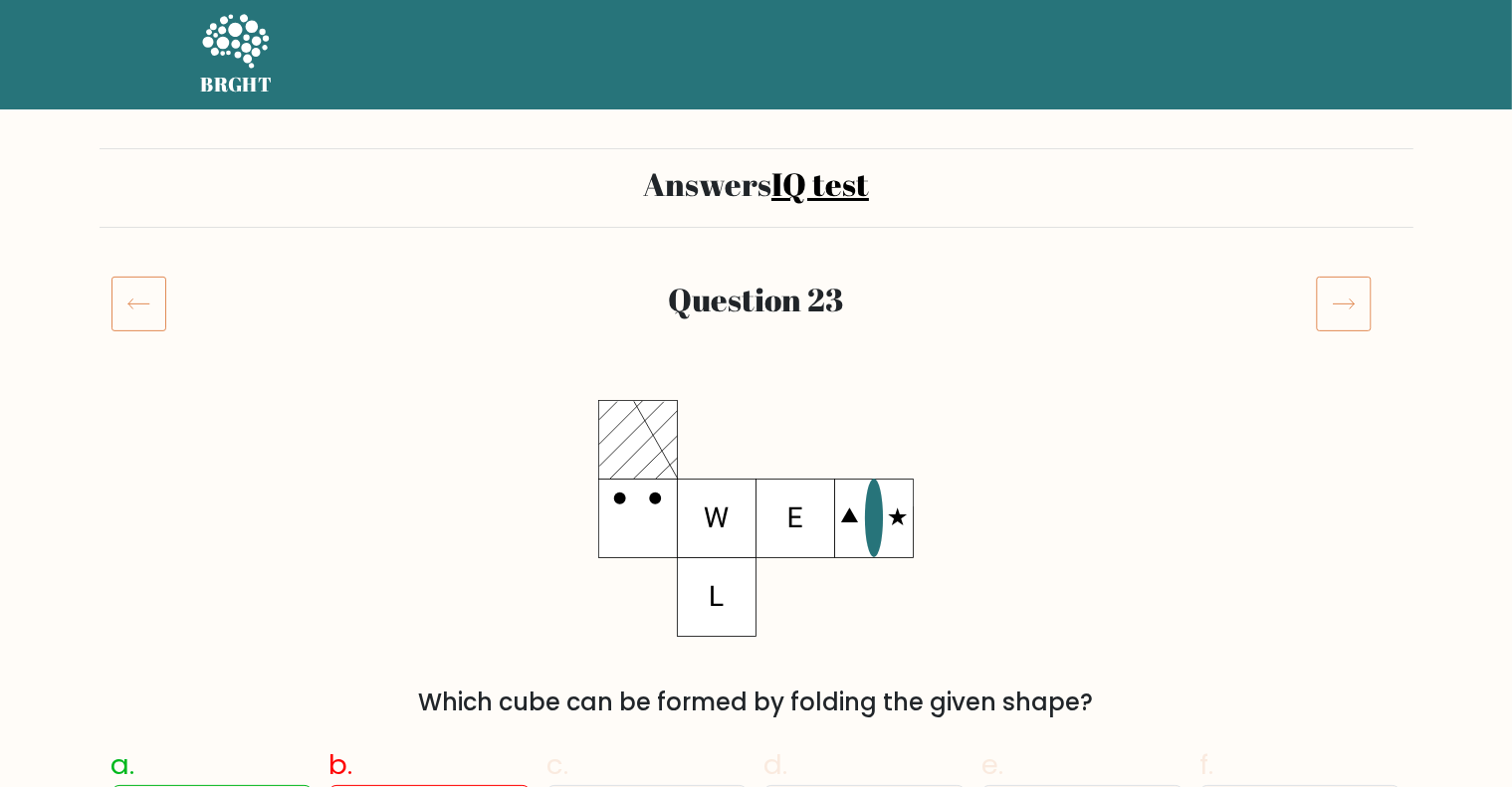 click 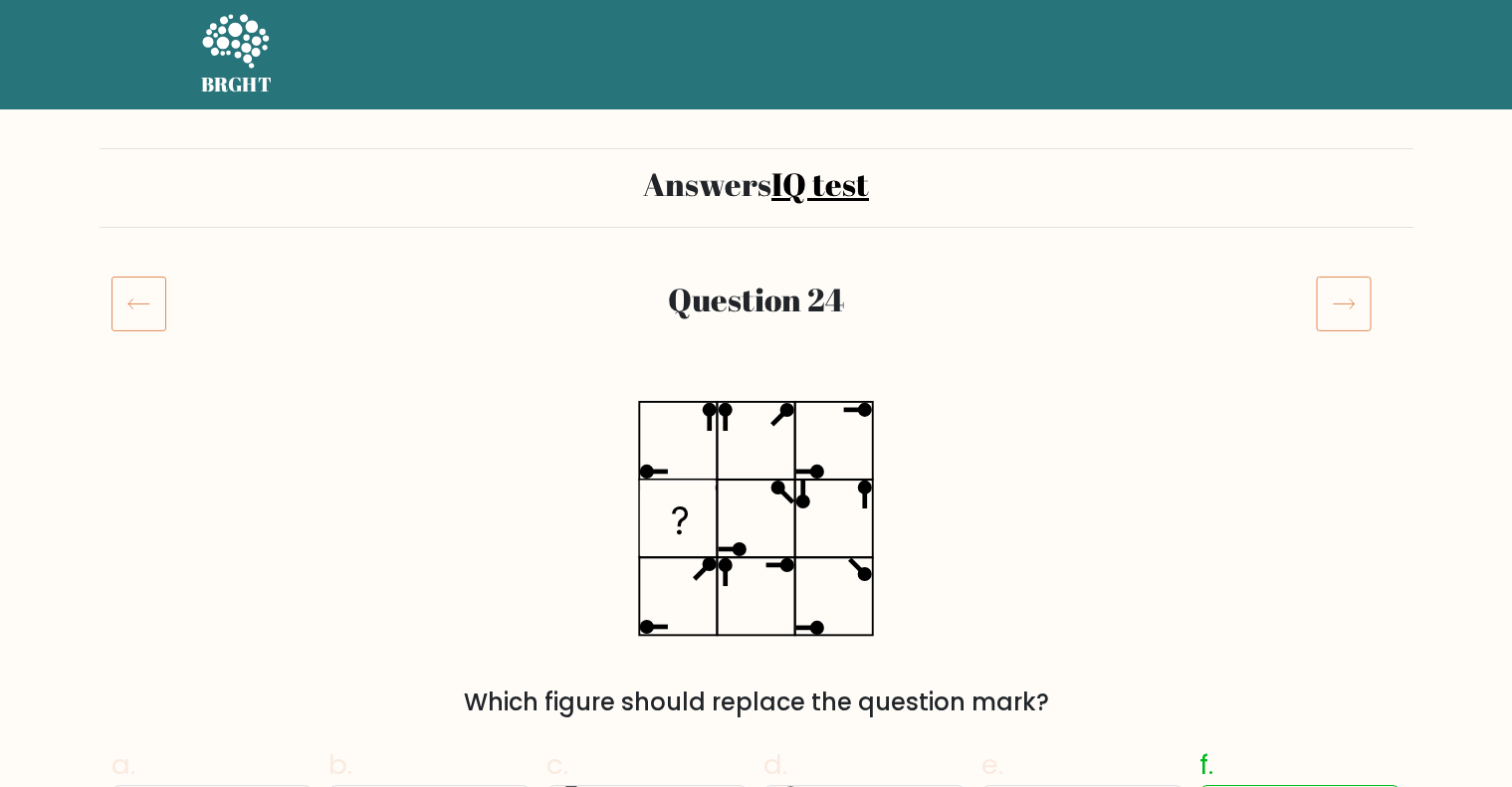 scroll, scrollTop: 0, scrollLeft: 0, axis: both 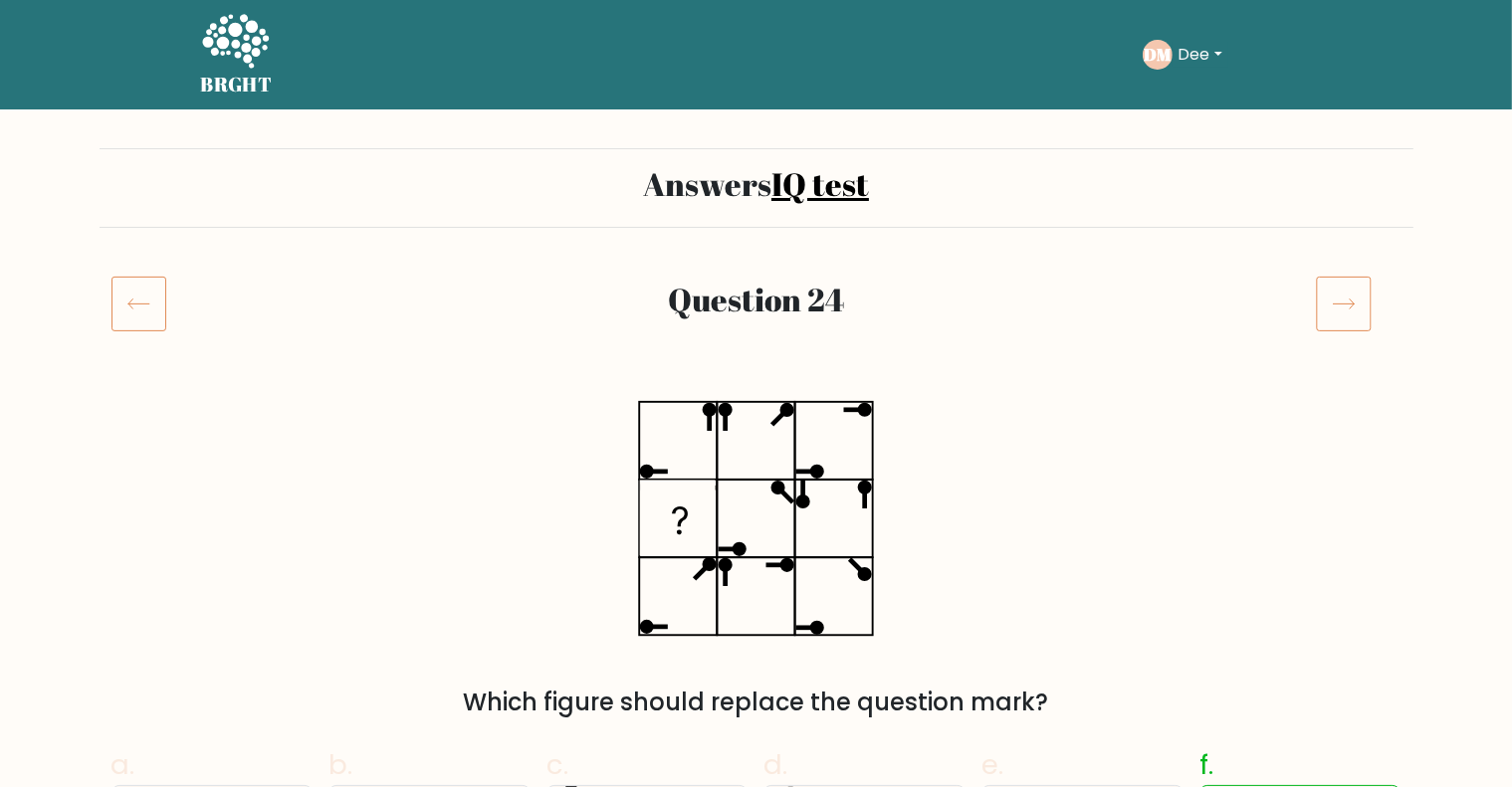 click 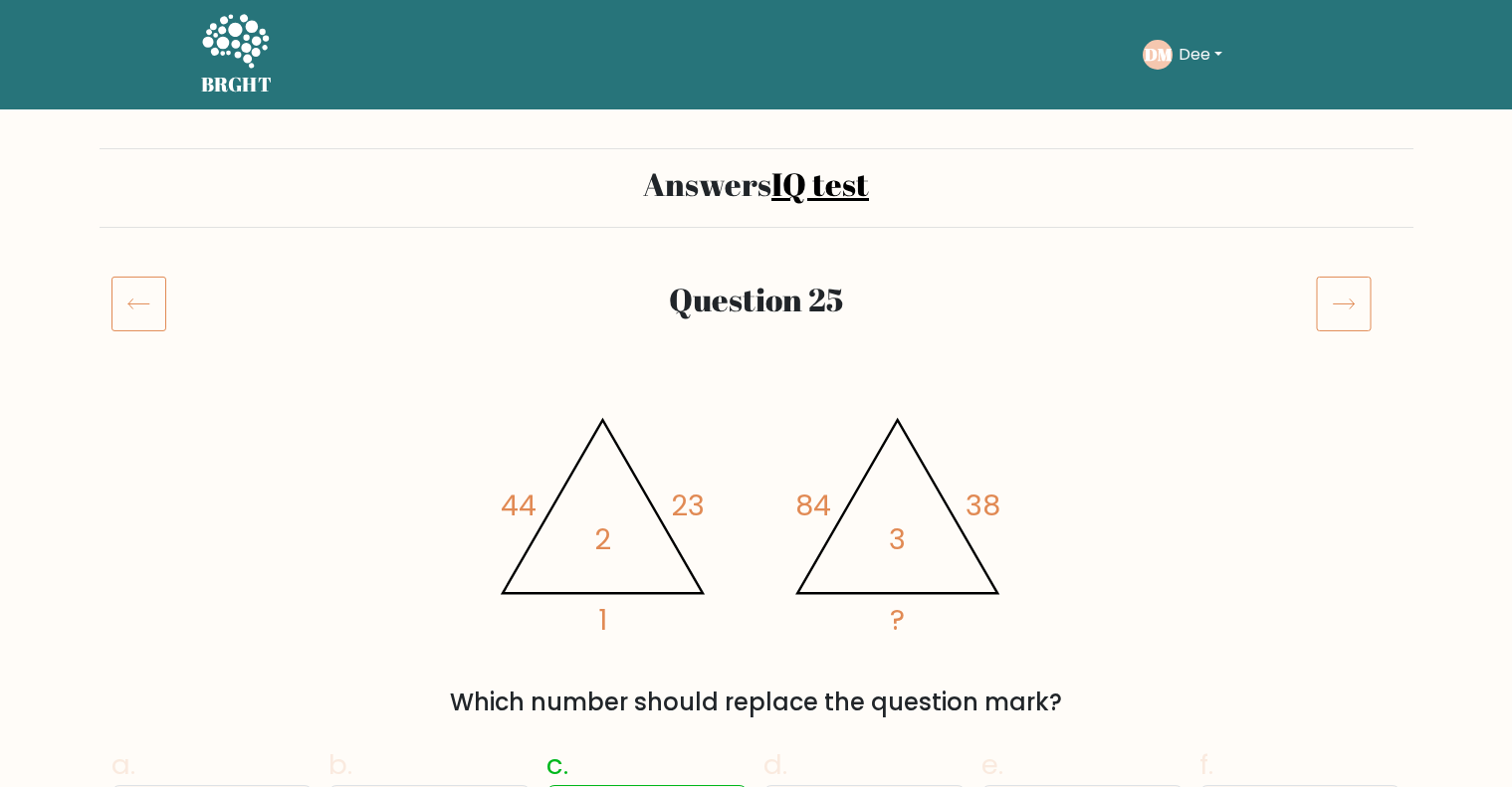 scroll, scrollTop: 0, scrollLeft: 0, axis: both 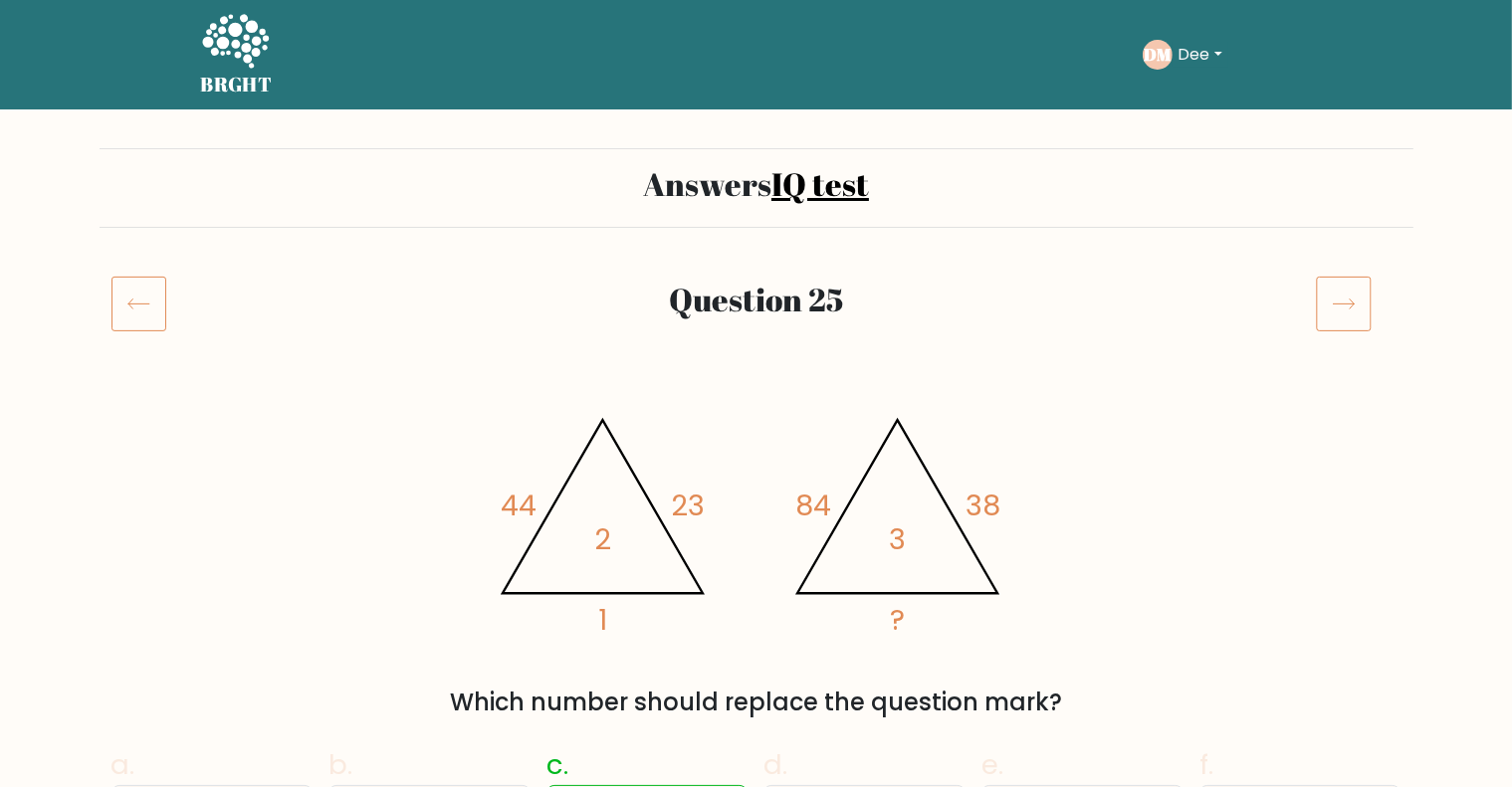 click 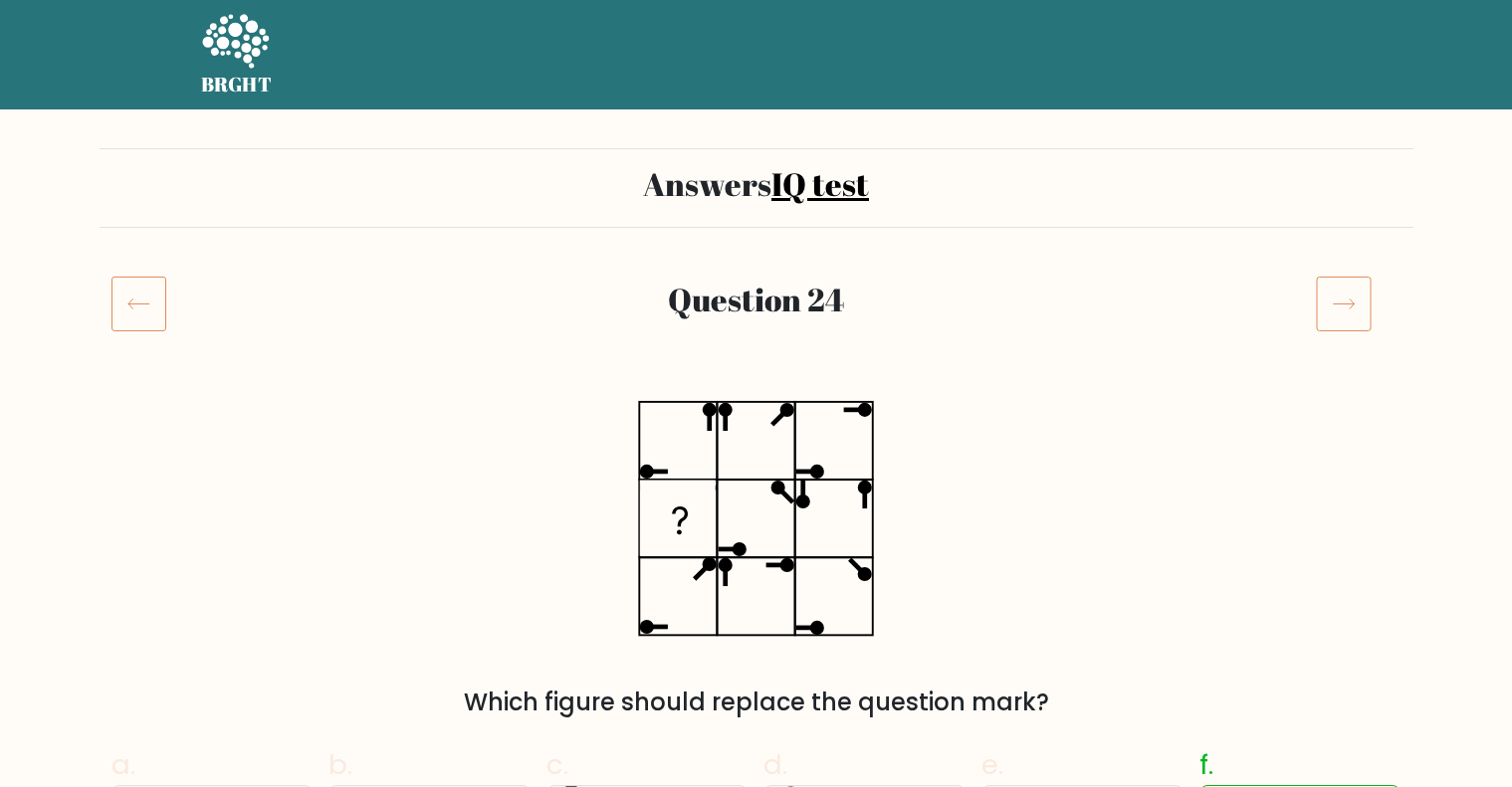 scroll, scrollTop: 0, scrollLeft: 0, axis: both 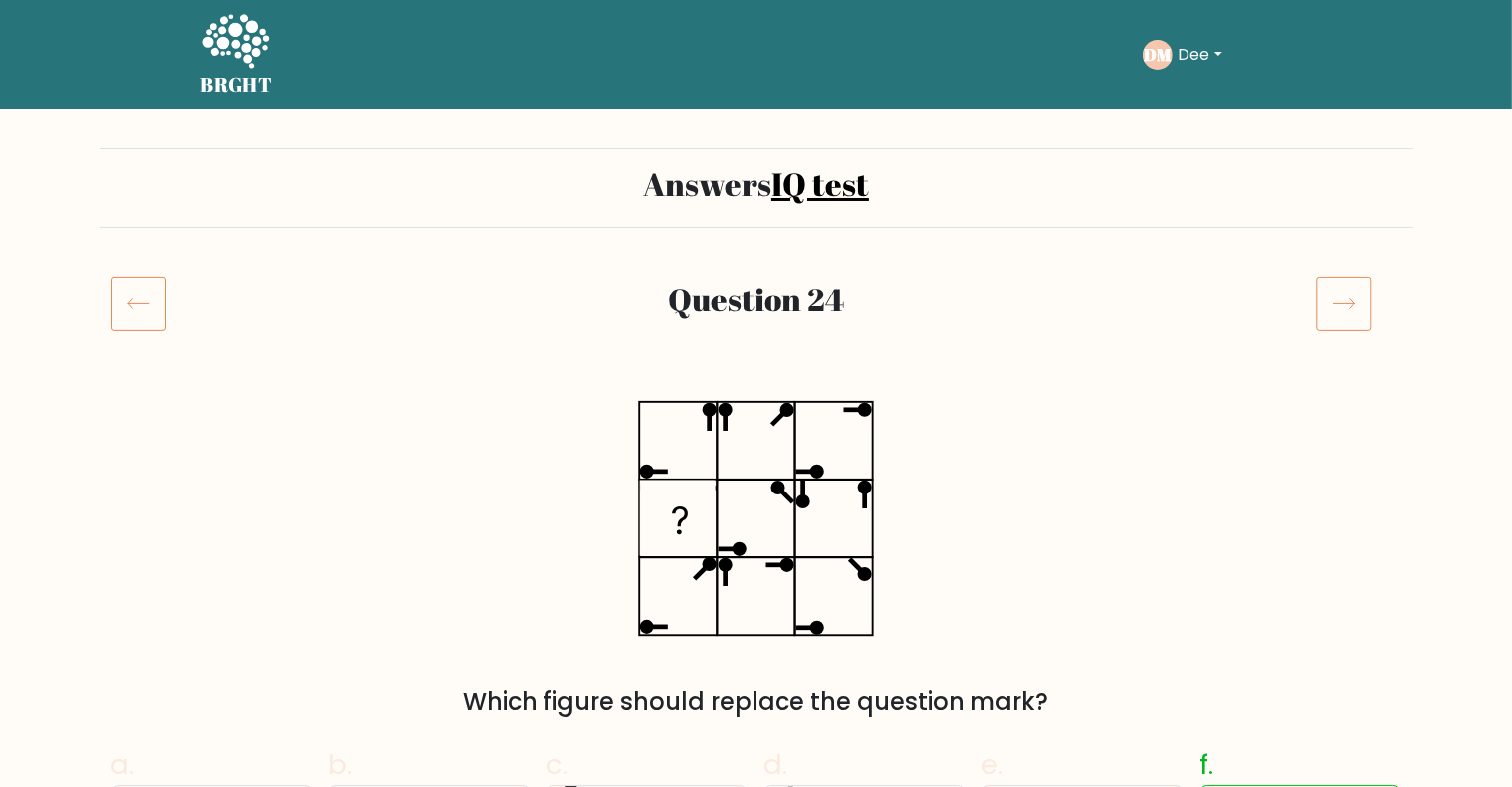 click at bounding box center [1359, 303] 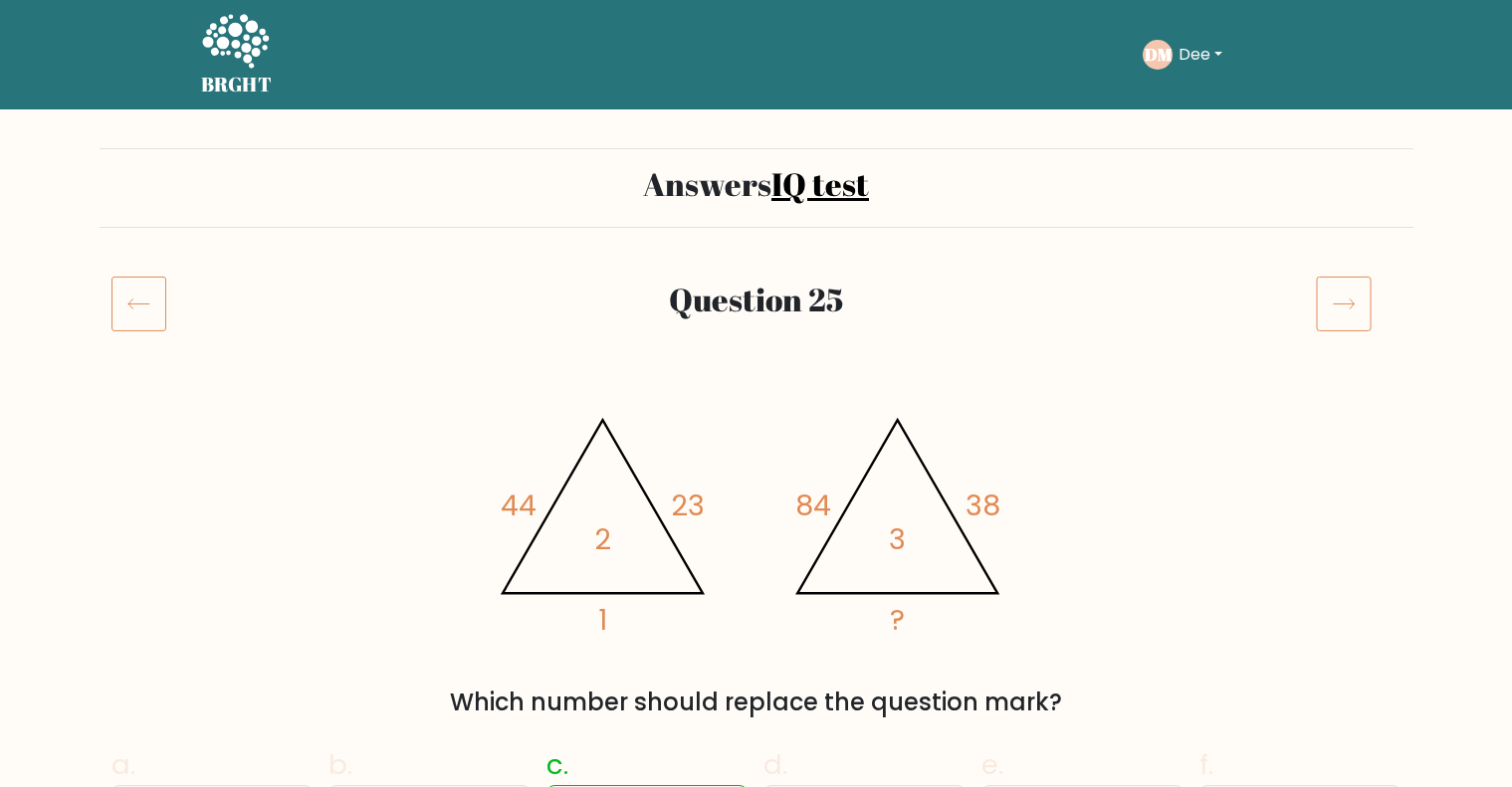 scroll, scrollTop: 0, scrollLeft: 0, axis: both 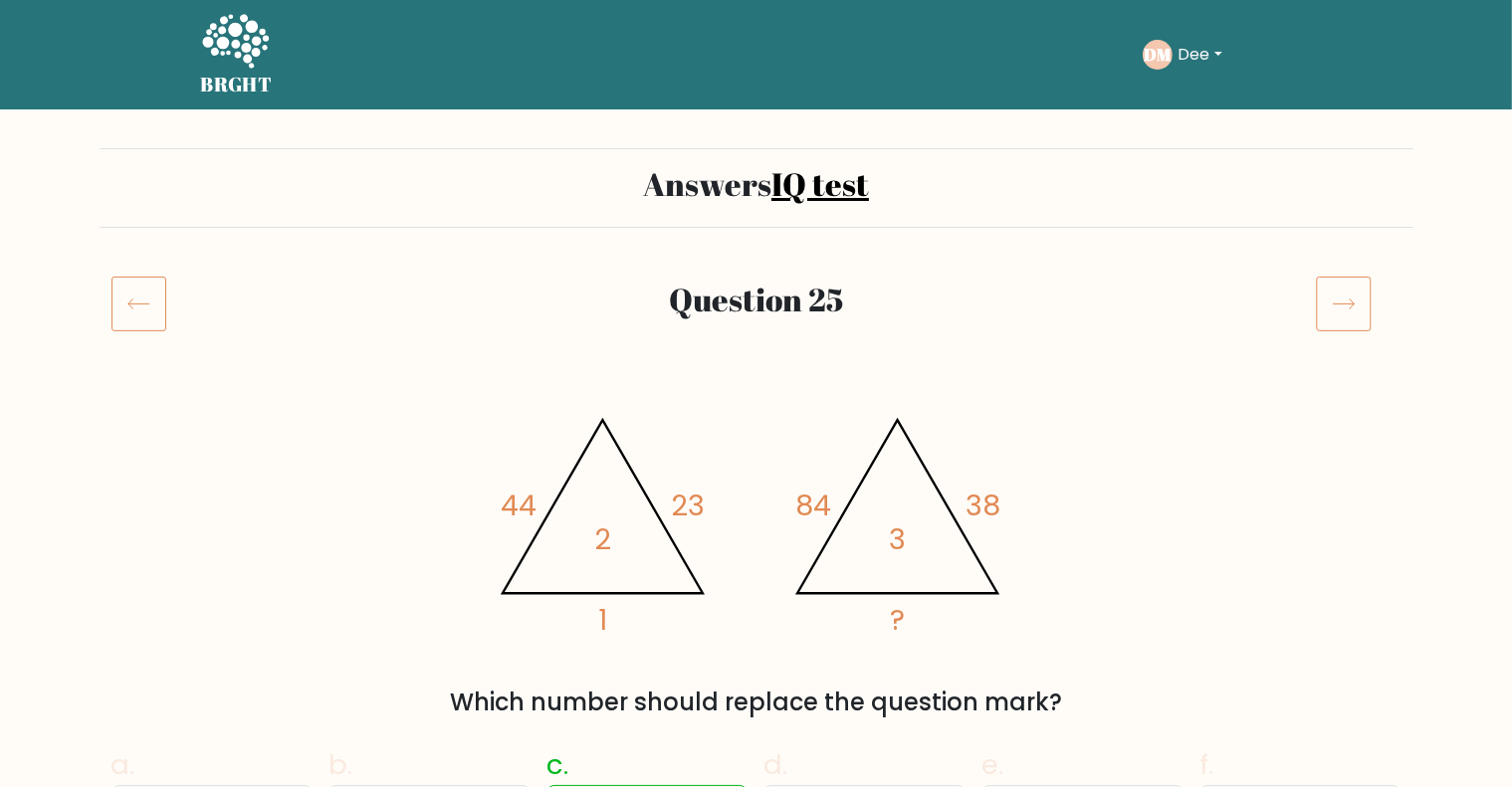 click 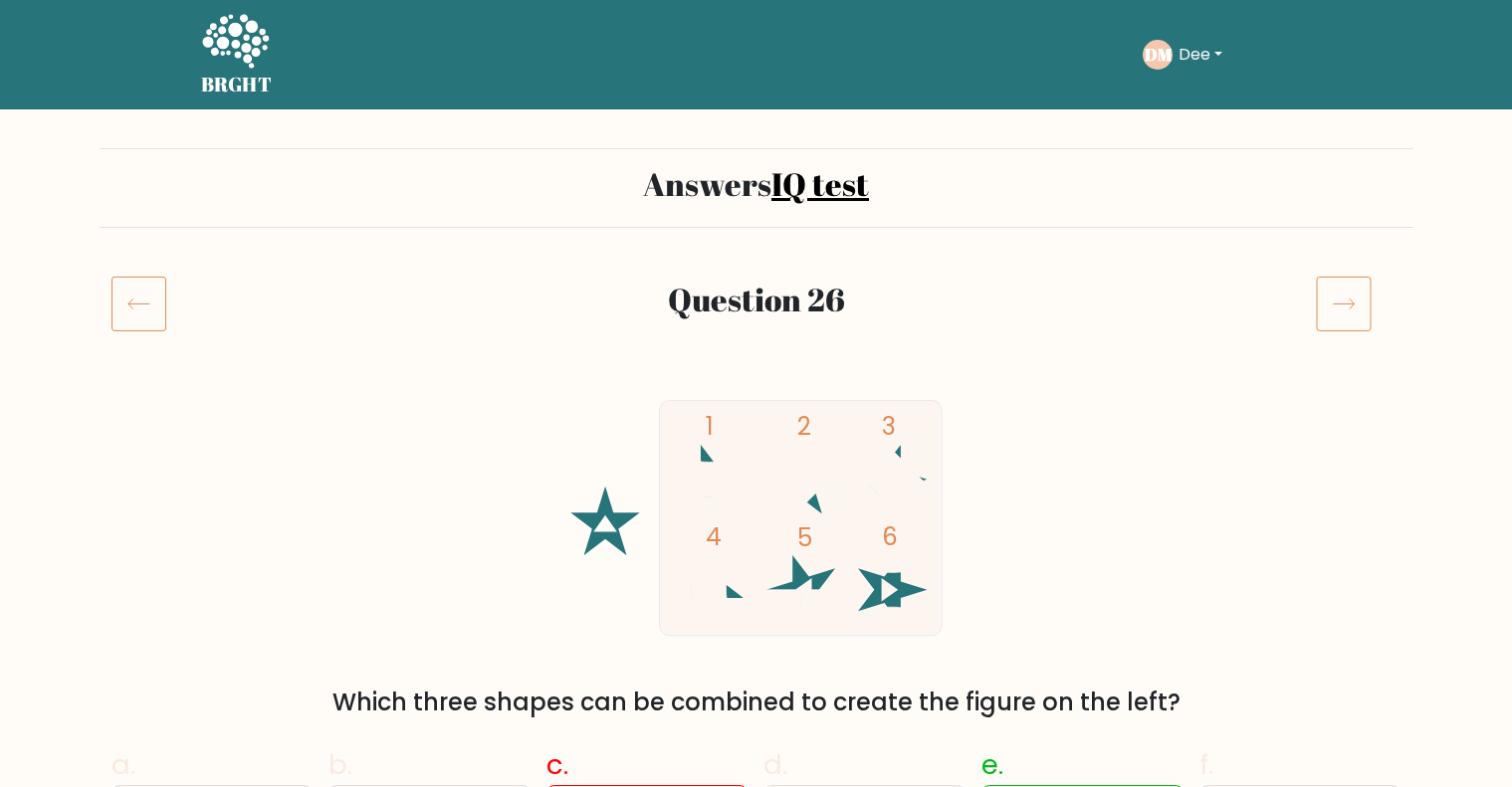 scroll, scrollTop: 0, scrollLeft: 0, axis: both 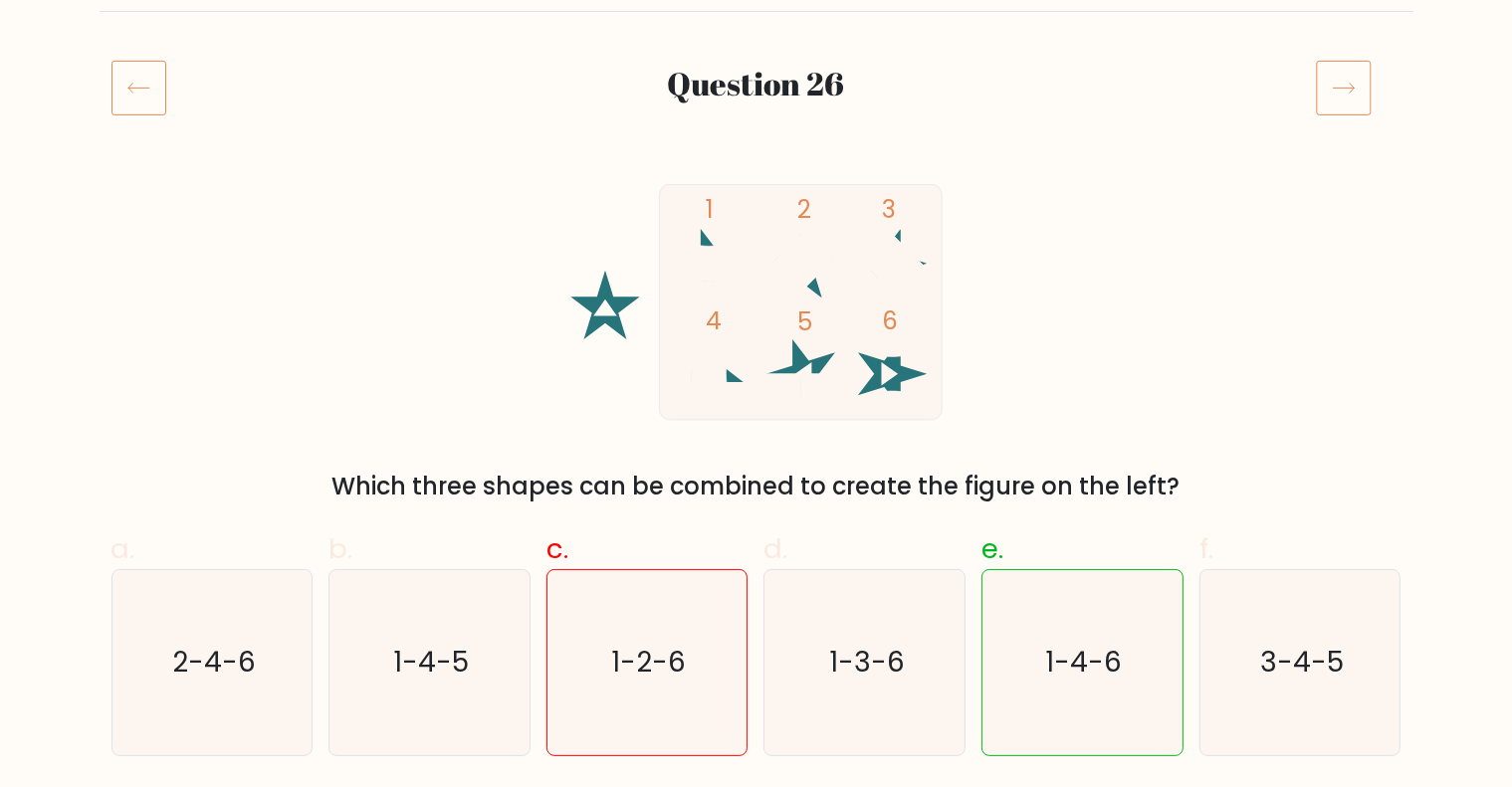 click 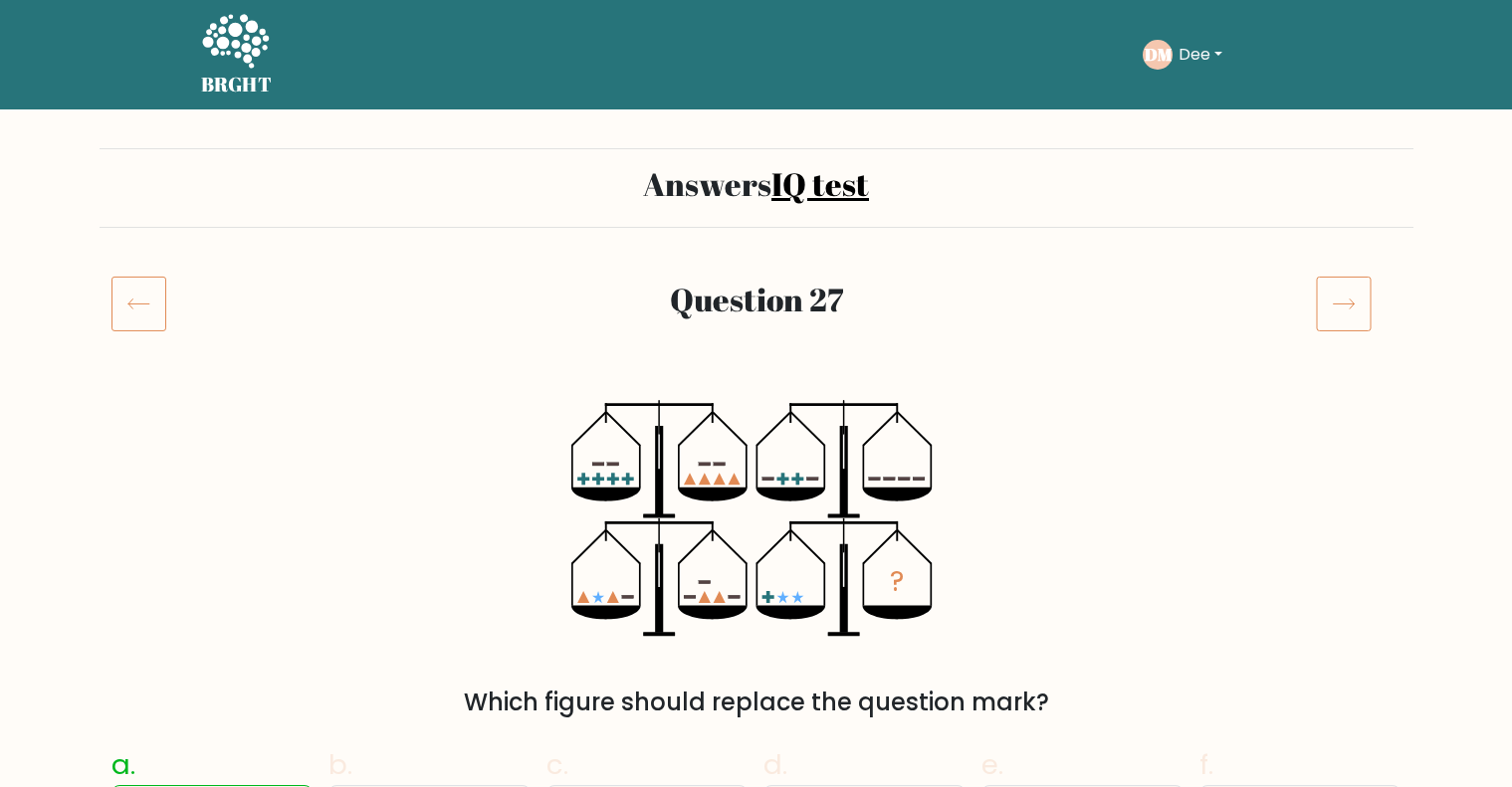scroll, scrollTop: 0, scrollLeft: 0, axis: both 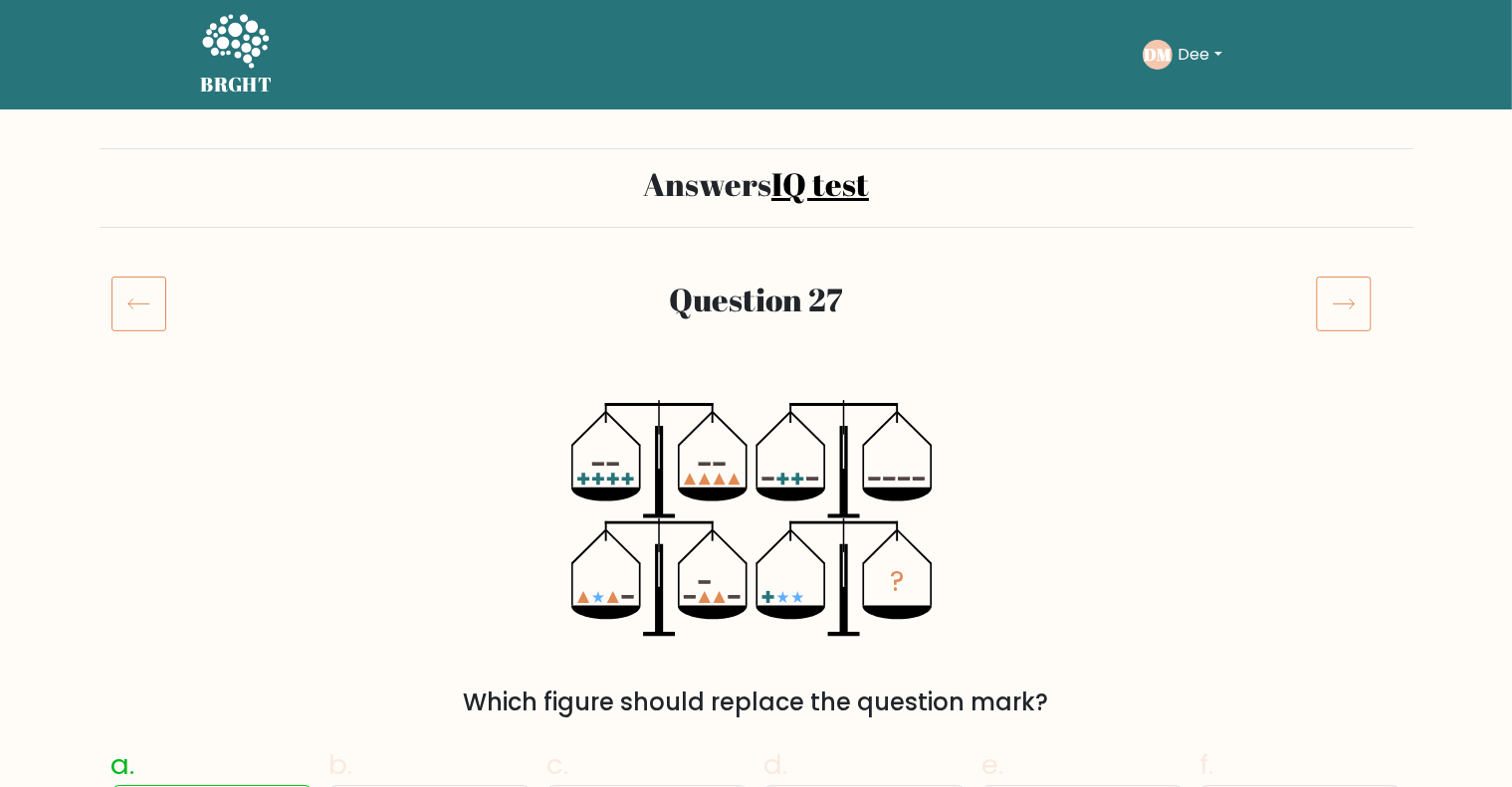 click 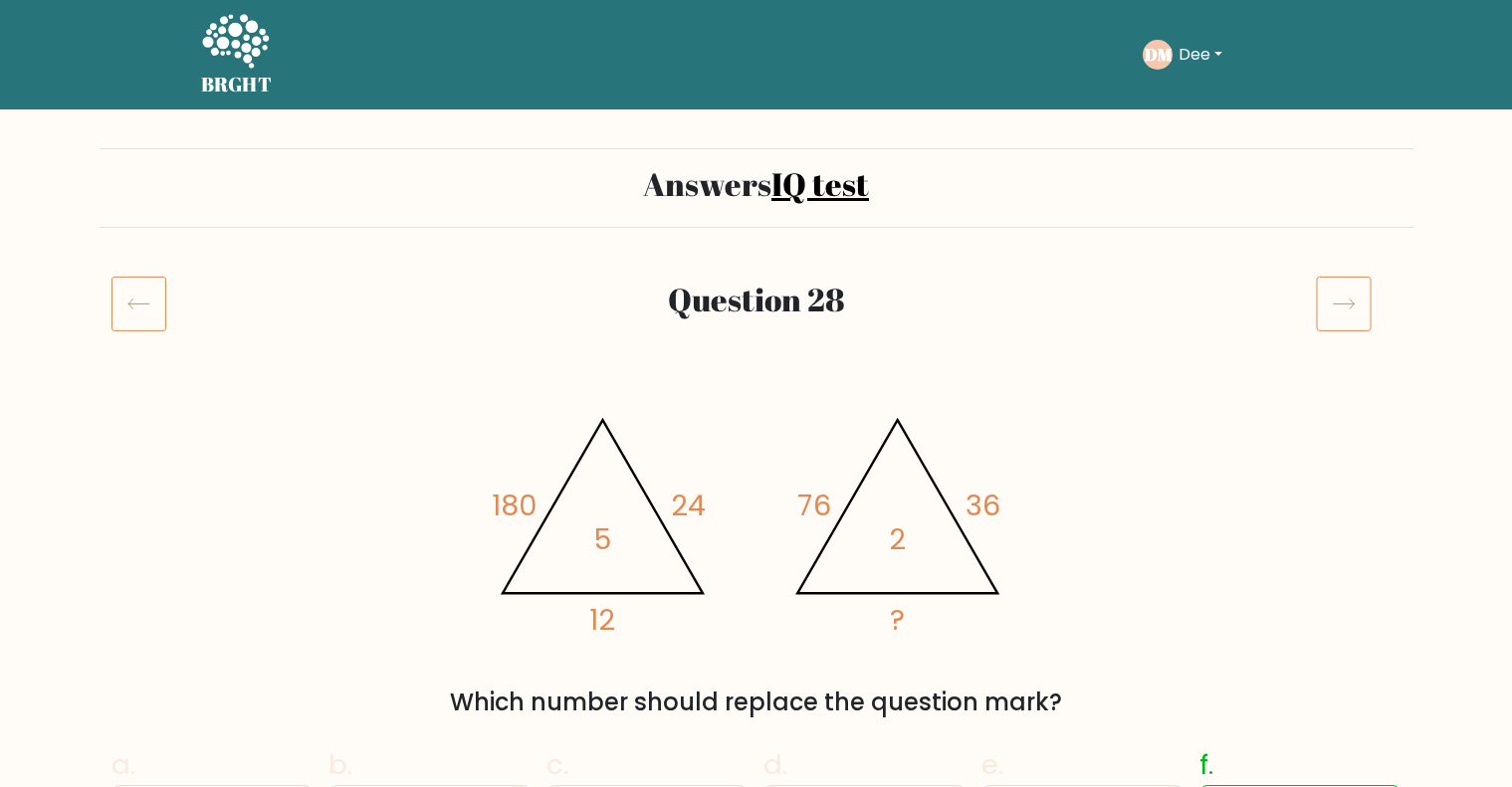 scroll, scrollTop: 0, scrollLeft: 0, axis: both 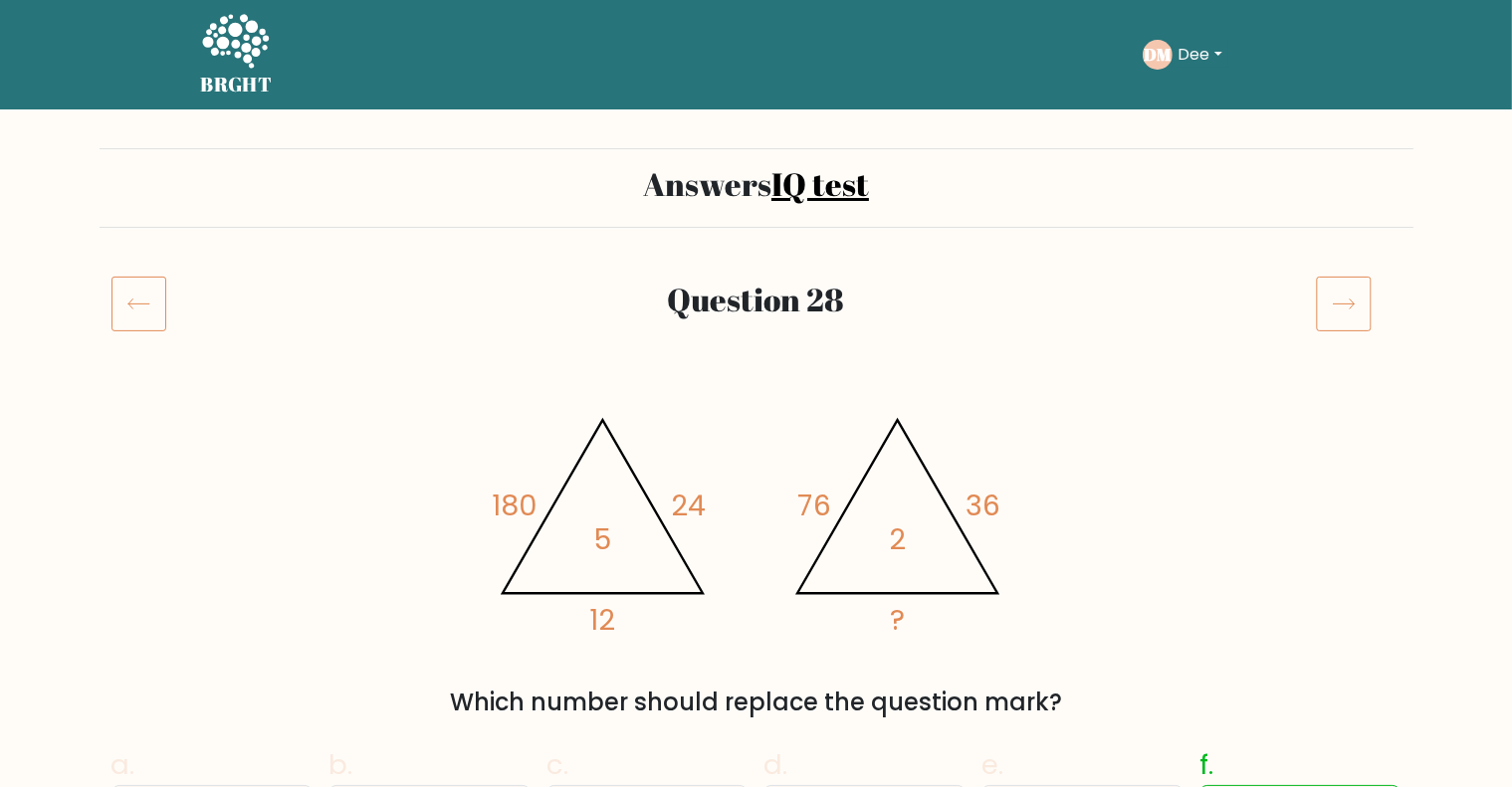 click 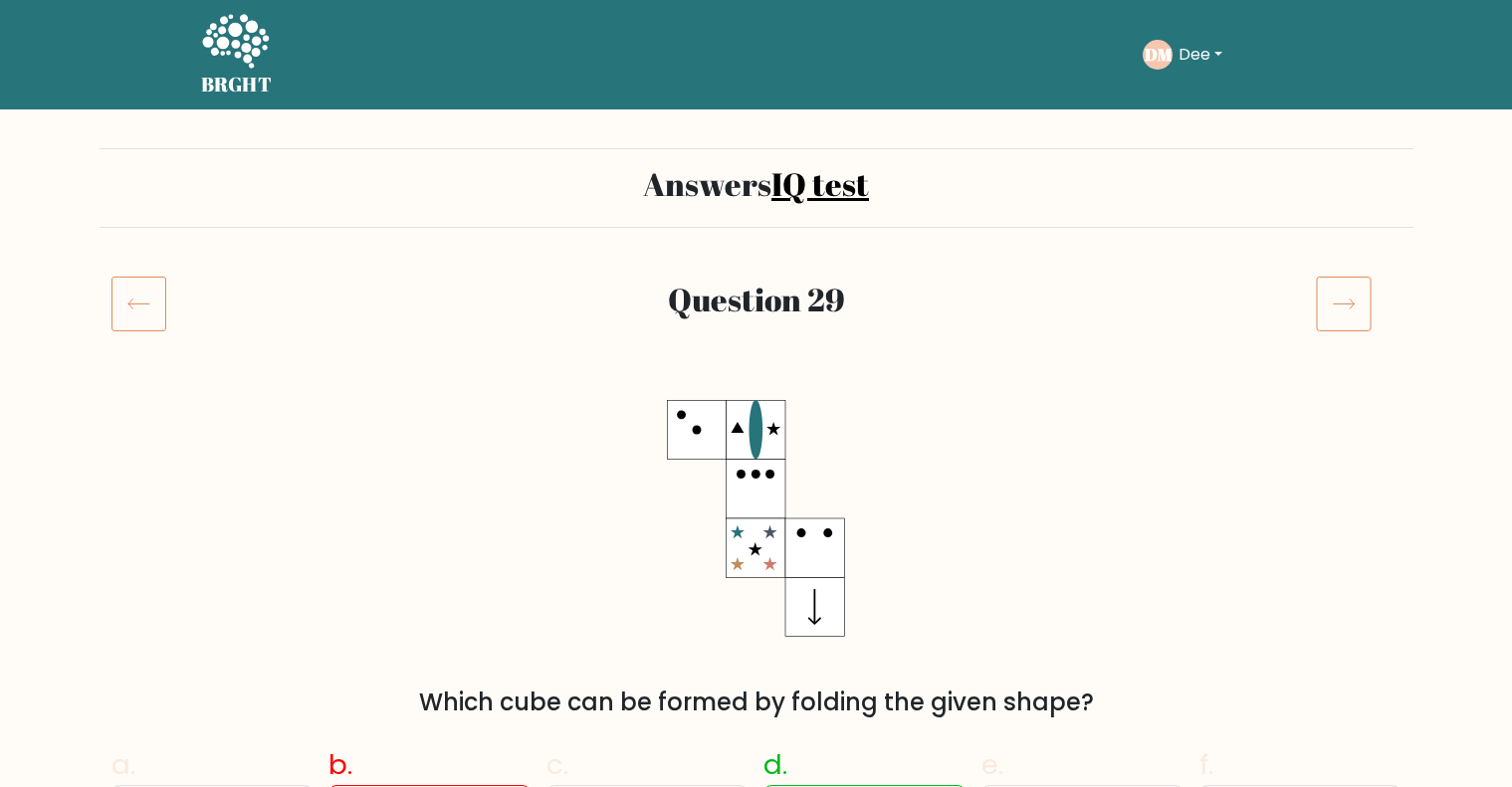 scroll, scrollTop: 0, scrollLeft: 0, axis: both 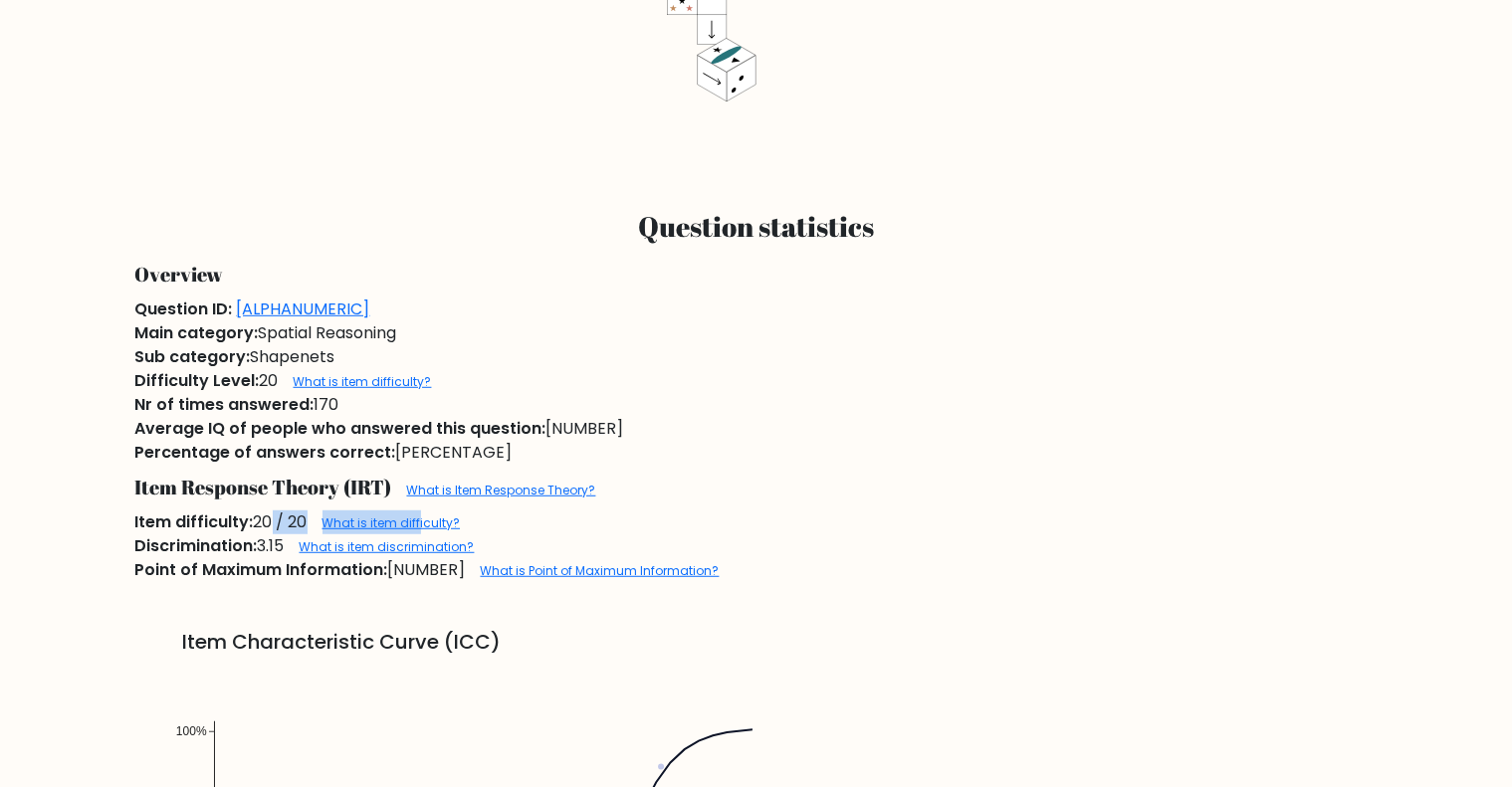 drag, startPoint x: 263, startPoint y: 532, endPoint x: 418, endPoint y: 530, distance: 155.0129 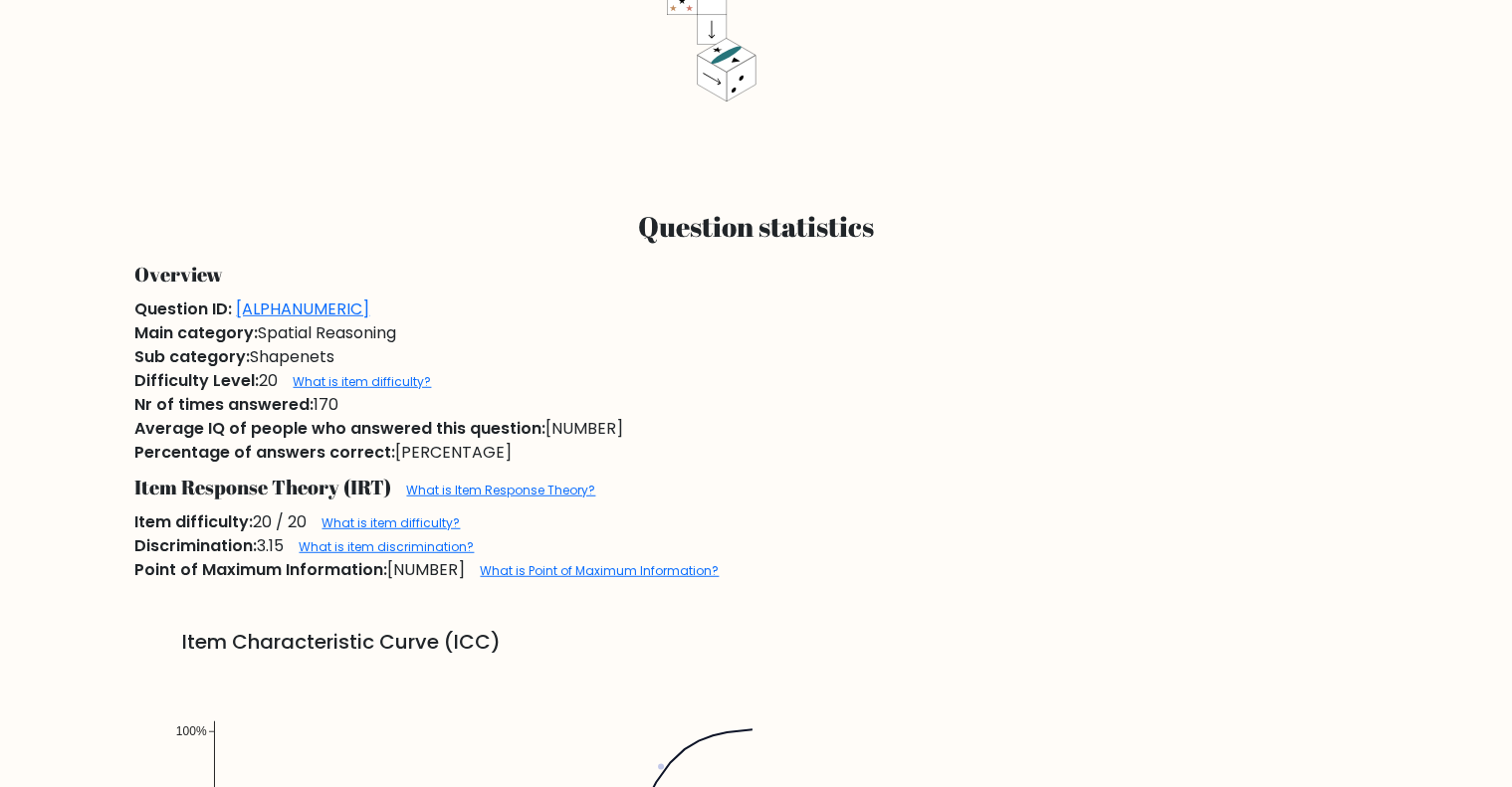 click on "Item difficulty:  20 / 20 What is item difficulty?" at bounding box center (756, 522) 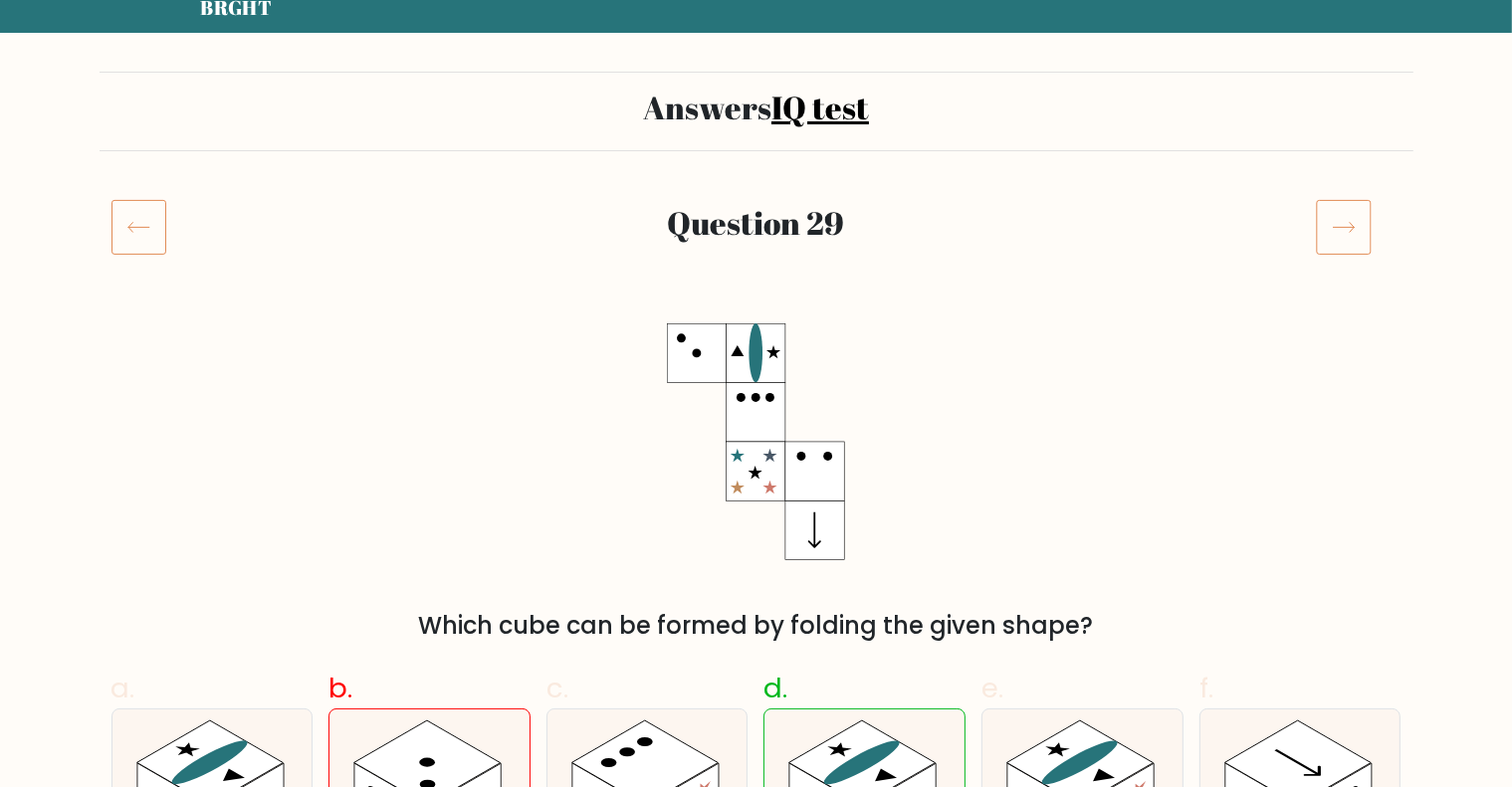 scroll, scrollTop: 0, scrollLeft: 0, axis: both 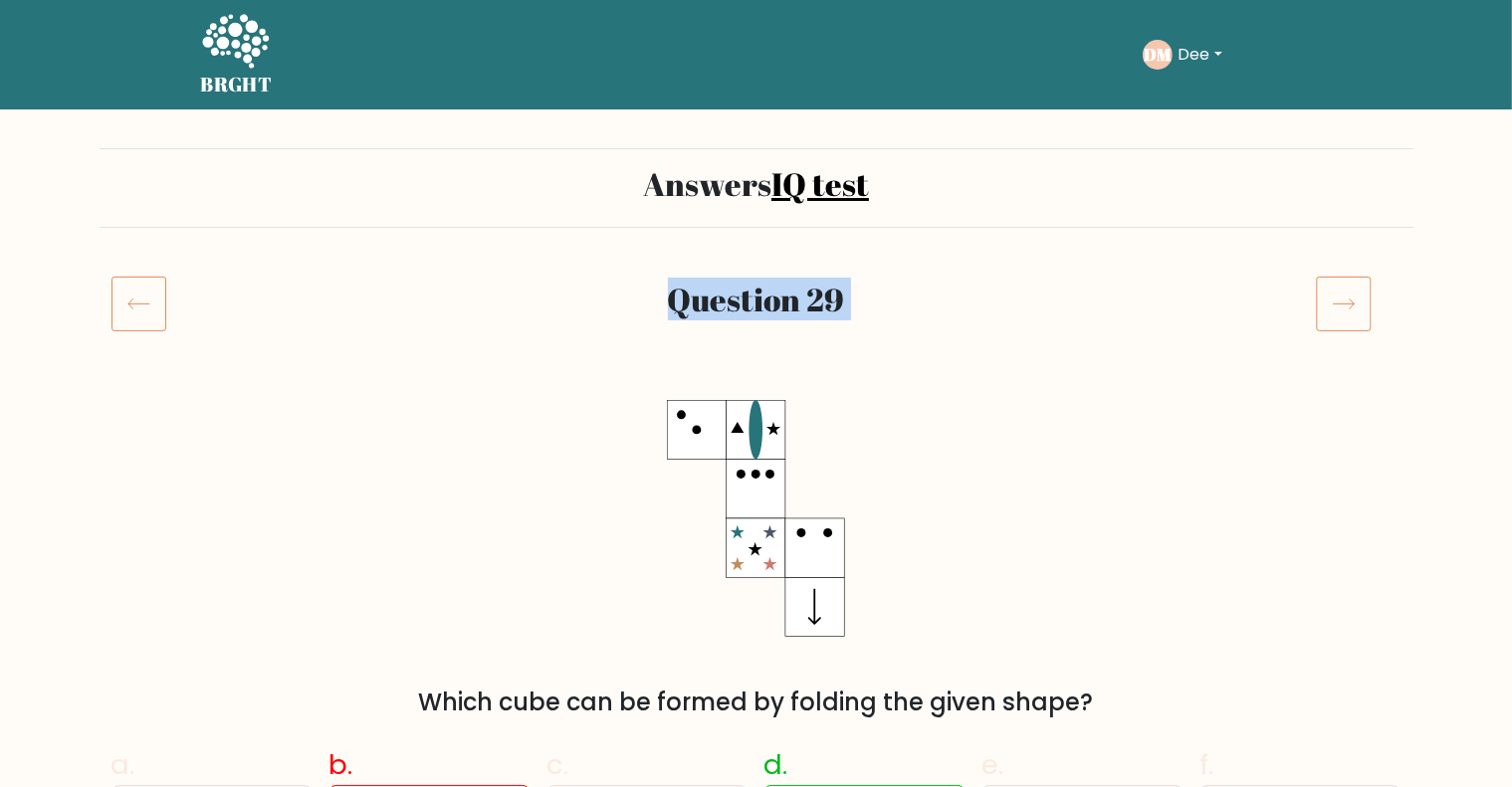 drag, startPoint x: 1484, startPoint y: 138, endPoint x: 1528, endPoint y: 323, distance: 190.16046 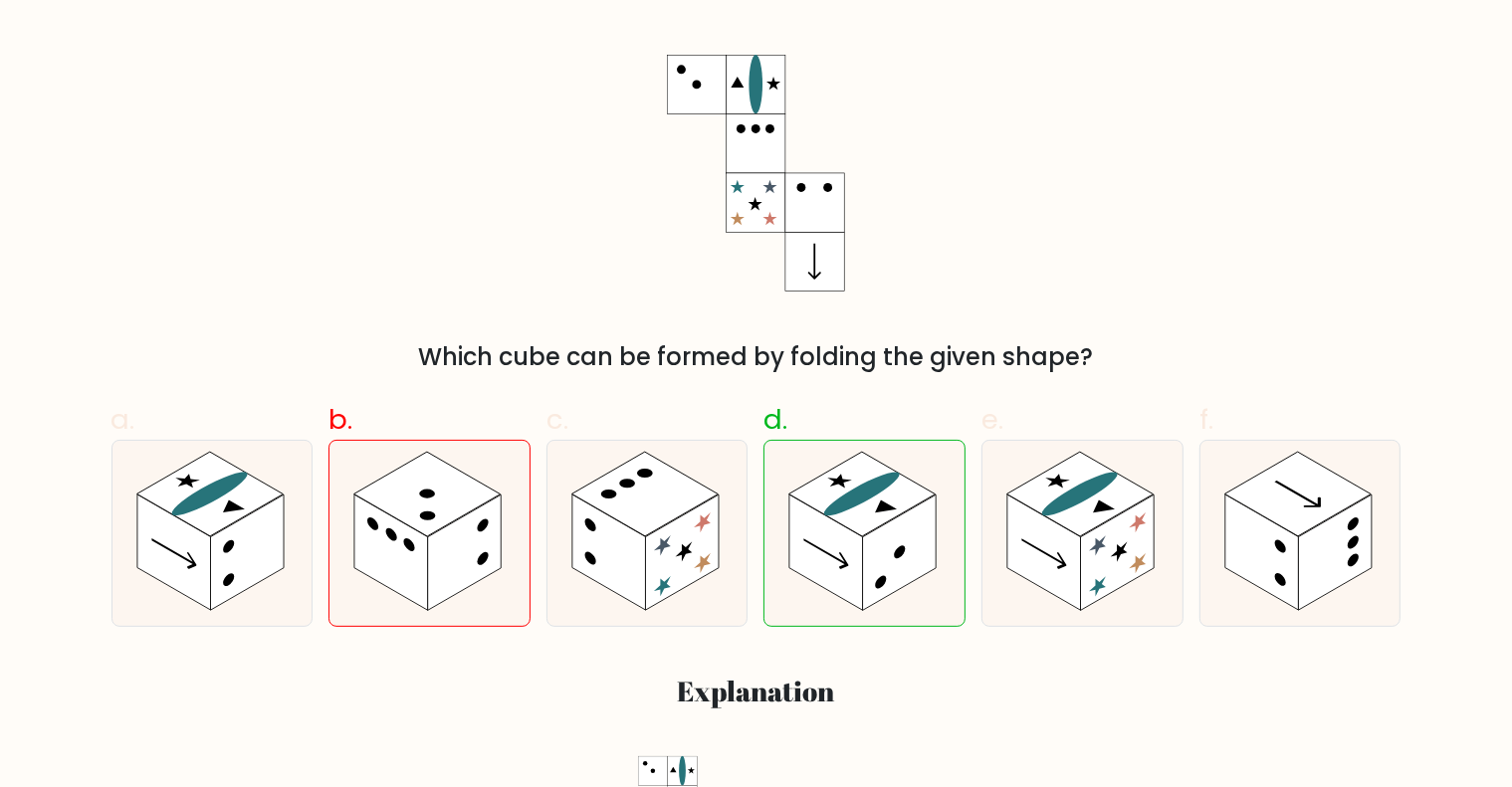 scroll, scrollTop: 108, scrollLeft: 0, axis: vertical 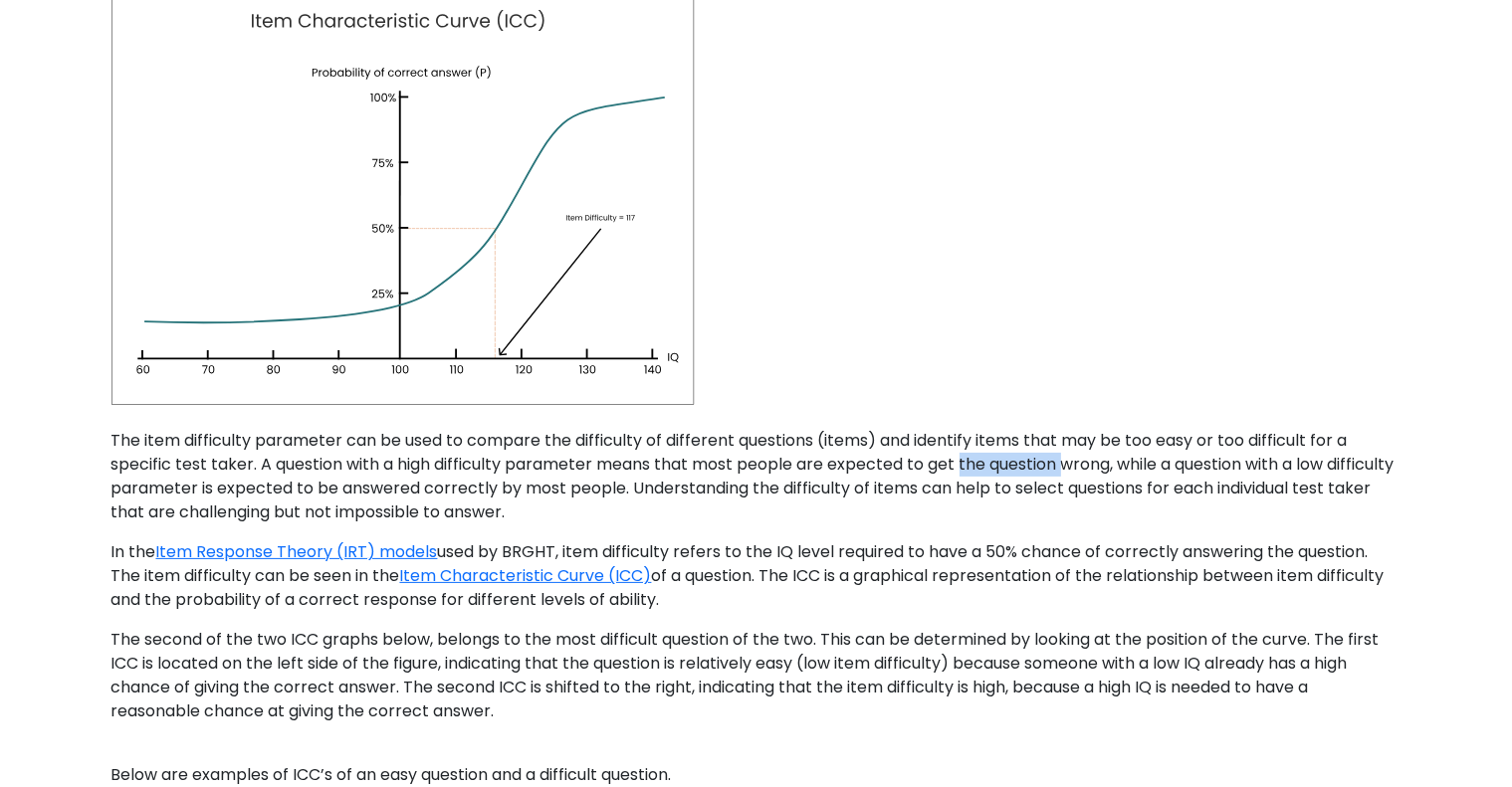 drag, startPoint x: 893, startPoint y: 477, endPoint x: 1009, endPoint y: 467, distance: 116.430237 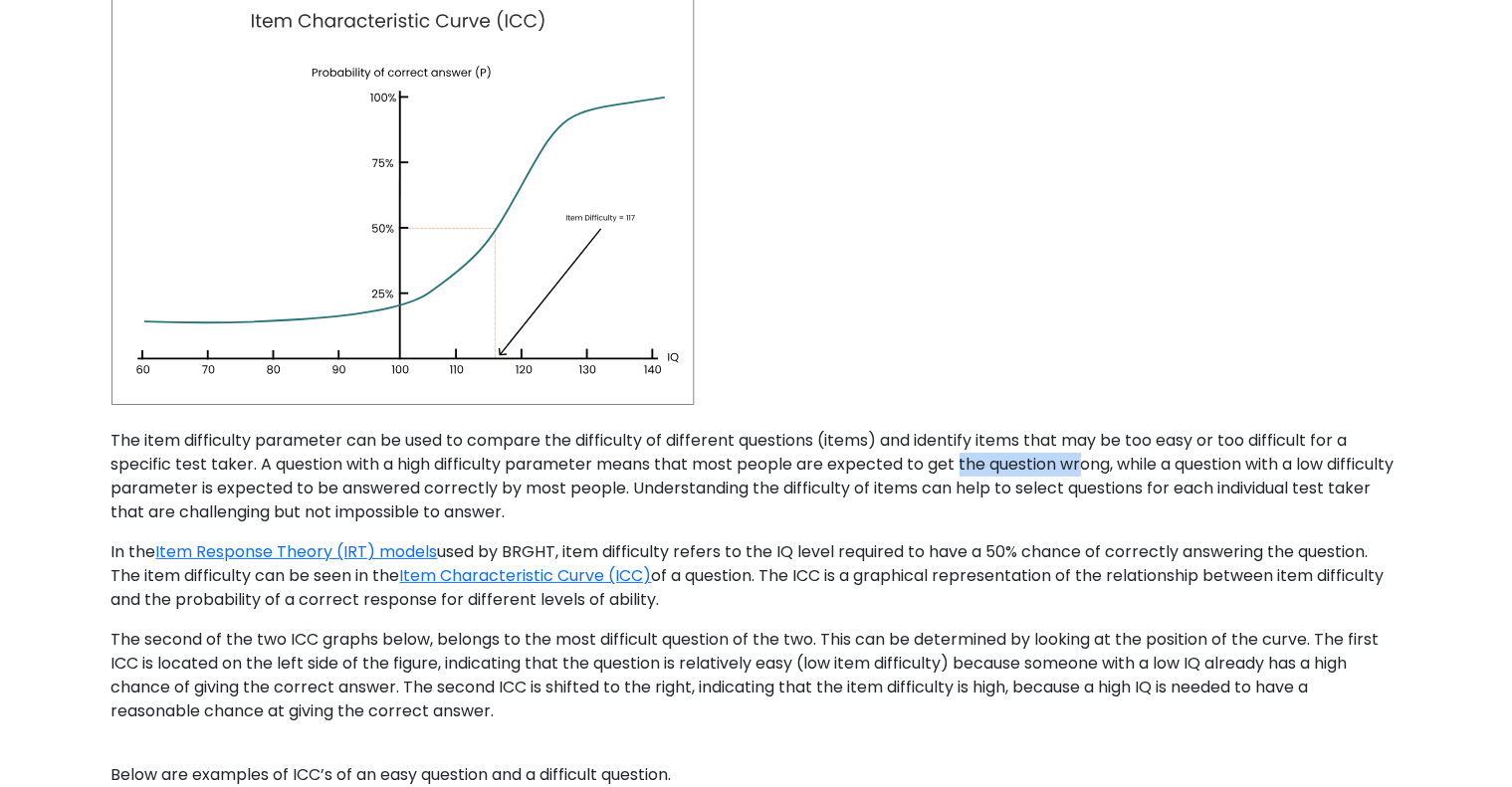click on "The item difficulty parameter can be used to compare the difficulty of different questions (items) and identify items that may be too easy or too difficult for a specific test taker. A question with a high difficulty parameter means that most people are expected to get the question wrong, while a question with a low difficulty parameter is expected to be answered correctly by most people. Understanding the difficulty of items can help to select questions for each individual test taker that are challenging but not impossible to answer." at bounding box center (756, 465) 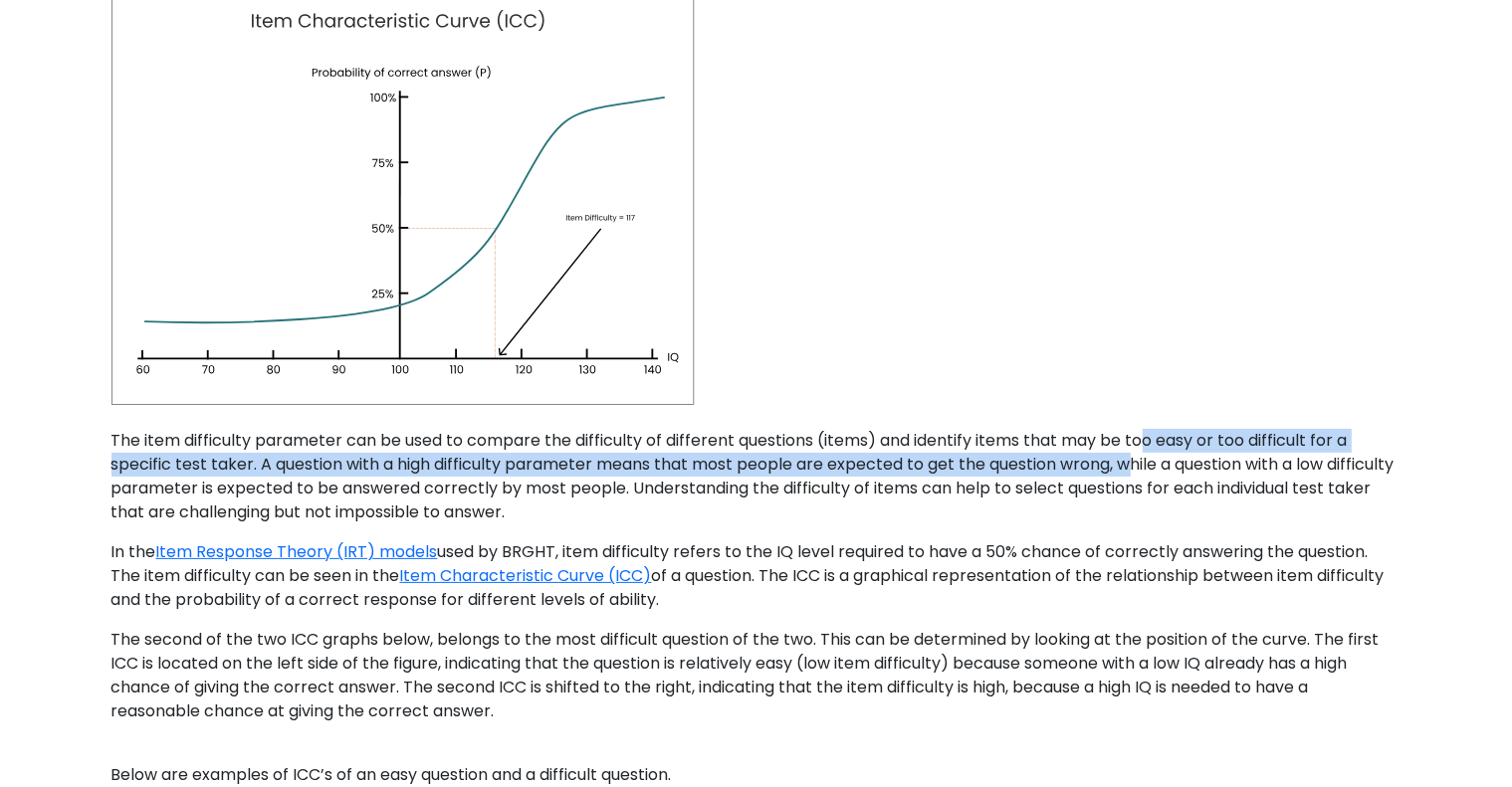 drag, startPoint x: 1009, startPoint y: 467, endPoint x: 1084, endPoint y: 450, distance: 76.902536 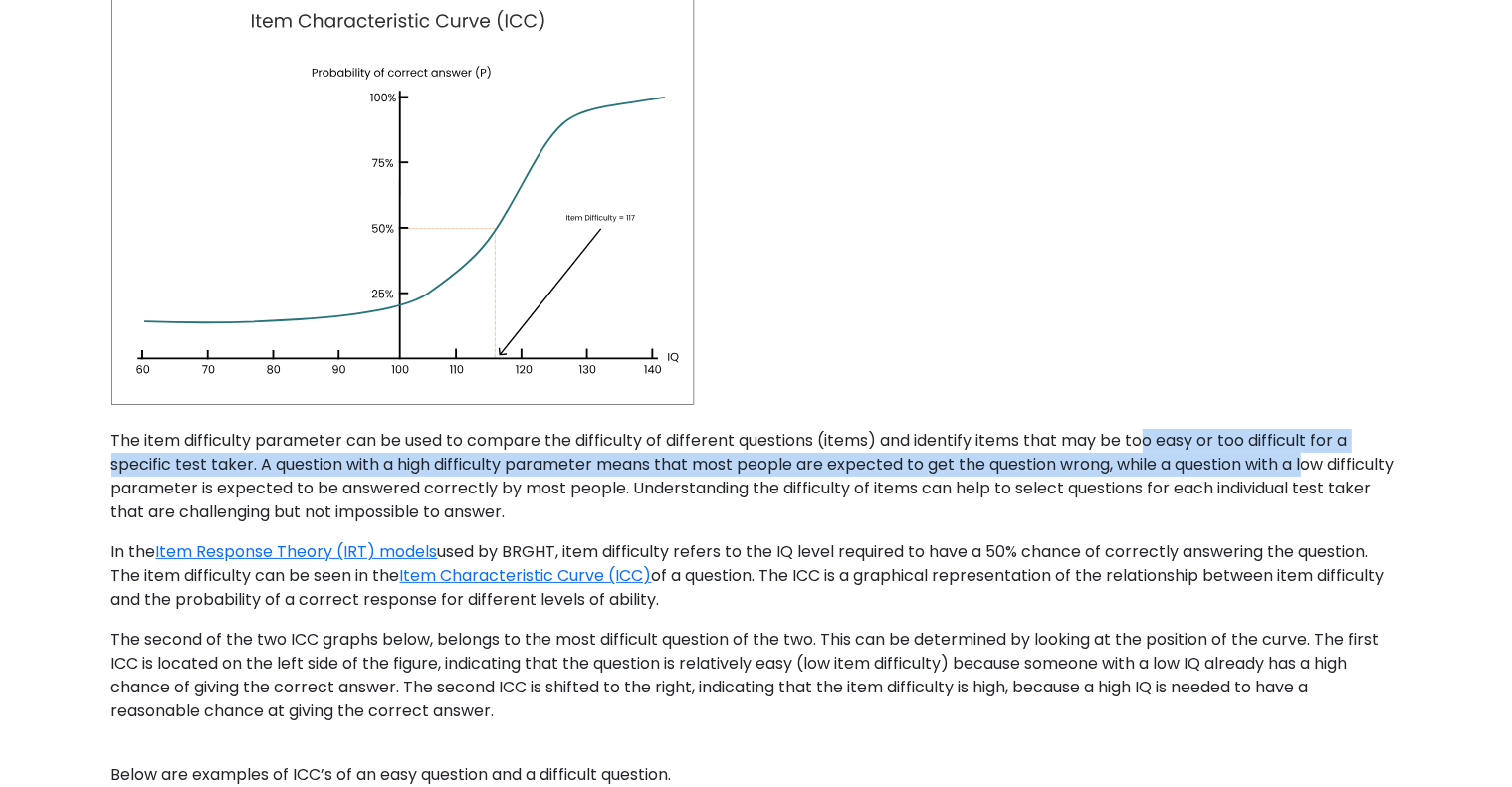 drag, startPoint x: 1084, startPoint y: 450, endPoint x: 1201, endPoint y: 472, distance: 119.050409 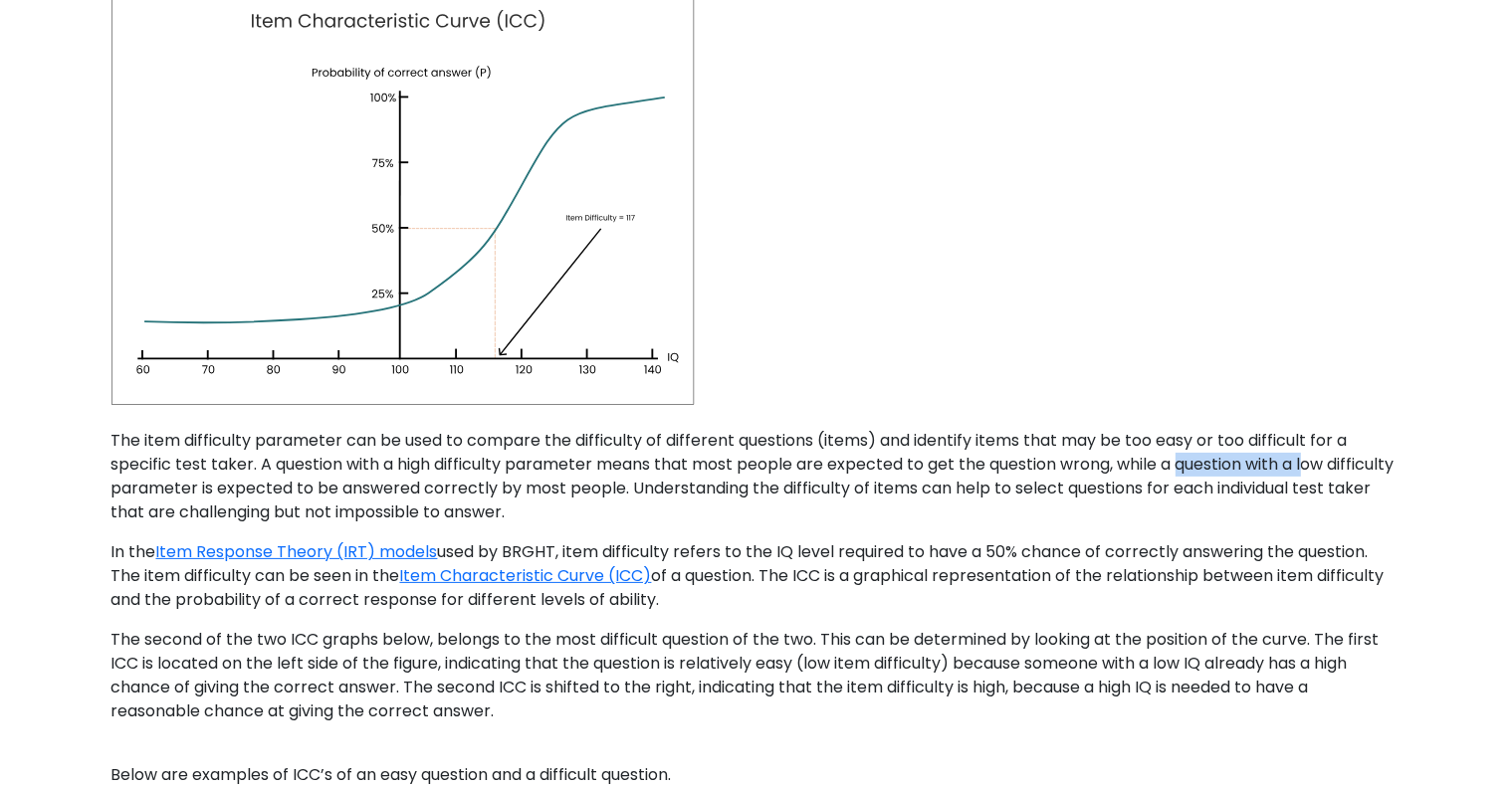 drag, startPoint x: 1201, startPoint y: 472, endPoint x: 1095, endPoint y: 453, distance: 107.68937 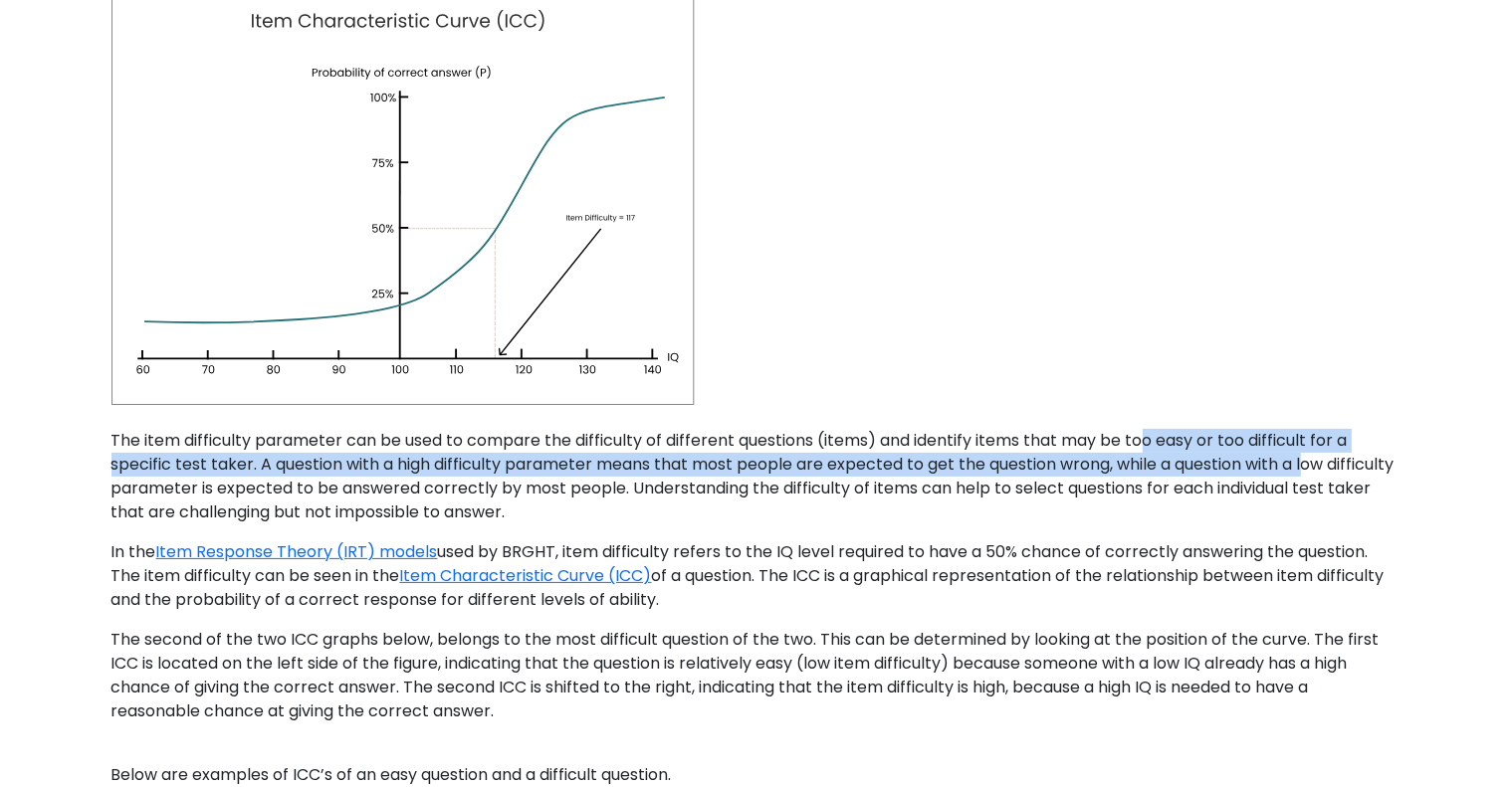 click on "The item difficulty parameter can be used to compare the difficulty of different questions (items) and identify items that may be too easy or too difficult for a specific test taker. A question with a high difficulty parameter means that most people are expected to get the question wrong, while a question with a low difficulty parameter is expected to be answered correctly by most people. Understanding the difficulty of items can help to select questions for each individual test taker that are challenging but not impossible to answer." at bounding box center (756, 465) 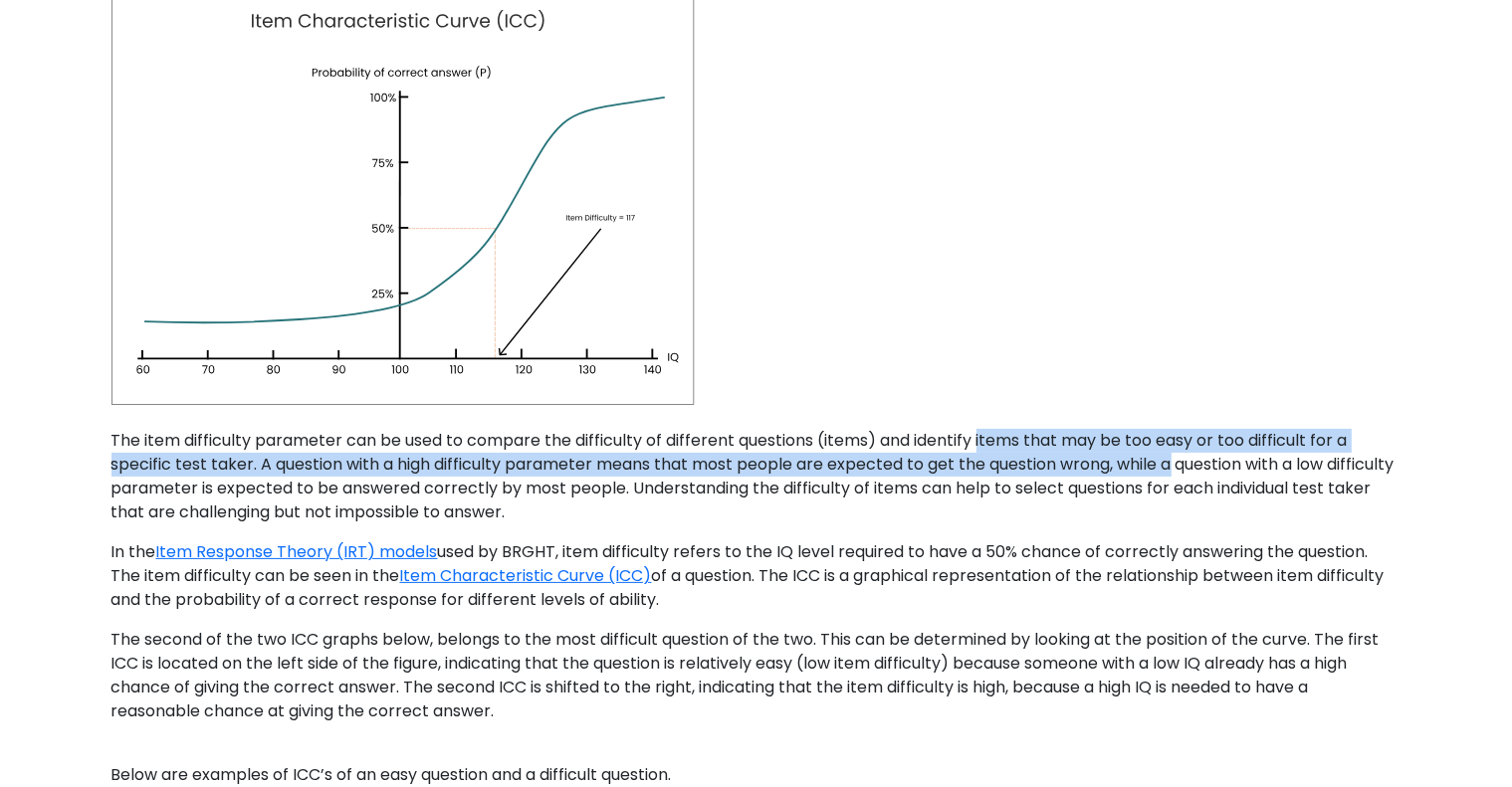 drag, startPoint x: 1095, startPoint y: 453, endPoint x: 864, endPoint y: 445, distance: 231.1385 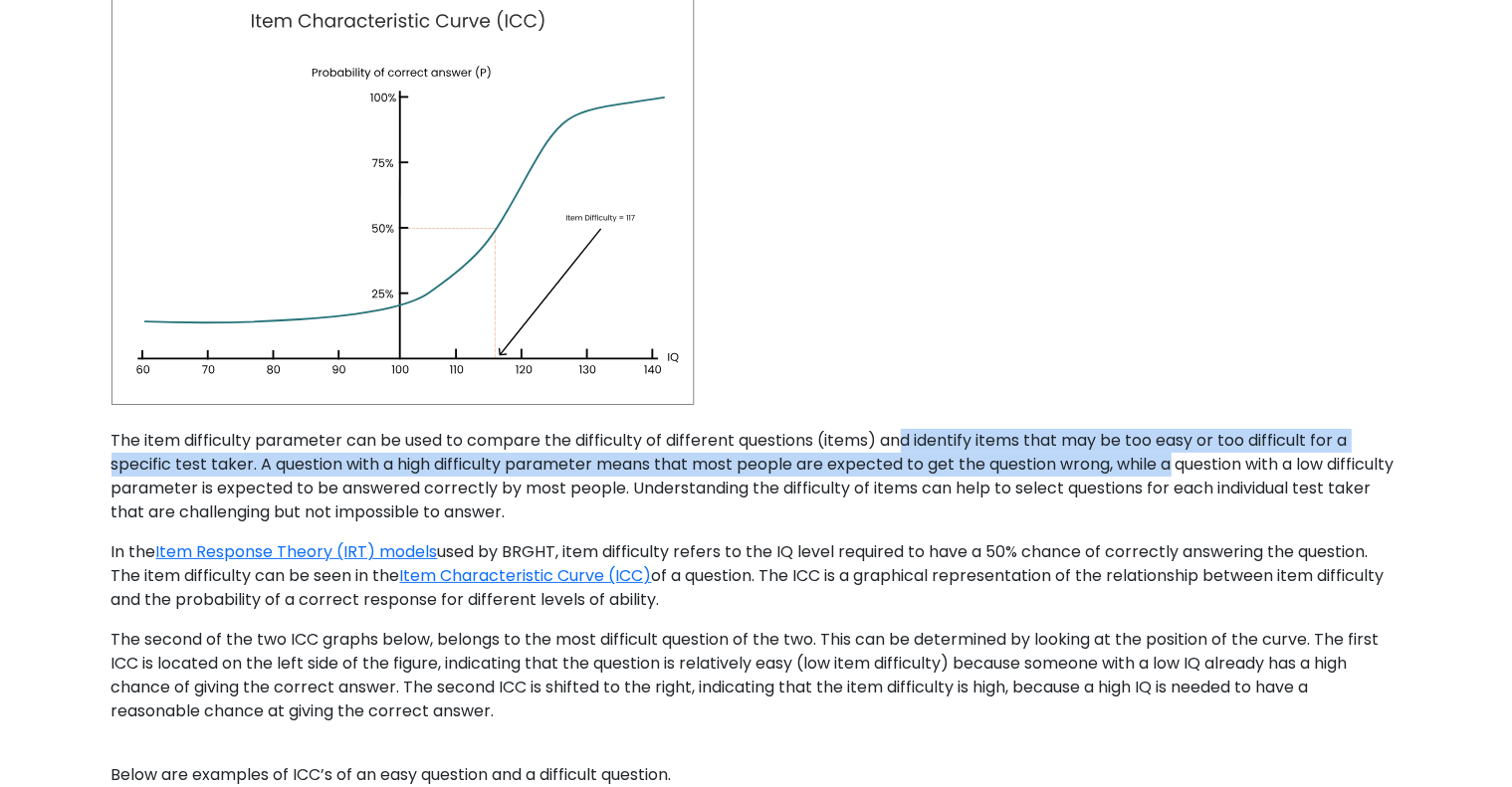 click on "The item difficulty parameter can be used to compare the difficulty of different questions (items) and identify items that may be too easy or too difficult for a specific test taker. A question with a high difficulty parameter means that most people are expected to get the question wrong, while a question with a low difficulty parameter is expected to be answered correctly by most people. Understanding the difficulty of items can help to select questions for each individual test taker that are challenging but not impossible to answer." at bounding box center (756, 465) 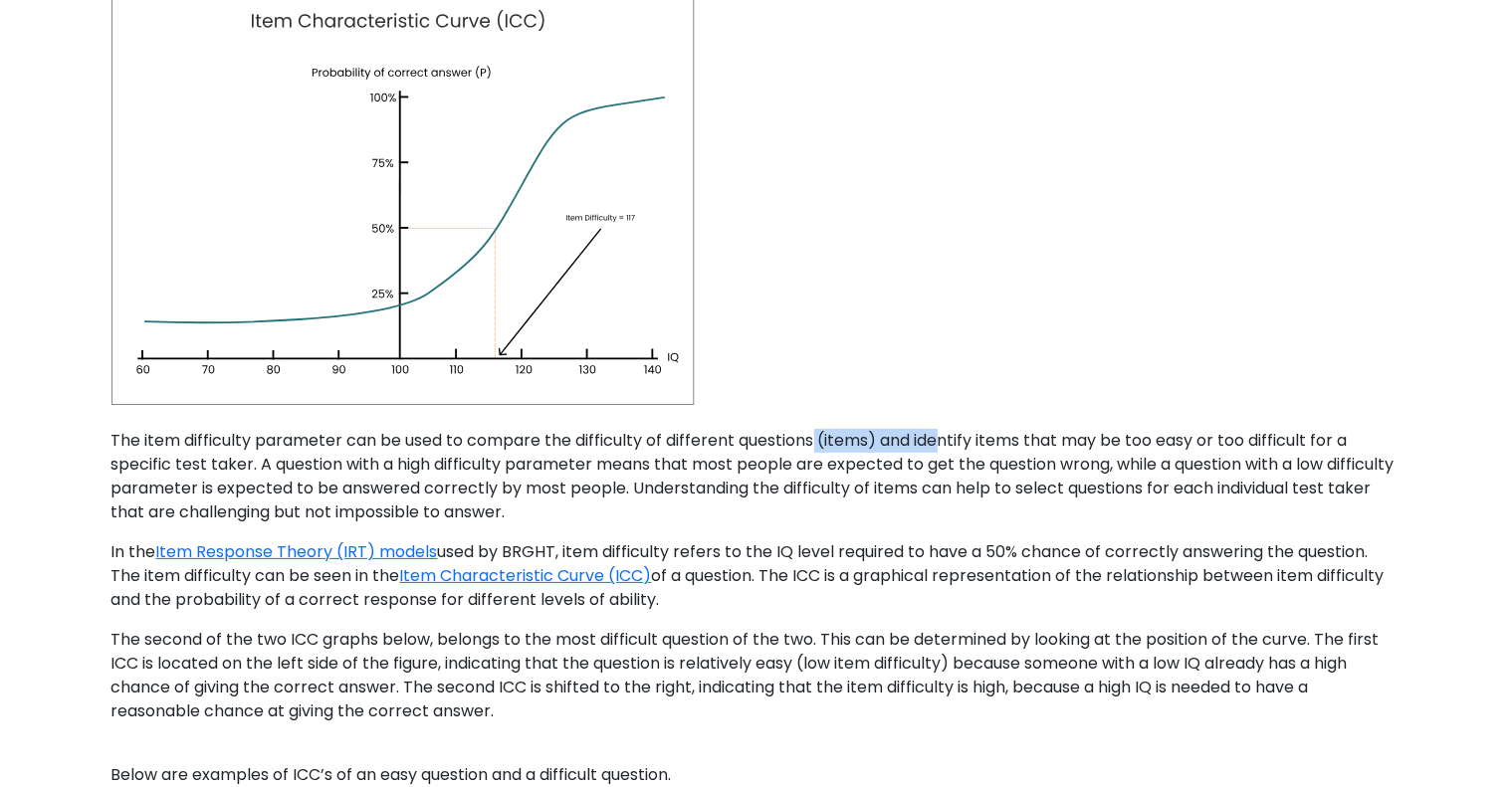 drag, startPoint x: 864, startPoint y: 445, endPoint x: 726, endPoint y: 413, distance: 141.6616 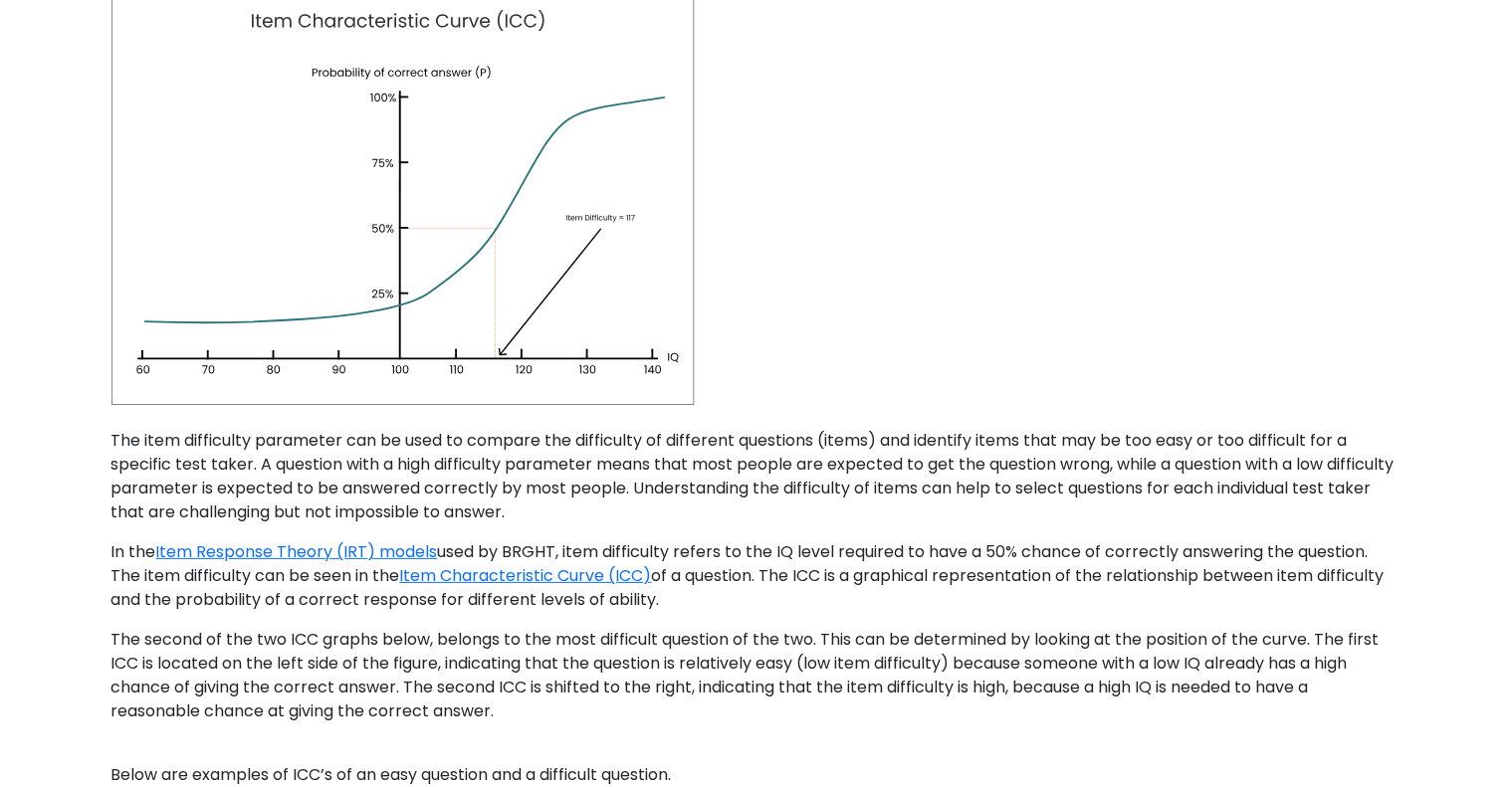 click on "The item difficulty parameter can be used to compare the difficulty of different questions (items) and identify items that may be too easy or too difficult for a specific test taker. A question with a high difficulty parameter means that most people are expected to get the question wrong, while a question with a low difficulty parameter is expected to be answered correctly by most people. Understanding the difficulty of items can help to select questions for each individual test taker that are challenging but not impossible to answer." at bounding box center [756, 465] 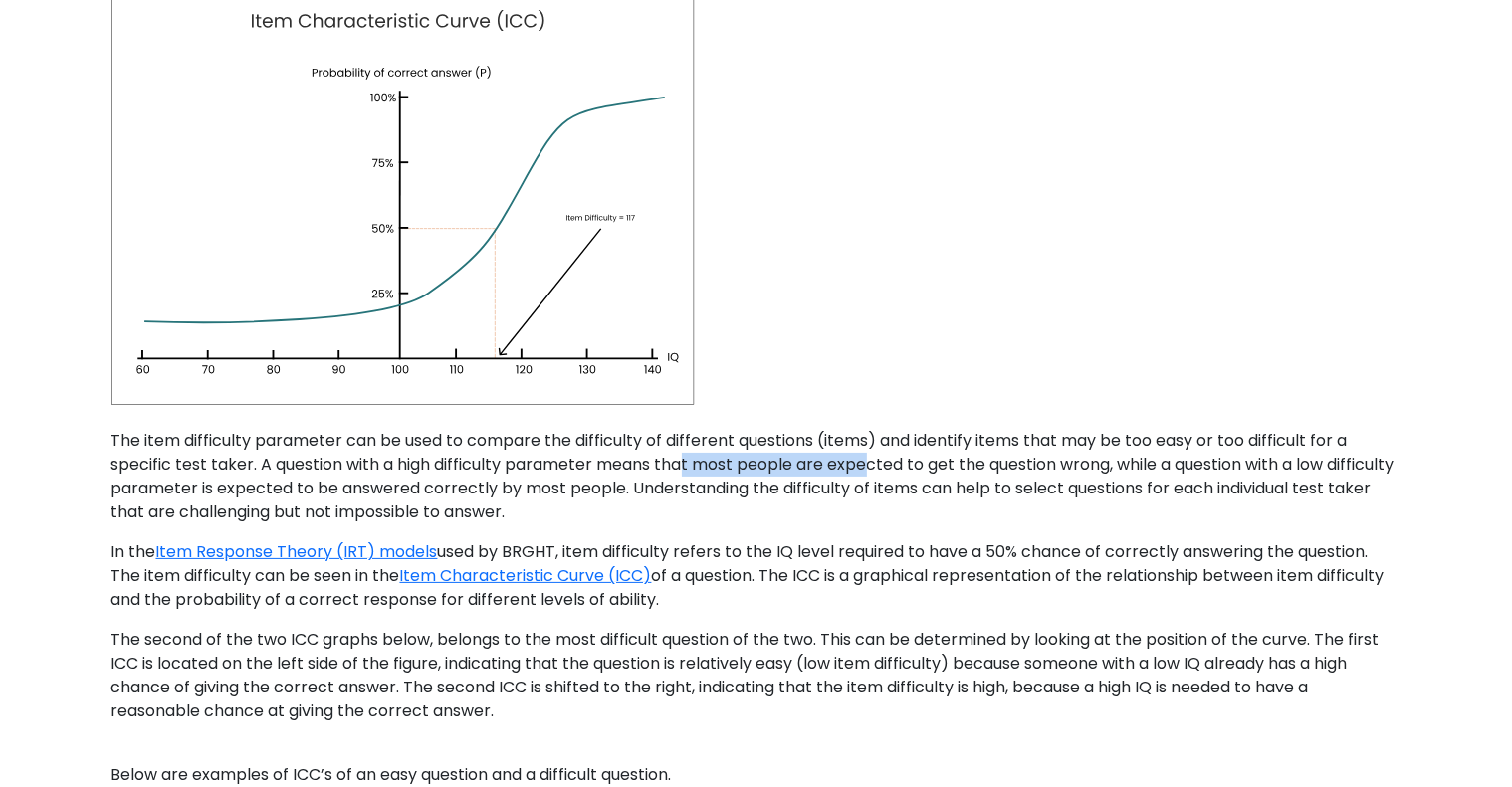 drag, startPoint x: 641, startPoint y: 461, endPoint x: 779, endPoint y: 464, distance: 138.0326 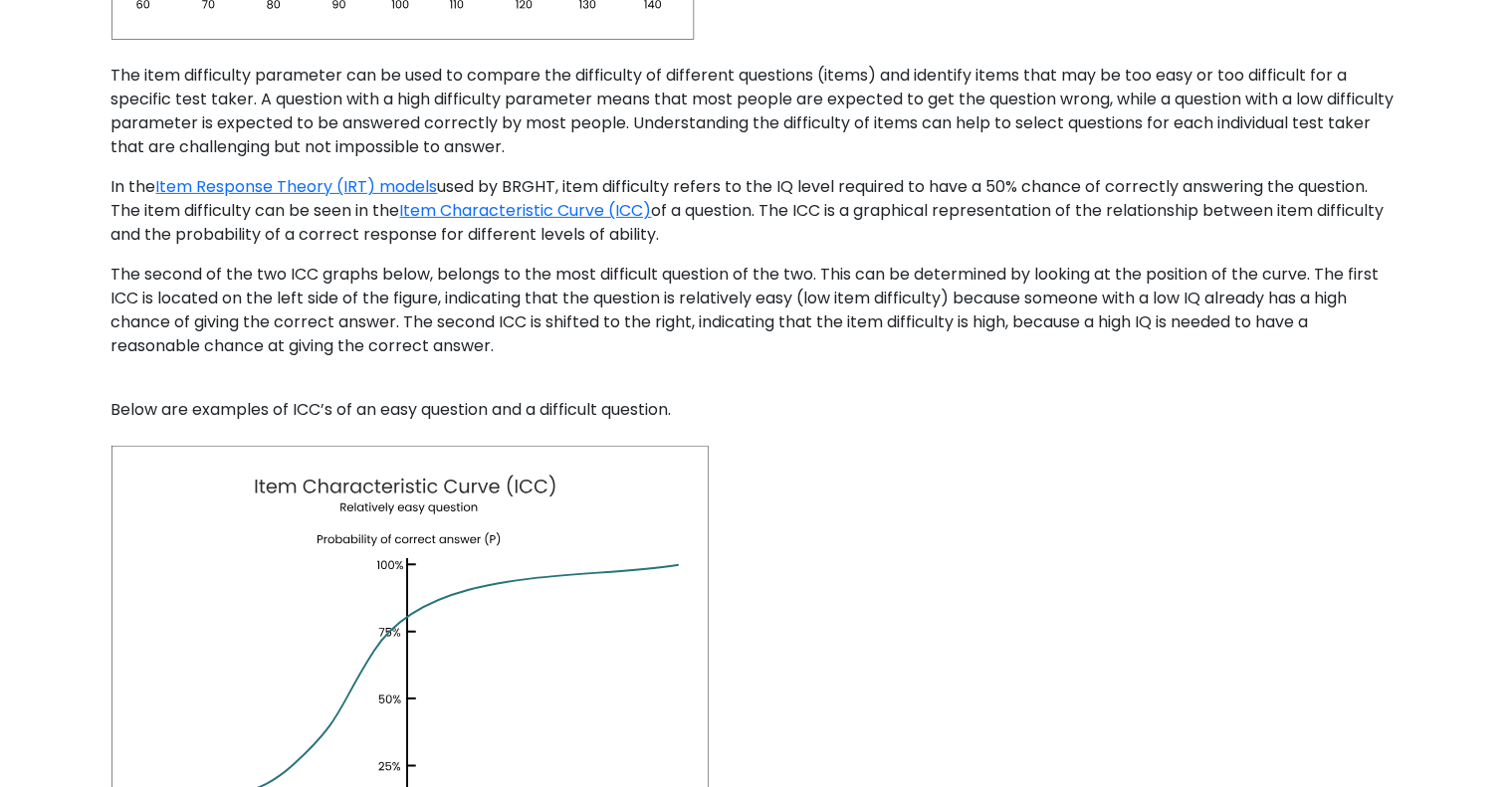 scroll, scrollTop: 680, scrollLeft: 0, axis: vertical 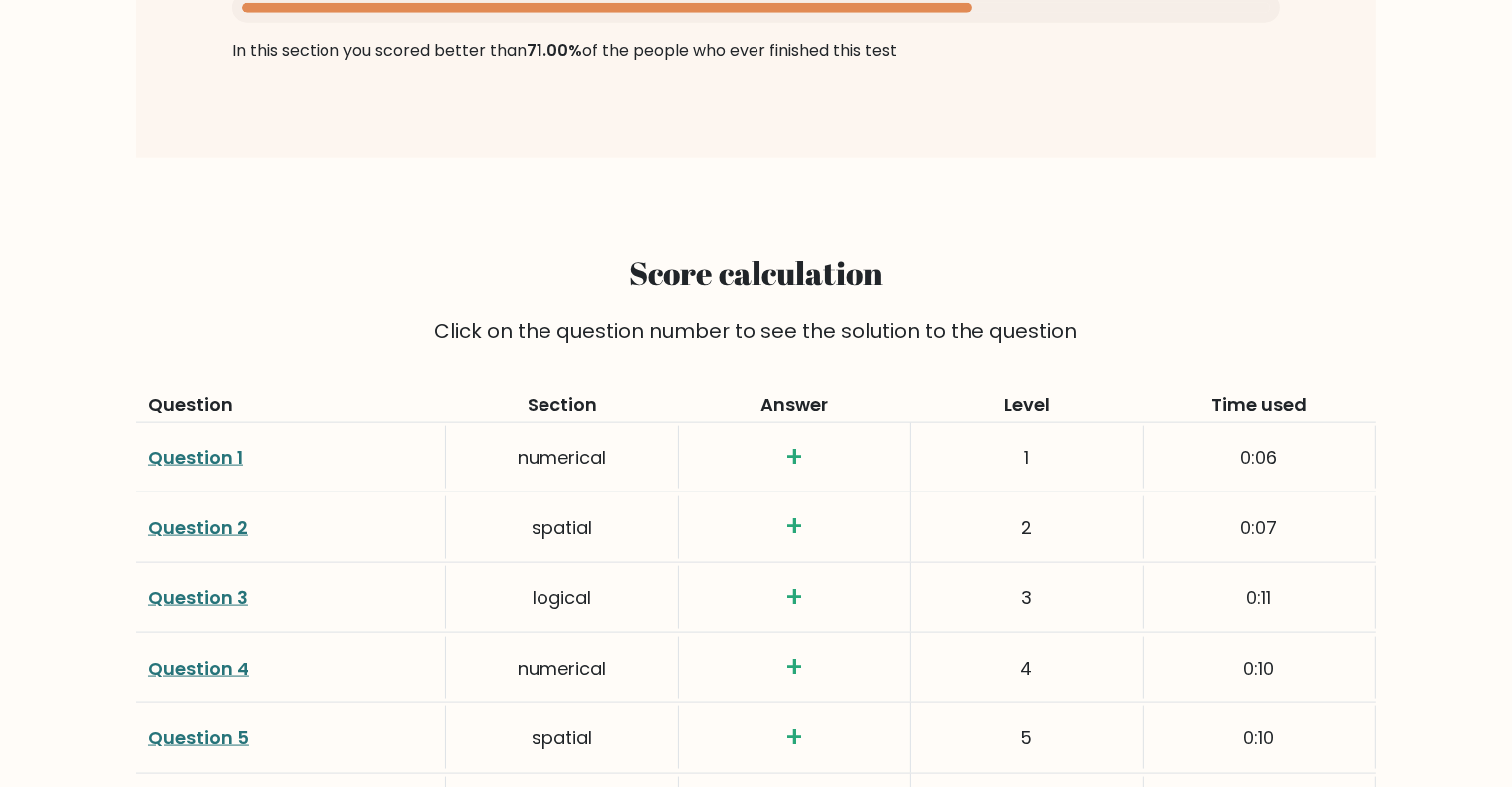 click on "Question 1" at bounding box center (291, 457) 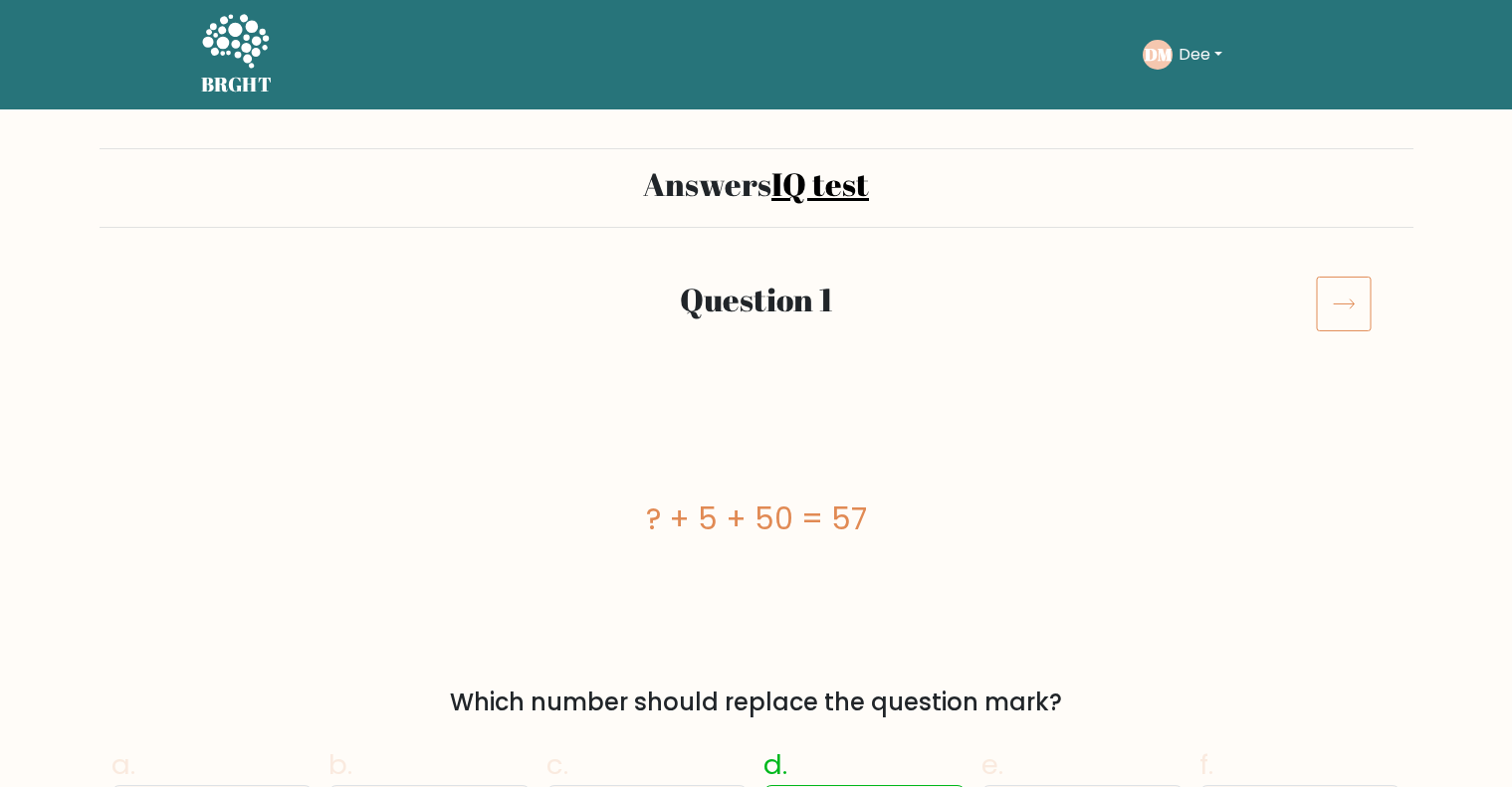 scroll, scrollTop: 0, scrollLeft: 0, axis: both 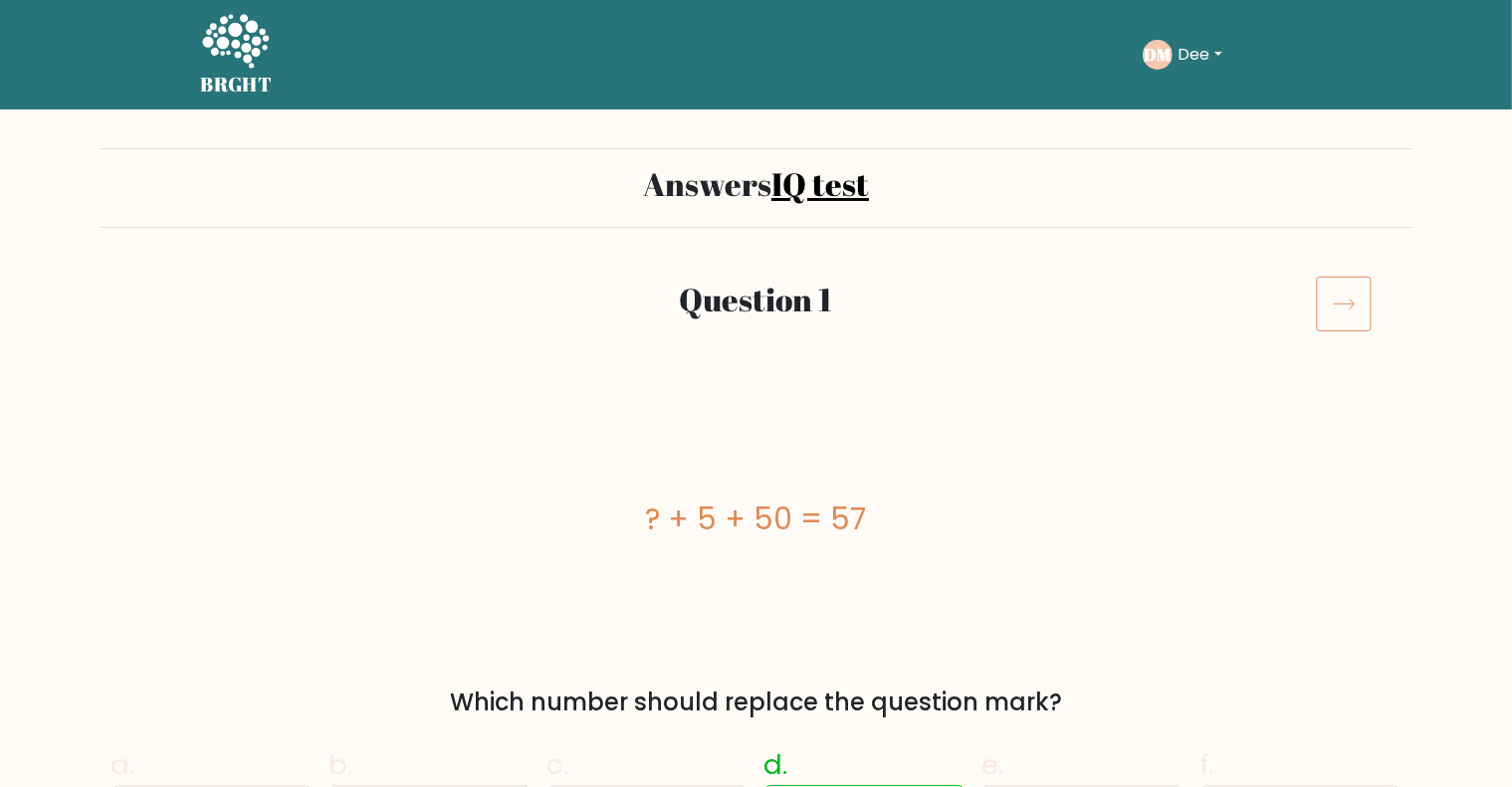 click 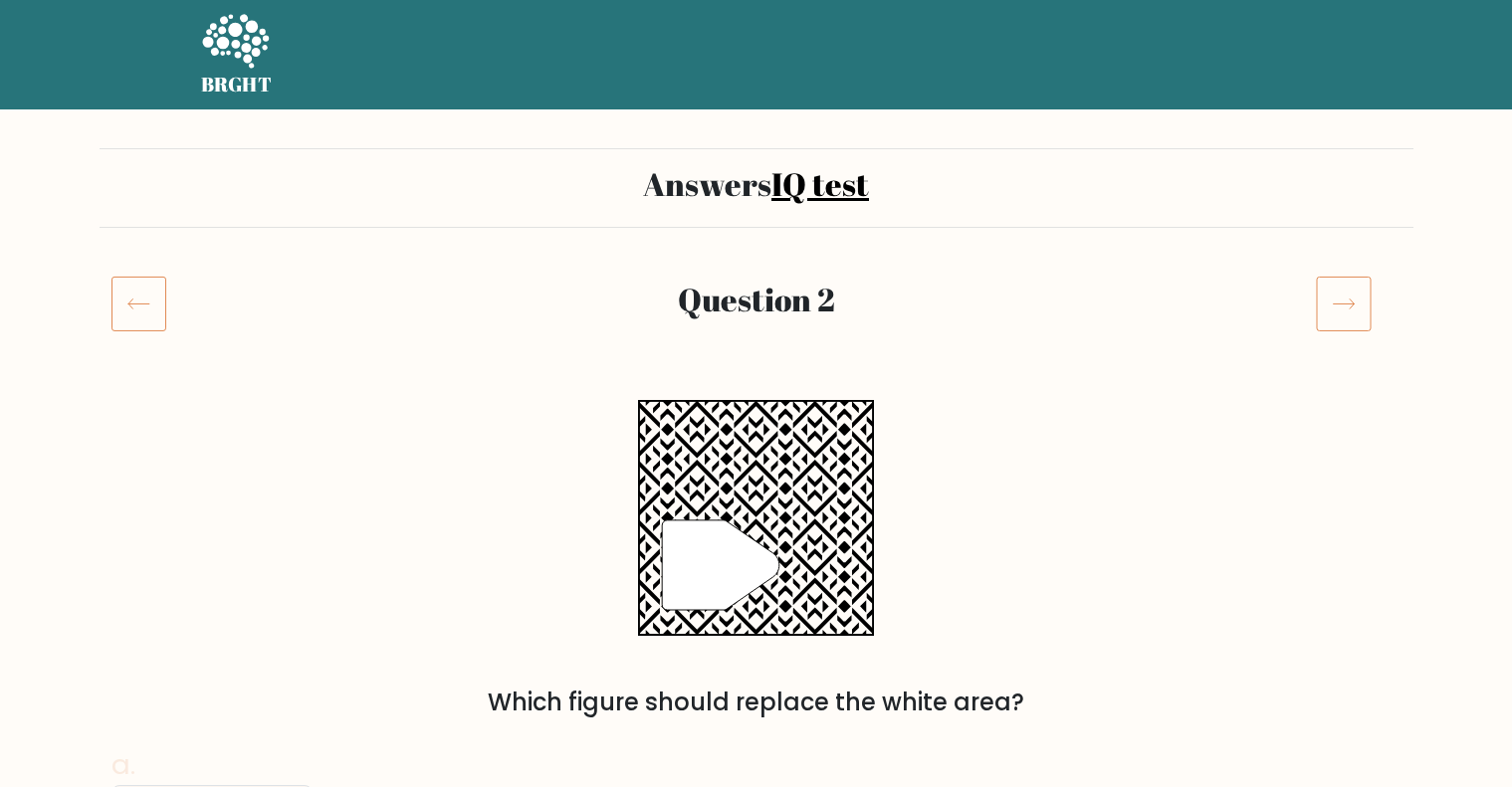 scroll, scrollTop: 0, scrollLeft: 0, axis: both 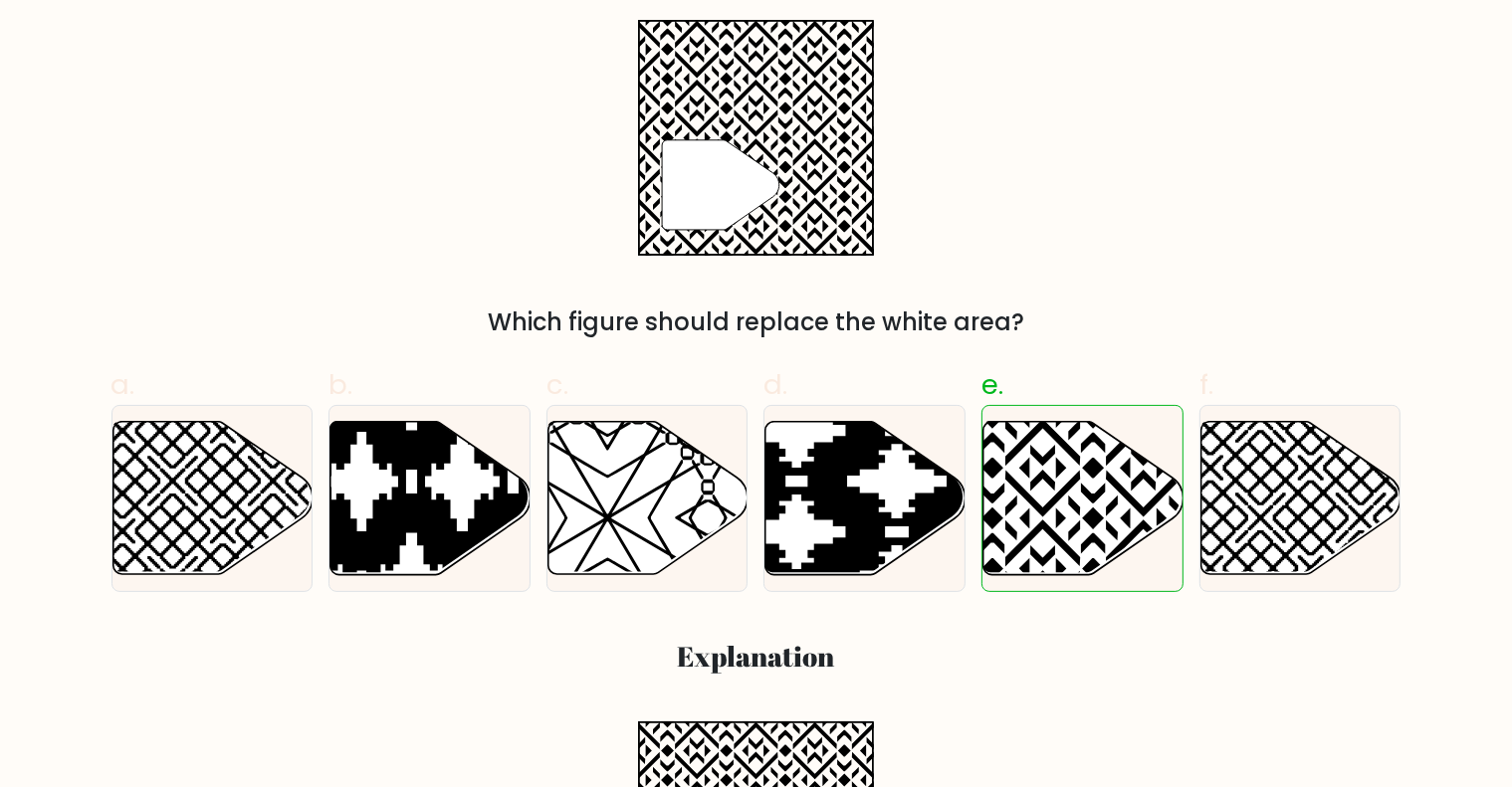 drag, startPoint x: 1528, startPoint y: 175, endPoint x: 1528, endPoint y: 305, distance: 130 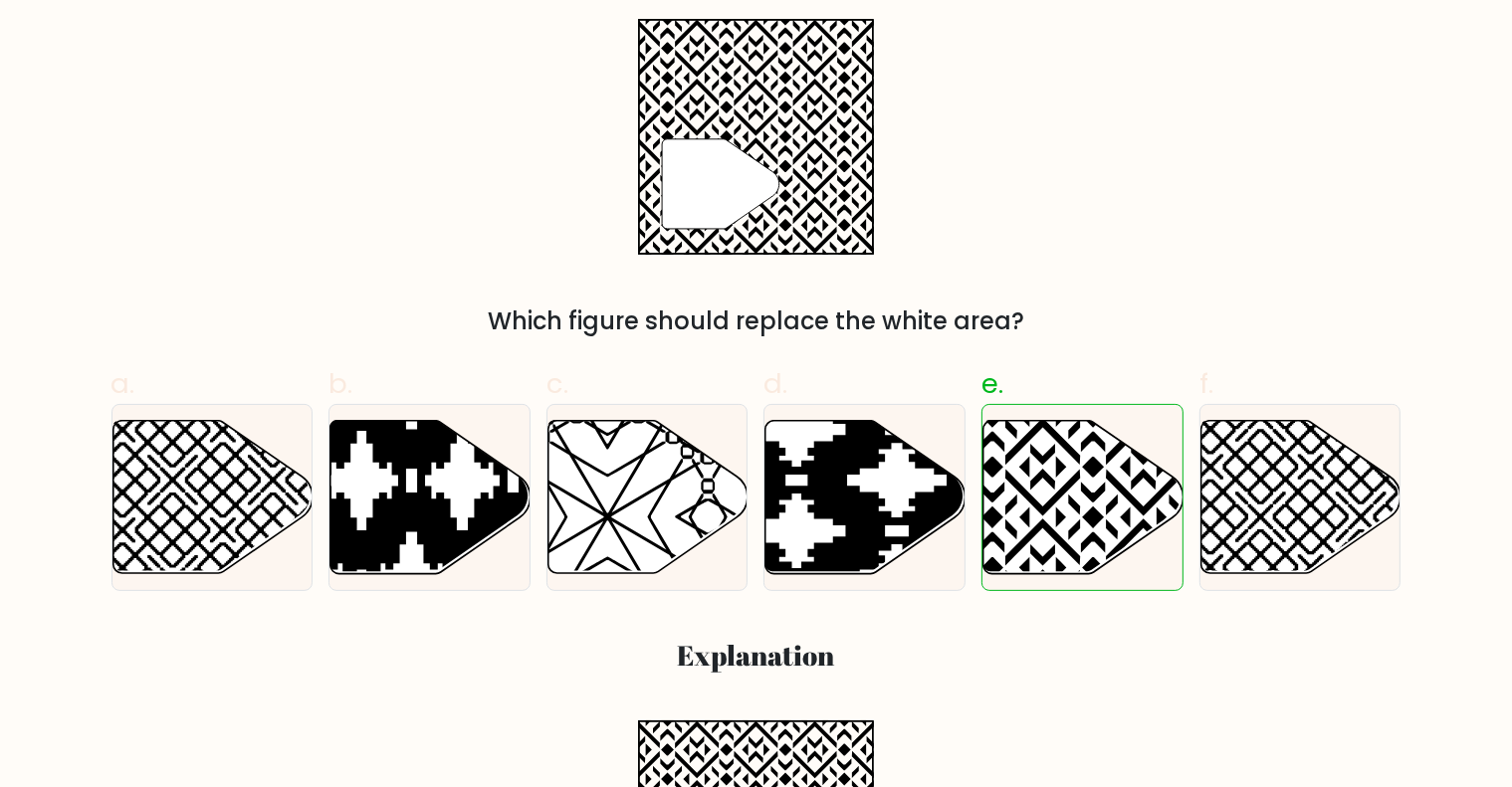 click on "BRGHT
BRGHT
Answers  IQ test
Question 2
"
a." at bounding box center [756, 1720] 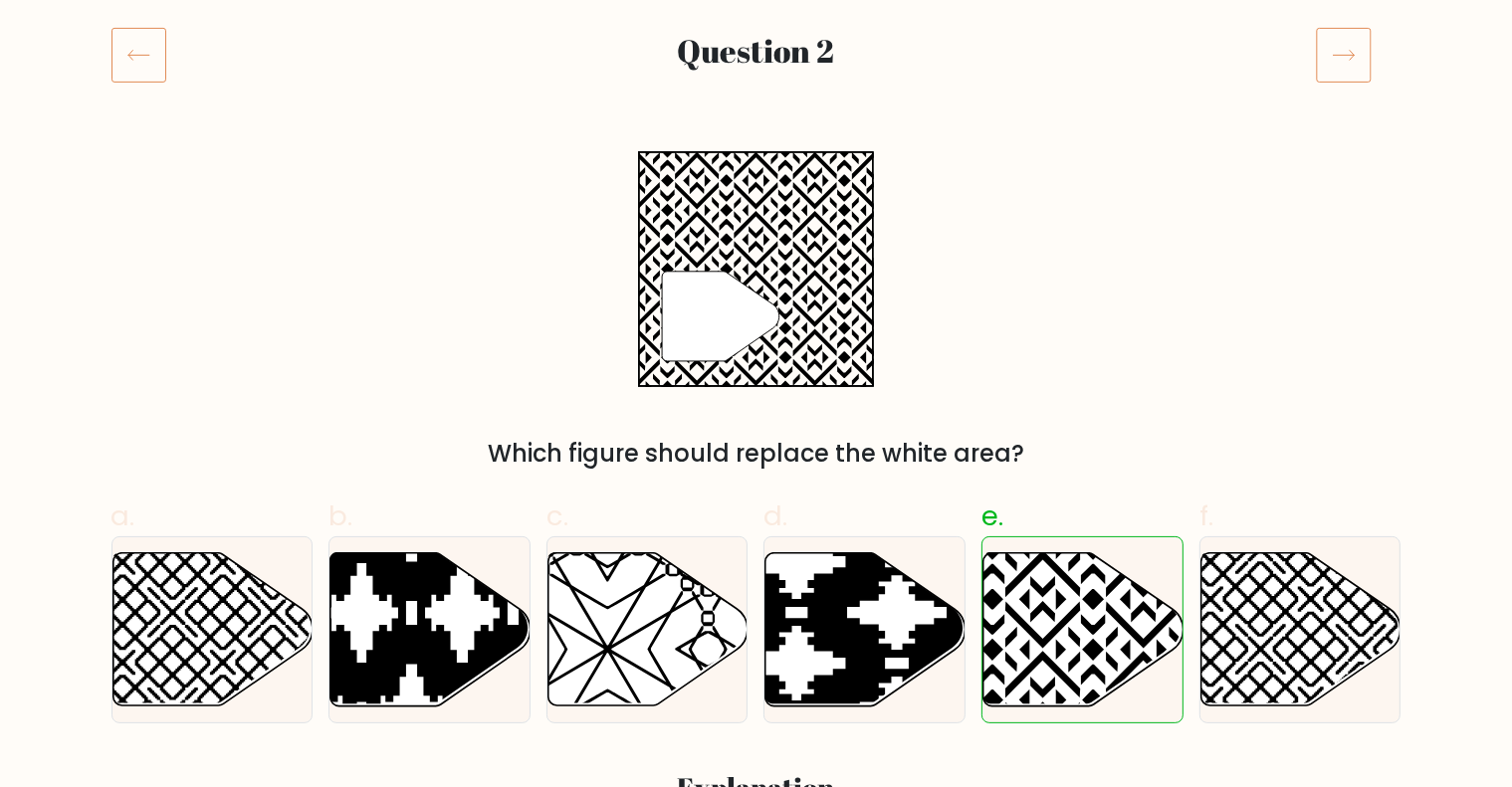 scroll, scrollTop: 0, scrollLeft: 0, axis: both 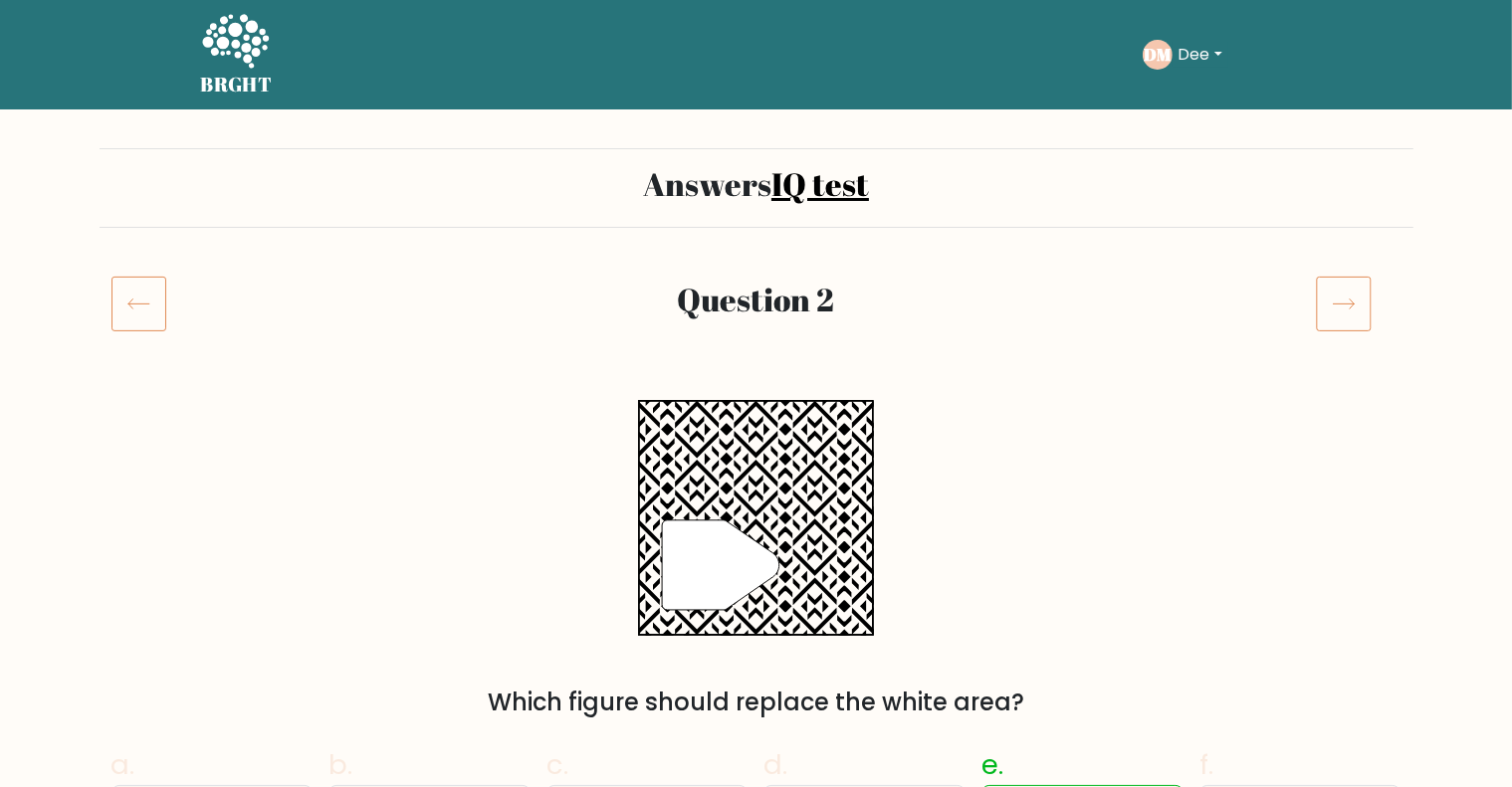 click 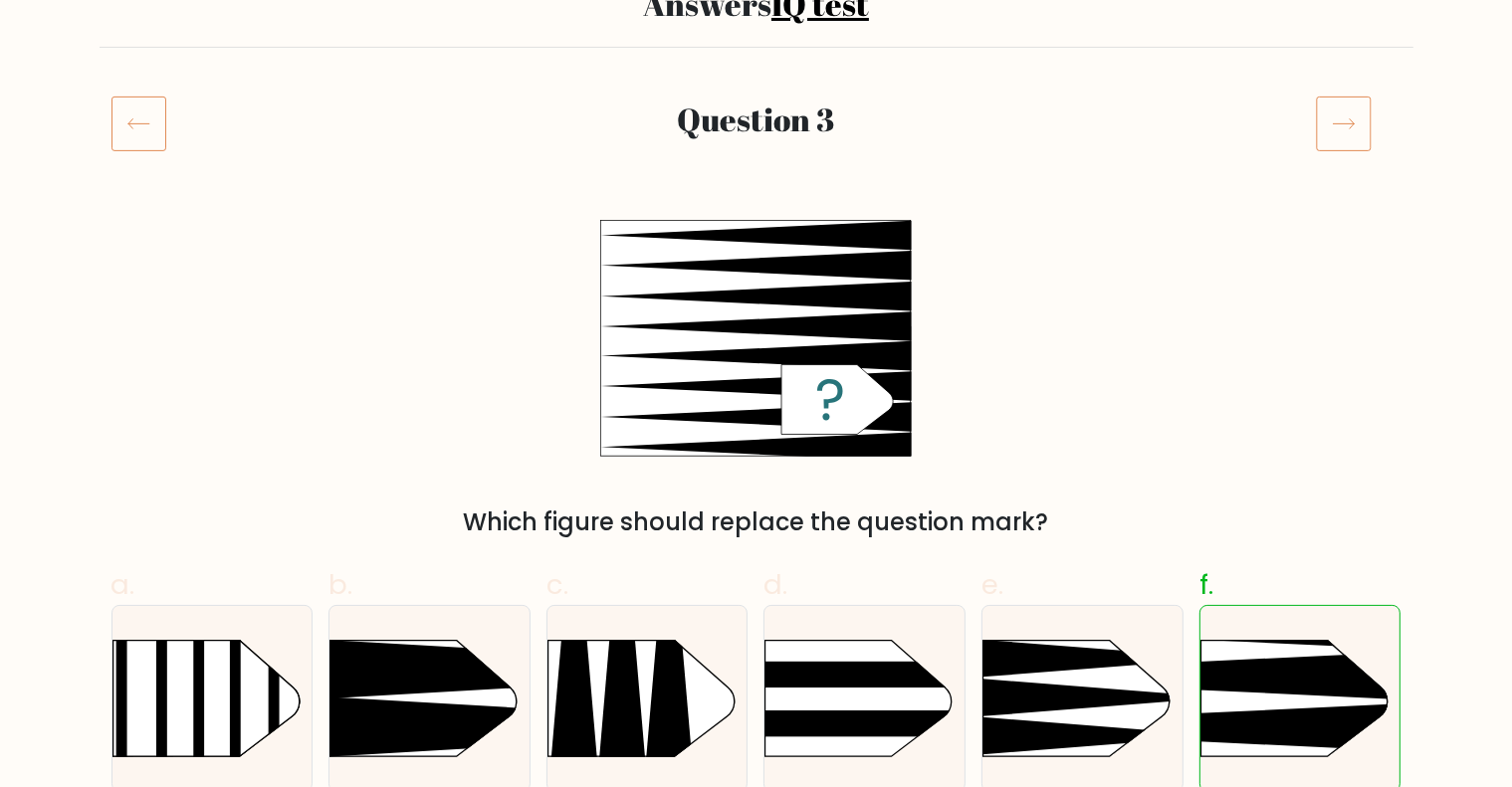 scroll, scrollTop: 147, scrollLeft: 0, axis: vertical 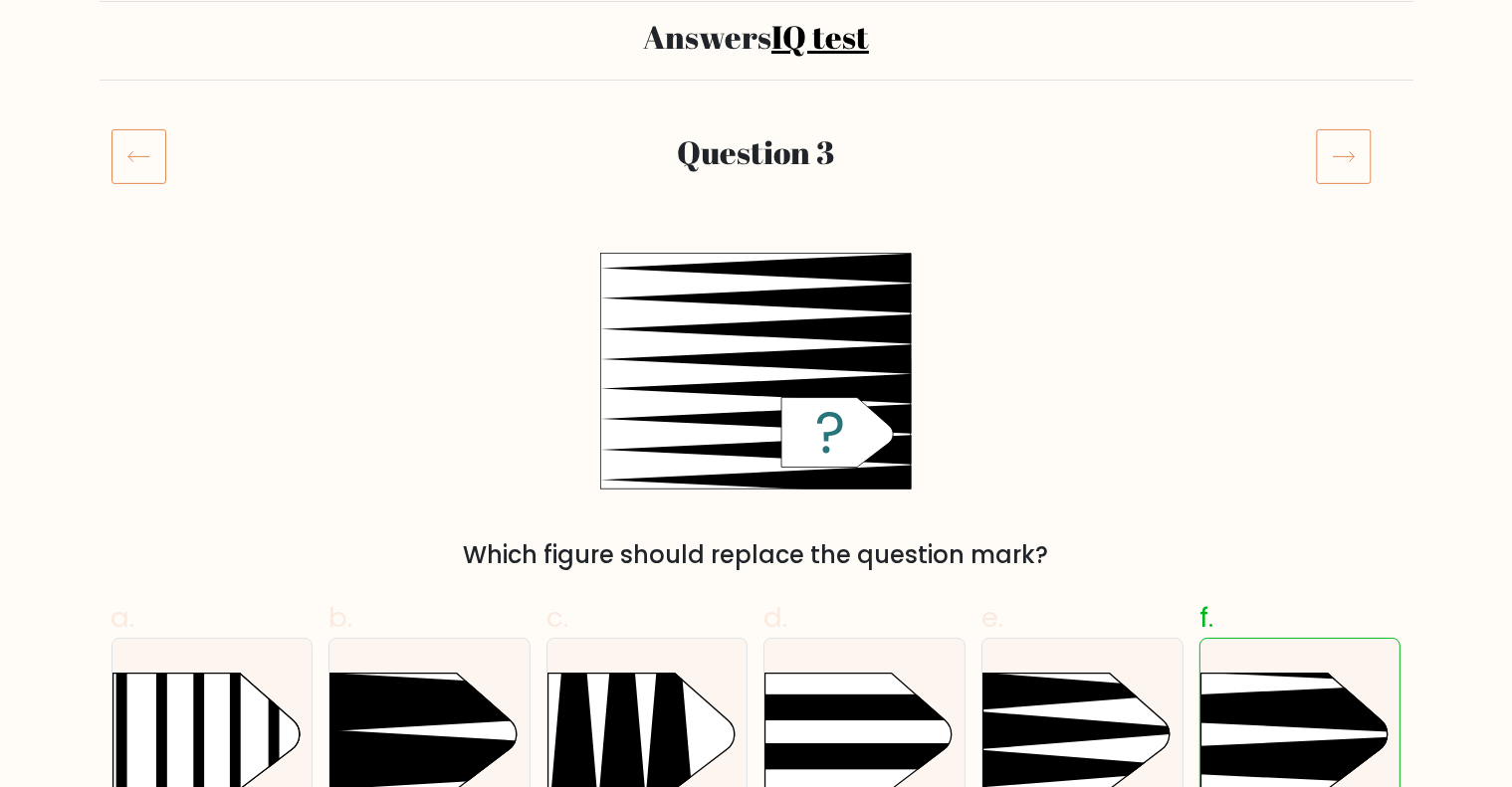 click 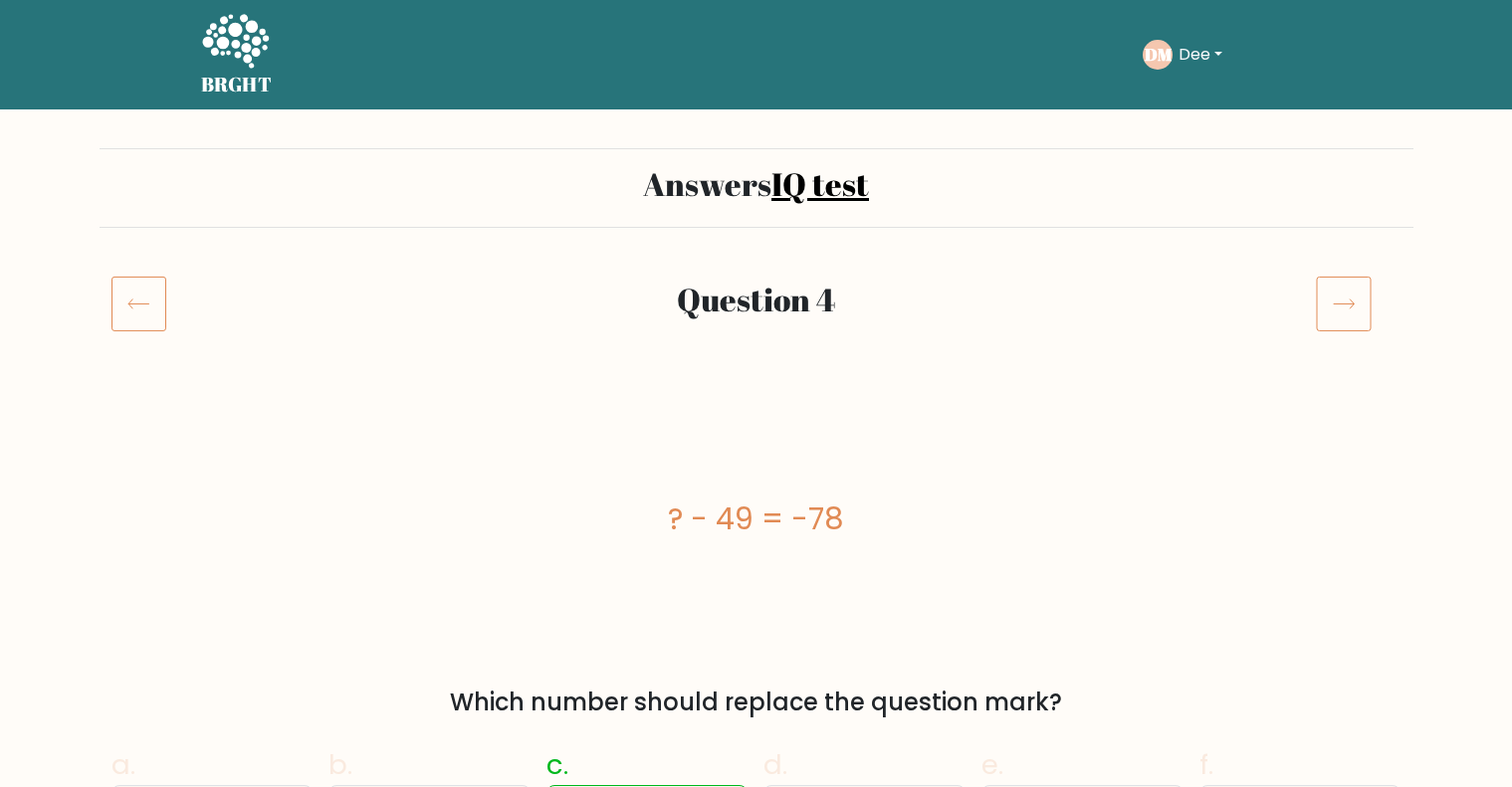 scroll, scrollTop: 0, scrollLeft: 0, axis: both 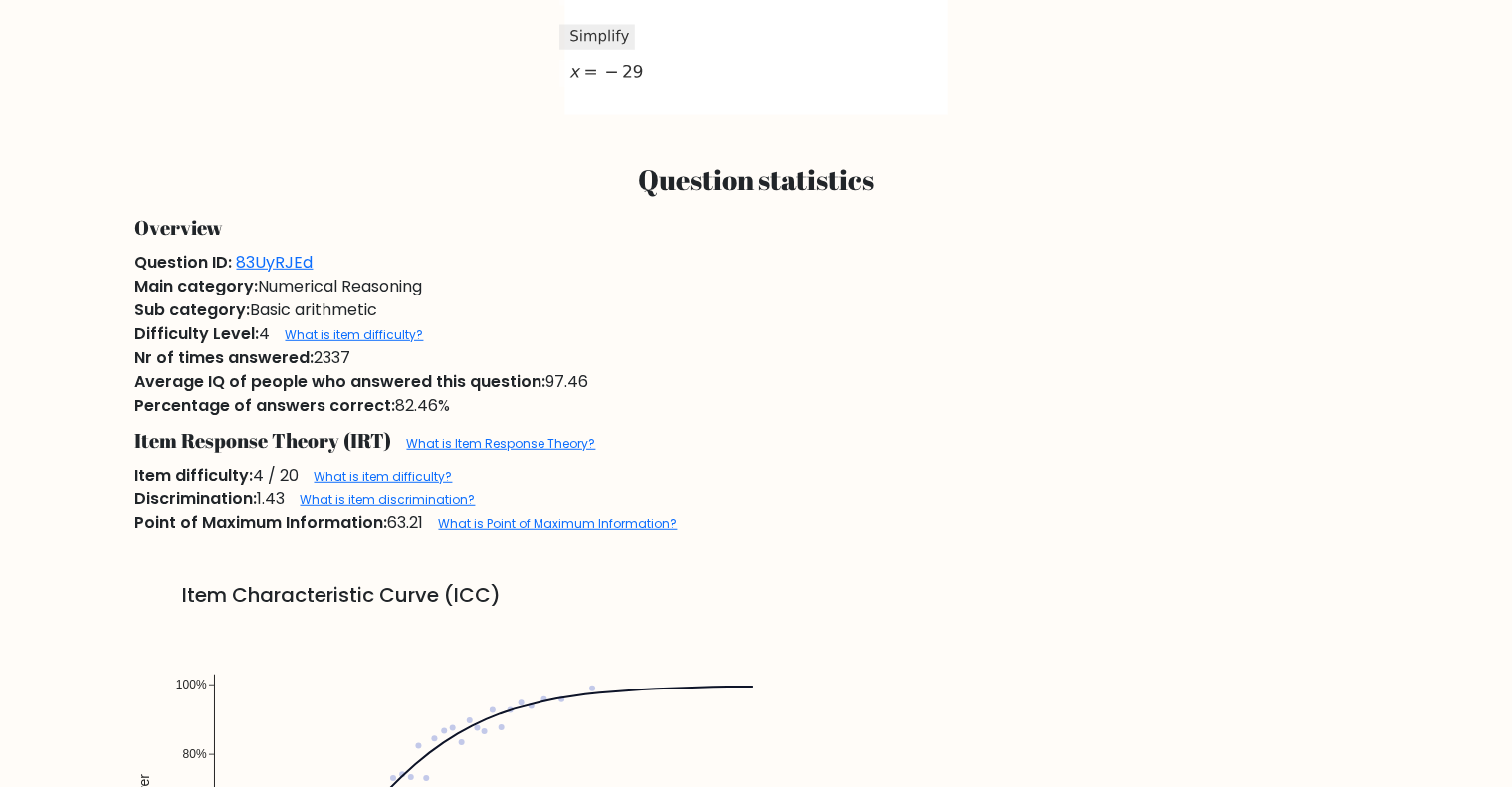 drag, startPoint x: 1528, startPoint y: 107, endPoint x: 1528, endPoint y: 313, distance: 206 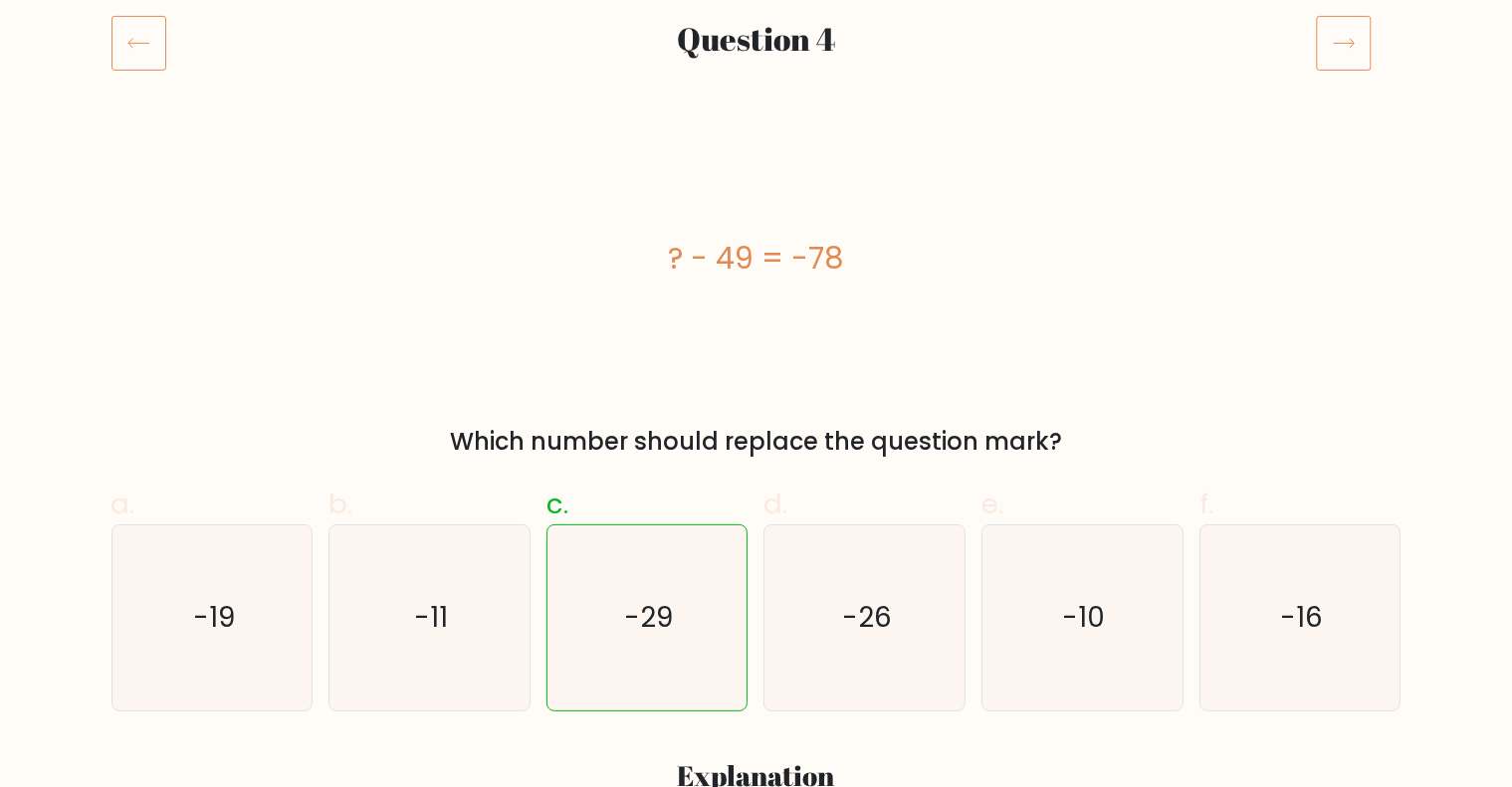 scroll, scrollTop: 144, scrollLeft: 0, axis: vertical 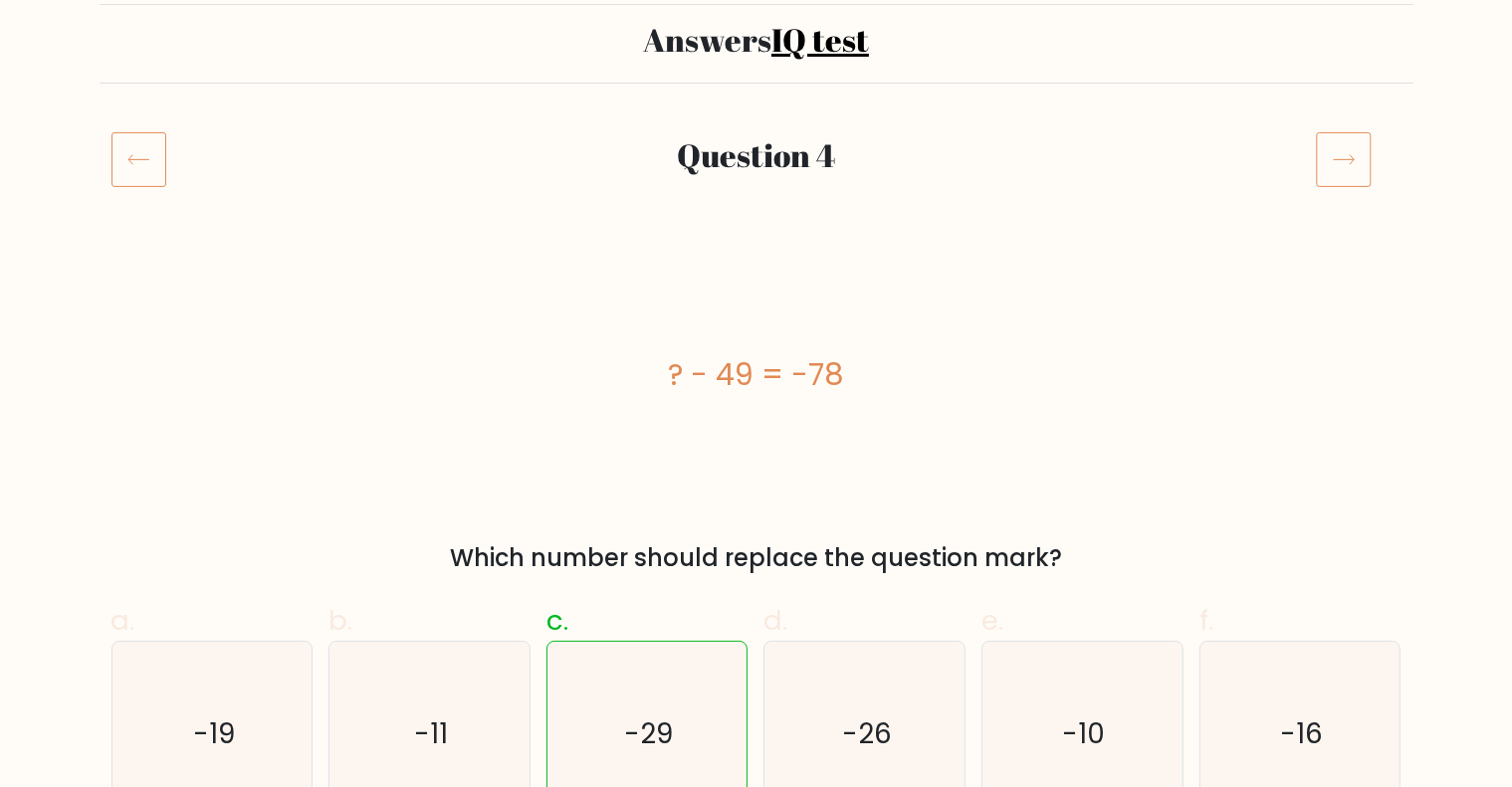 click 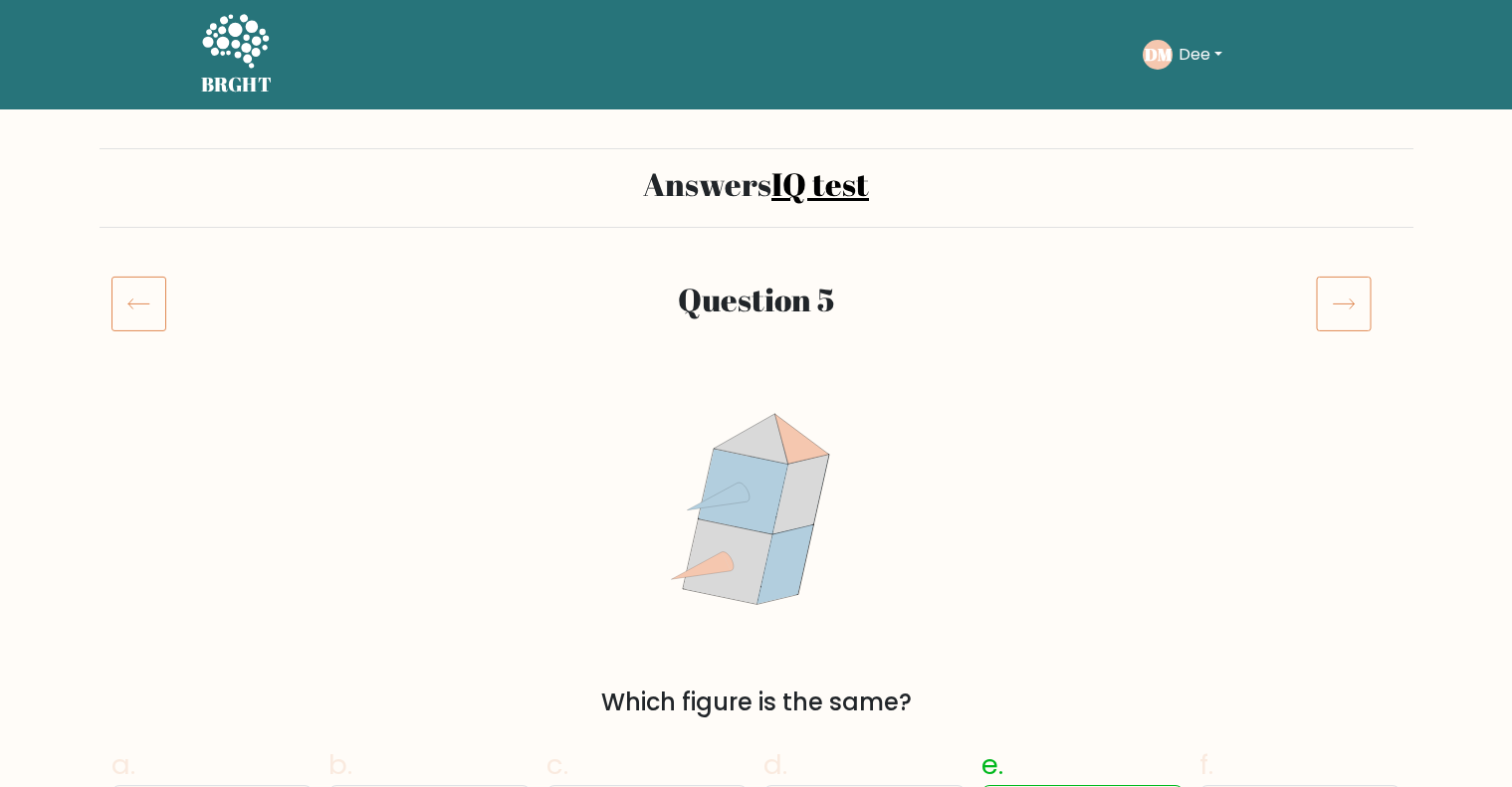 scroll, scrollTop: 0, scrollLeft: 0, axis: both 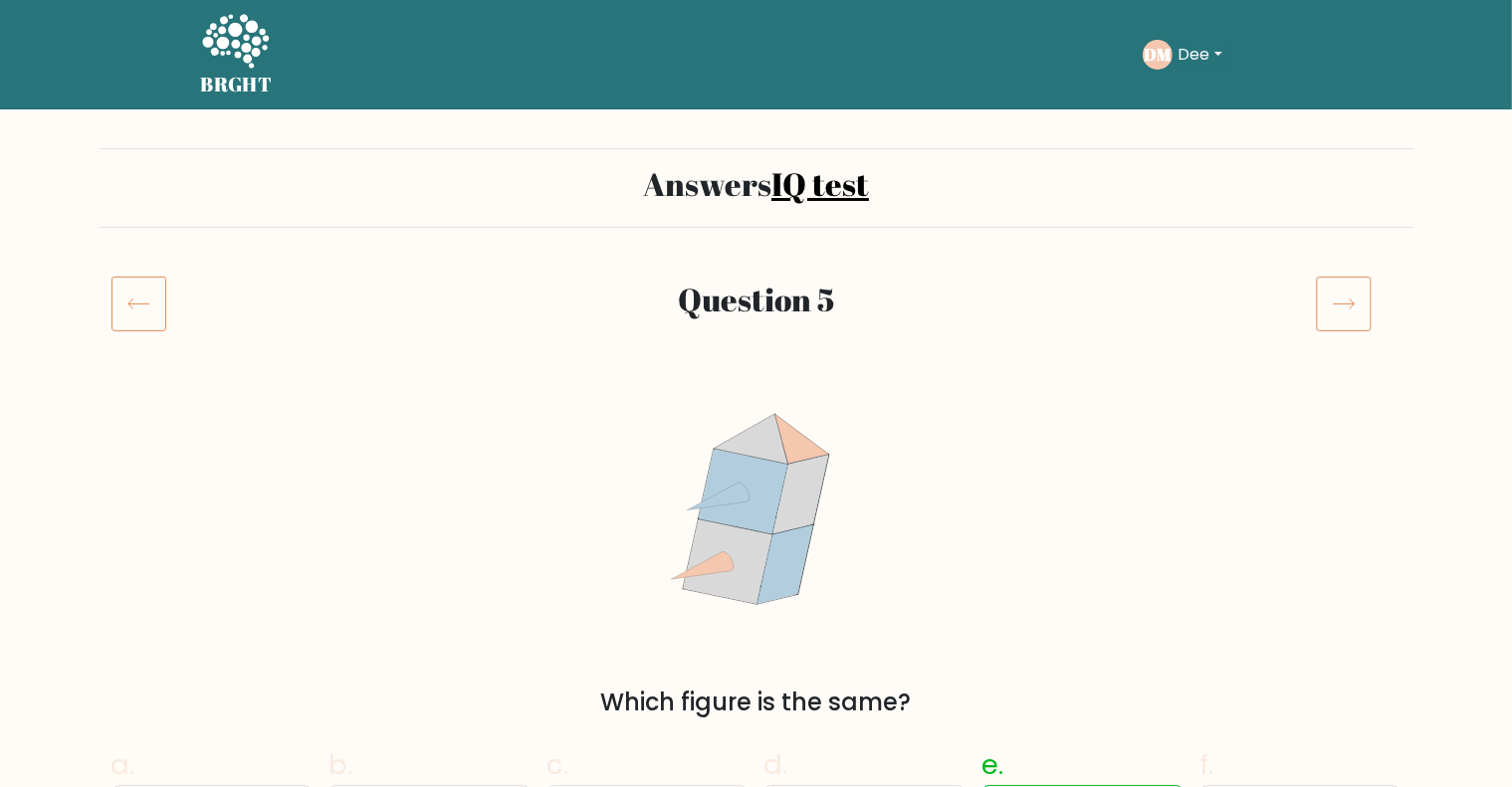 click 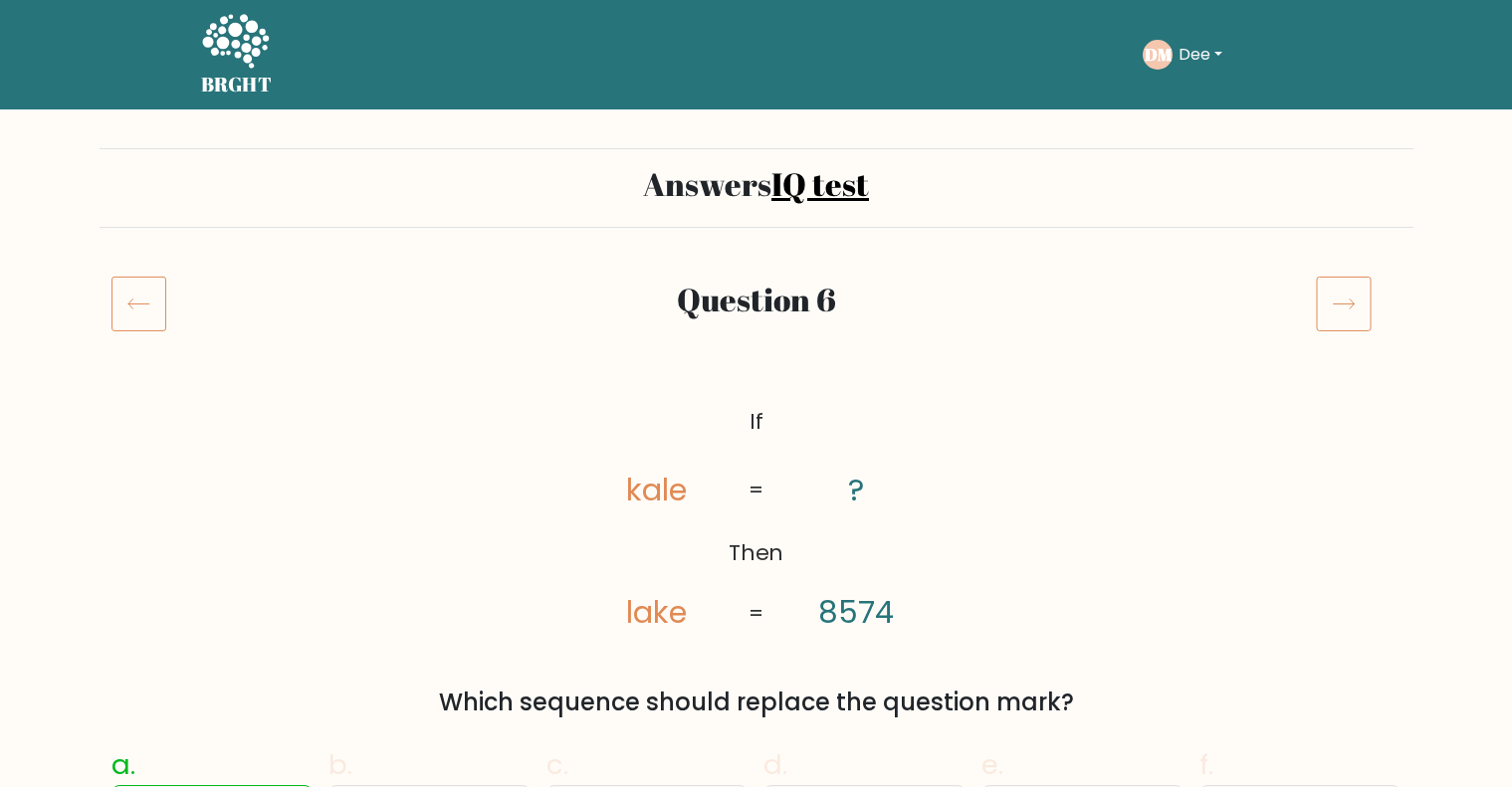 scroll, scrollTop: 0, scrollLeft: 0, axis: both 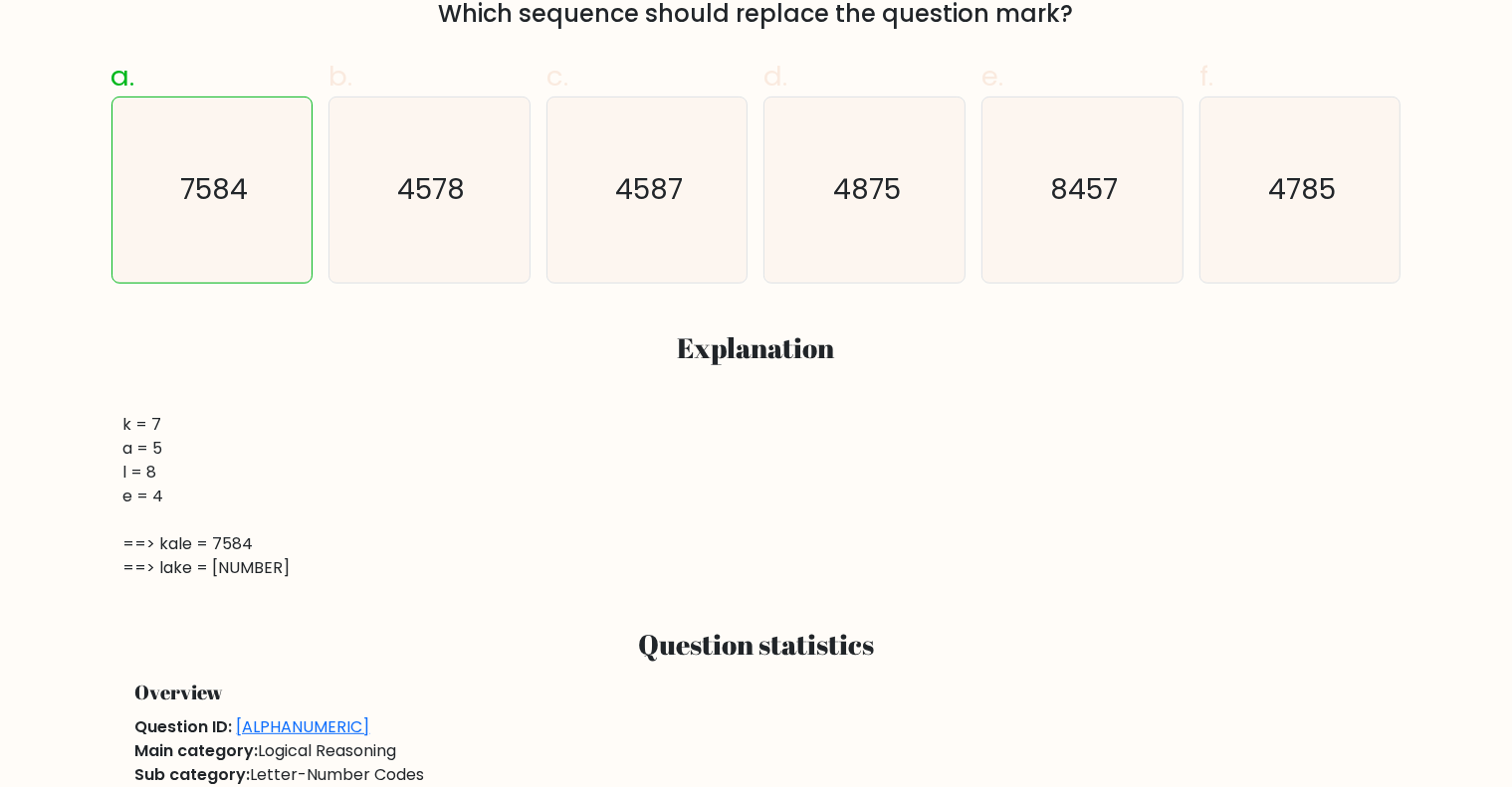drag, startPoint x: 1528, startPoint y: 191, endPoint x: 1528, endPoint y: 242, distance: 51 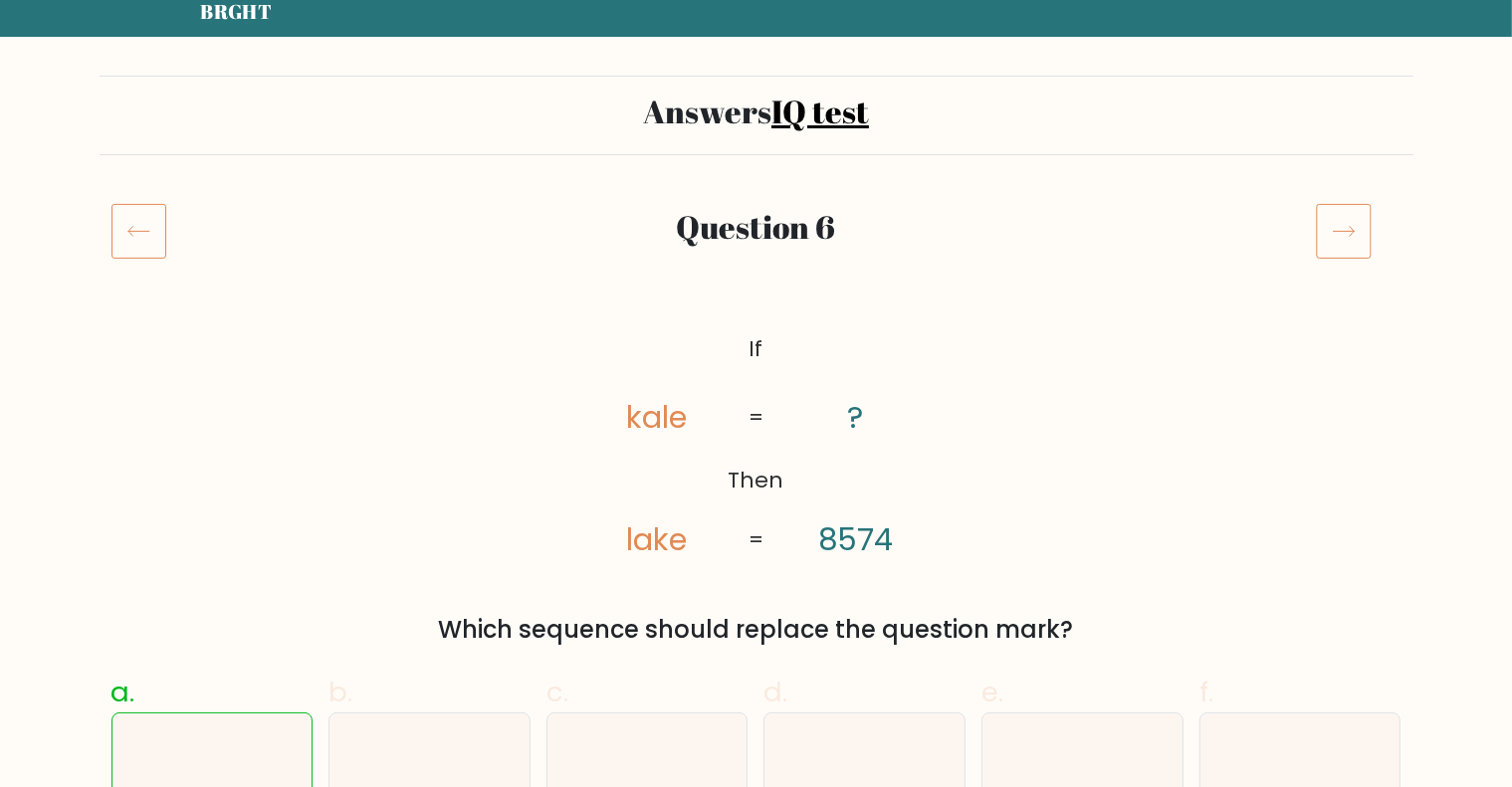scroll, scrollTop: 0, scrollLeft: 0, axis: both 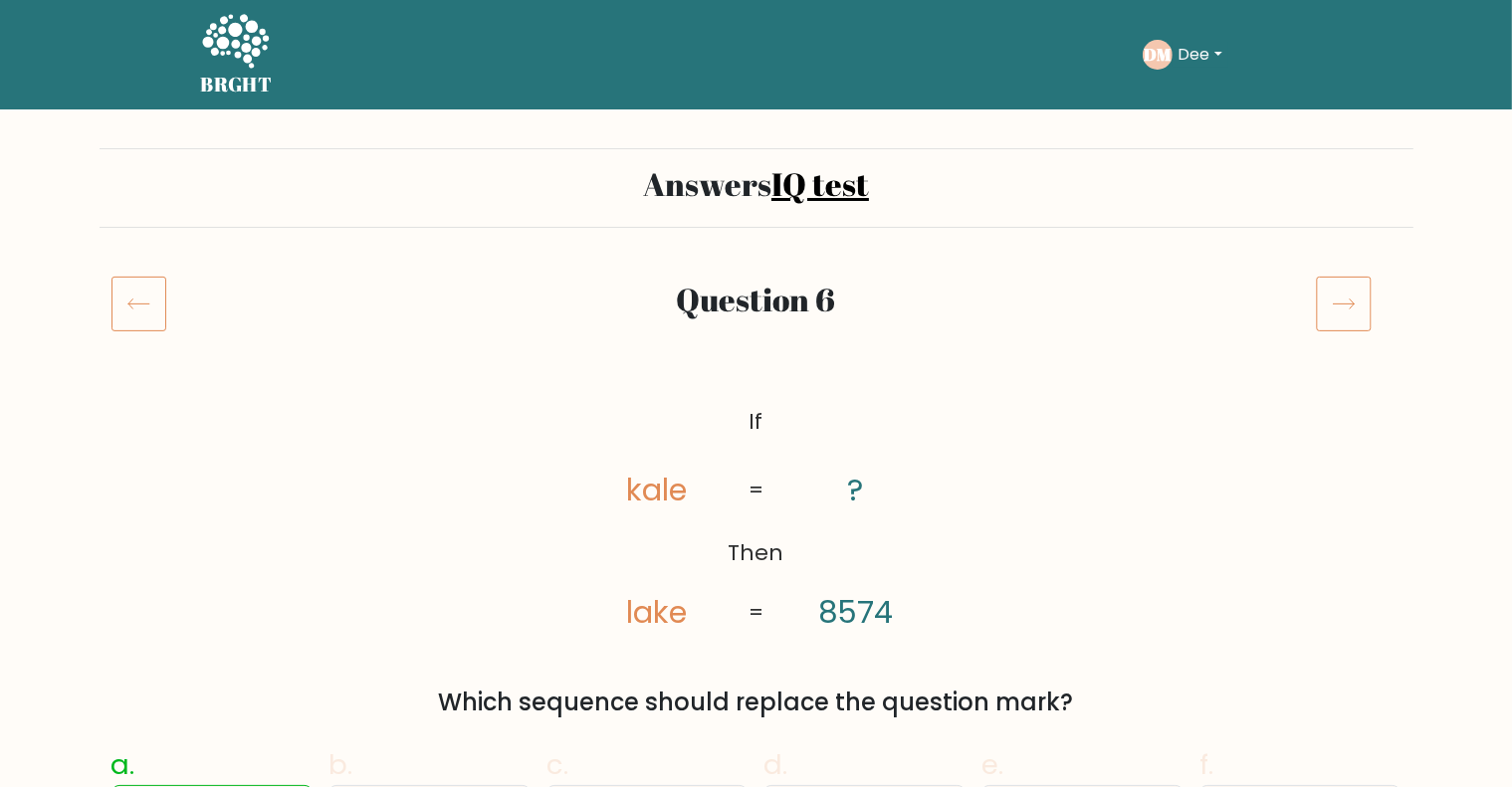 click 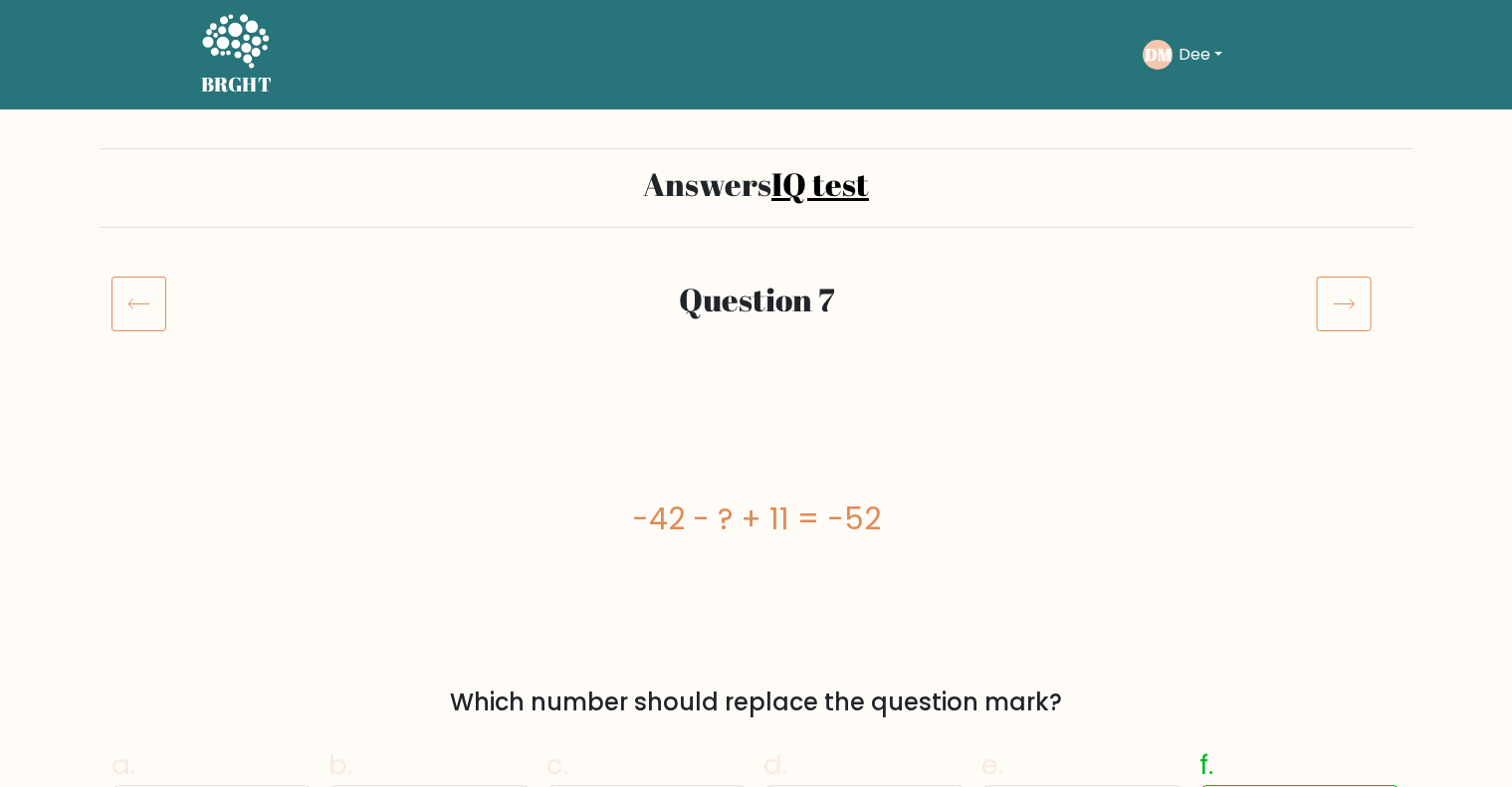 scroll, scrollTop: 0, scrollLeft: 0, axis: both 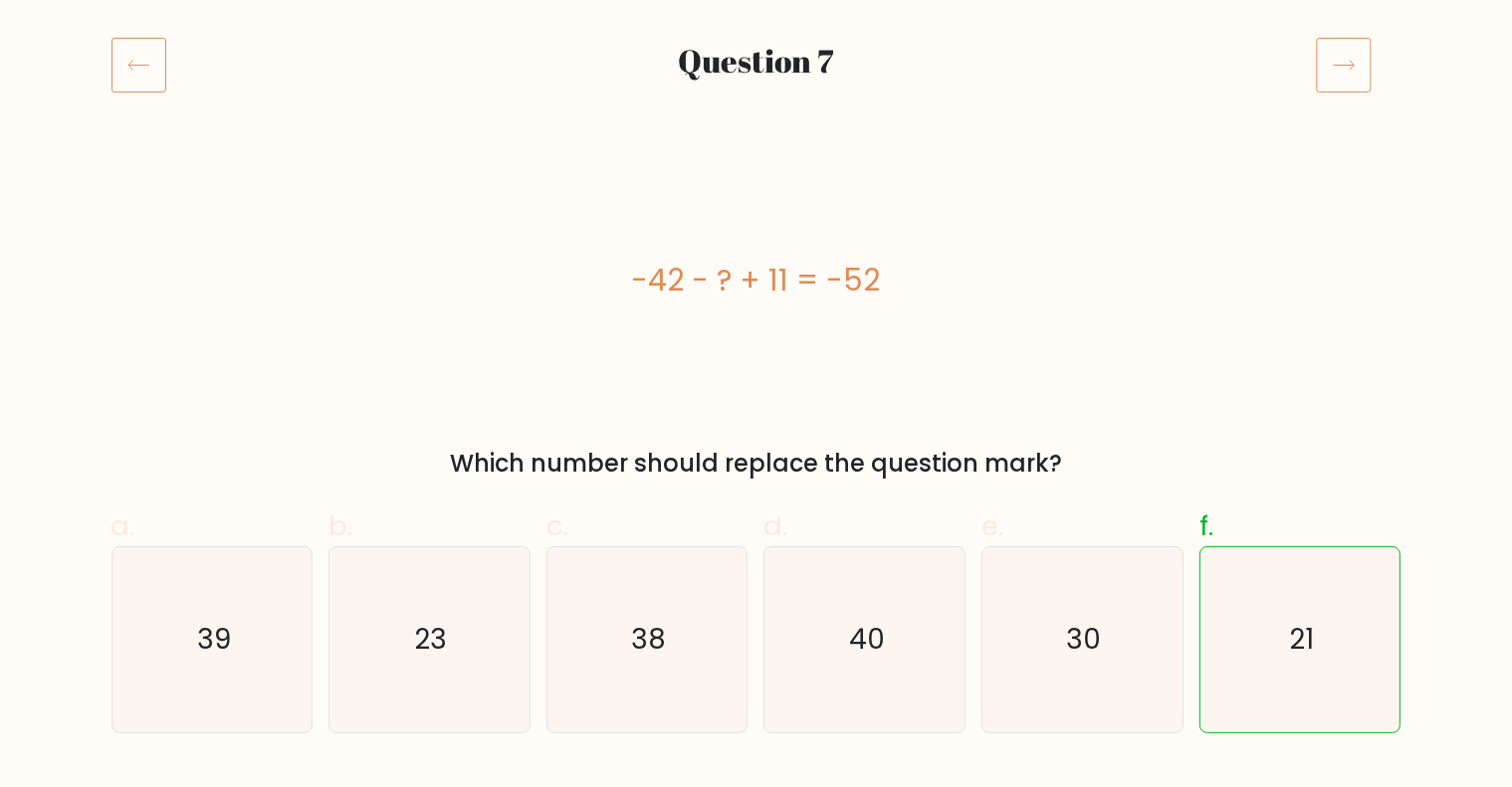 click 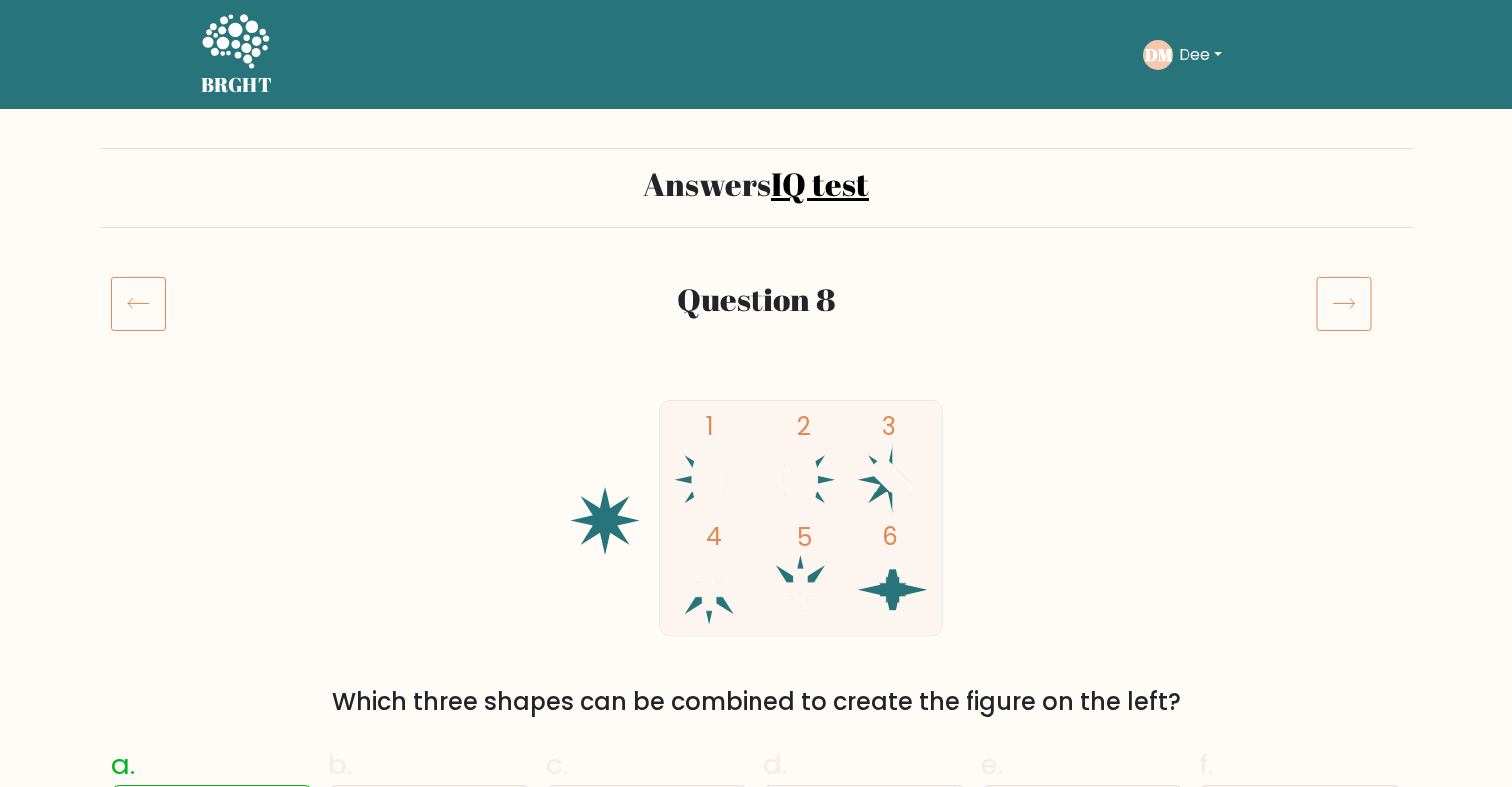 scroll, scrollTop: 0, scrollLeft: 0, axis: both 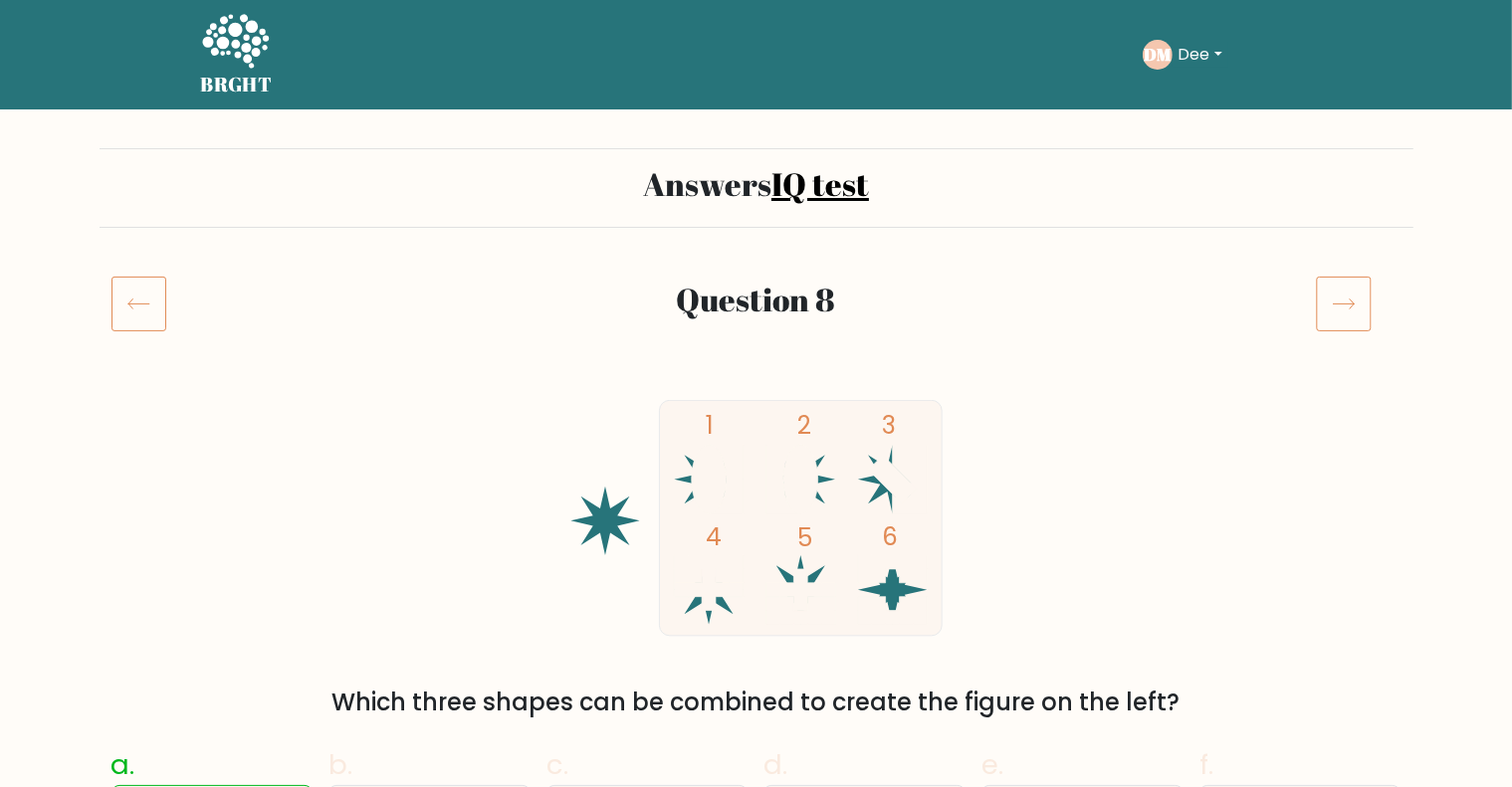 click 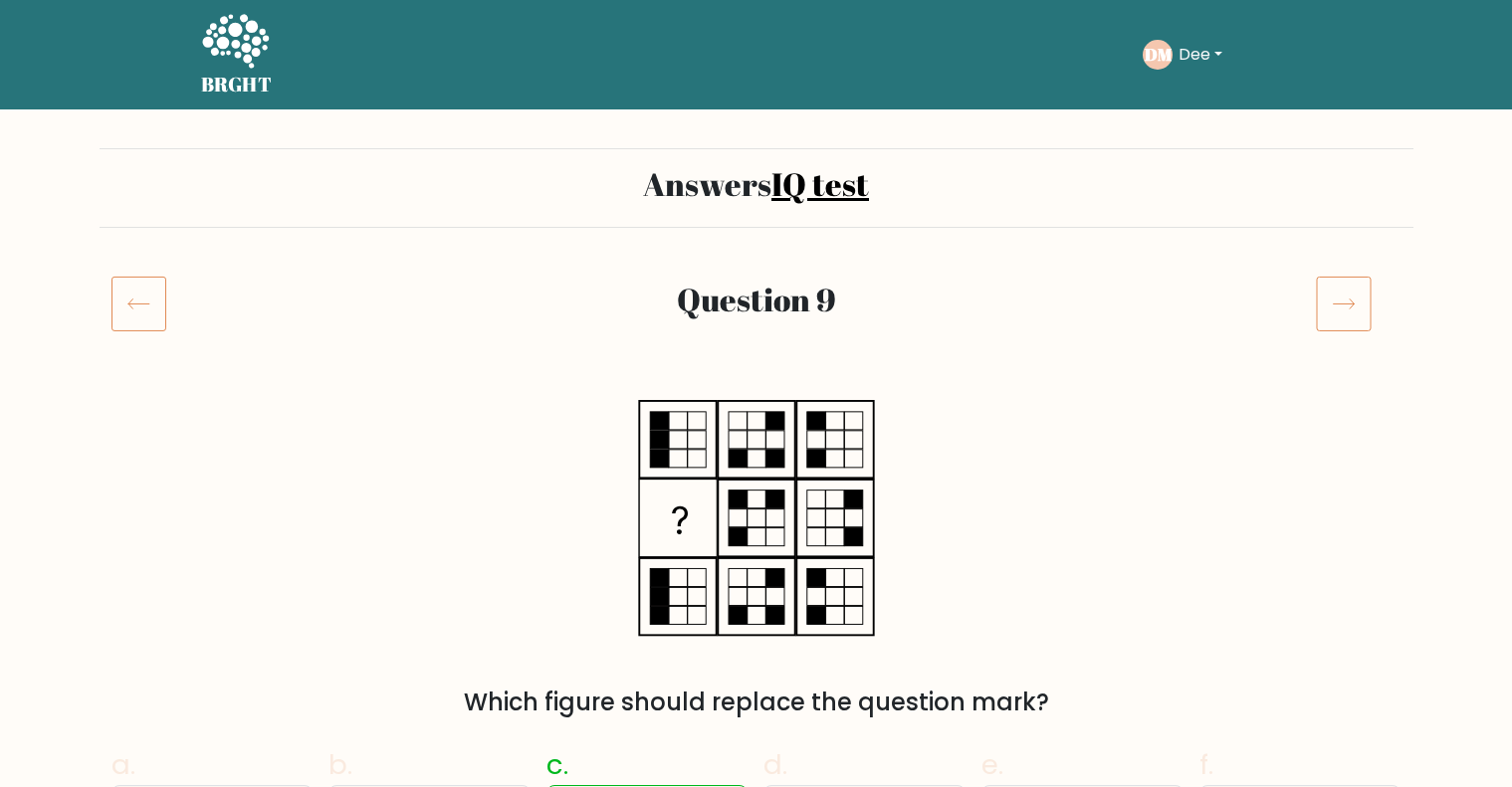 scroll, scrollTop: 0, scrollLeft: 0, axis: both 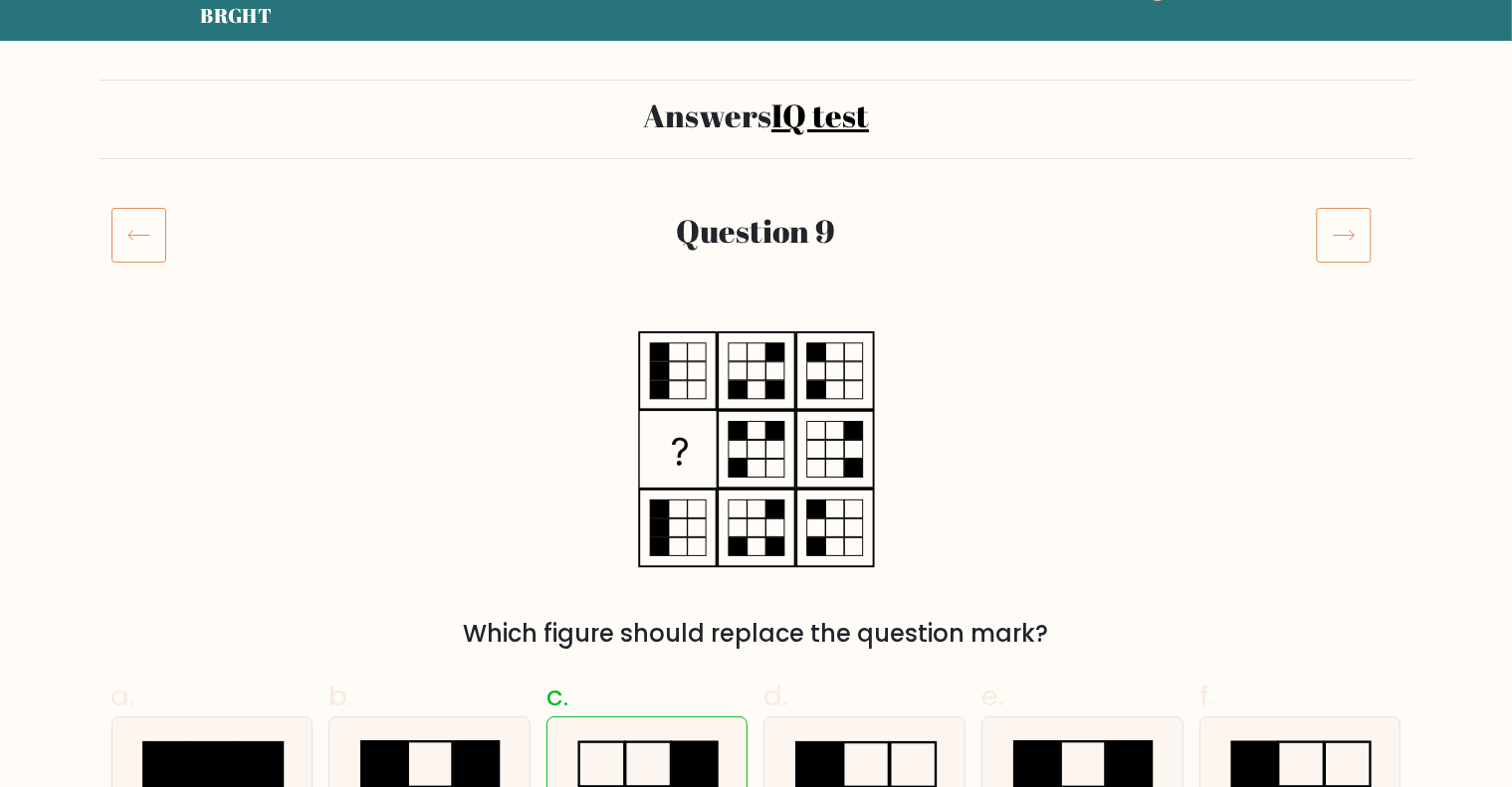 click 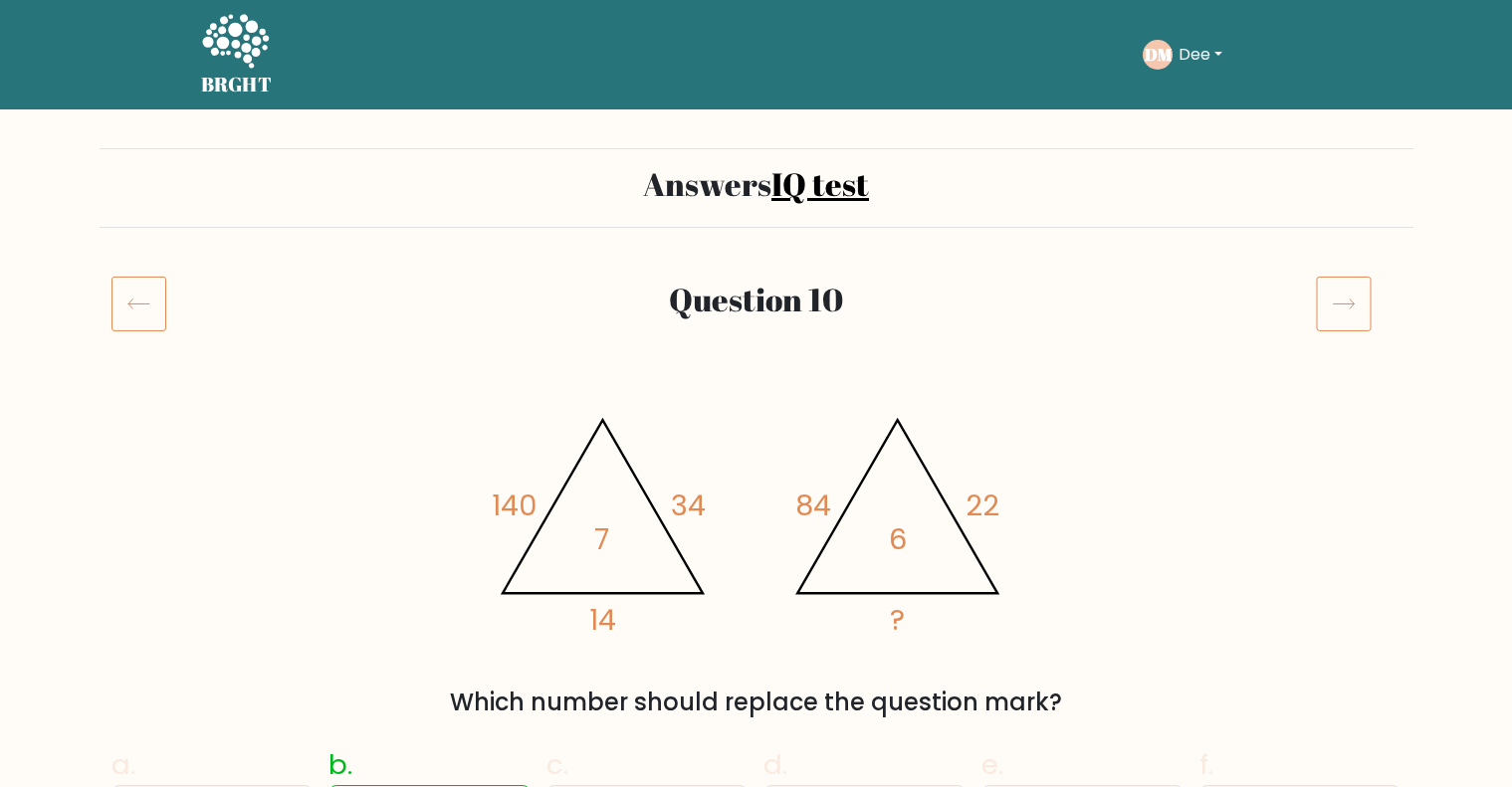 scroll, scrollTop: 0, scrollLeft: 0, axis: both 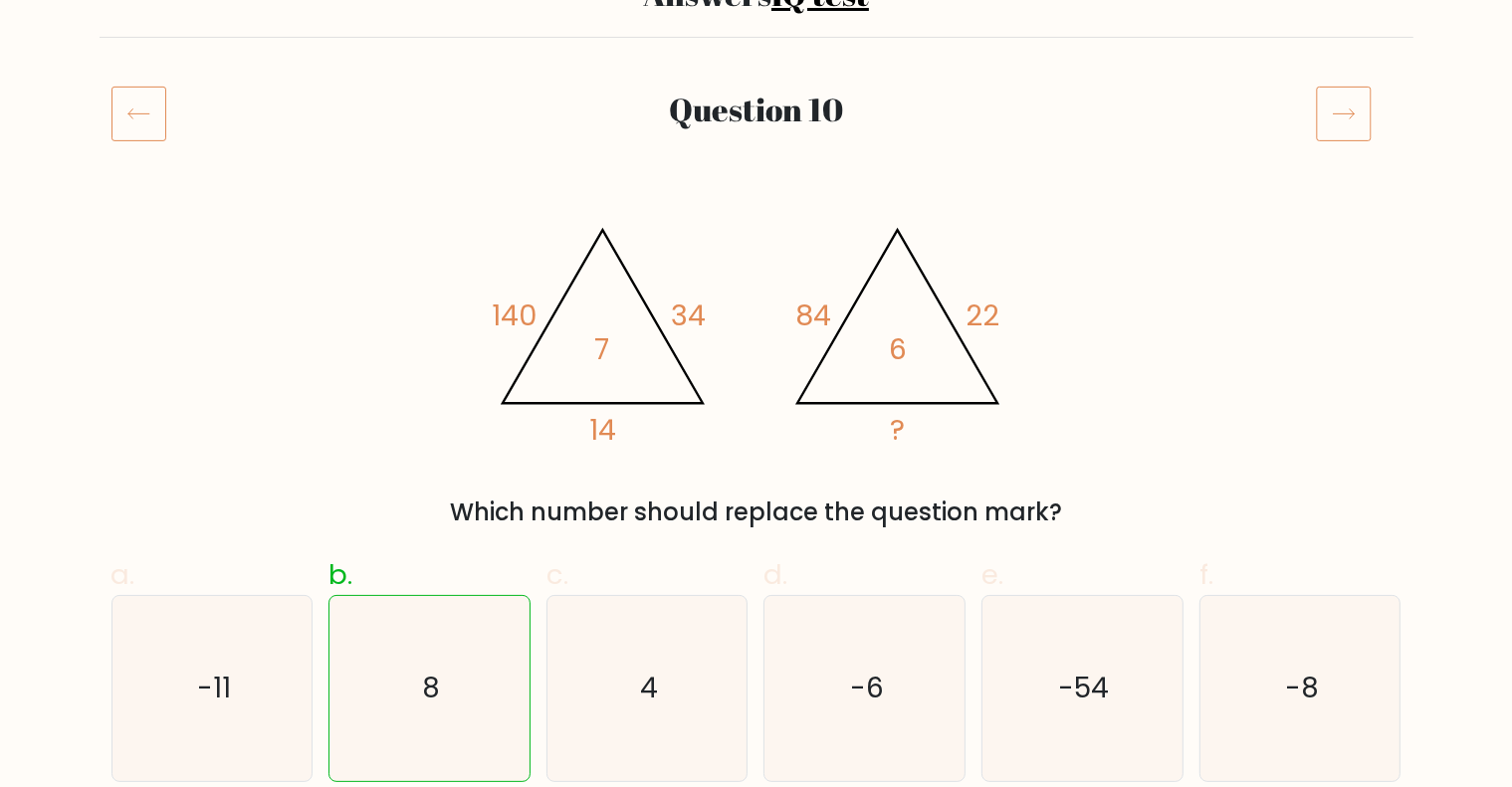 click 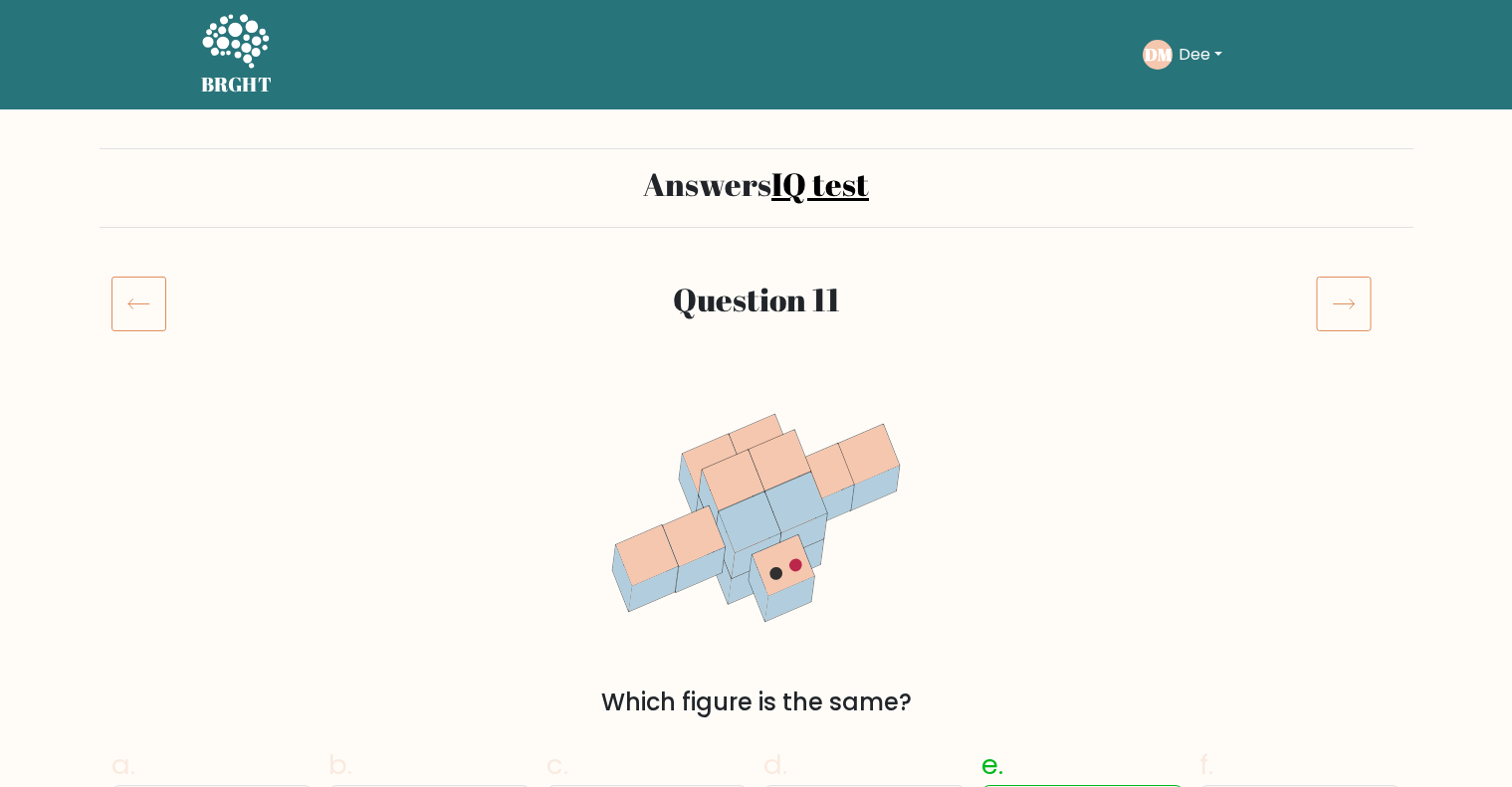 scroll, scrollTop: 0, scrollLeft: 0, axis: both 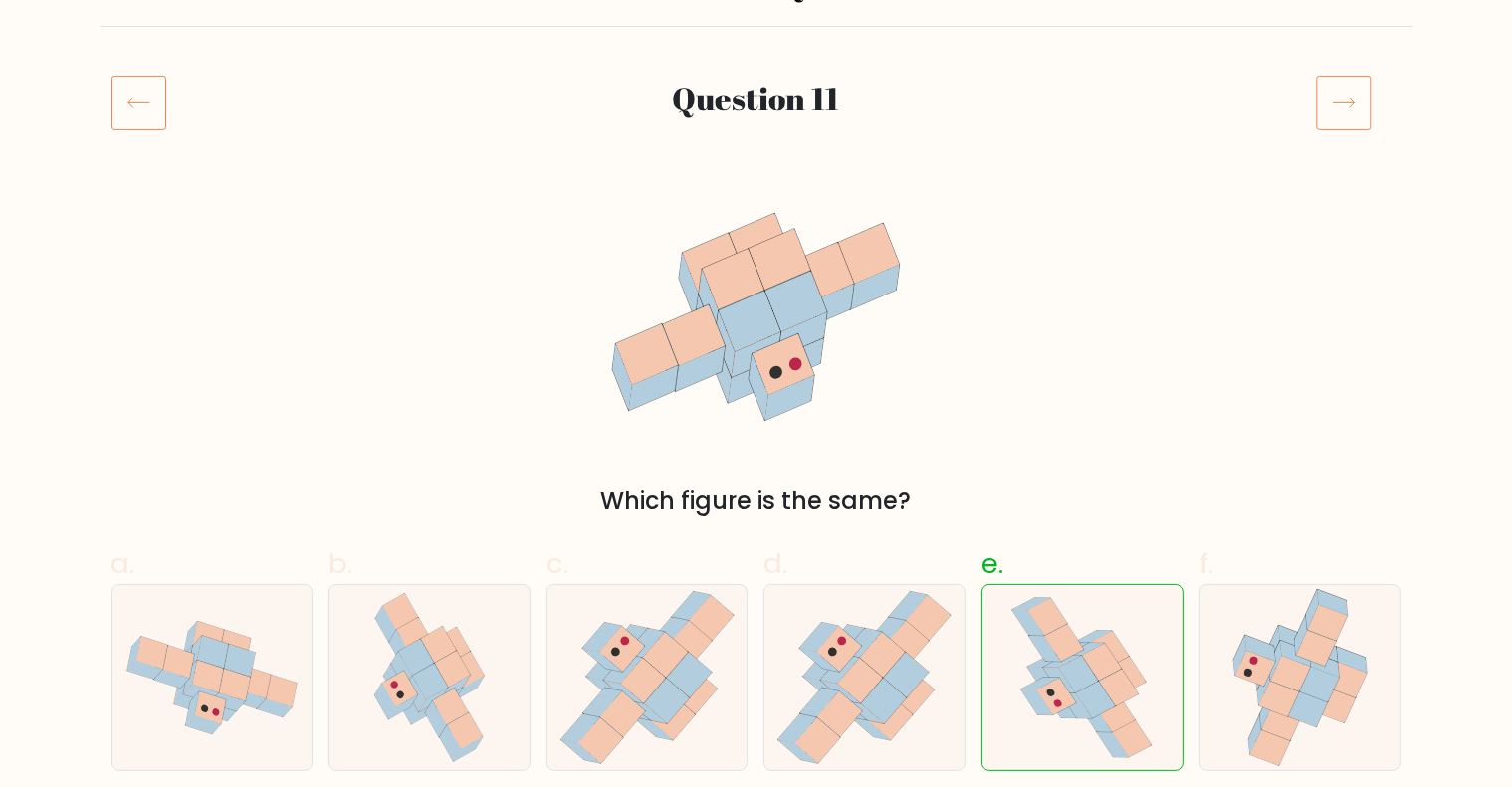 click 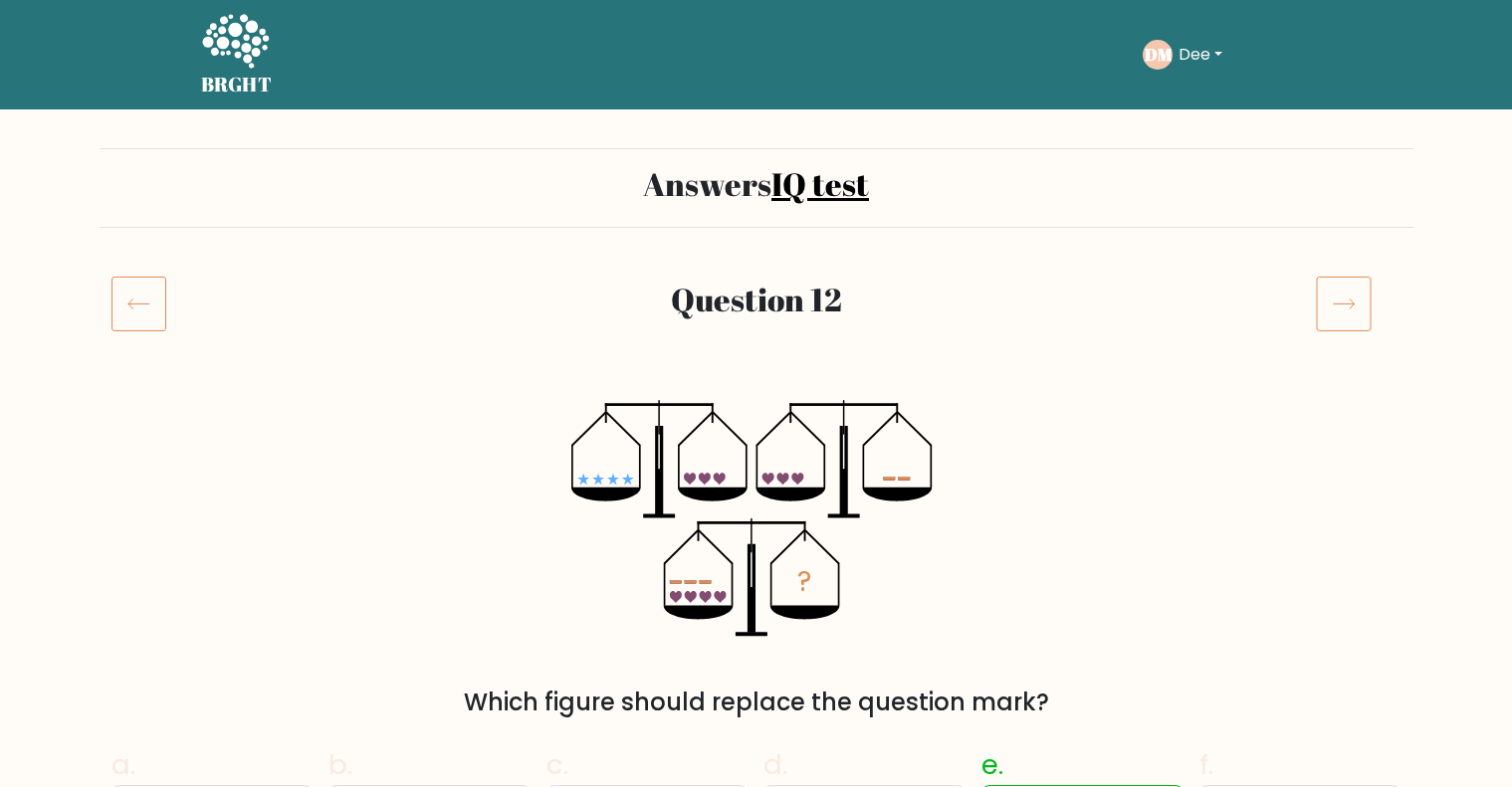 scroll, scrollTop: 0, scrollLeft: 0, axis: both 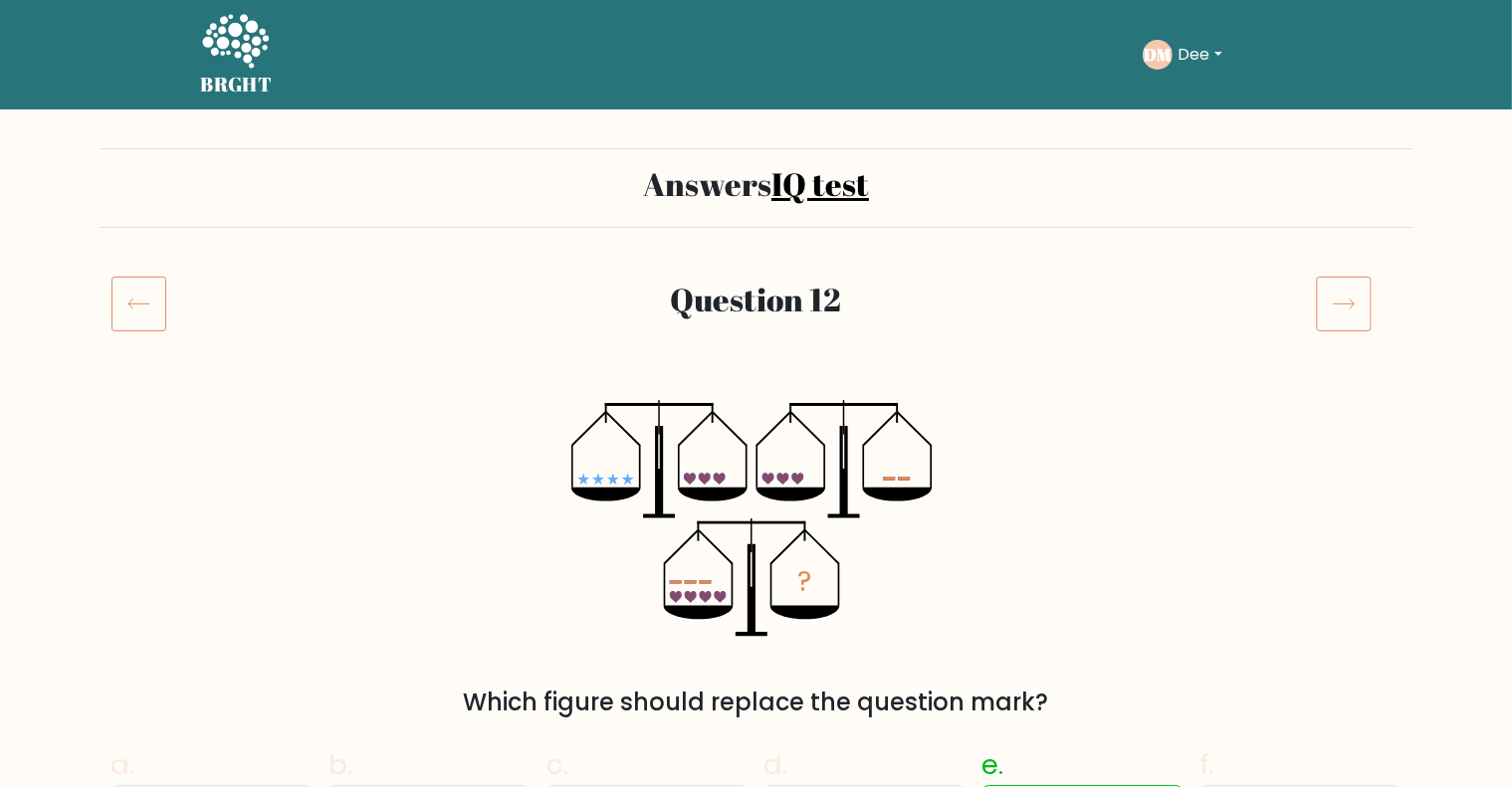 click 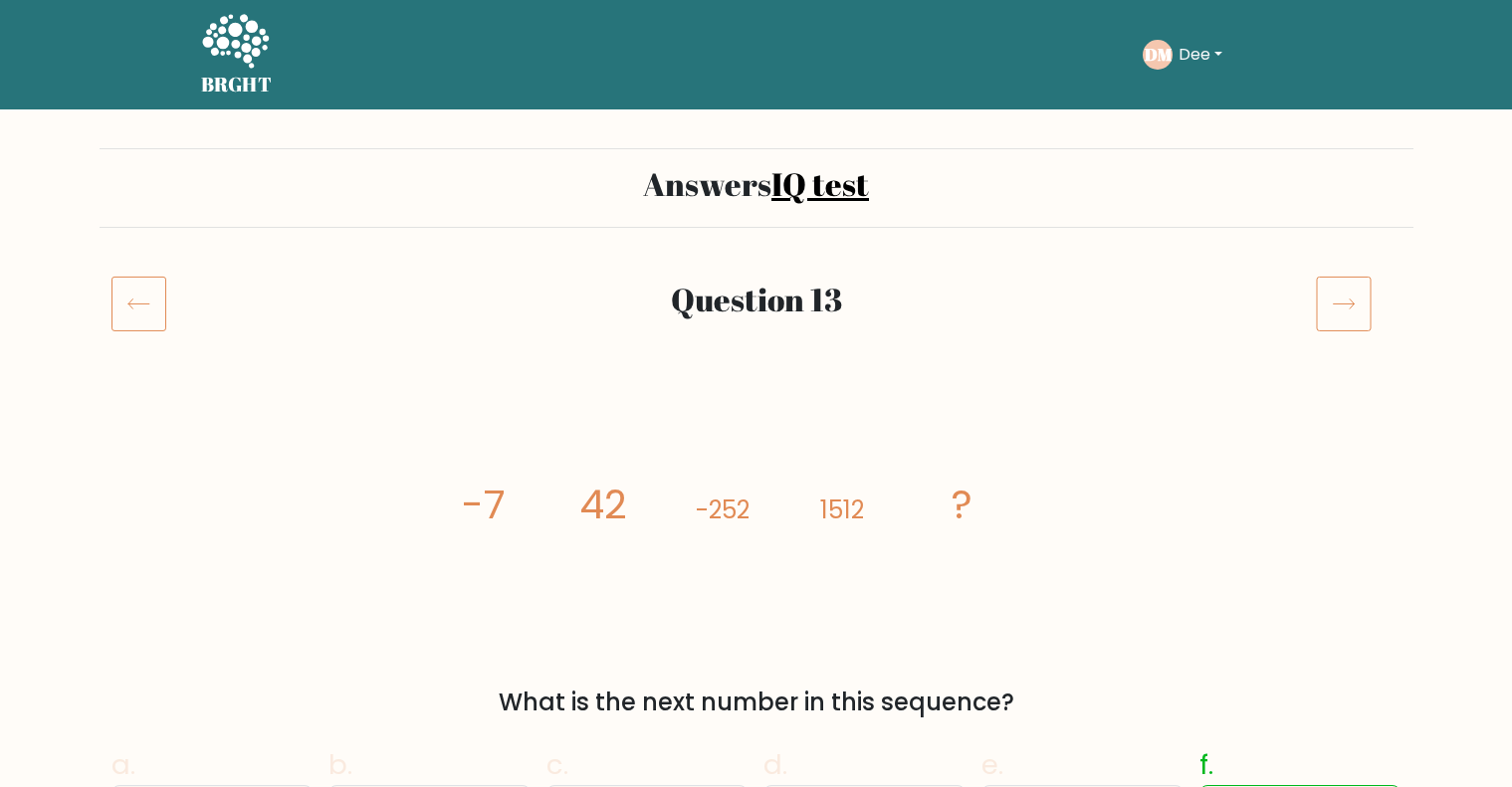 scroll, scrollTop: 0, scrollLeft: 0, axis: both 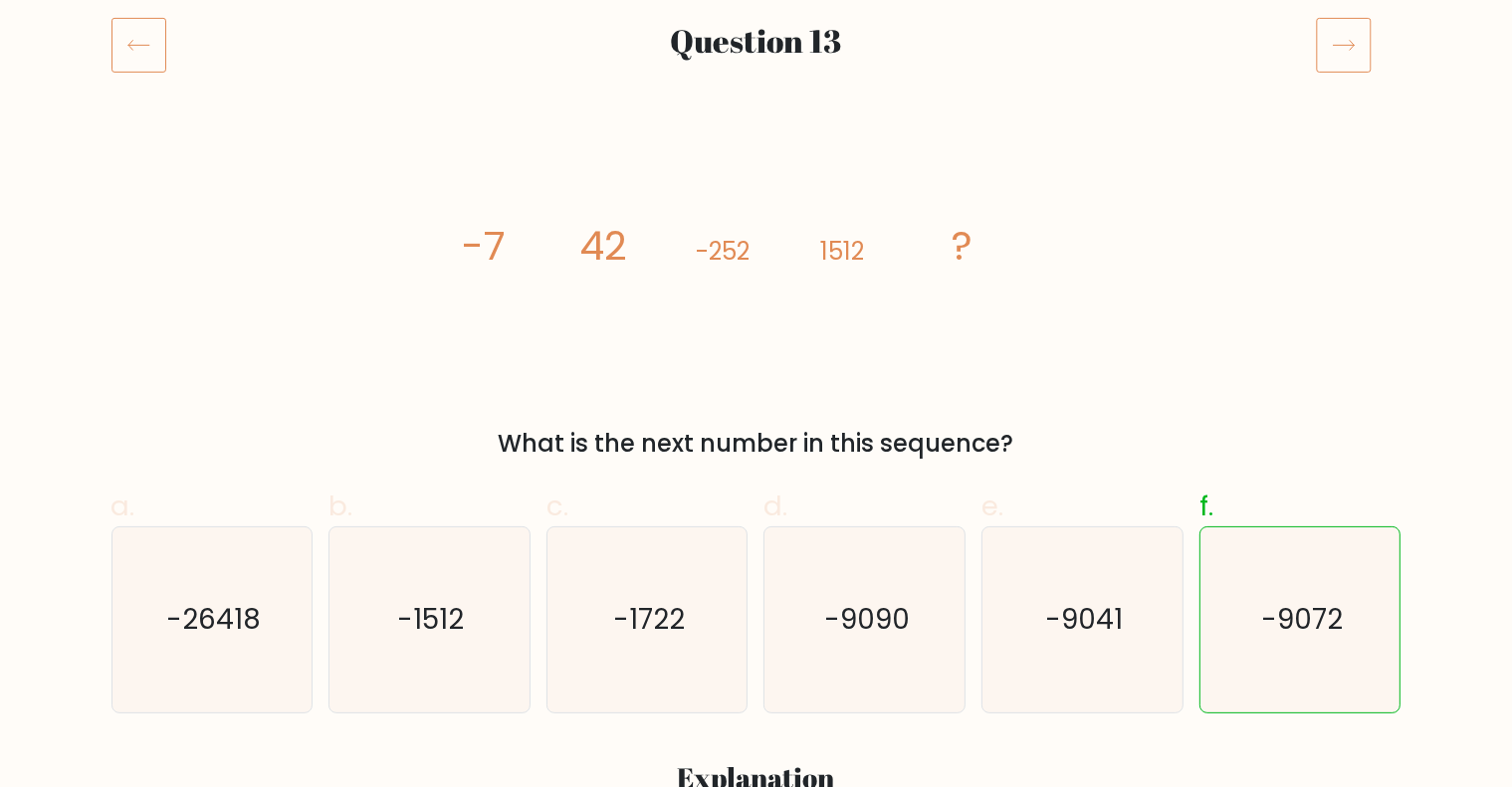 click 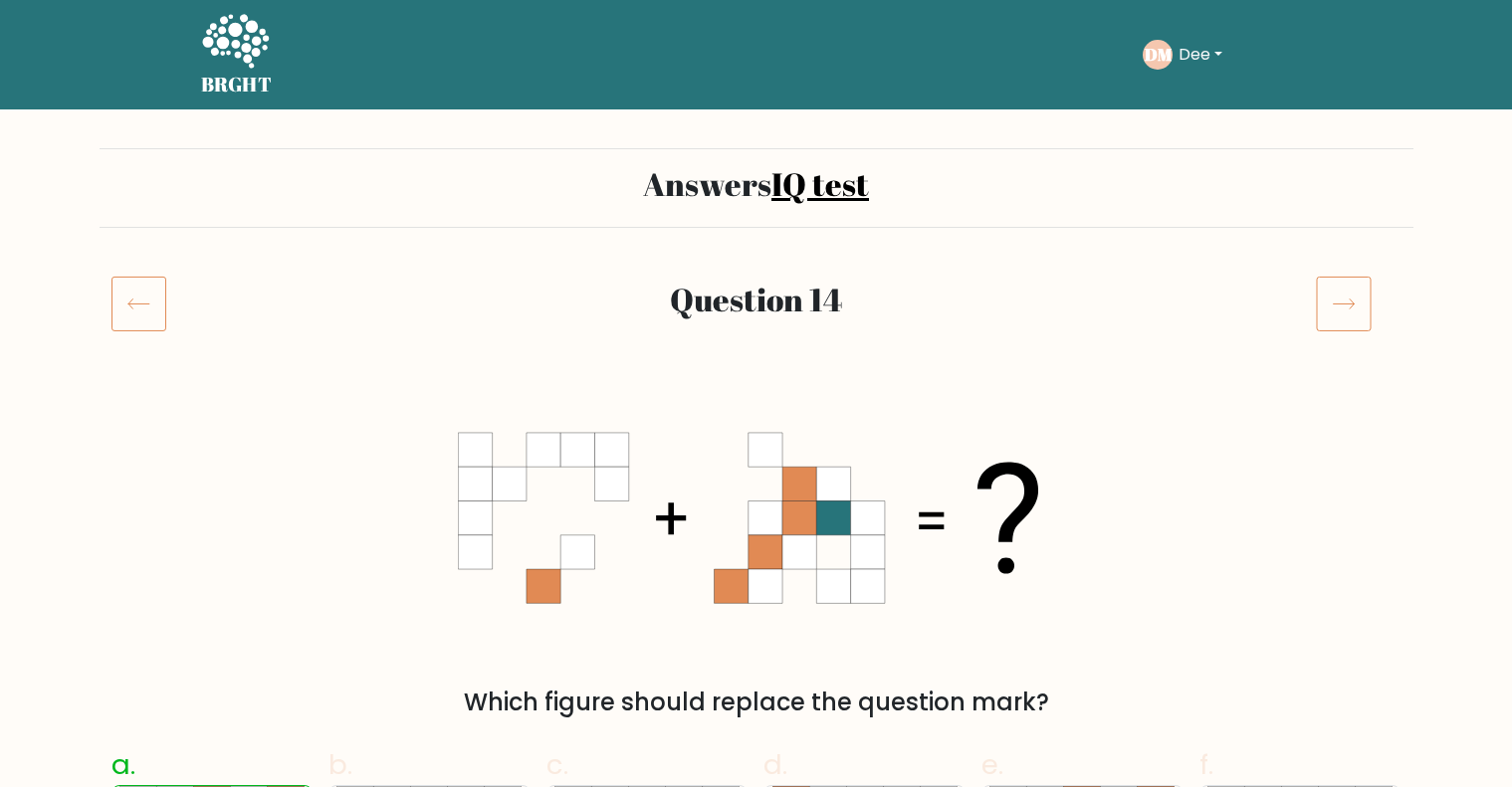 scroll, scrollTop: 0, scrollLeft: 0, axis: both 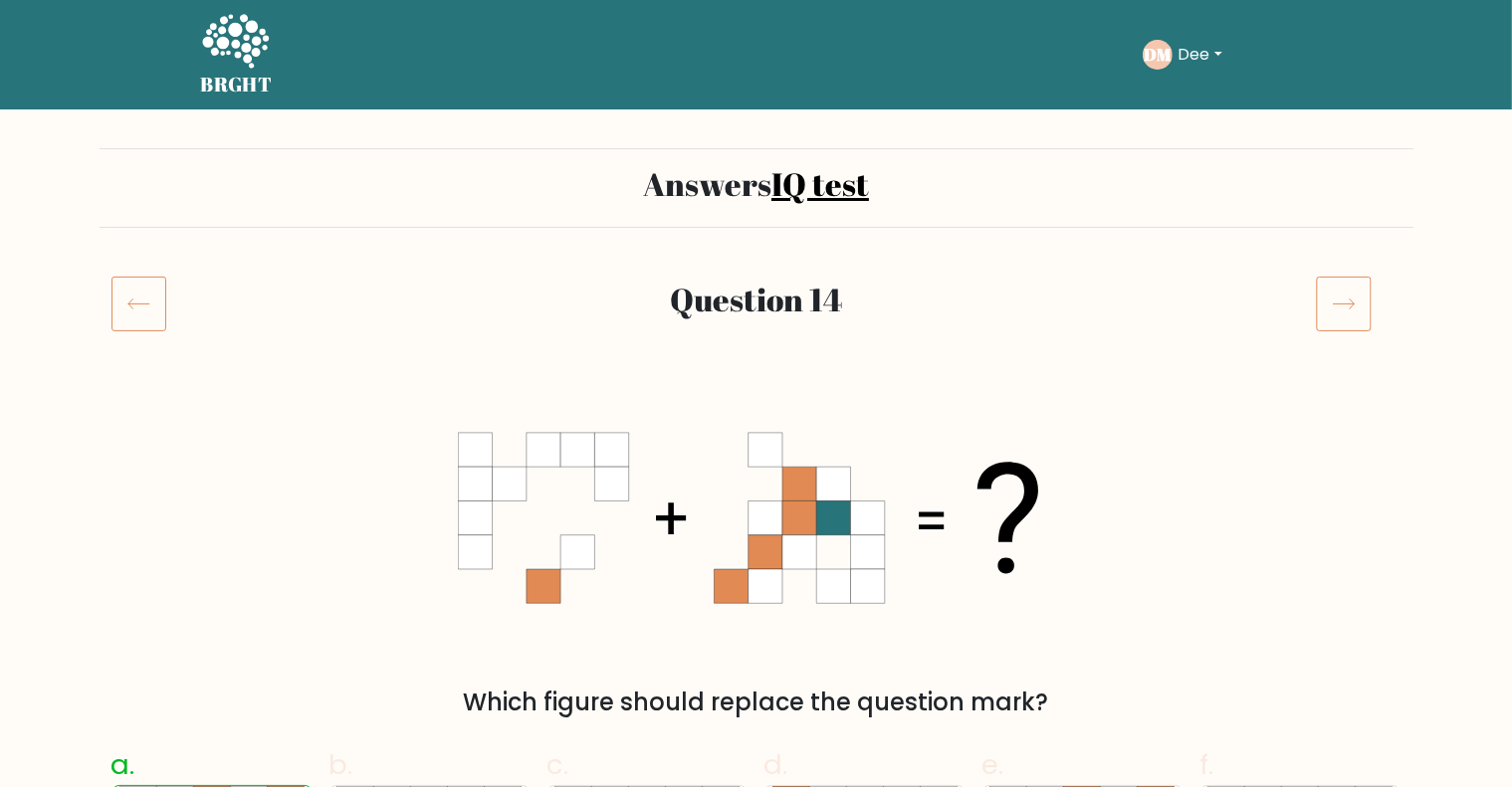 click 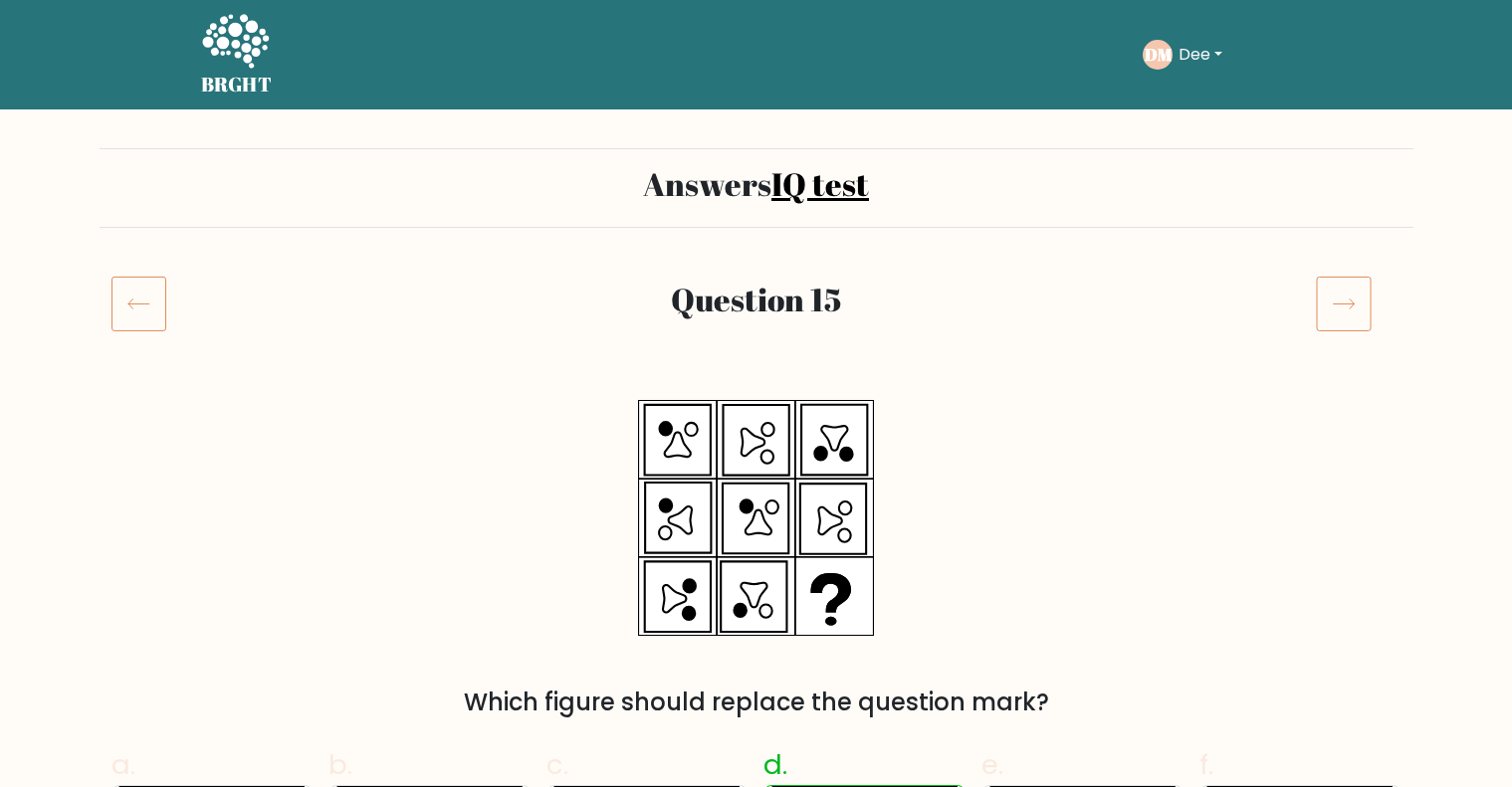 scroll, scrollTop: 0, scrollLeft: 0, axis: both 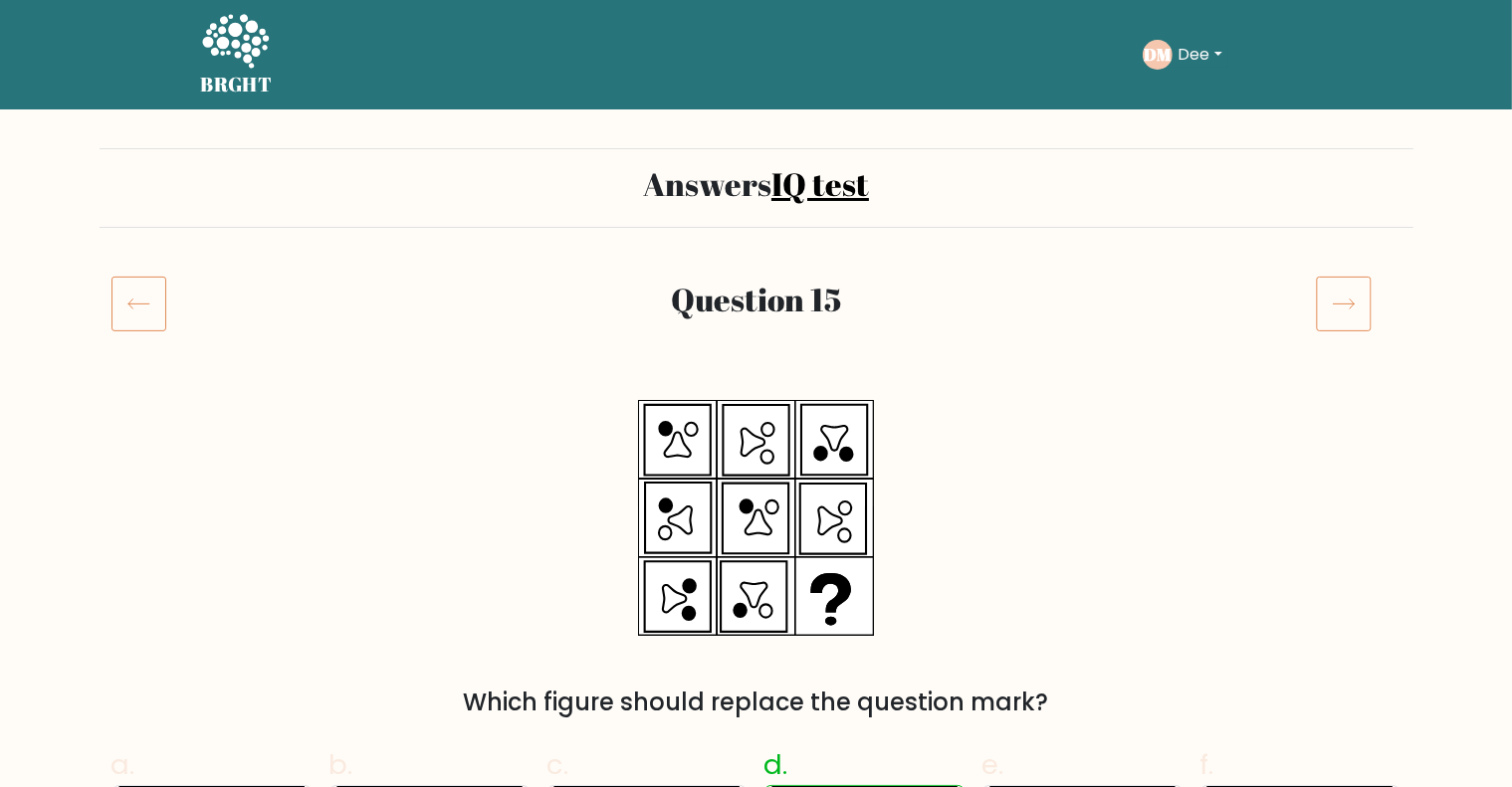 click 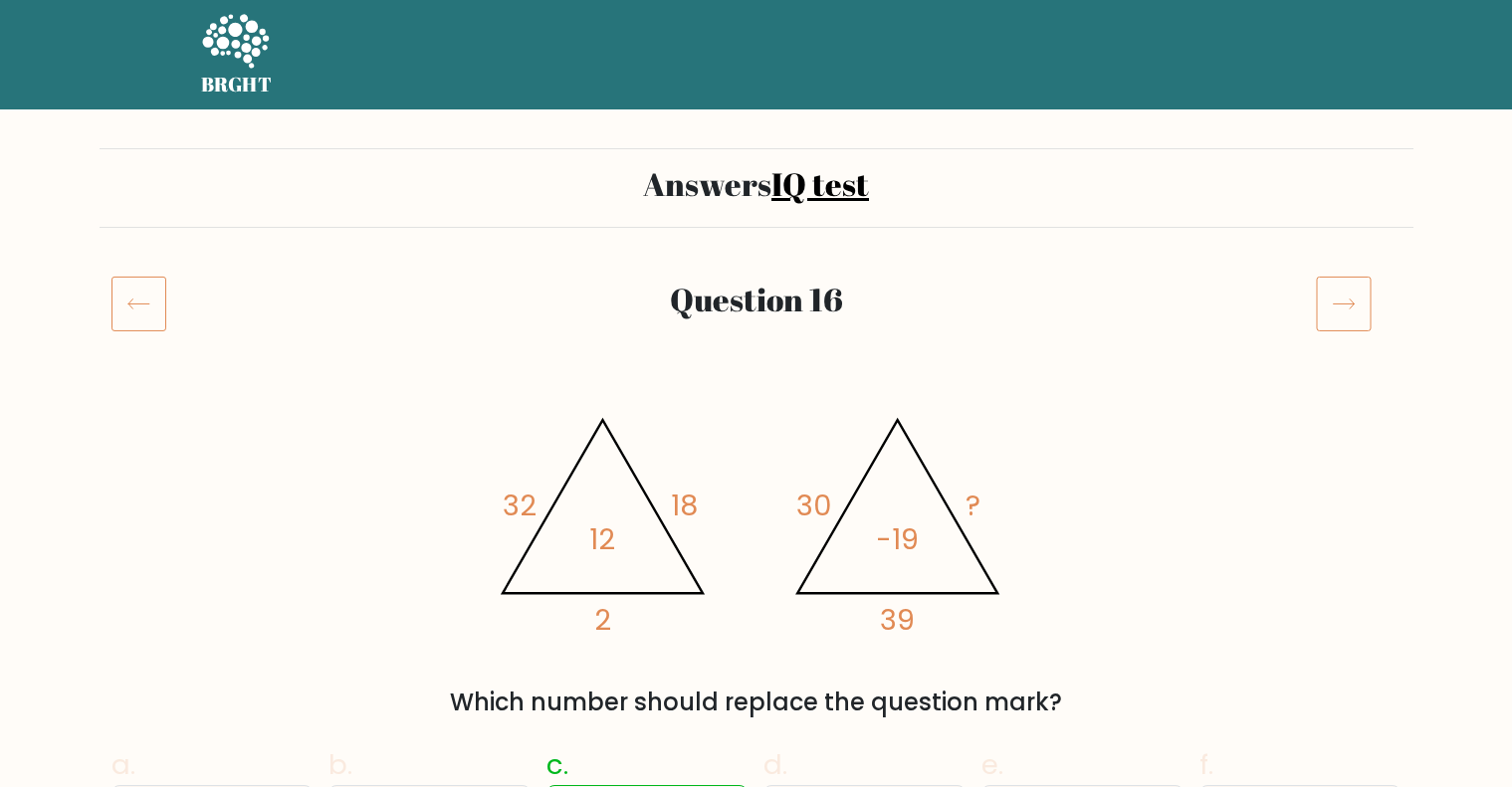 scroll, scrollTop: 0, scrollLeft: 0, axis: both 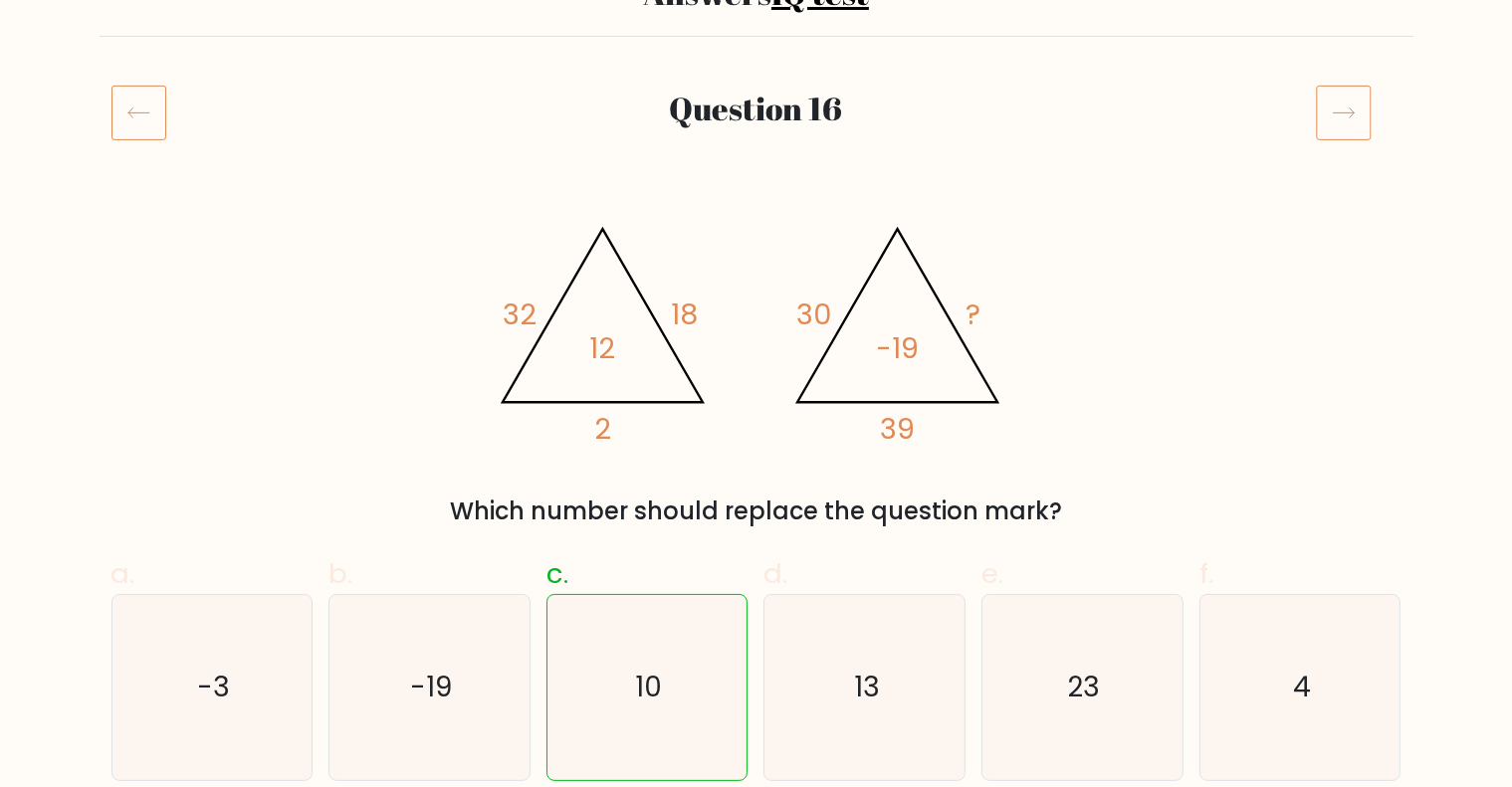 click 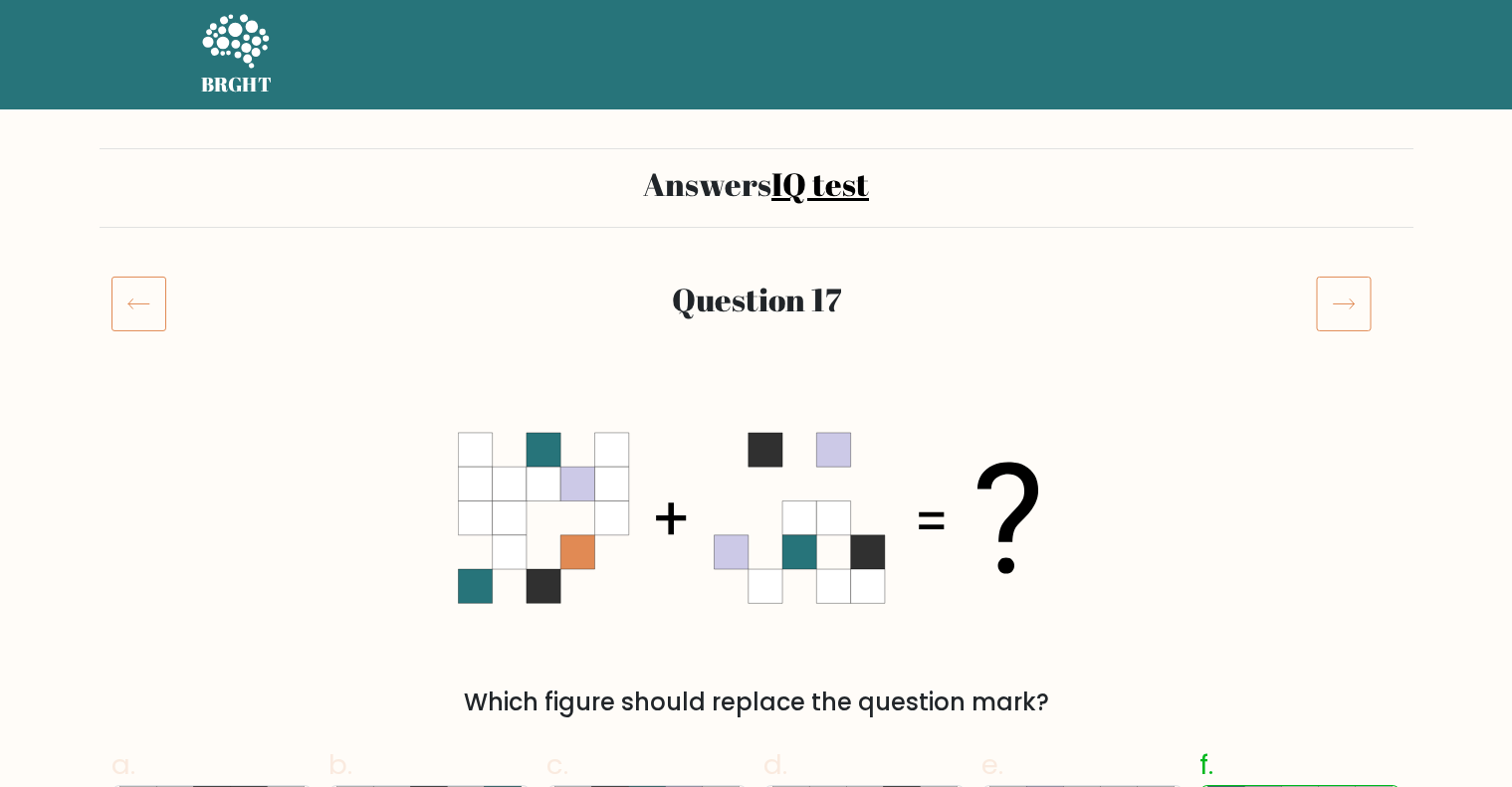scroll, scrollTop: 0, scrollLeft: 0, axis: both 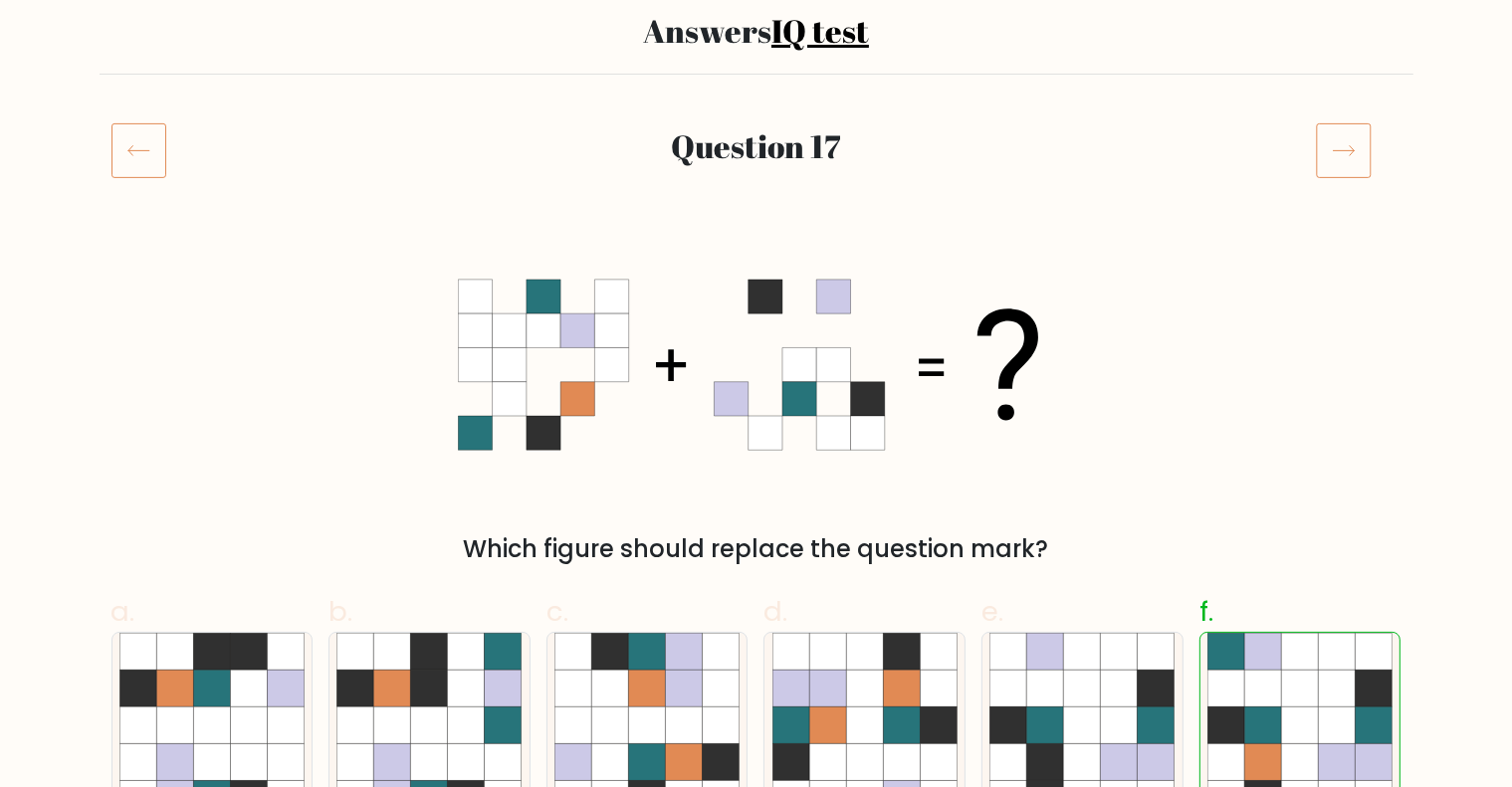 click 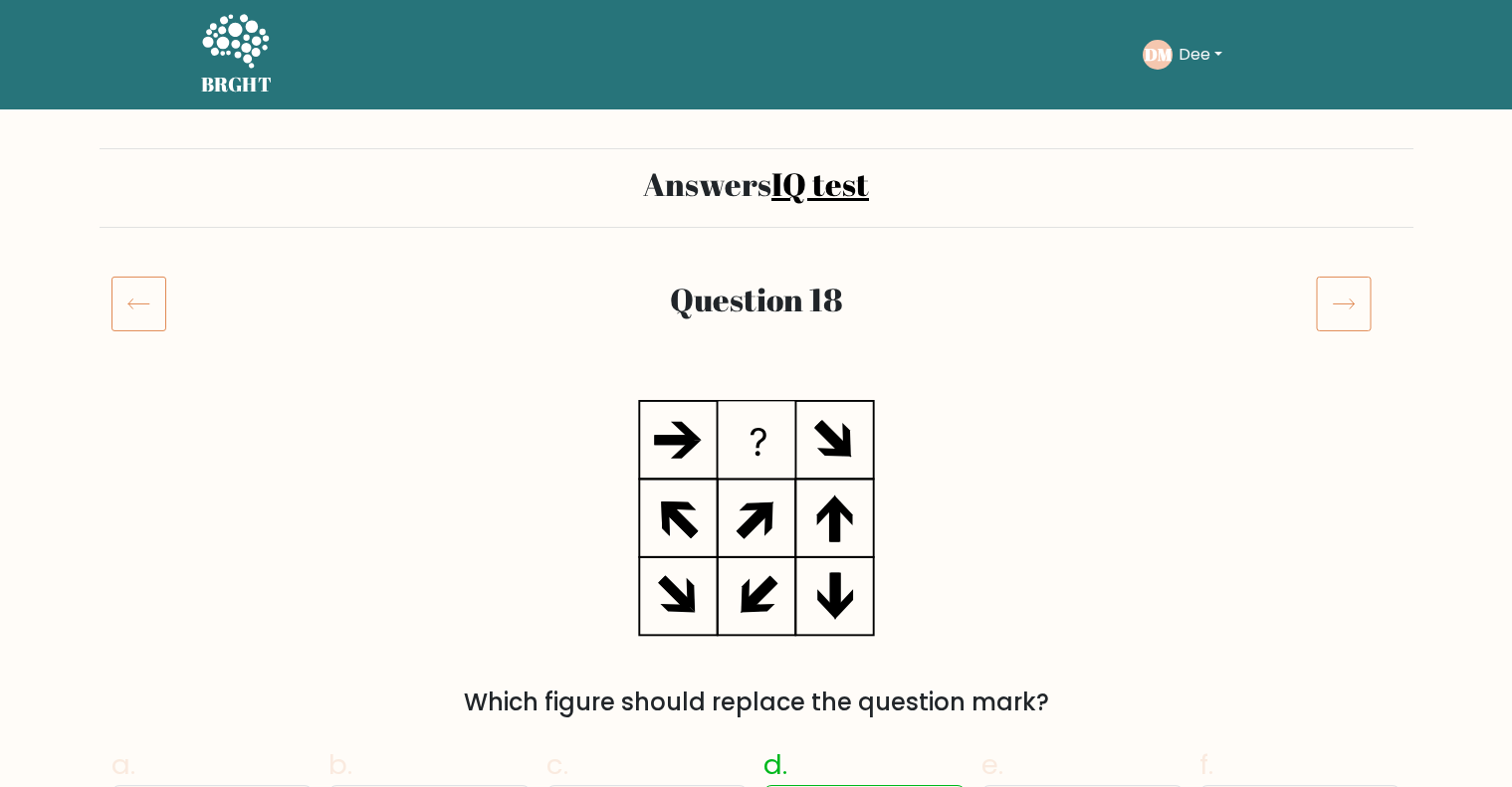 scroll, scrollTop: 0, scrollLeft: 0, axis: both 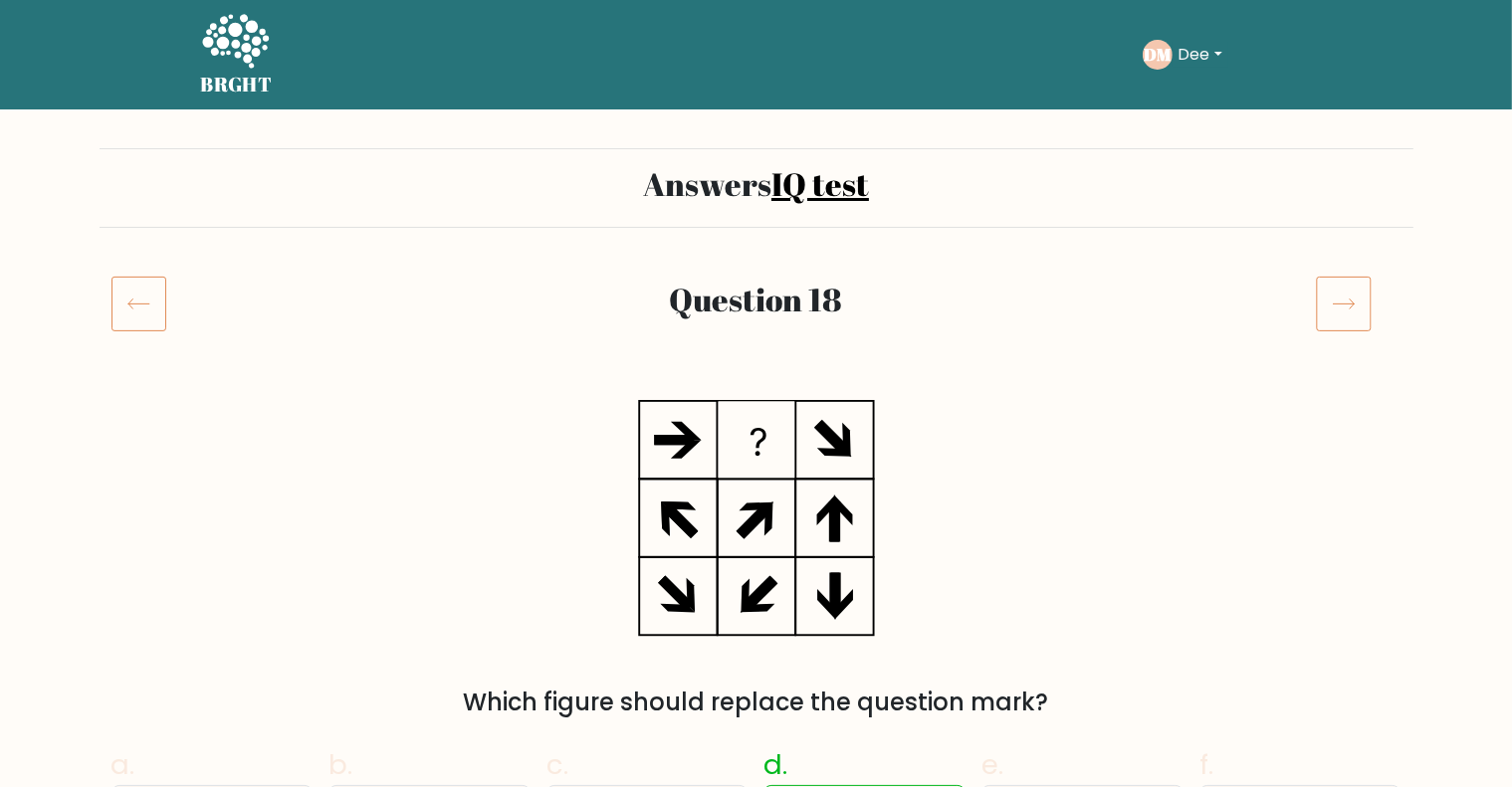click 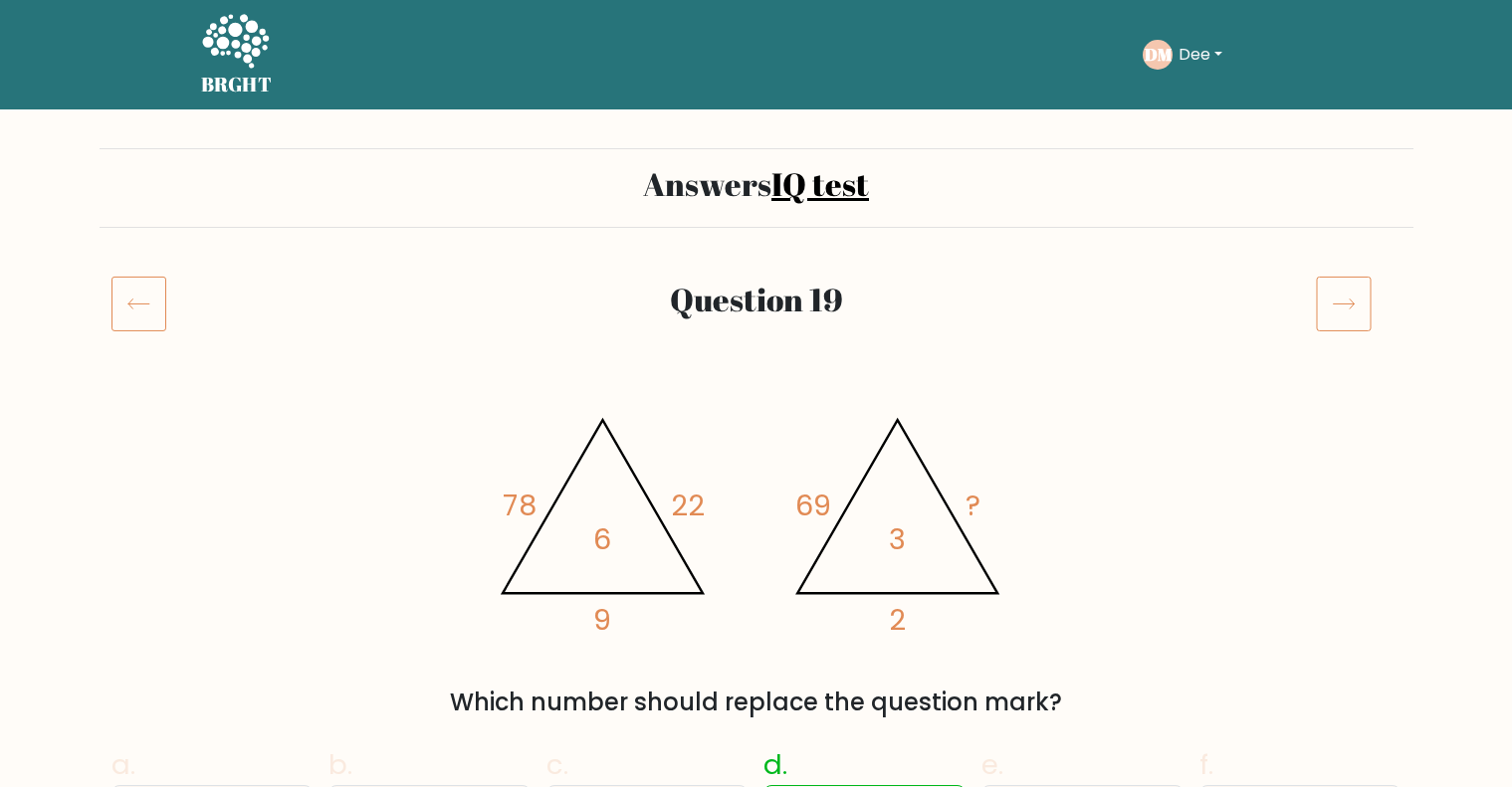 scroll, scrollTop: 0, scrollLeft: 0, axis: both 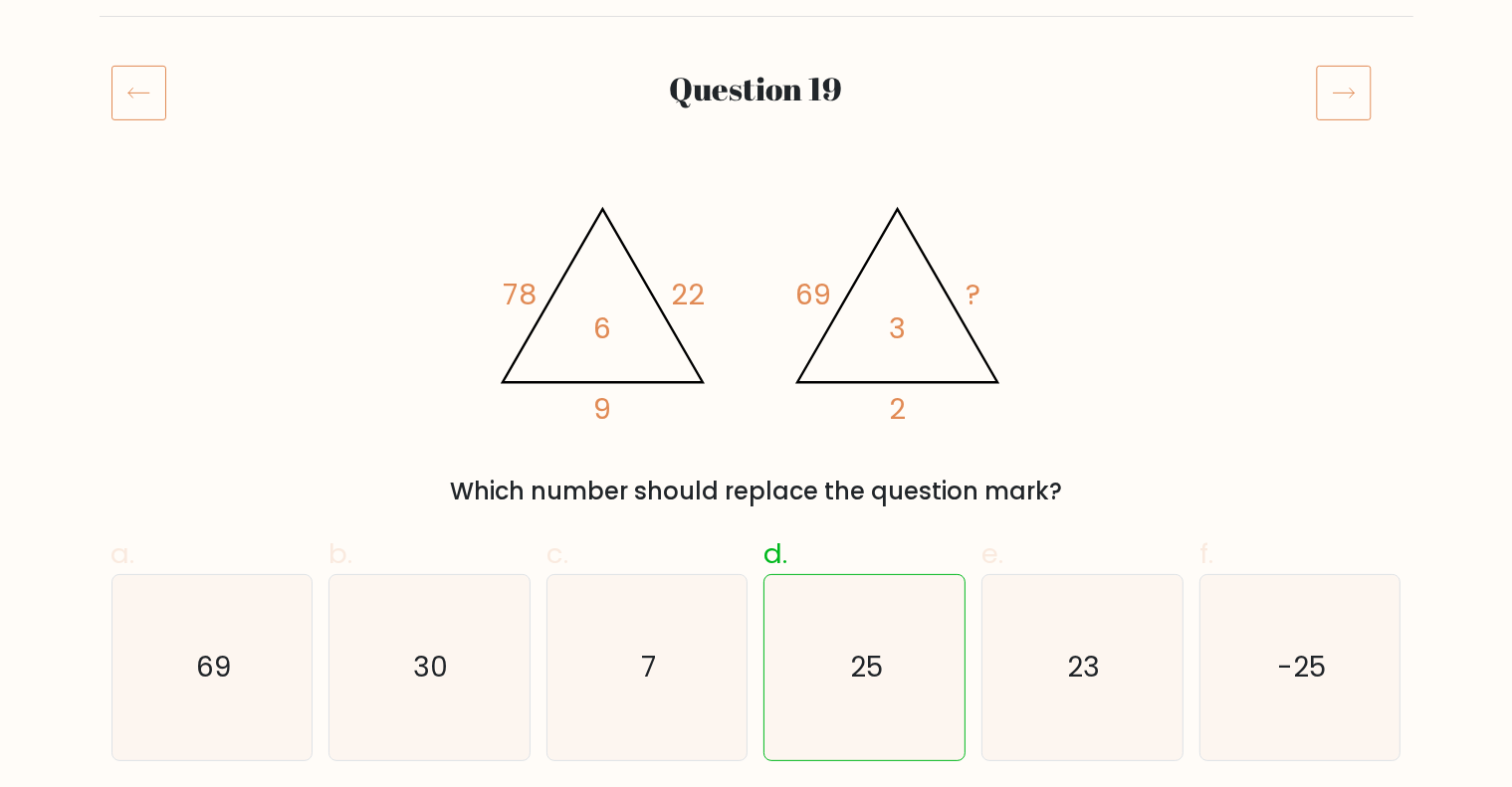 drag, startPoint x: 1413, startPoint y: 87, endPoint x: 1342, endPoint y: 79, distance: 71.449283 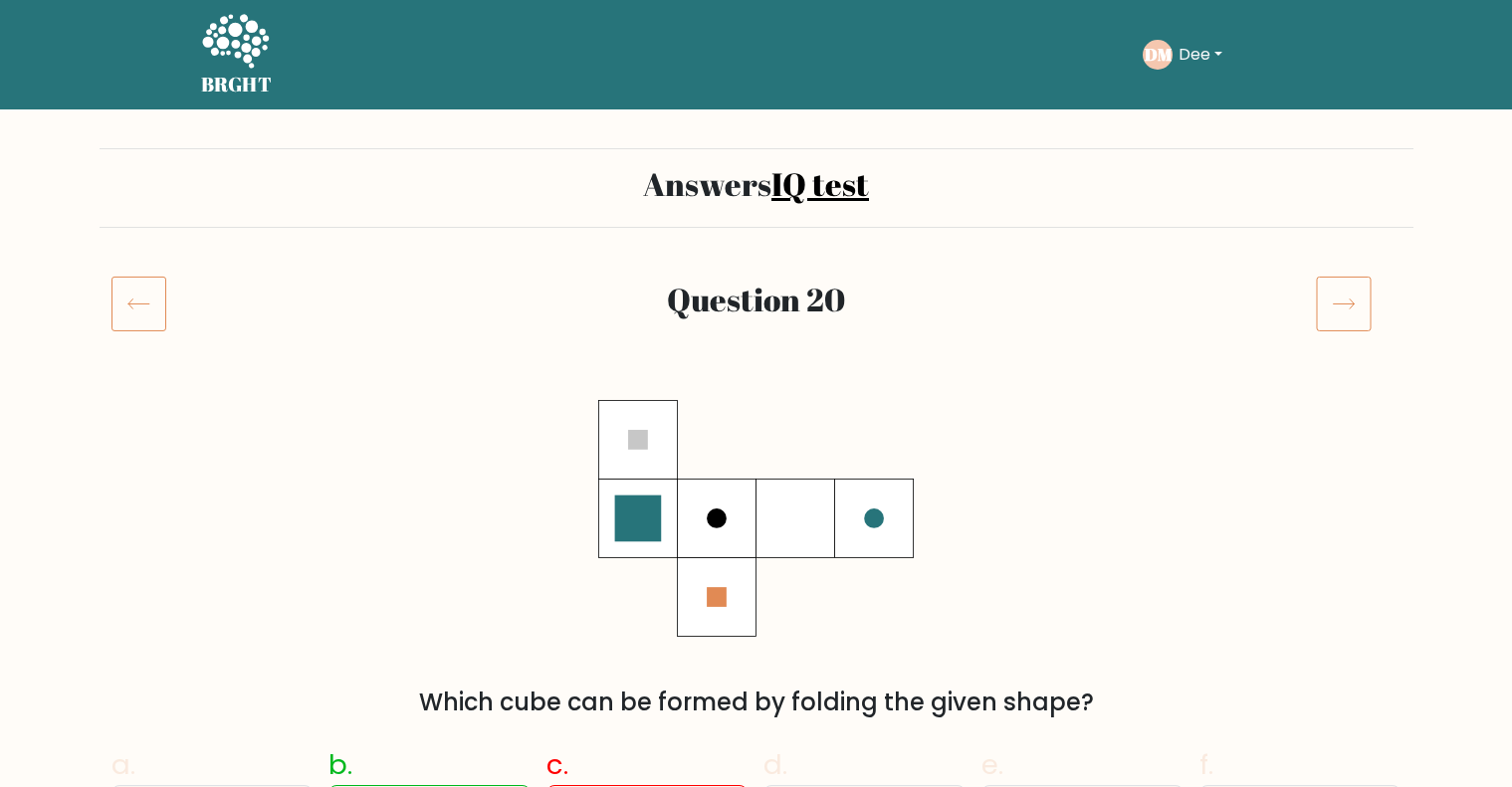 scroll, scrollTop: 0, scrollLeft: 0, axis: both 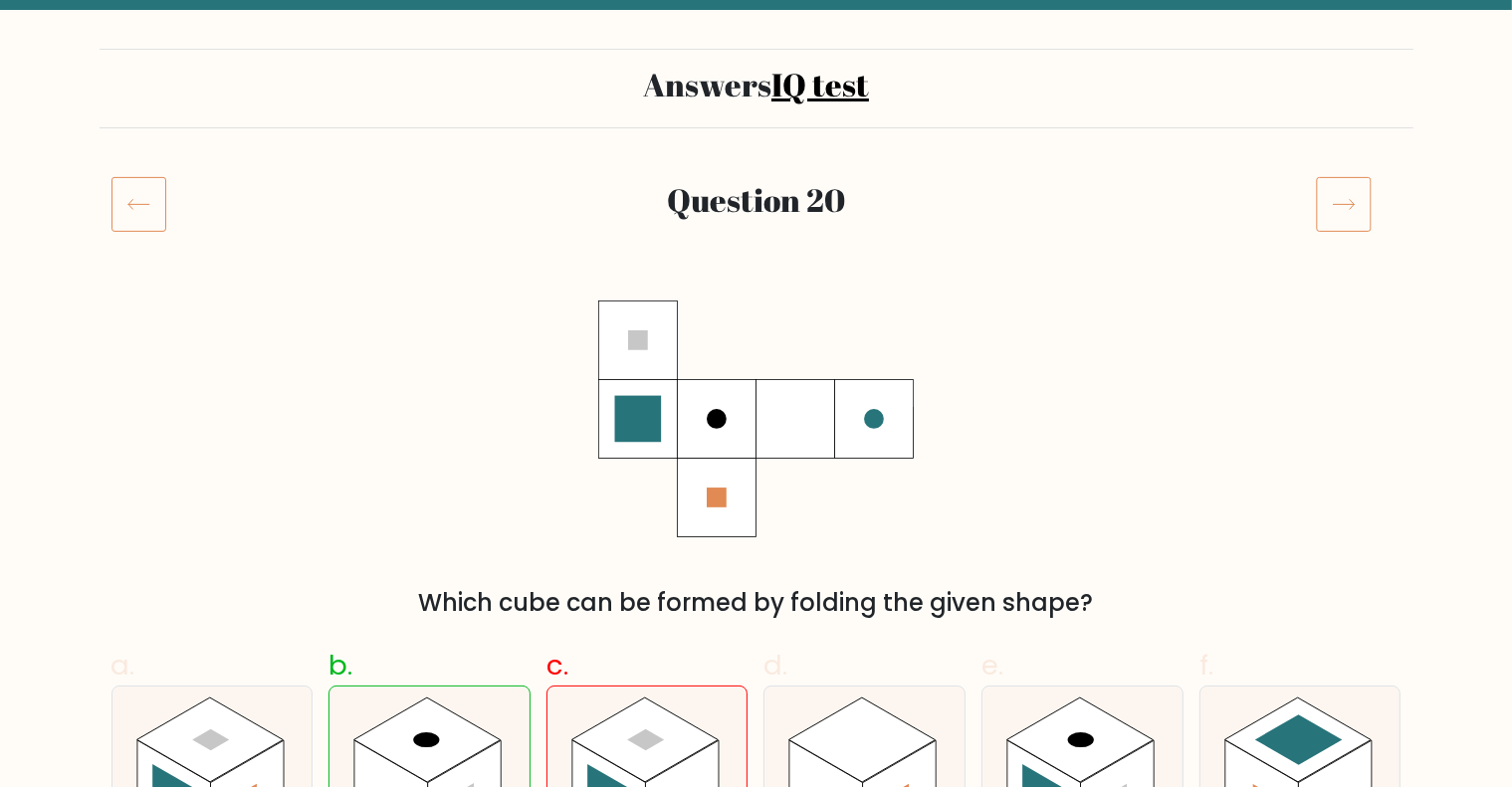 click 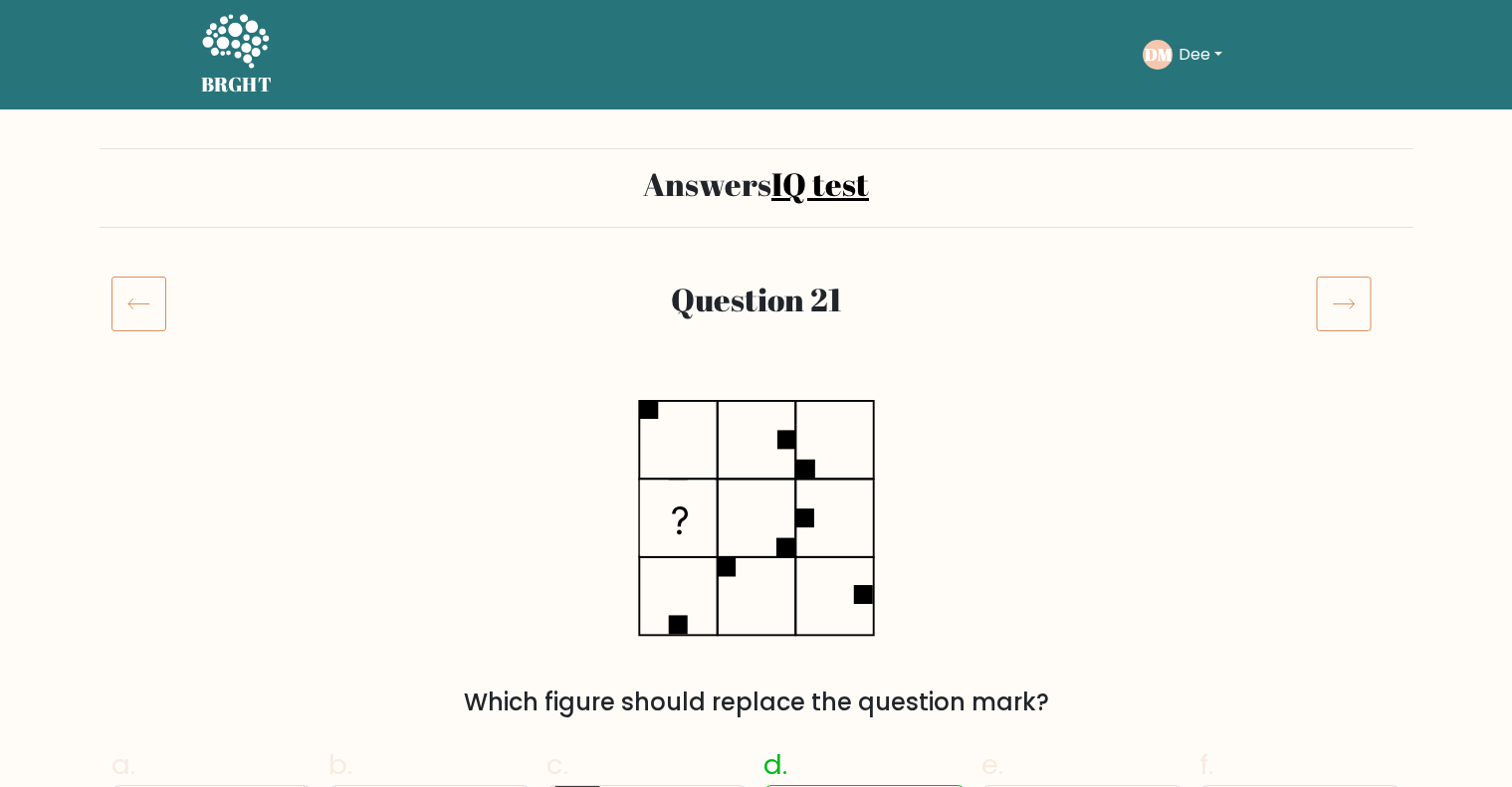 scroll, scrollTop: 0, scrollLeft: 0, axis: both 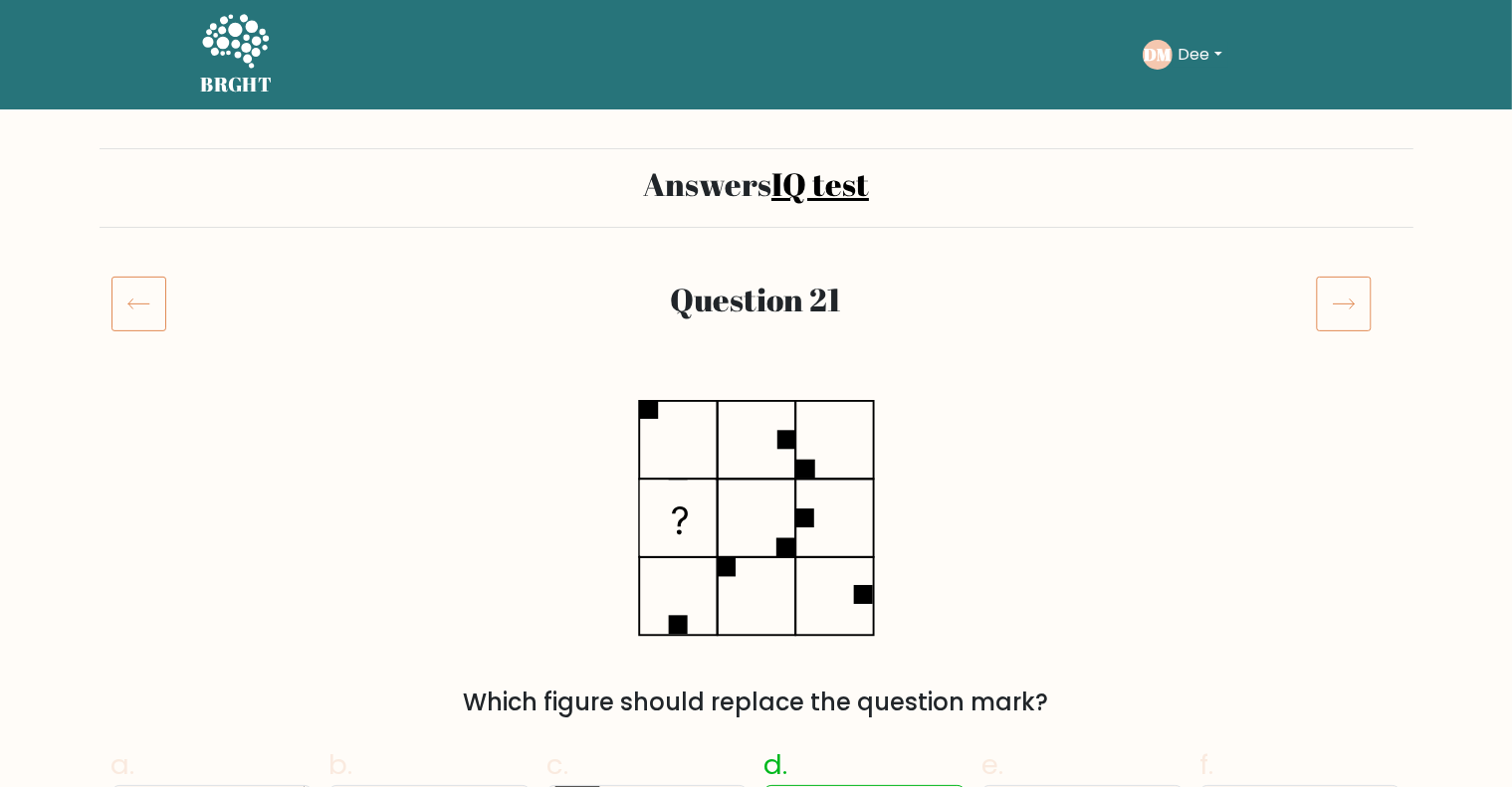 click 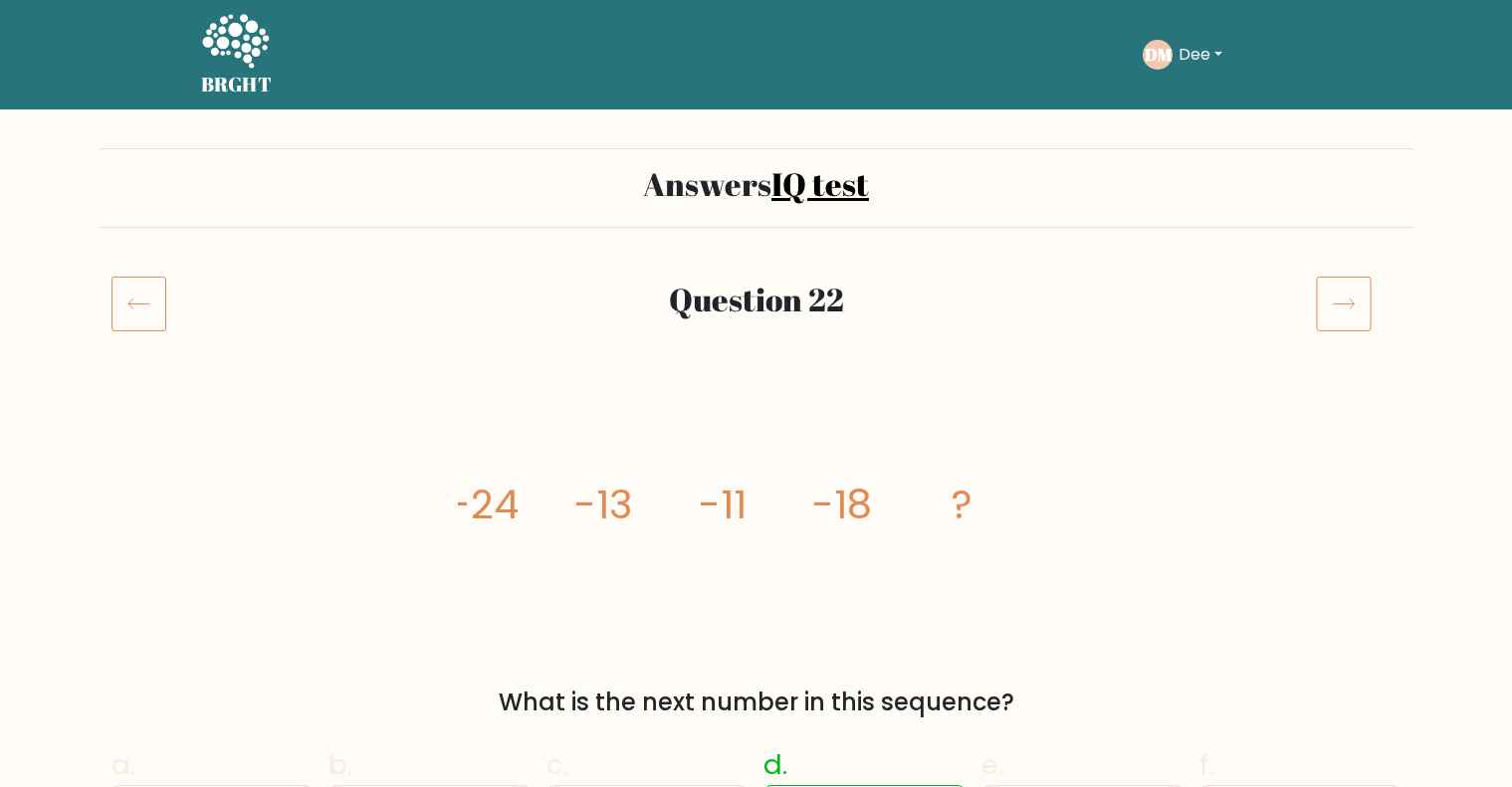 scroll, scrollTop: 0, scrollLeft: 0, axis: both 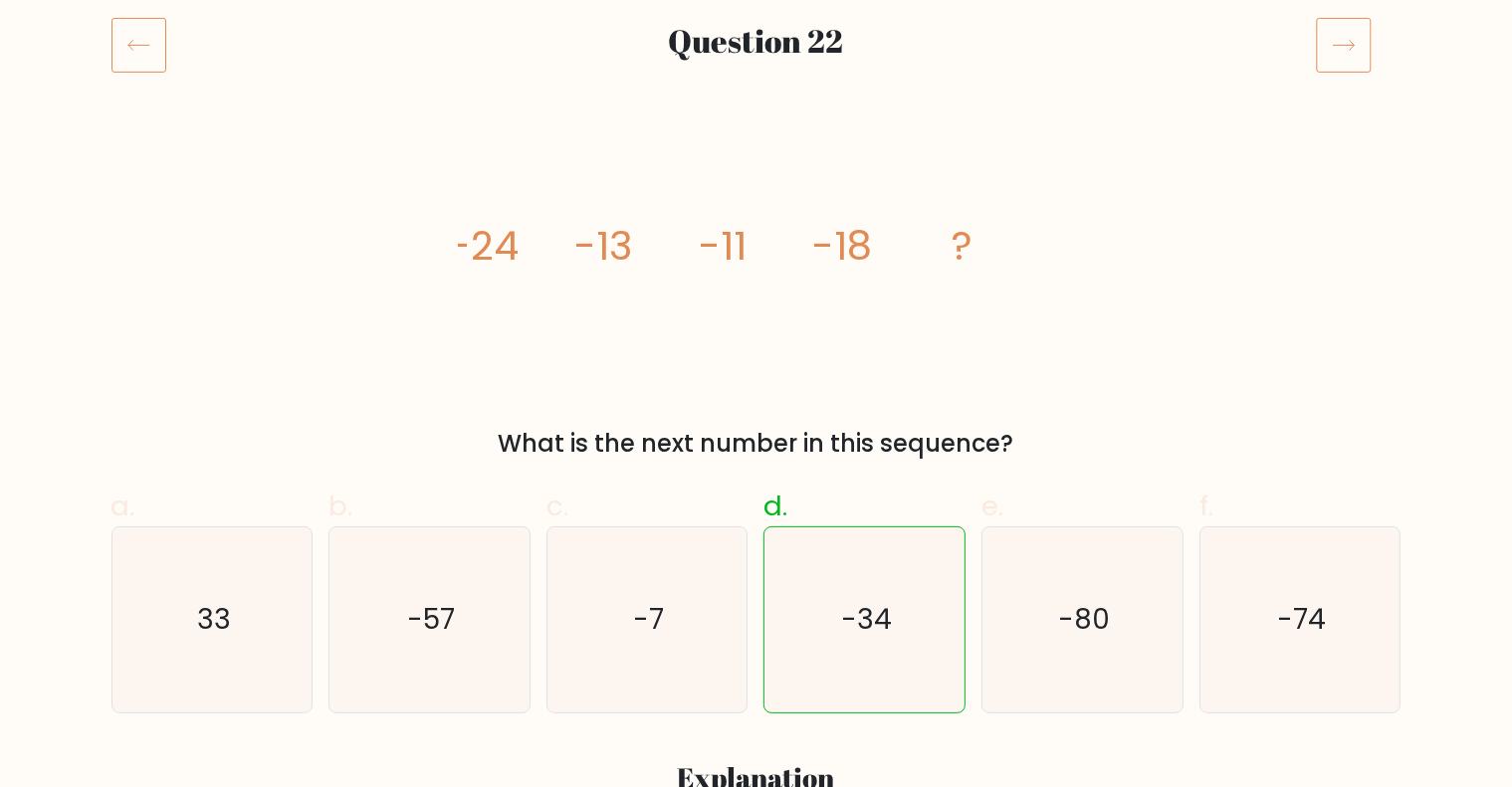 click 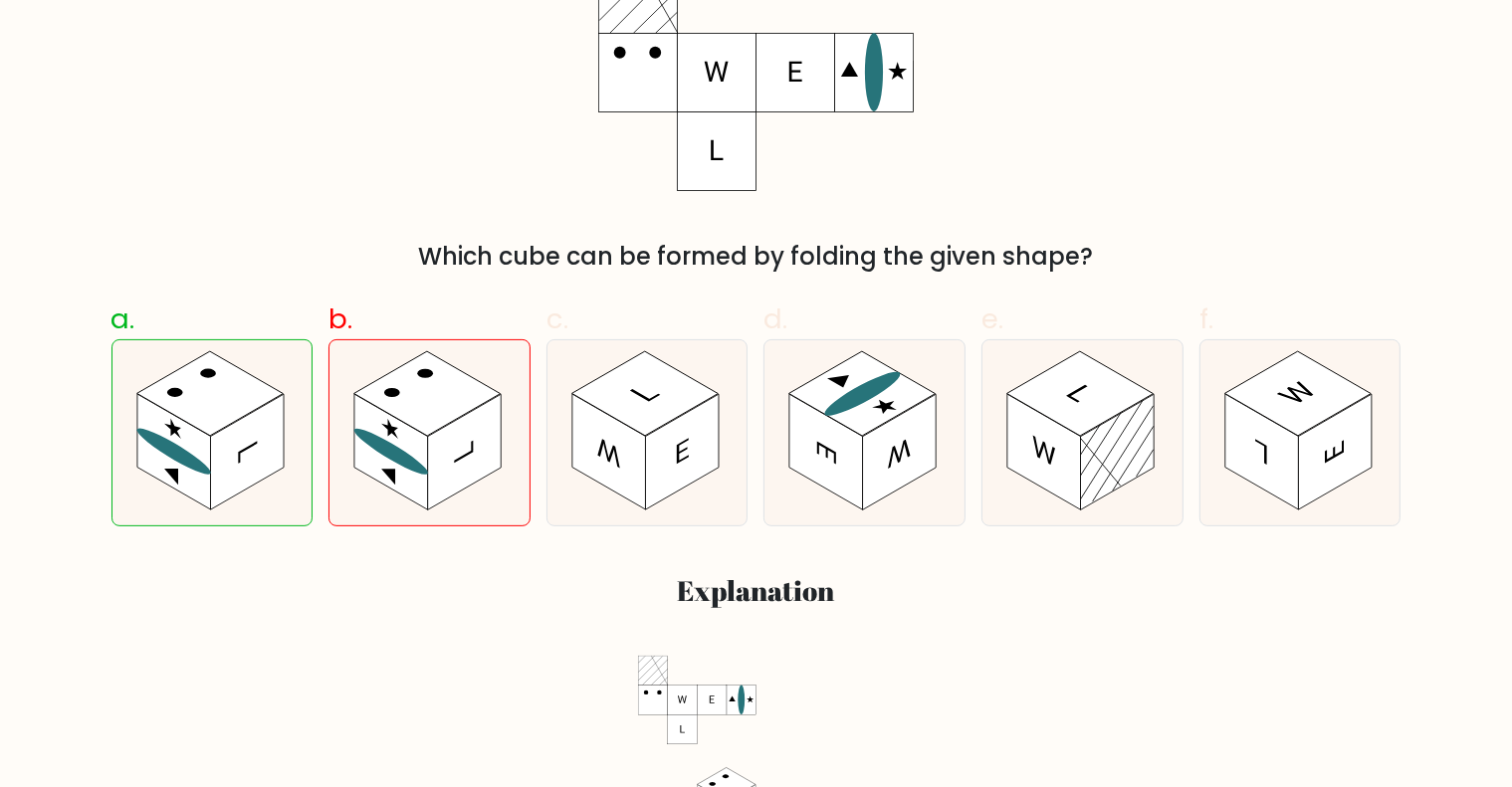 scroll, scrollTop: 0, scrollLeft: 0, axis: both 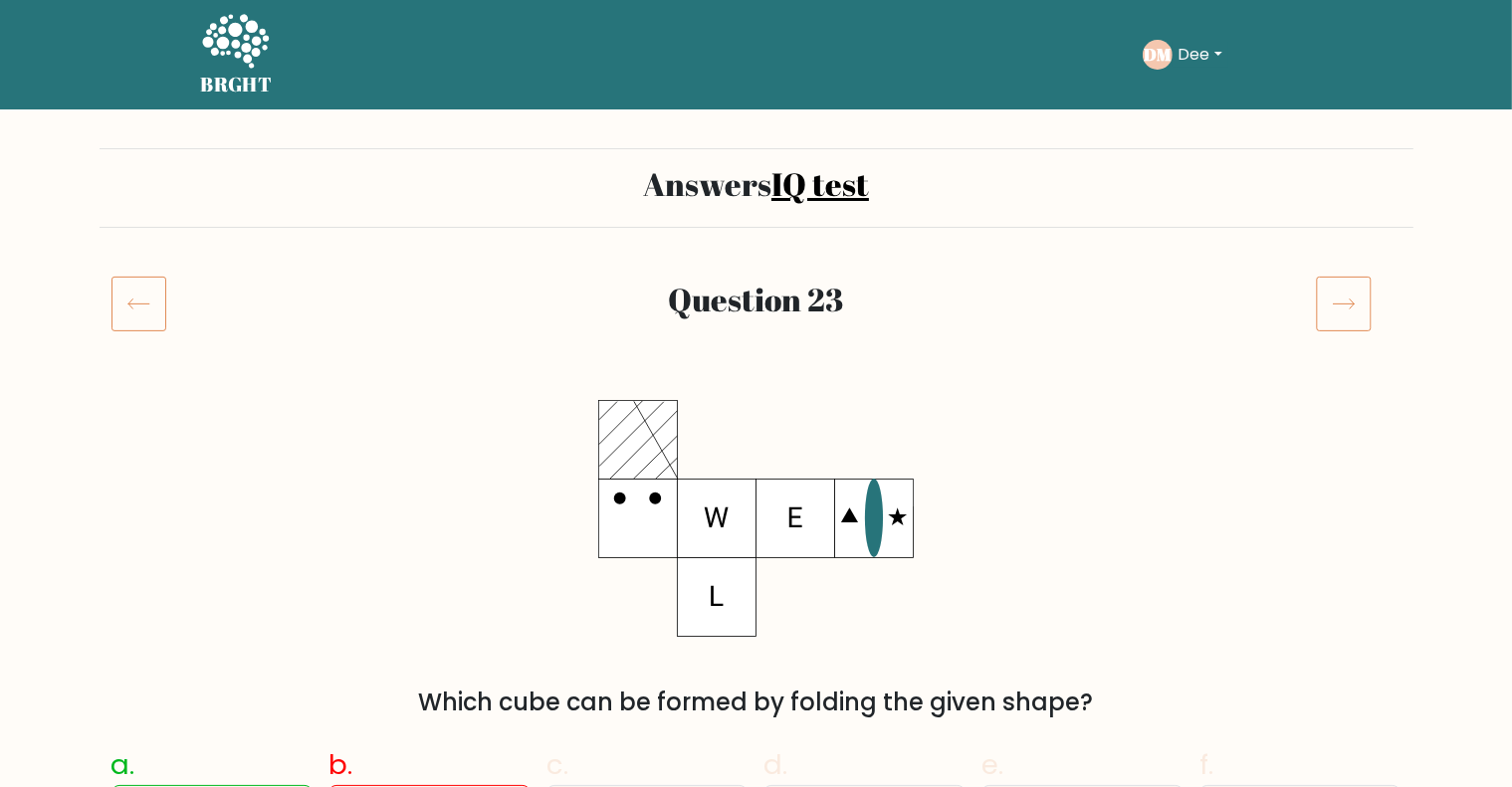 click on "BRGHT
BRGHT
Take the test
DM
Dee
Dashboard
Profile
Settings
Logout
Dashboard
Profile
Settings
Logout" at bounding box center (756, 2517) 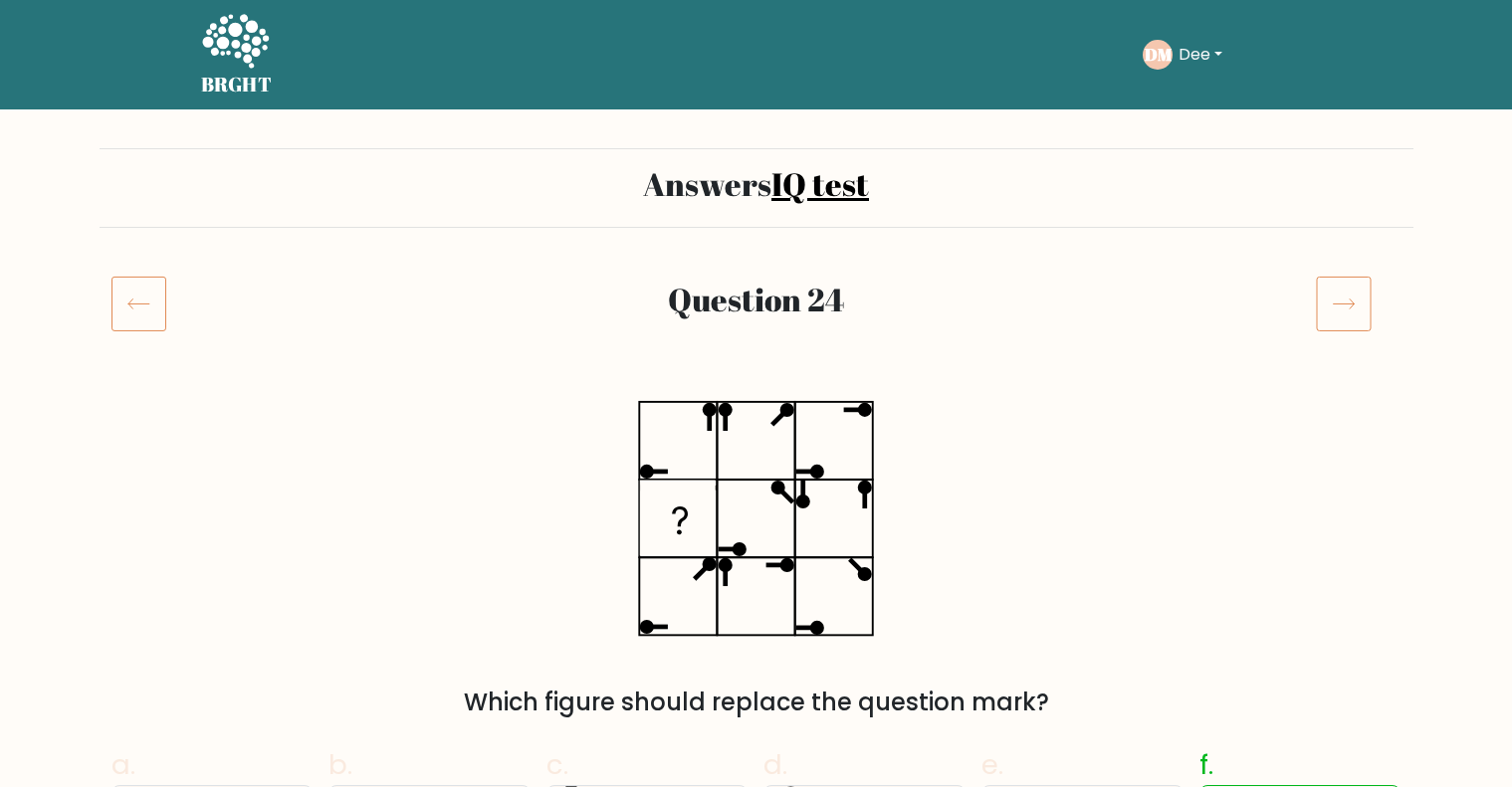 scroll, scrollTop: 689, scrollLeft: 0, axis: vertical 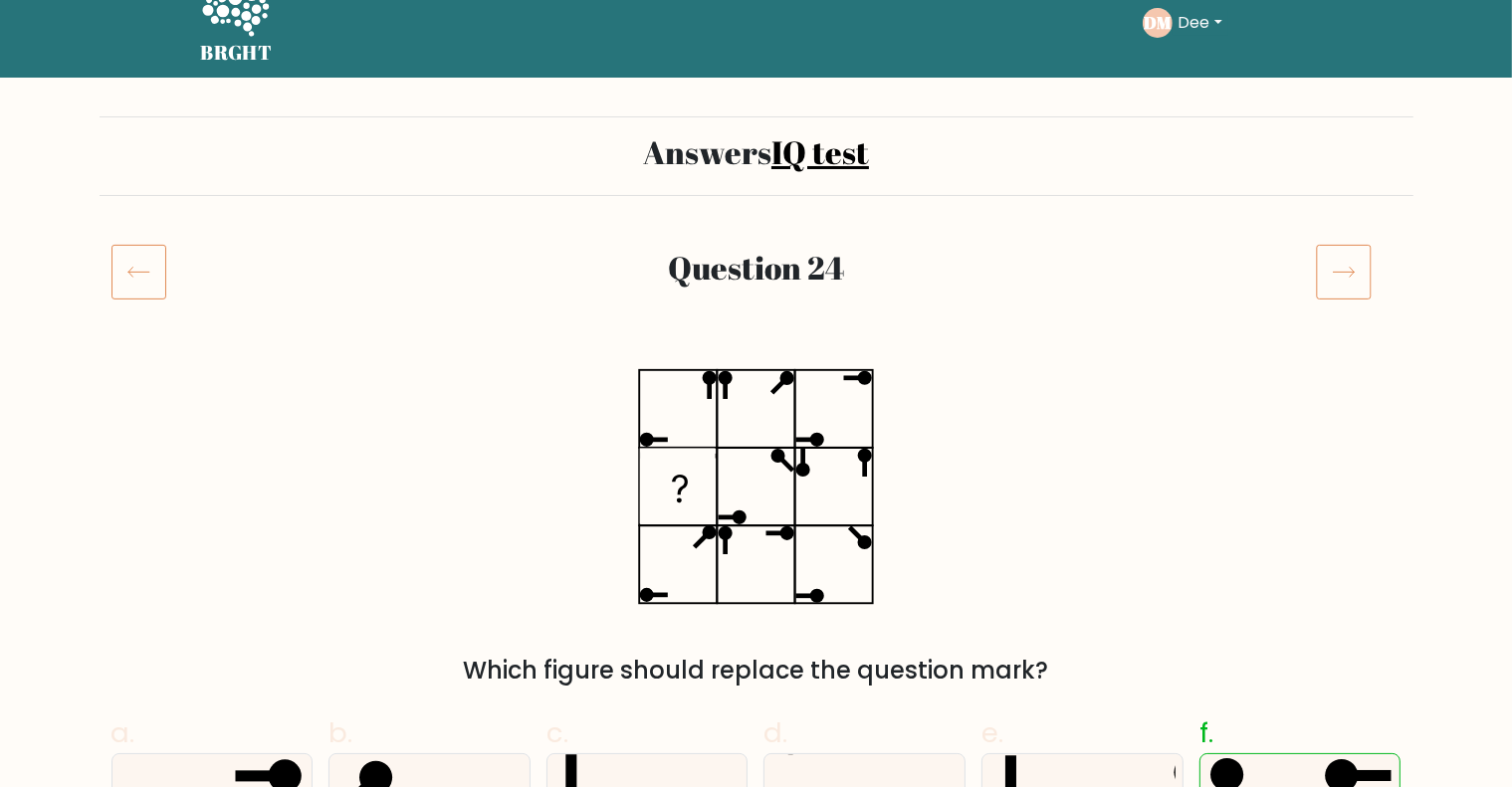 click 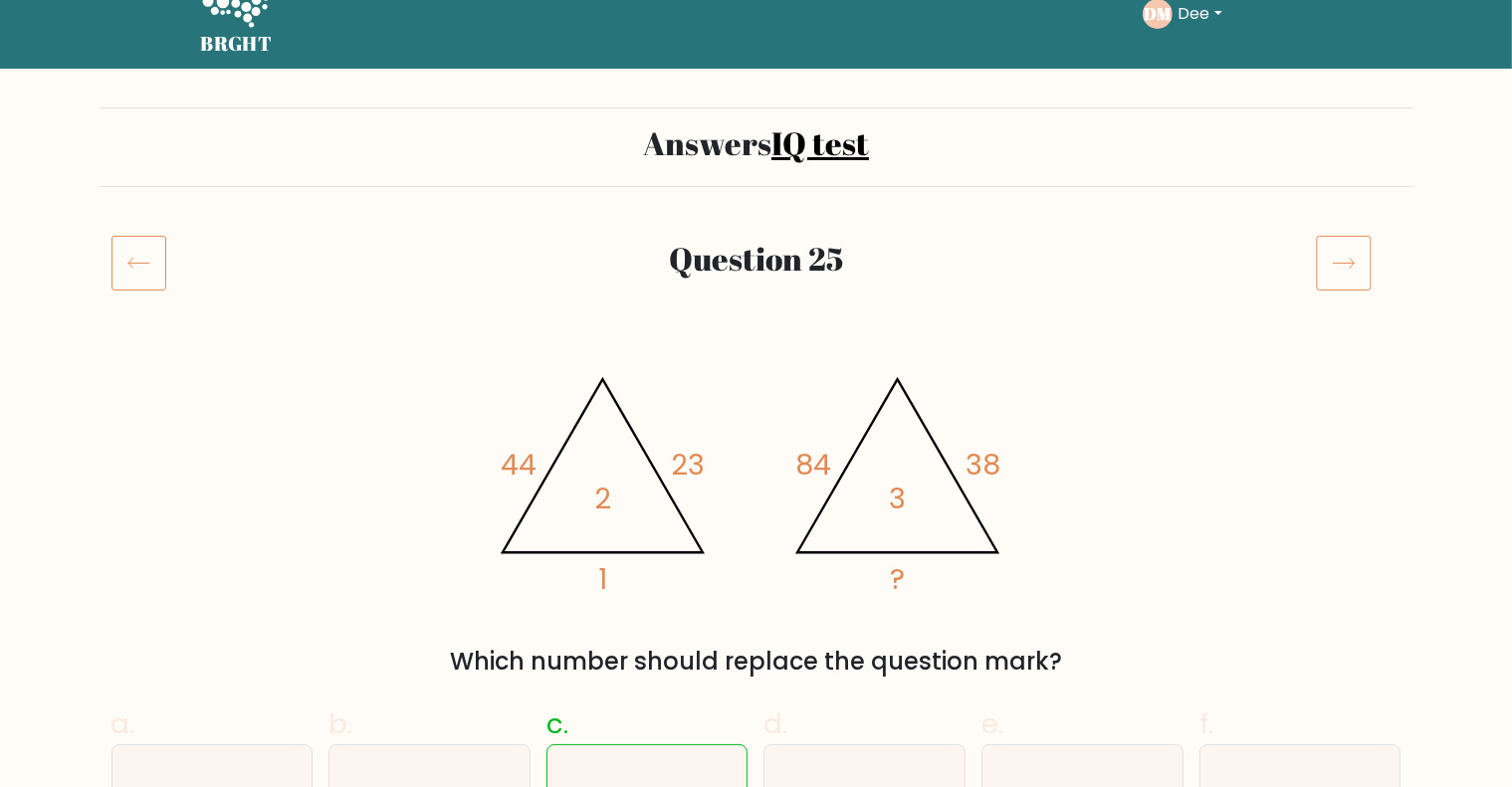 scroll, scrollTop: 10, scrollLeft: 0, axis: vertical 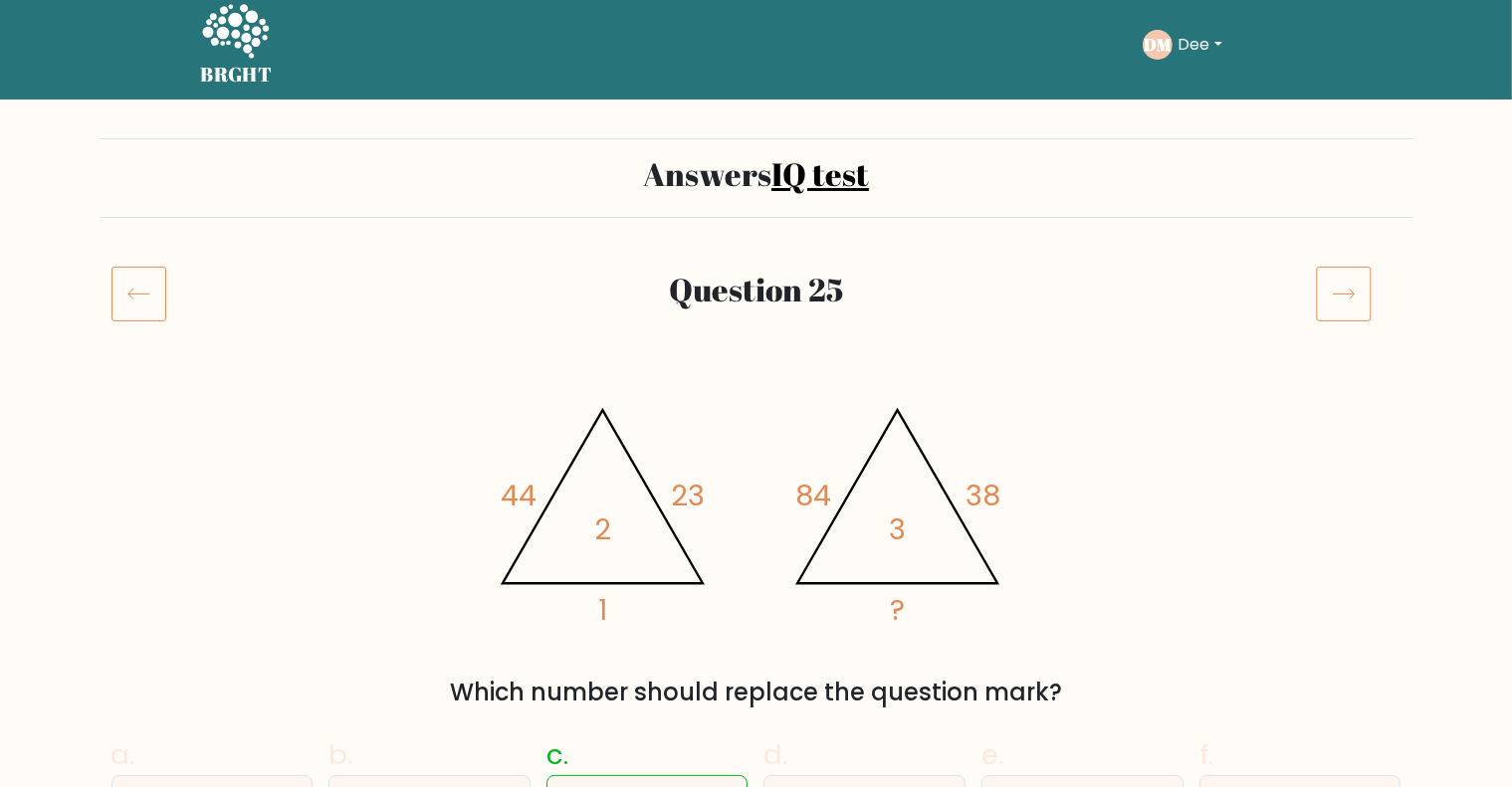 click 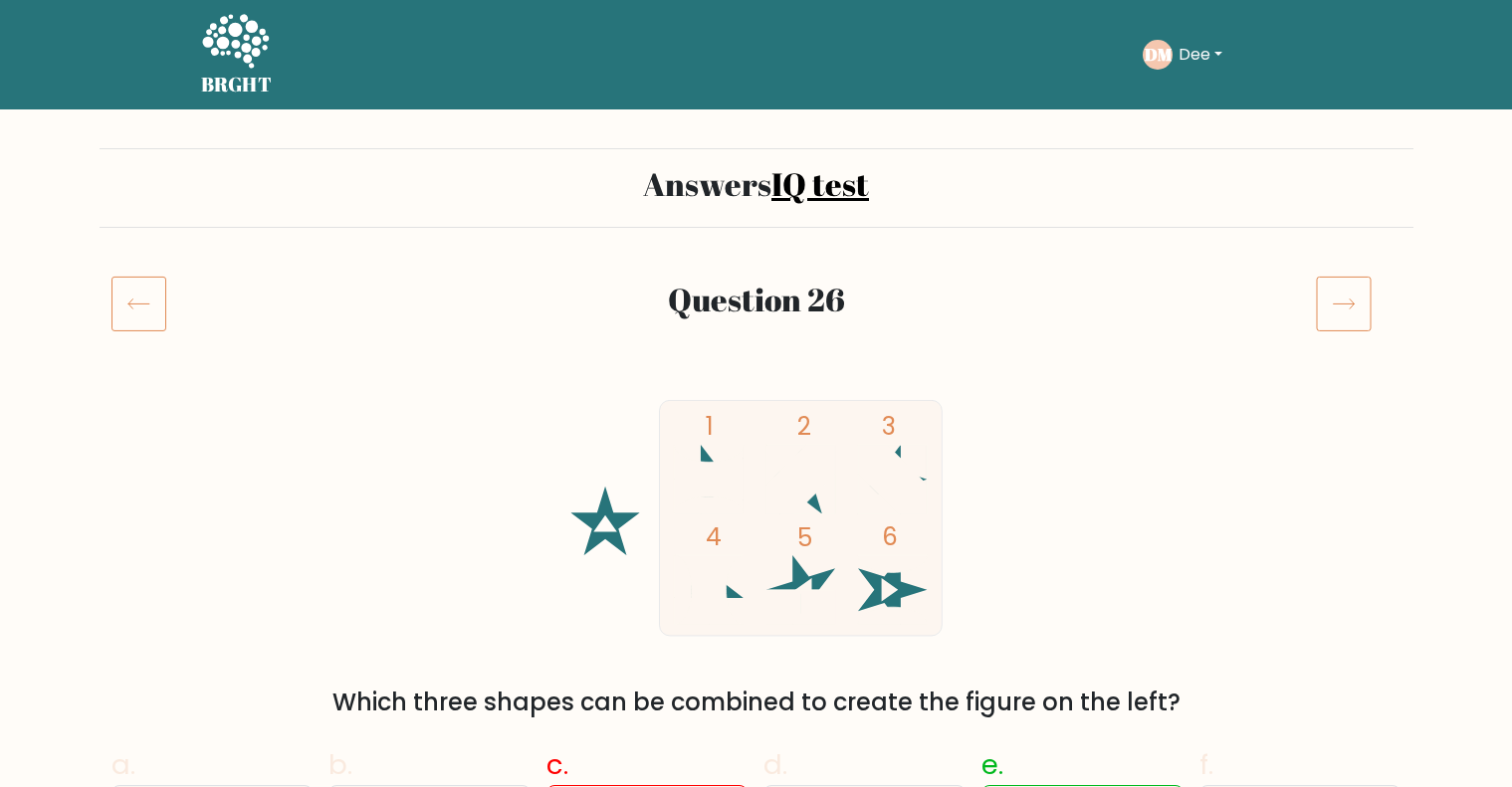 scroll, scrollTop: 0, scrollLeft: 0, axis: both 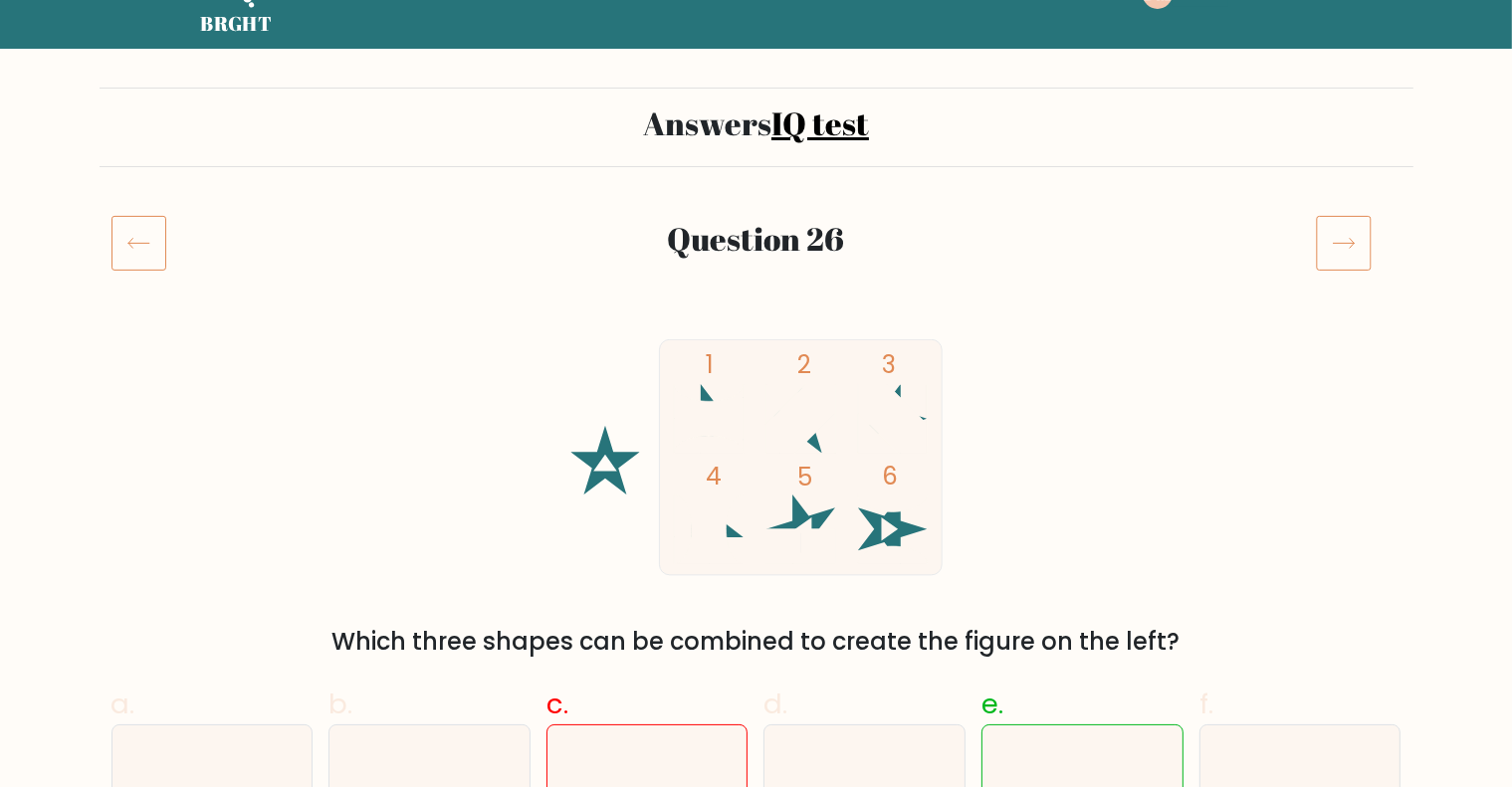 click 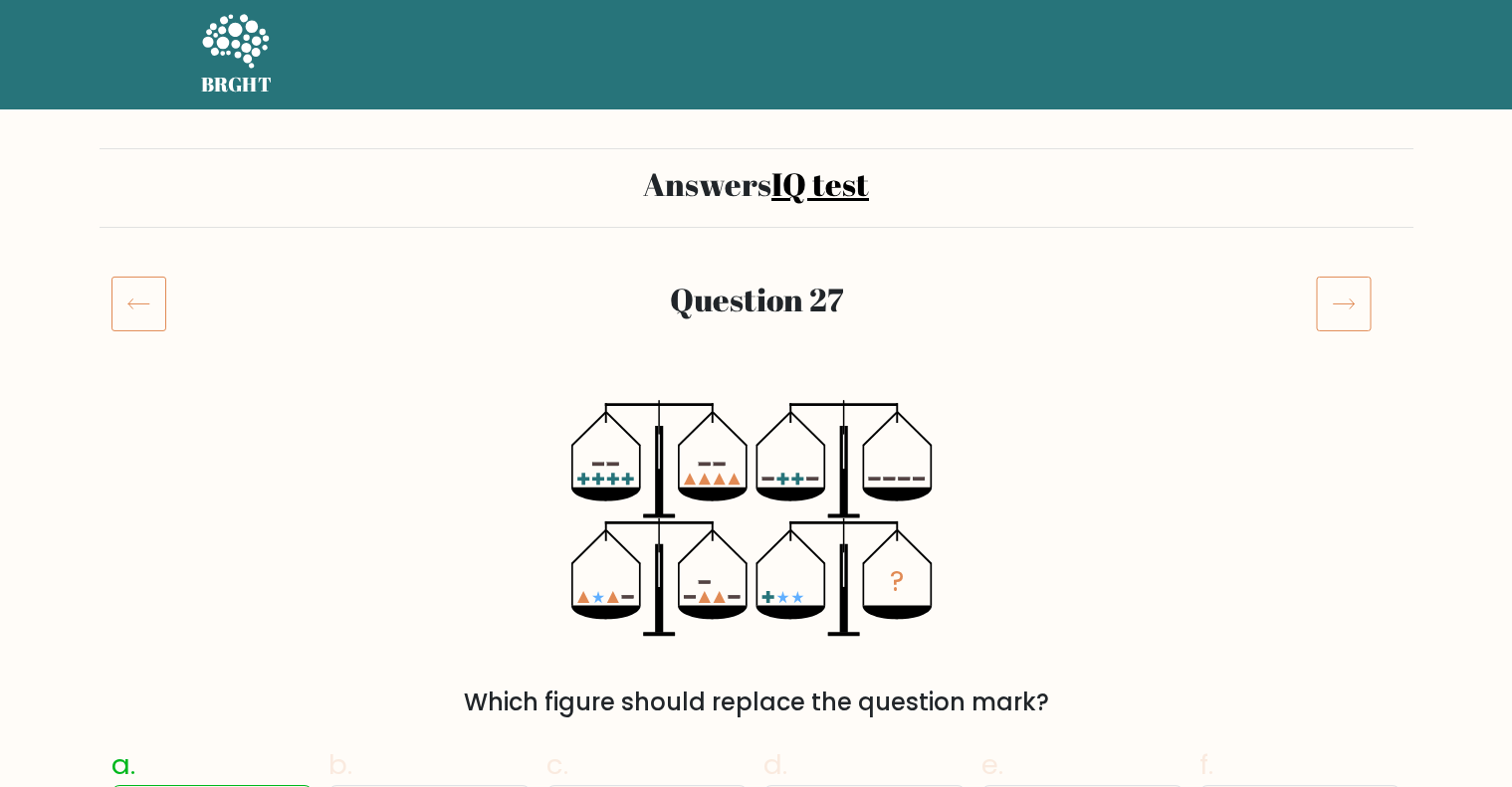 scroll, scrollTop: 0, scrollLeft: 0, axis: both 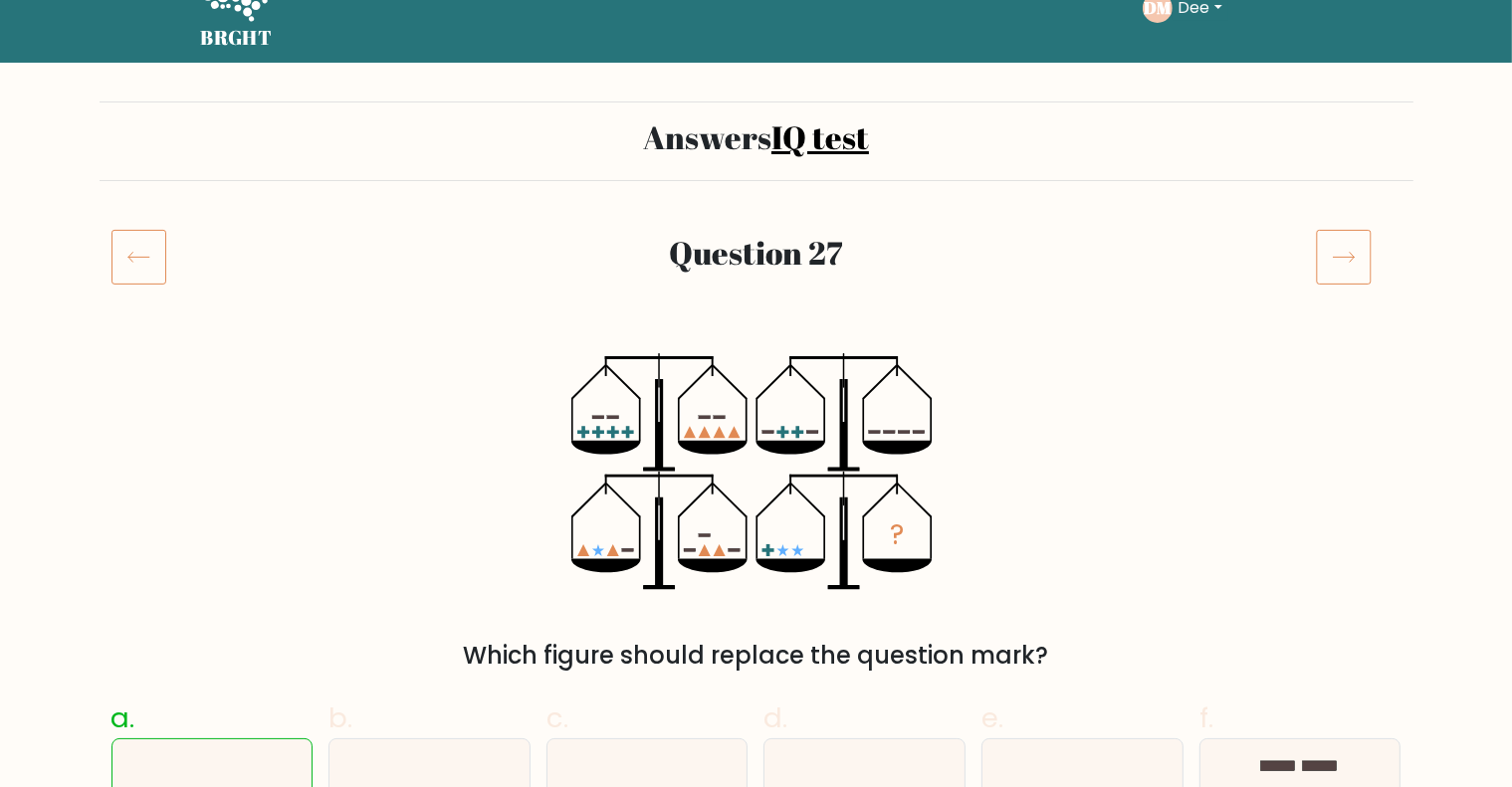 click 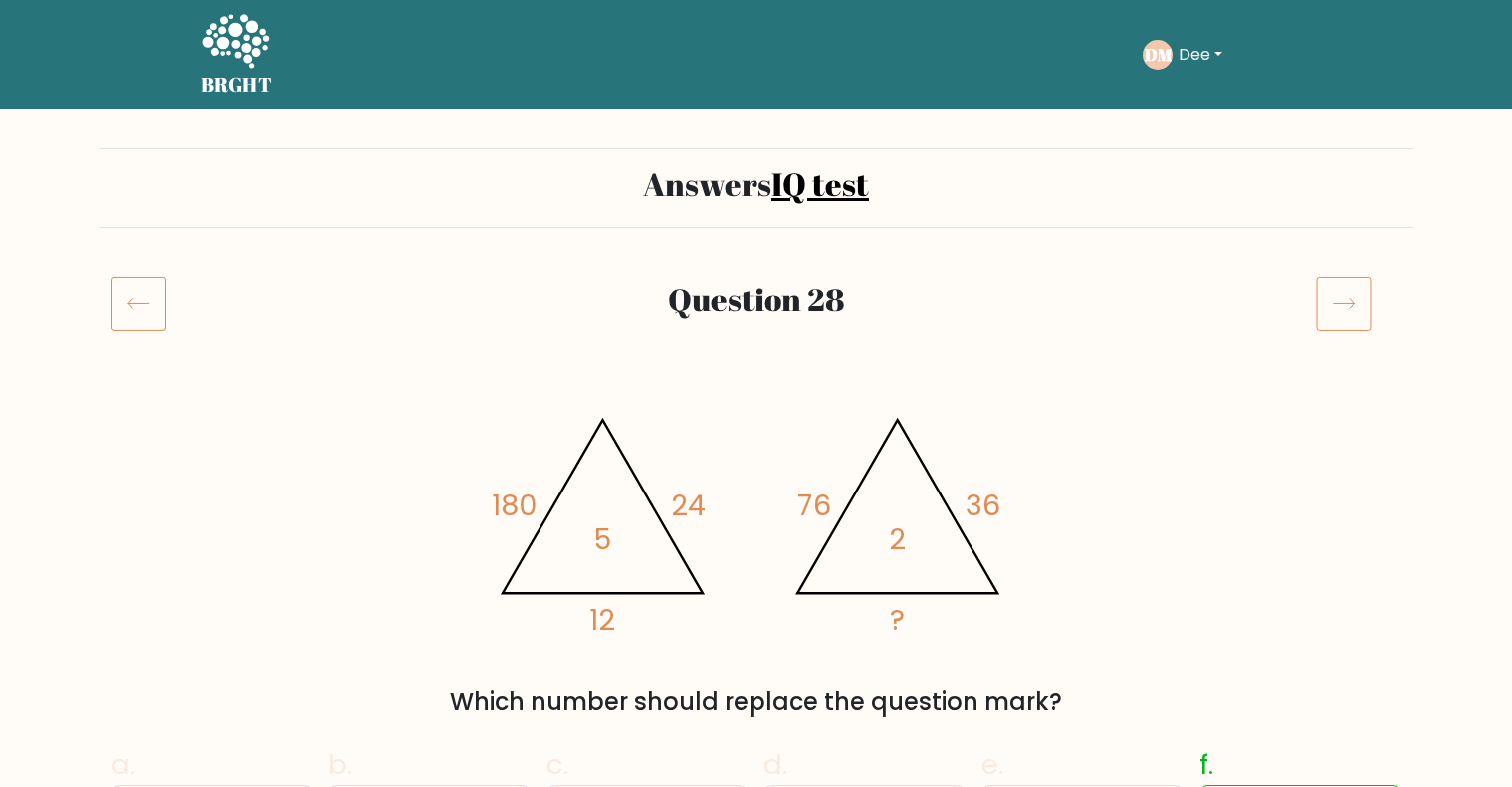 scroll, scrollTop: 0, scrollLeft: 0, axis: both 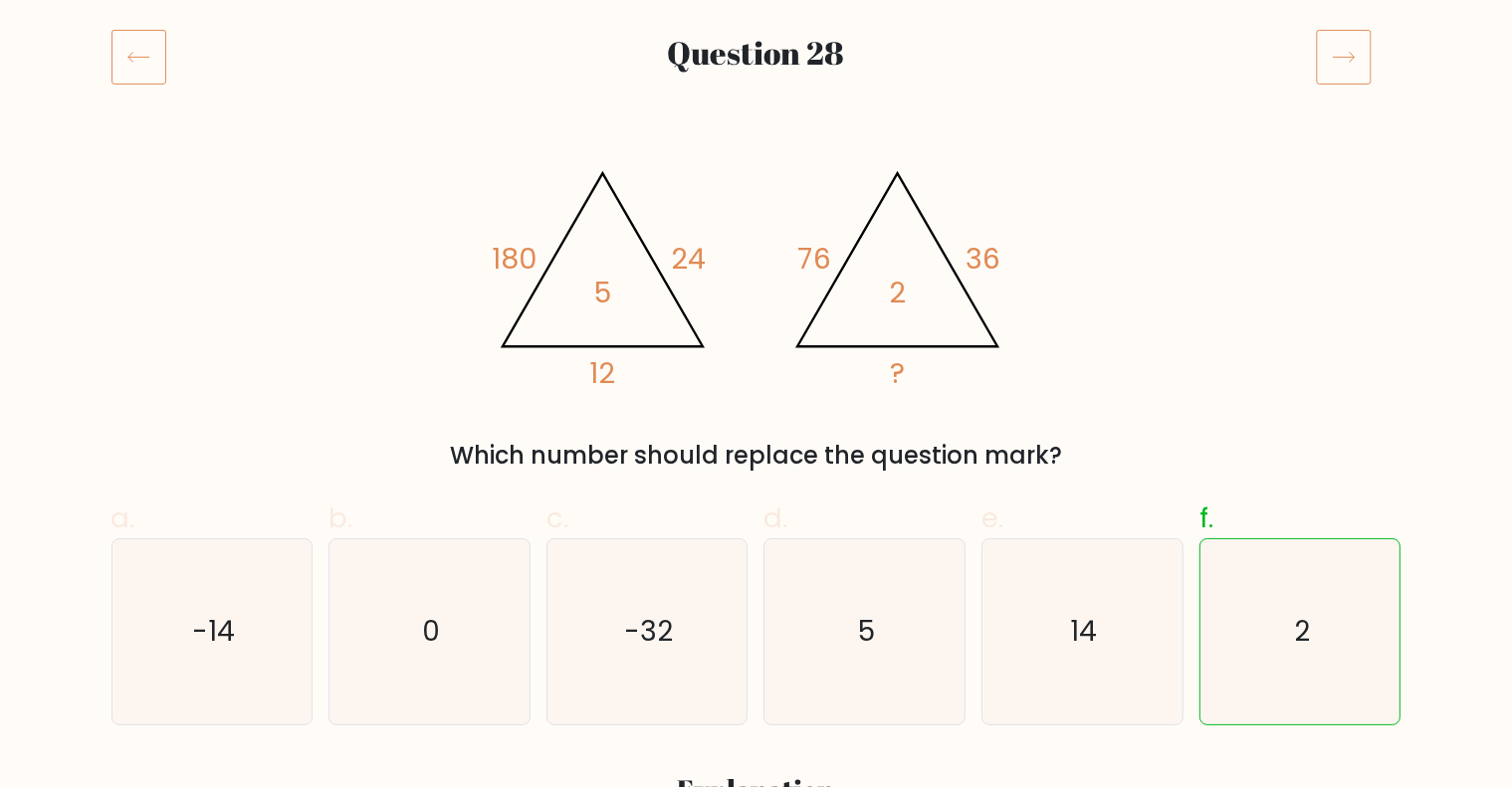 click 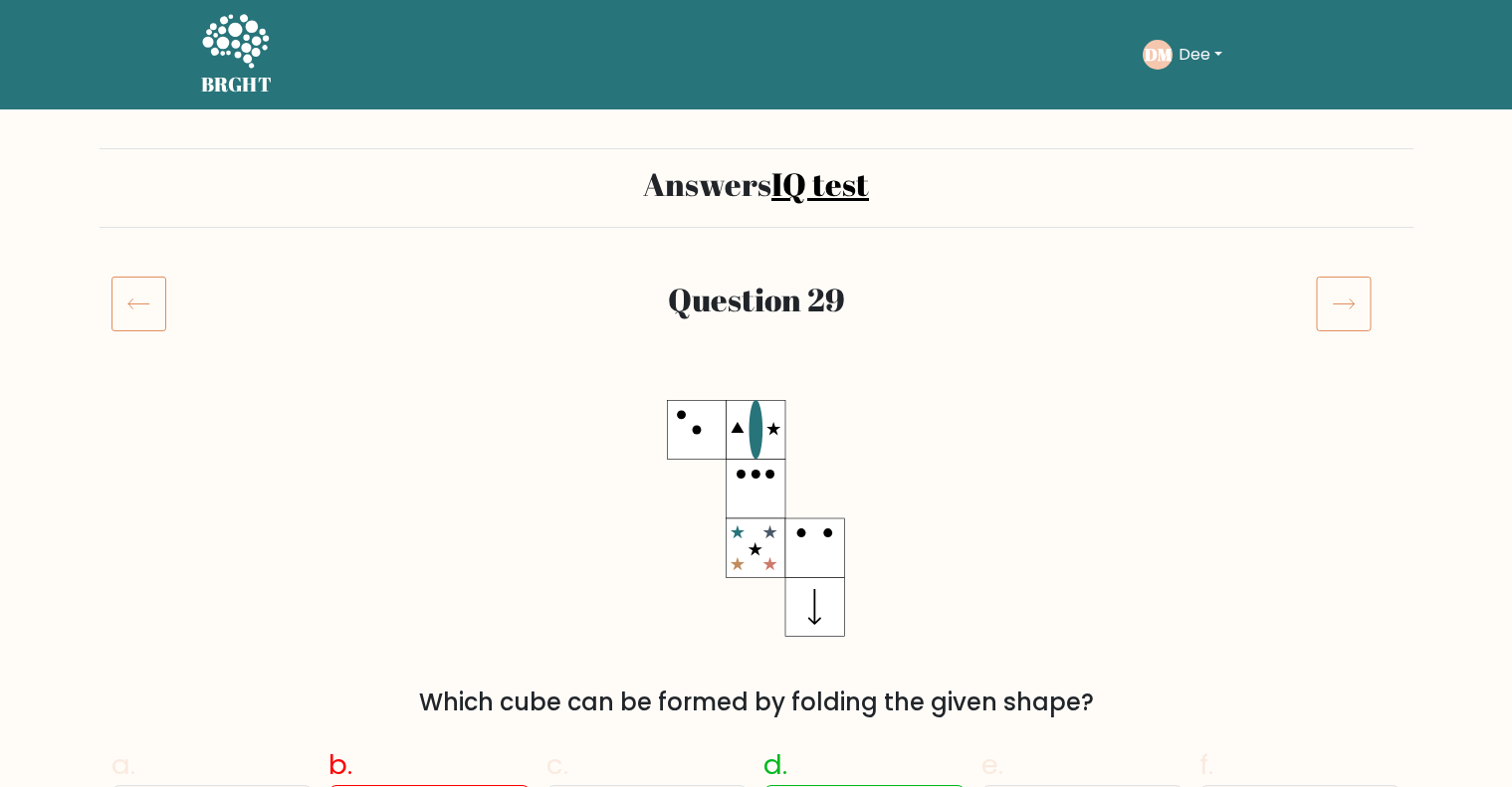 scroll, scrollTop: 0, scrollLeft: 0, axis: both 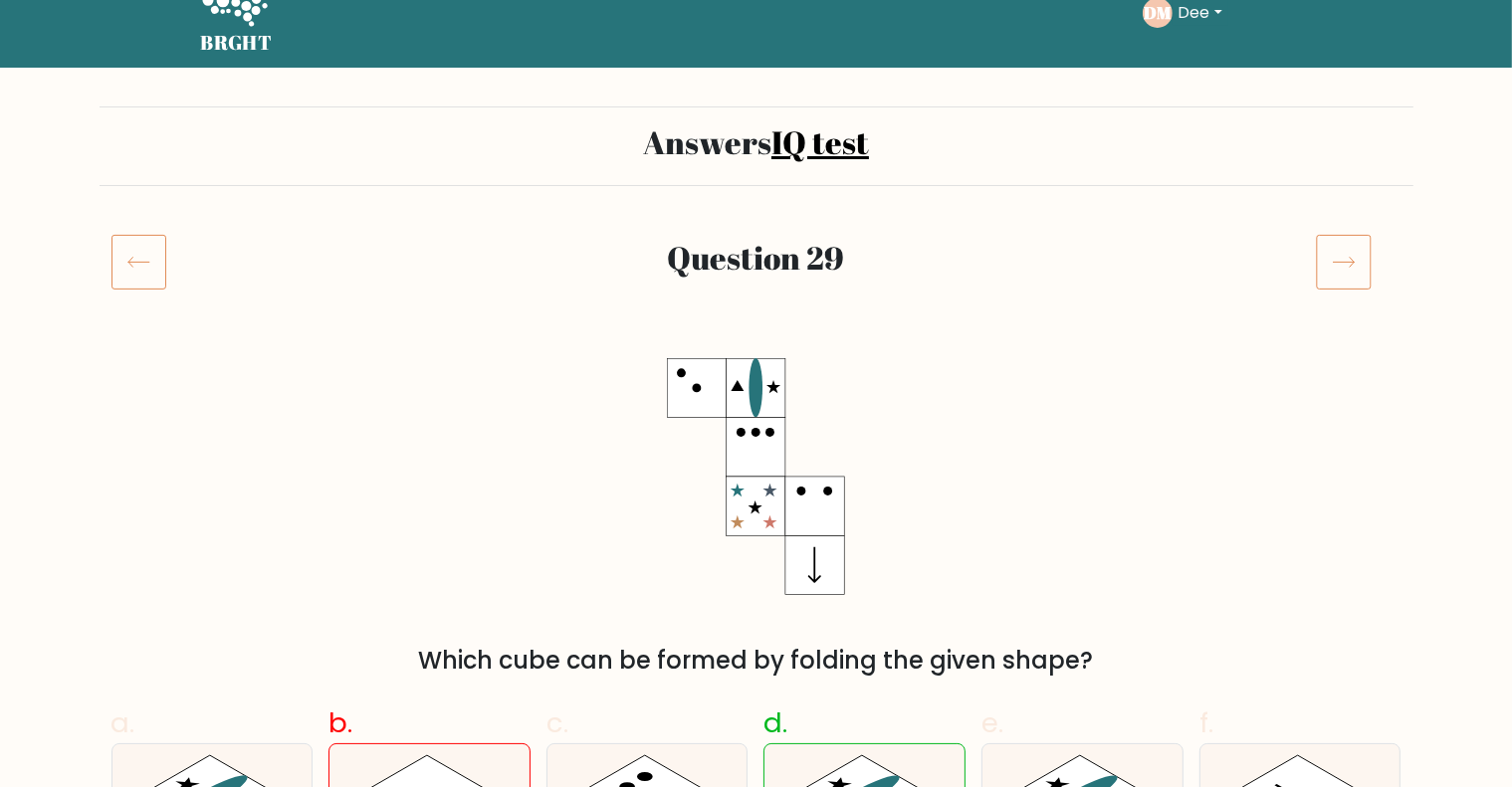 click 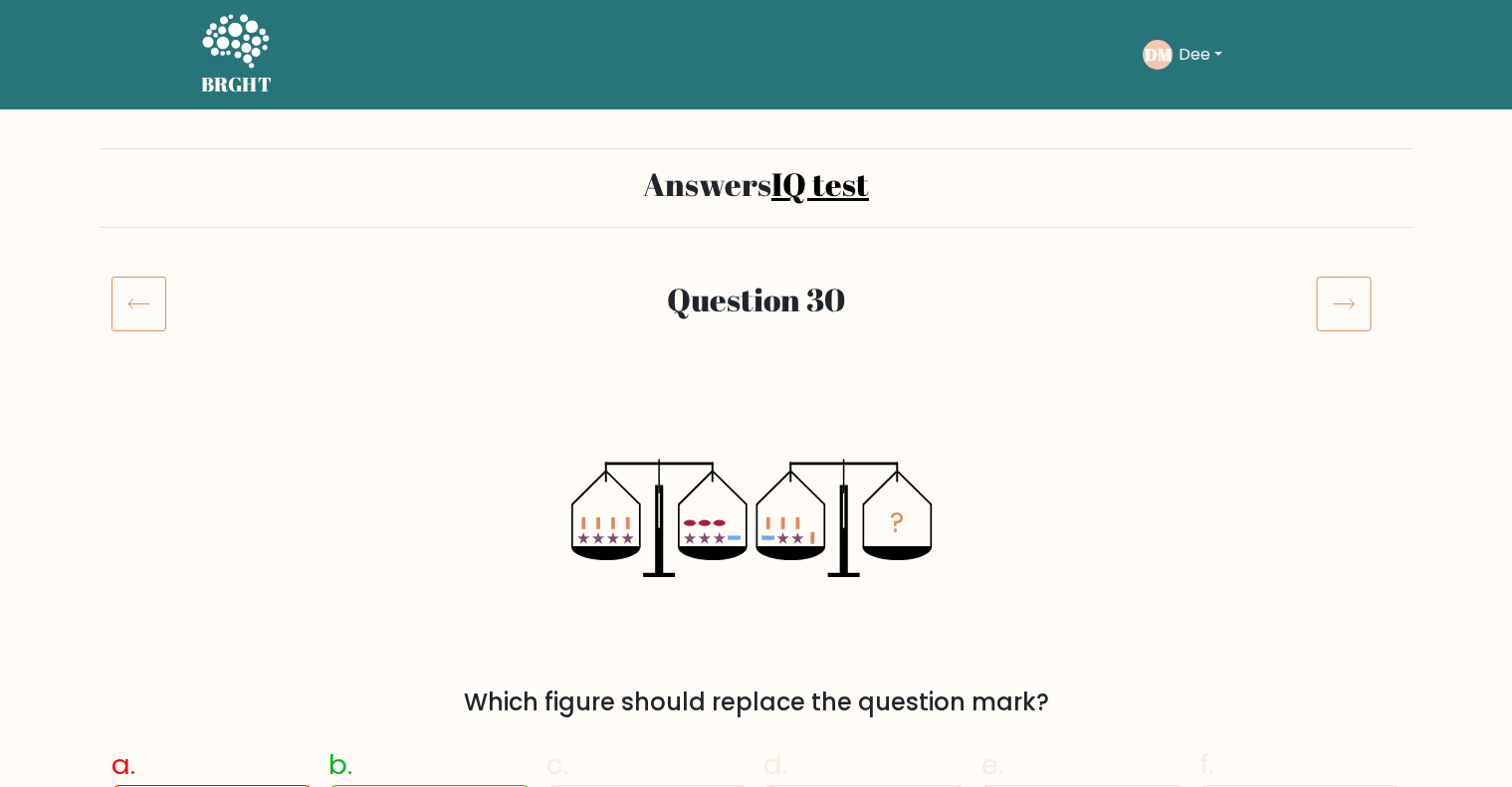 scroll, scrollTop: 0, scrollLeft: 0, axis: both 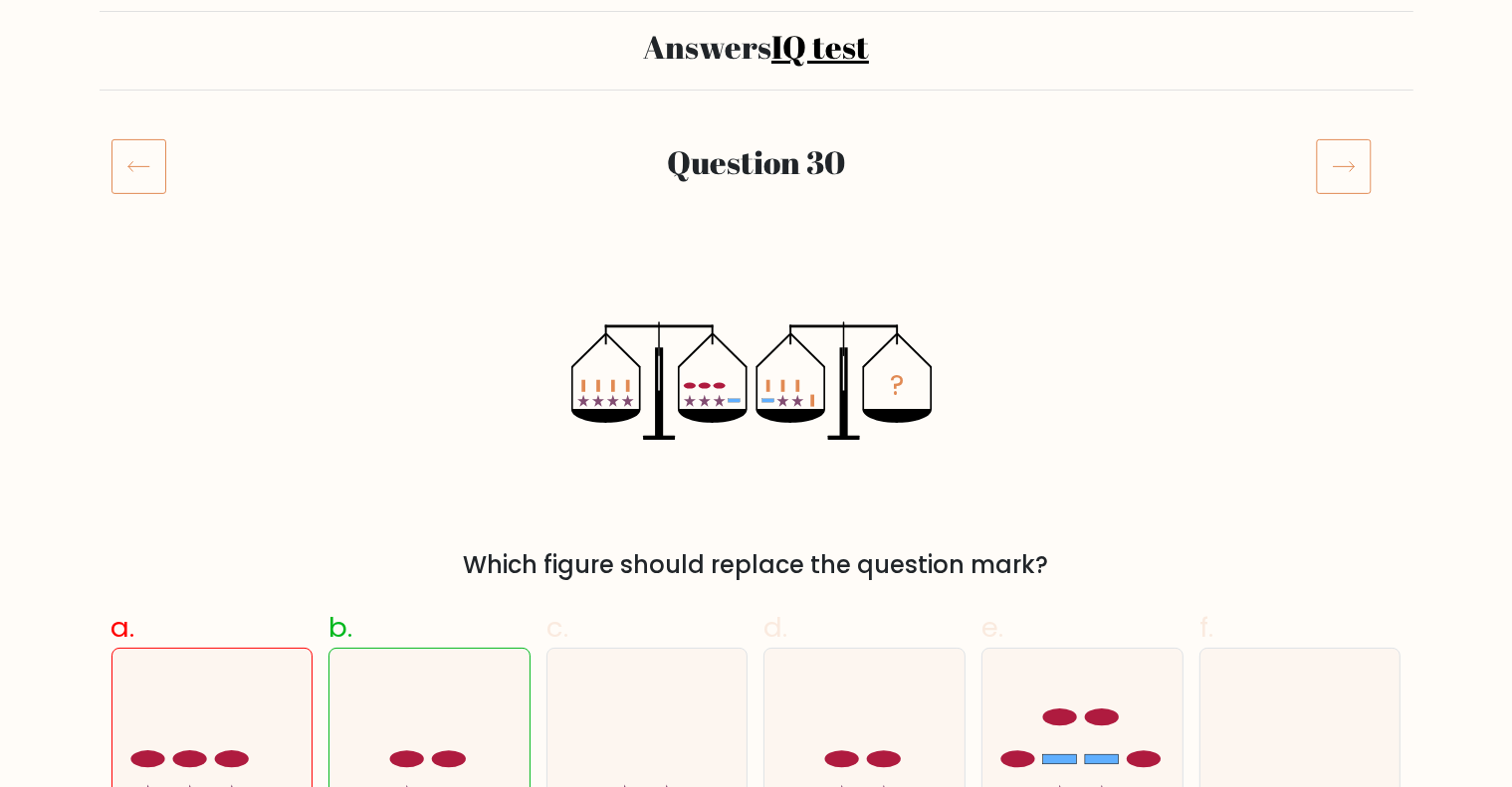 click 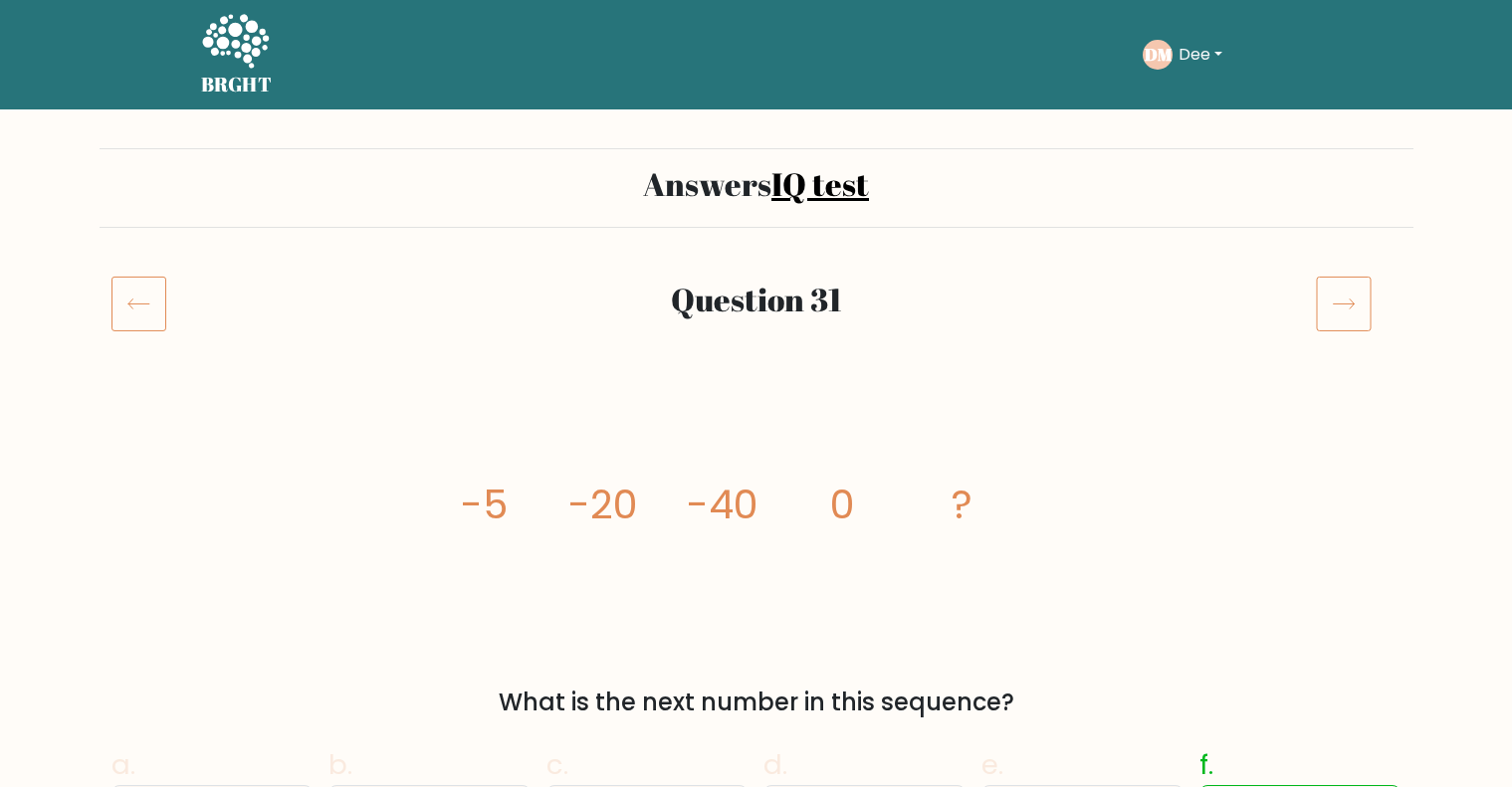 scroll, scrollTop: 0, scrollLeft: 0, axis: both 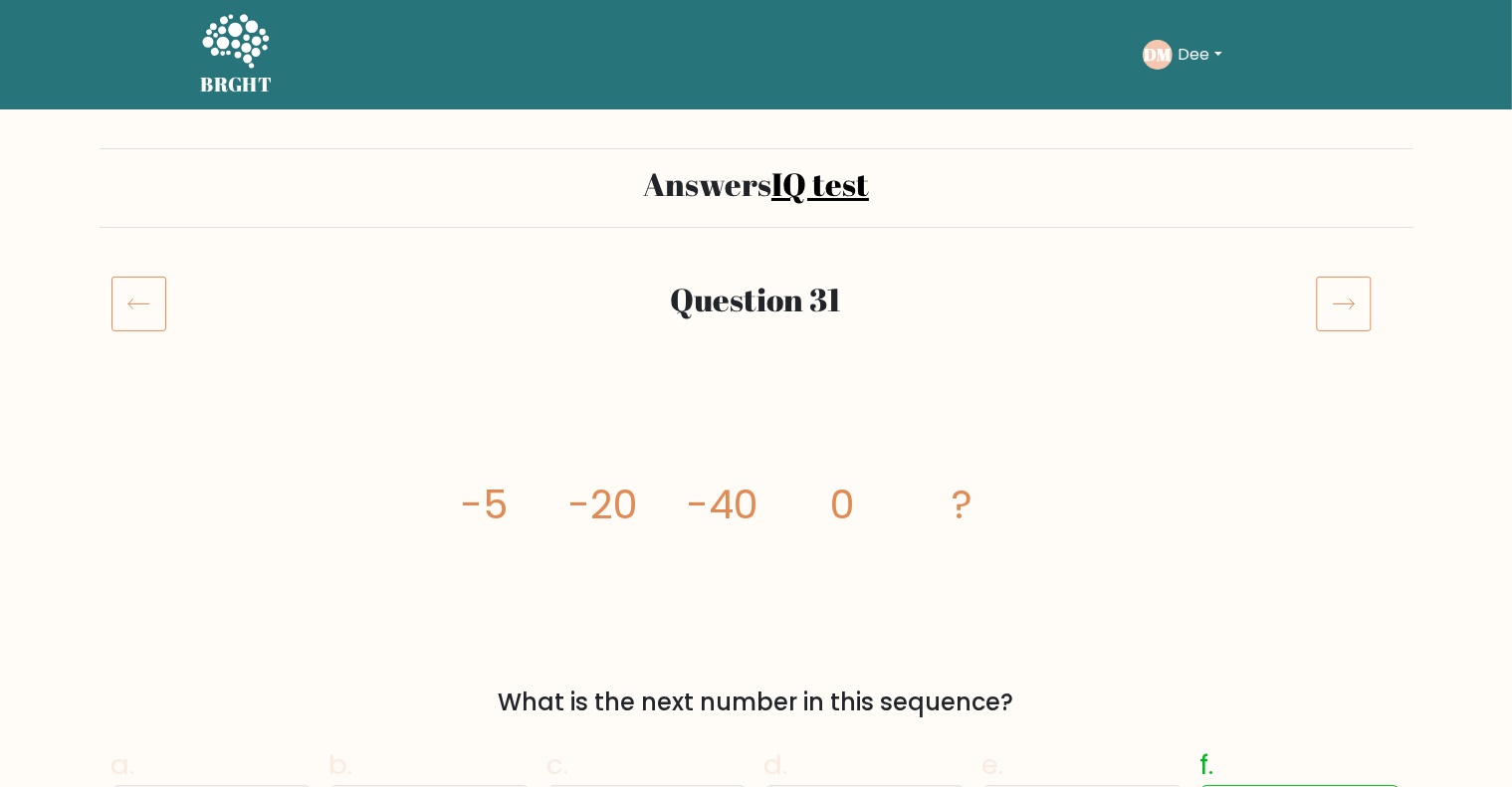 click 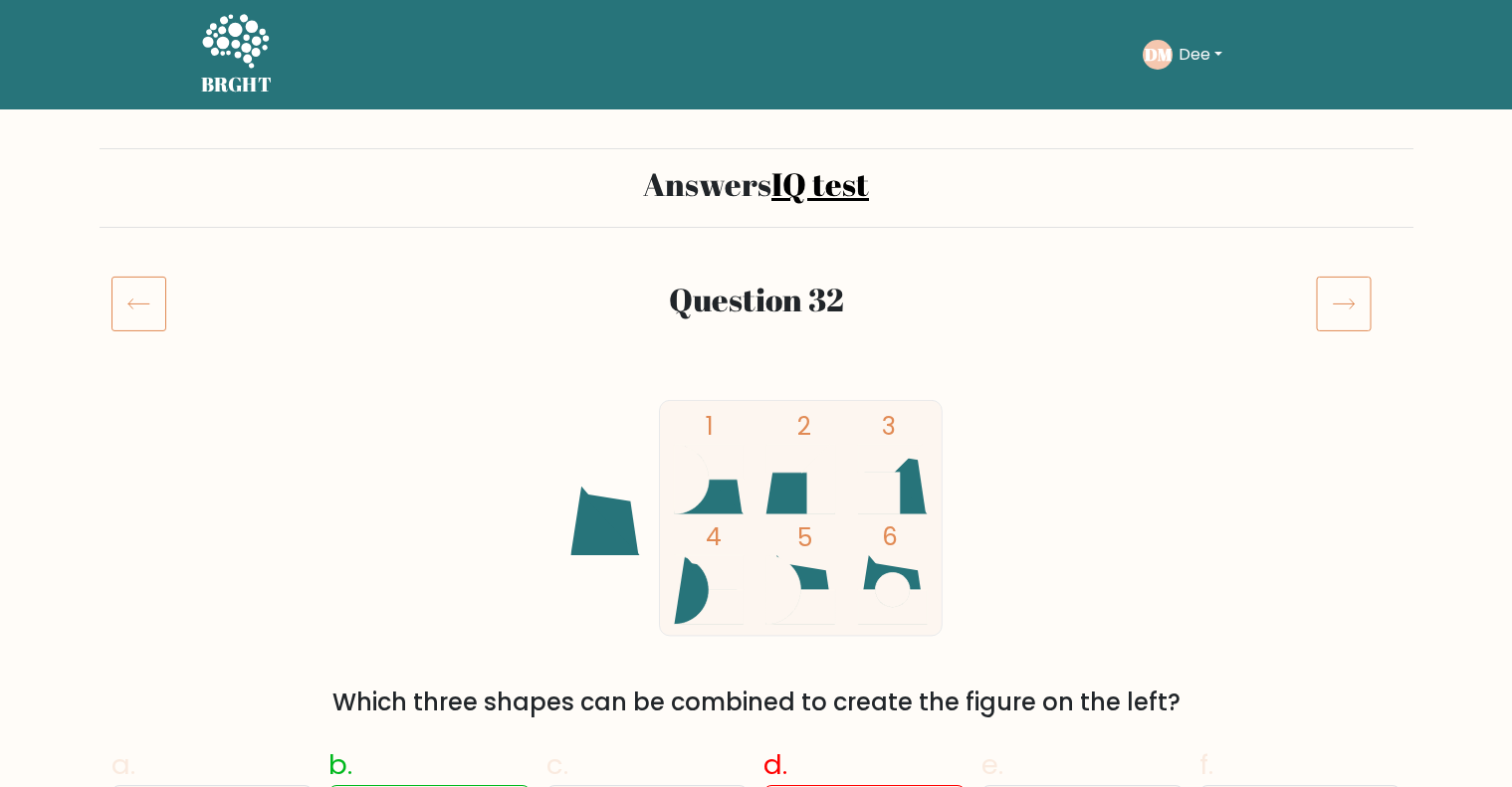 scroll, scrollTop: 0, scrollLeft: 0, axis: both 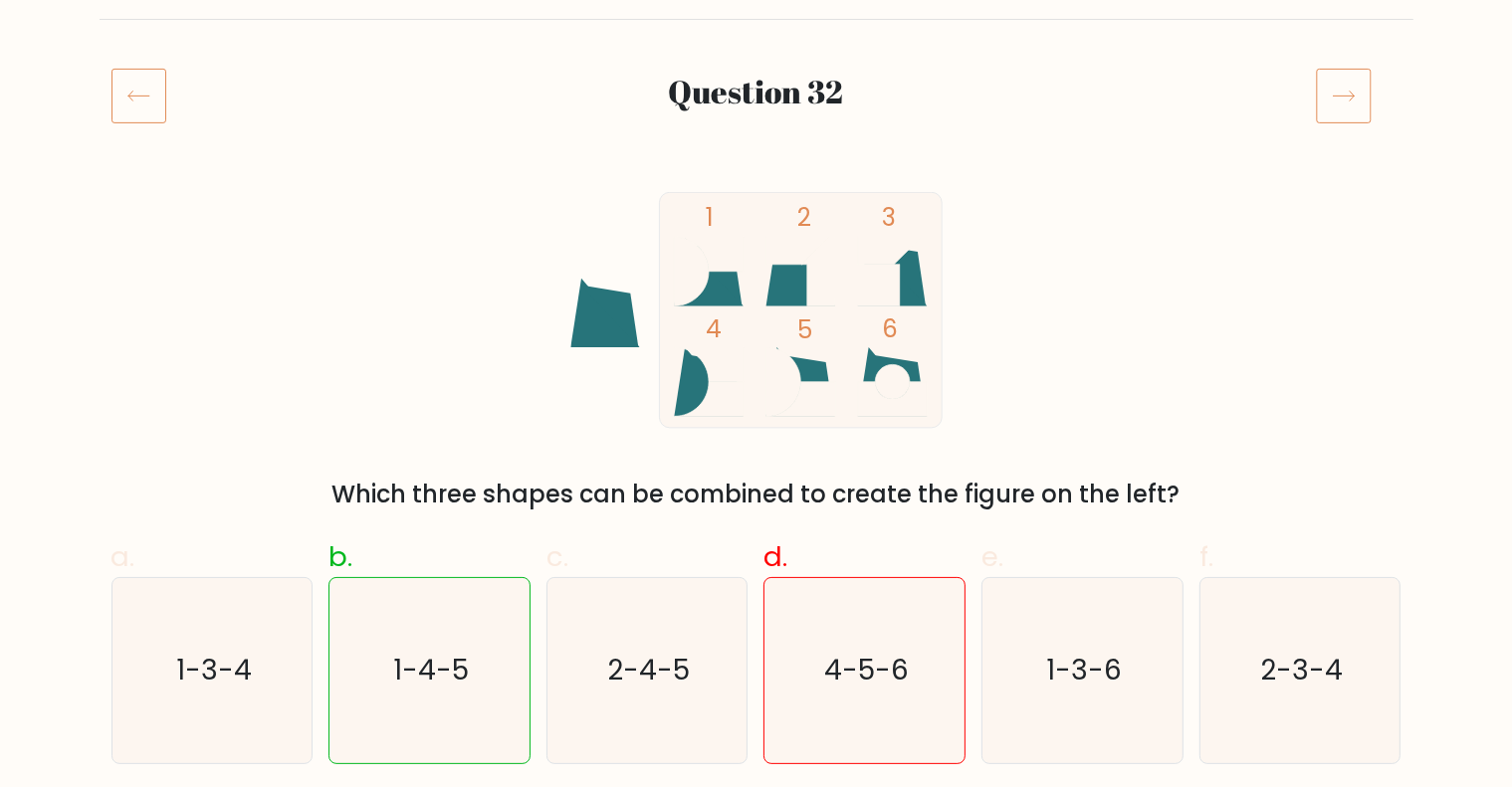 click 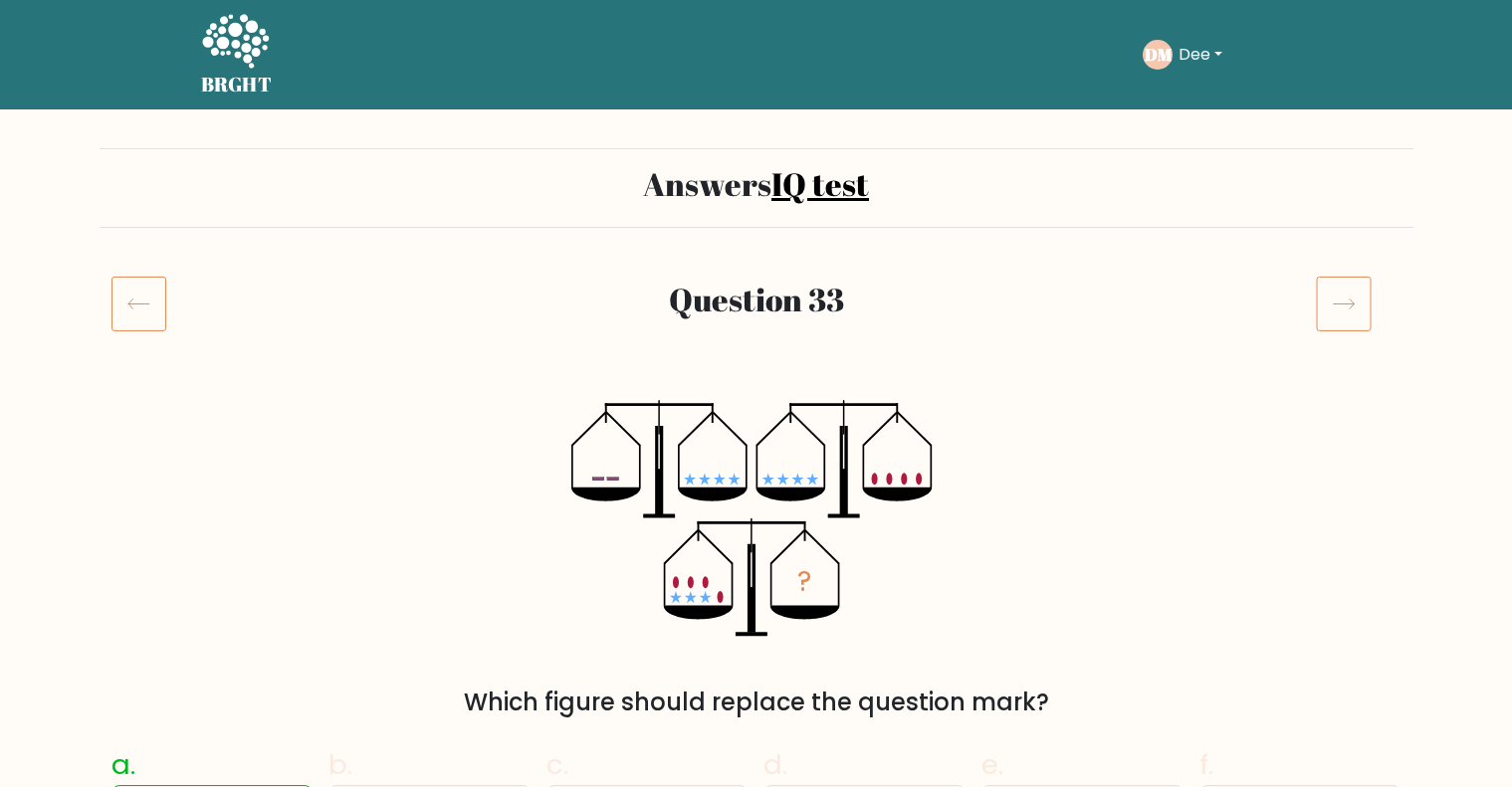 scroll, scrollTop: 0, scrollLeft: 0, axis: both 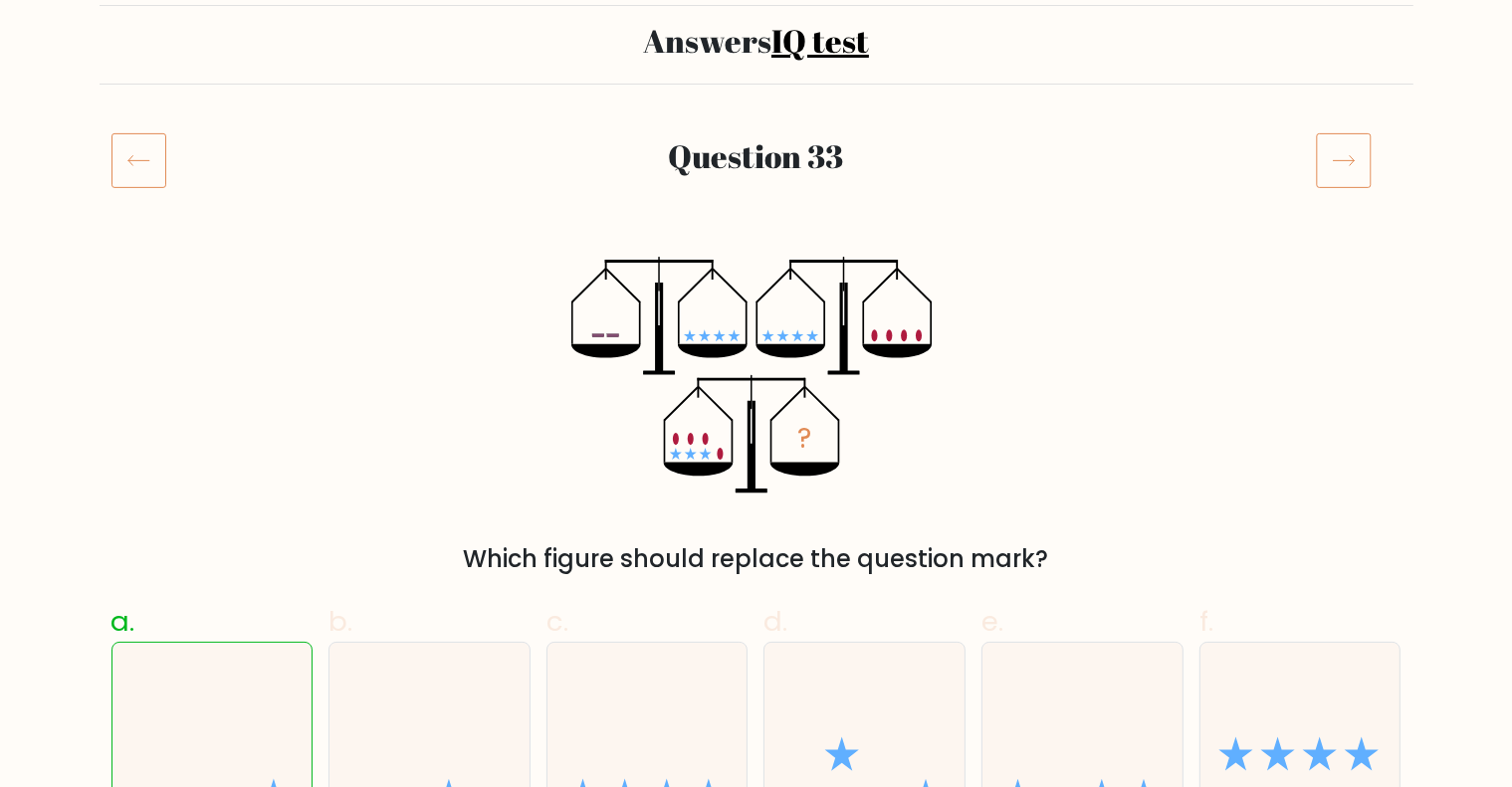 click 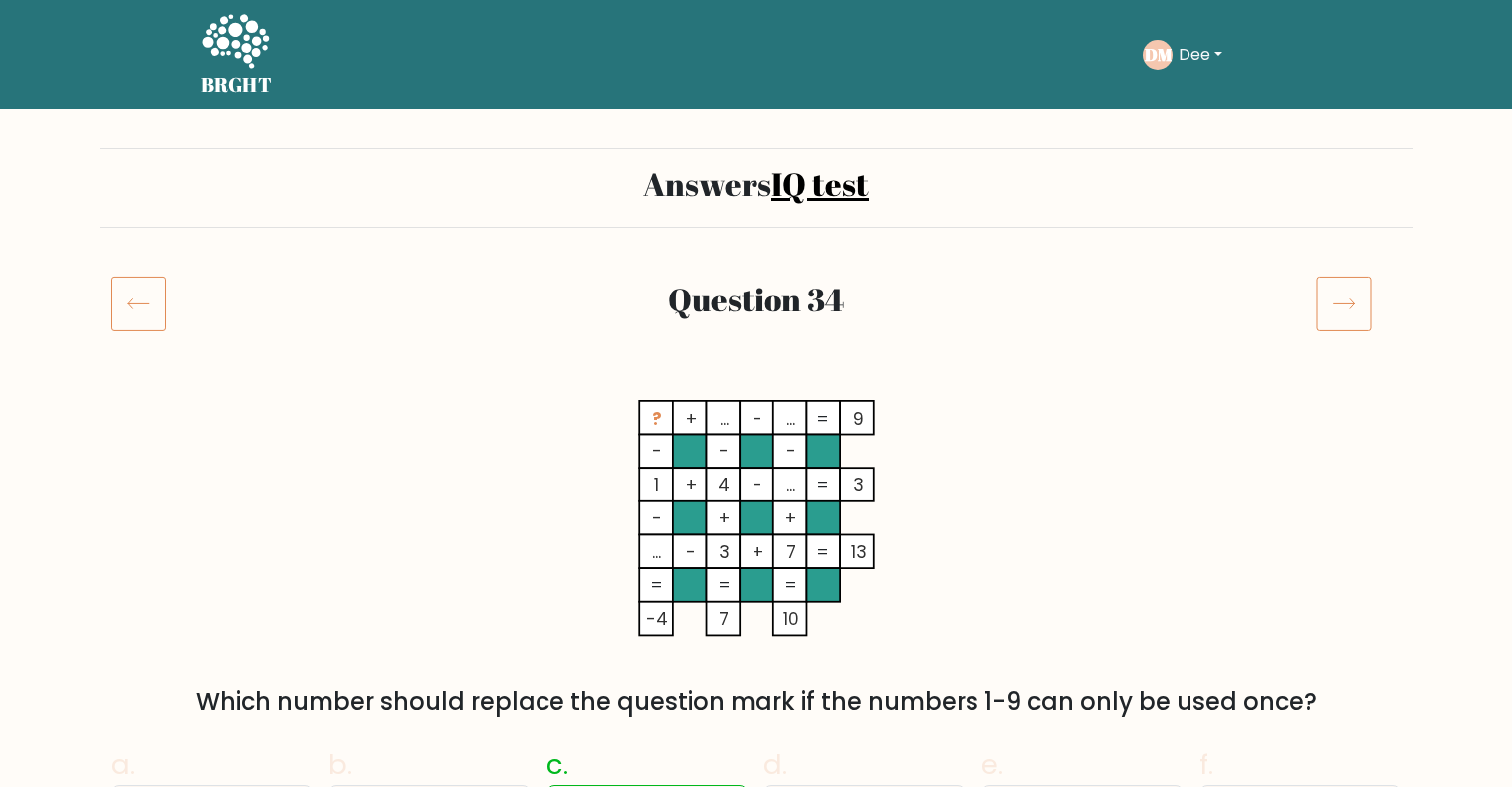 scroll, scrollTop: 0, scrollLeft: 0, axis: both 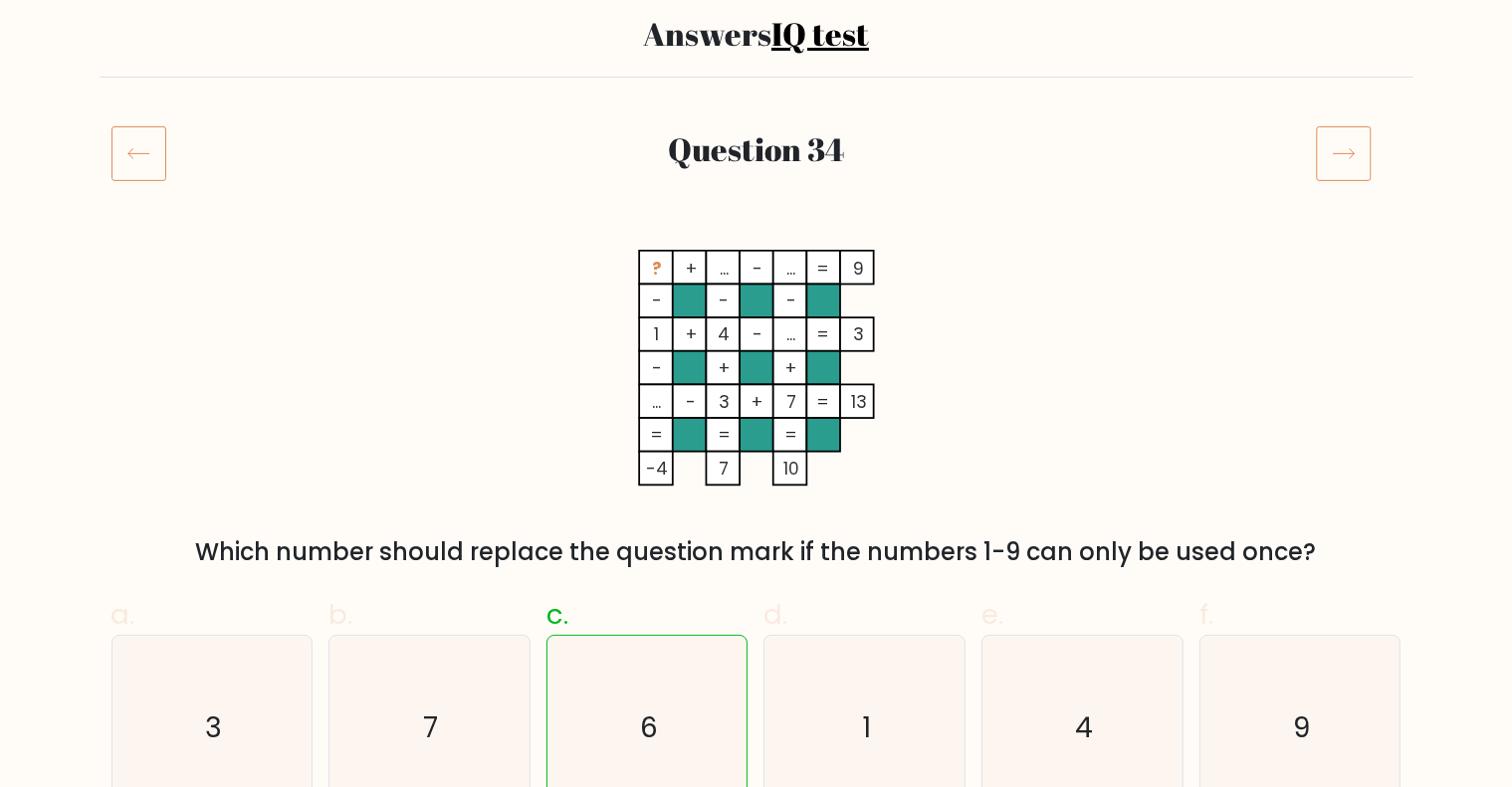 click 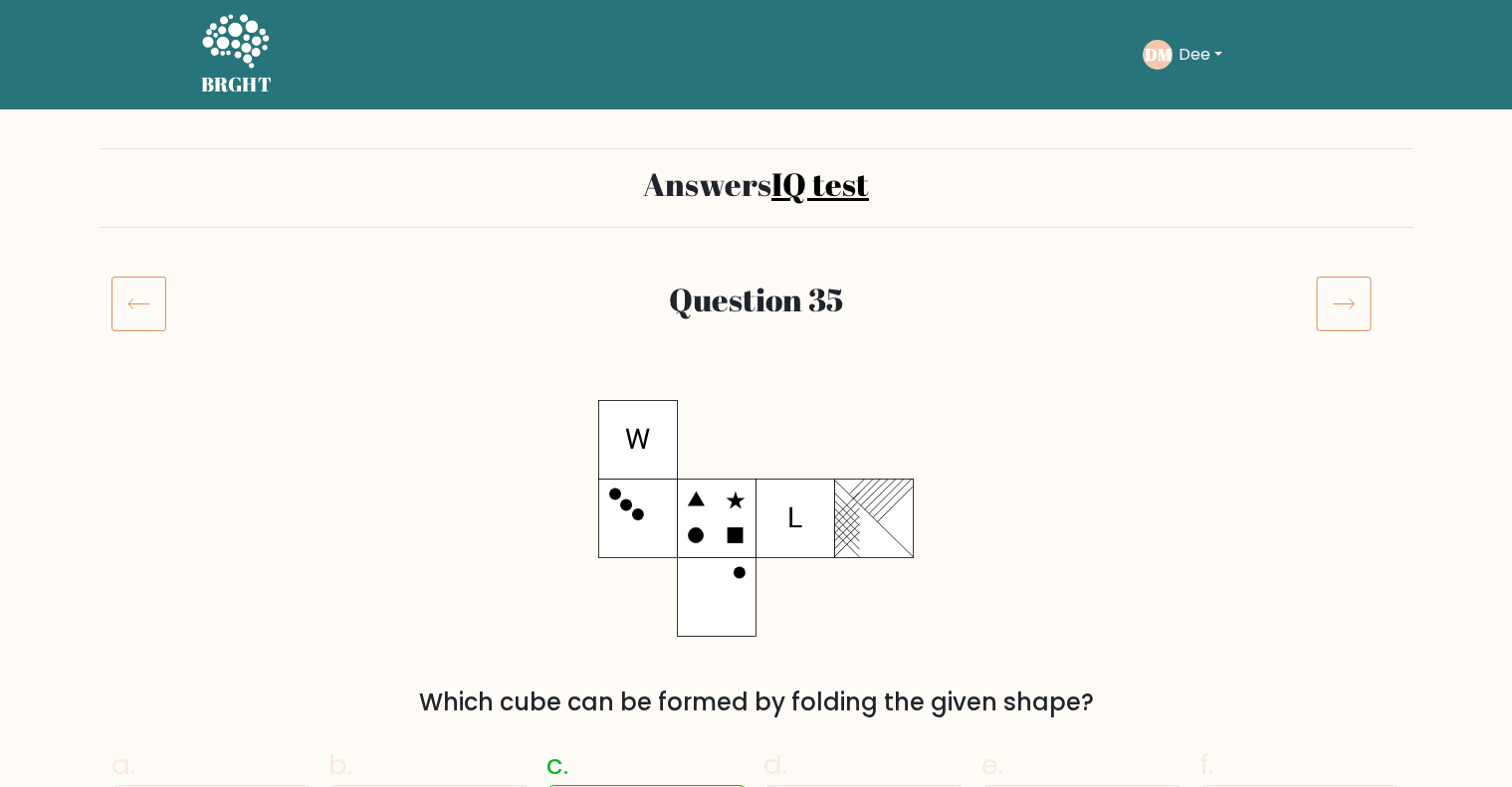 scroll, scrollTop: 0, scrollLeft: 0, axis: both 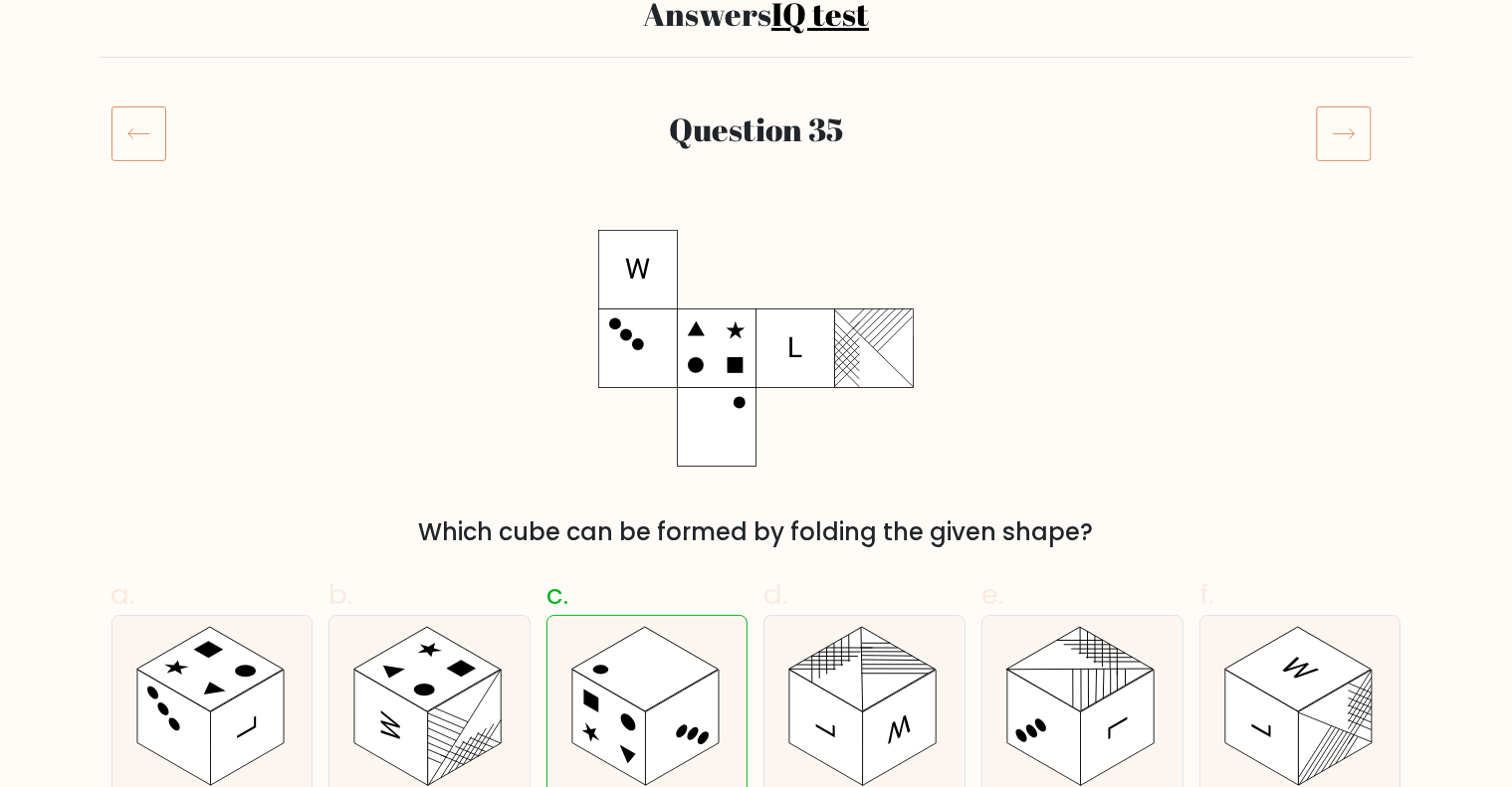 drag, startPoint x: 0, startPoint y: 0, endPoint x: 1527, endPoint y: 153, distance: 1534.6459 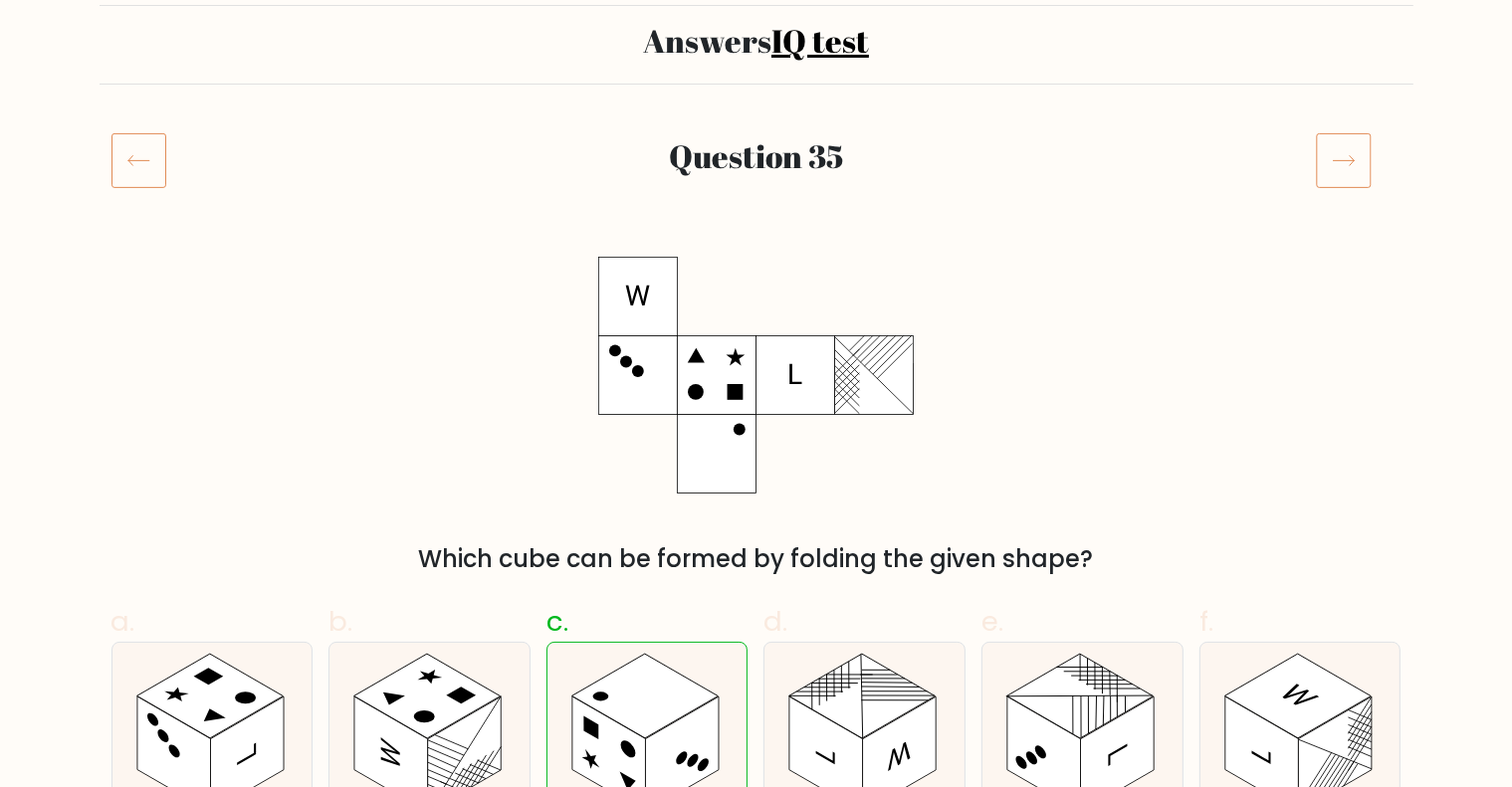 click 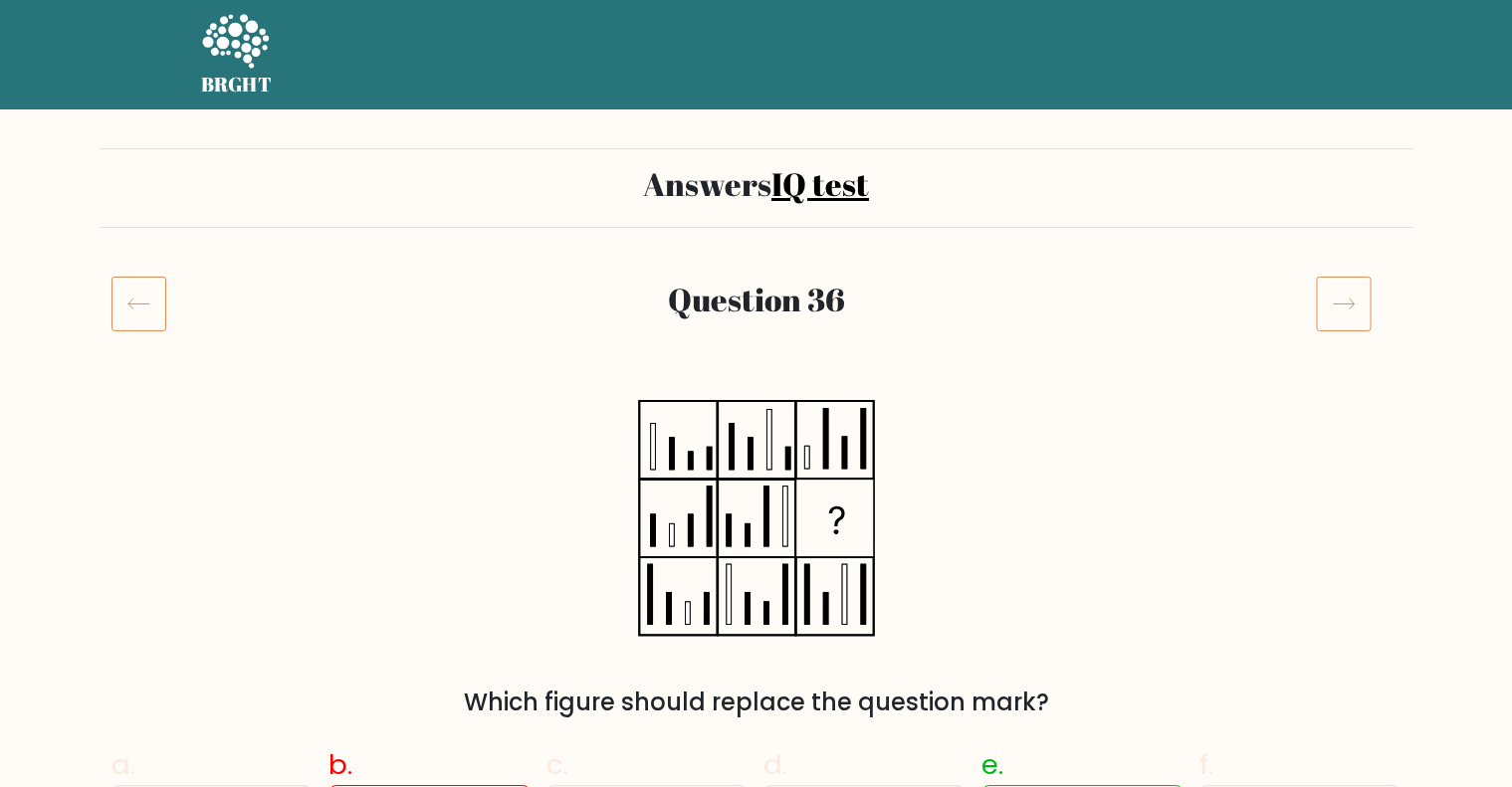 scroll, scrollTop: 0, scrollLeft: 0, axis: both 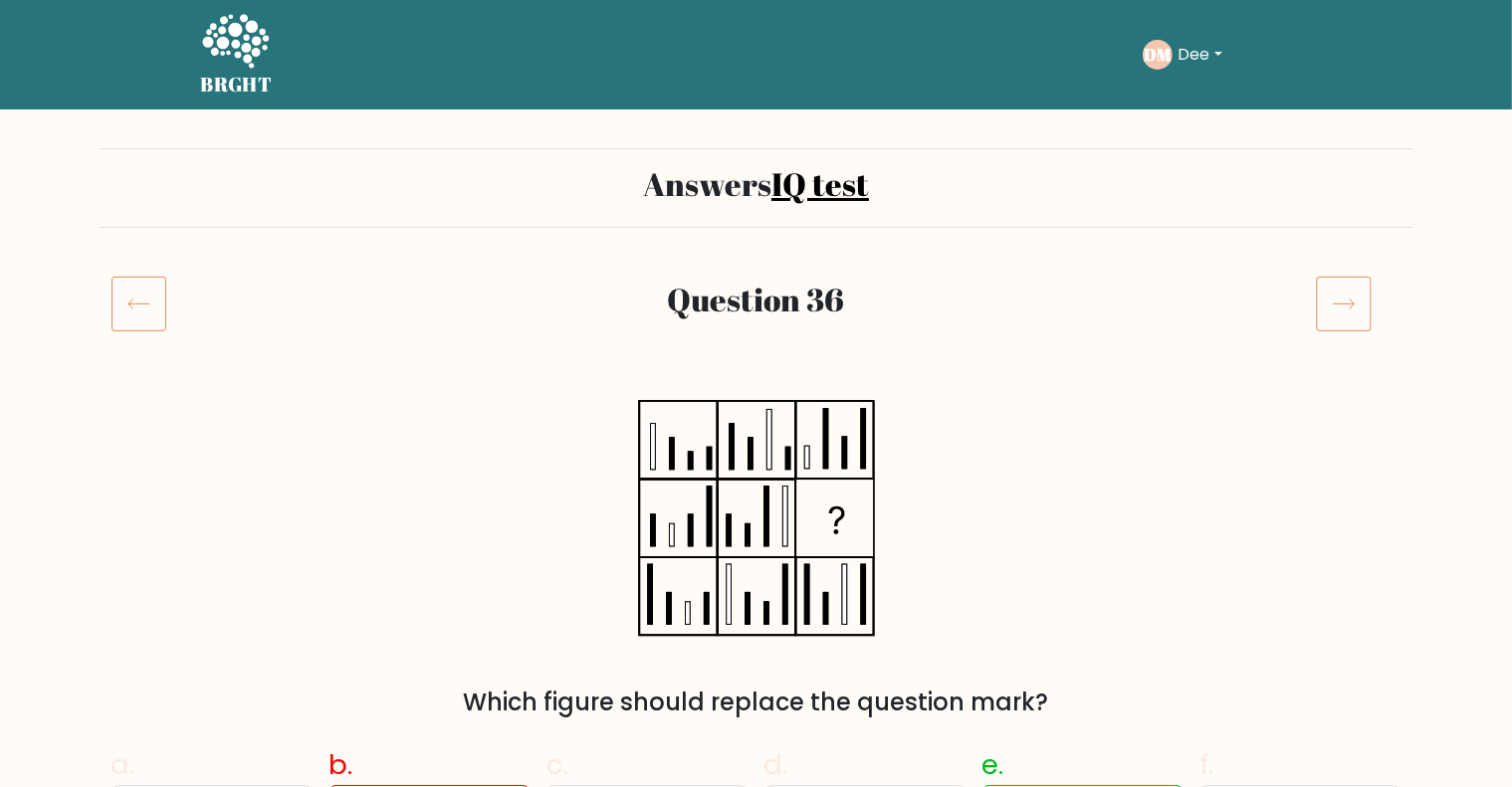 click 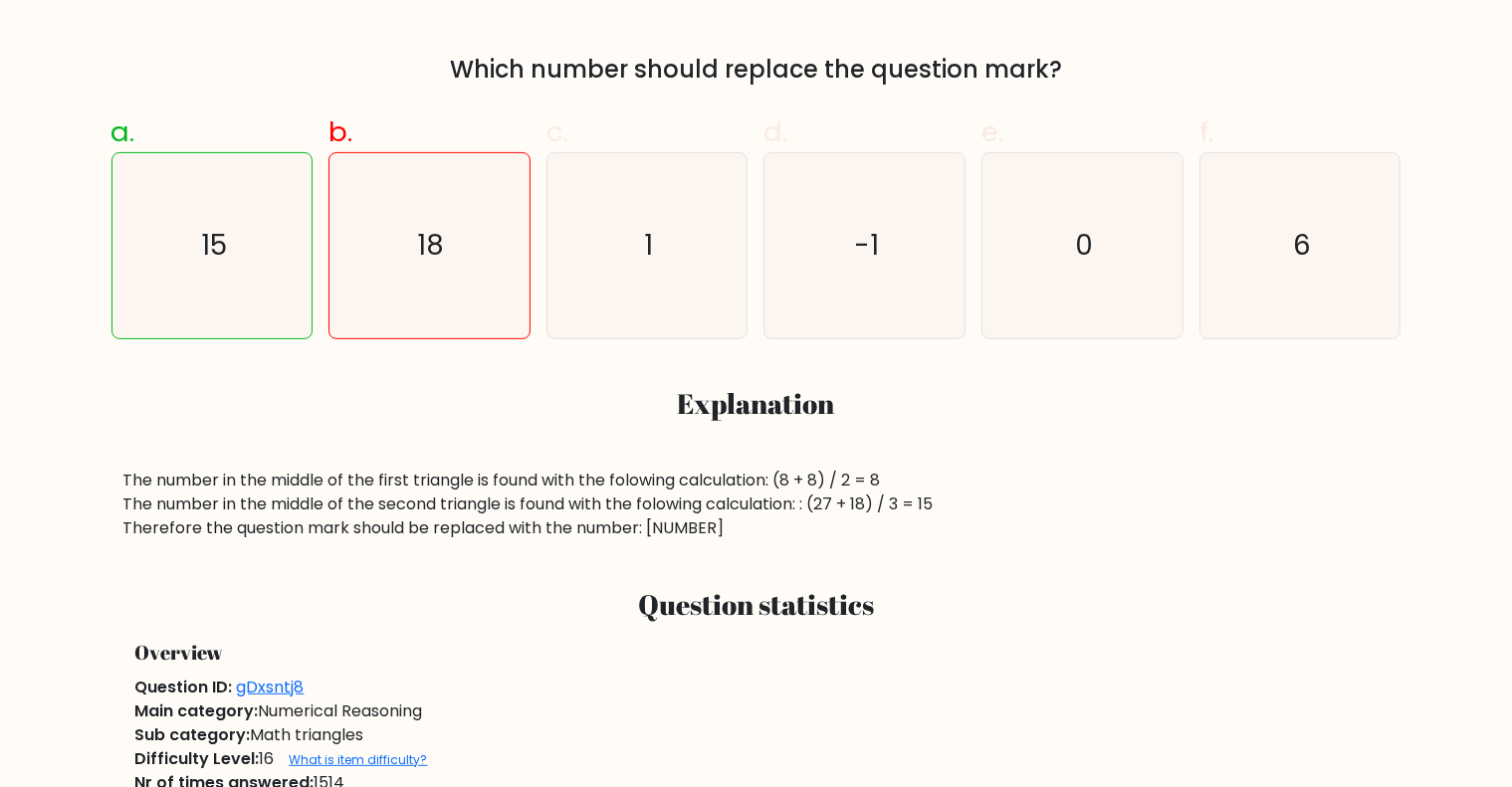 scroll, scrollTop: 448, scrollLeft: 0, axis: vertical 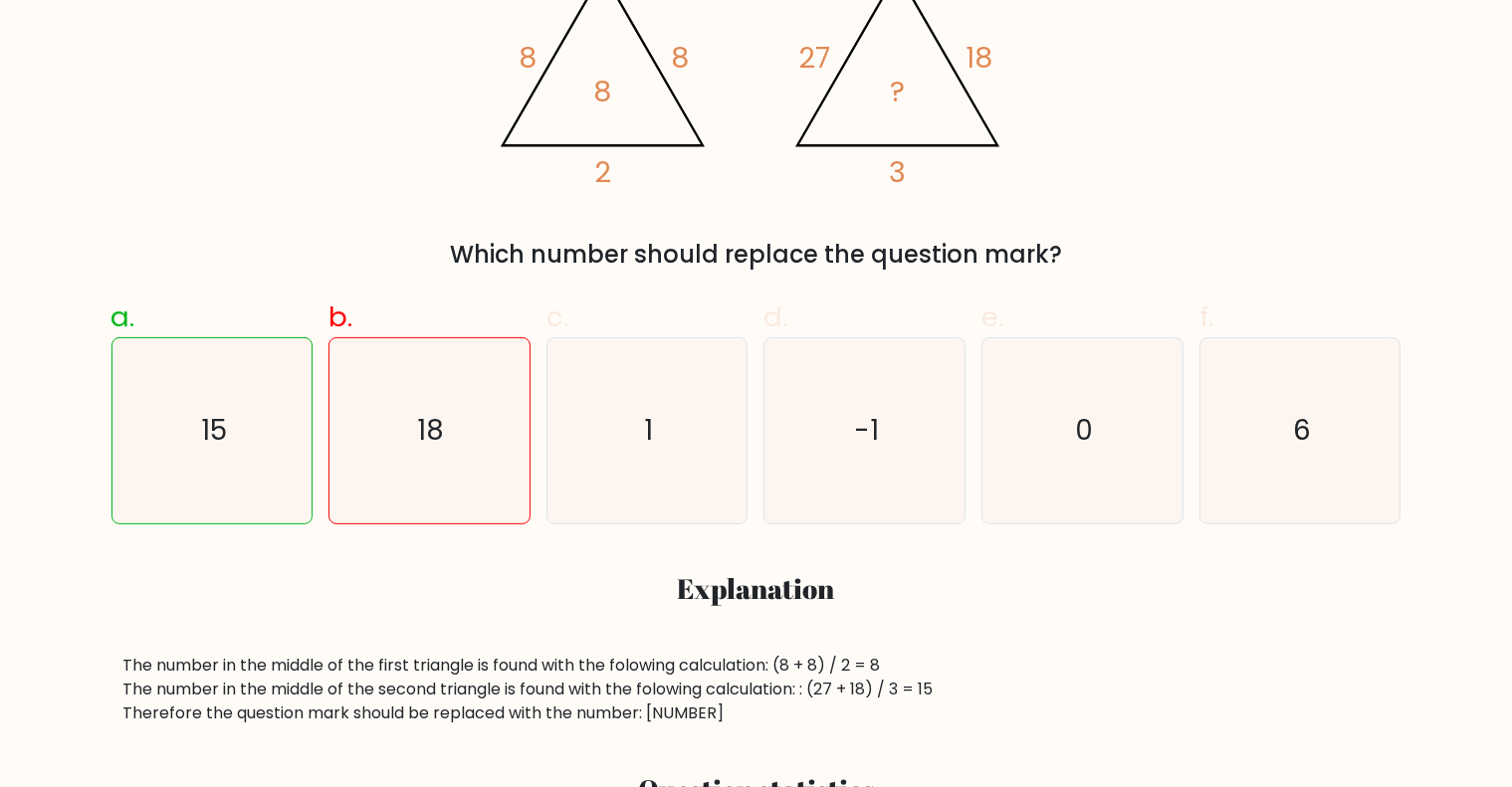drag, startPoint x: 1402, startPoint y: 278, endPoint x: 1409, endPoint y: 262, distance: 17.464249 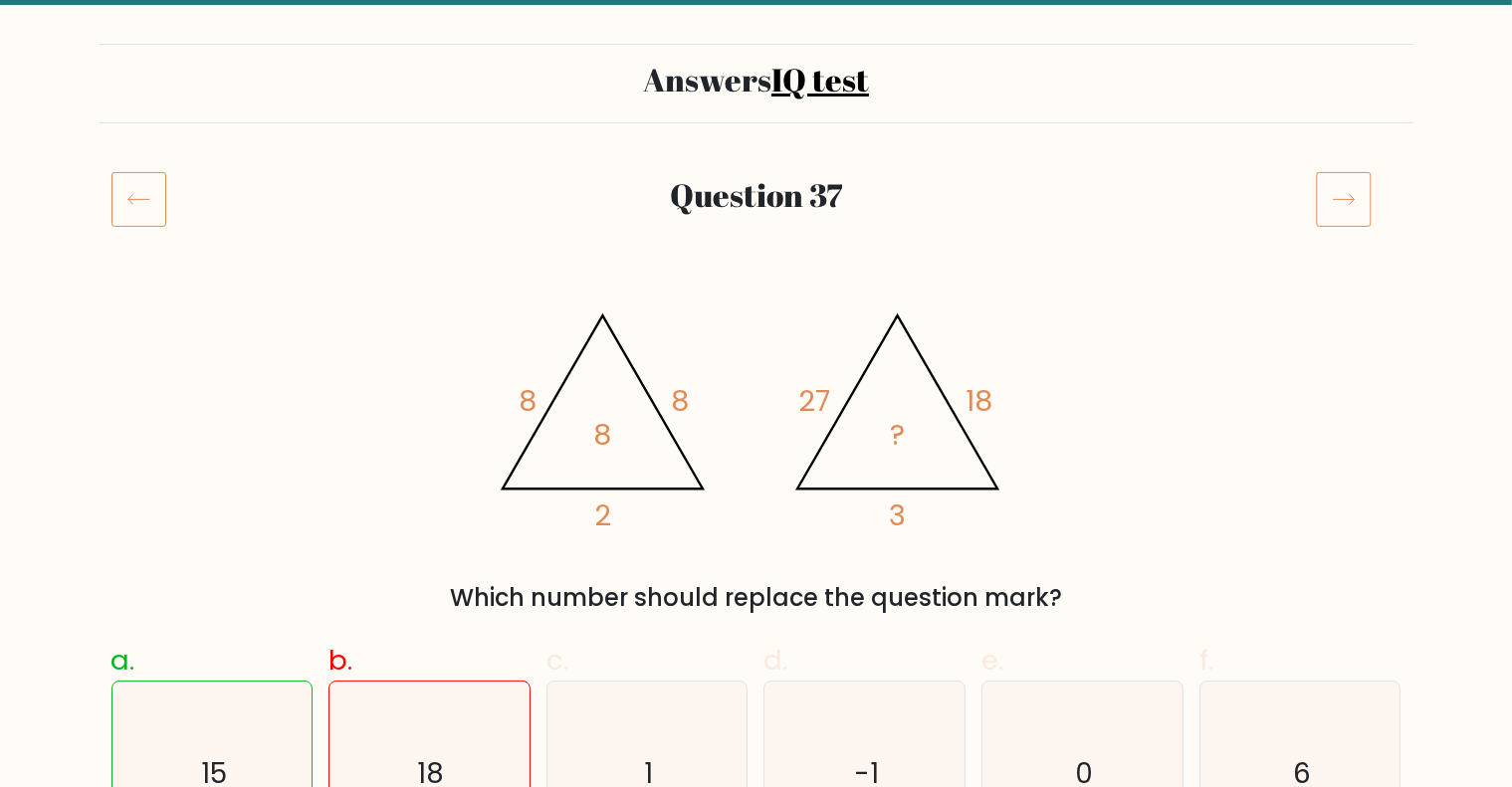 click at bounding box center [1359, 199] 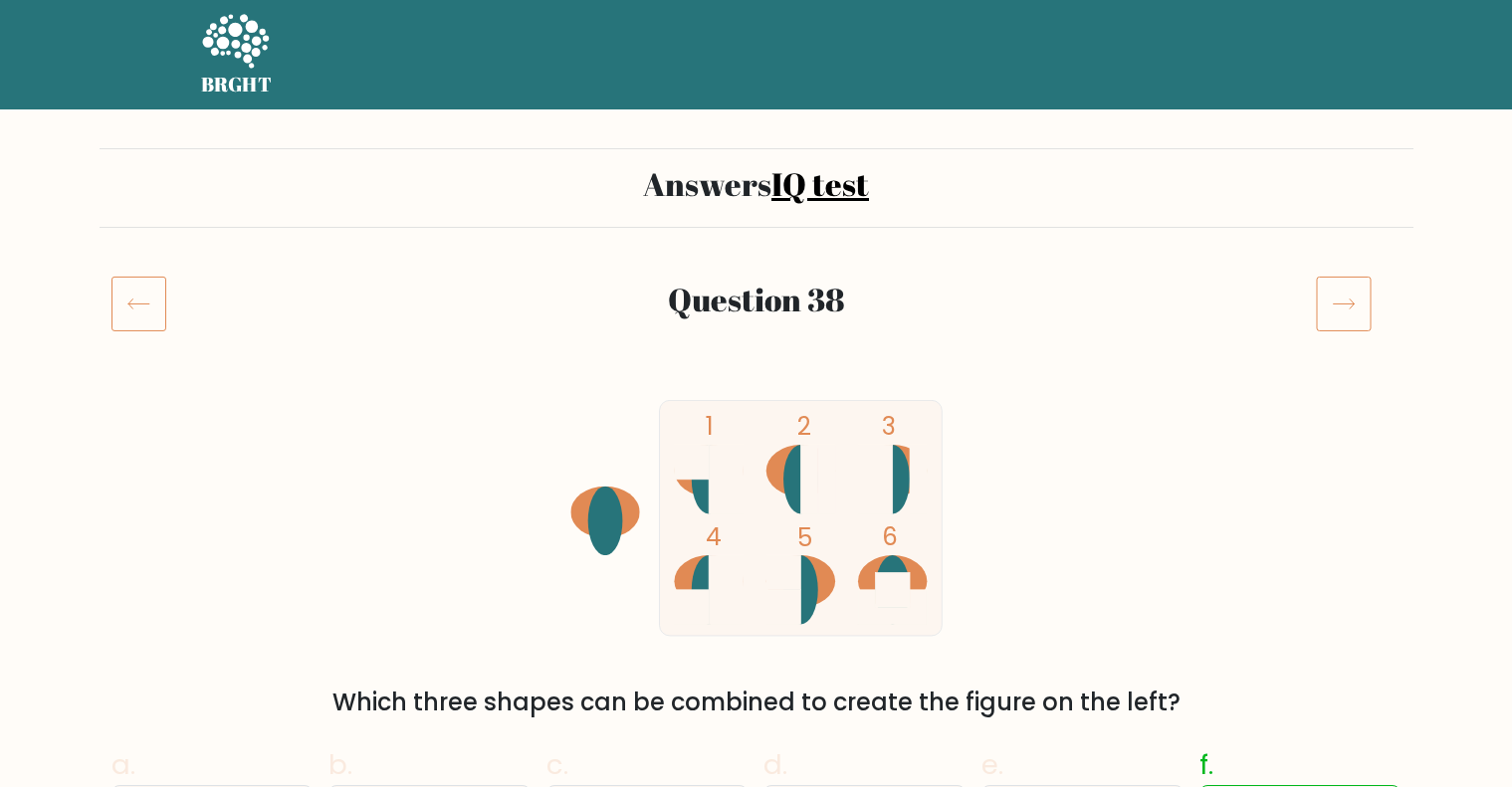 scroll, scrollTop: 0, scrollLeft: 0, axis: both 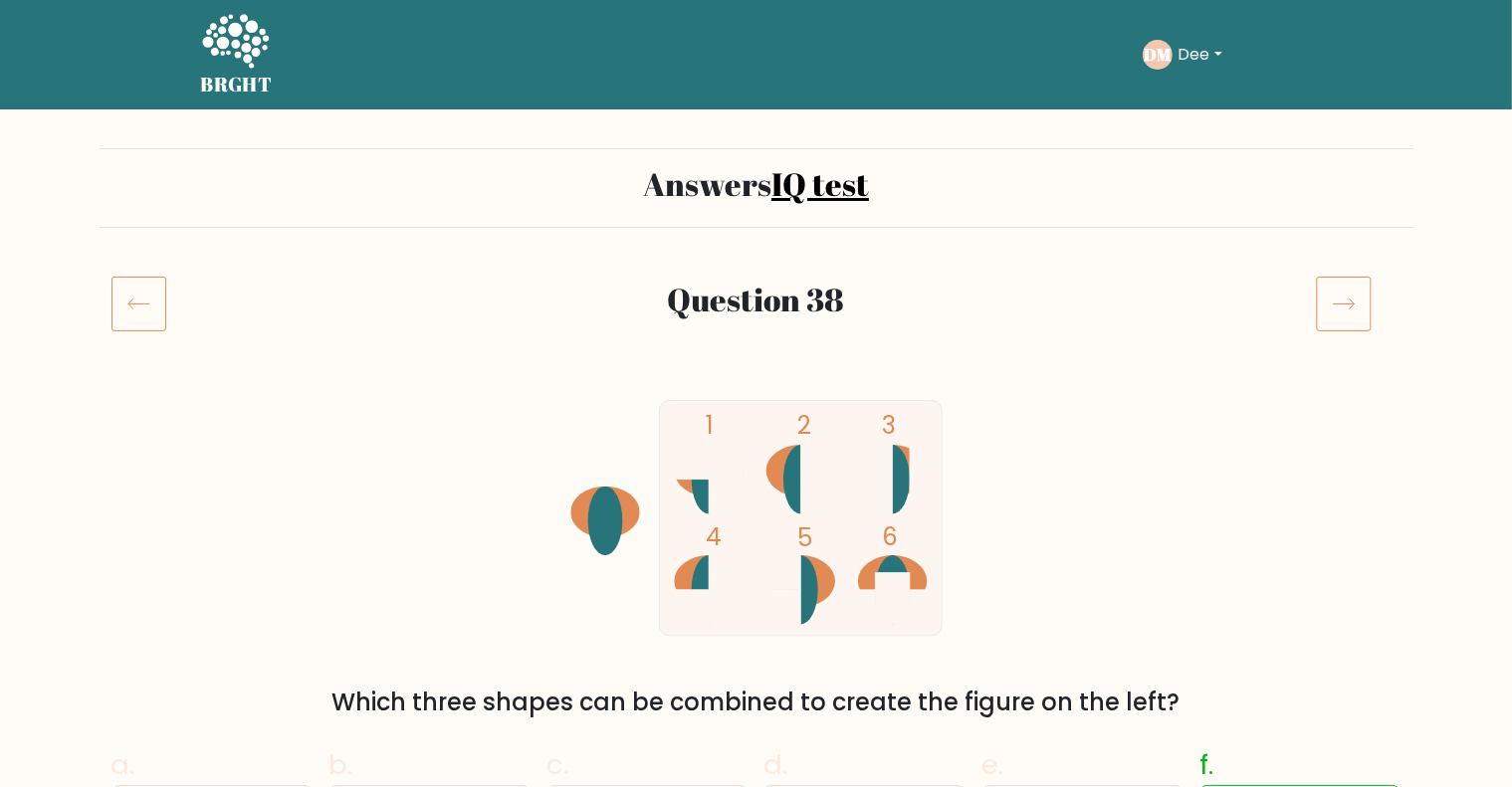click 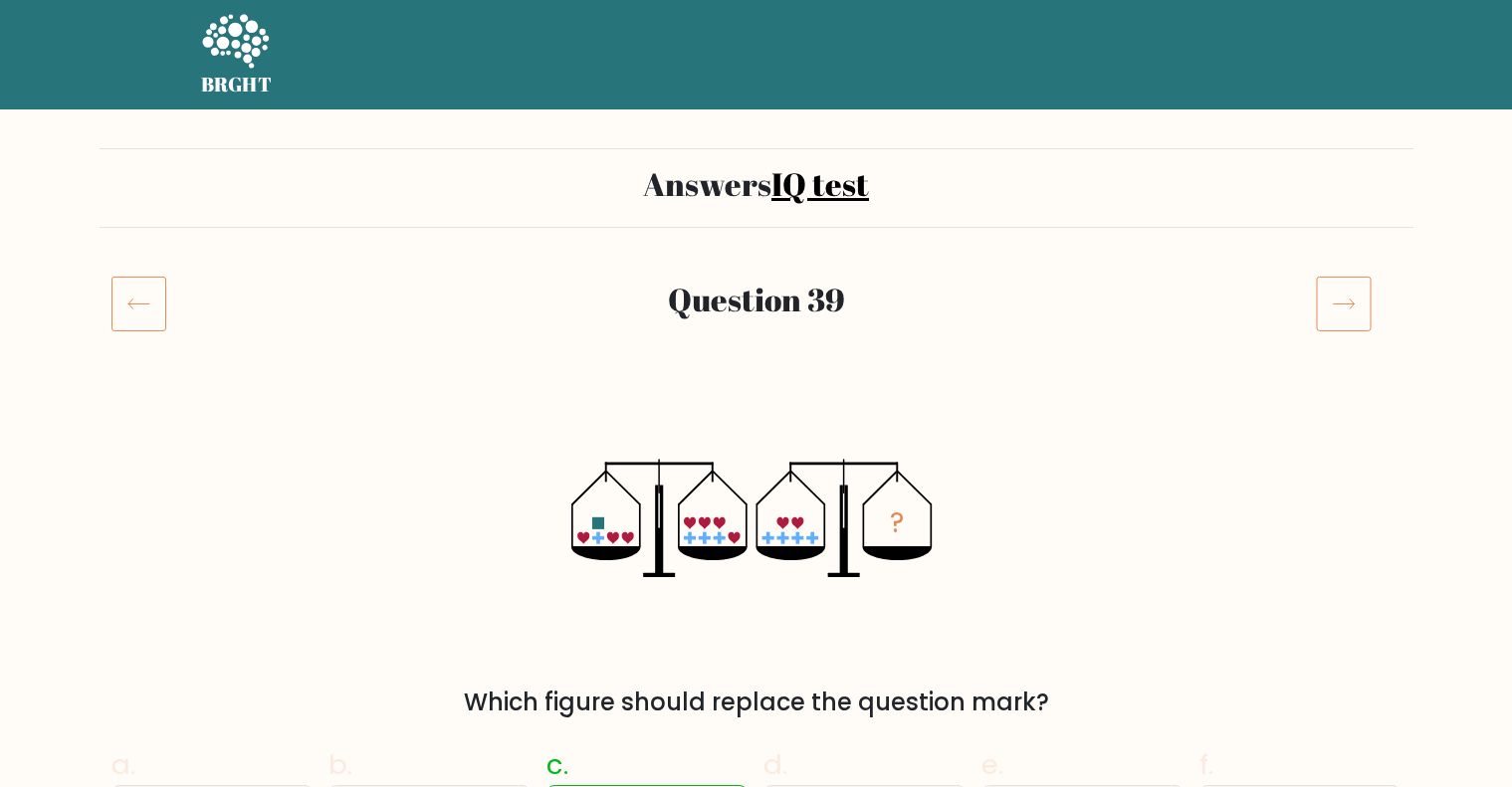 scroll, scrollTop: 0, scrollLeft: 0, axis: both 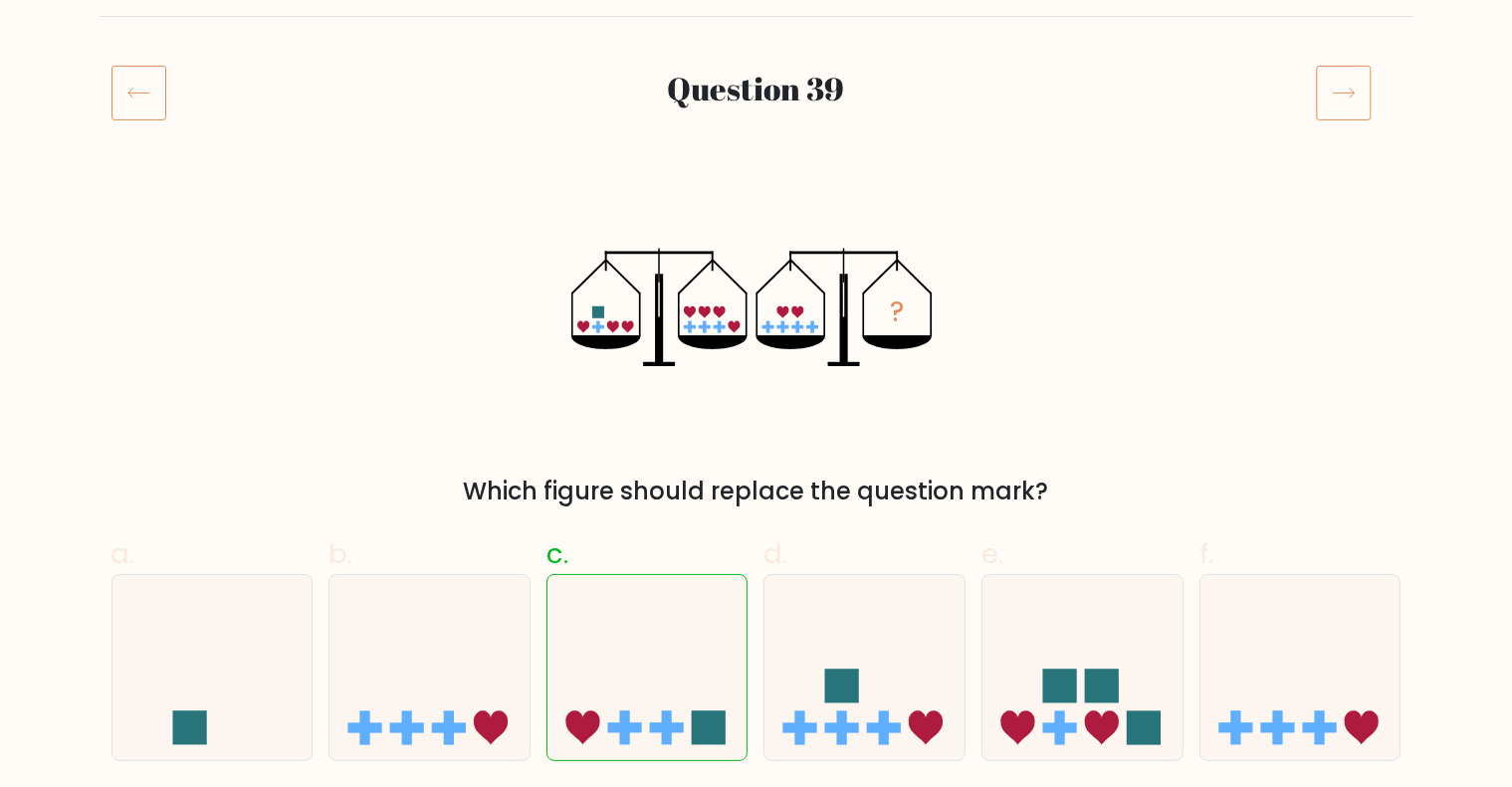 click at bounding box center (1359, 93) 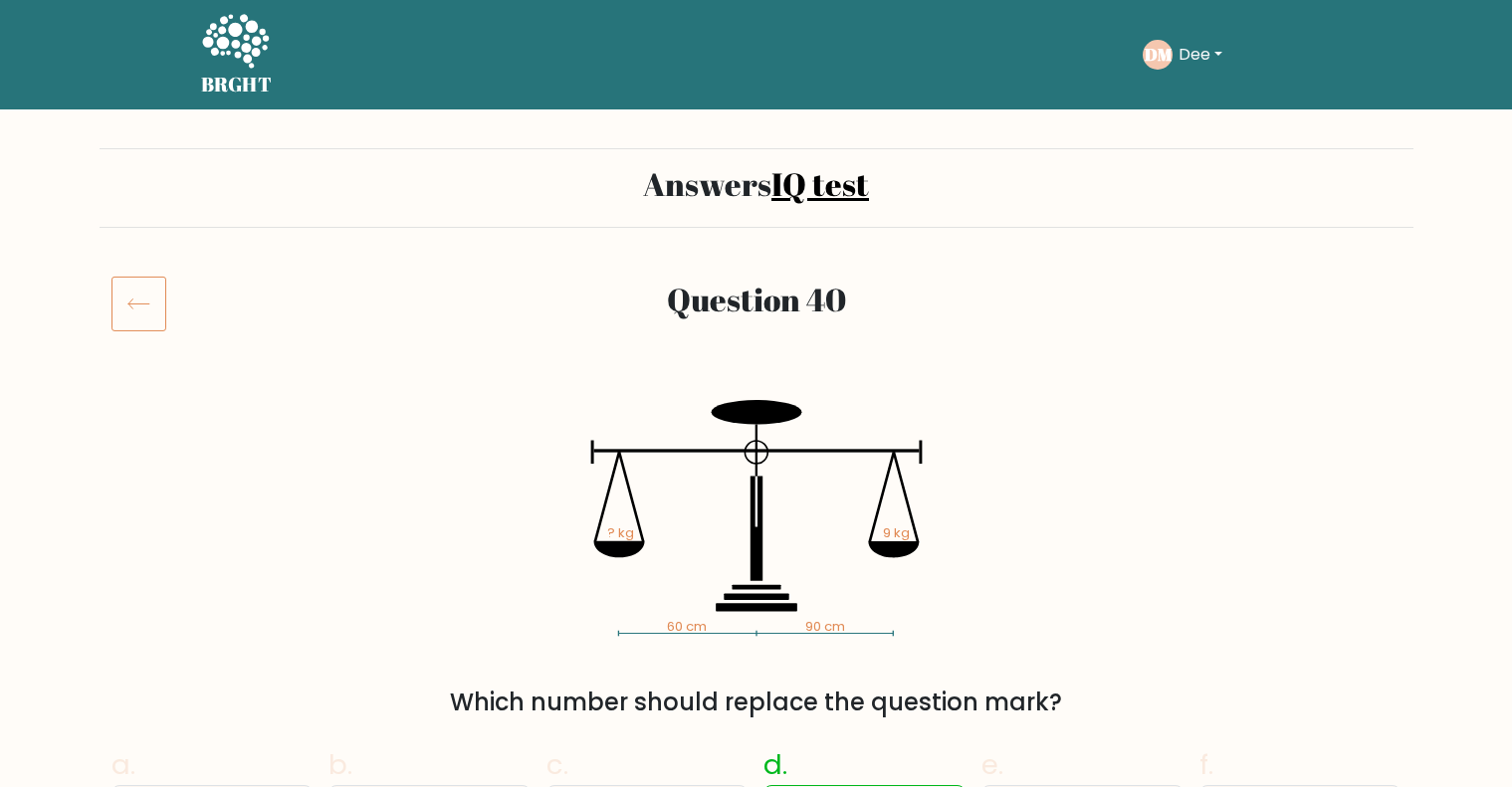 scroll, scrollTop: 0, scrollLeft: 0, axis: both 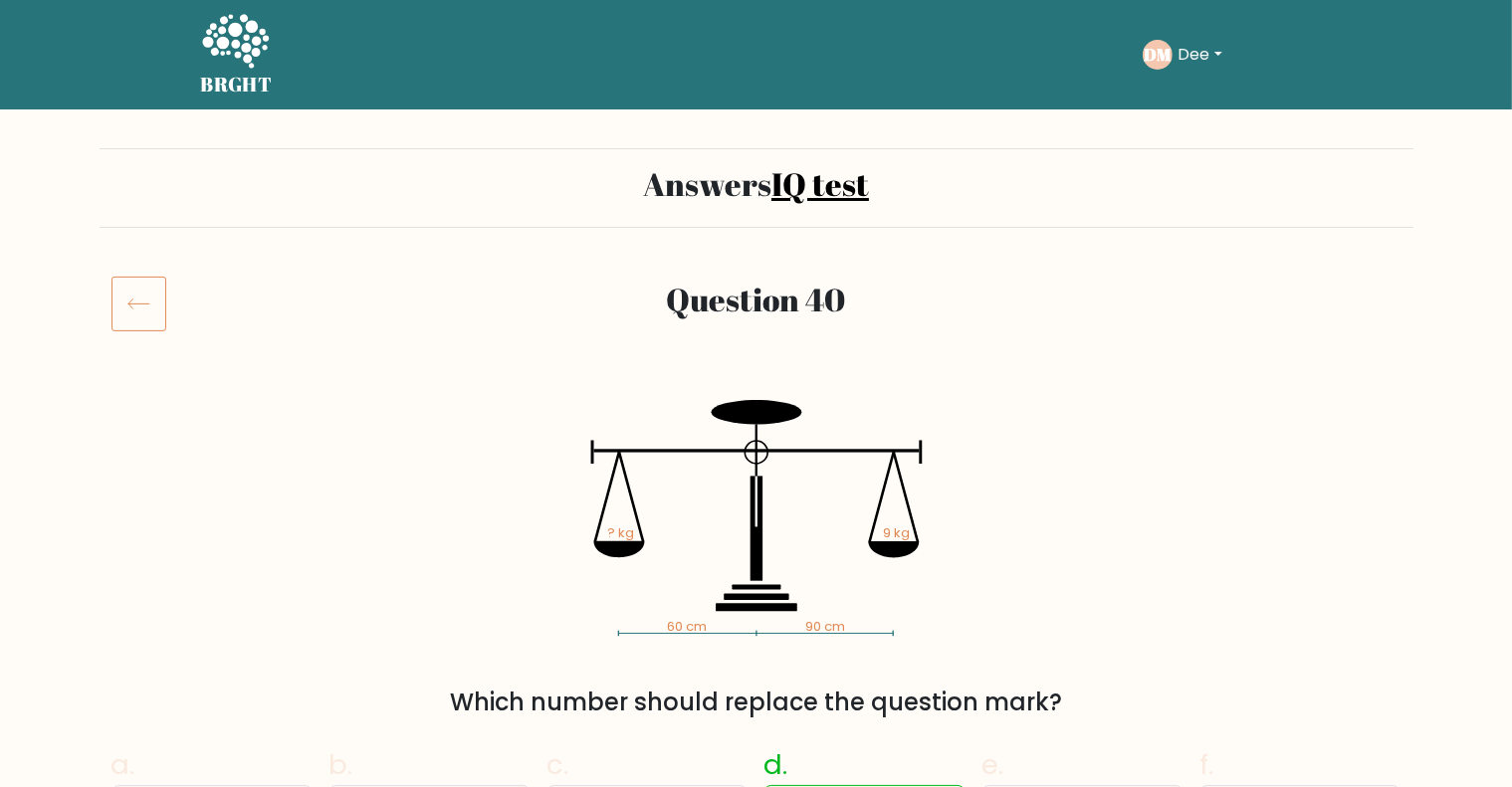 click on "IQ test" at bounding box center [820, 183] 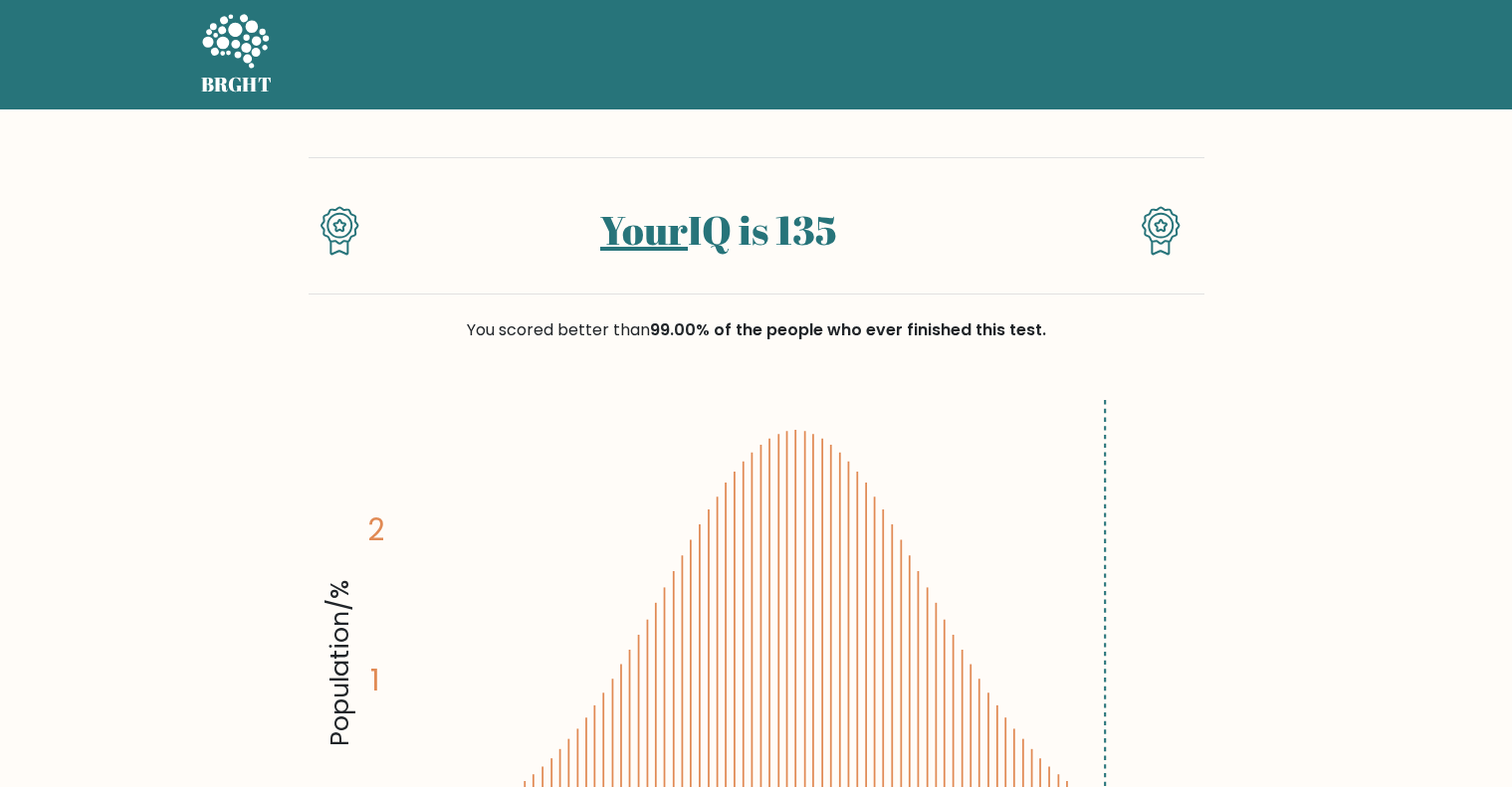scroll, scrollTop: 0, scrollLeft: 0, axis: both 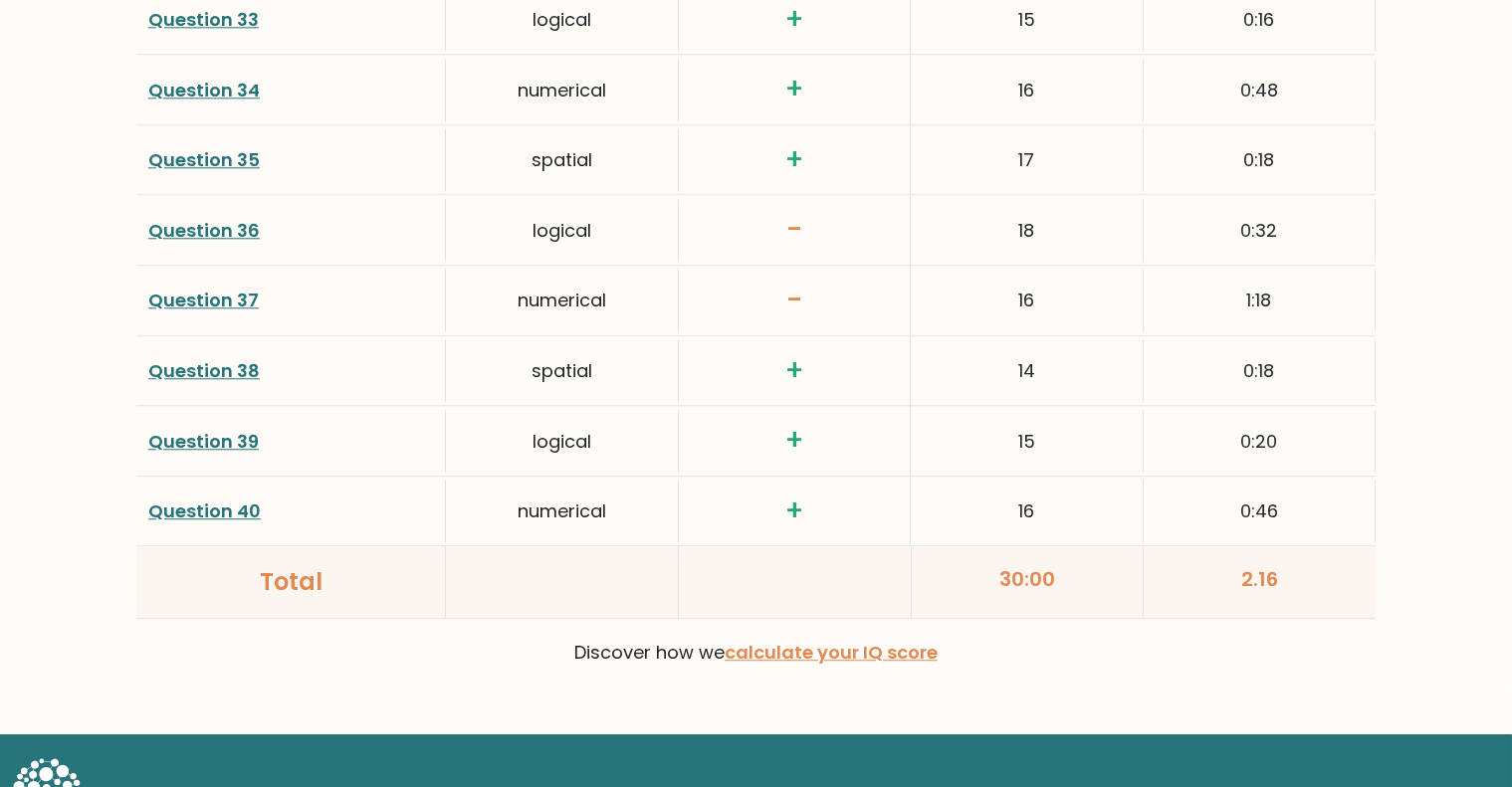 click on "calculate your IQ score" at bounding box center [831, 652] 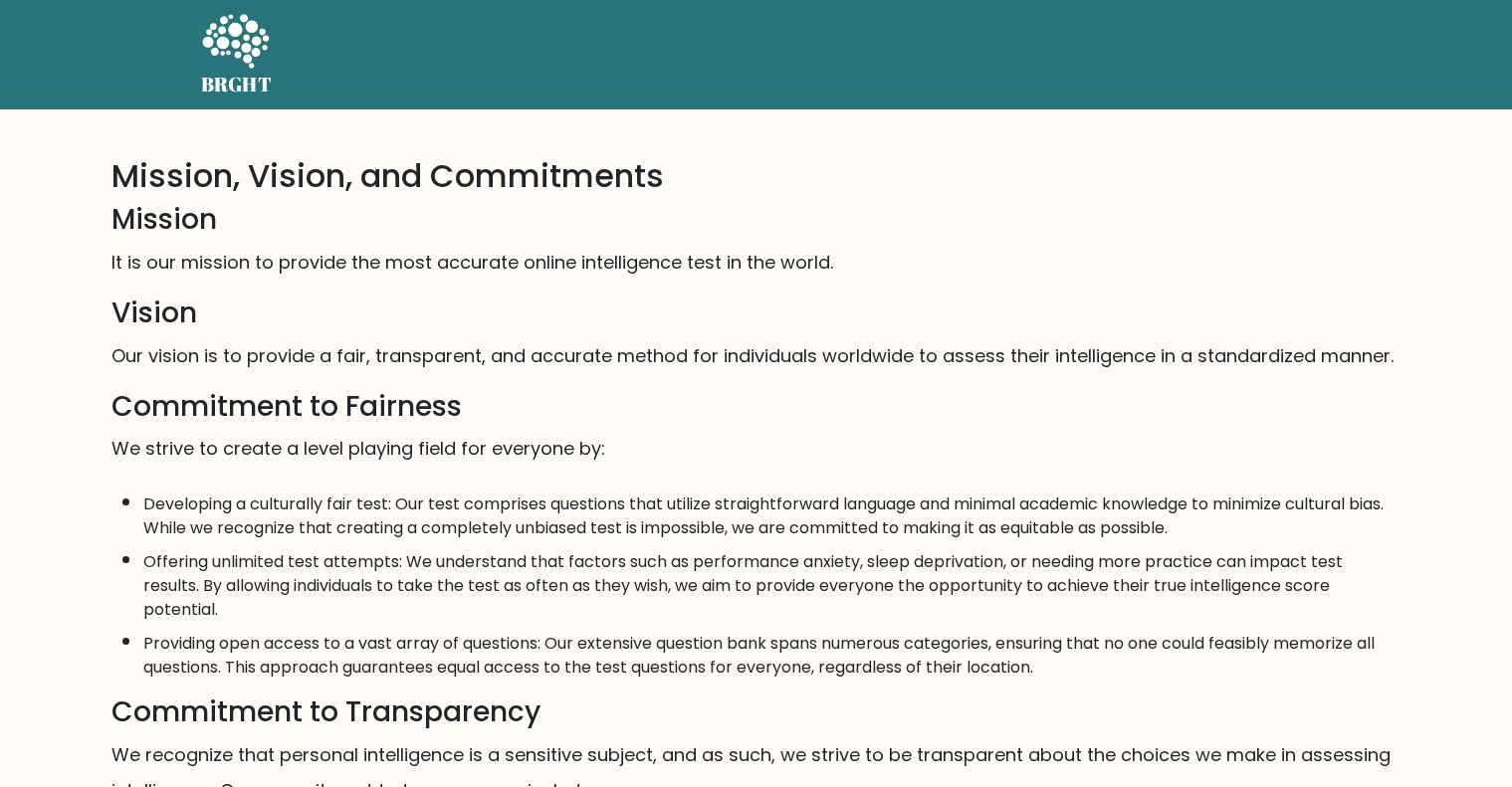 scroll, scrollTop: 0, scrollLeft: 0, axis: both 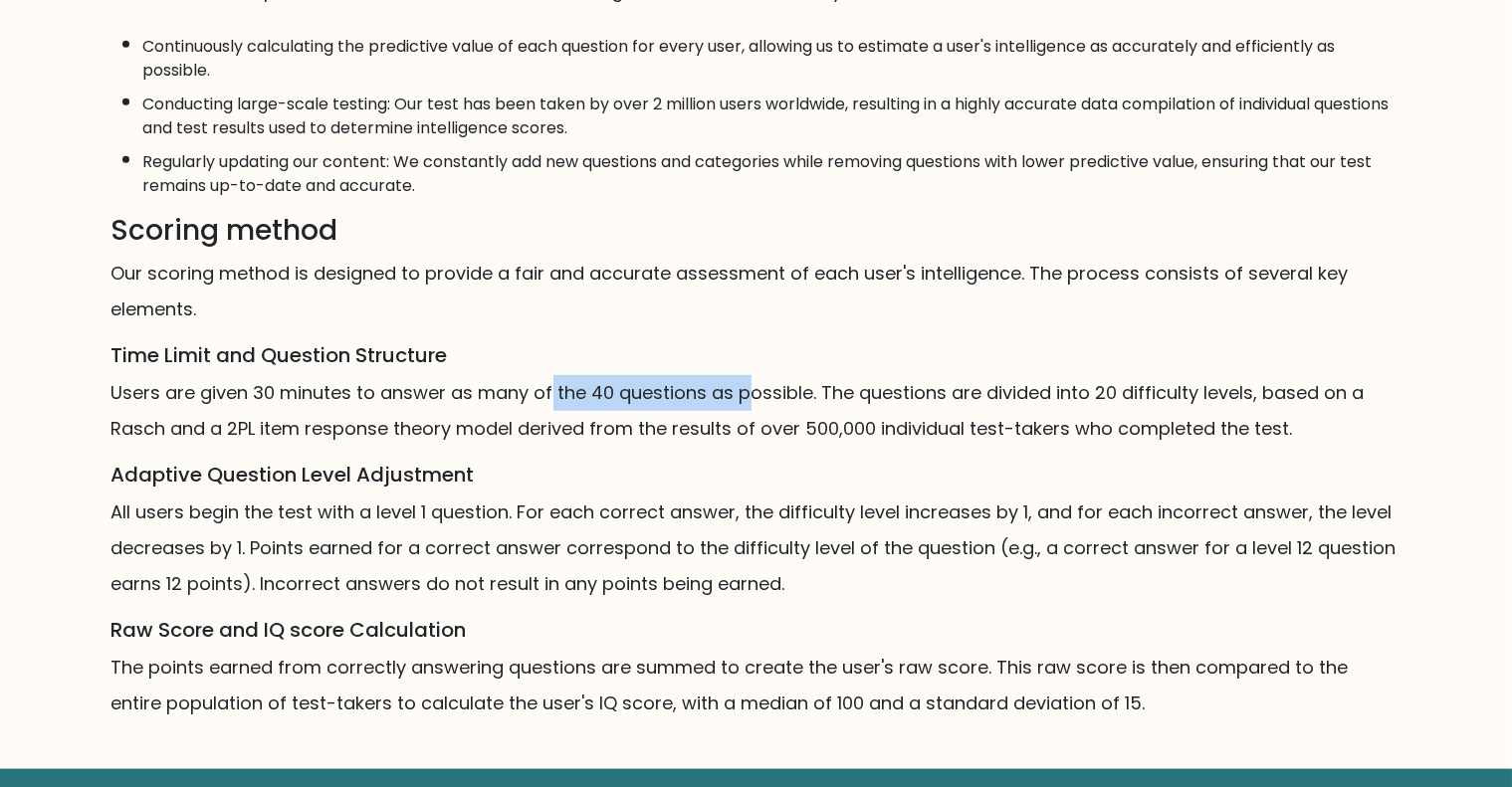 drag, startPoint x: 547, startPoint y: 366, endPoint x: 764, endPoint y: 392, distance: 218.55205 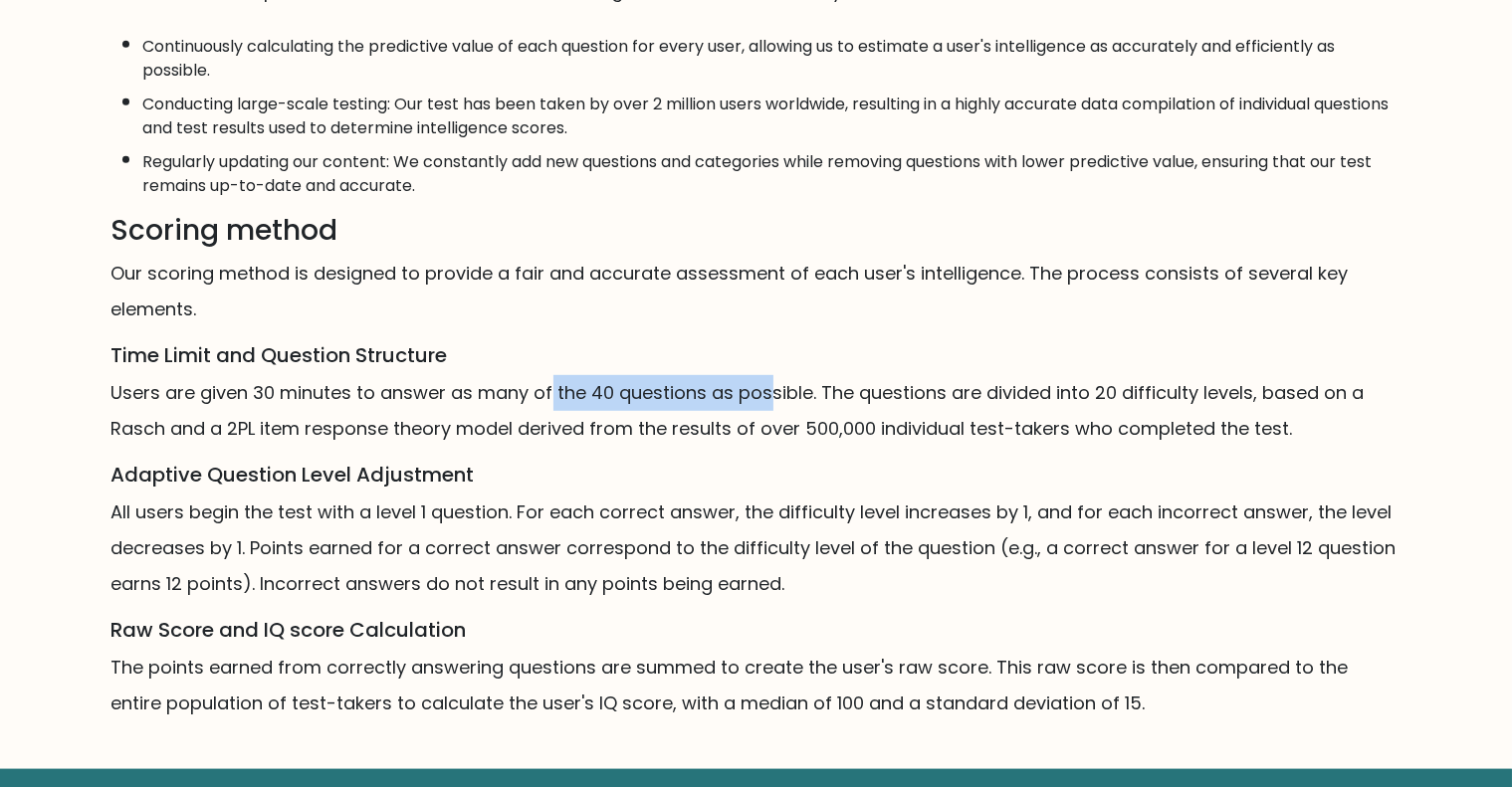 click on "Users are given 30 minutes to answer as many of the 40 questions as possible. The questions are divided into 20 difficulty levels, based on a Rasch and a 2PL item response theory model derived from the results of over 500,000 individual test-takers who completed the test." at bounding box center (756, 411) 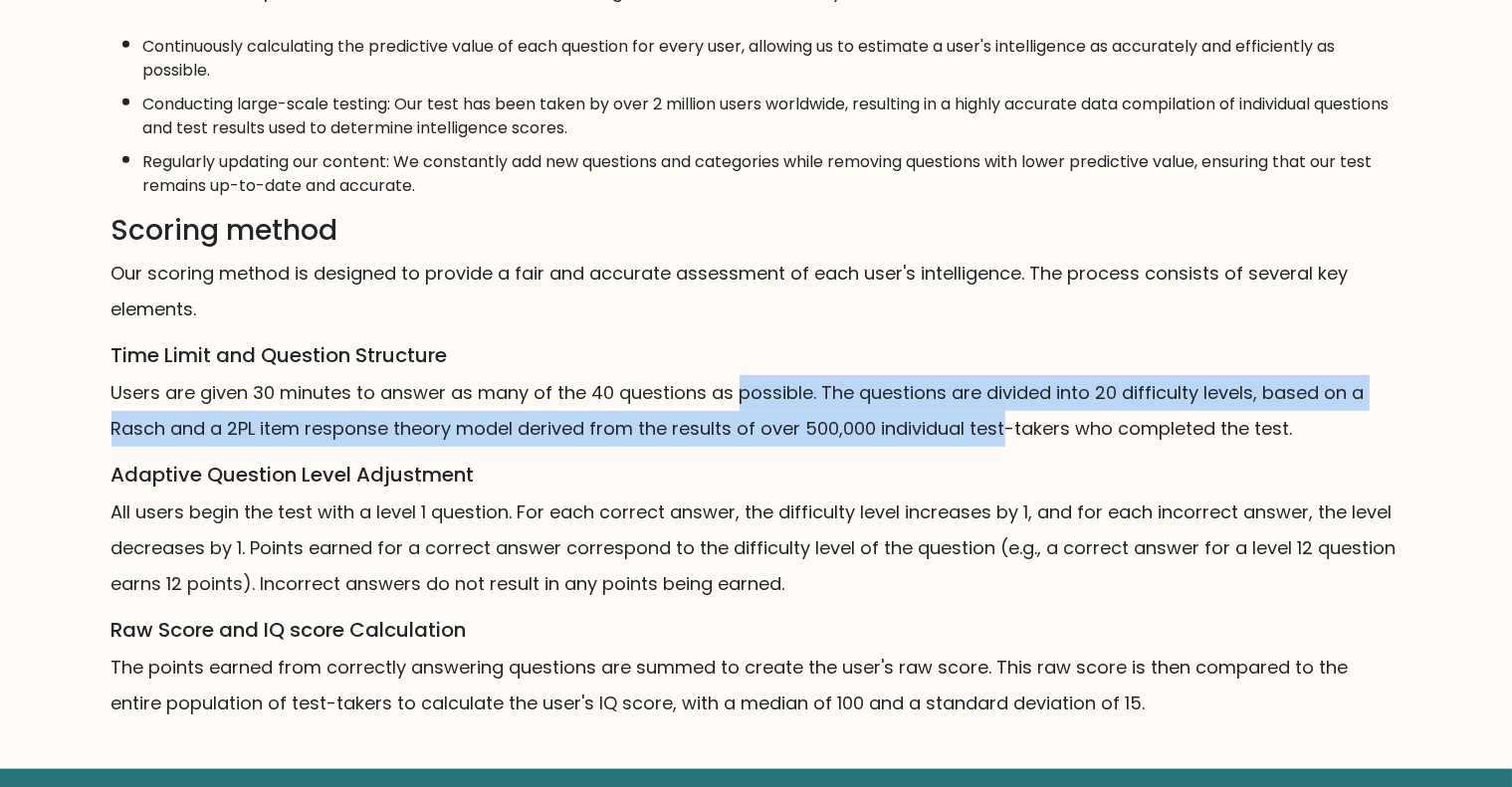 drag, startPoint x: 764, startPoint y: 392, endPoint x: 988, endPoint y: 400, distance: 224.14281 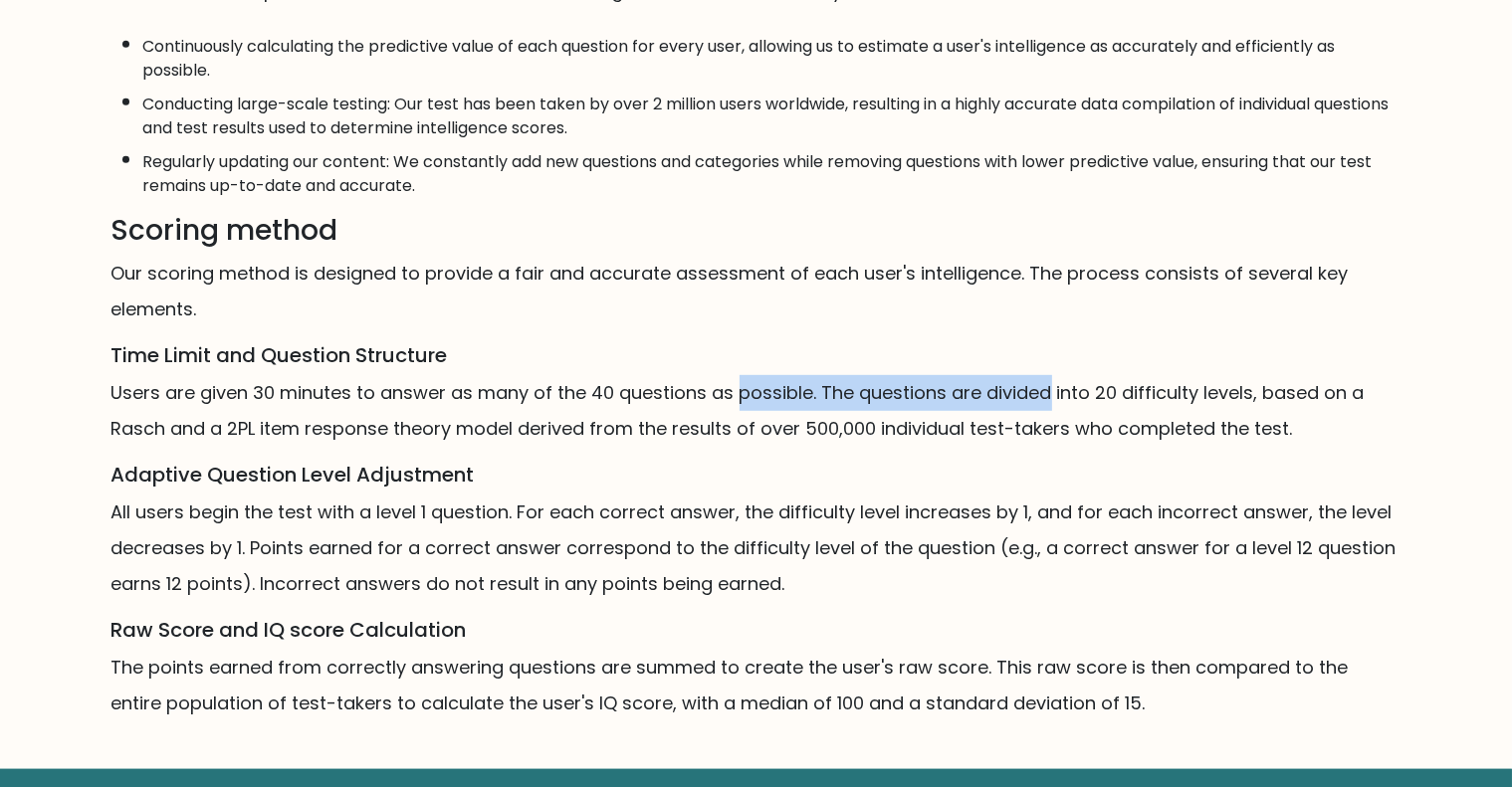 click on "Users are given 30 minutes to answer as many of the 40 questions as possible. The questions are divided into 20 difficulty levels, based on a Rasch and a 2PL item response theory model derived from the results of over 500,000 individual test-takers who completed the test." at bounding box center [756, 411] 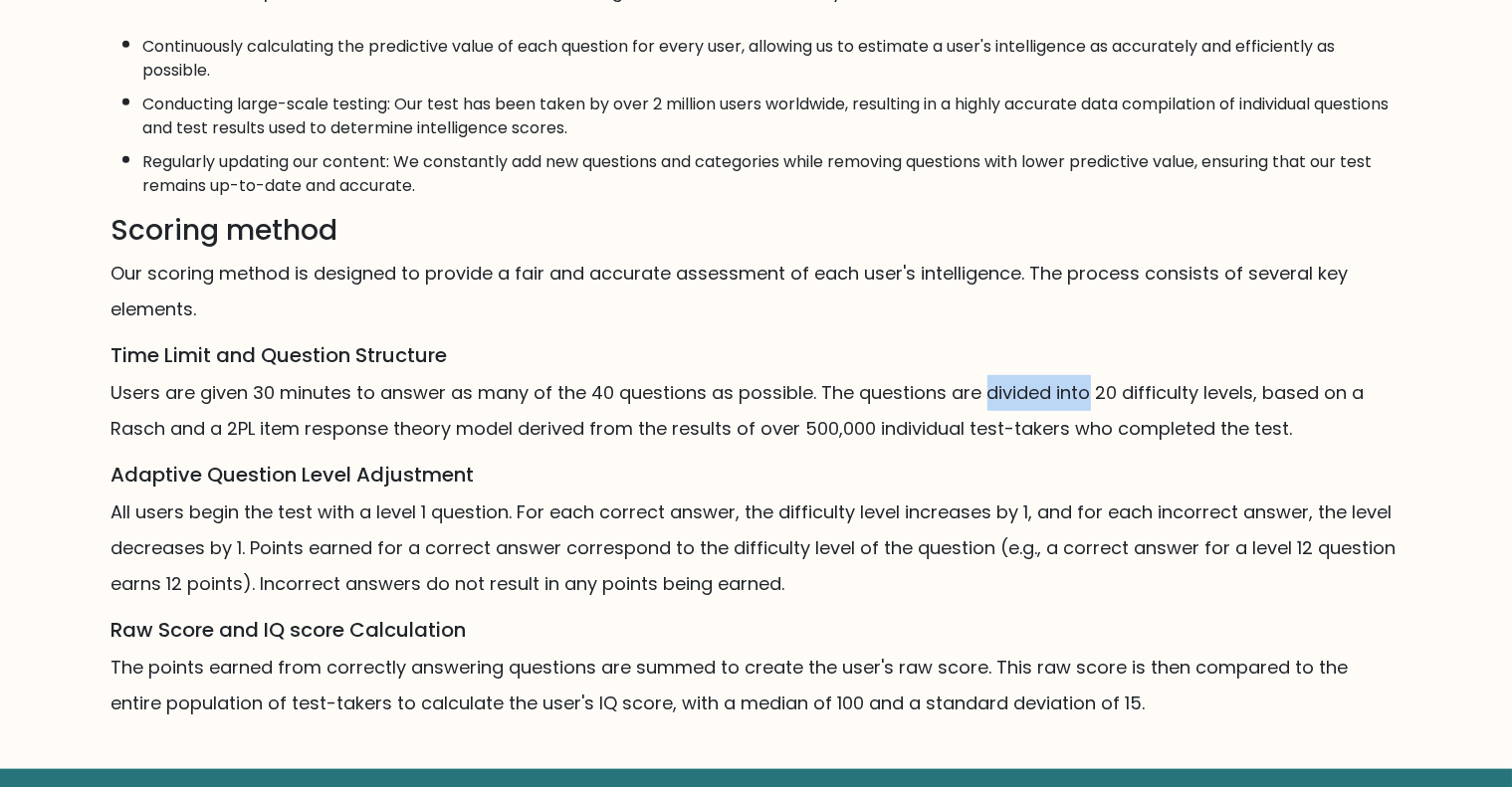 drag, startPoint x: 988, startPoint y: 400, endPoint x: 1078, endPoint y: 399, distance: 90.005555 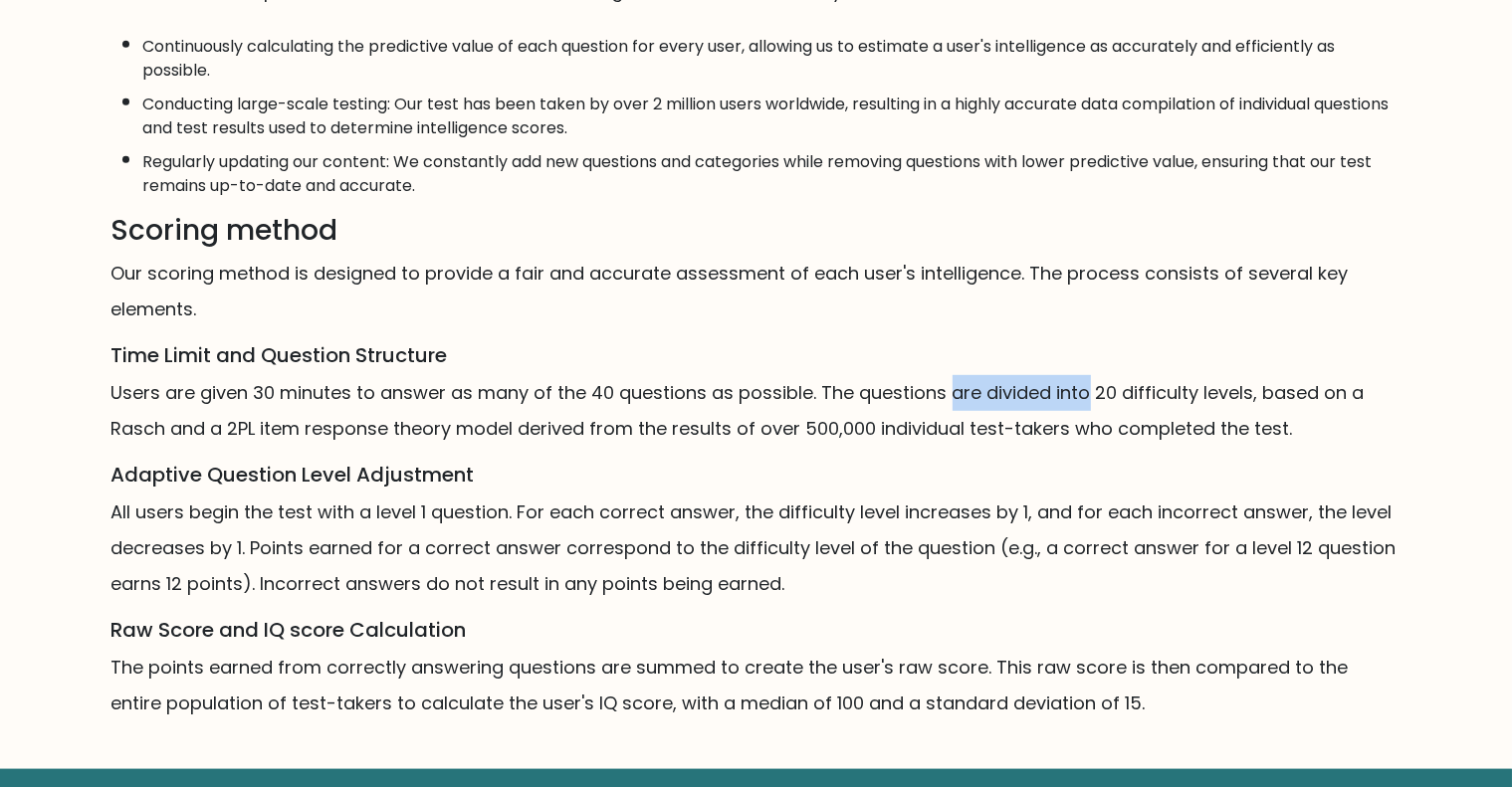 drag, startPoint x: 1078, startPoint y: 399, endPoint x: 914, endPoint y: 388, distance: 164.36849 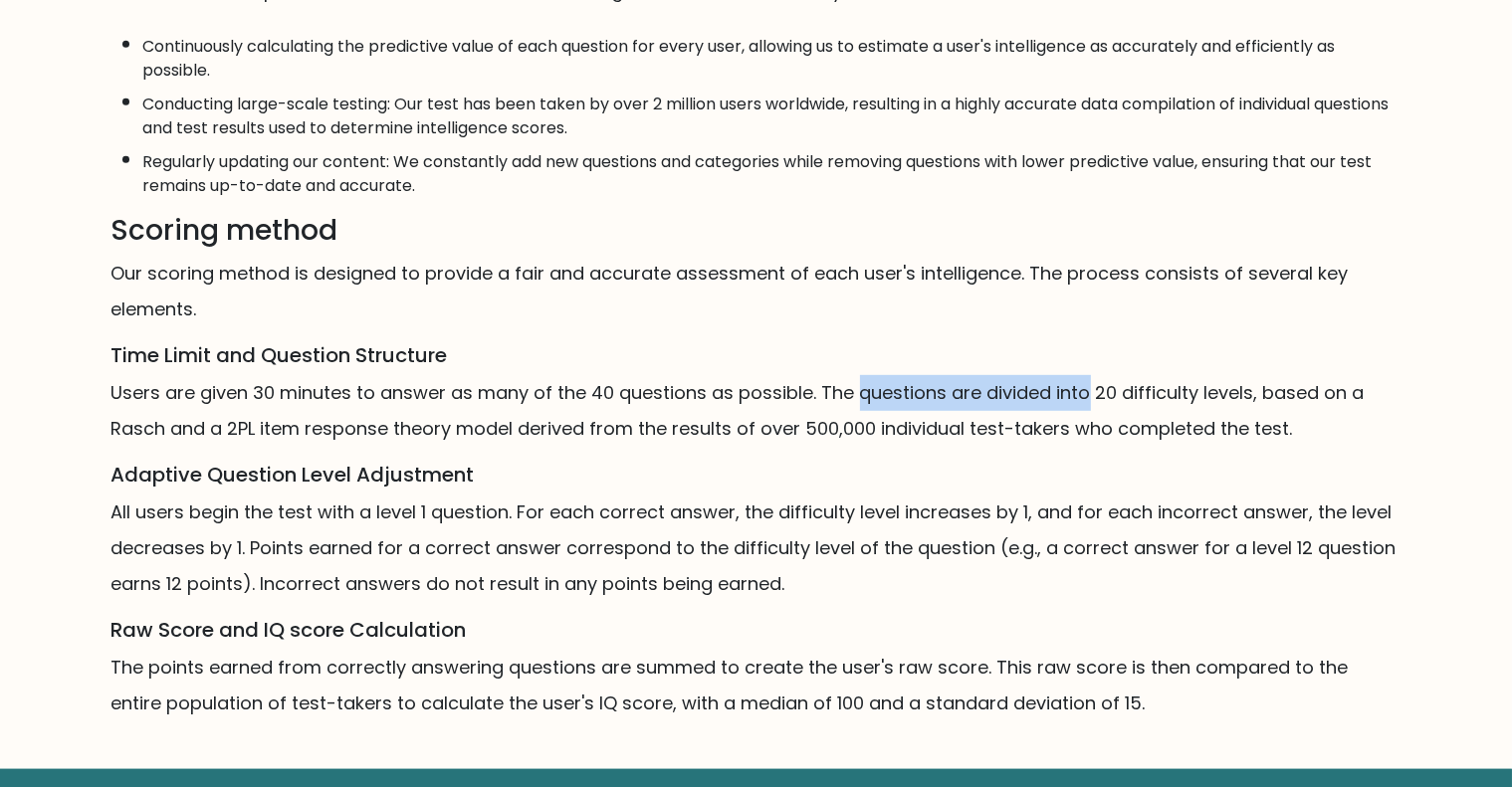 click on "Users are given 30 minutes to answer as many of the 40 questions as possible. The questions are divided into 20 difficulty levels, based on a Rasch and a 2PL item response theory model derived from the results of over 500,000 individual test-takers who completed the test." at bounding box center [756, 411] 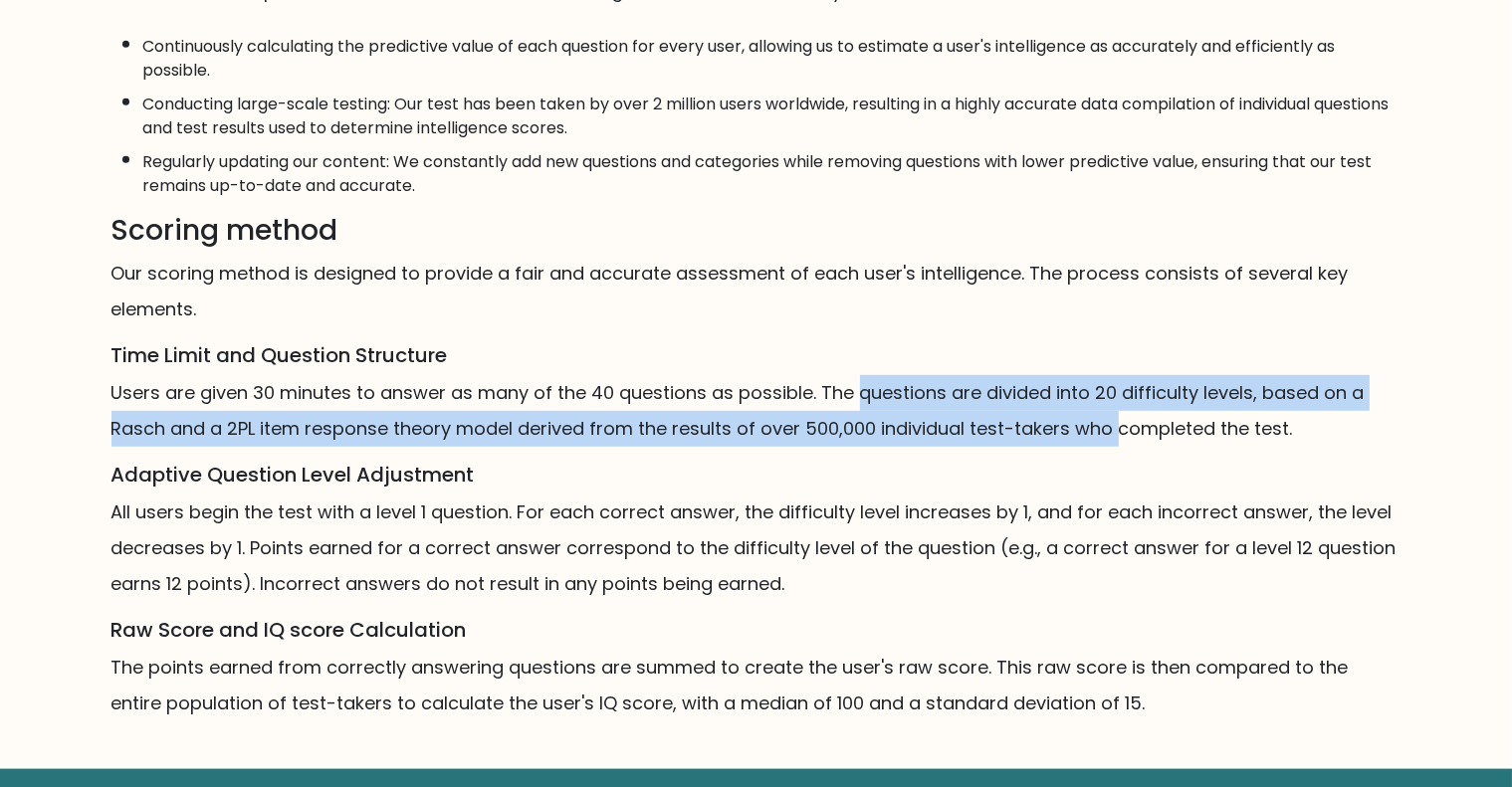 drag, startPoint x: 914, startPoint y: 388, endPoint x: 1111, endPoint y: 410, distance: 198.22462 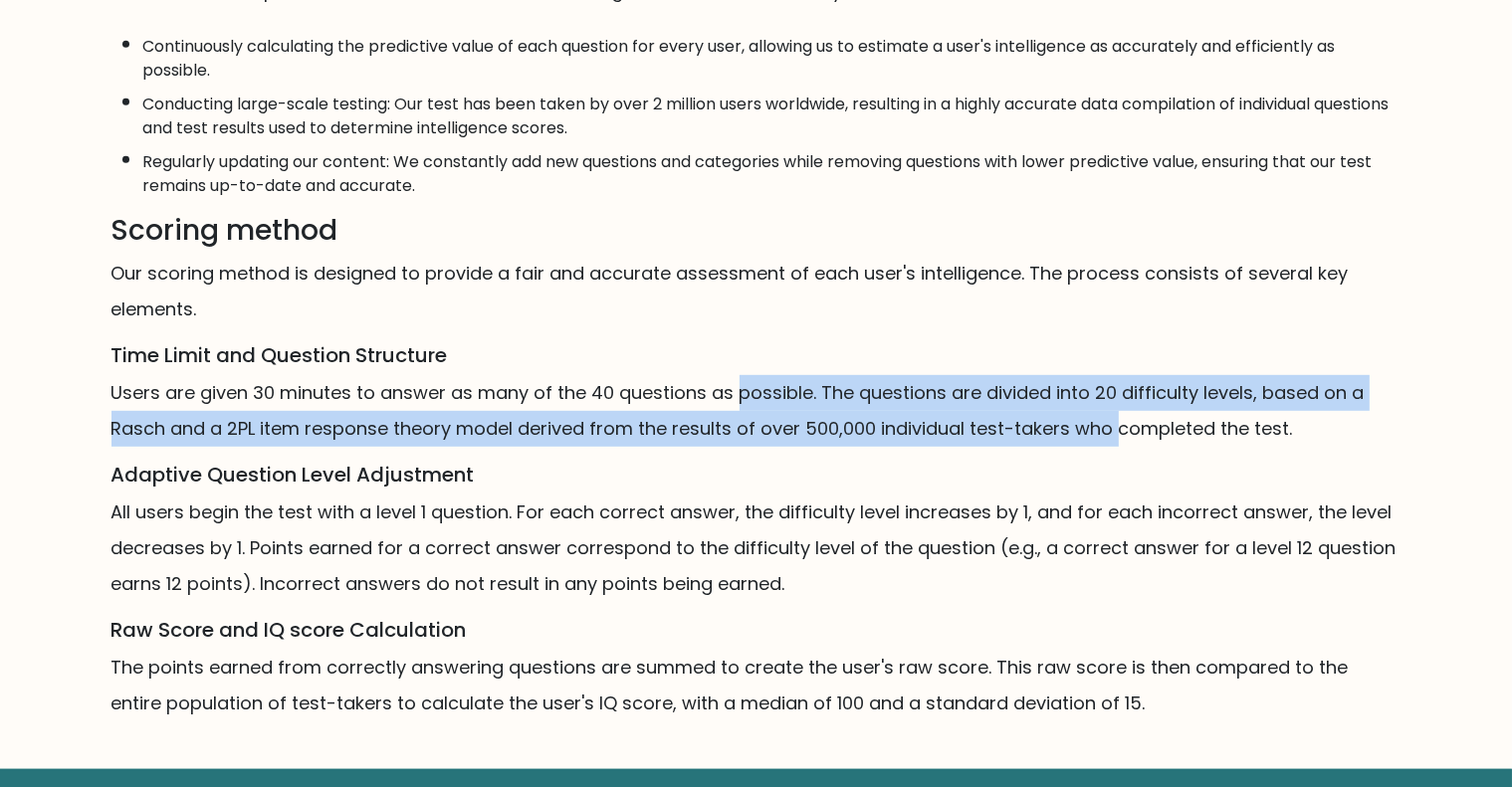 drag, startPoint x: 1111, startPoint y: 410, endPoint x: 784, endPoint y: 371, distance: 329.31748 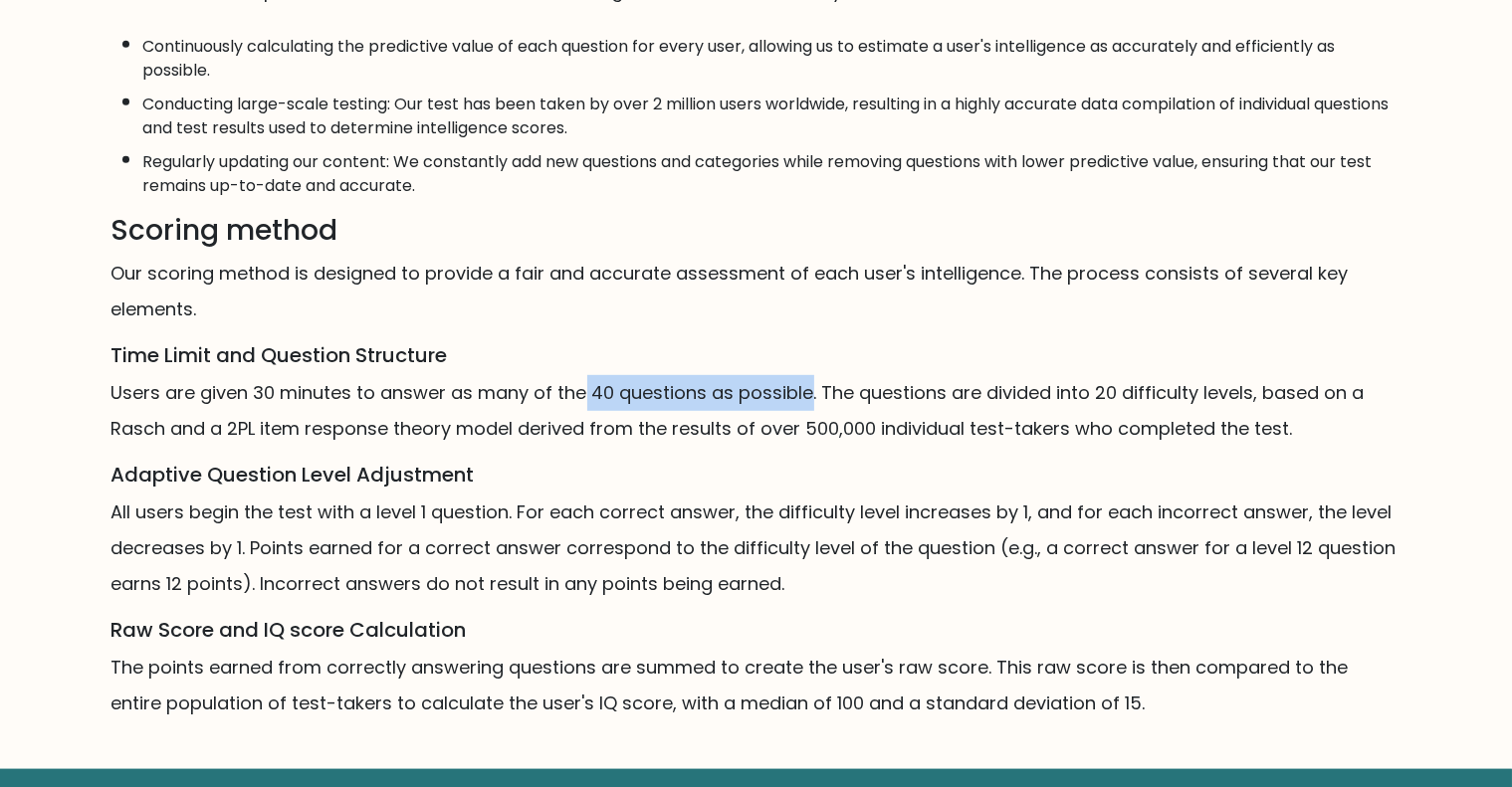 drag, startPoint x: 784, startPoint y: 371, endPoint x: 556, endPoint y: 381, distance: 228.21919 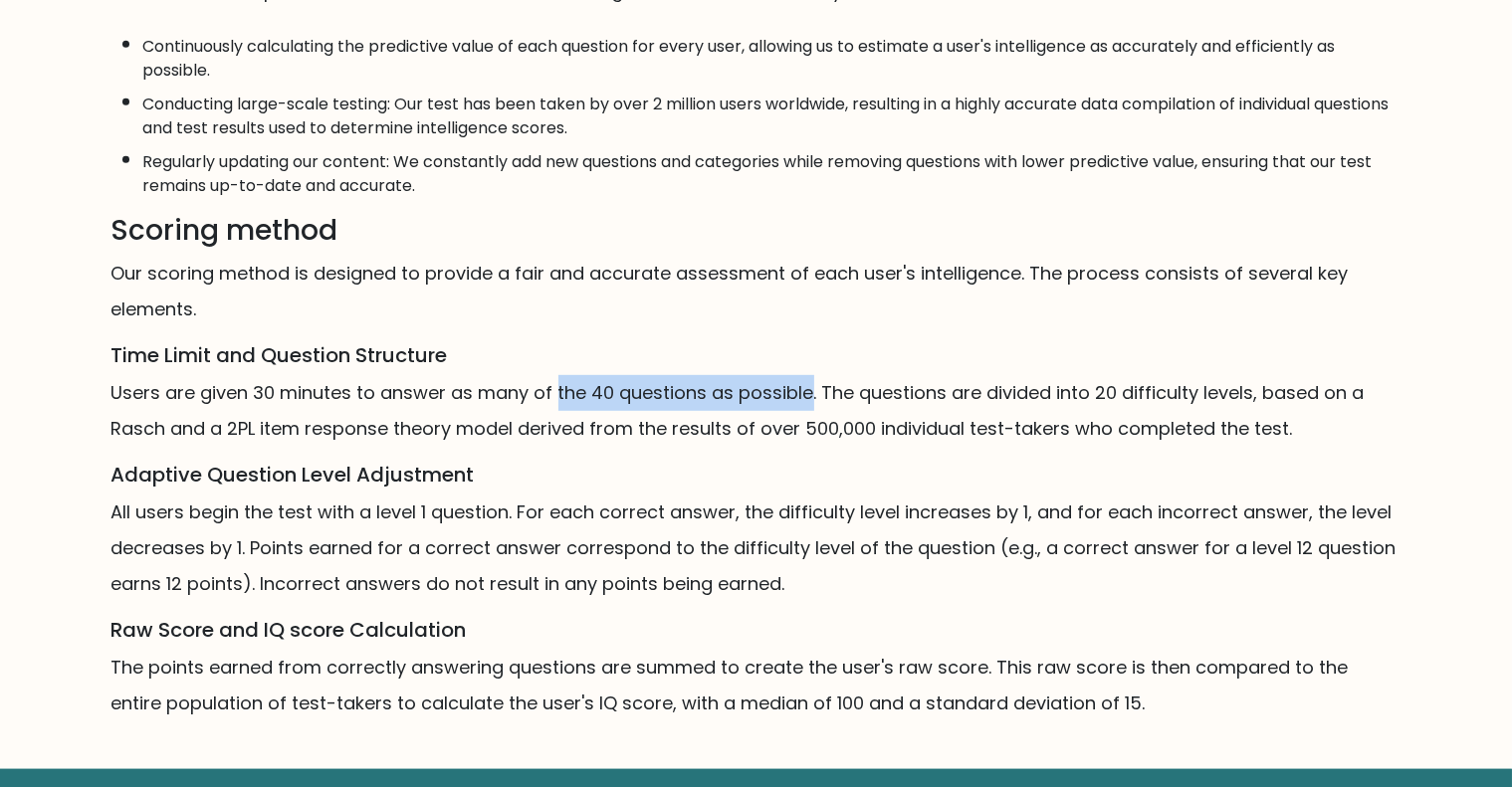 click on "Users are given 30 minutes to answer as many of the 40 questions as possible. The questions are divided into 20 difficulty levels, based on a Rasch and a 2PL item response theory model derived from the results of over 500,000 individual test-takers who completed the test." at bounding box center [756, 411] 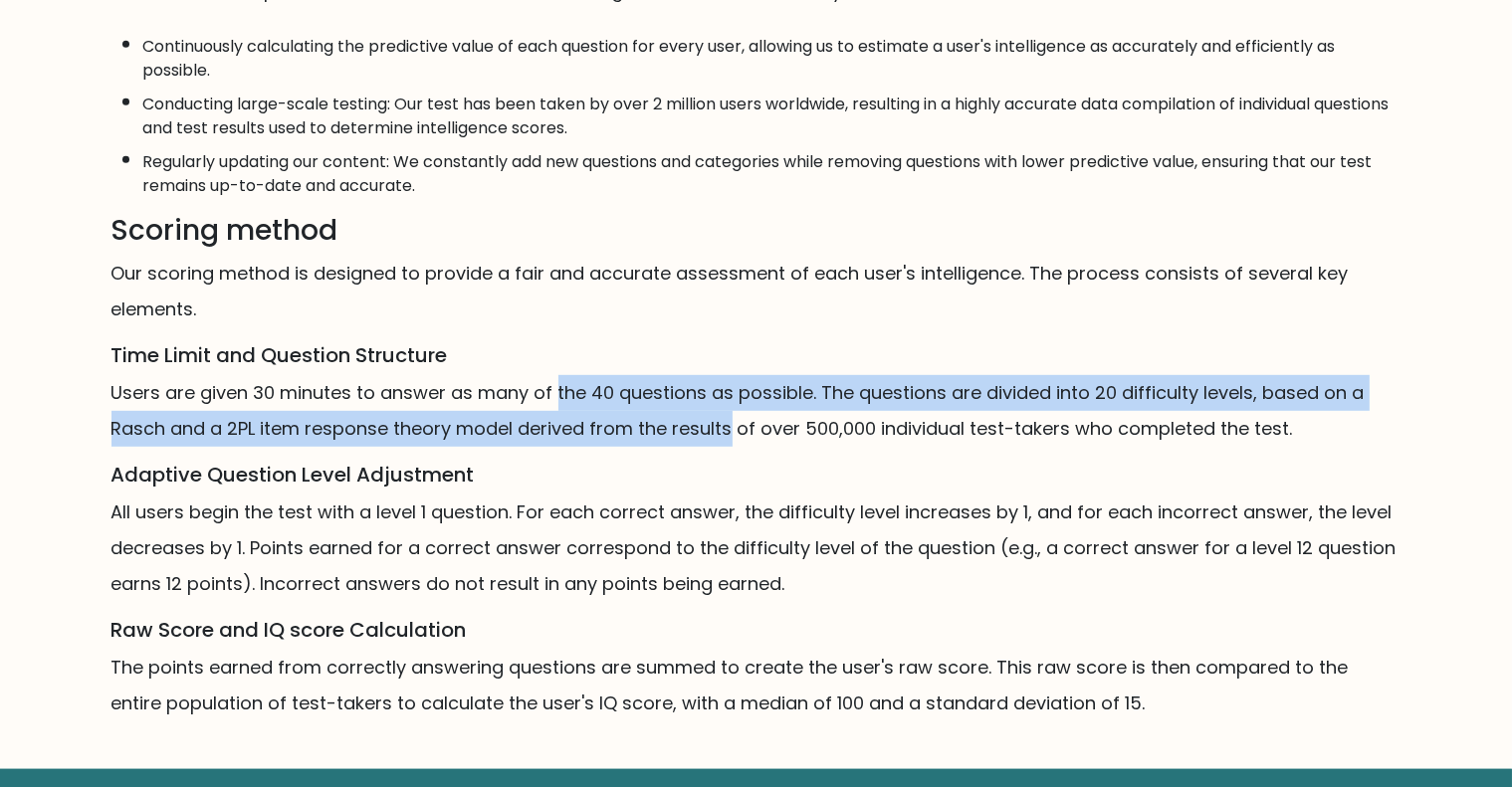 drag, startPoint x: 556, startPoint y: 381, endPoint x: 757, endPoint y: 405, distance: 202.42776 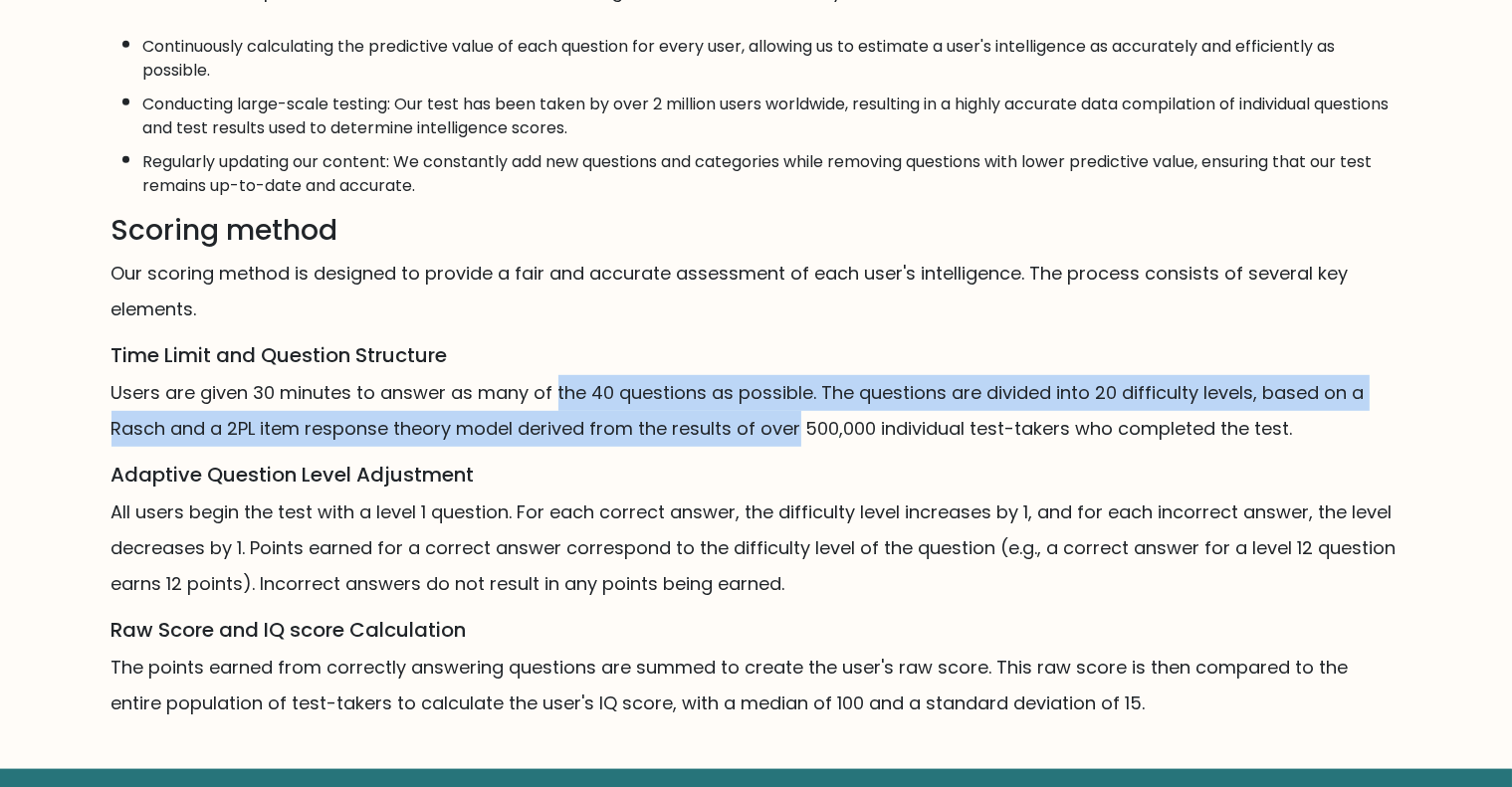 click on "Users are given 30 minutes to answer as many of the 40 questions as possible. The questions are divided into 20 difficulty levels, based on a Rasch and a 2PL item response theory model derived from the results of over 500,000 individual test-takers who completed the test." at bounding box center (756, 411) 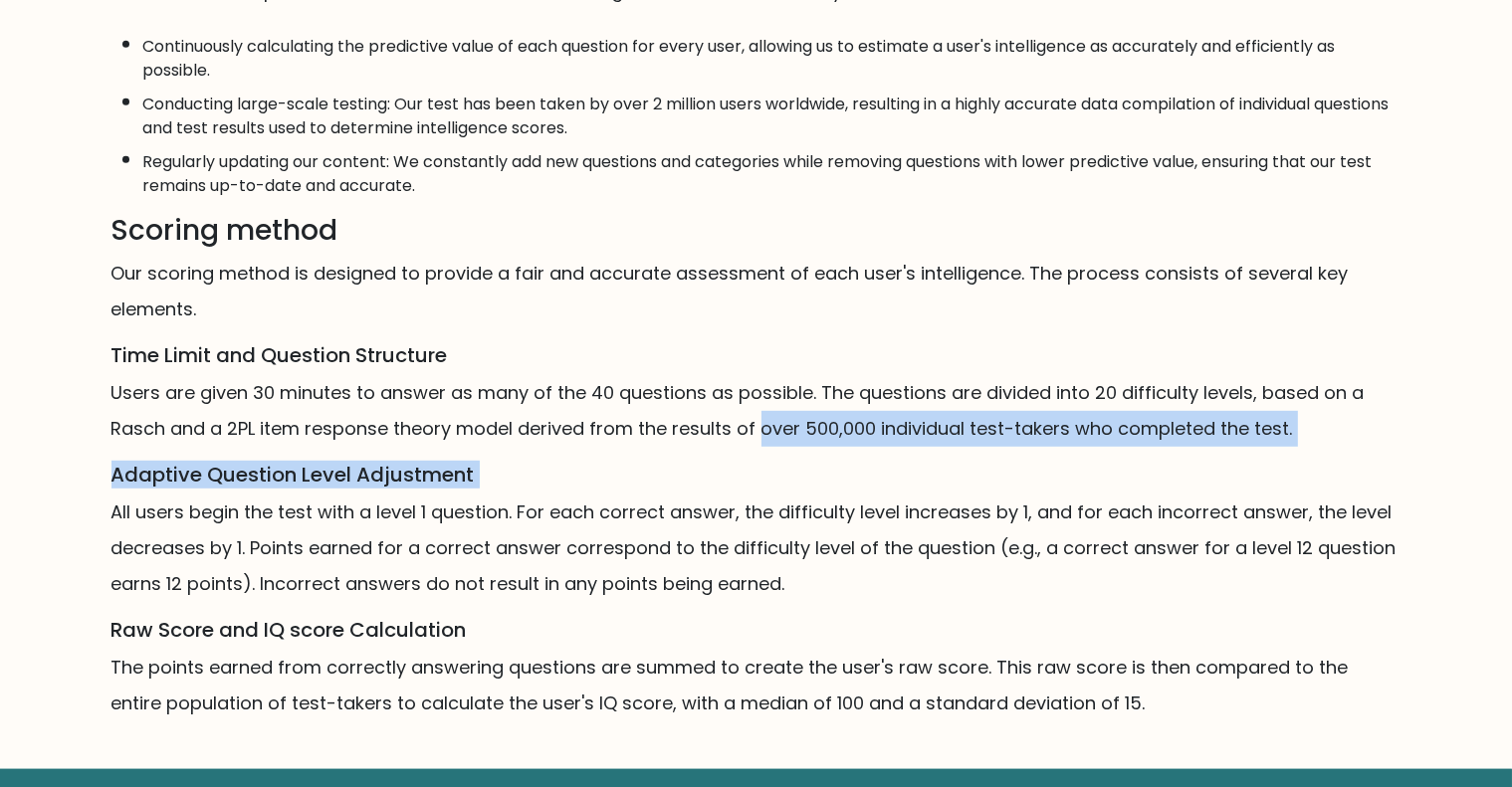 drag, startPoint x: 757, startPoint y: 405, endPoint x: 449, endPoint y: 481, distance: 317.2381 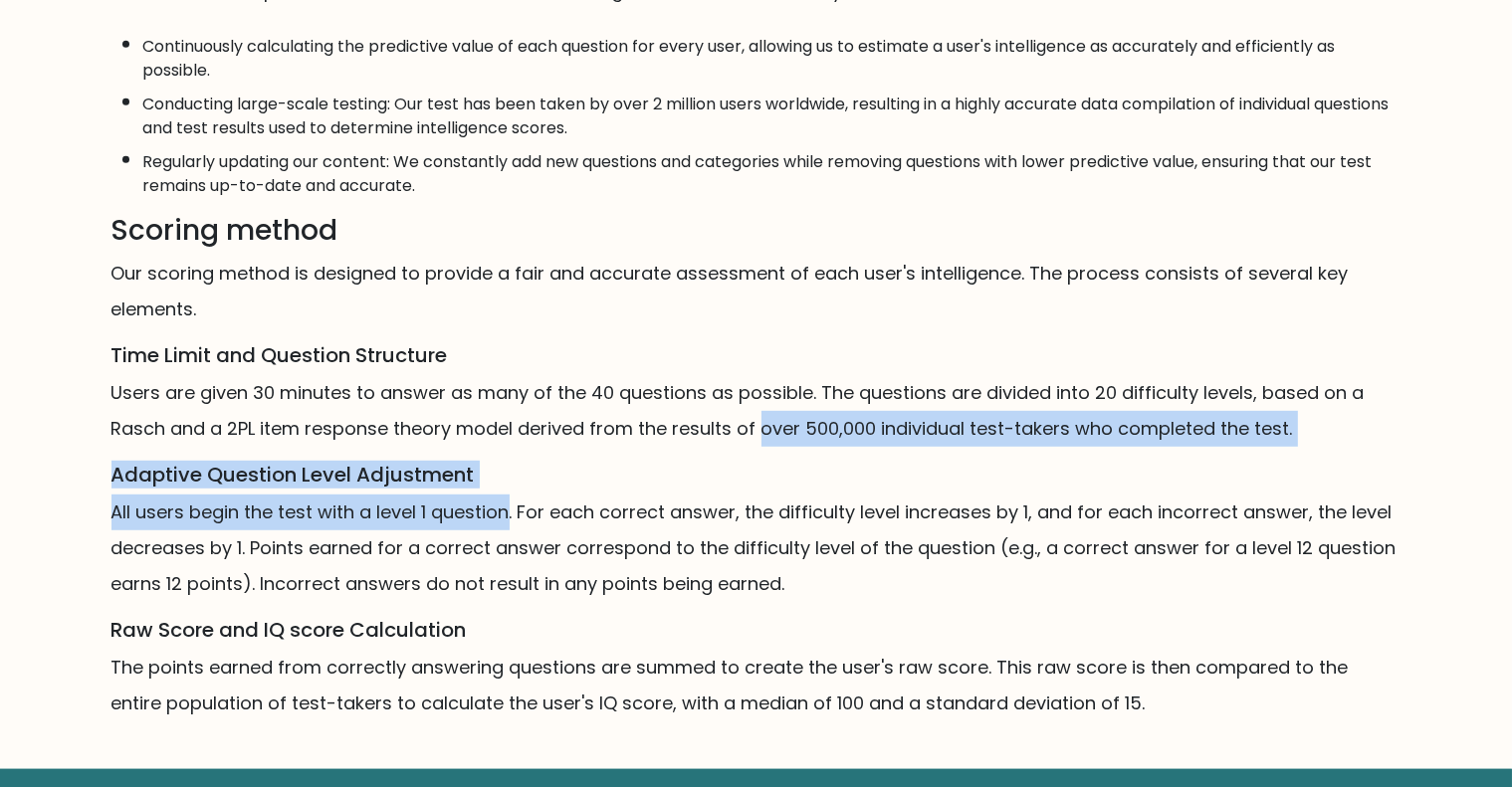 click on "All users begin the test with a level 1 question. For each correct answer, the difficulty level increases by 1, and for each incorrect answer, the level decreases by 1. Points earned for a correct answer correspond to the difficulty level of the question (e.g., a correct answer for a level 12 question earns 12 points). Incorrect answers do not result in any points being earned." at bounding box center (756, 548) 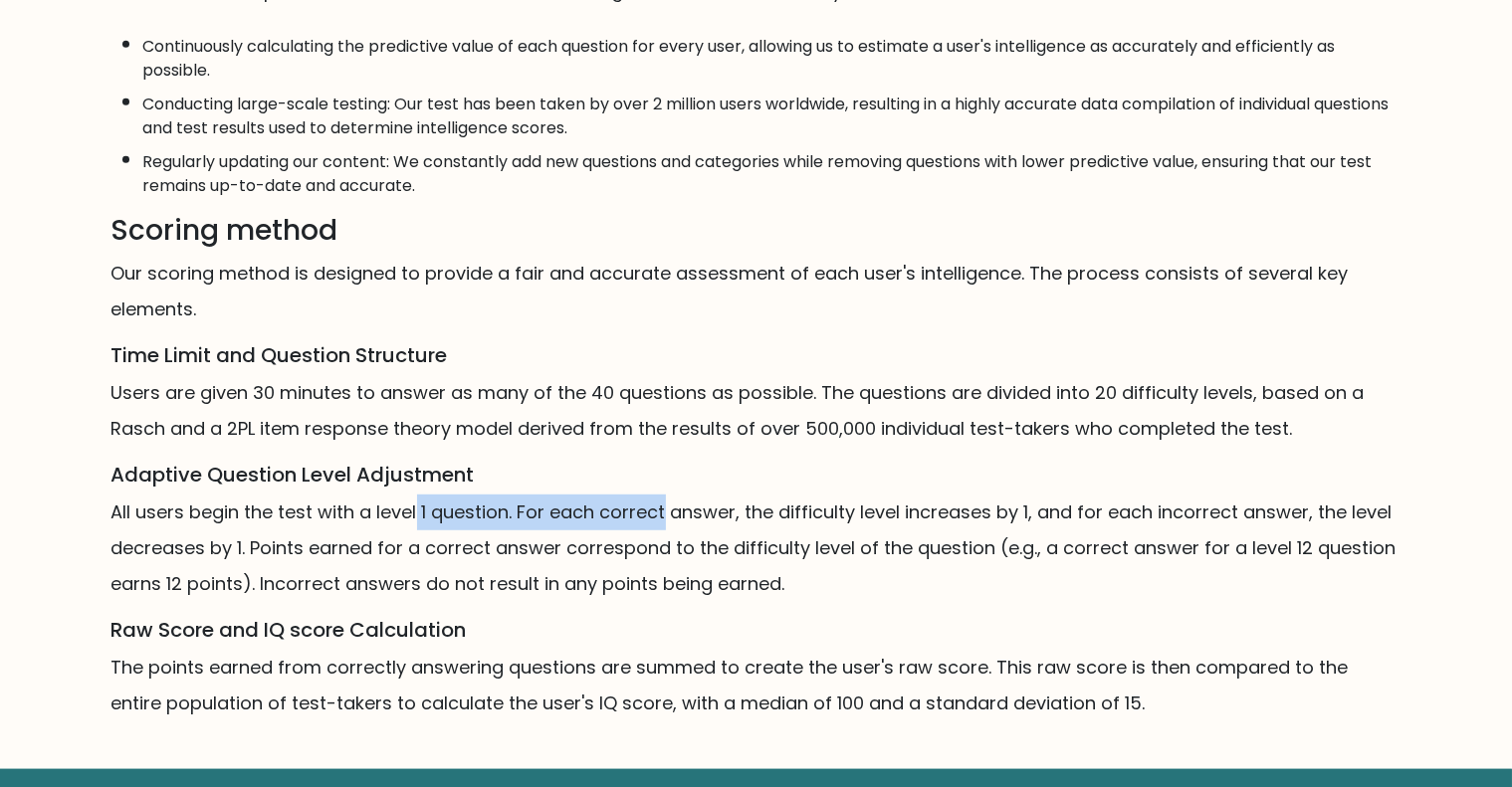 drag, startPoint x: 417, startPoint y: 516, endPoint x: 708, endPoint y: 510, distance: 291.06185 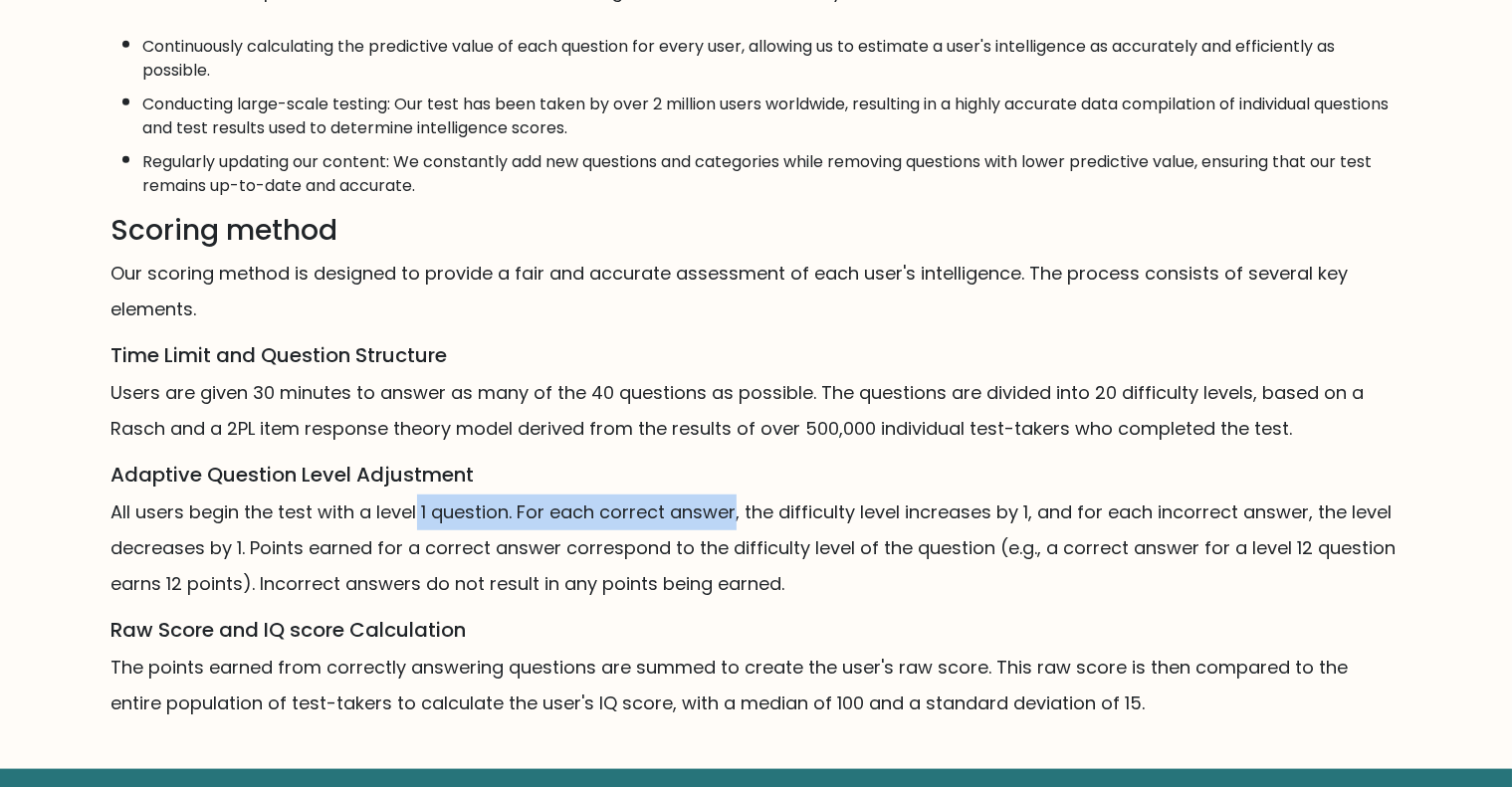 click on "All users begin the test with a level 1 question. For each correct answer, the difficulty level increases by 1, and for each incorrect answer, the level decreases by 1. Points earned for a correct answer correspond to the difficulty level of the question (e.g., a correct answer for a level 12 question earns 12 points). Incorrect answers do not result in any points being earned." at bounding box center [756, 548] 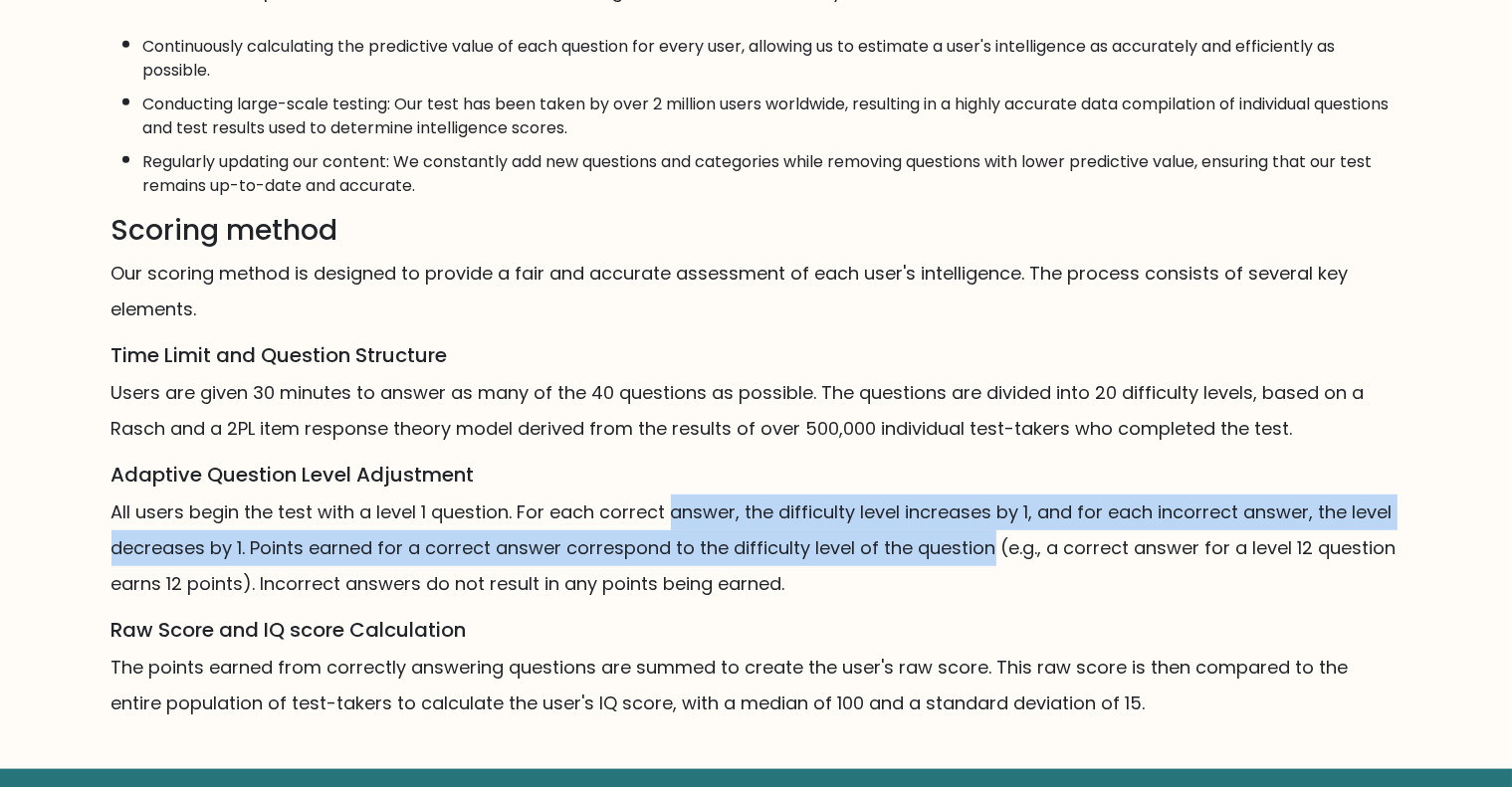 drag, startPoint x: 708, startPoint y: 510, endPoint x: 980, endPoint y: 515, distance: 272.04595 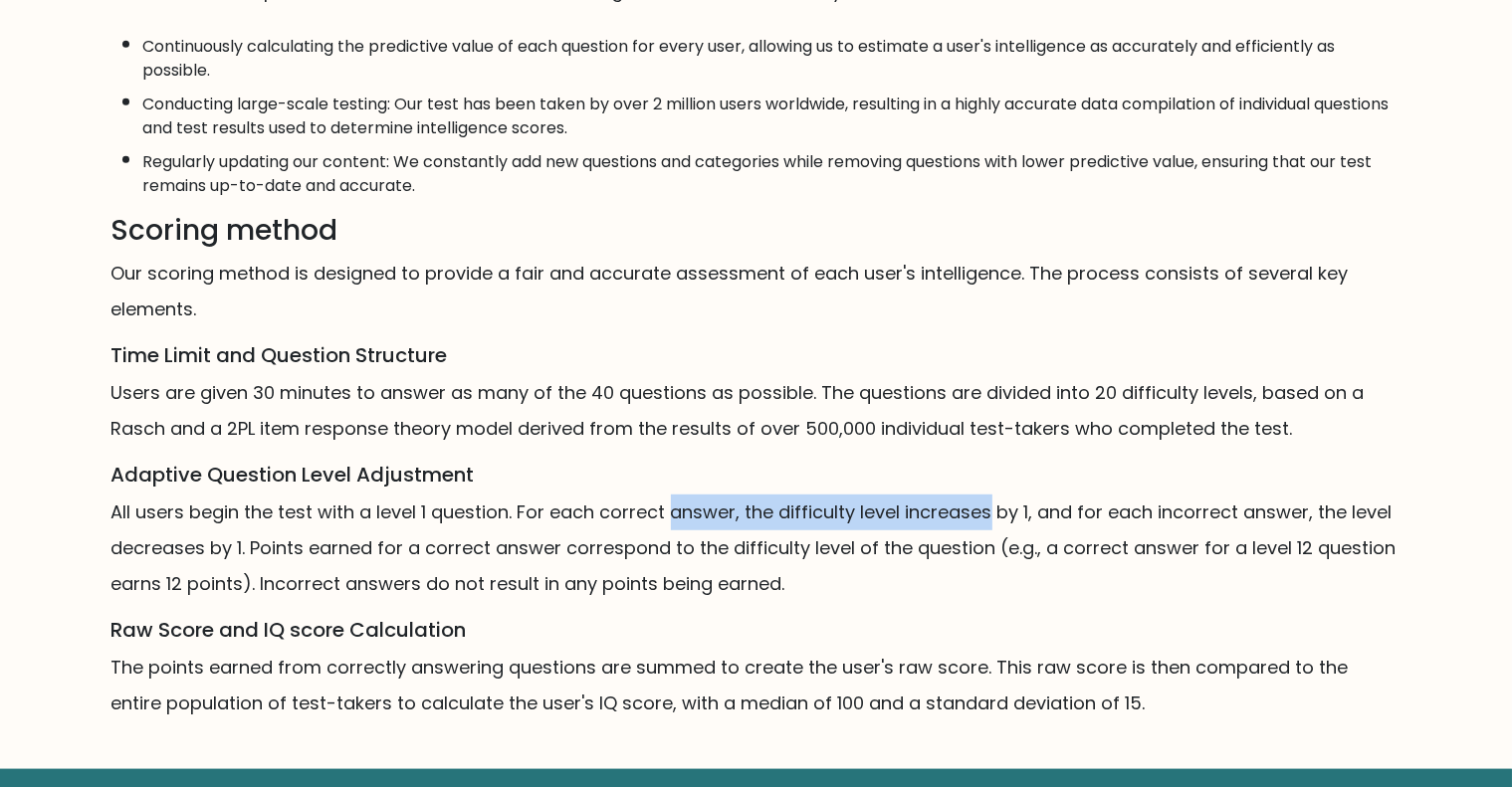 click on "All users begin the test with a level 1 question. For each correct answer, the difficulty level increases by 1, and for each incorrect answer, the level decreases by 1. Points earned for a correct answer correspond to the difficulty level of the question (e.g., a correct answer for a level 12 question earns 12 points). Incorrect answers do not result in any points being earned." at bounding box center (756, 548) 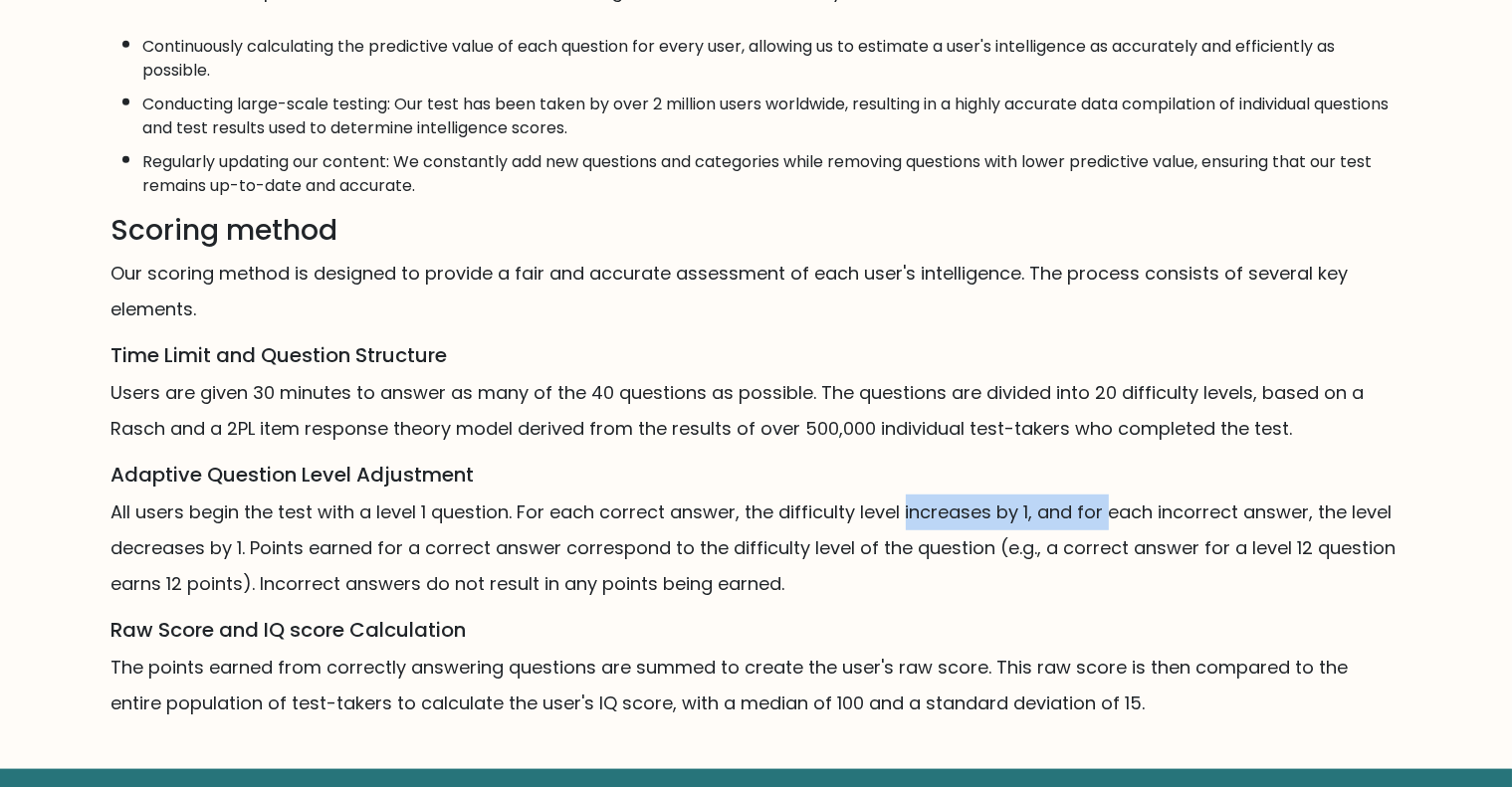 drag, startPoint x: 980, startPoint y: 515, endPoint x: 1127, endPoint y: 511, distance: 147.05441 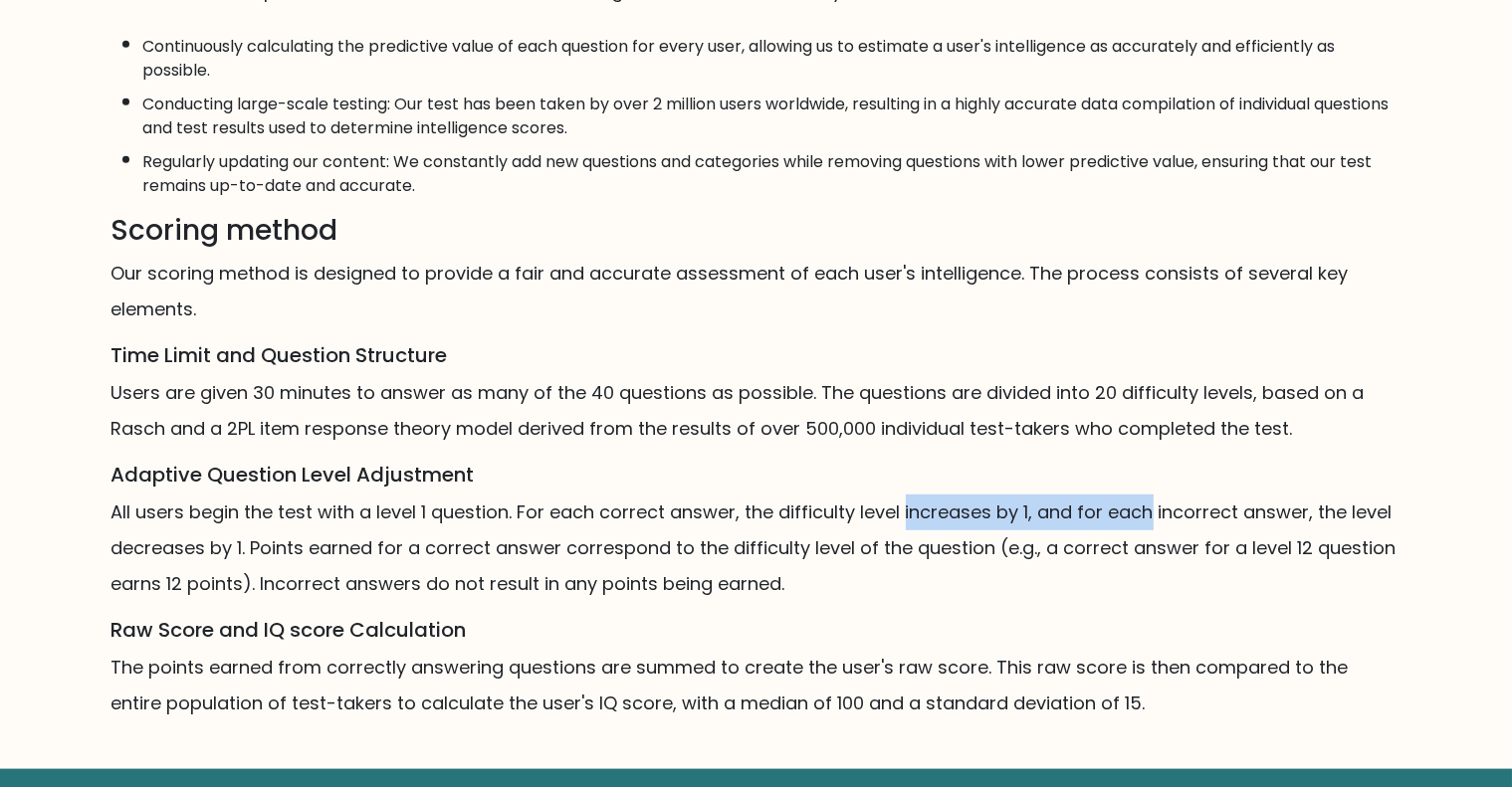 click on "All users begin the test with a level 1 question. For each correct answer, the difficulty level increases by 1, and for each incorrect answer, the level decreases by 1. Points earned for a correct answer correspond to the difficulty level of the question (e.g., a correct answer for a level 12 question earns 12 points). Incorrect answers do not result in any points being earned." at bounding box center [756, 548] 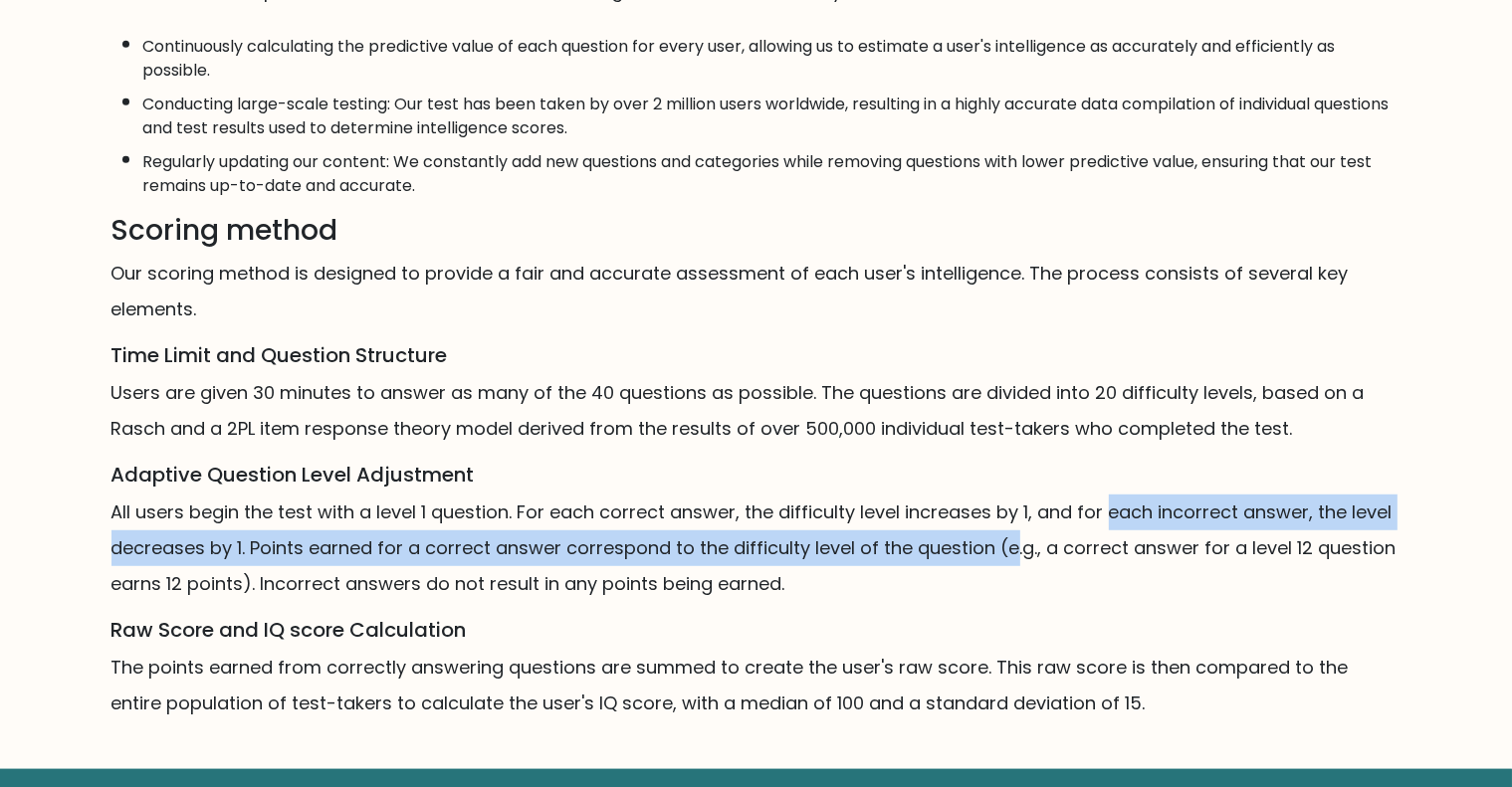 drag, startPoint x: 1127, startPoint y: 511, endPoint x: 936, endPoint y: 535, distance: 192.50195 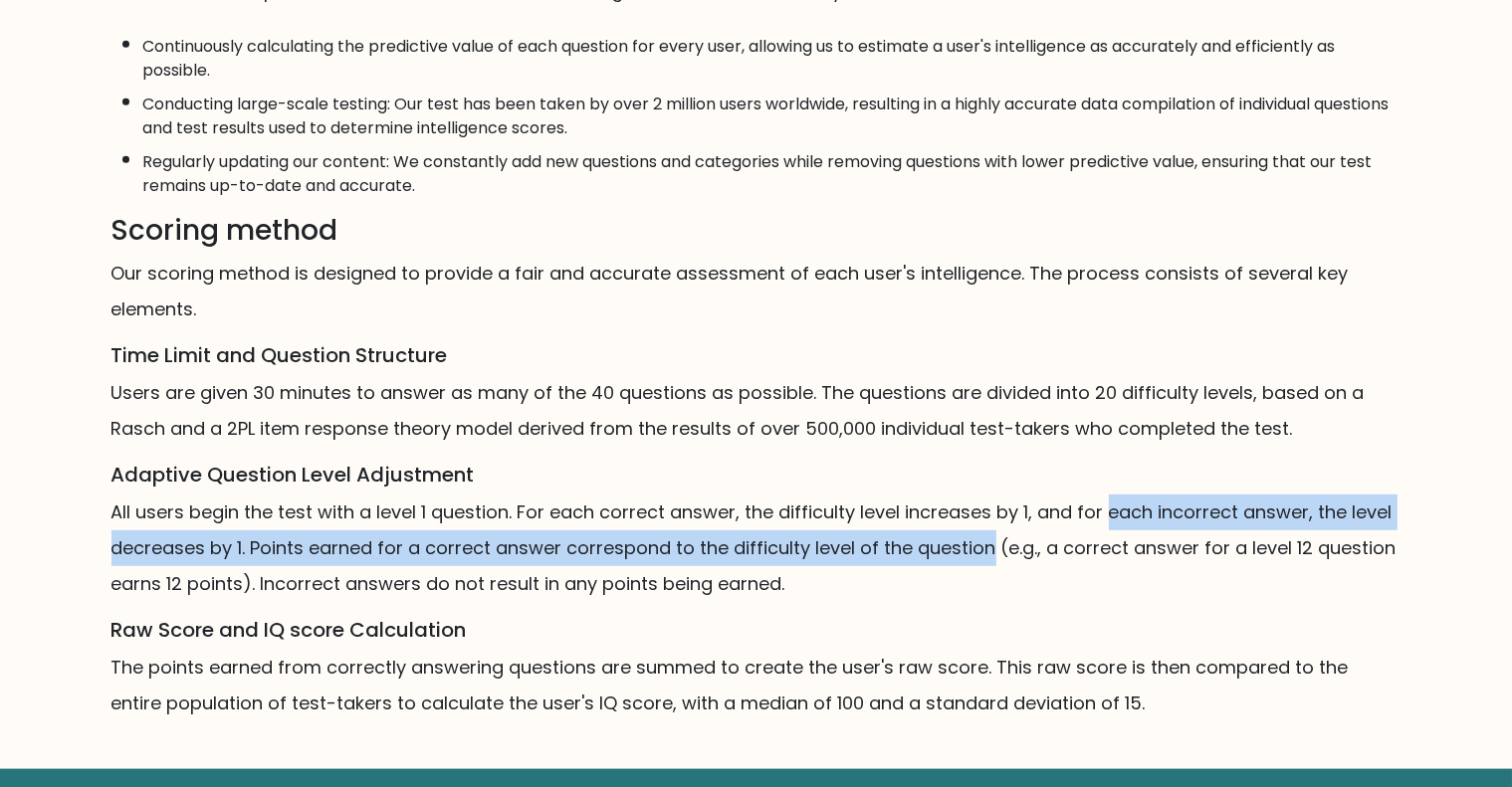 click on "All users begin the test with a level 1 question. For each correct answer, the difficulty level increases by 1, and for each incorrect answer, the level decreases by 1. Points earned for a correct answer correspond to the difficulty level of the question (e.g., a correct answer for a level 12 question earns 12 points). Incorrect answers do not result in any points being earned." at bounding box center (756, 548) 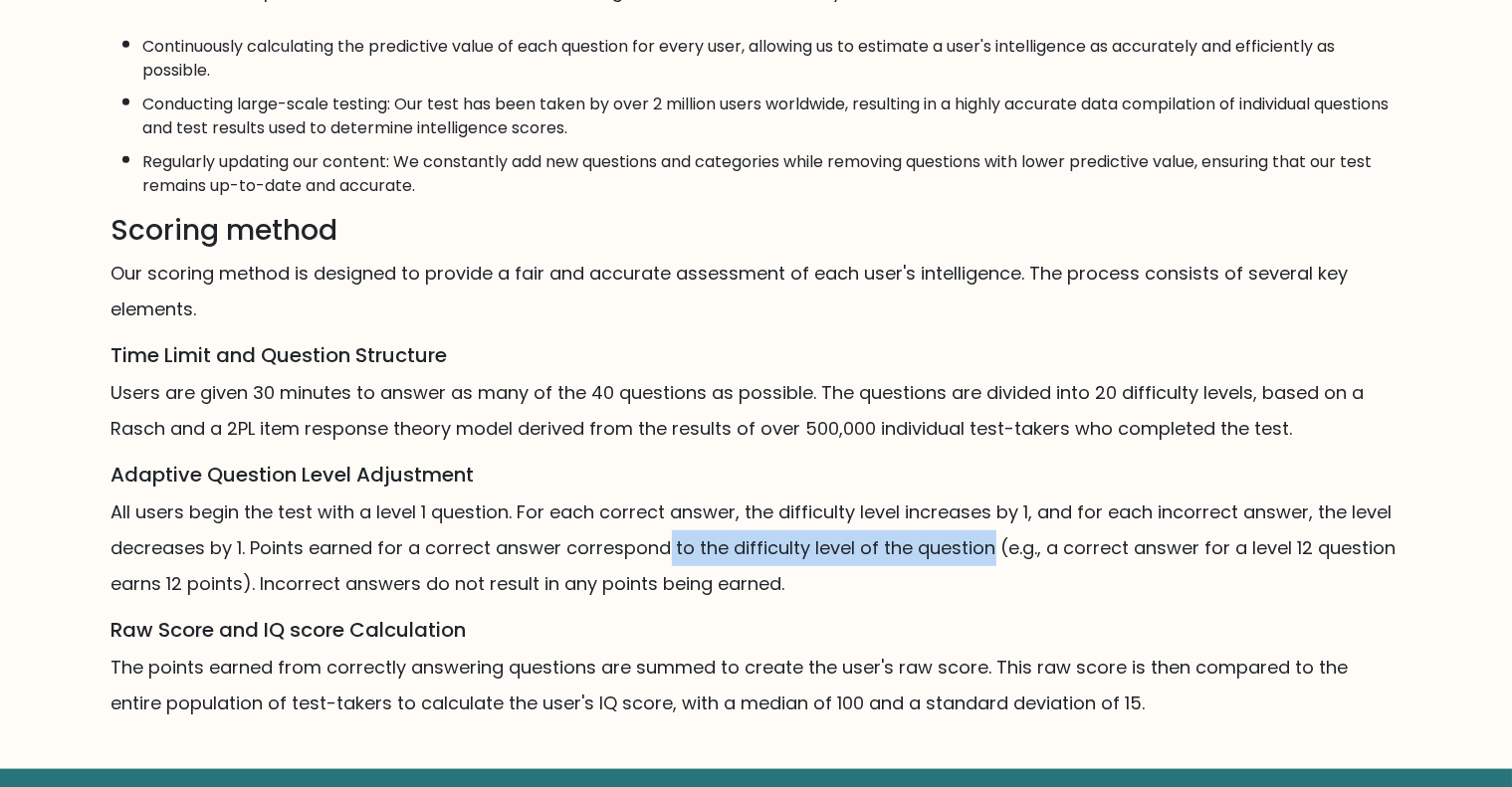 drag, startPoint x: 936, startPoint y: 535, endPoint x: 642, endPoint y: 540, distance: 294.04251 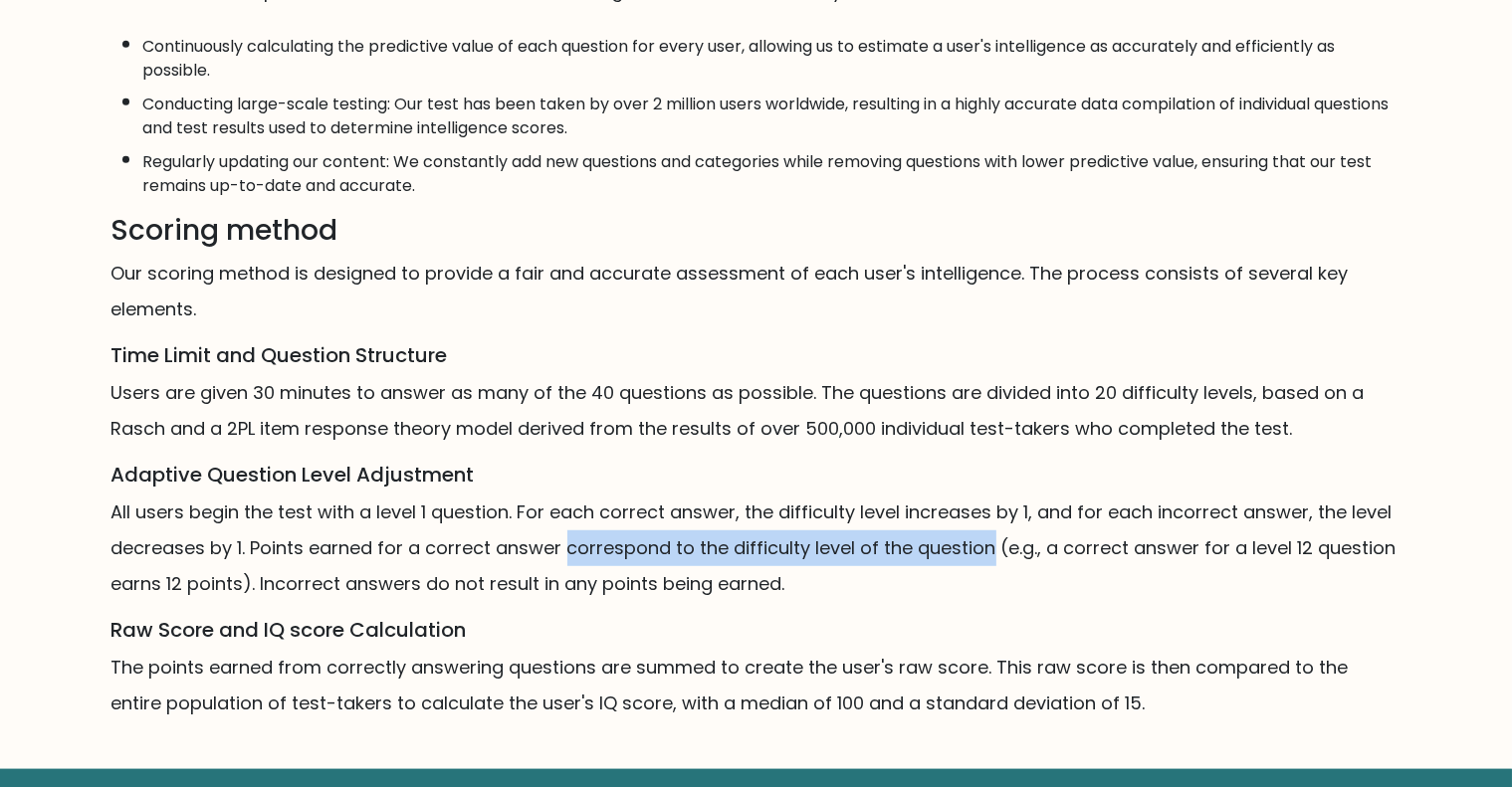 click on "All users begin the test with a level 1 question. For each correct answer, the difficulty level increases by 1, and for each incorrect answer, the level decreases by 1. Points earned for a correct answer correspond to the difficulty level of the question (e.g., a correct answer for a level 12 question earns 12 points). Incorrect answers do not result in any points being earned." at bounding box center [756, 548] 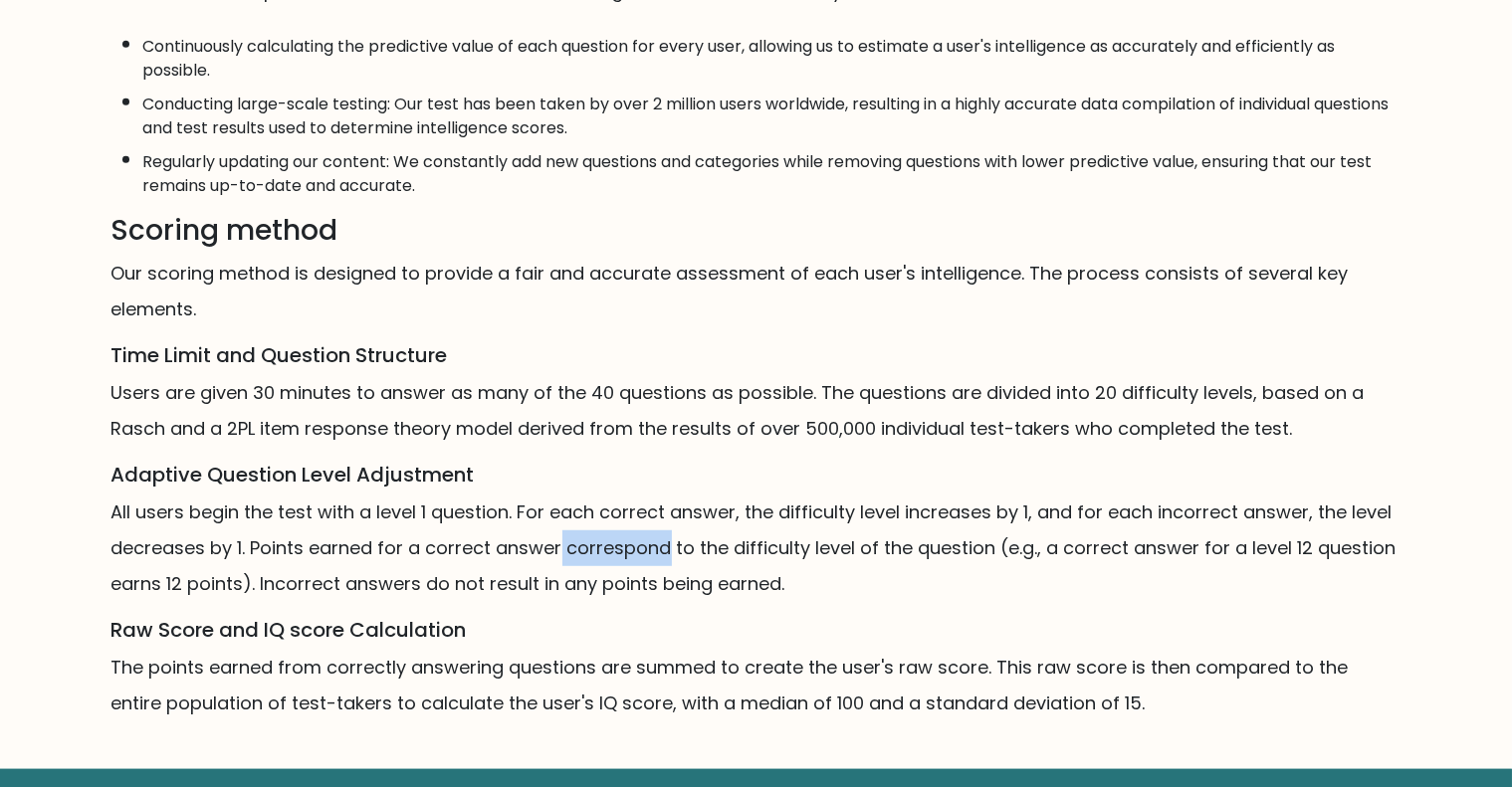 drag, startPoint x: 642, startPoint y: 540, endPoint x: 548, endPoint y: 536, distance: 94.08507 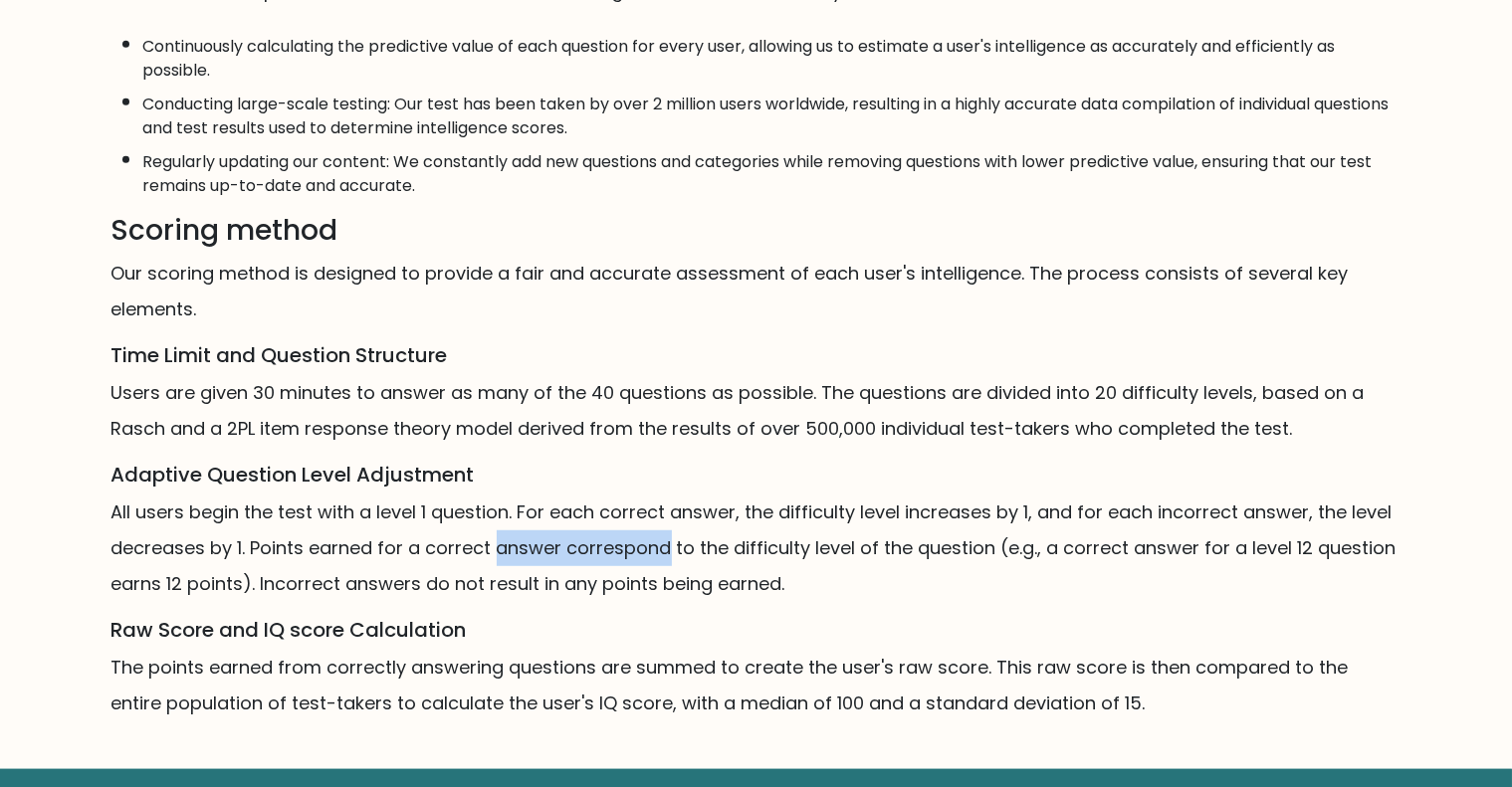 click on "All users begin the test with a level 1 question. For each correct answer, the difficulty level increases by 1, and for each incorrect answer, the level decreases by 1. Points earned for a correct answer correspond to the difficulty level of the question (e.g., a correct answer for a level 12 question earns 12 points). Incorrect answers do not result in any points being earned." at bounding box center [756, 548] 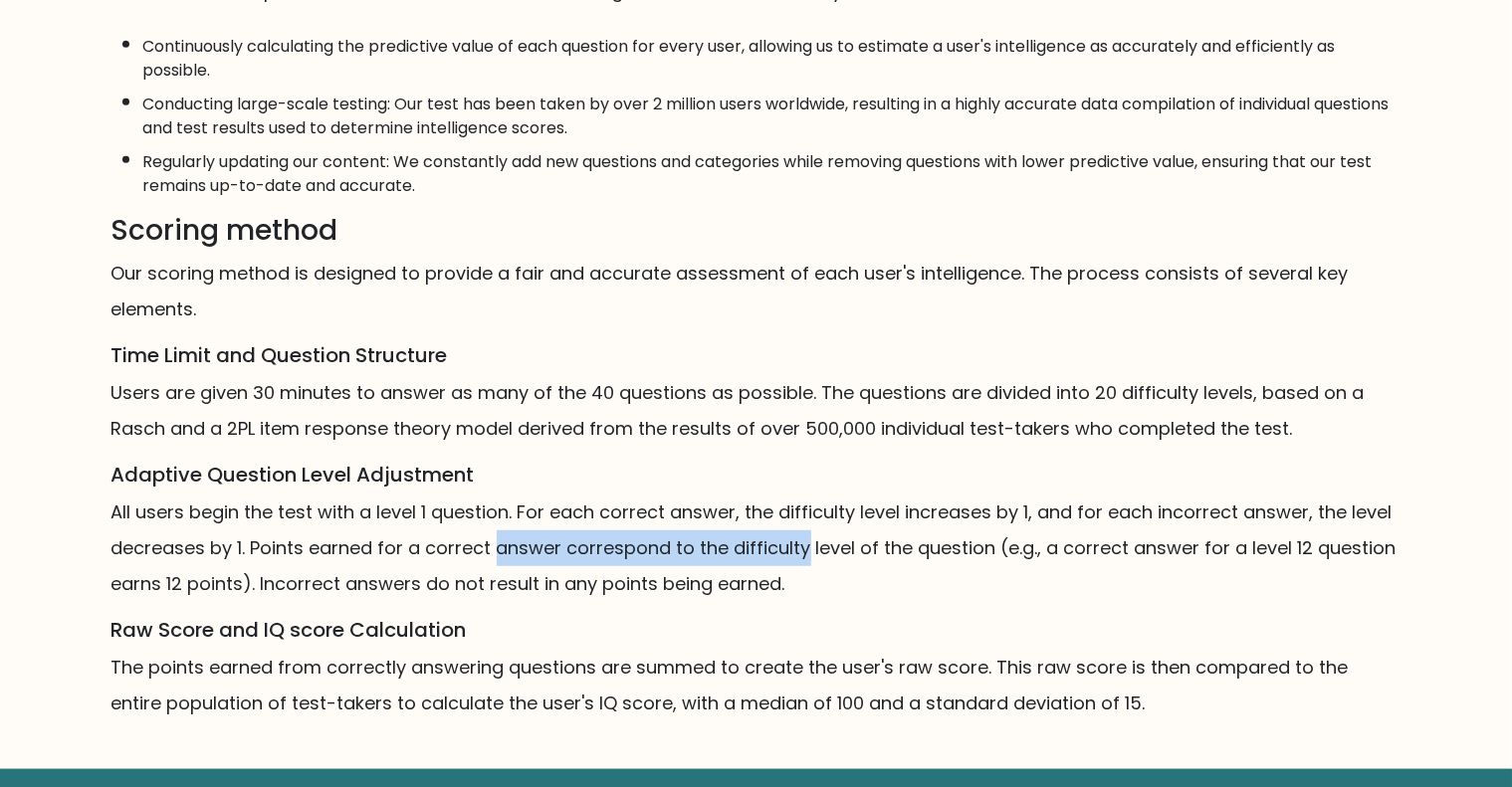 drag, startPoint x: 548, startPoint y: 536, endPoint x: 745, endPoint y: 527, distance: 197.20548 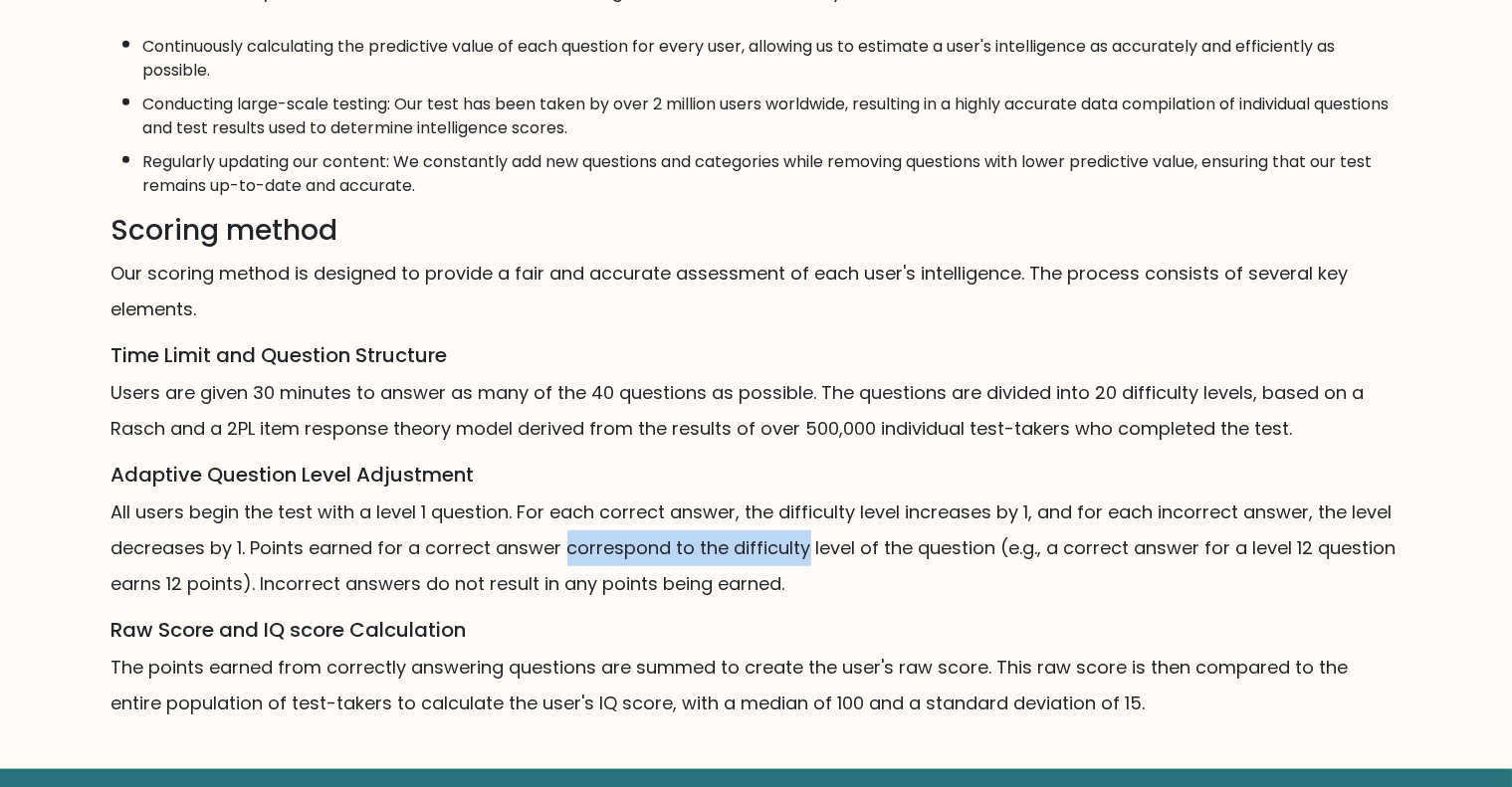 drag, startPoint x: 745, startPoint y: 527, endPoint x: 565, endPoint y: 518, distance: 180.22486 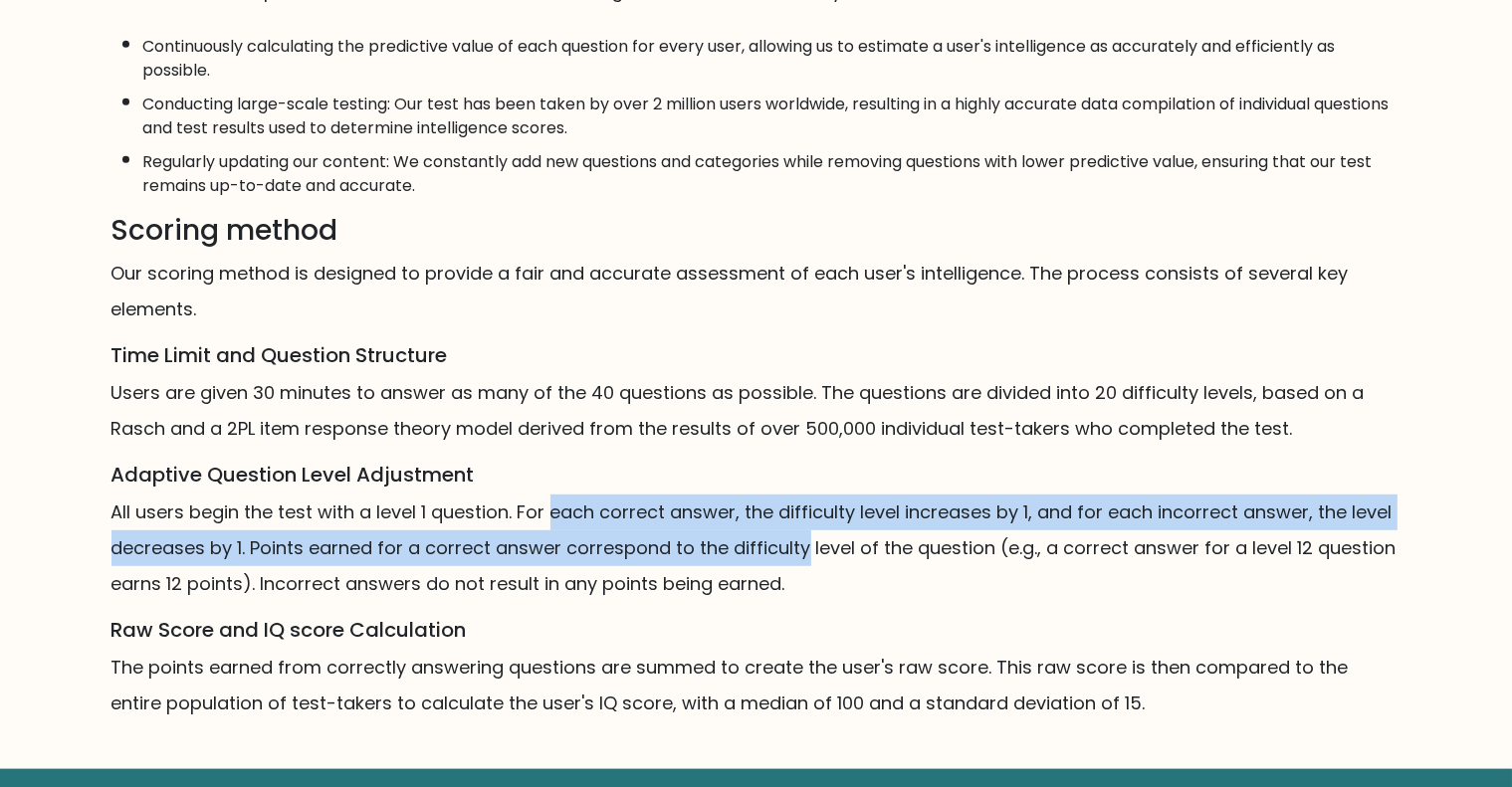 click on "All users begin the test with a level 1 question. For each correct answer, the difficulty level increases by 1, and for each incorrect answer, the level decreases by 1. Points earned for a correct answer correspond to the difficulty level of the question (e.g., a correct answer for a level 12 question earns 12 points). Incorrect answers do not result in any points being earned." at bounding box center (756, 548) 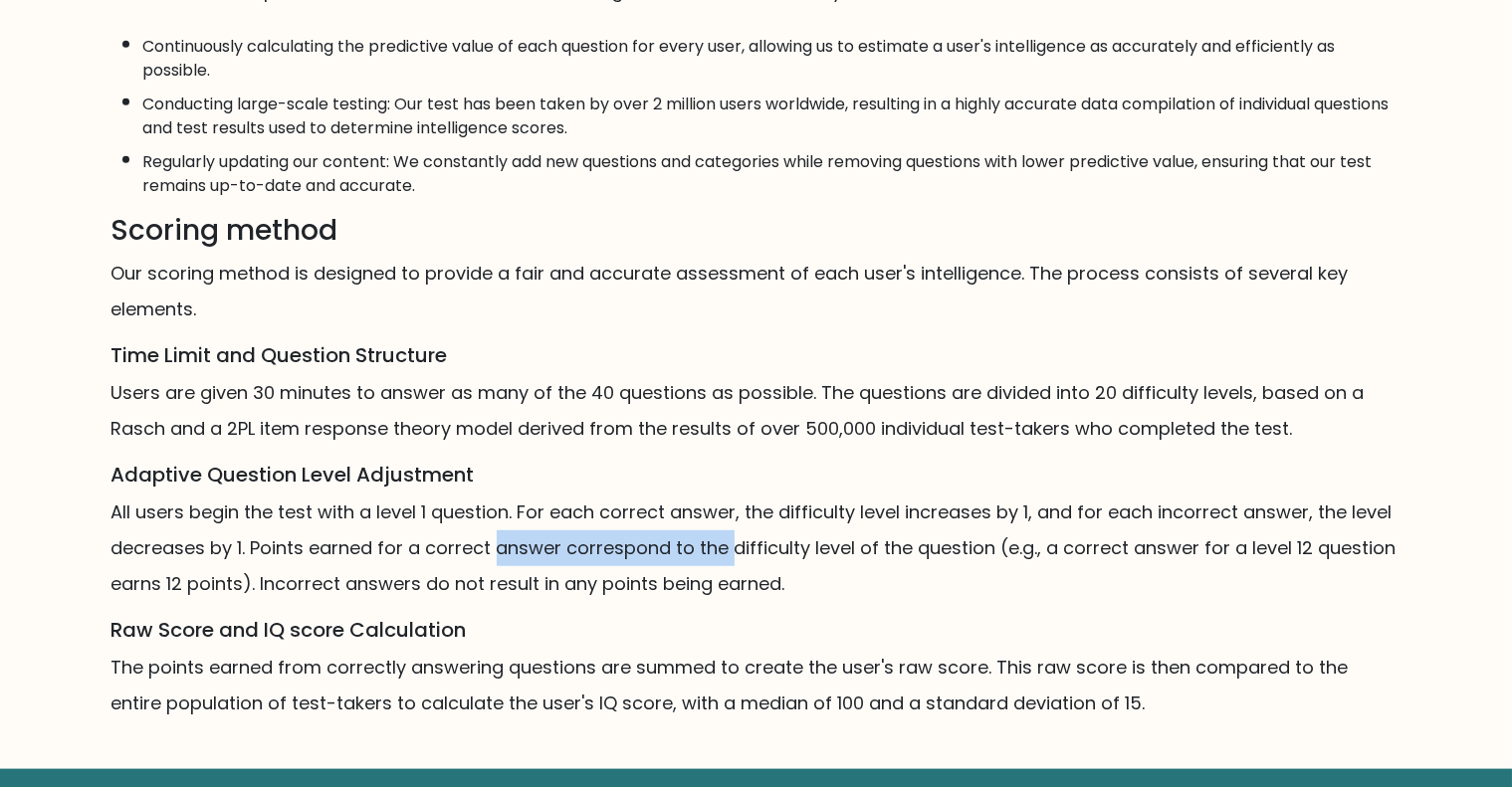drag, startPoint x: 531, startPoint y: 538, endPoint x: 726, endPoint y: 538, distance: 195 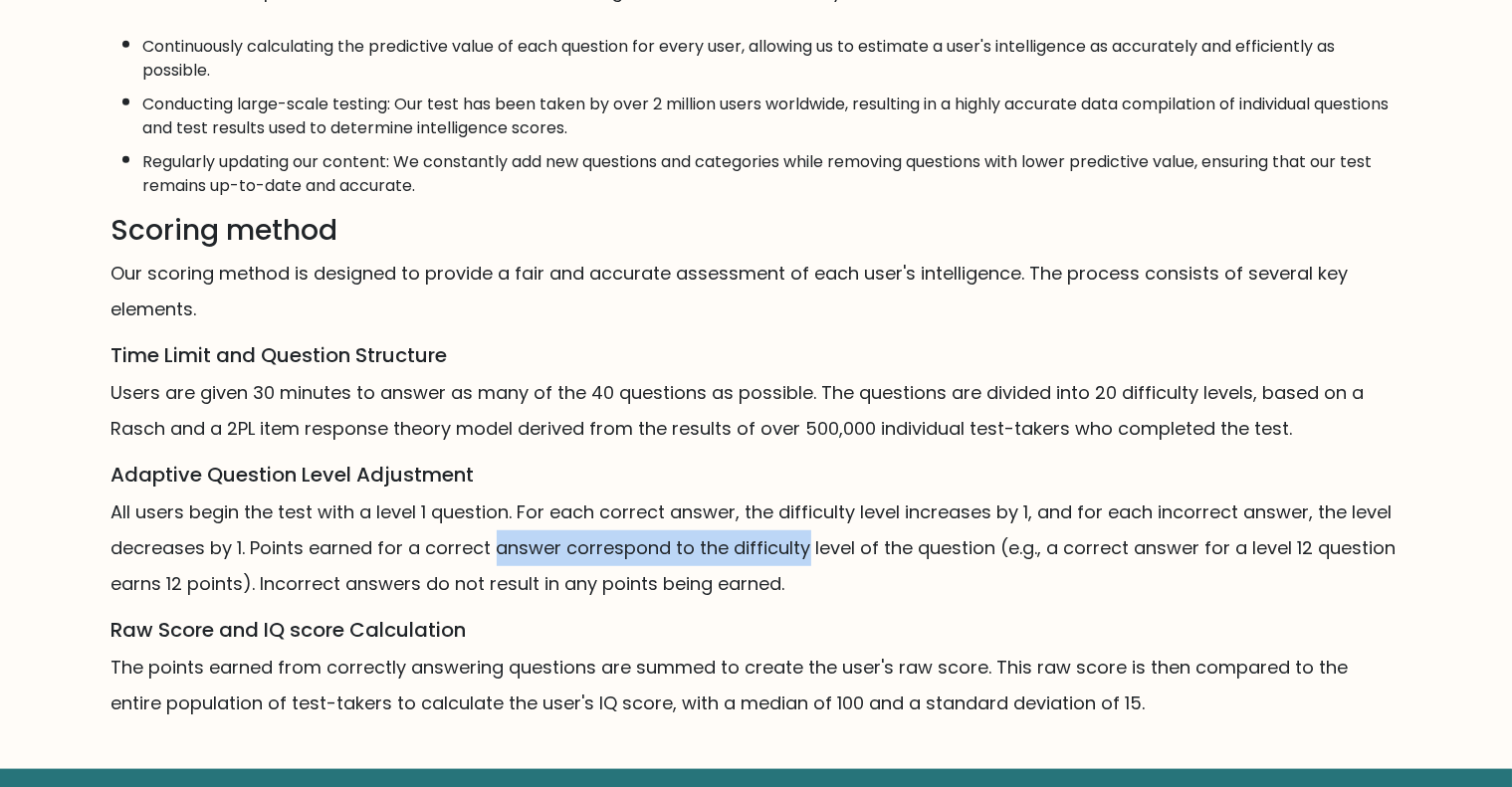 click on "All users begin the test with a level 1 question. For each correct answer, the difficulty level increases by 1, and for each incorrect answer, the level decreases by 1. Points earned for a correct answer correspond to the difficulty level of the question (e.g., a correct answer for a level 12 question earns 12 points). Incorrect answers do not result in any points being earned." at bounding box center [756, 548] 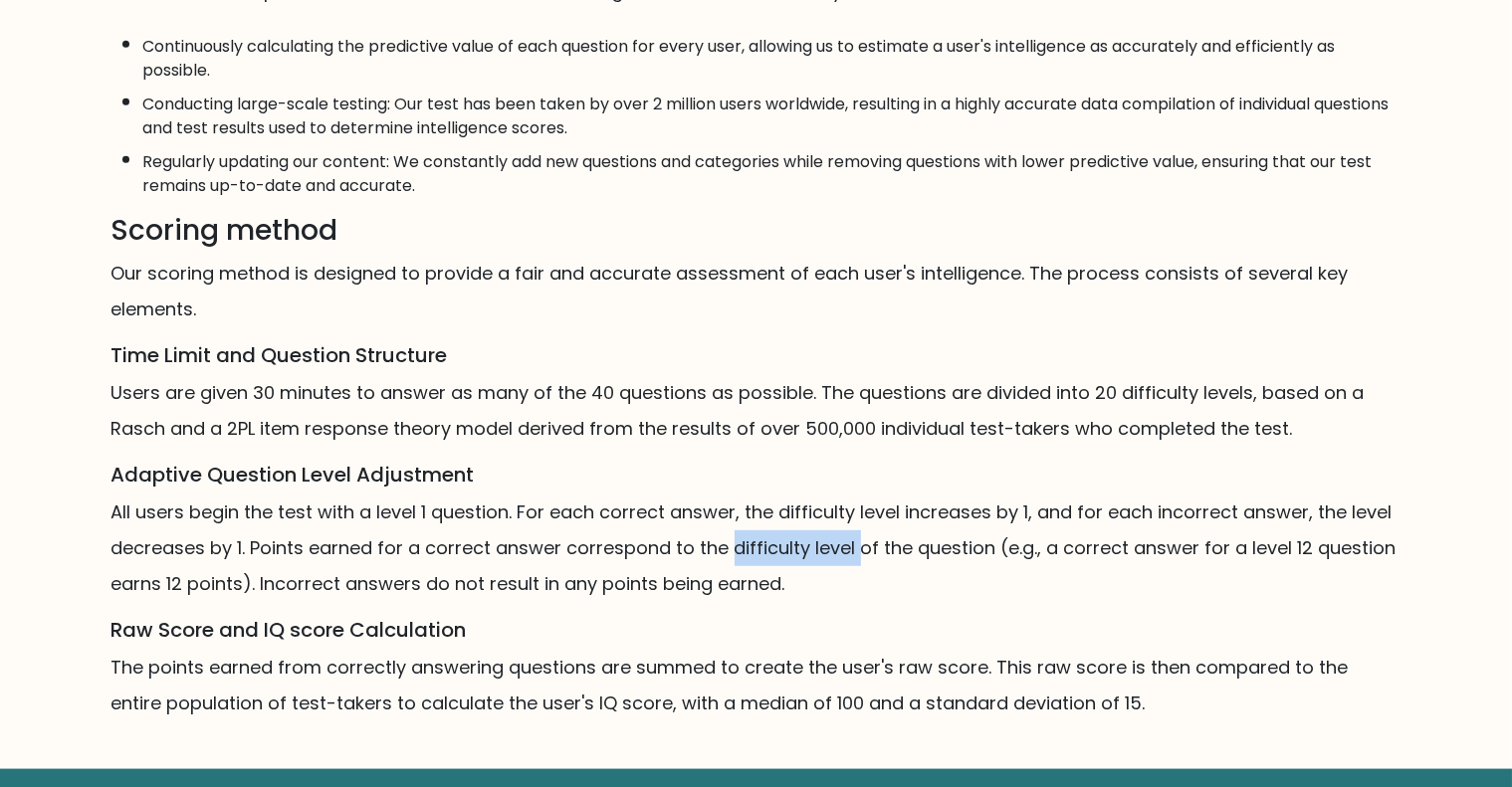 drag, startPoint x: 726, startPoint y: 538, endPoint x: 866, endPoint y: 550, distance: 140.51334 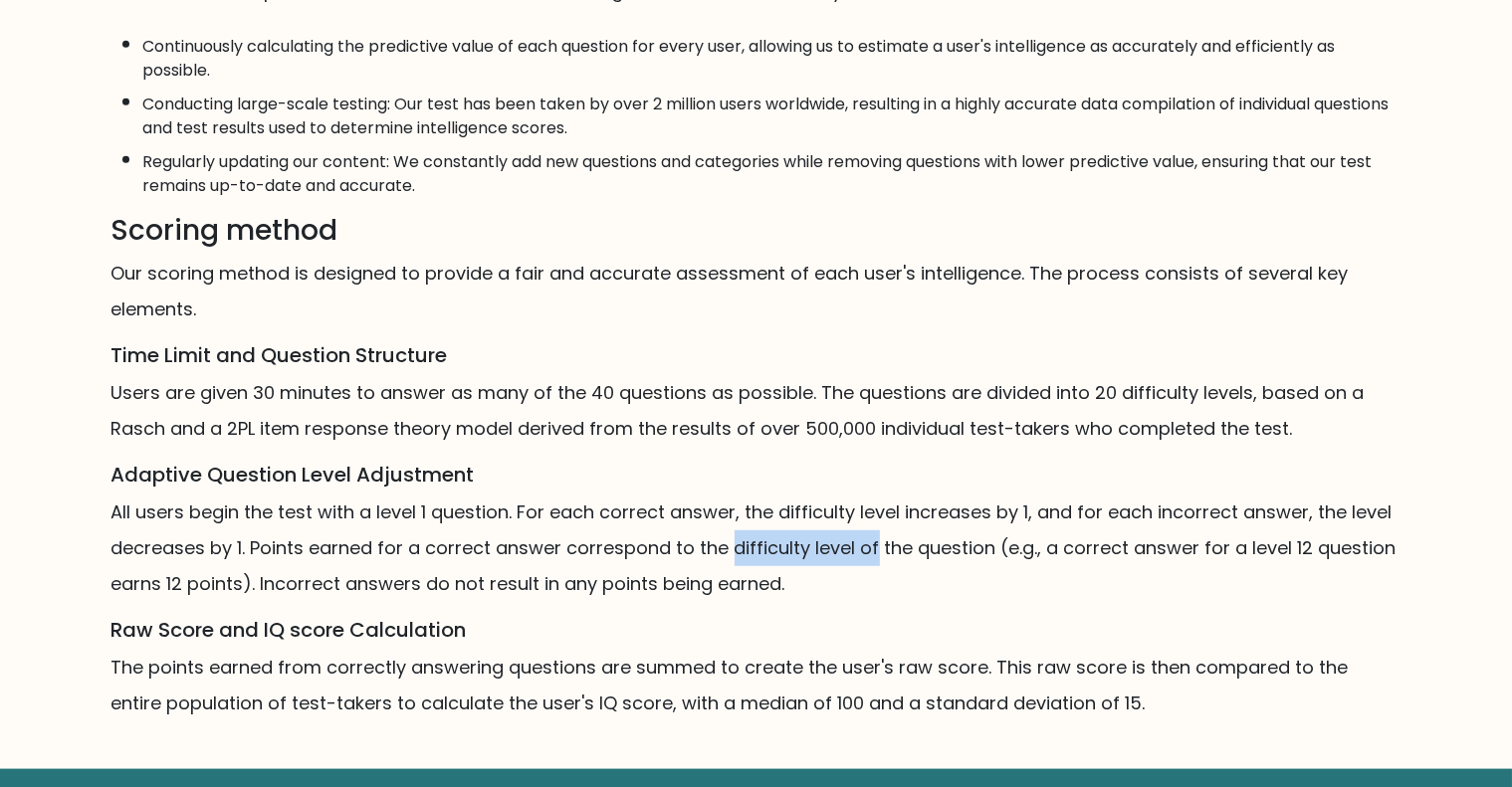 click on "All users begin the test with a level 1 question. For each correct answer, the difficulty level increases by 1, and for each incorrect answer, the level decreases by 1. Points earned for a correct answer correspond to the difficulty level of the question (e.g., a correct answer for a level 12 question earns 12 points). Incorrect answers do not result in any points being earned." at bounding box center [756, 548] 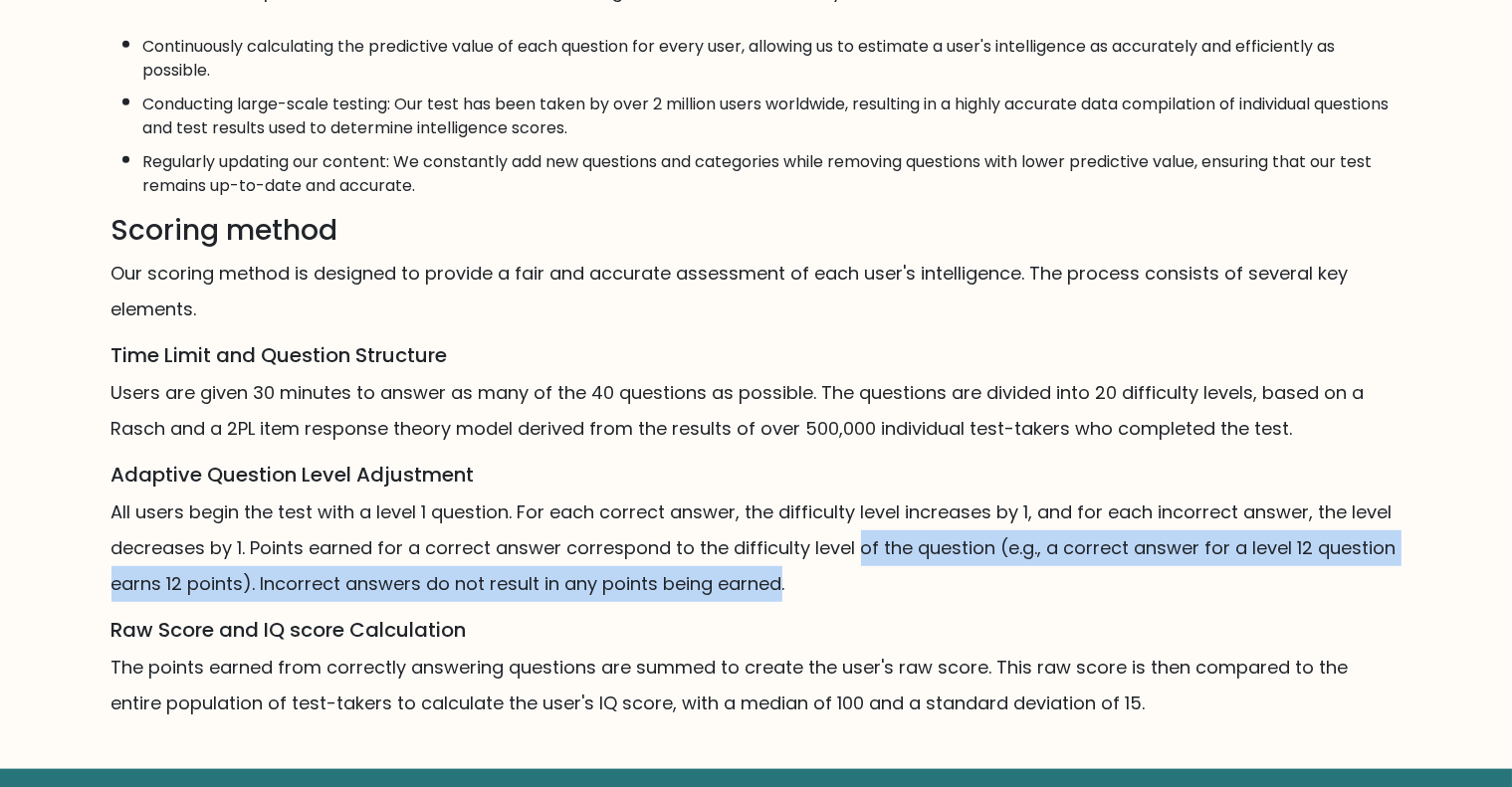 drag, startPoint x: 866, startPoint y: 550, endPoint x: 710, endPoint y: 556, distance: 156.11534 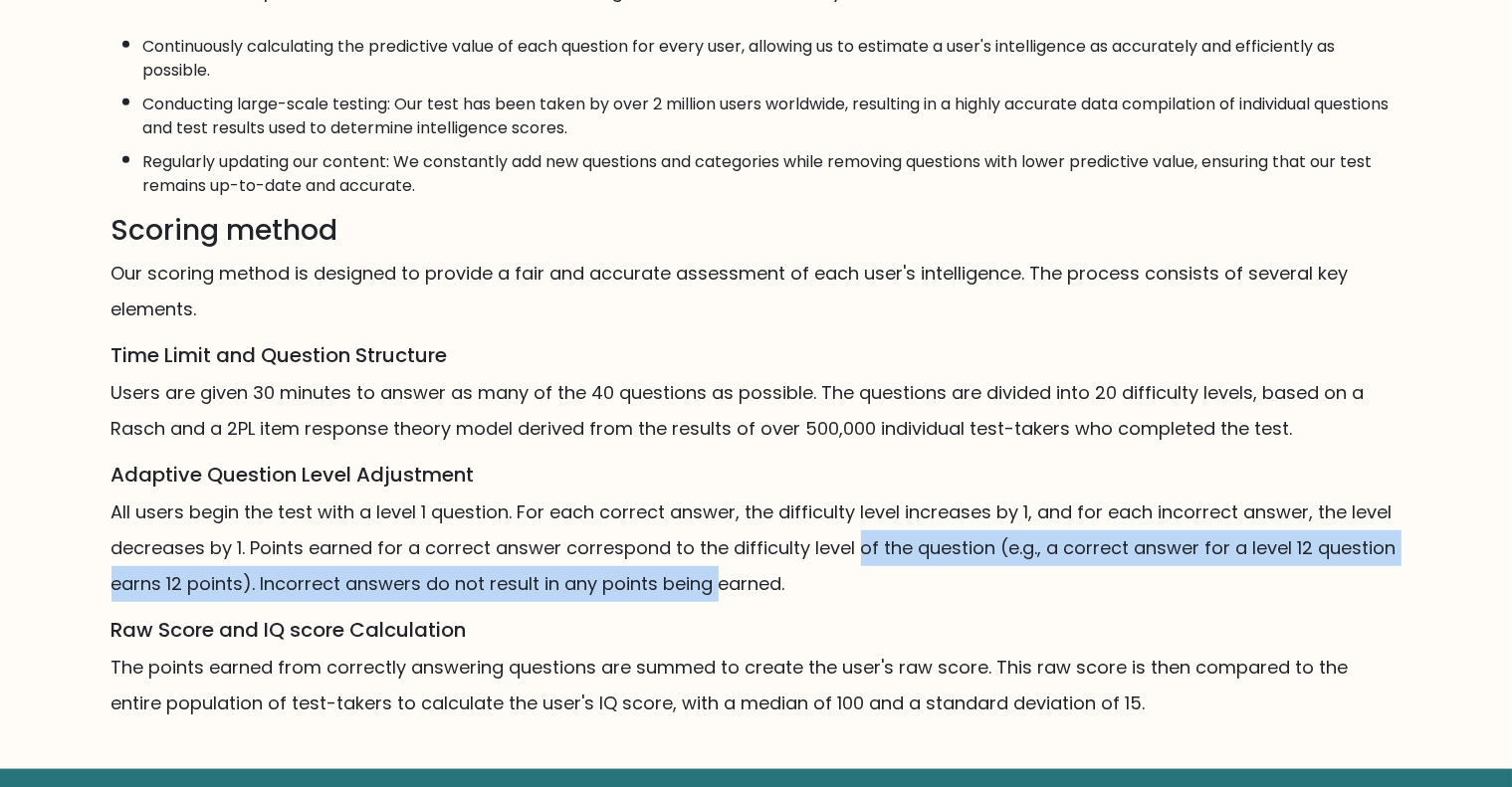 click on "All users begin the test with a level 1 question. For each correct answer, the difficulty level increases by 1, and for each incorrect answer, the level decreases by 1. Points earned for a correct answer correspond to the difficulty level of the question (e.g., a correct answer for a level 12 question earns 12 points). Incorrect answers do not result in any points being earned." at bounding box center [756, 548] 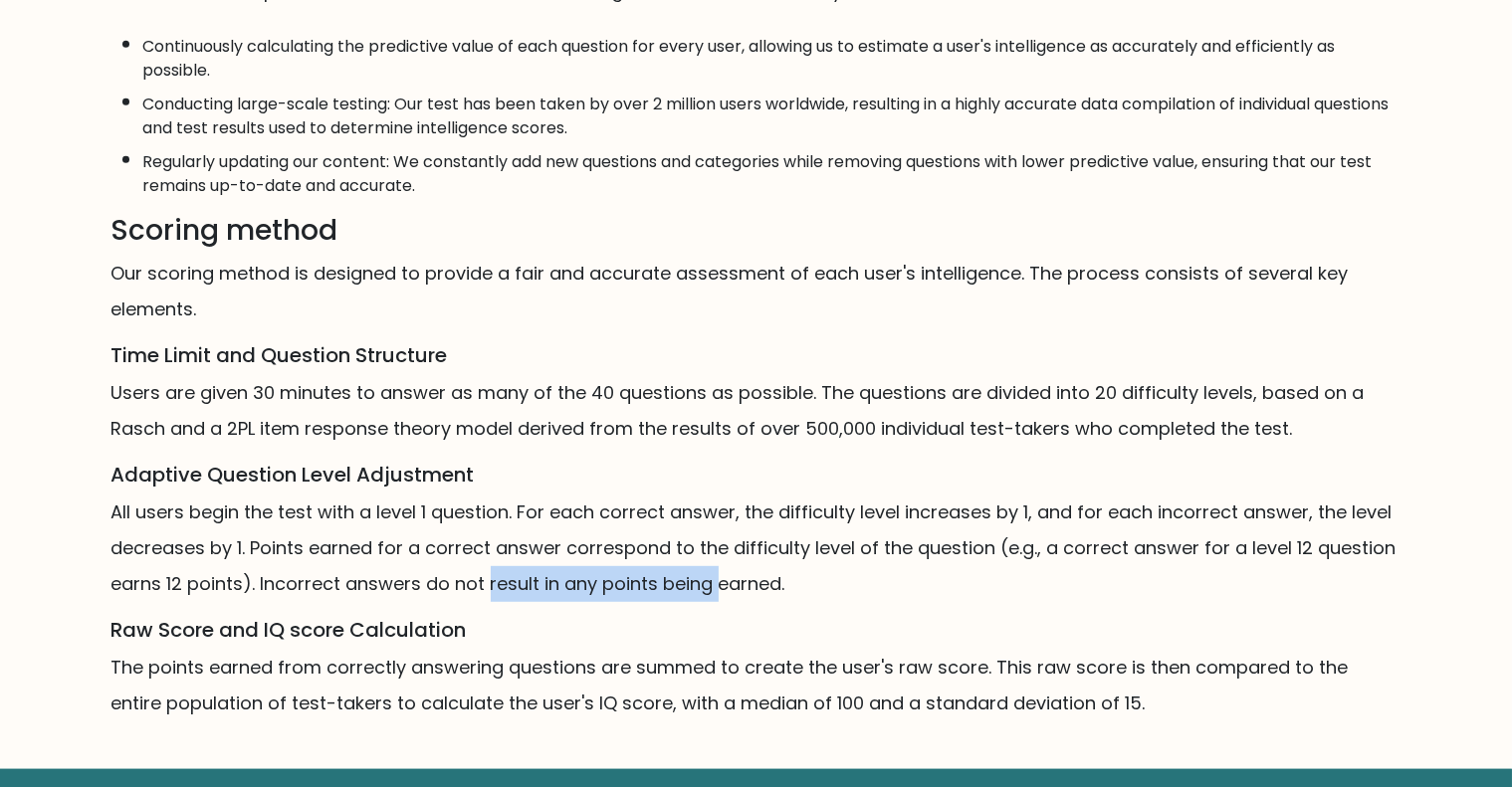 drag, startPoint x: 710, startPoint y: 556, endPoint x: 494, endPoint y: 556, distance: 216 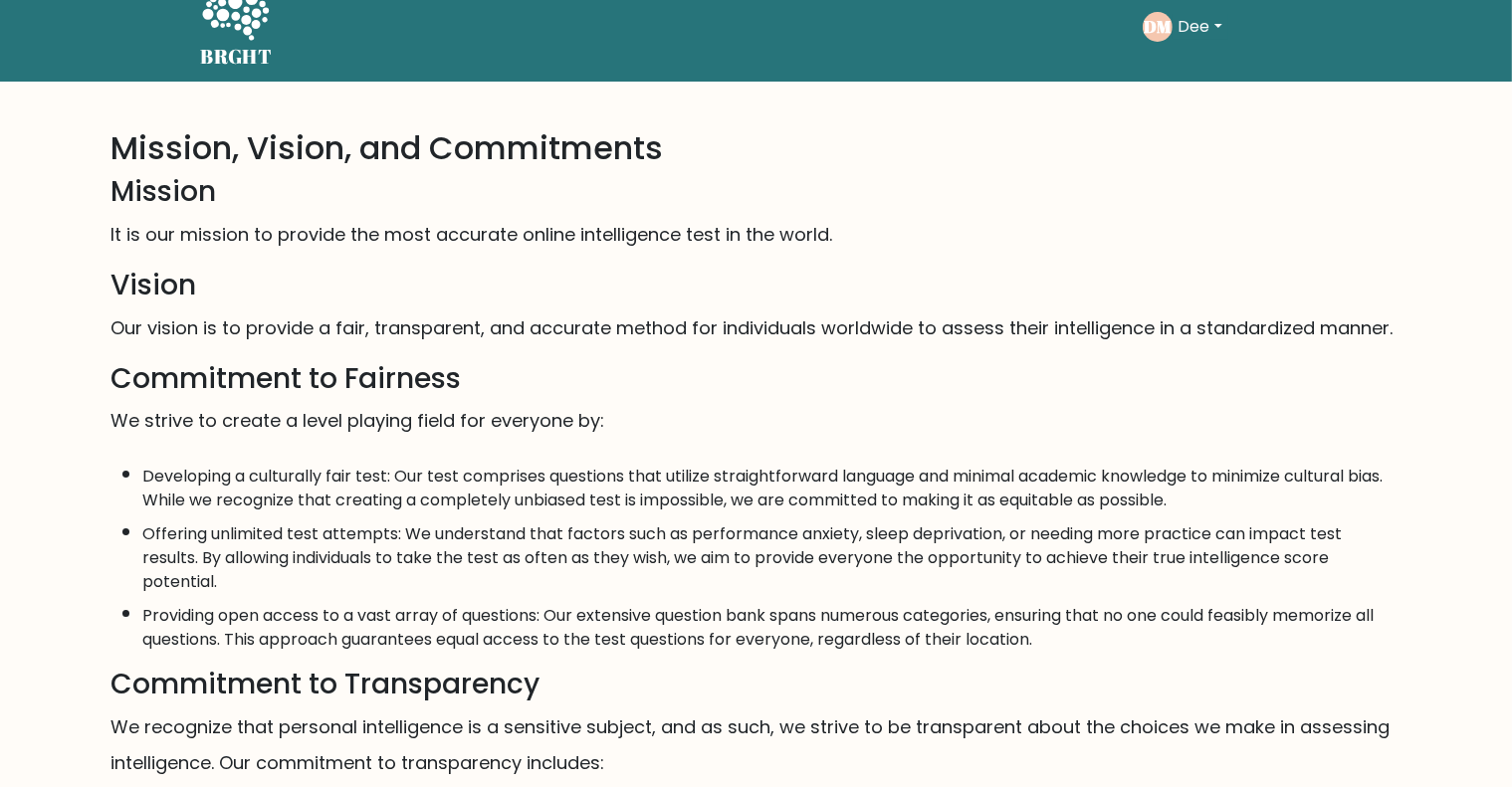 scroll, scrollTop: 0, scrollLeft: 0, axis: both 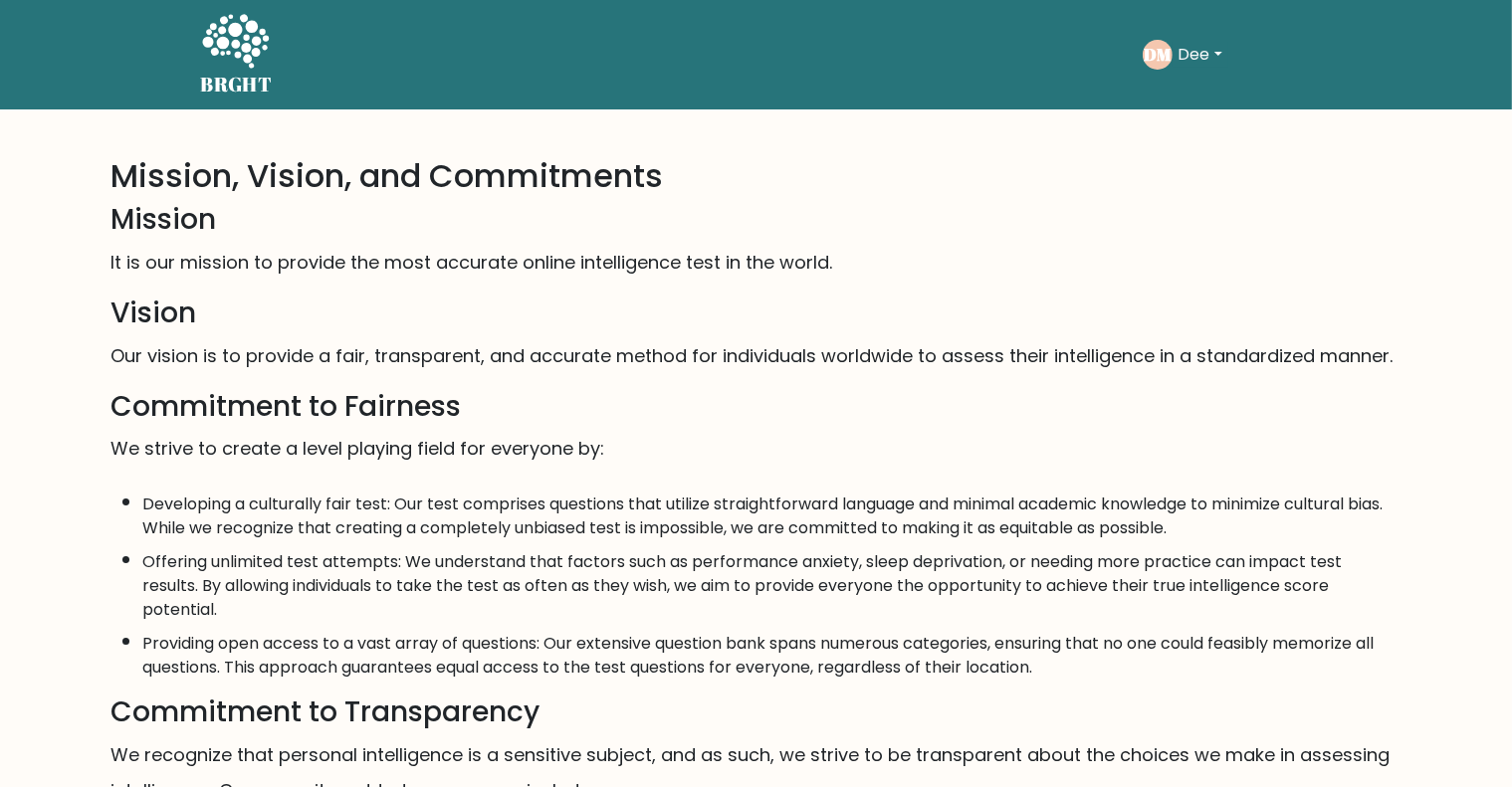 click 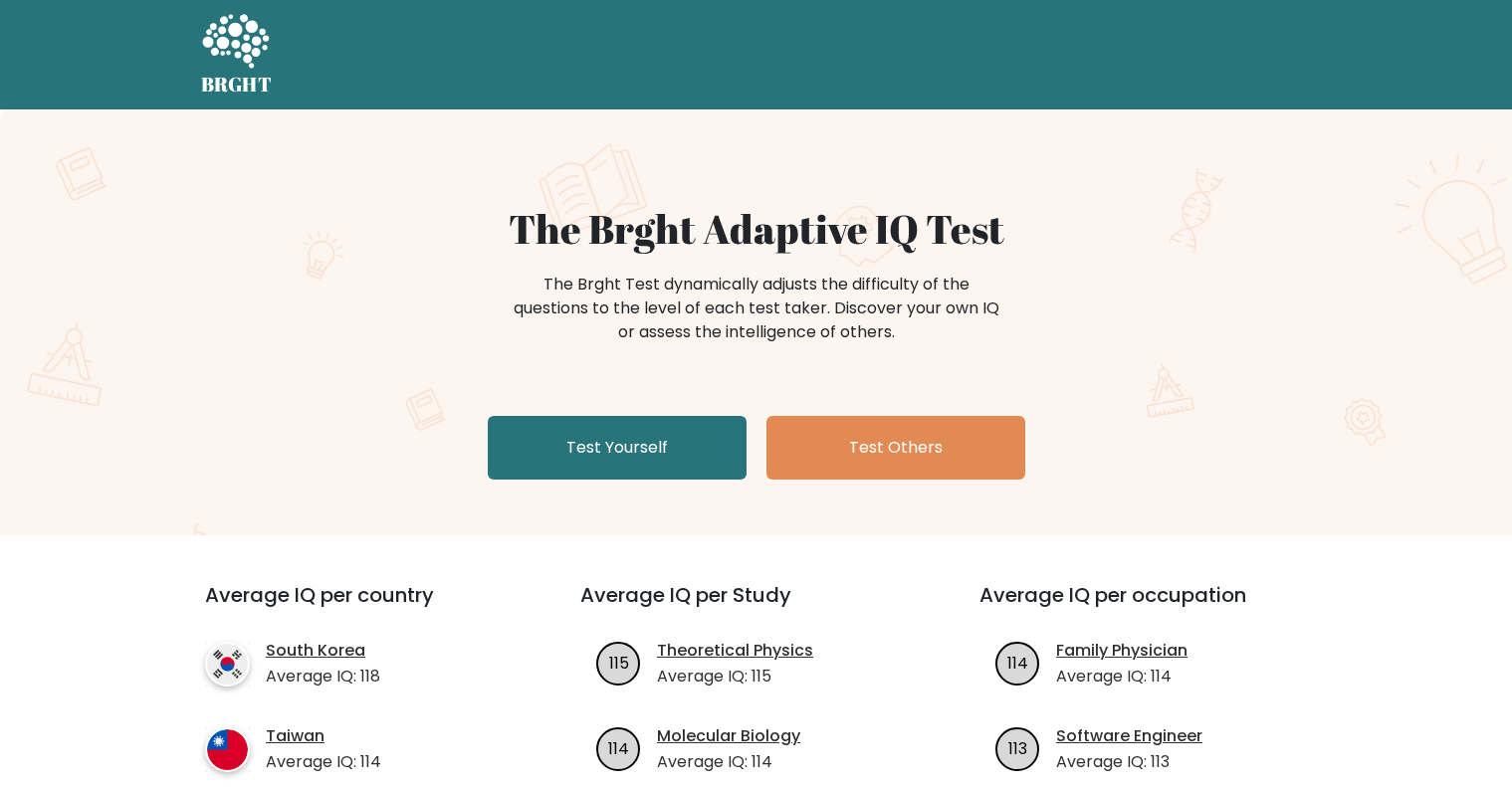 scroll, scrollTop: 0, scrollLeft: 0, axis: both 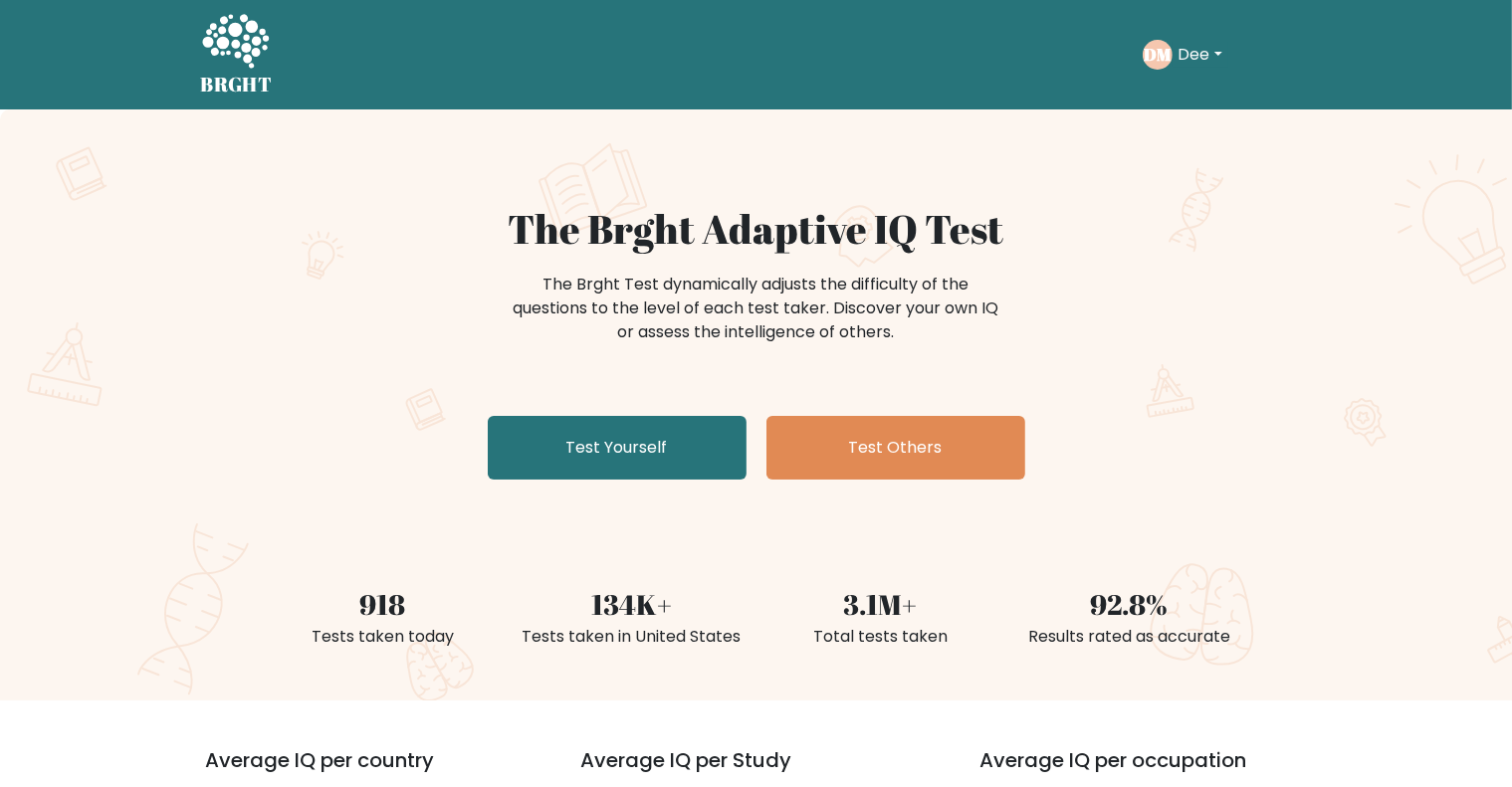 click on "Test Yourself" at bounding box center [617, 448] 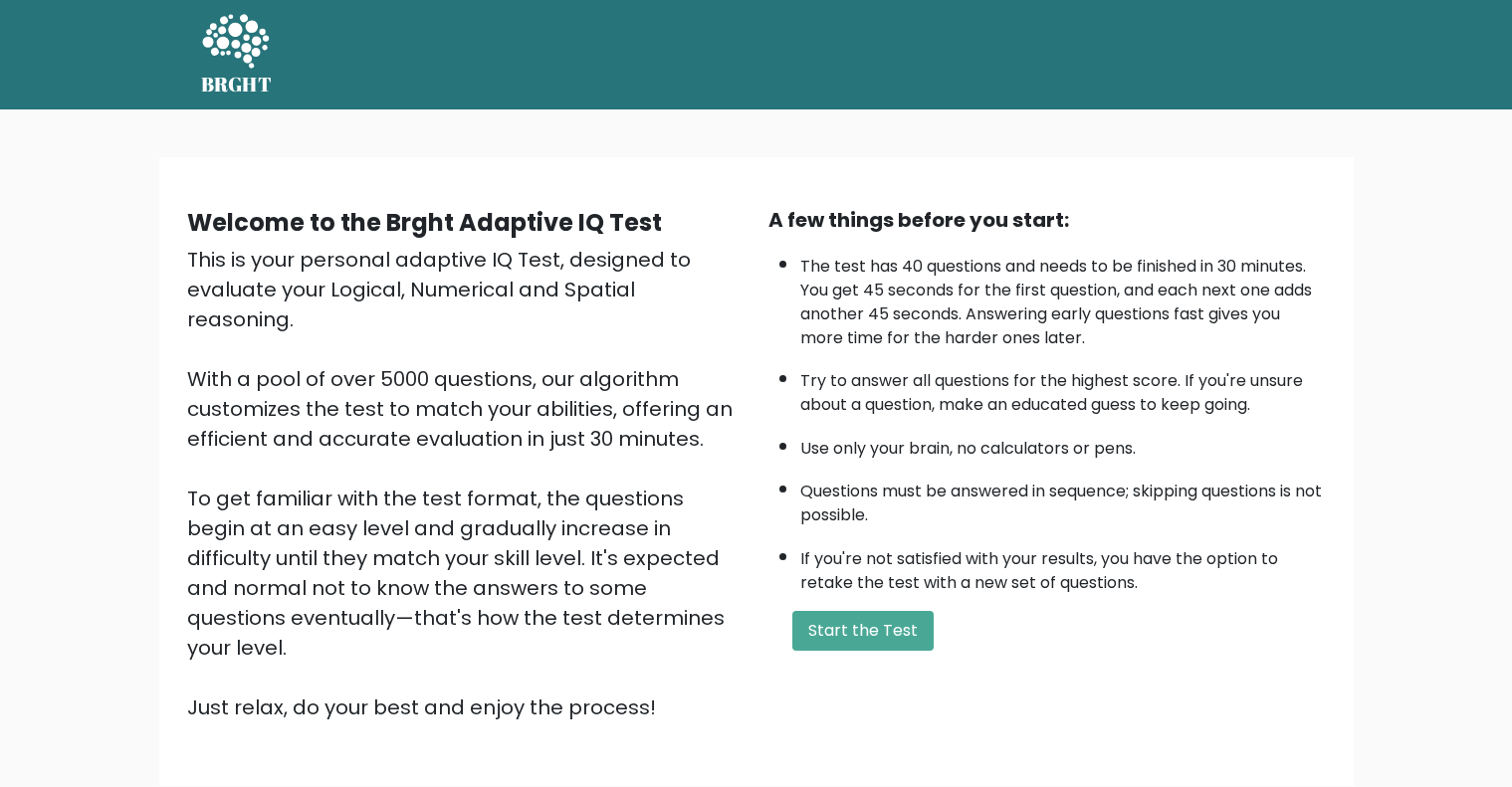 scroll, scrollTop: 0, scrollLeft: 0, axis: both 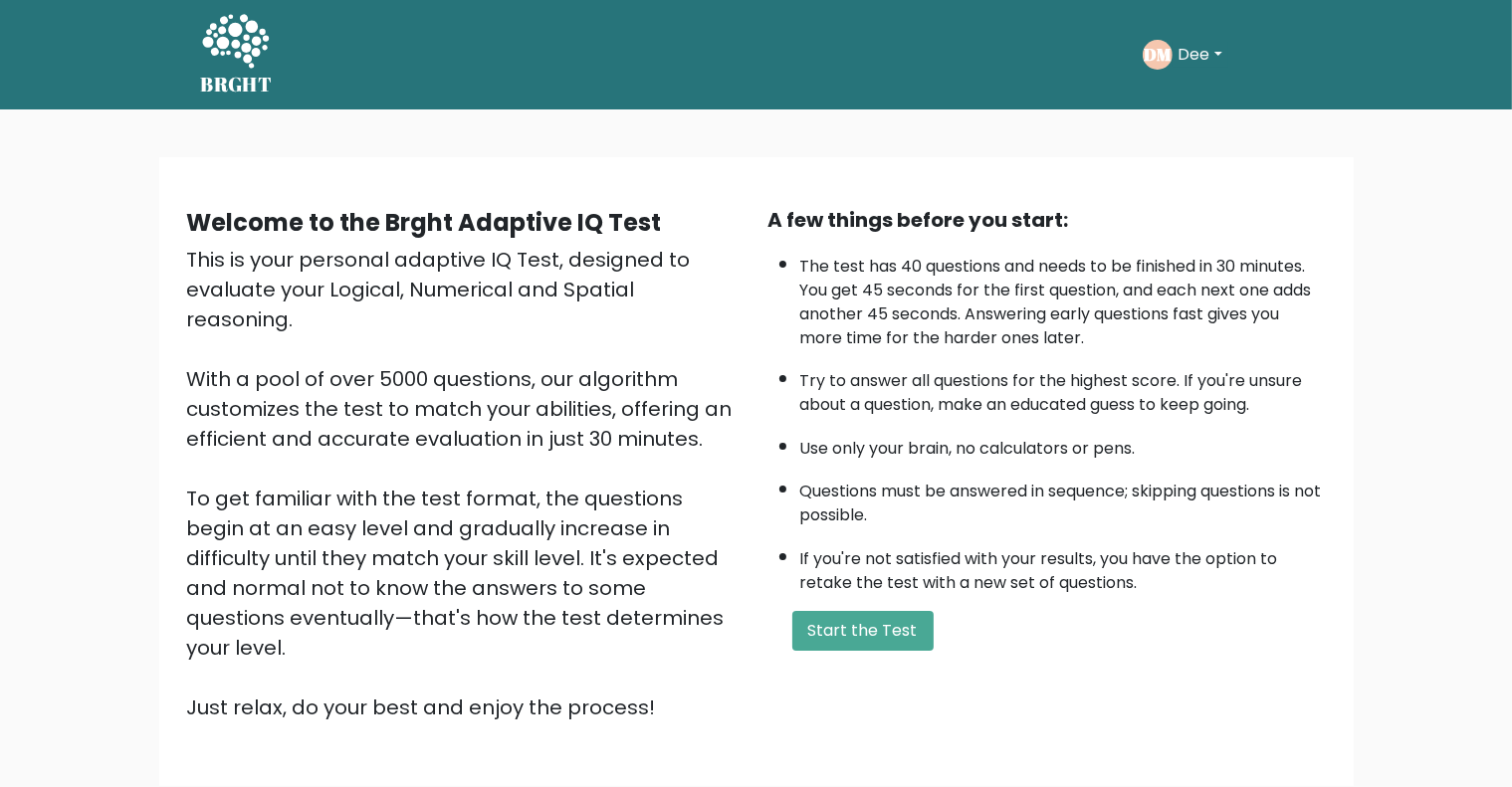 click on "Start the Test" at bounding box center (863, 631) 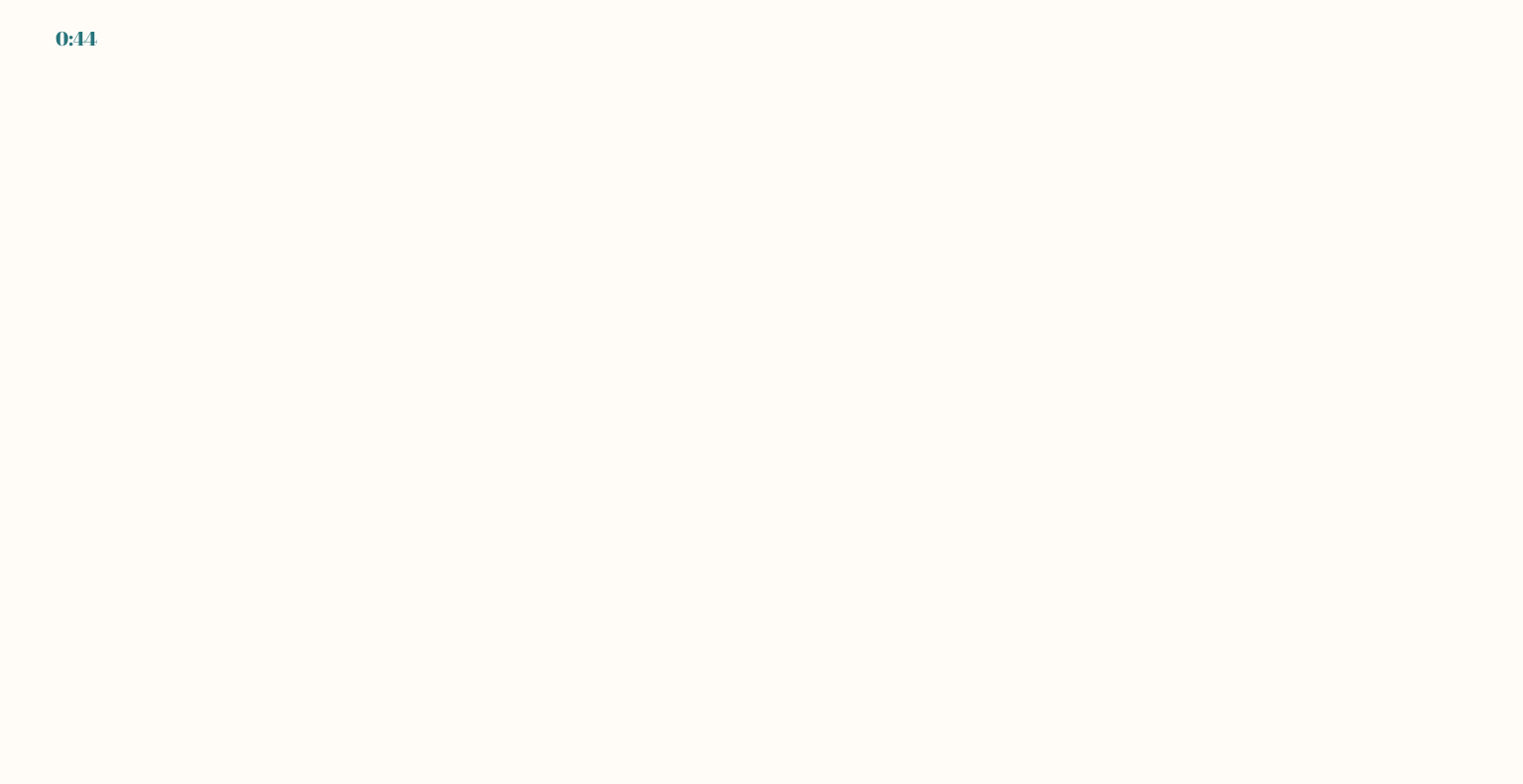 scroll, scrollTop: 0, scrollLeft: 0, axis: both 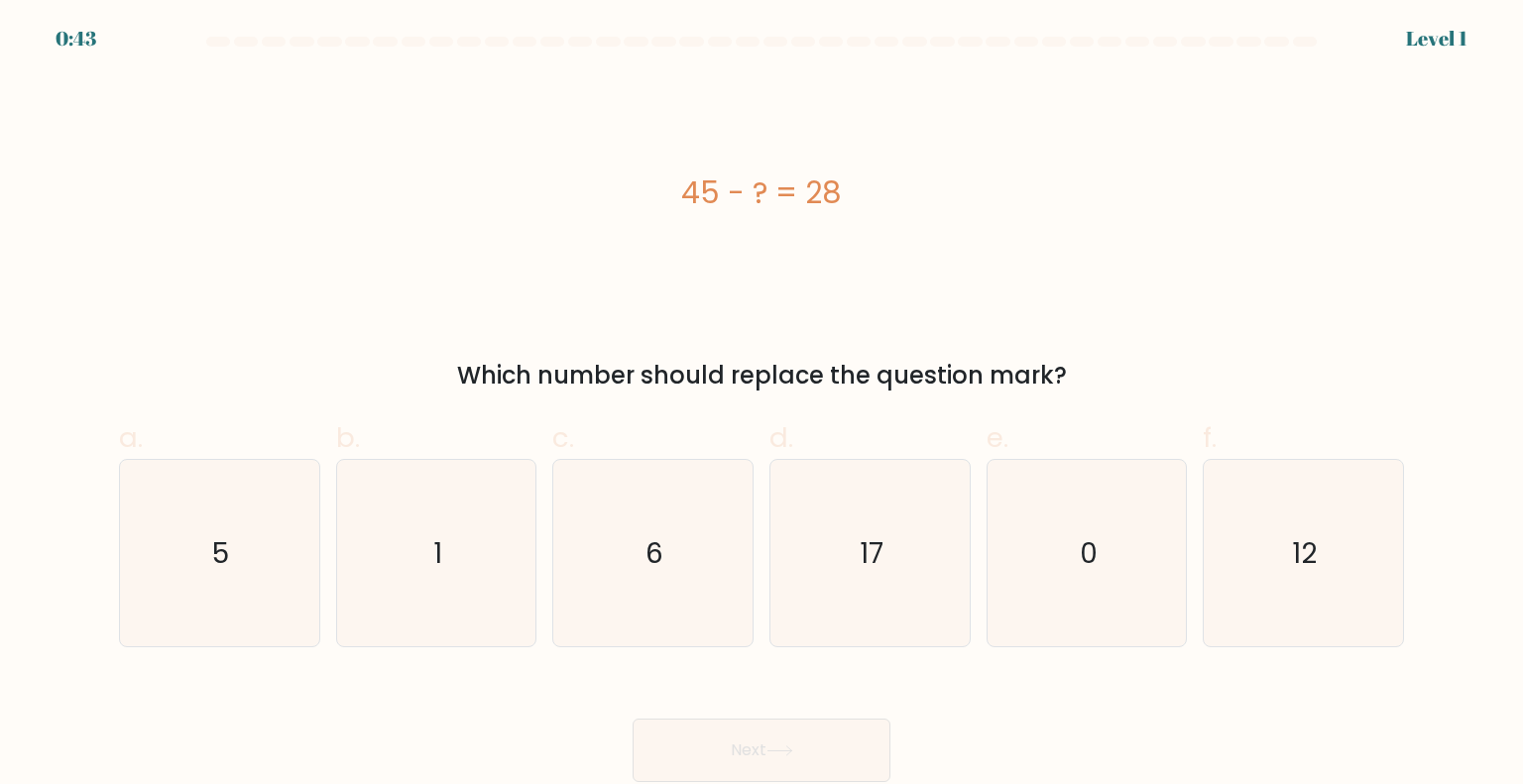 click on "17" 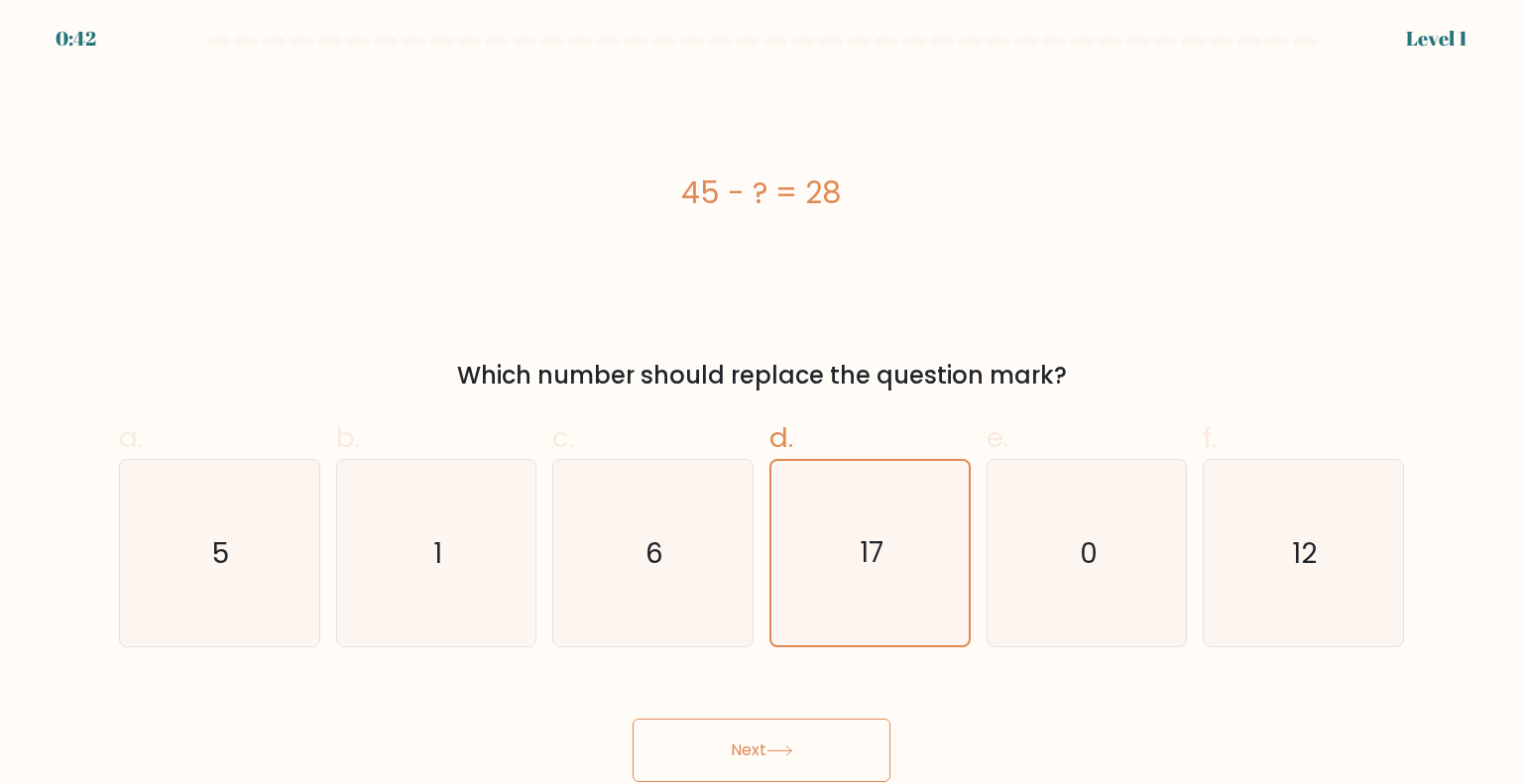 click 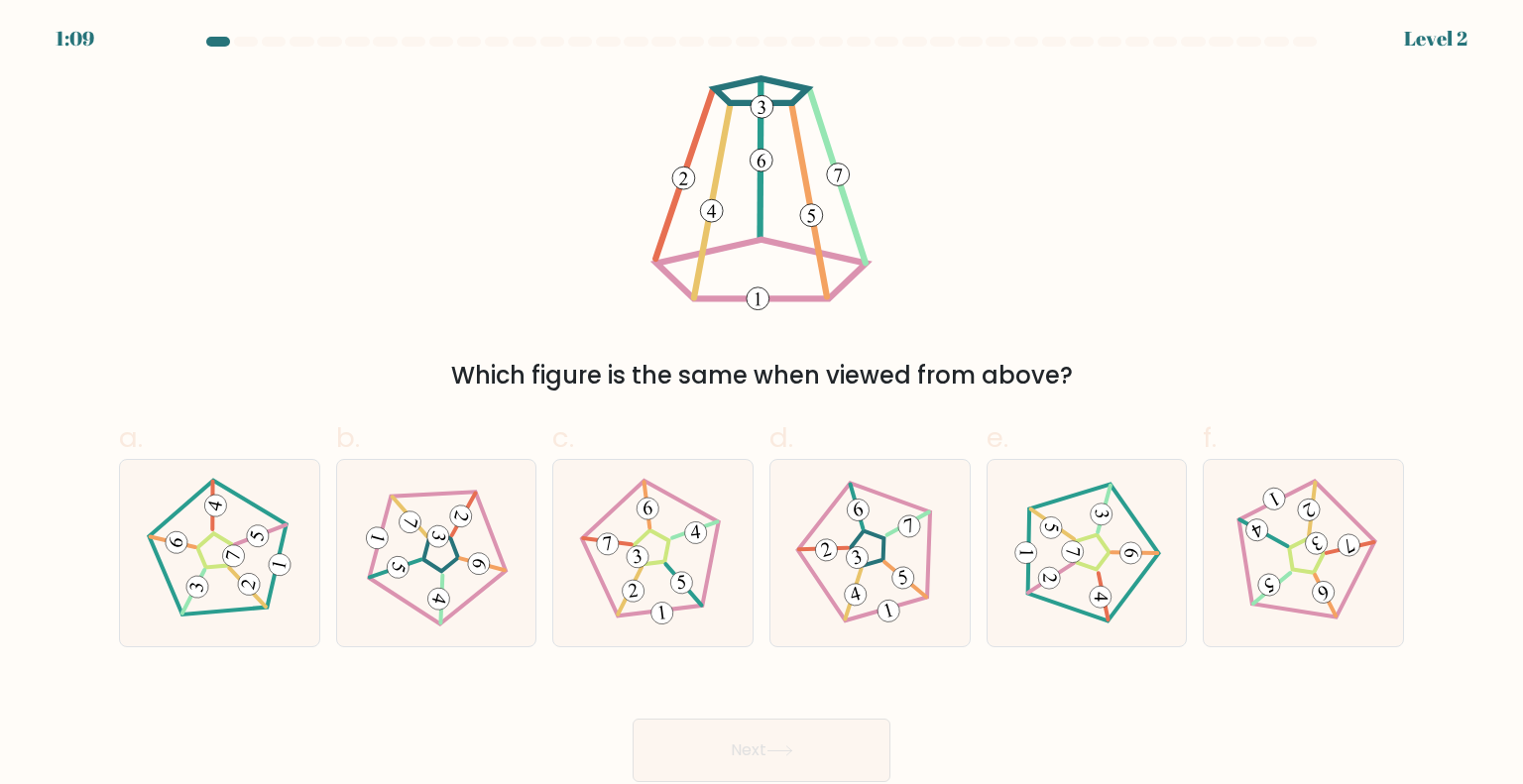 click 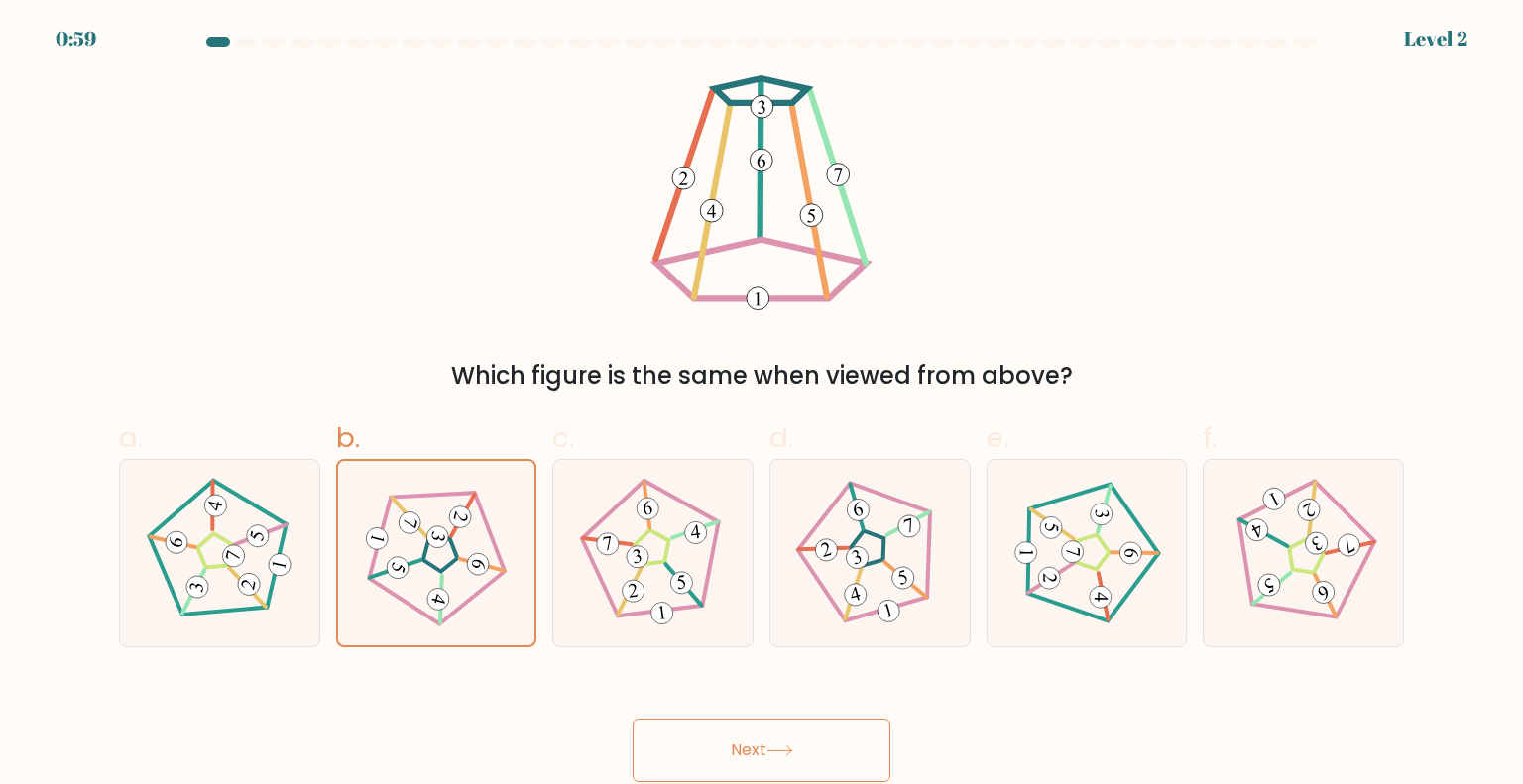 click 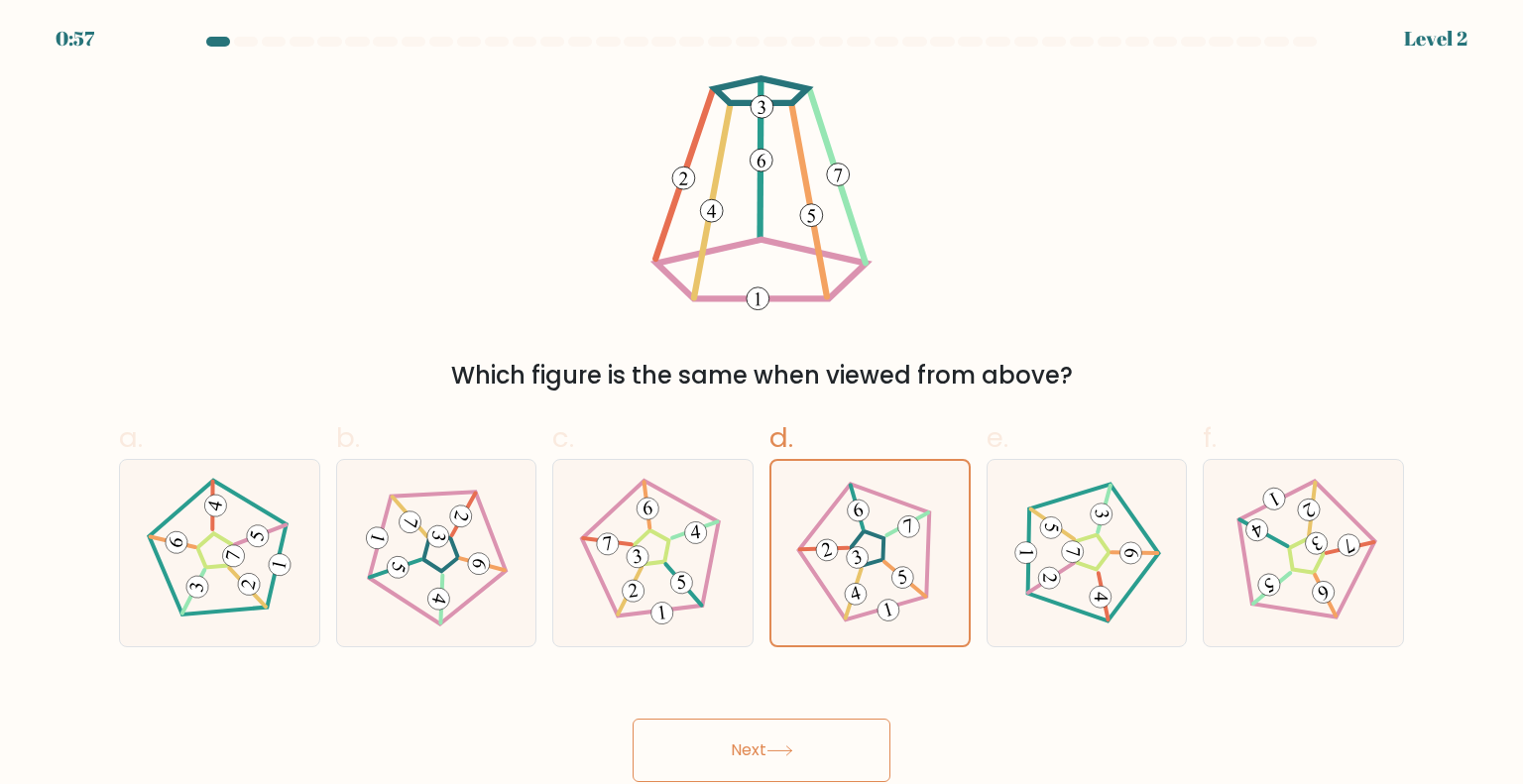 click 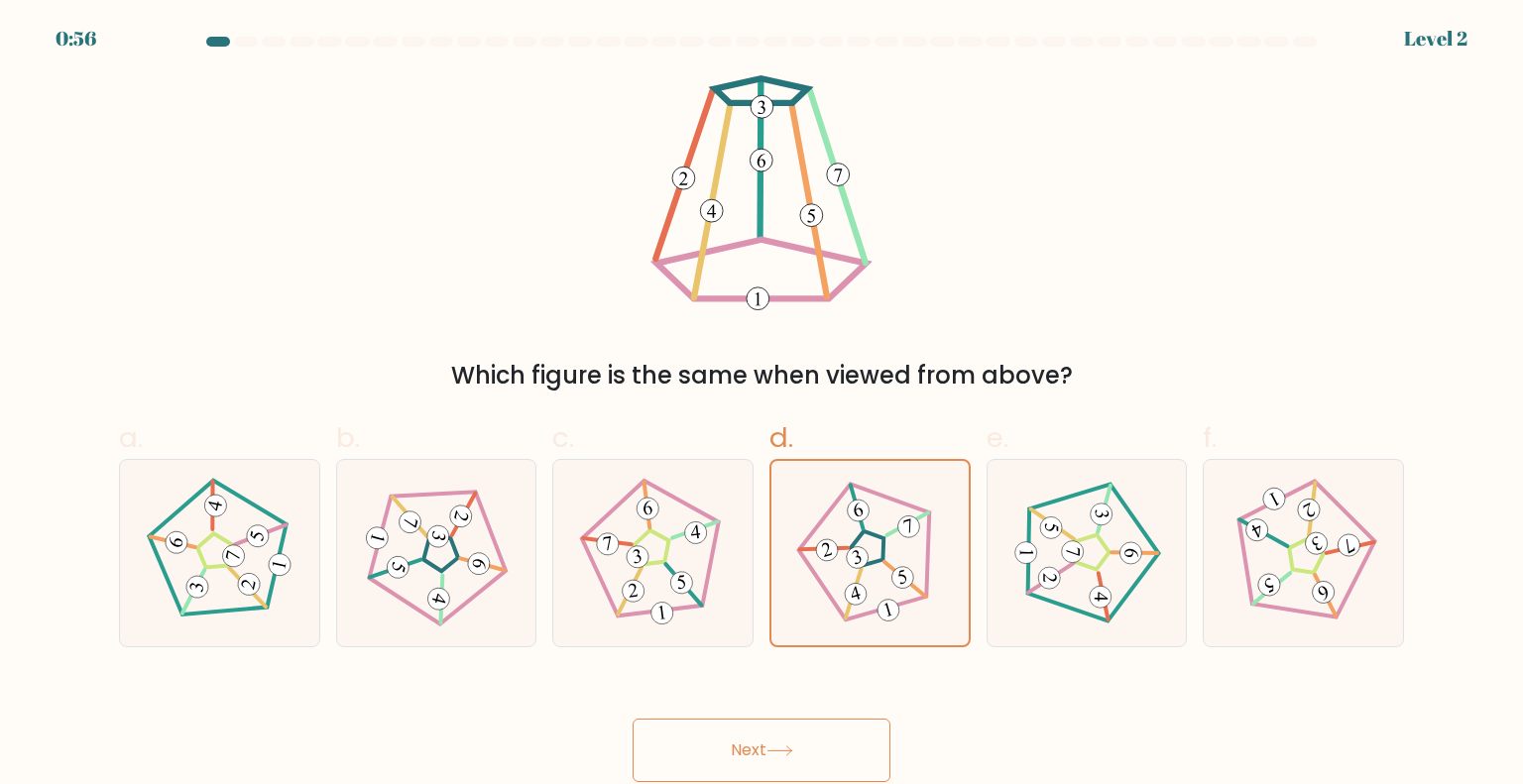 click on "Next" at bounding box center [762, 750] 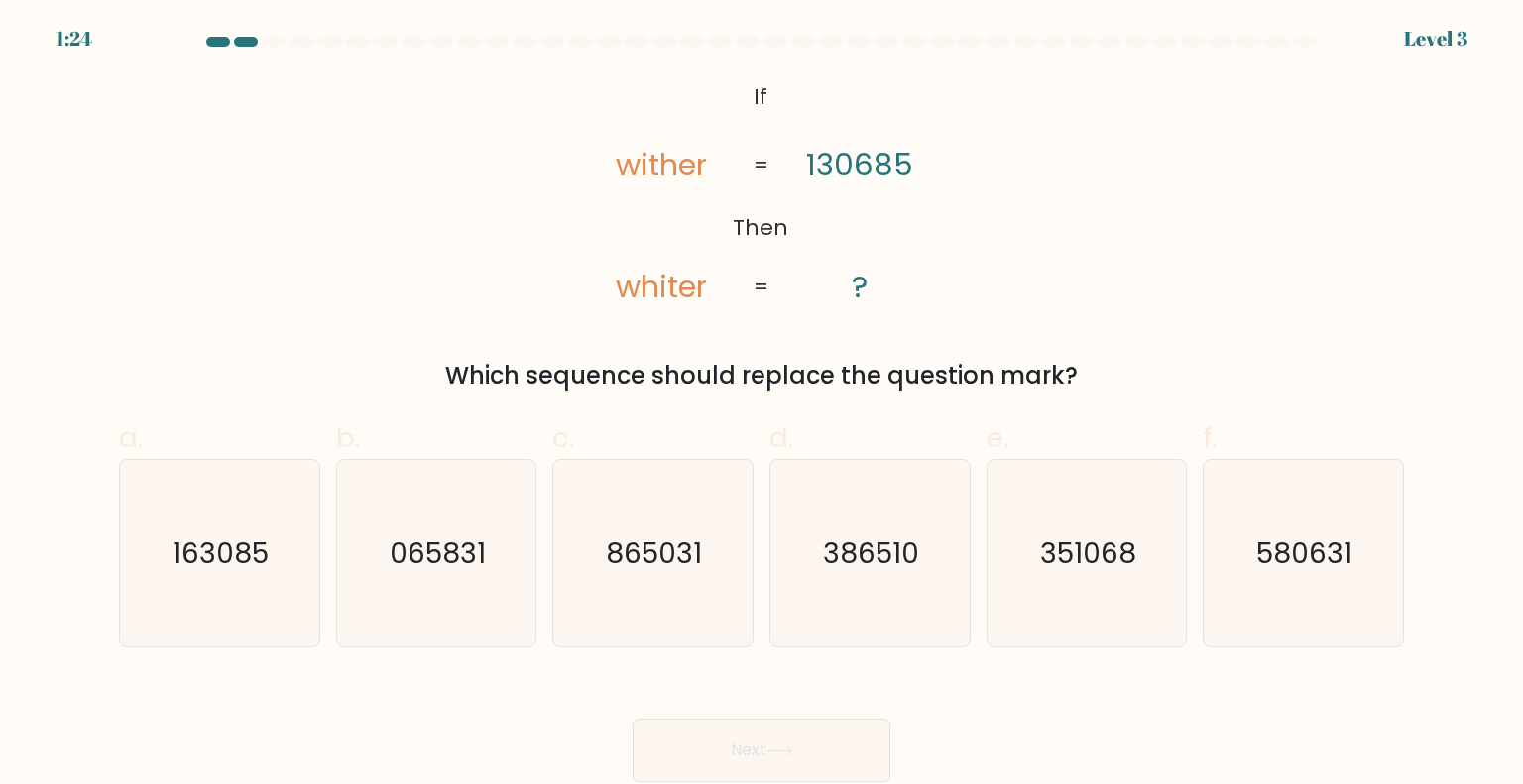 click on "163085" 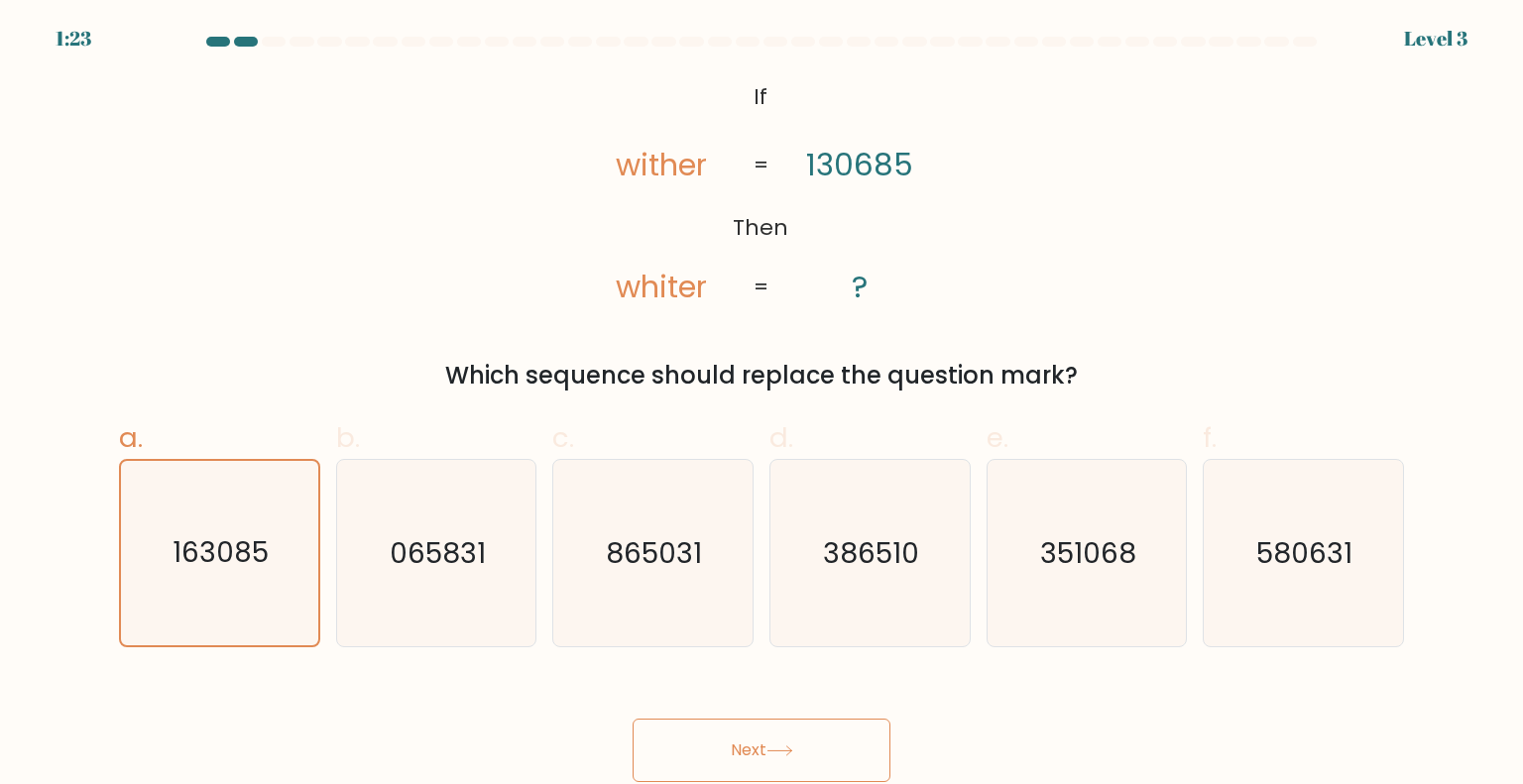 click on "Next" at bounding box center (762, 750) 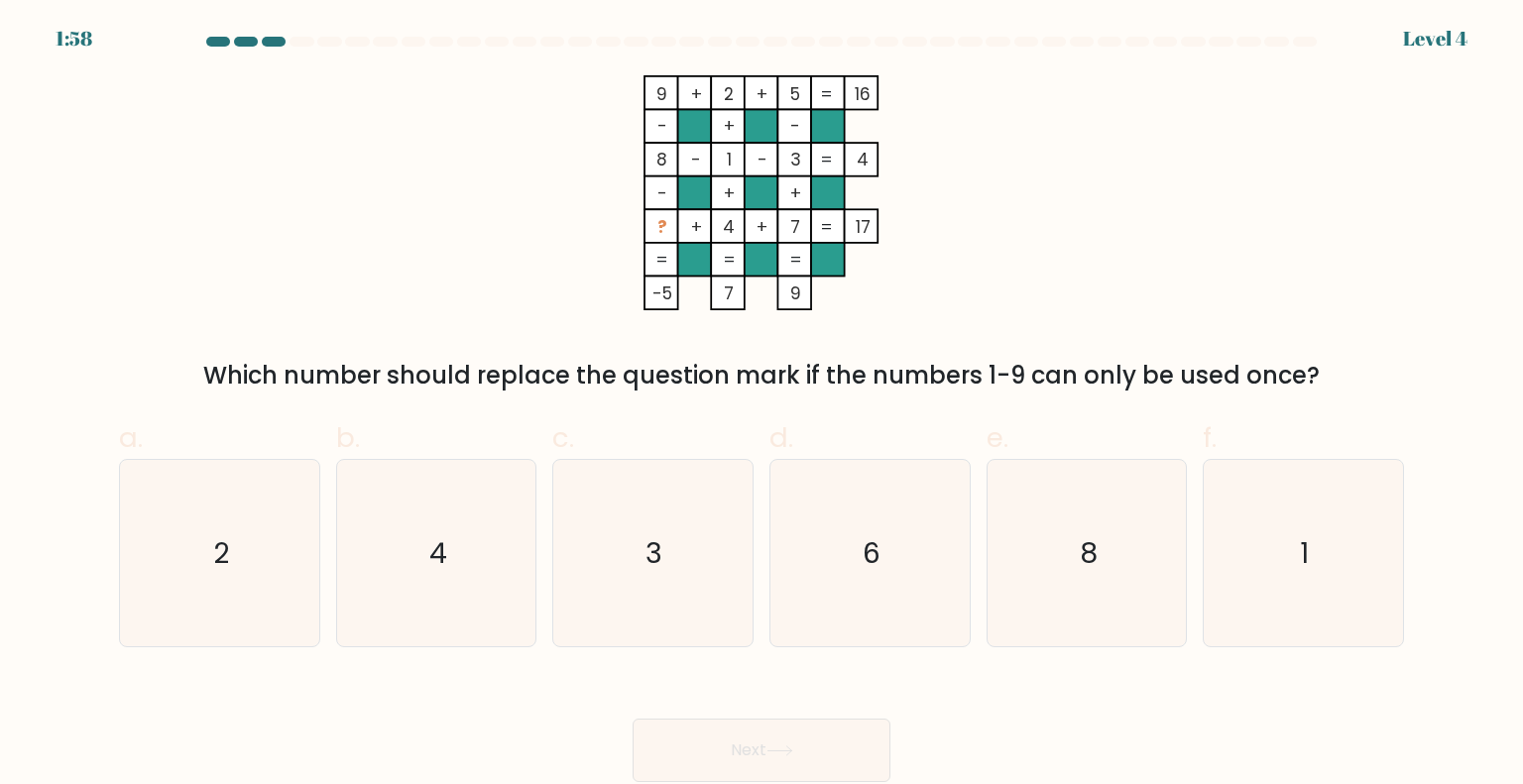 click on "6" 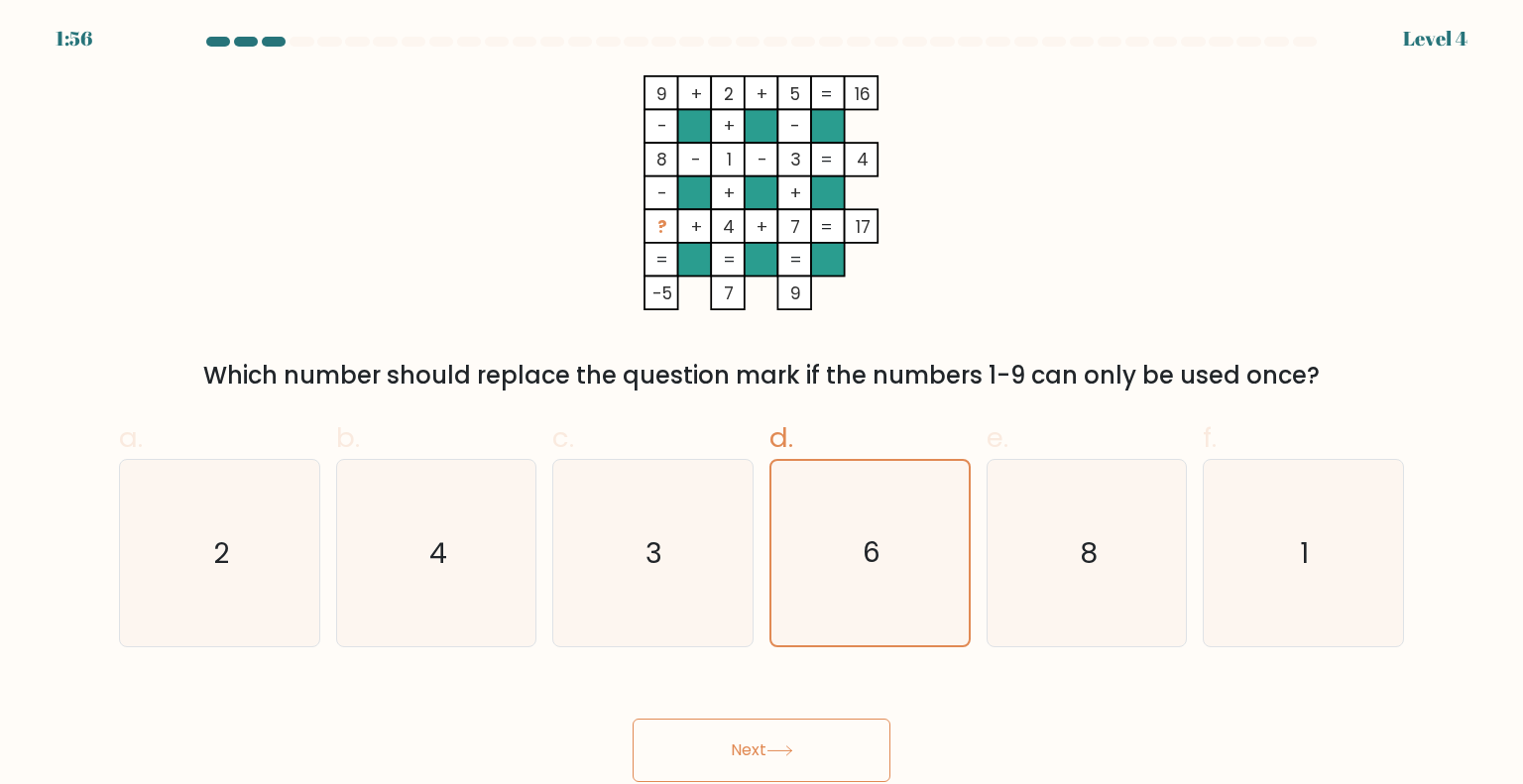 click on "Next" at bounding box center [762, 750] 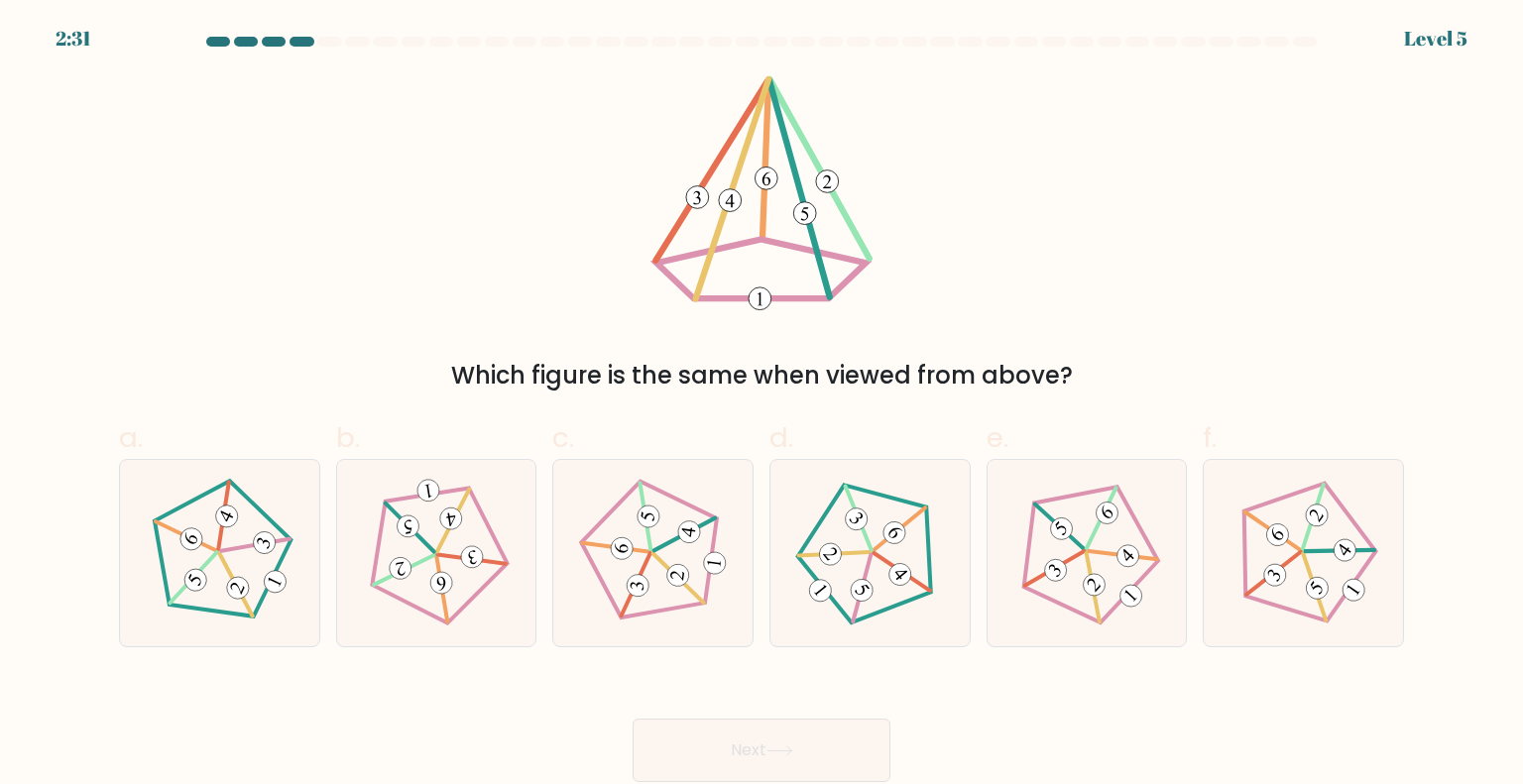 click 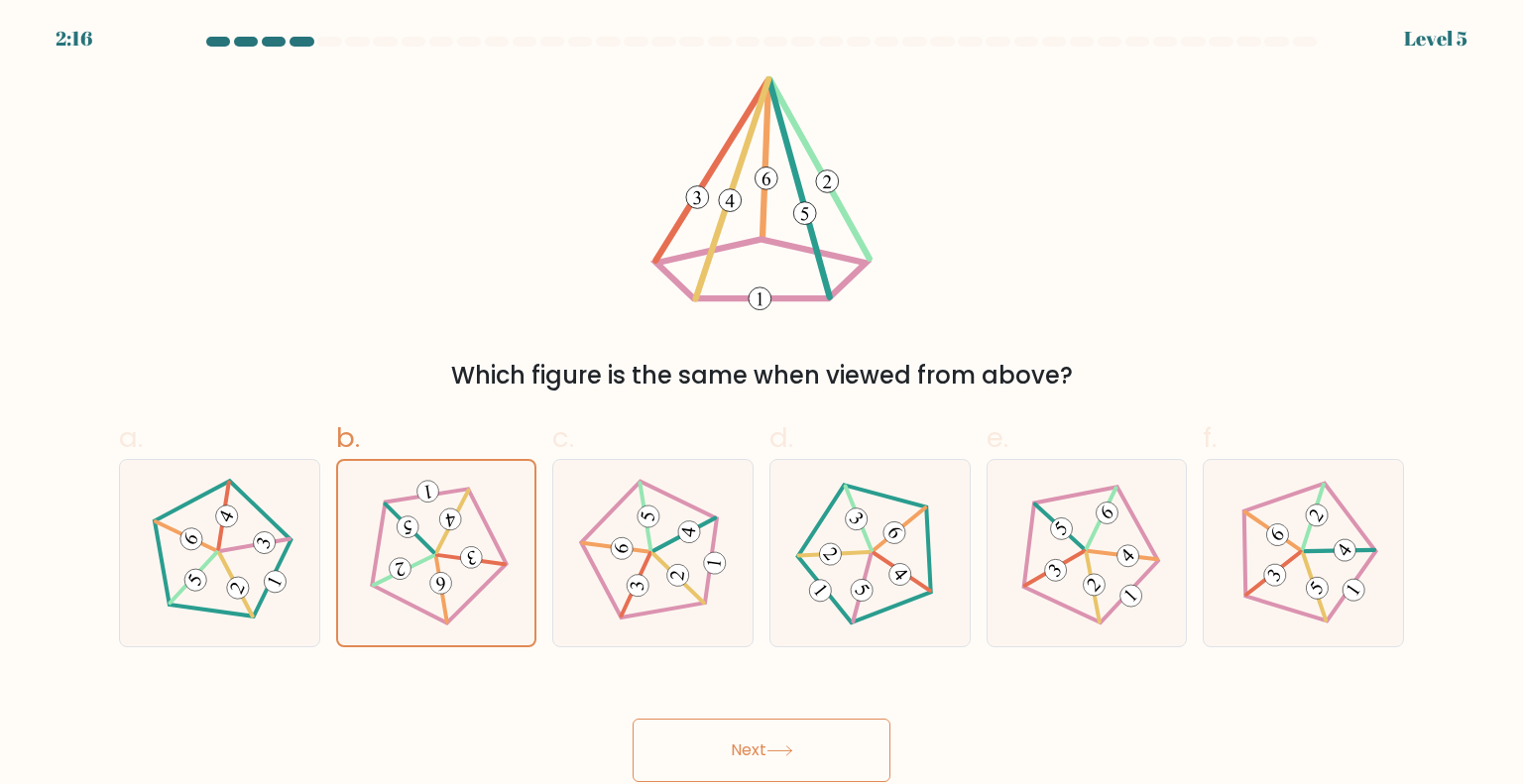 click on "Next" at bounding box center (762, 750) 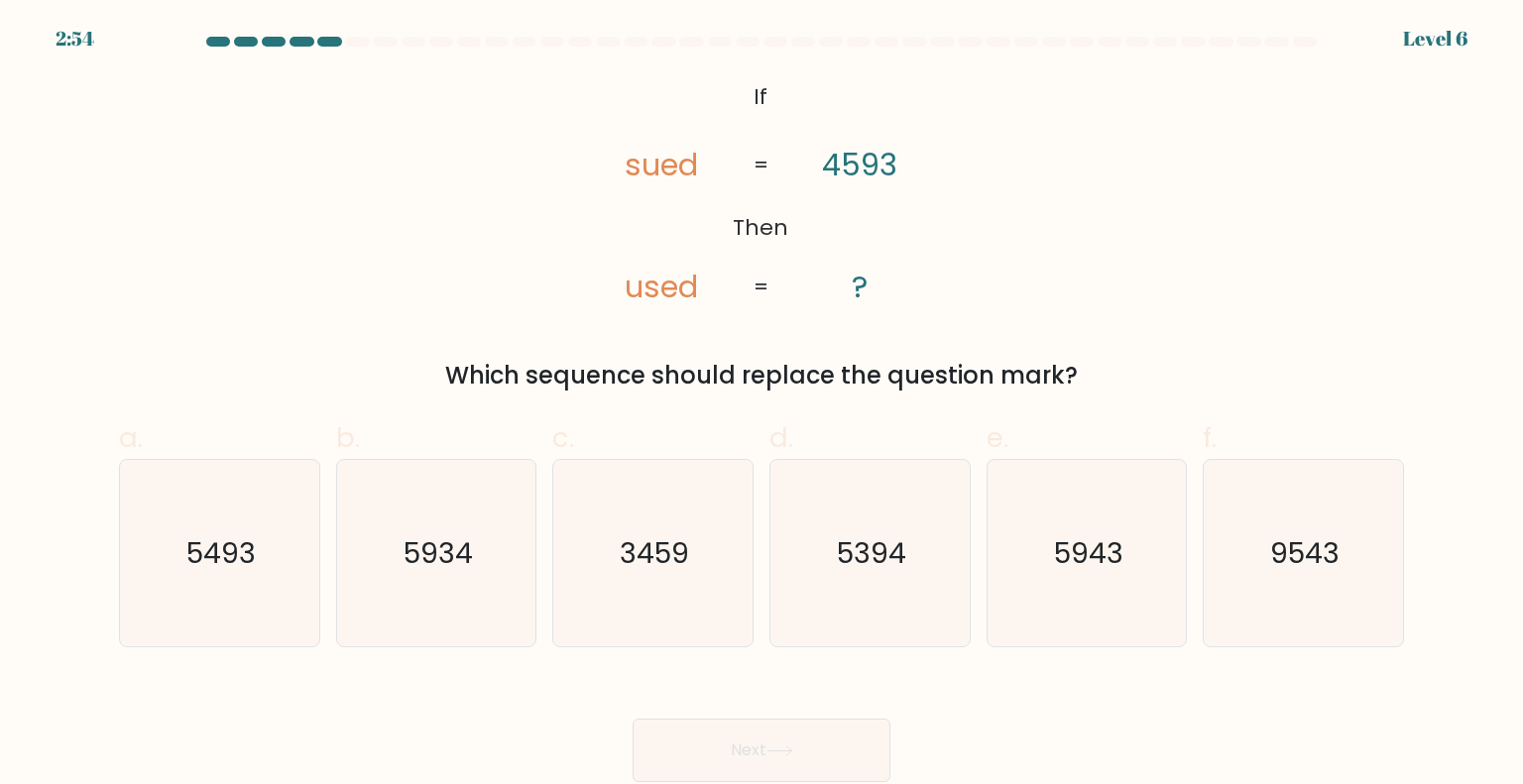 click on "5493" 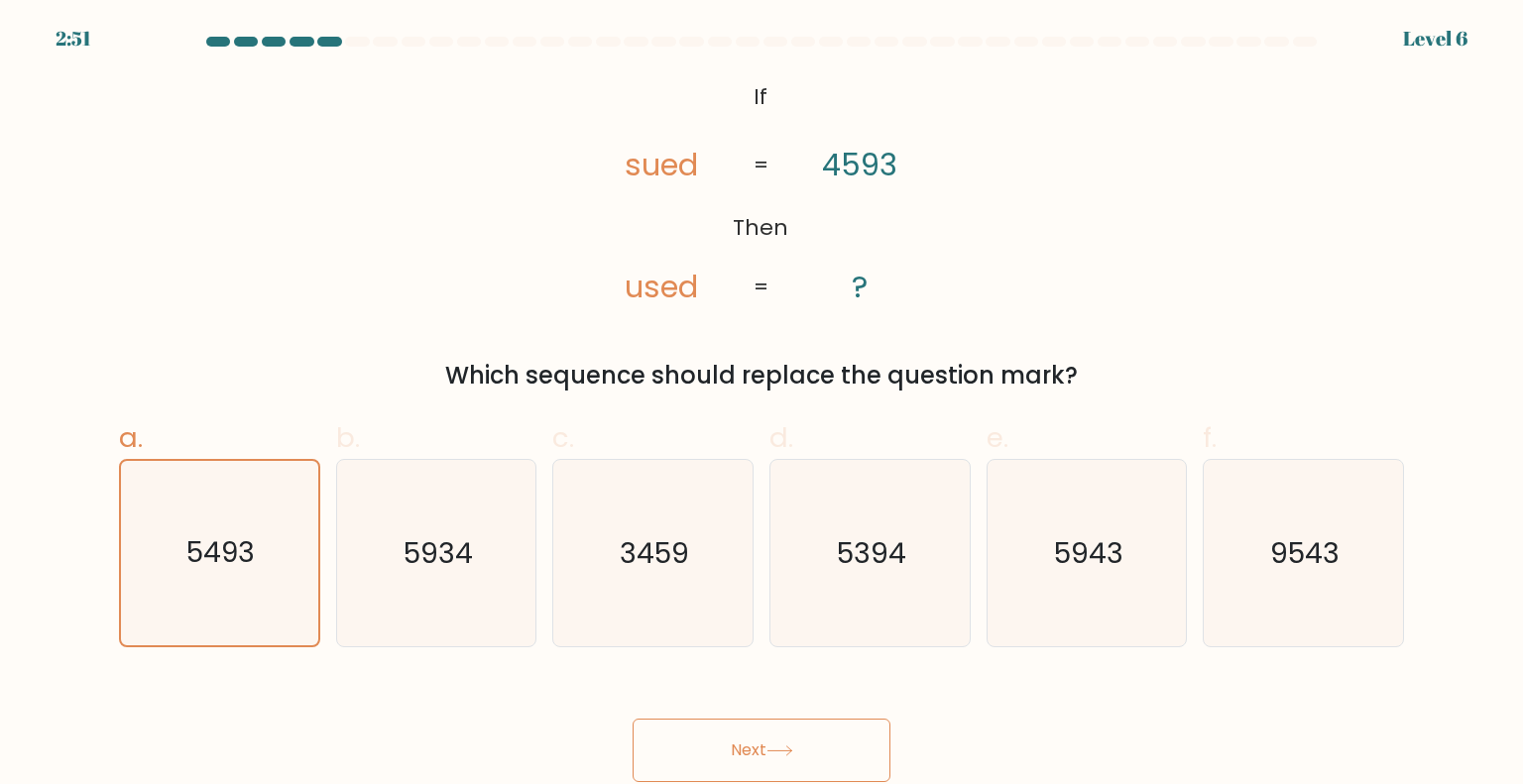 click on "Next" at bounding box center [762, 750] 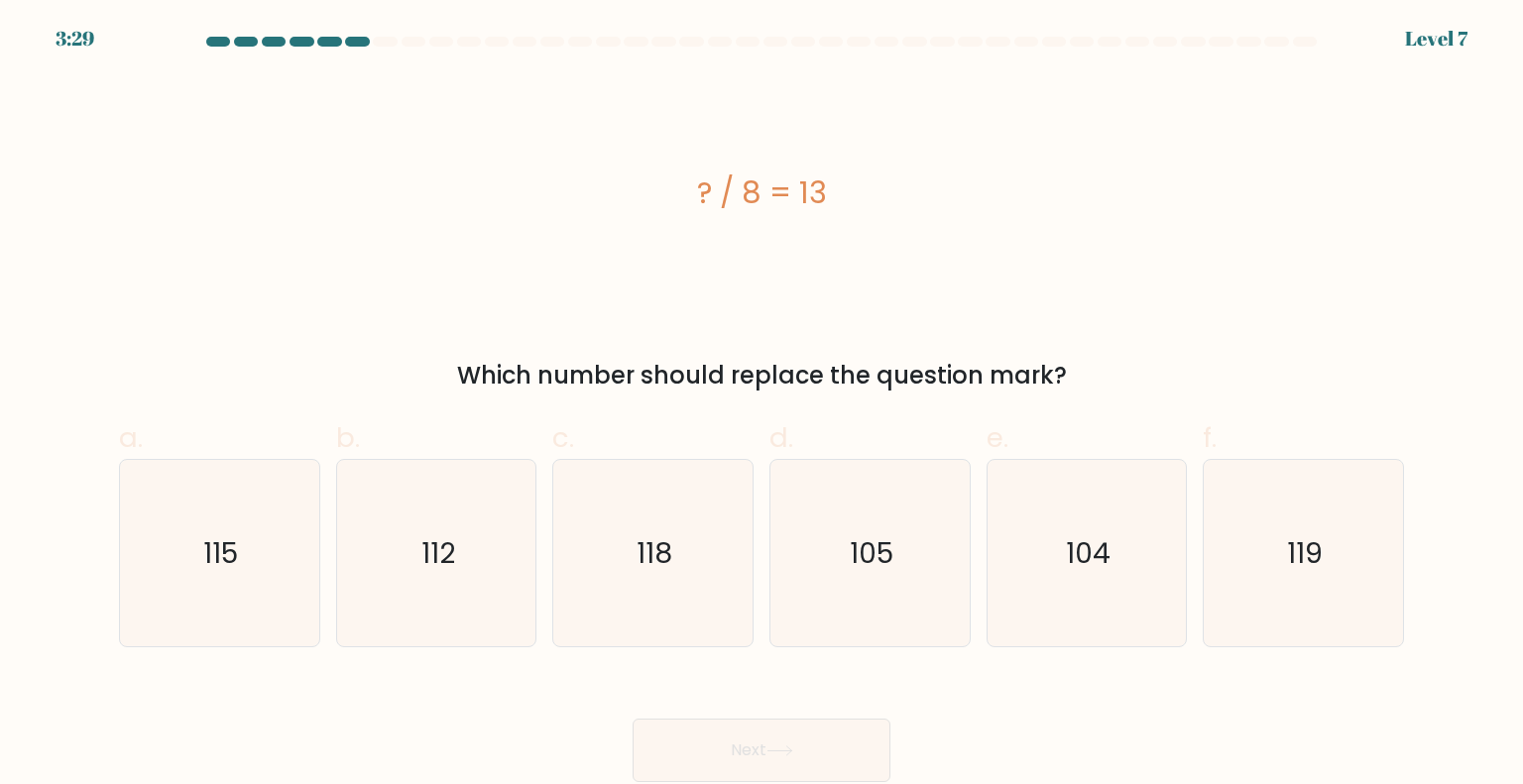click on "104" 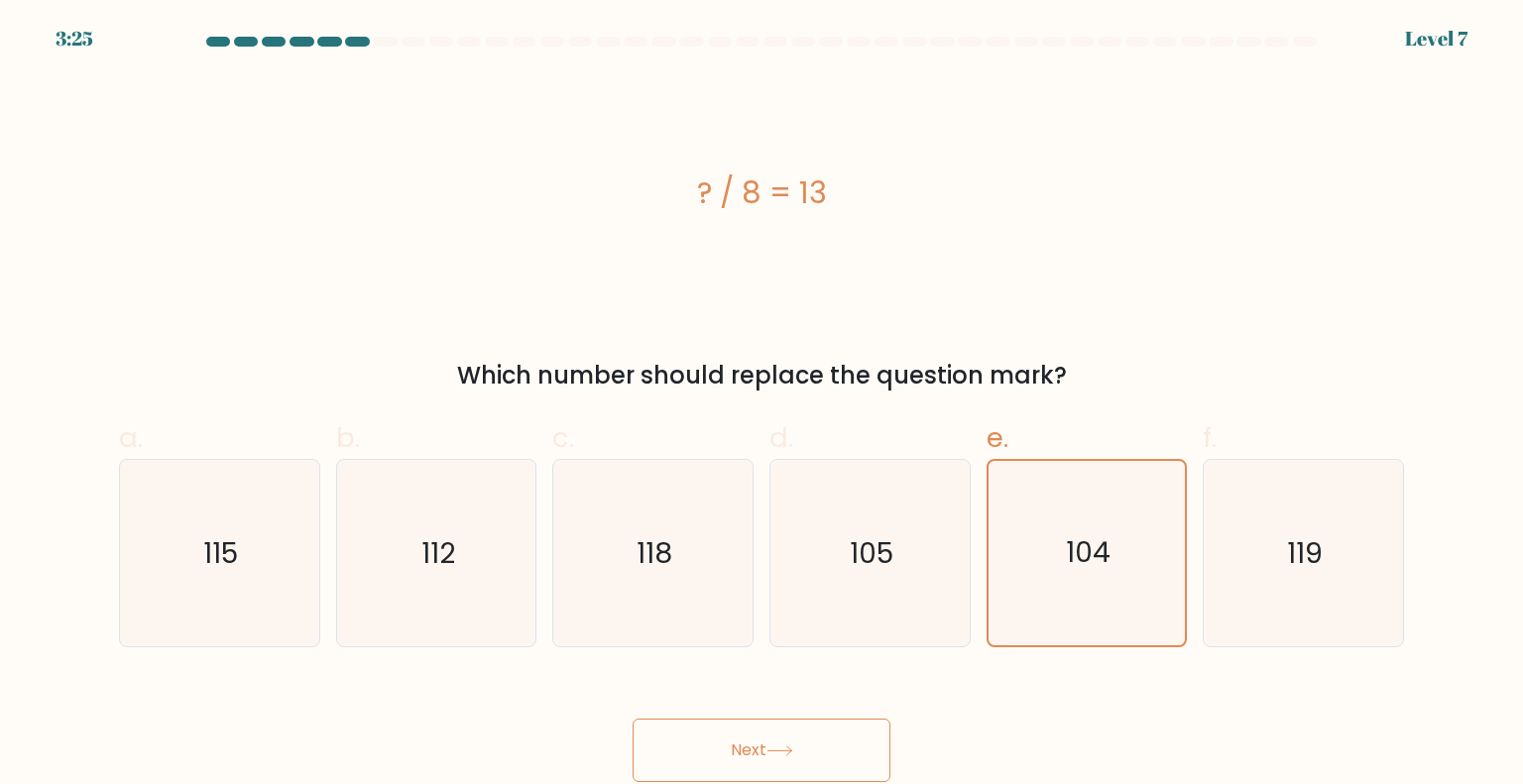 click on "Next" at bounding box center [762, 750] 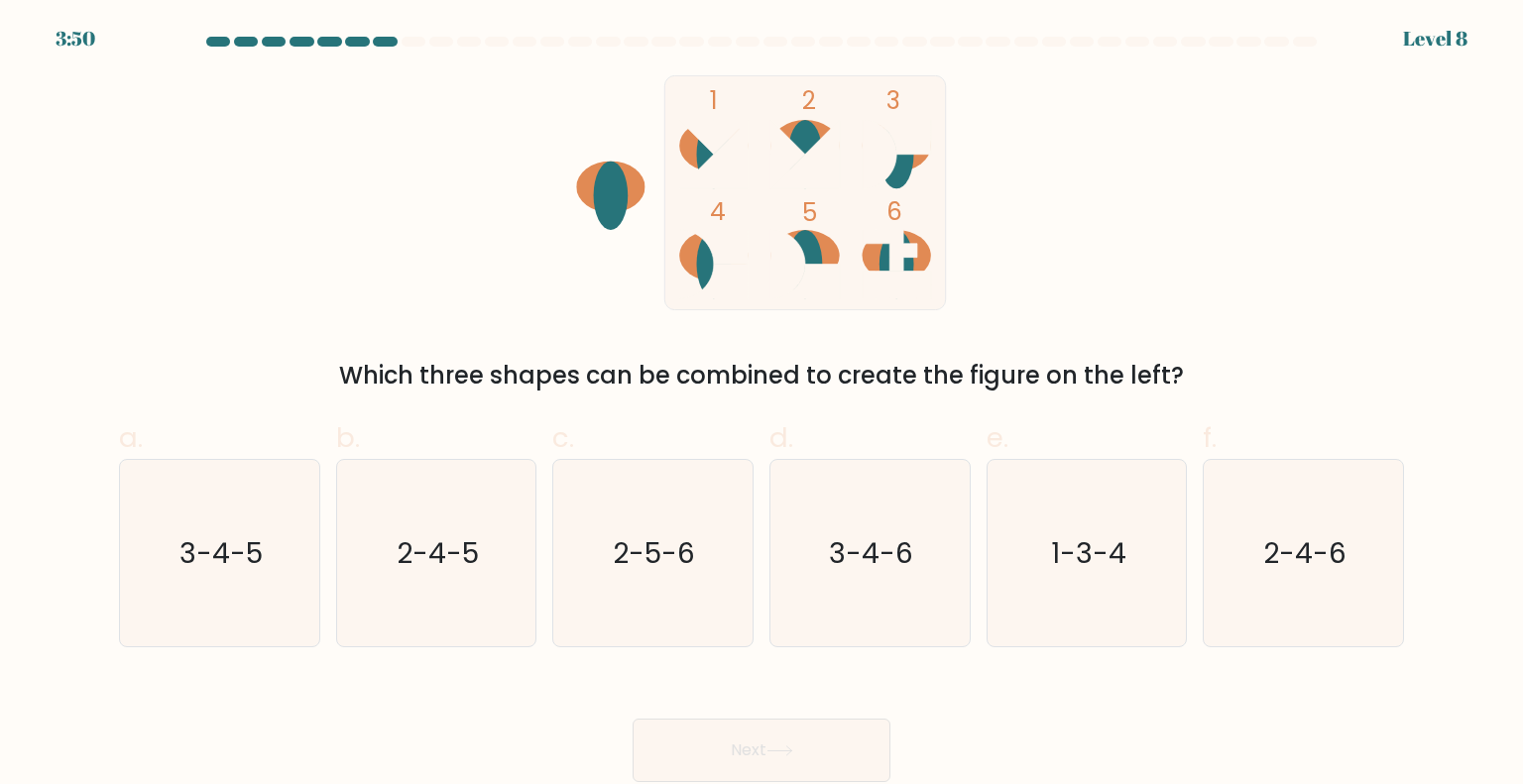 click 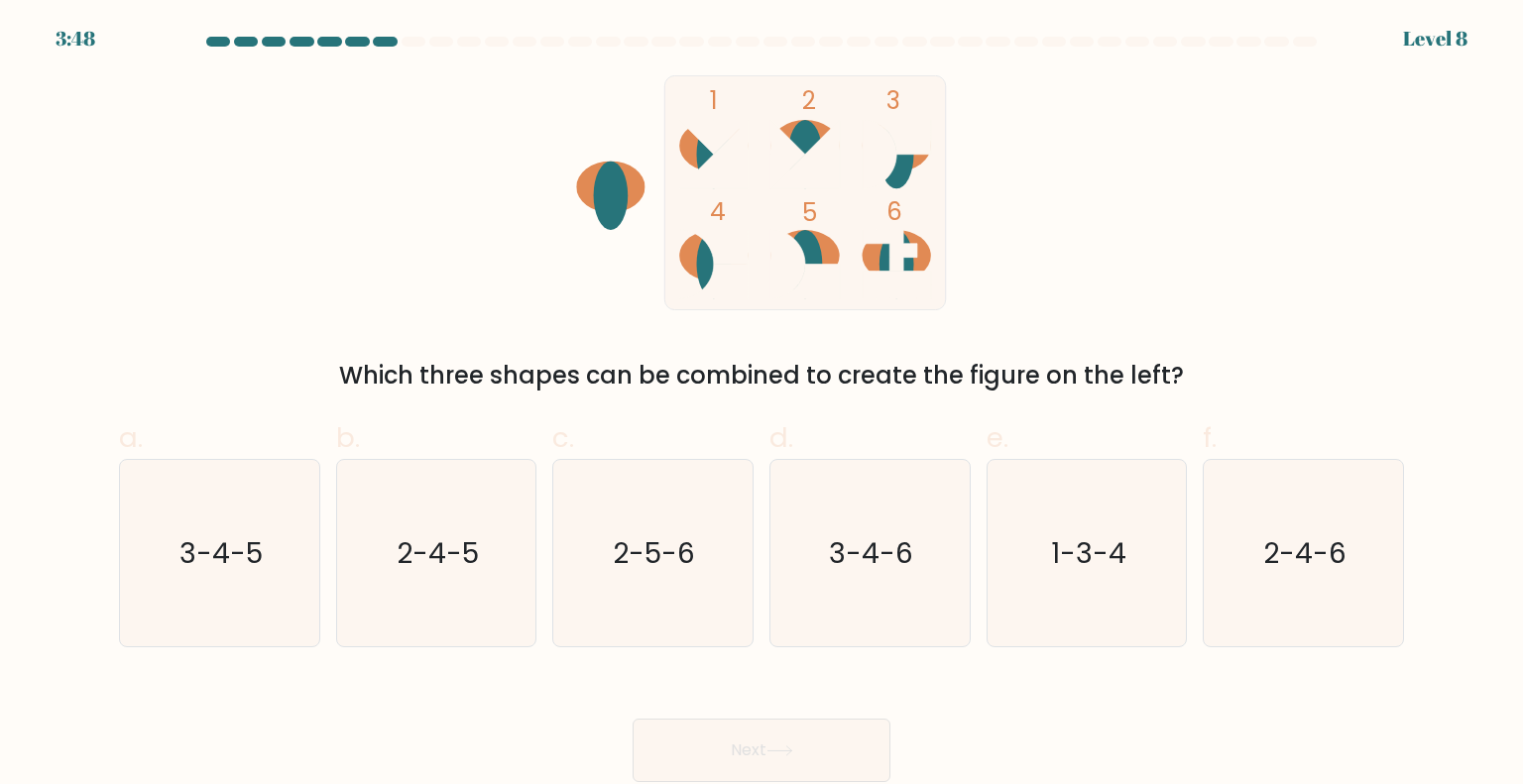 click on "3-4-5" 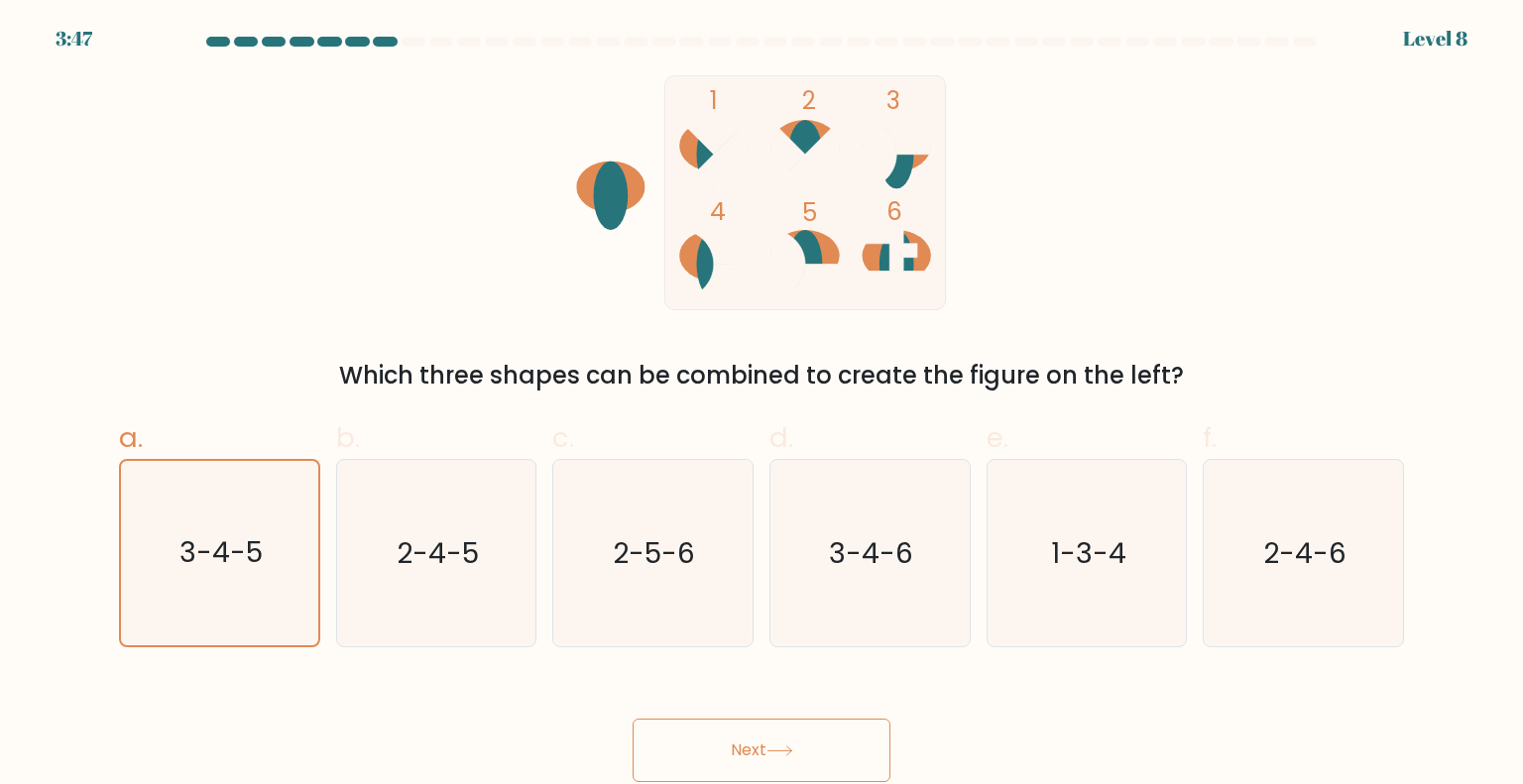 click on "Next" at bounding box center (762, 750) 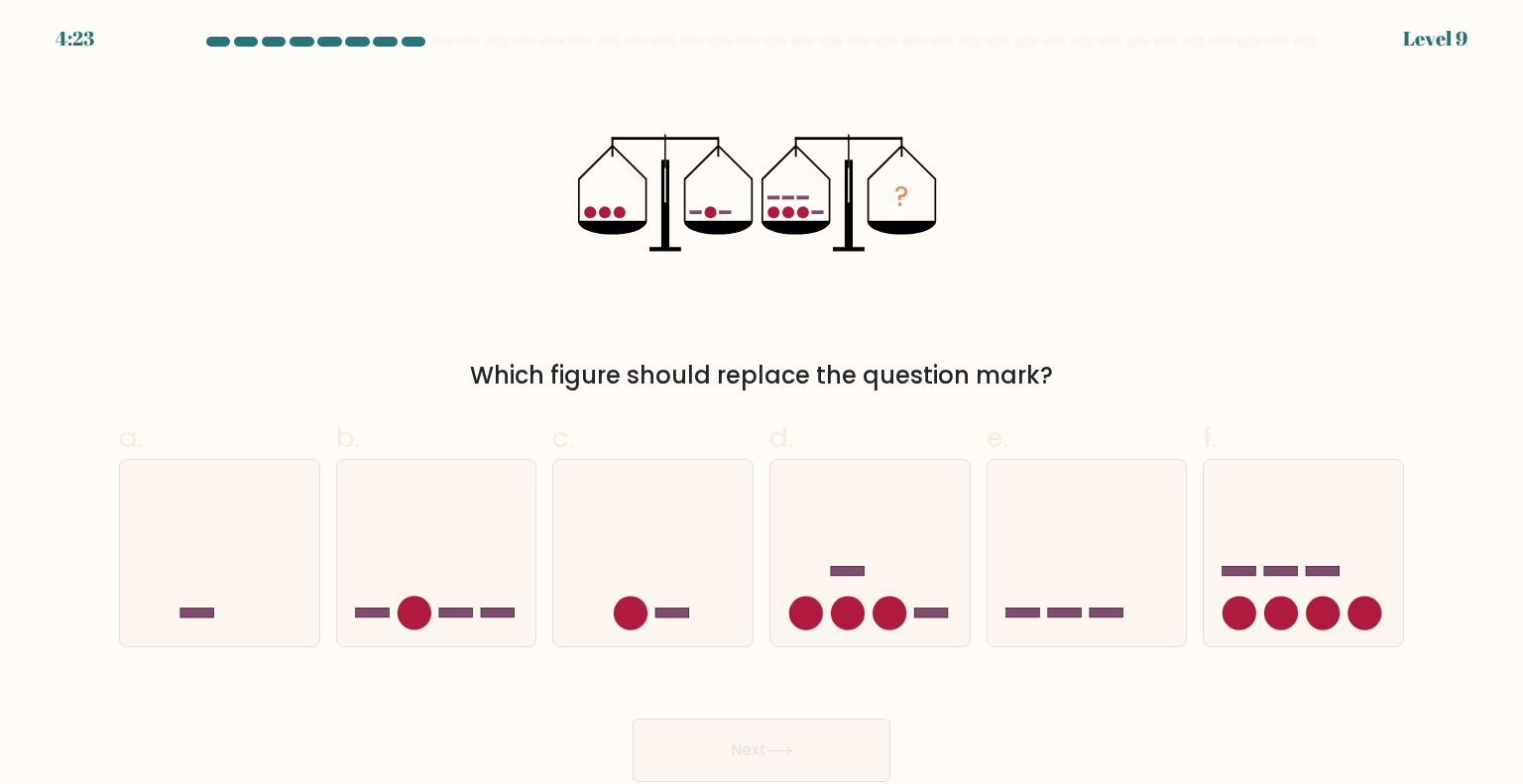 click 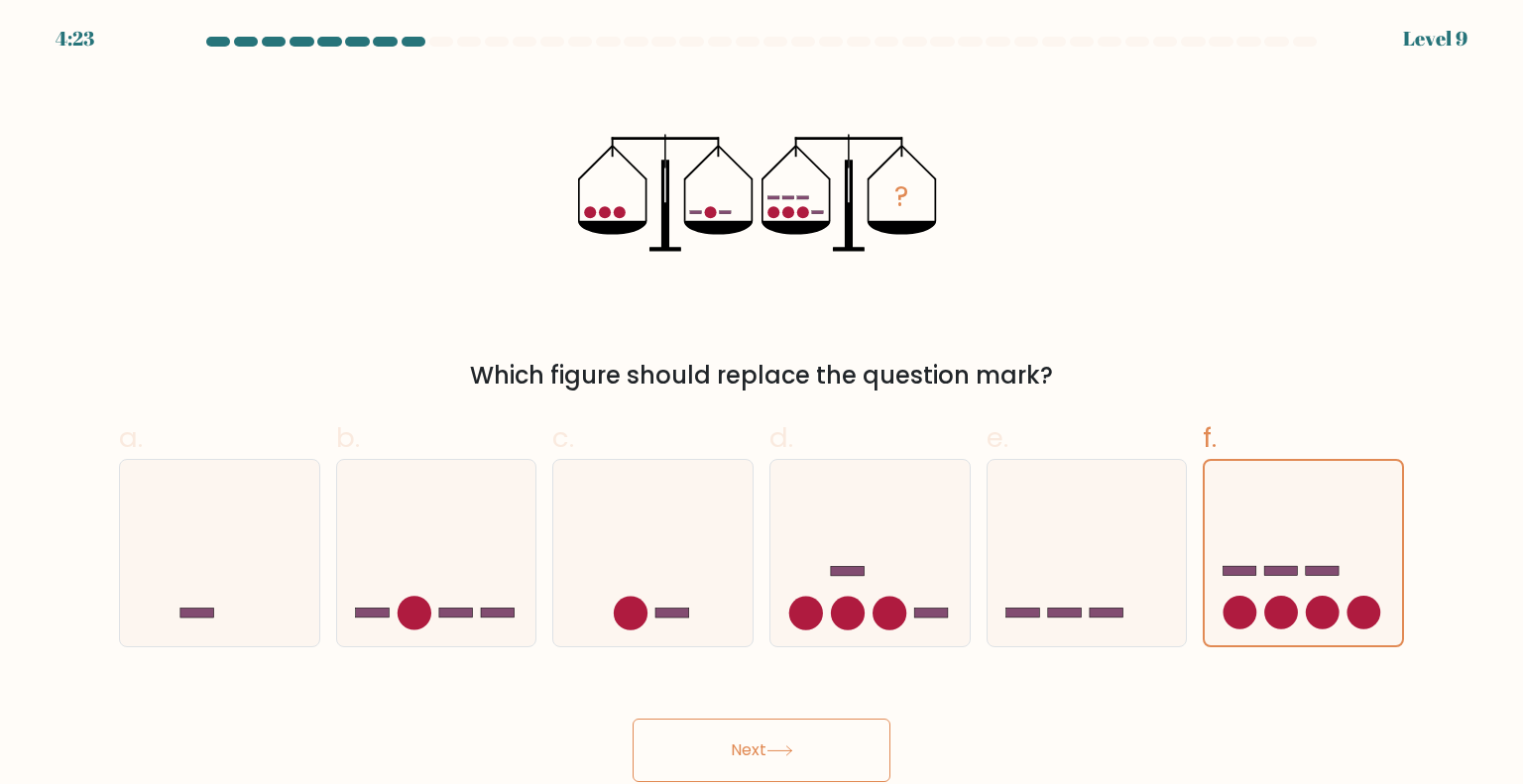 click on "Next" at bounding box center [762, 750] 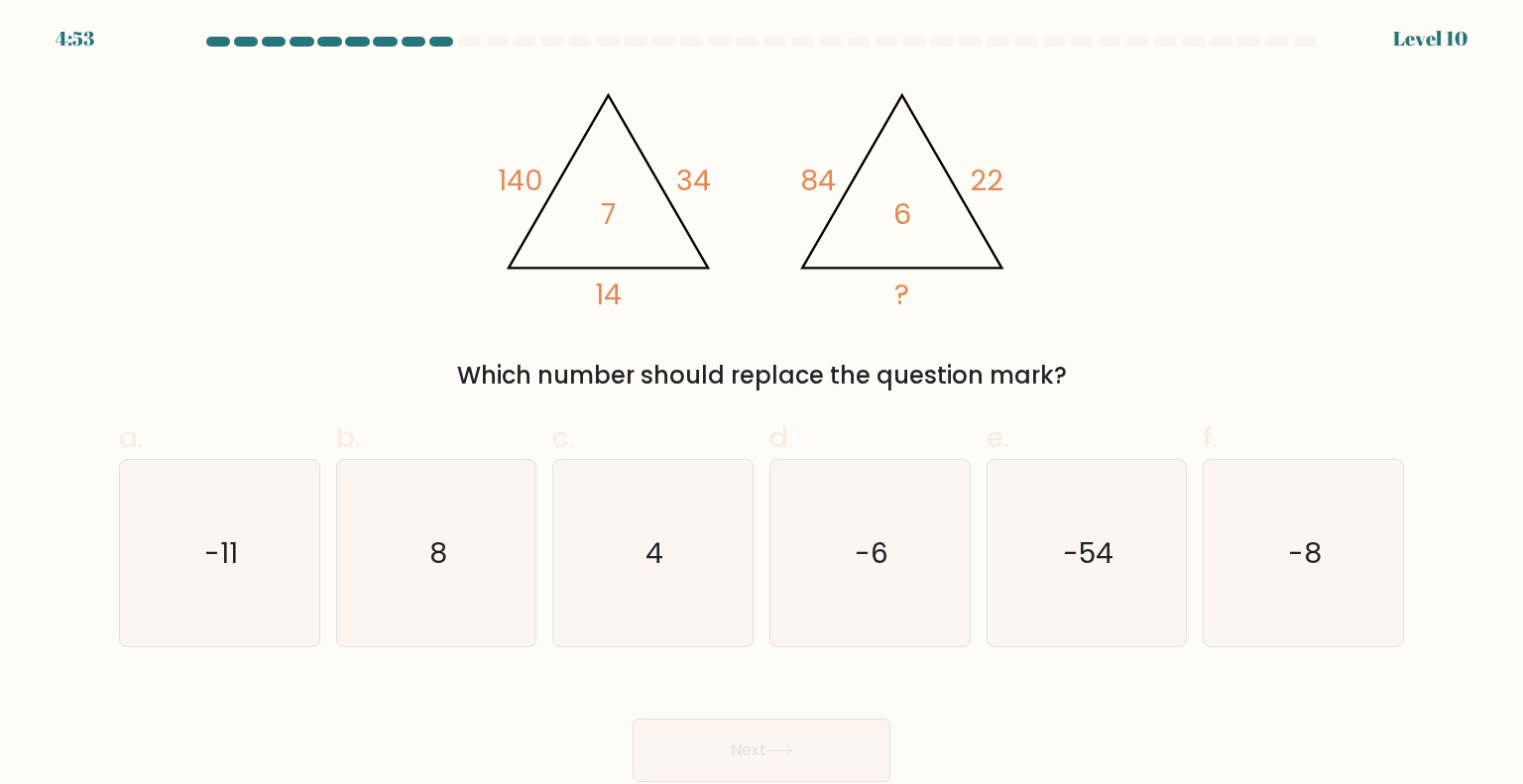 click on "8" 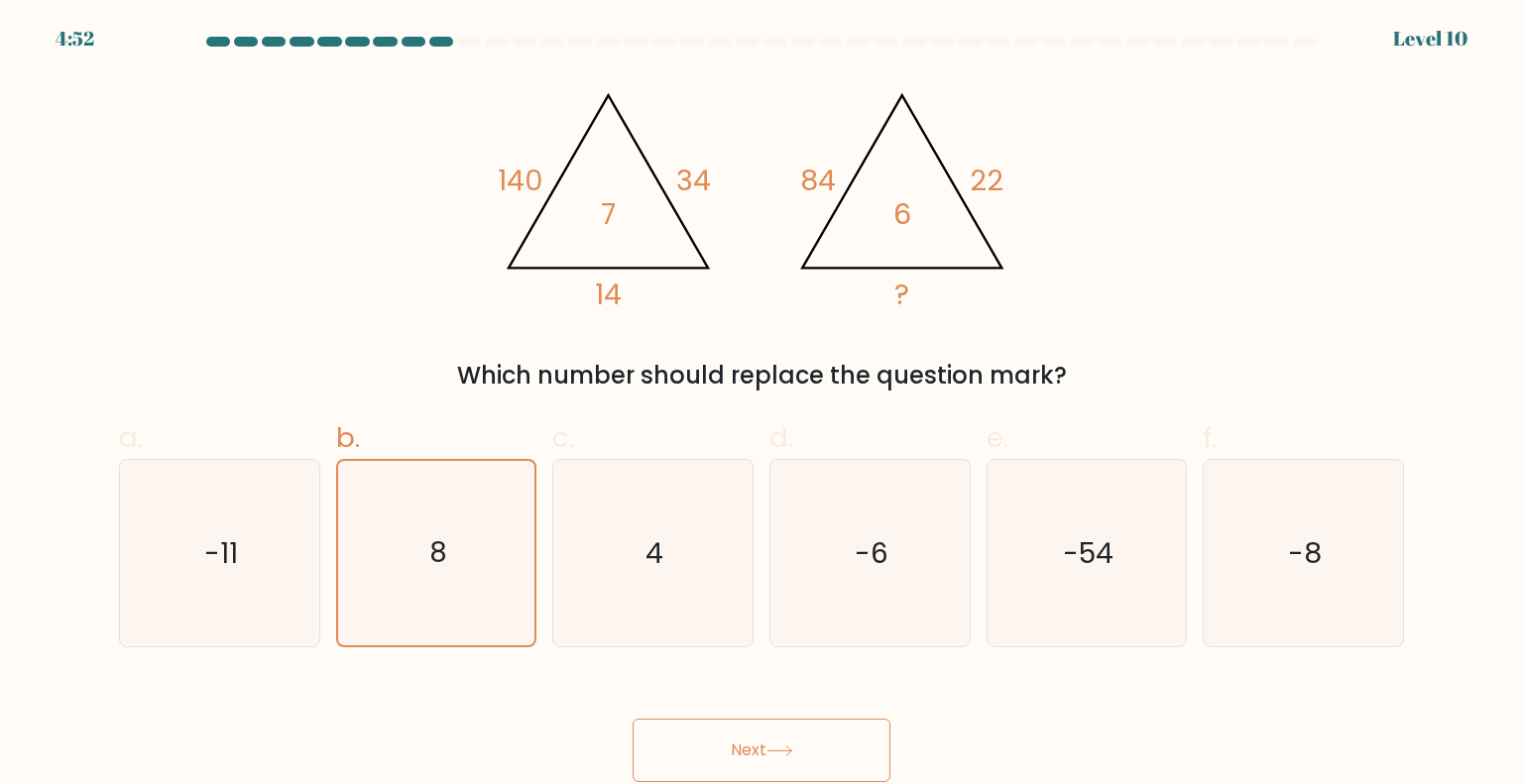 click on "Next" at bounding box center [762, 750] 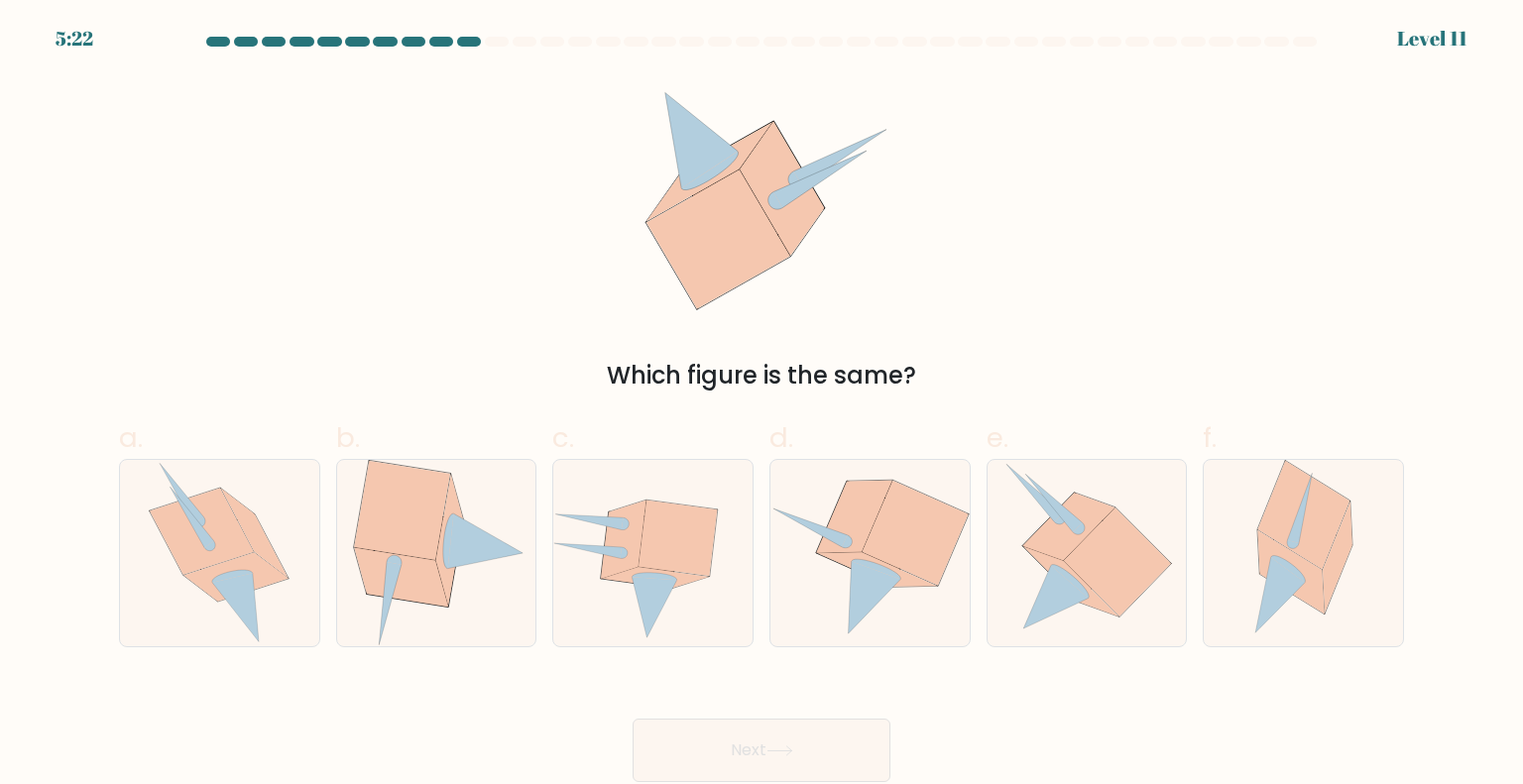 click 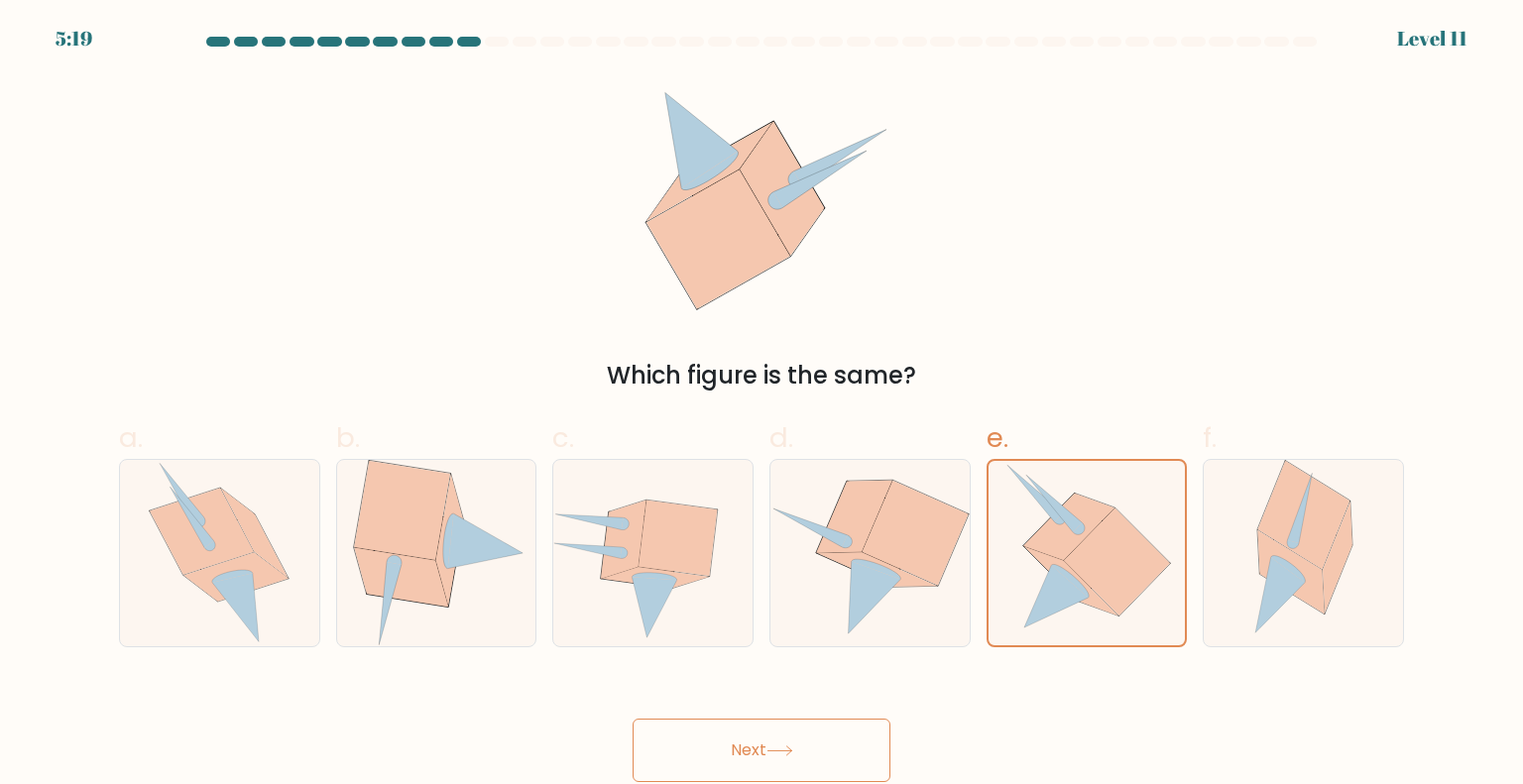 click on "Next" at bounding box center (762, 750) 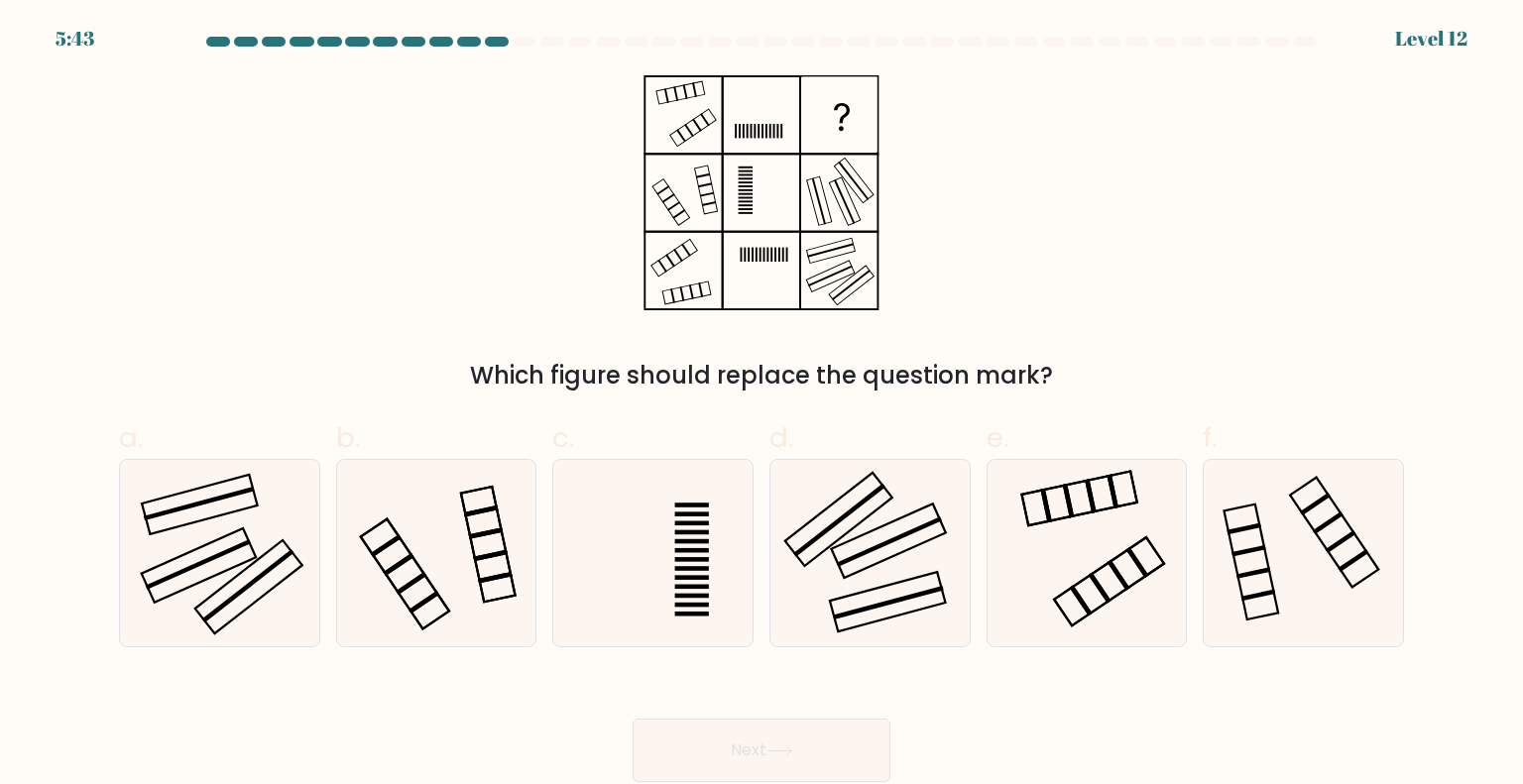 click 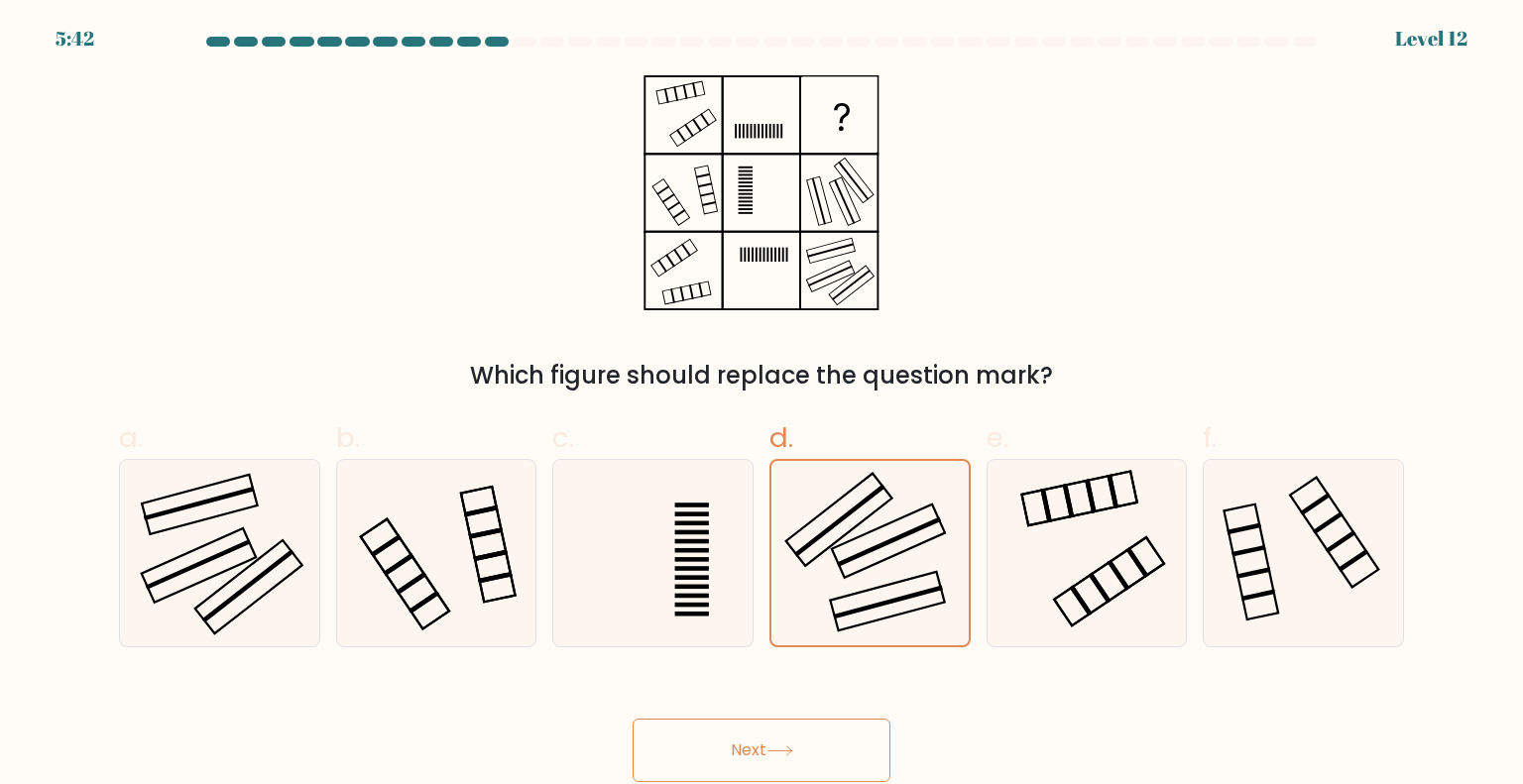 click on "Next" at bounding box center [762, 750] 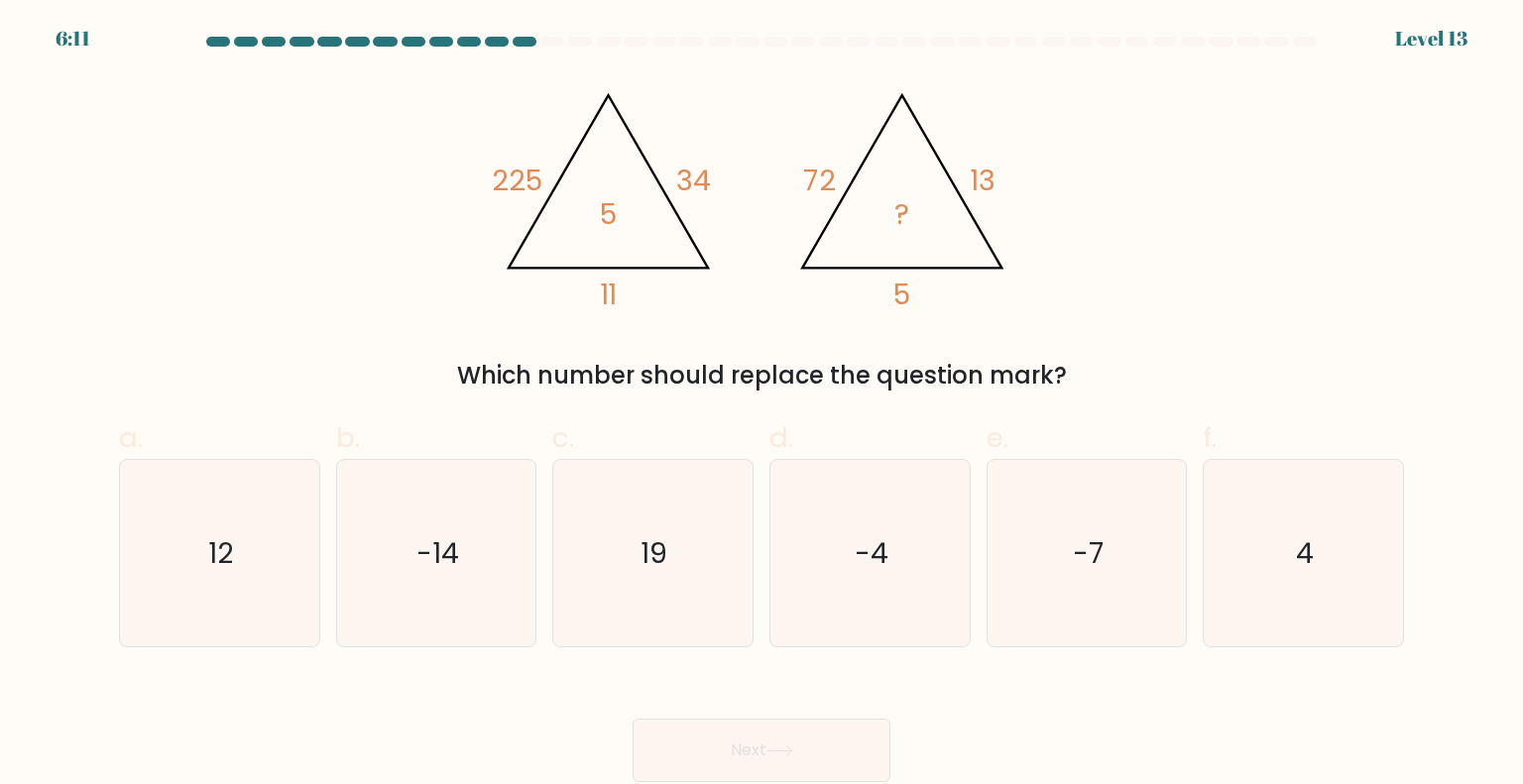 click on "4" 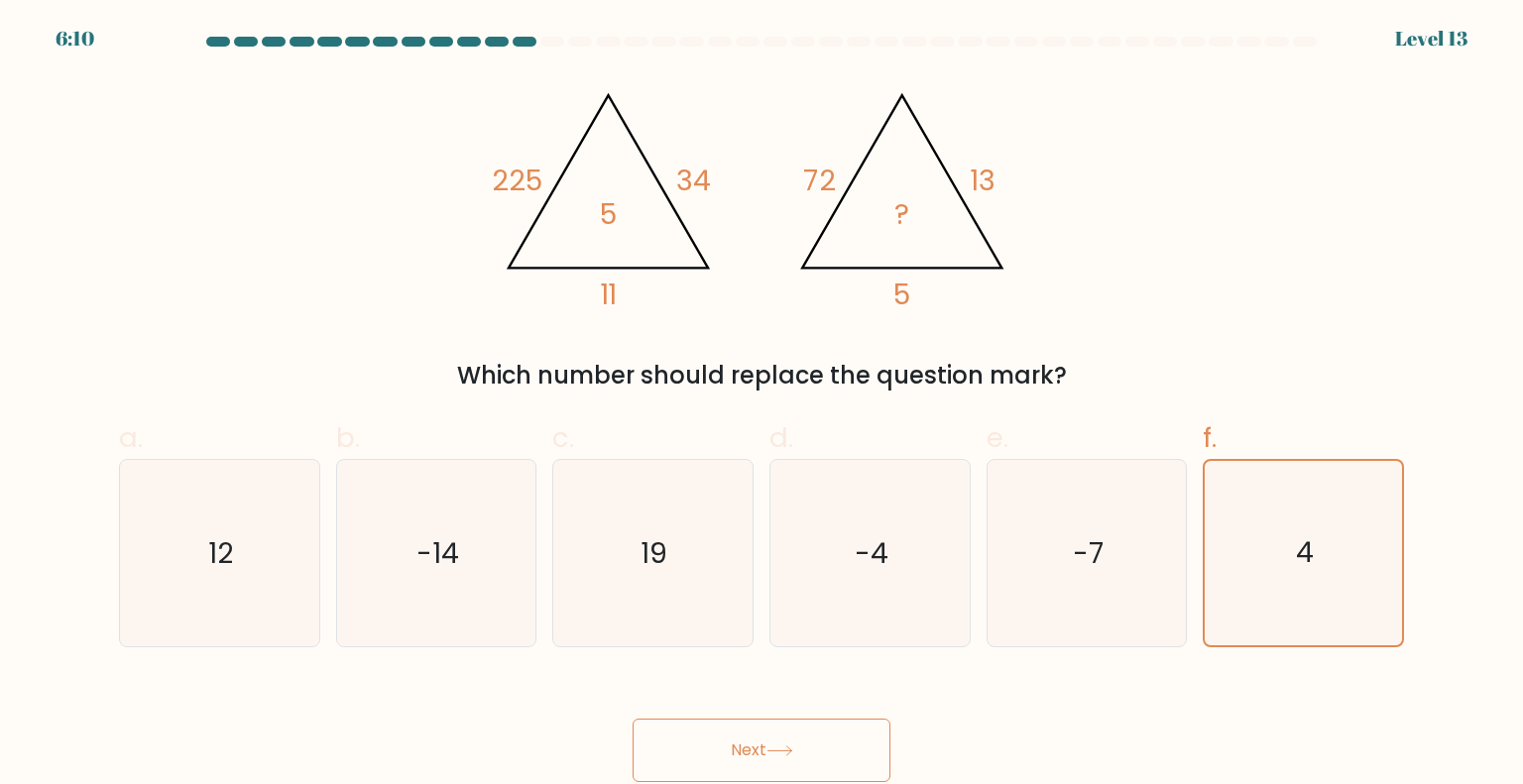 click on "Next" at bounding box center [762, 750] 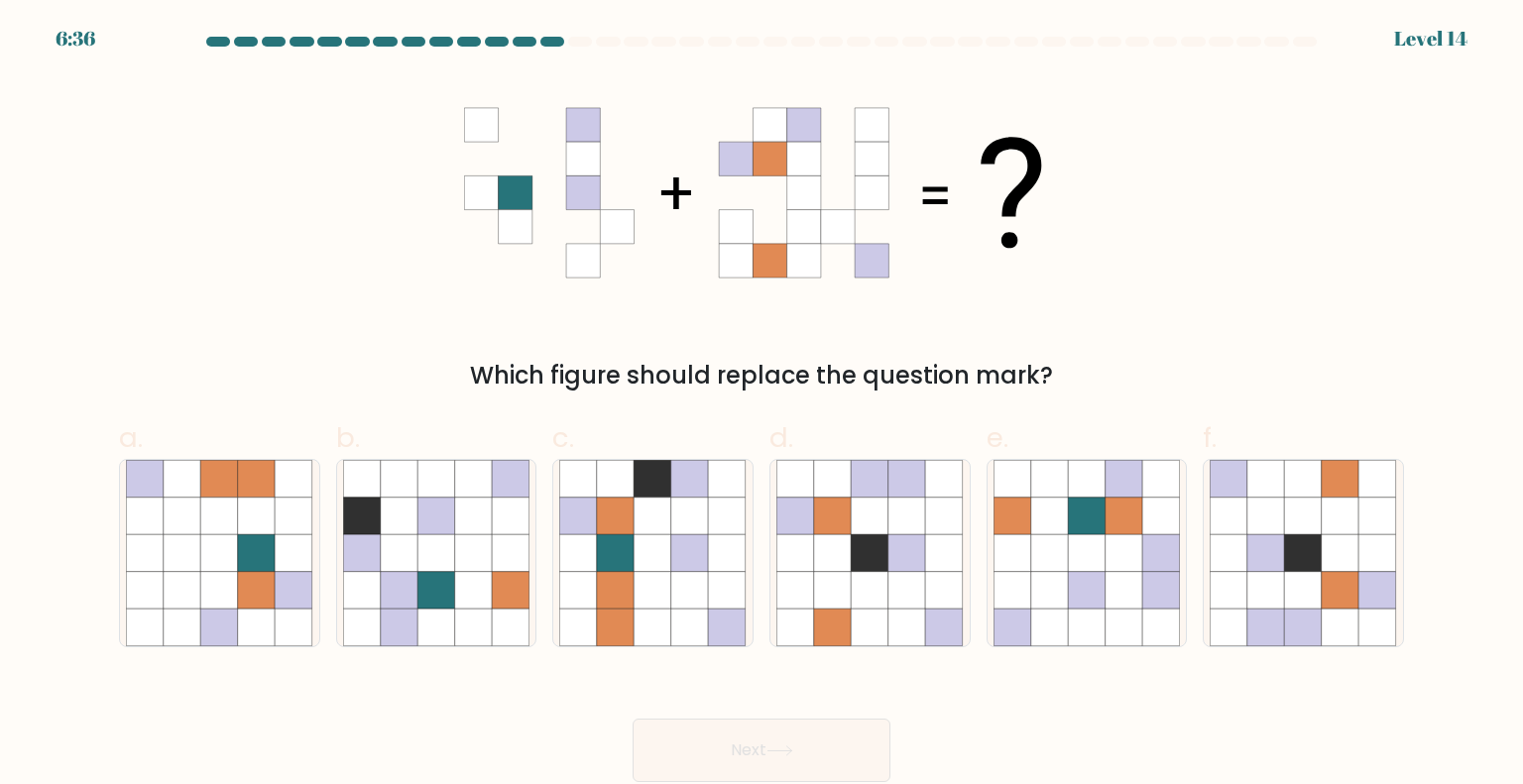 click 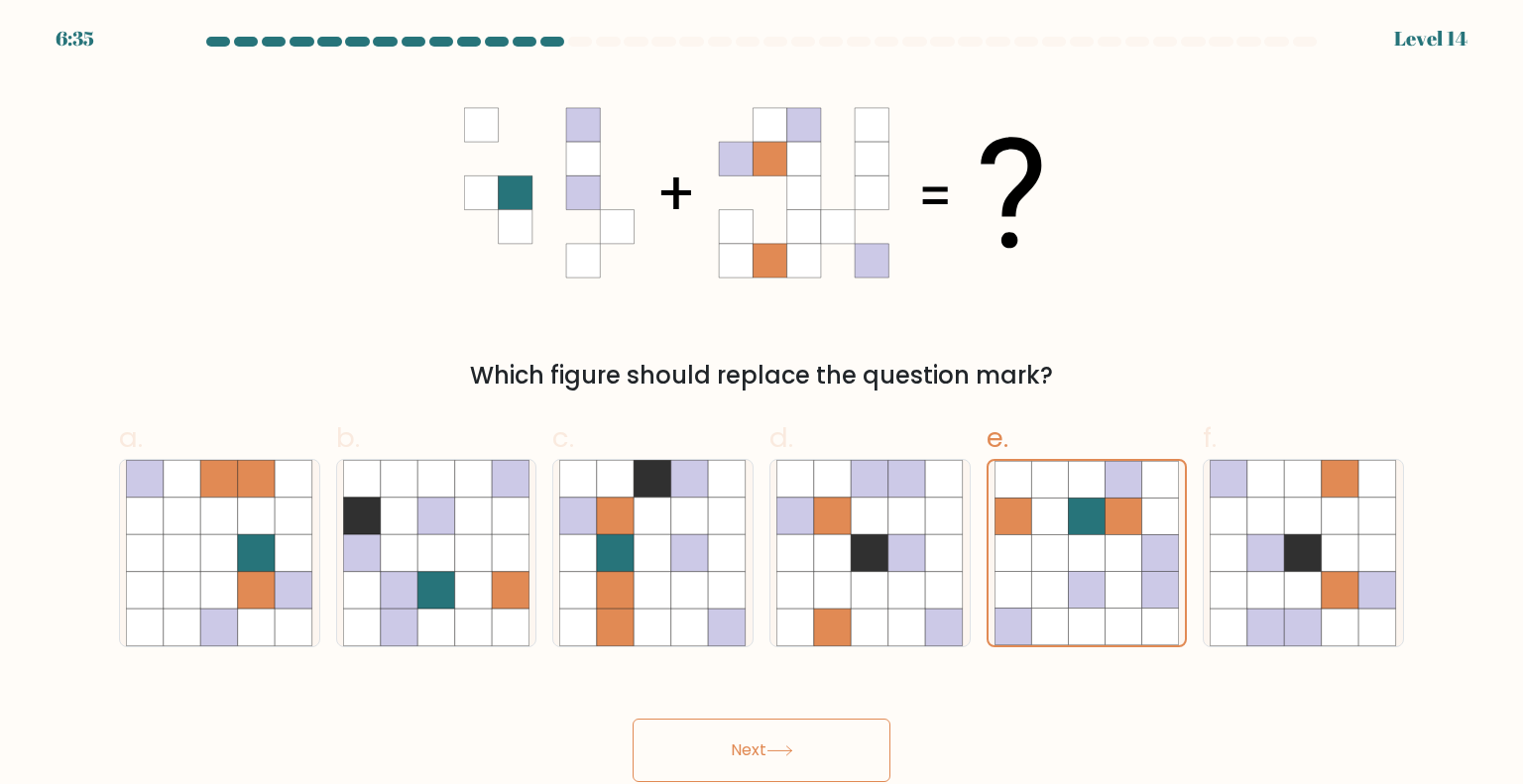 click on "Next" at bounding box center (762, 750) 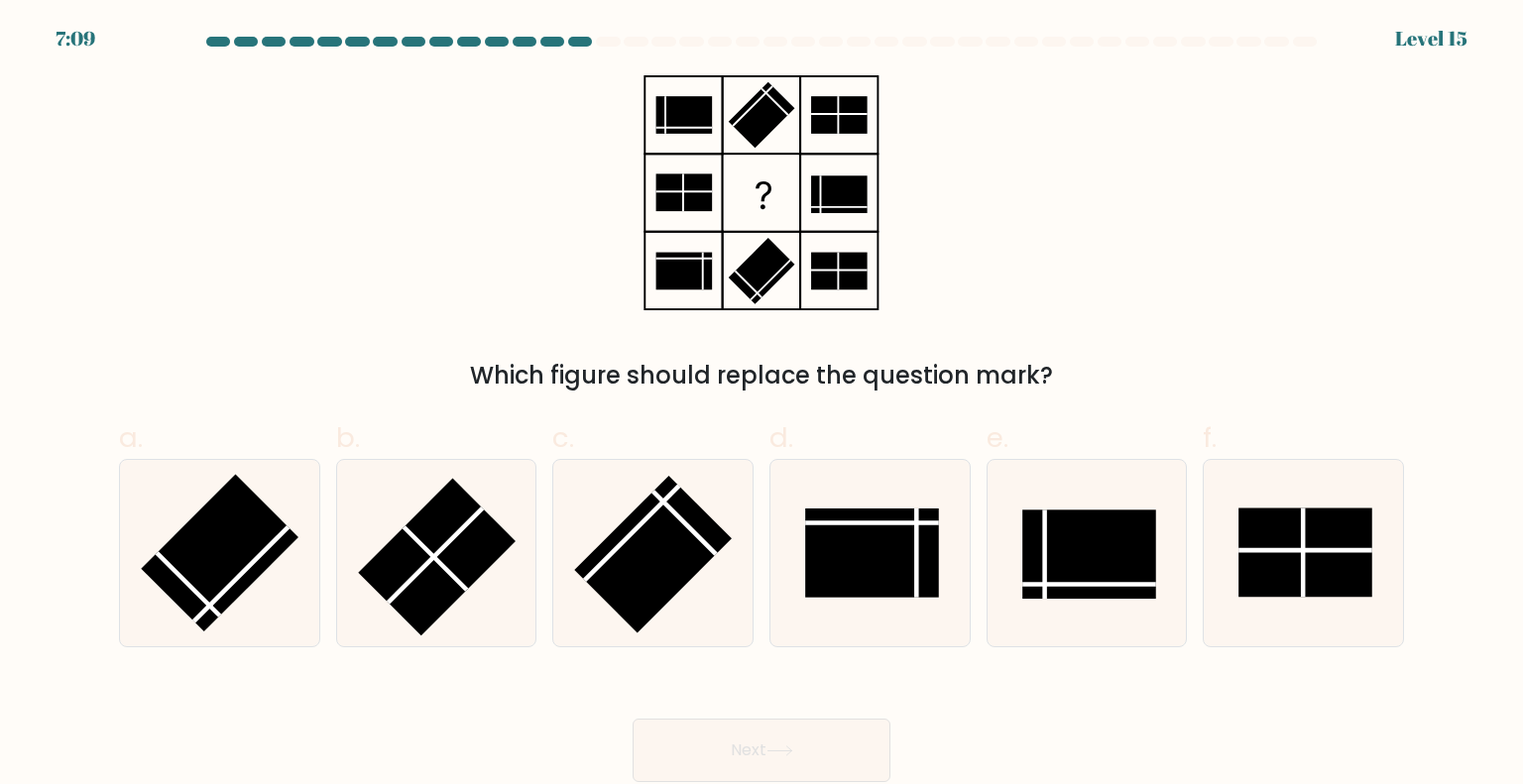click 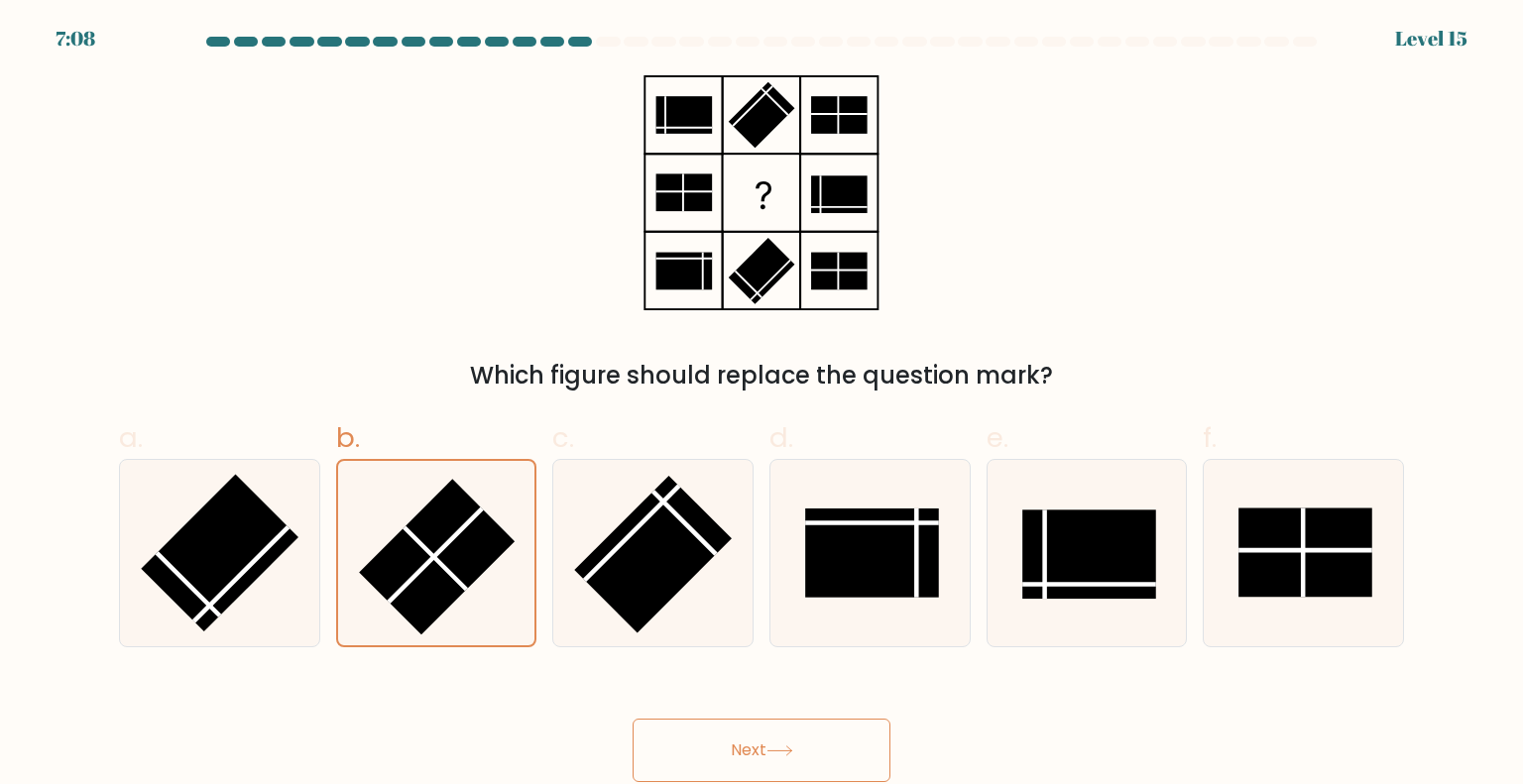 click on "Next" at bounding box center [762, 750] 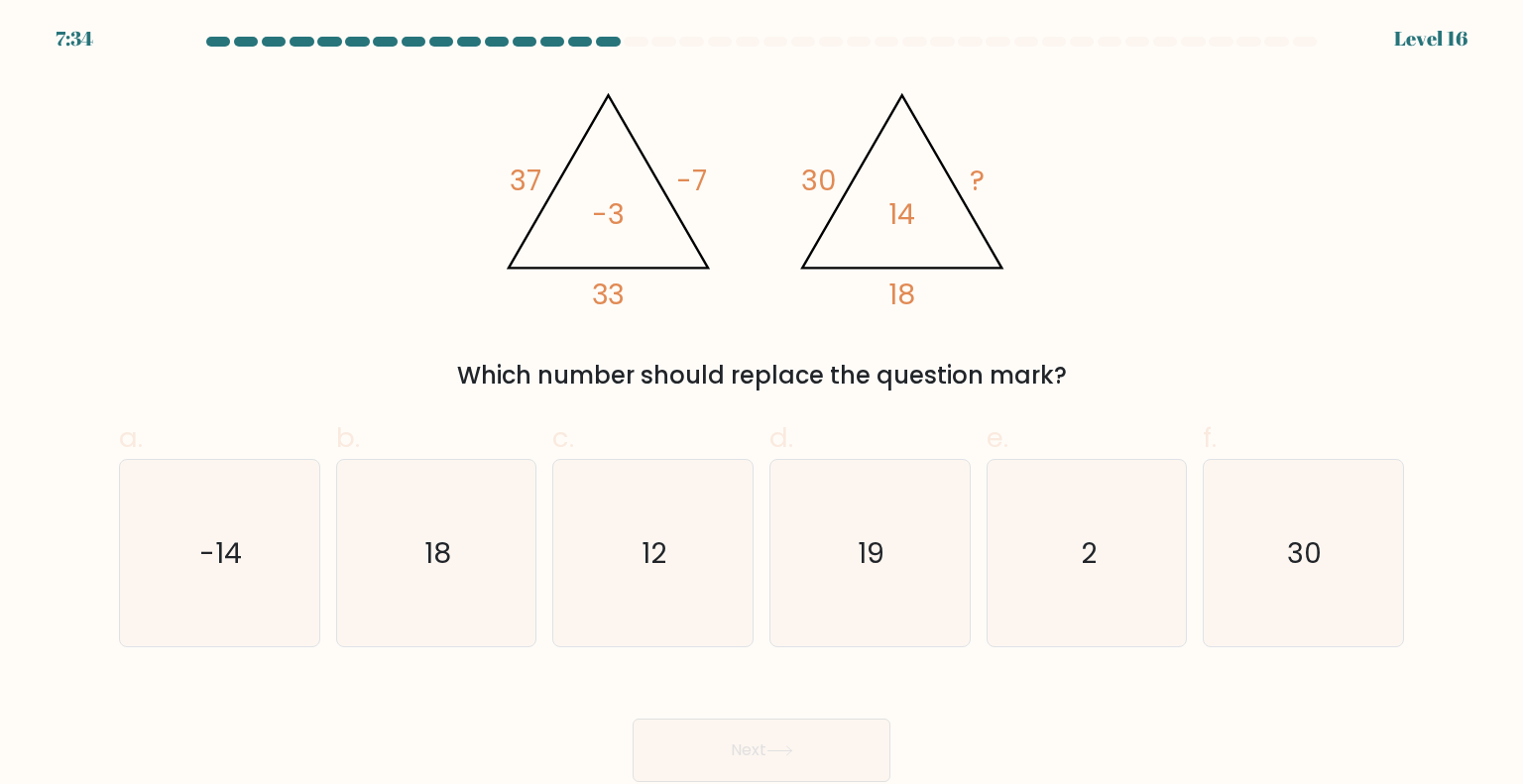 click on "2" 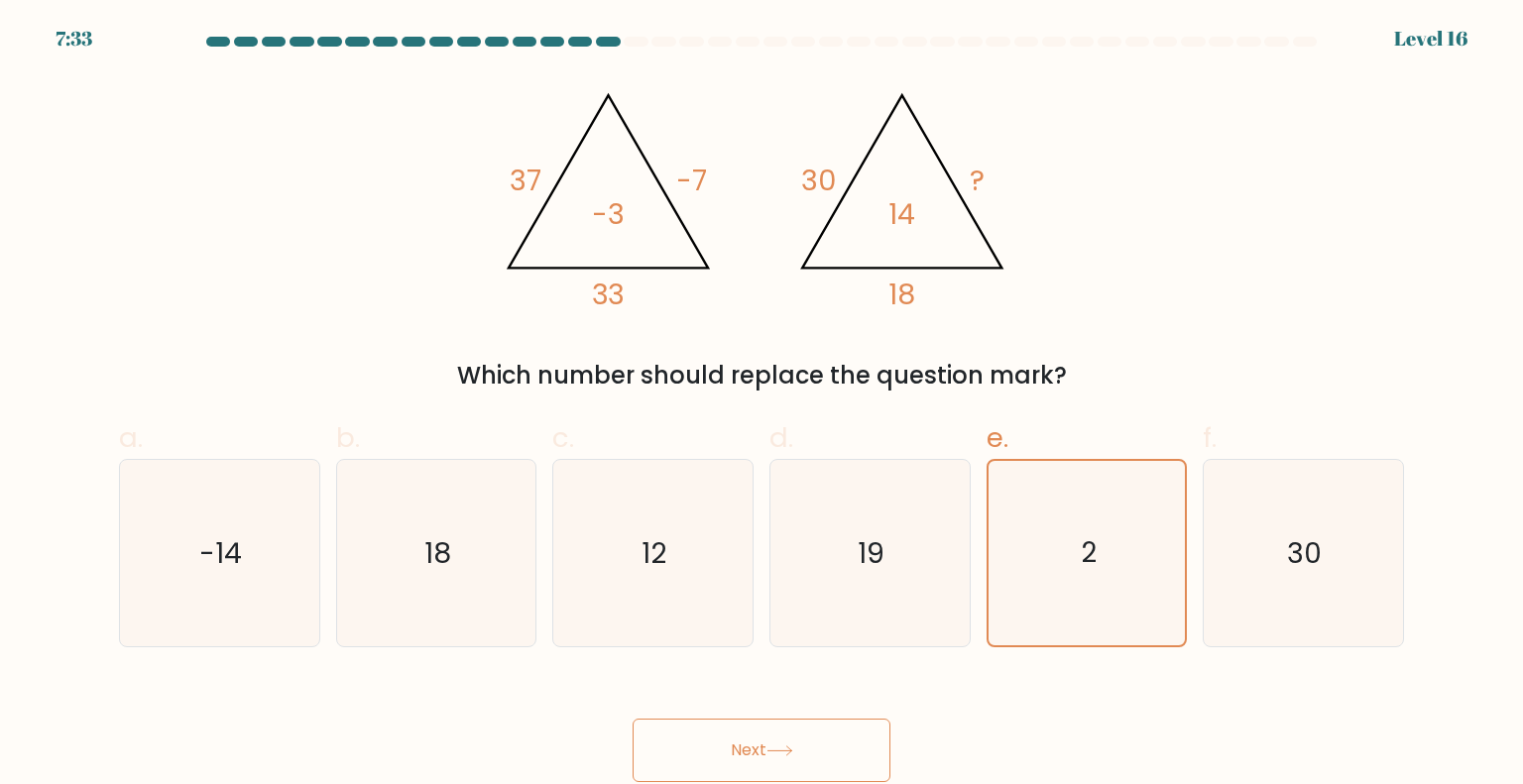 click on "Next" at bounding box center [762, 750] 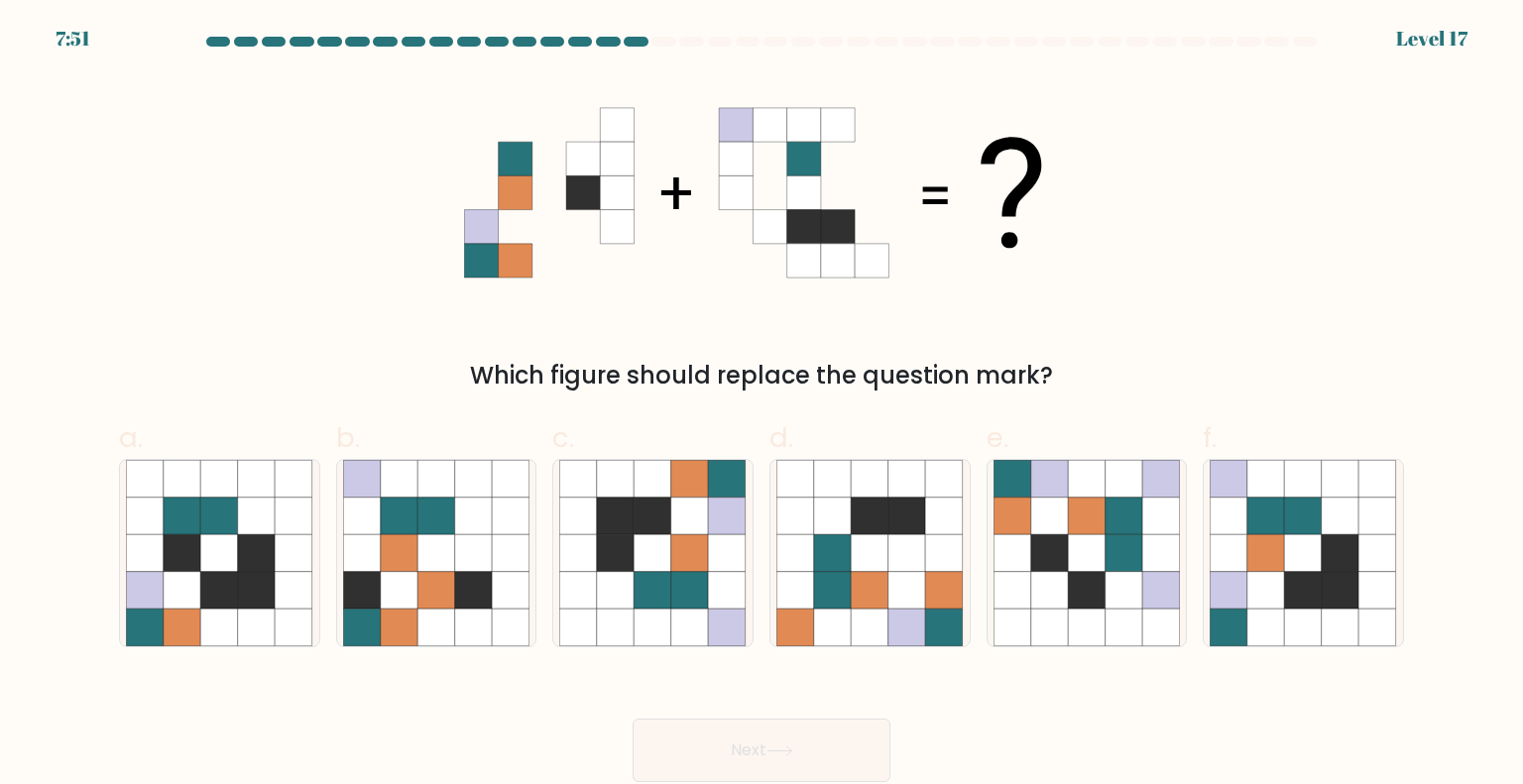 click 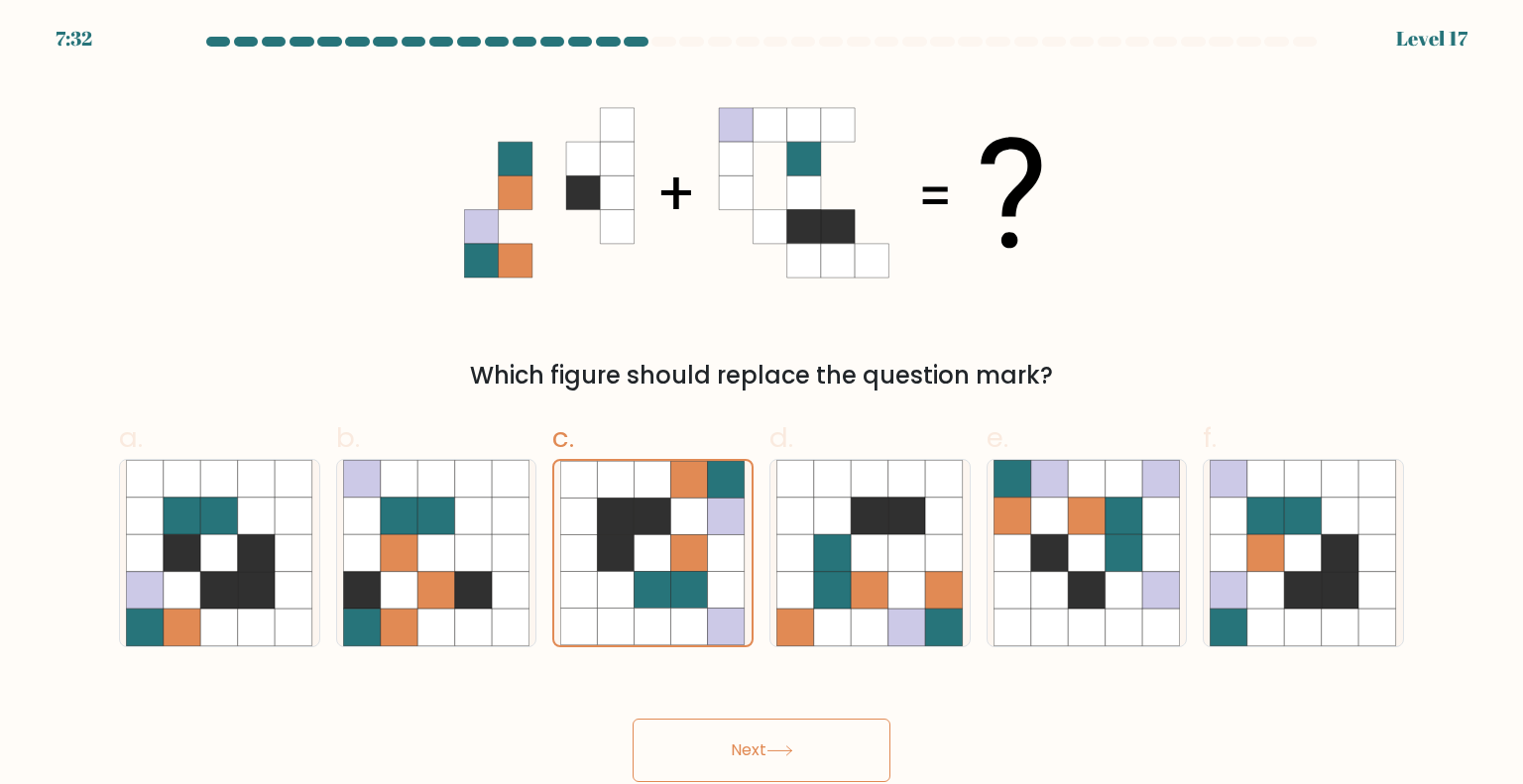click on "Next" at bounding box center (762, 750) 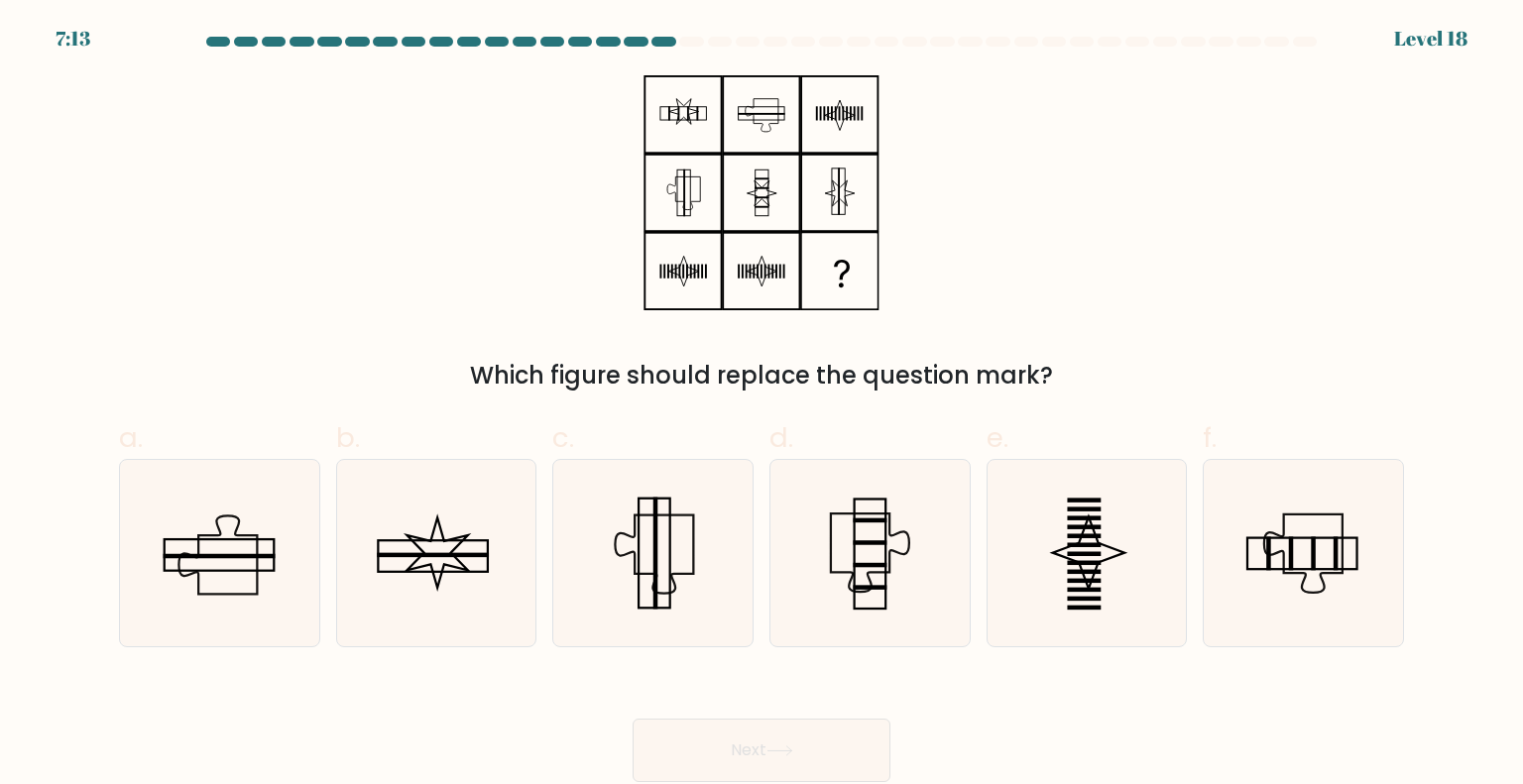 click 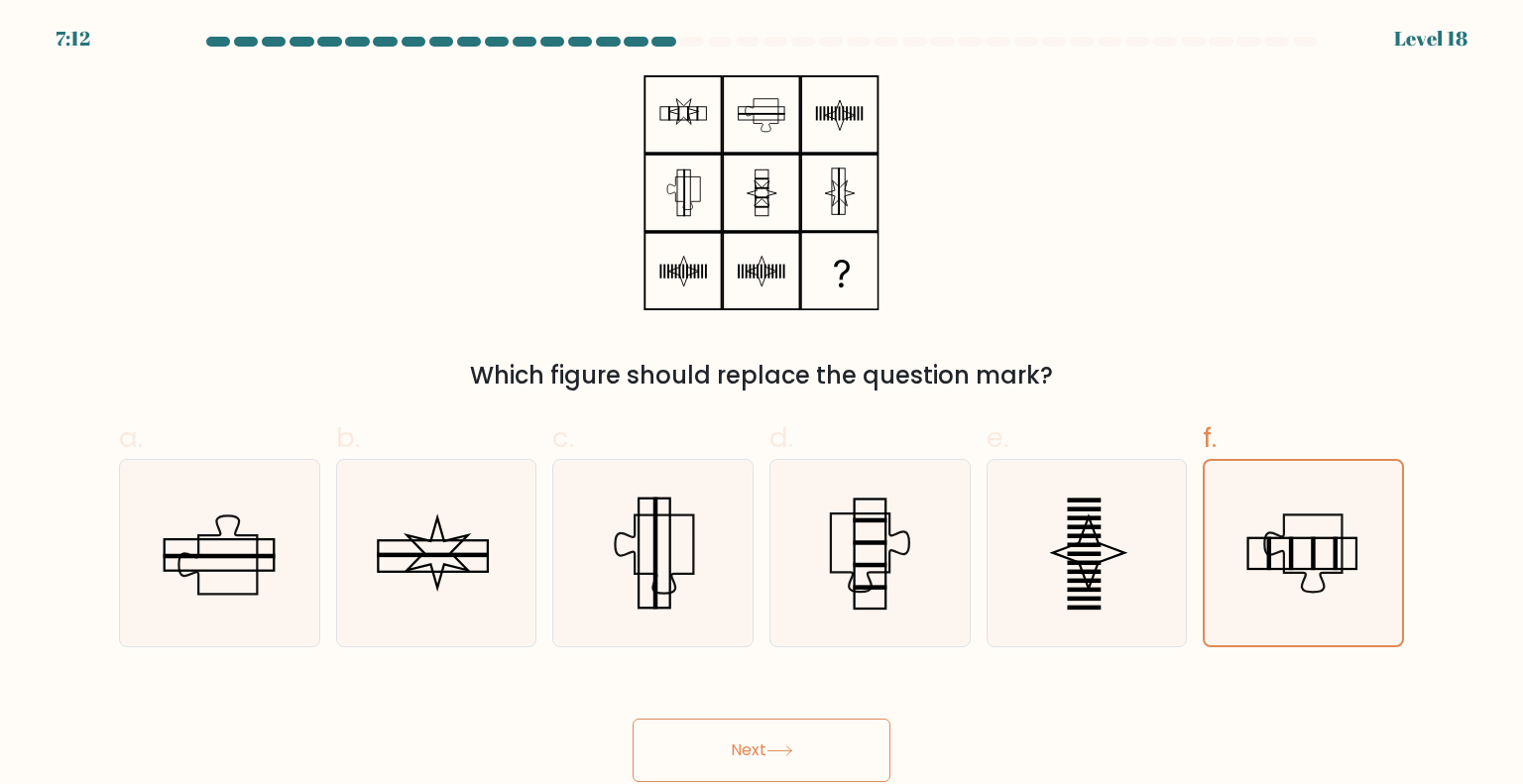 click on "Next" at bounding box center (762, 750) 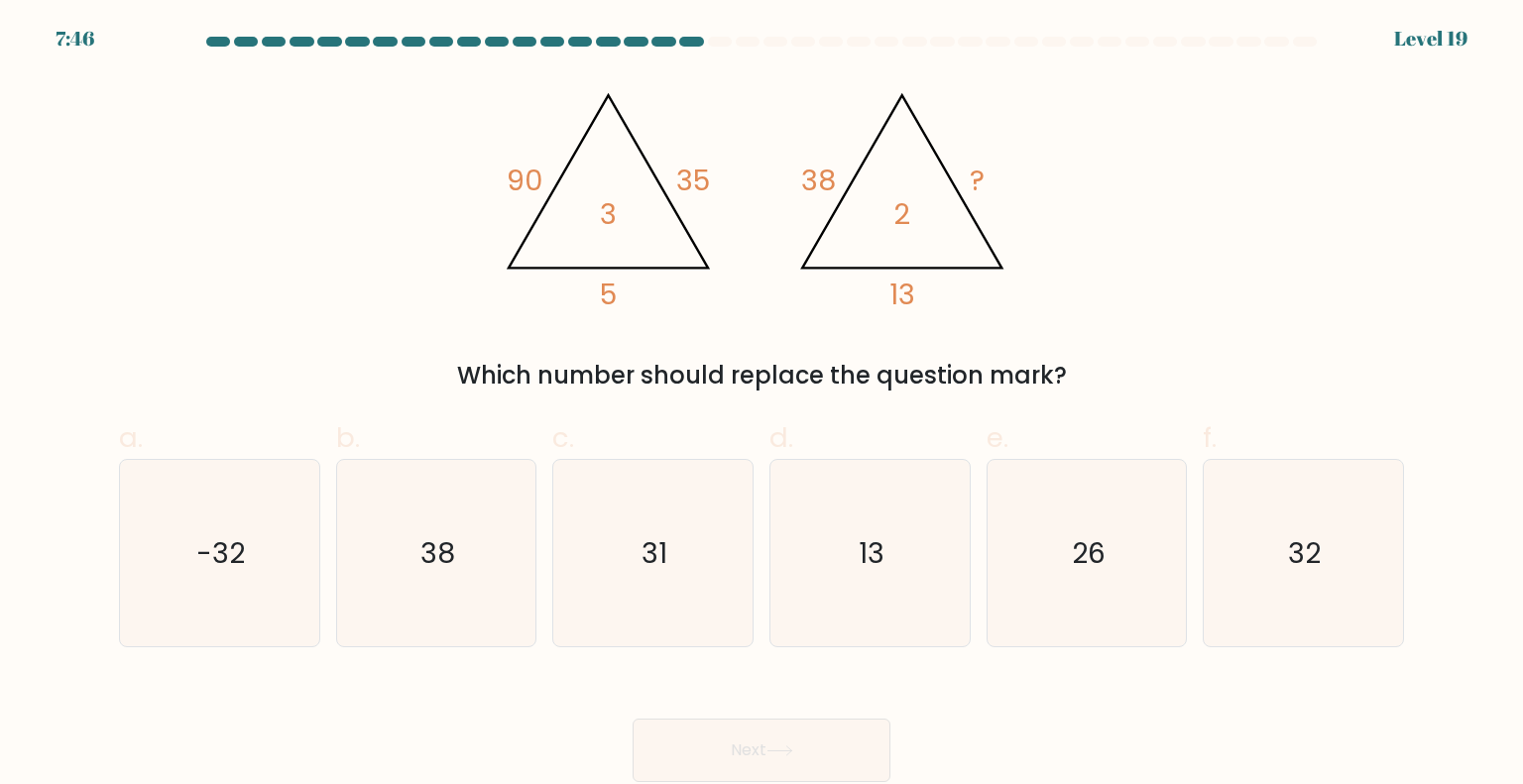 click on "32" 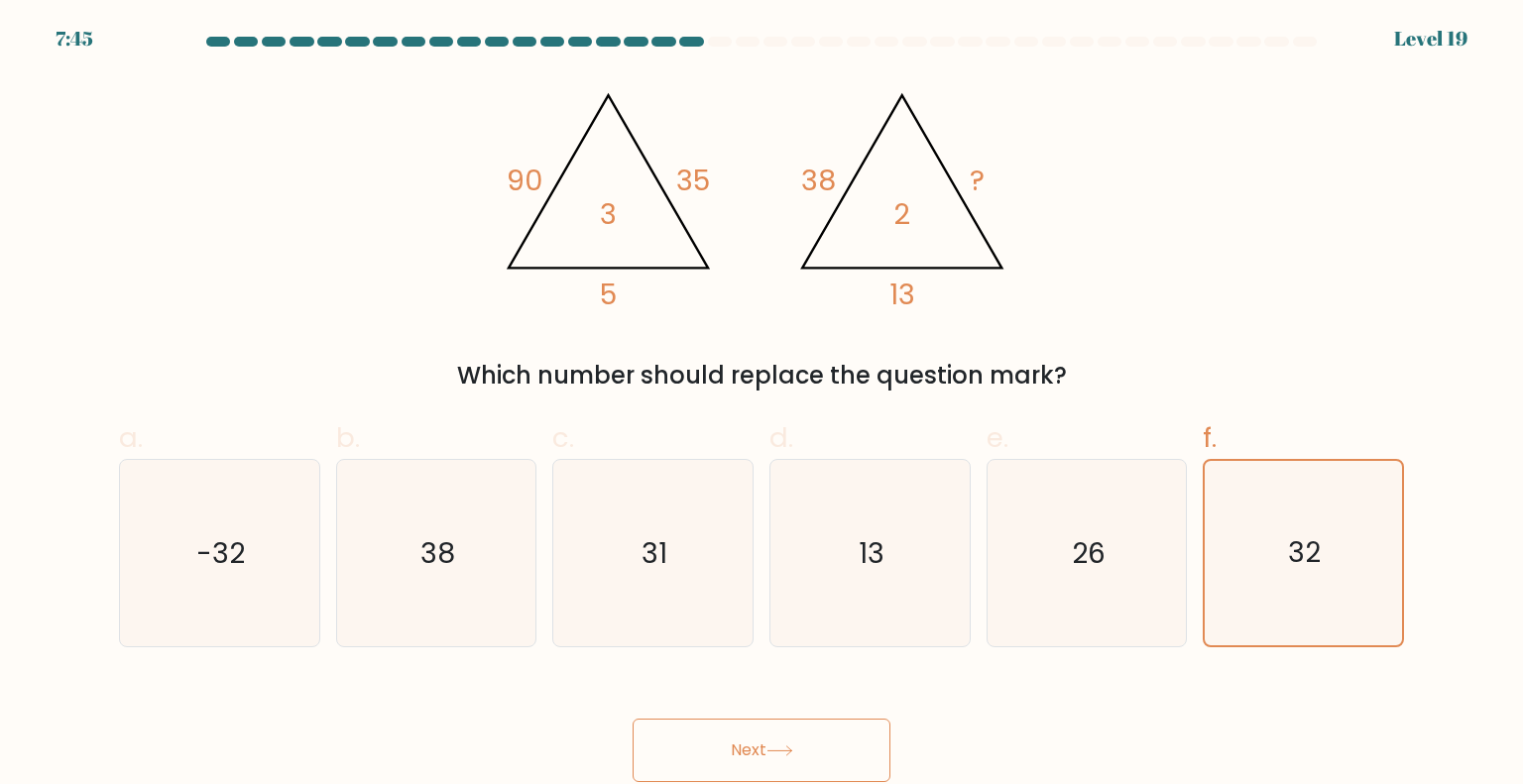 click on "Next" at bounding box center [762, 750] 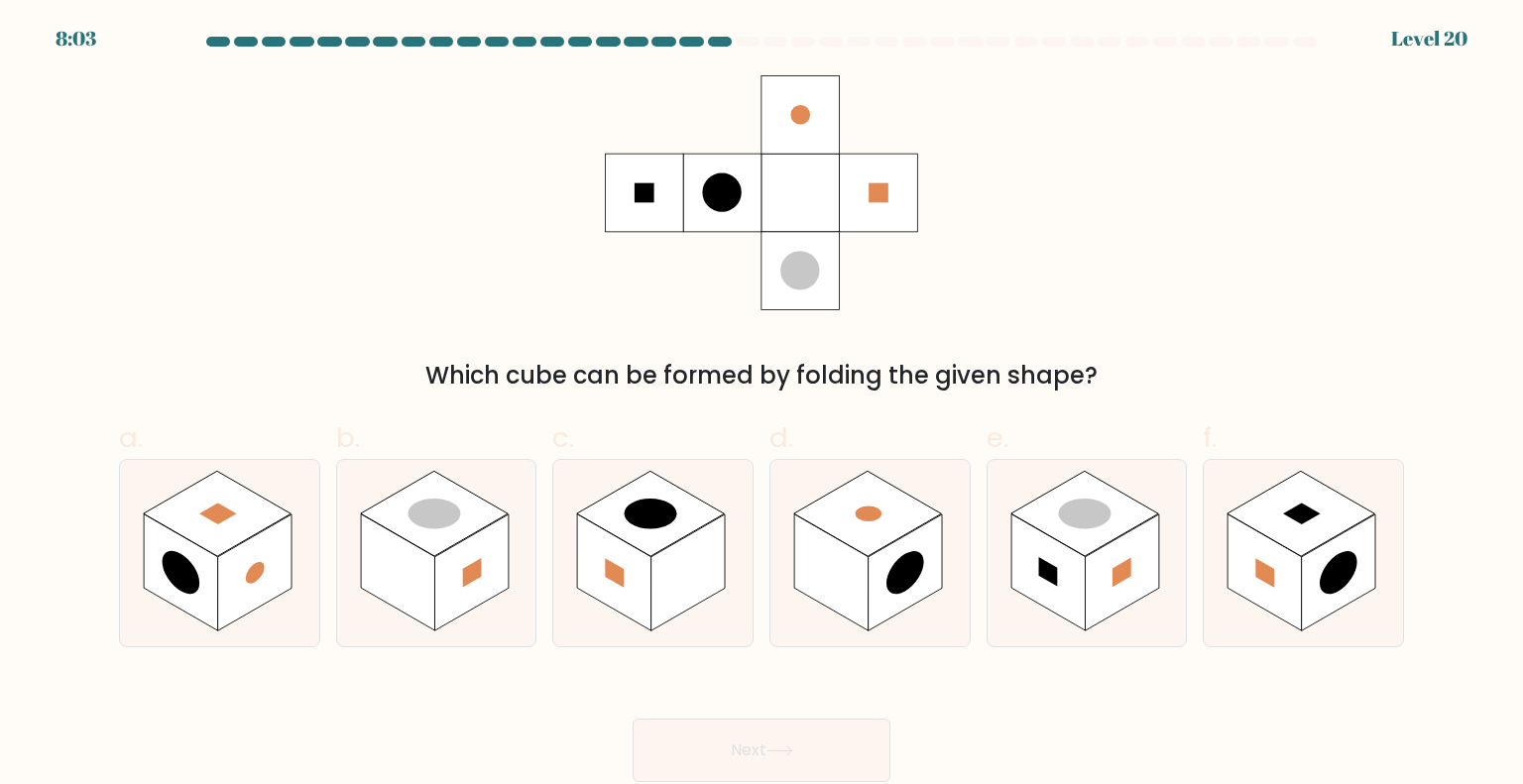 click 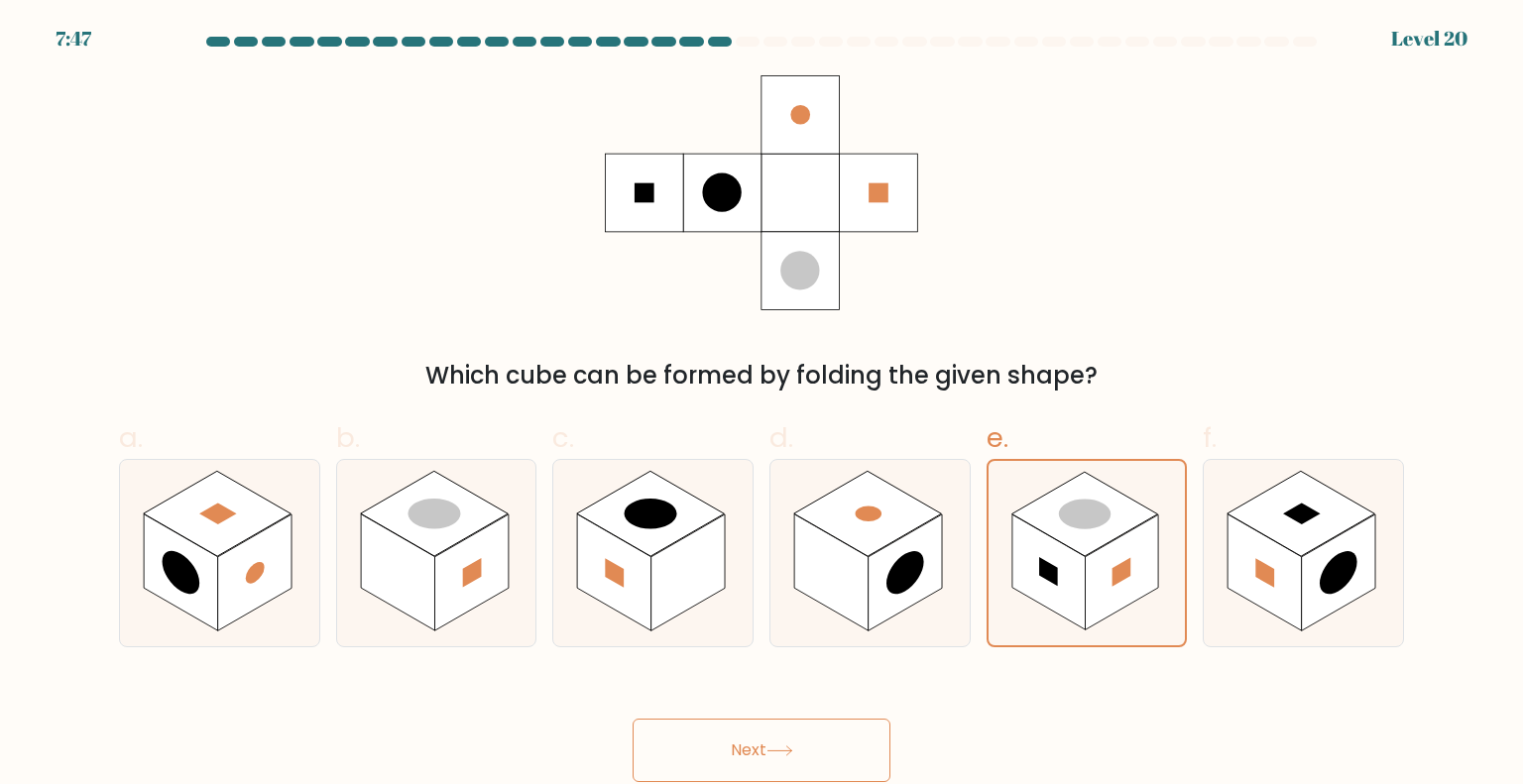click on "Next" at bounding box center [762, 750] 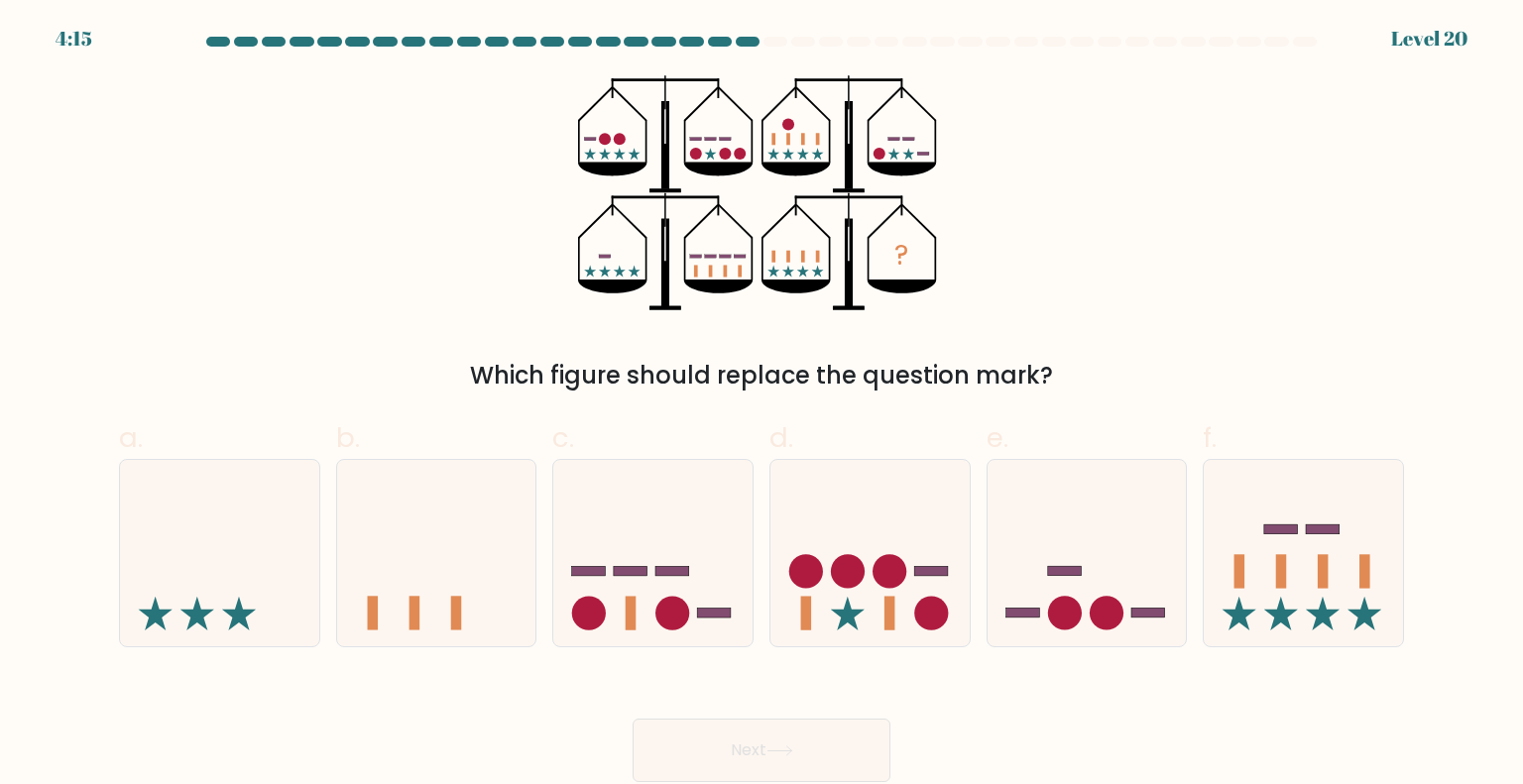 click on "Which figure should replace the question mark?" at bounding box center [762, 376] 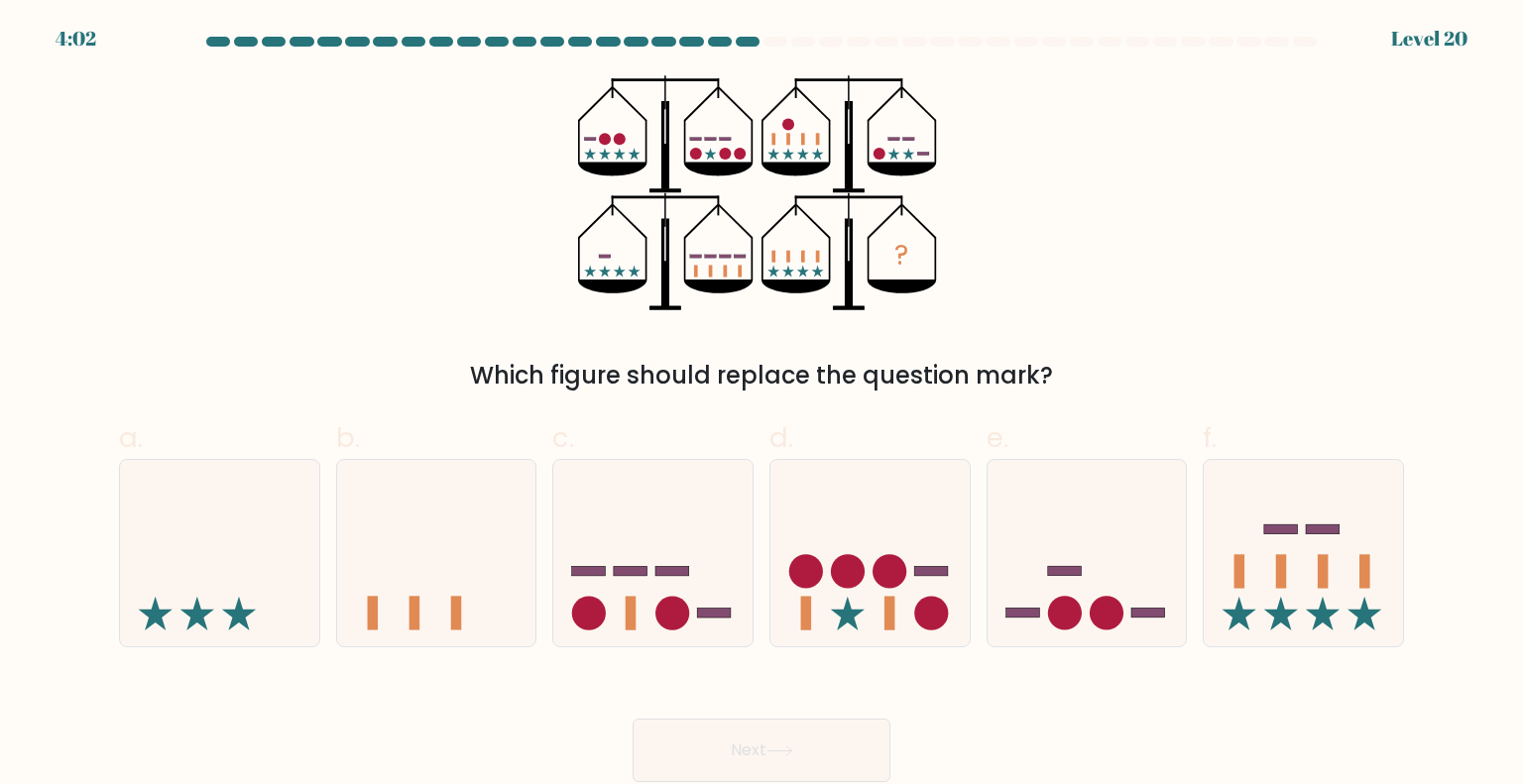 click on "?
Which figure should replace the question mark?" at bounding box center [762, 234] 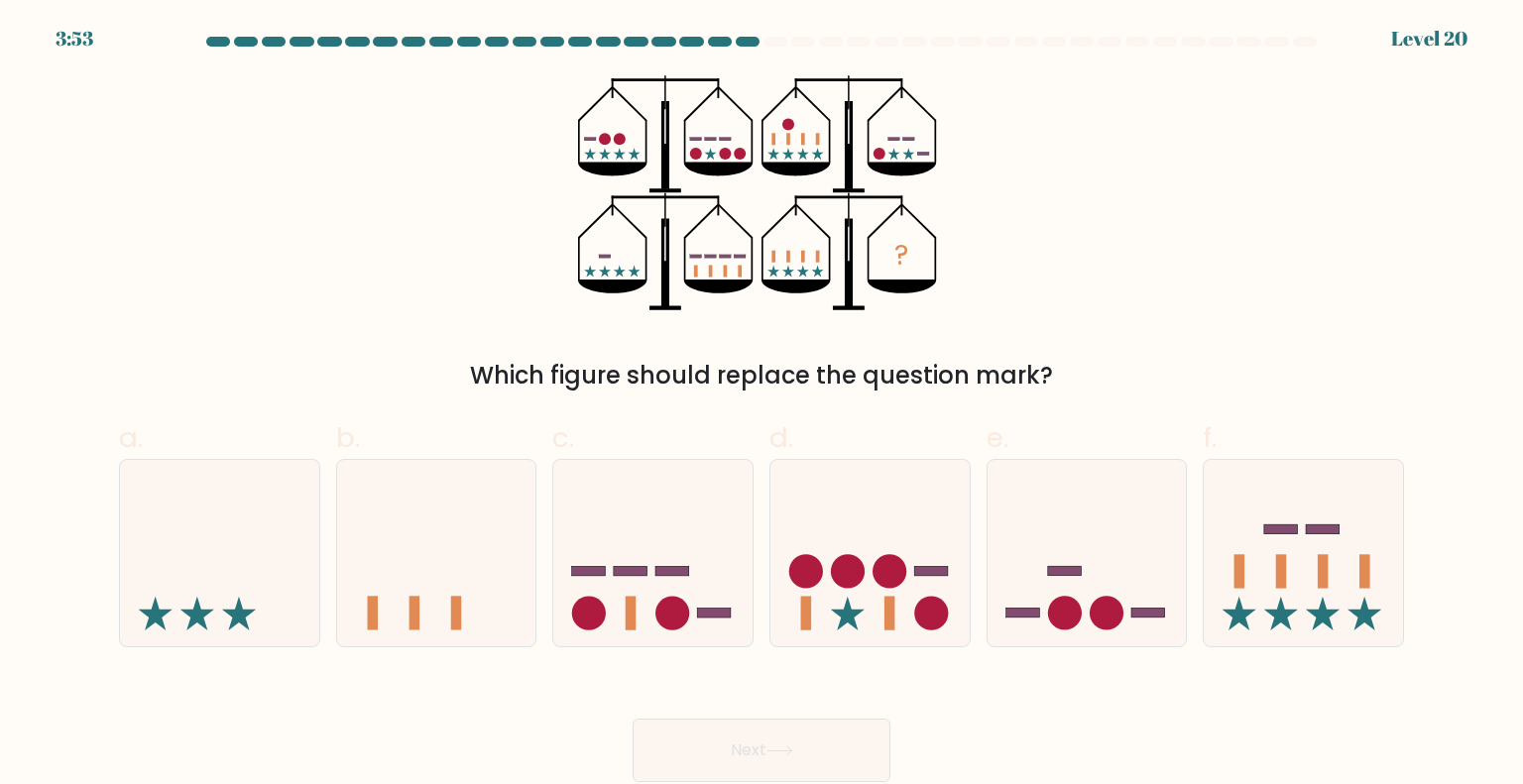 click on "?
Which figure should replace the question mark?" at bounding box center [762, 234] 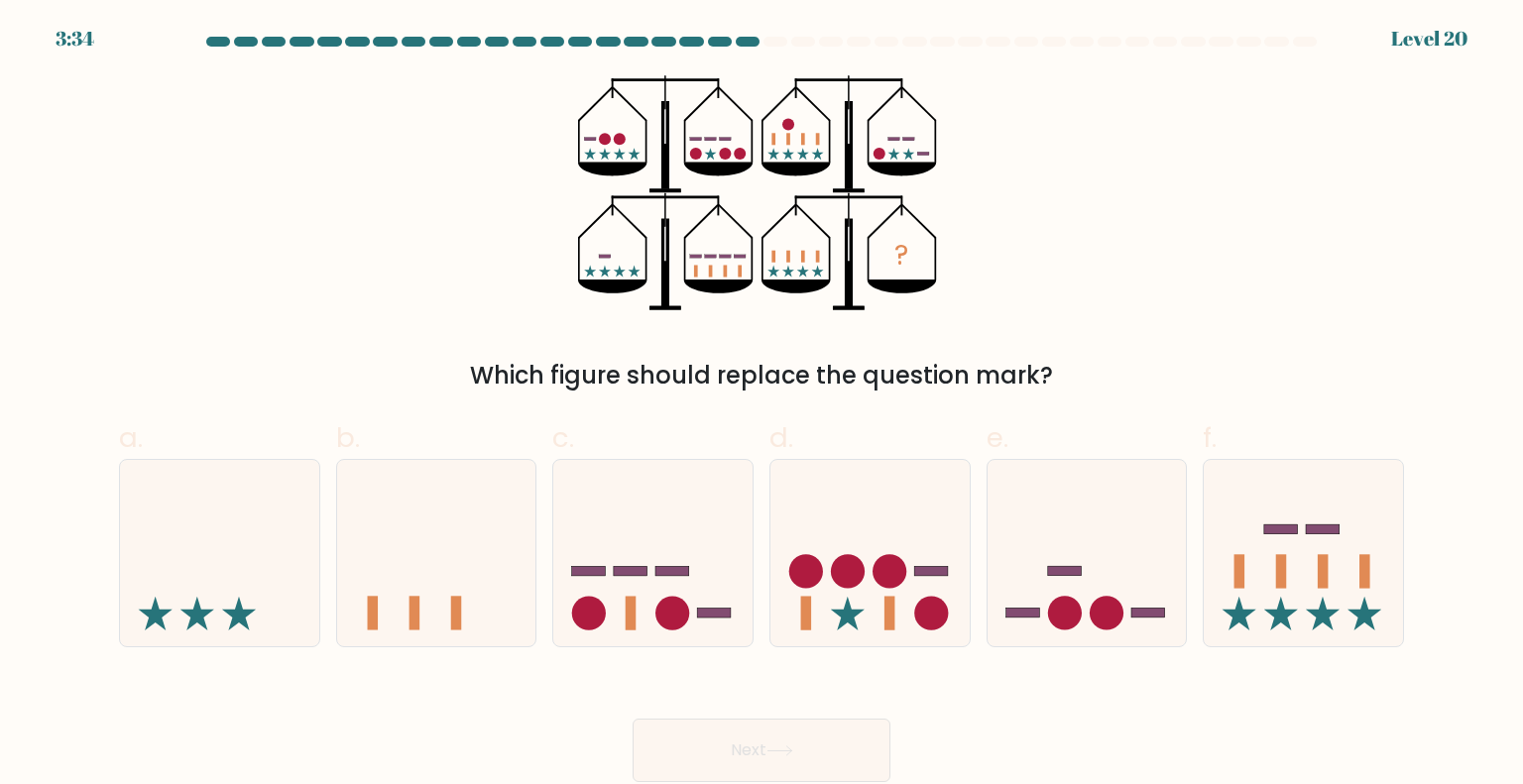 click on "?
Which figure should replace the question mark?" at bounding box center (762, 234) 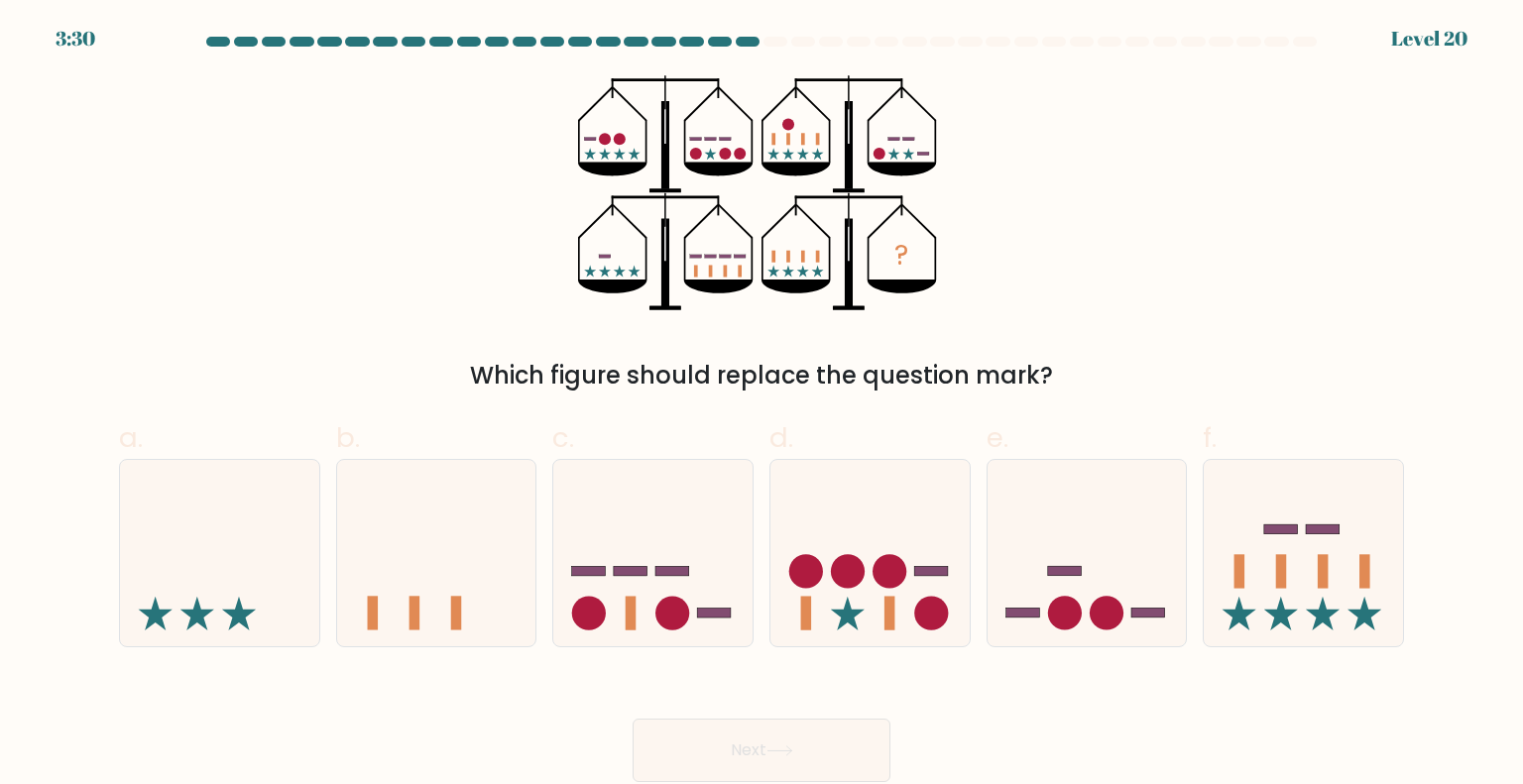 click on "?
Which figure should replace the question mark?" at bounding box center [762, 234] 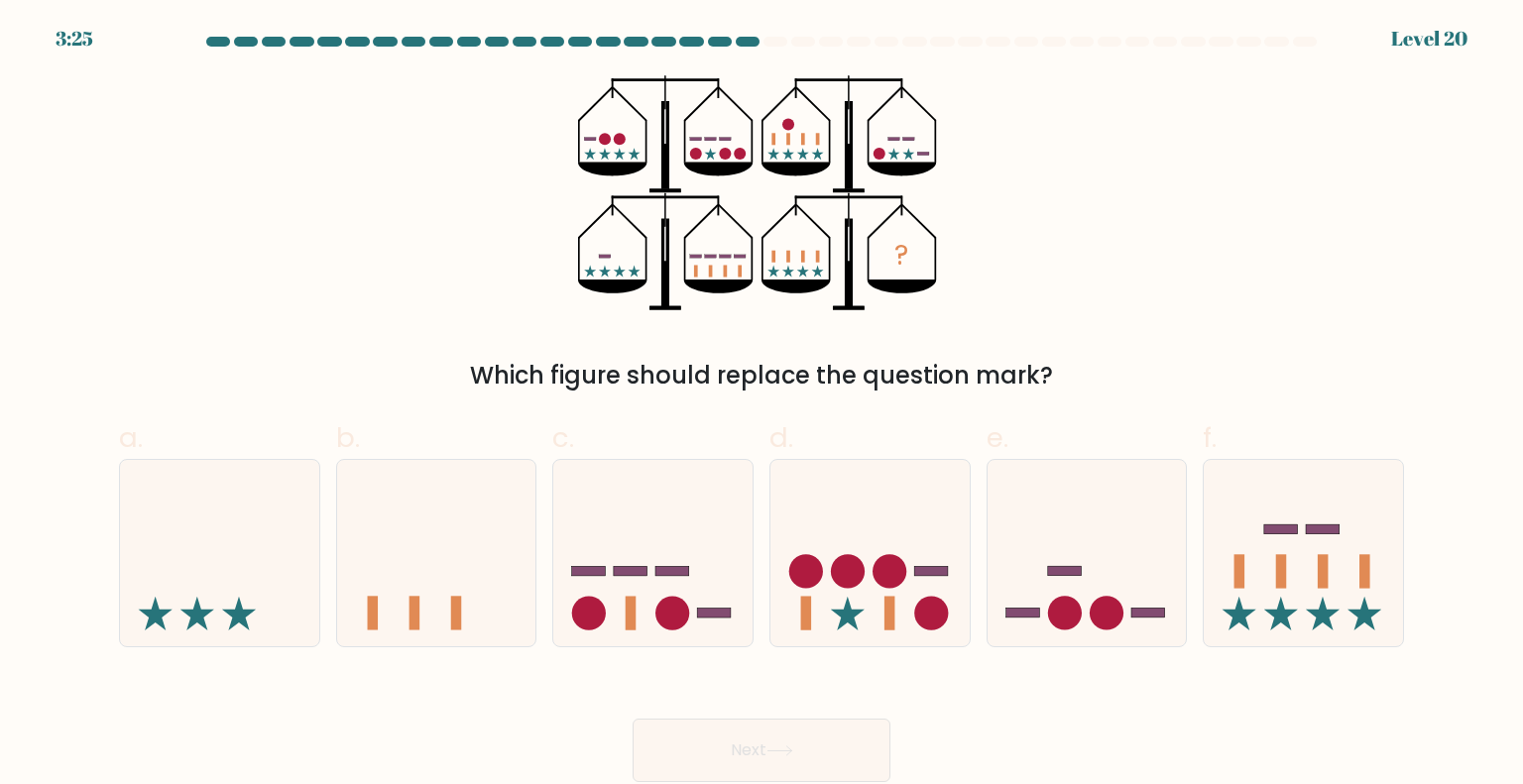 click on "?
Which figure should replace the question mark?" at bounding box center [762, 234] 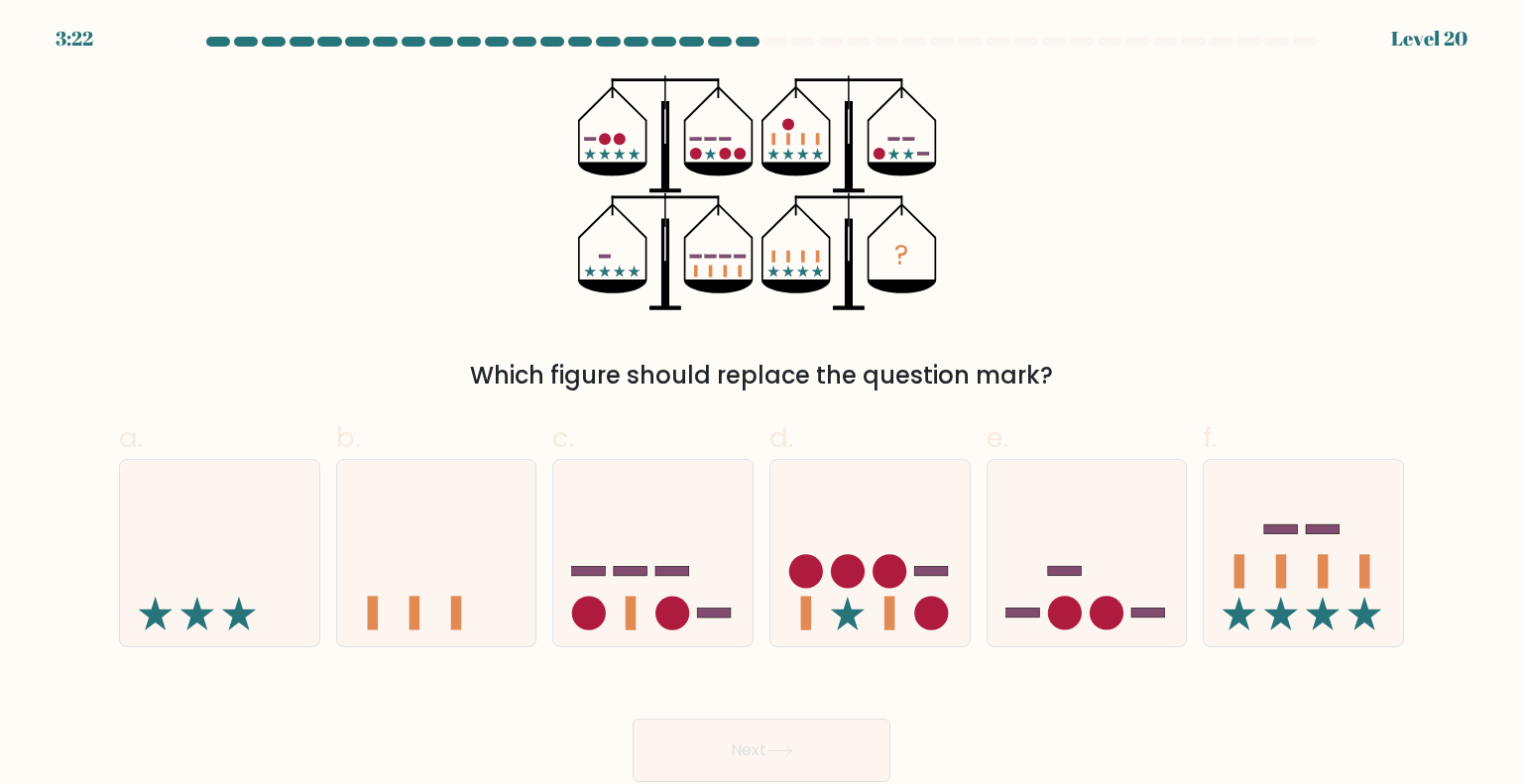click on "?
Which figure should replace the question mark?" at bounding box center (762, 234) 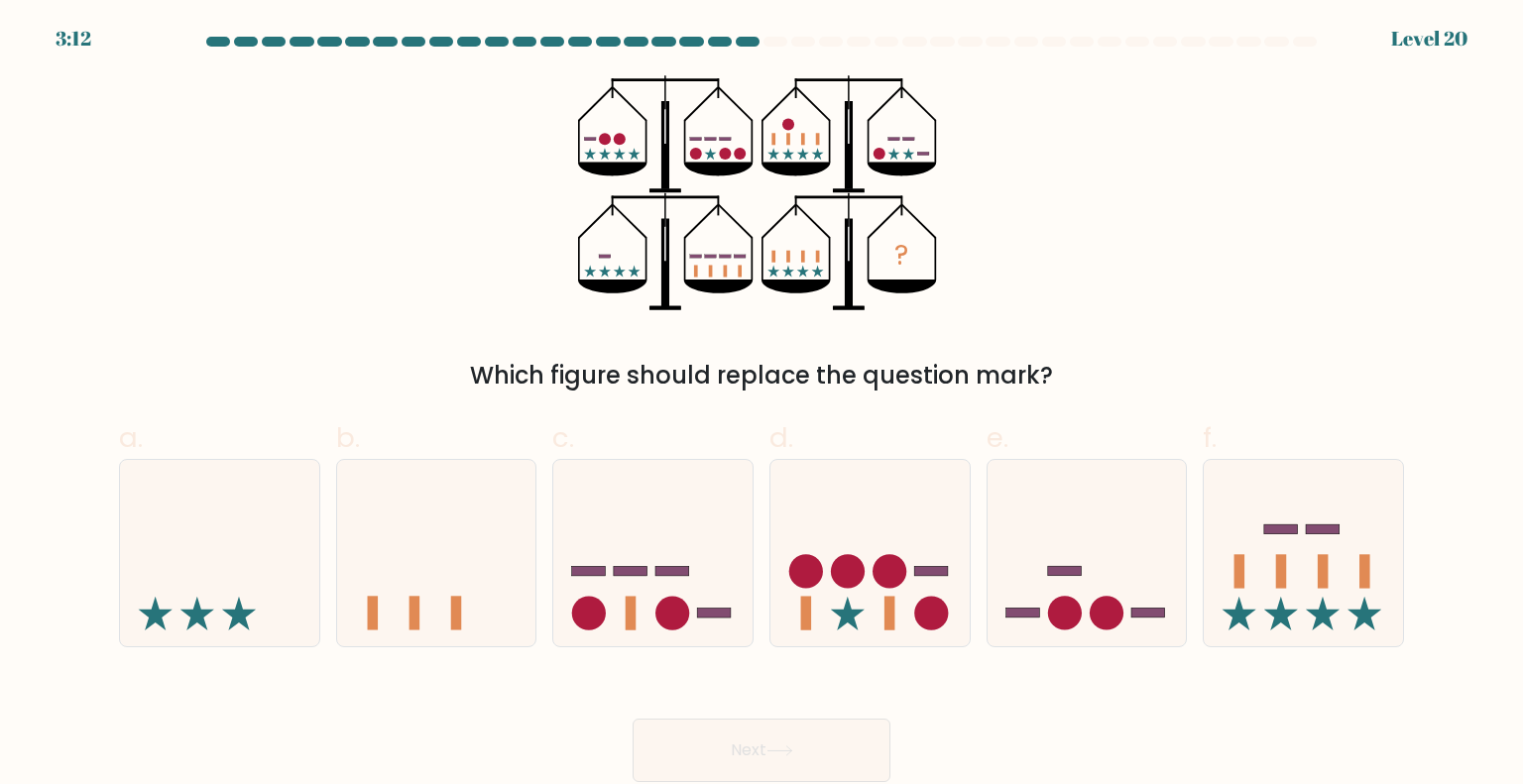 click on "Which figure should replace the question mark?" at bounding box center (762, 376) 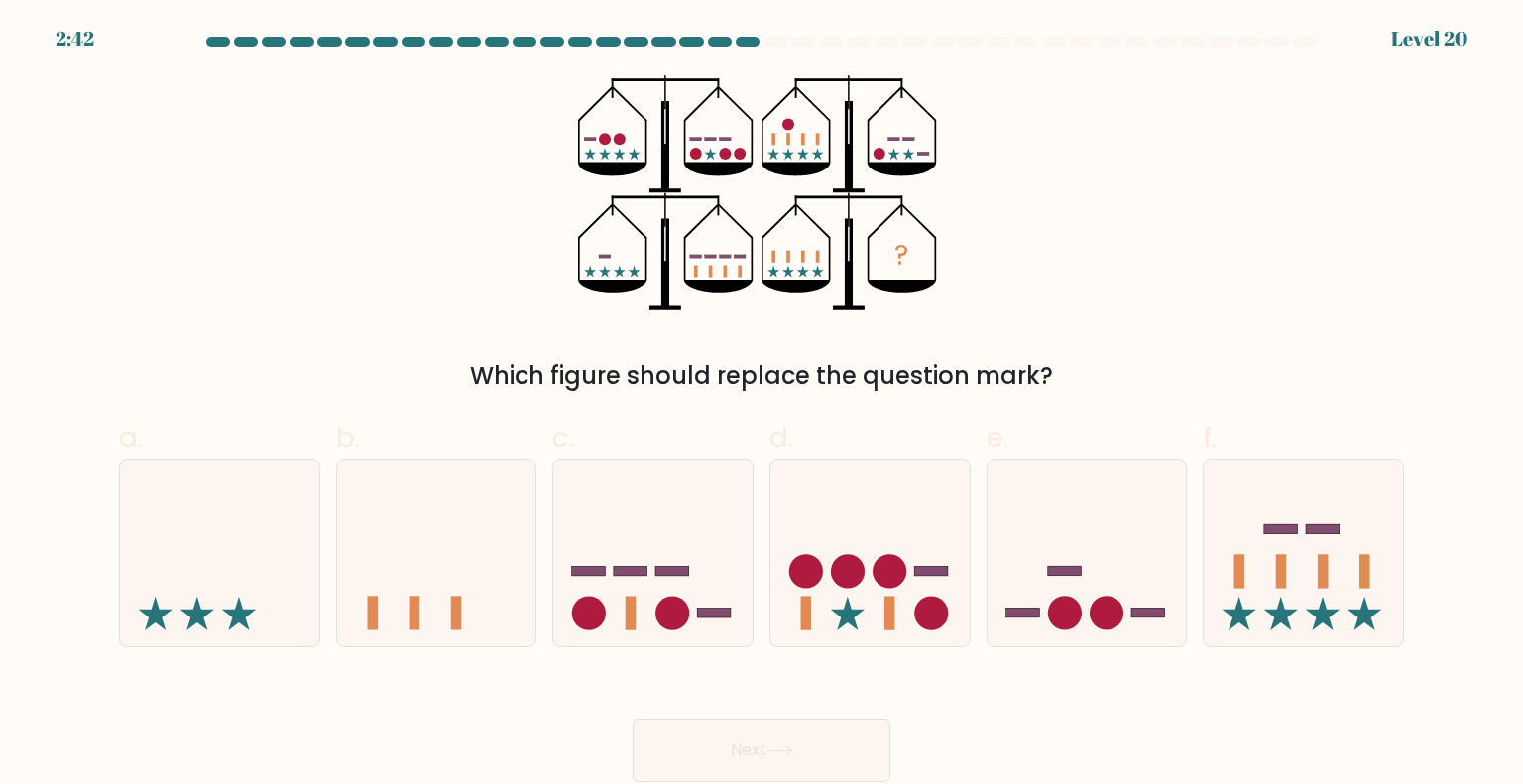 click 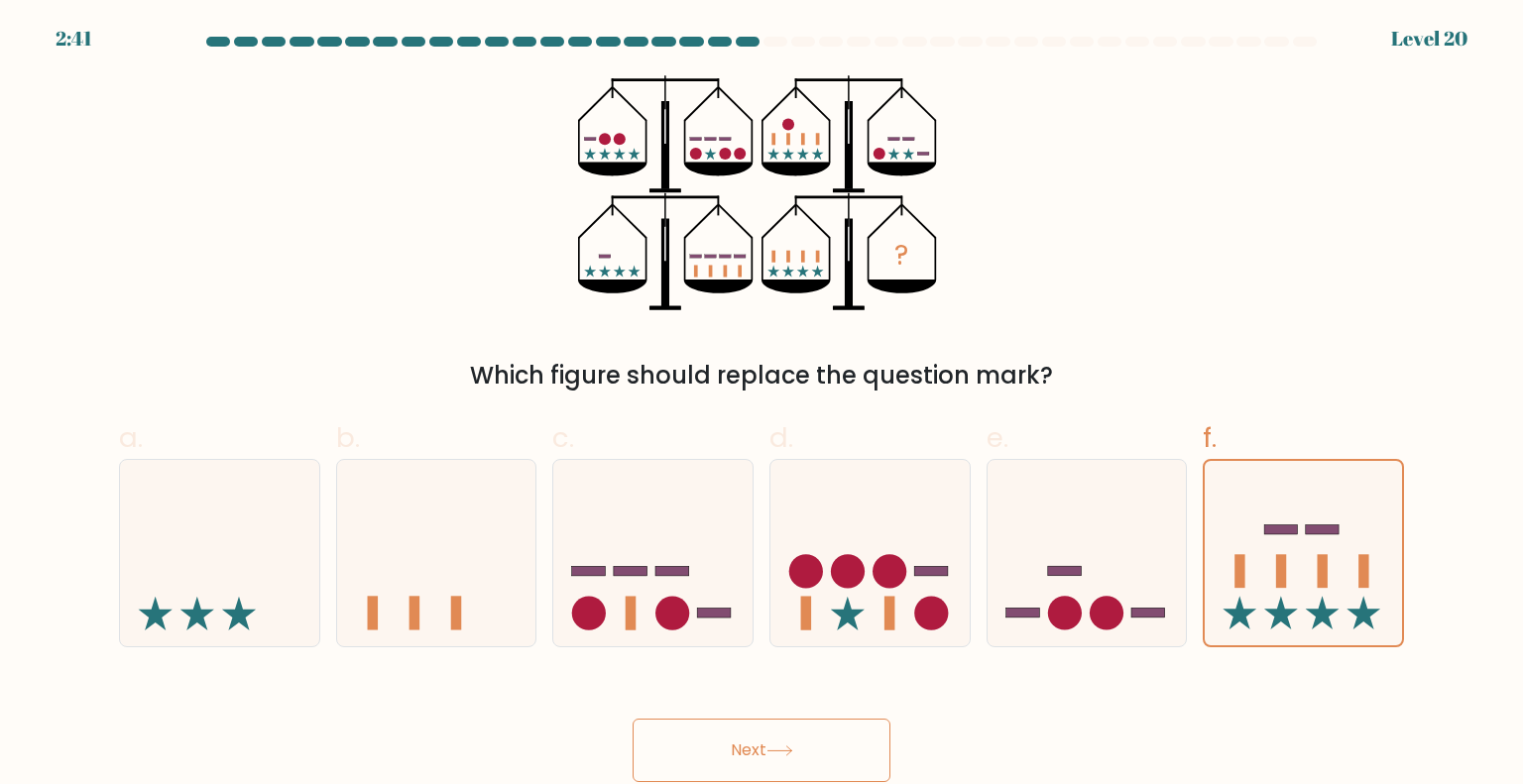 click on "Next" at bounding box center (762, 750) 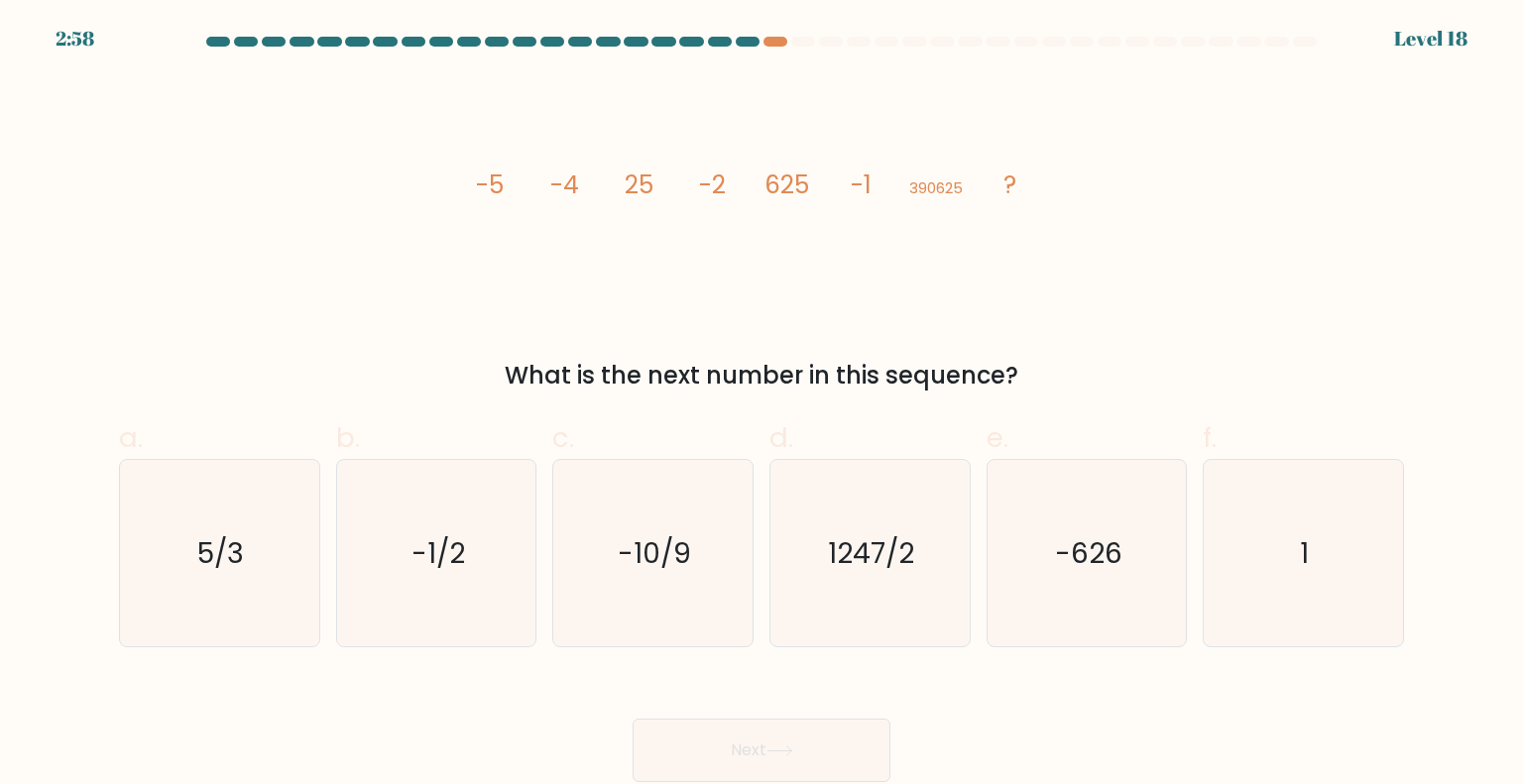 click on "-1/2" 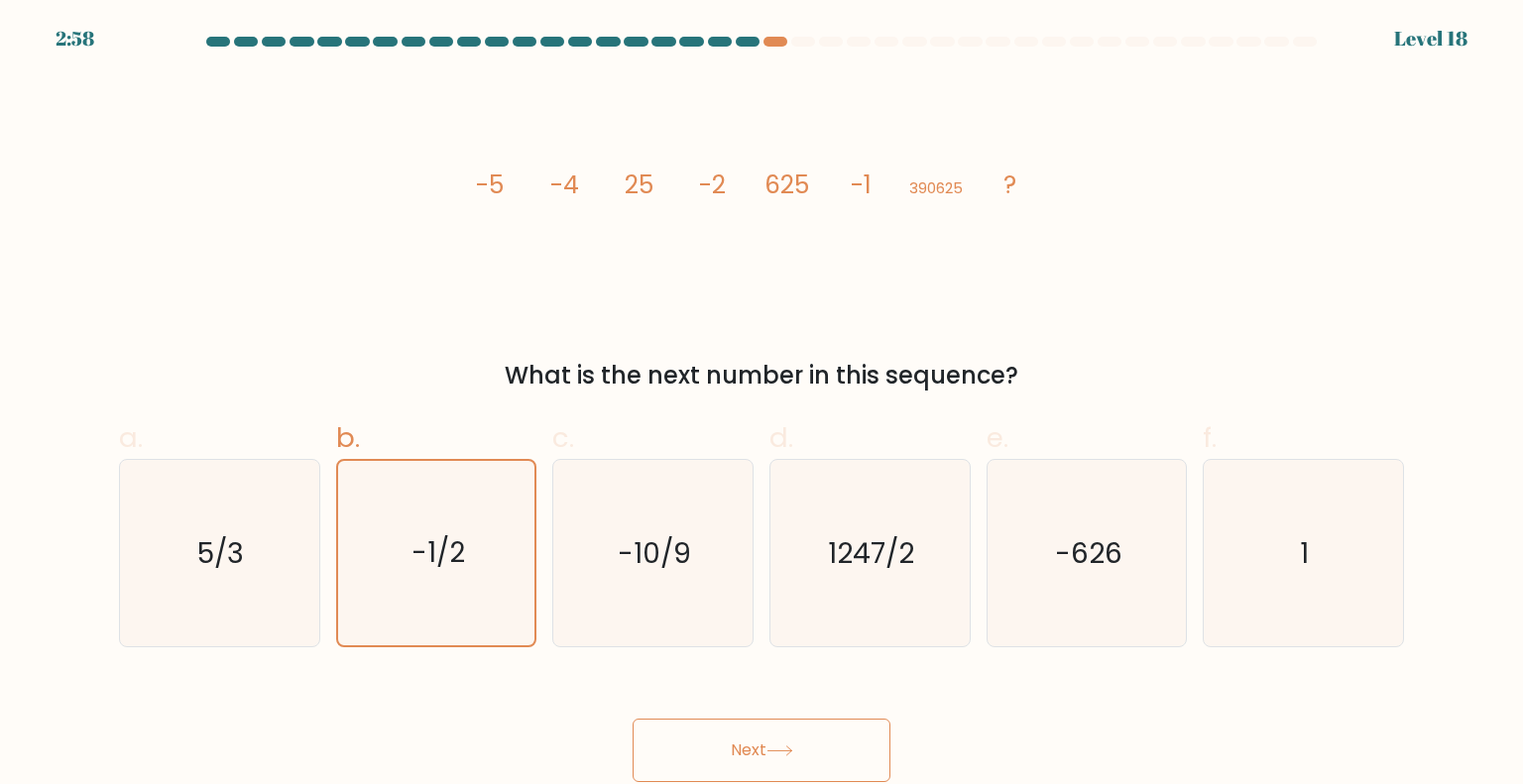 click on "Next" at bounding box center [762, 750] 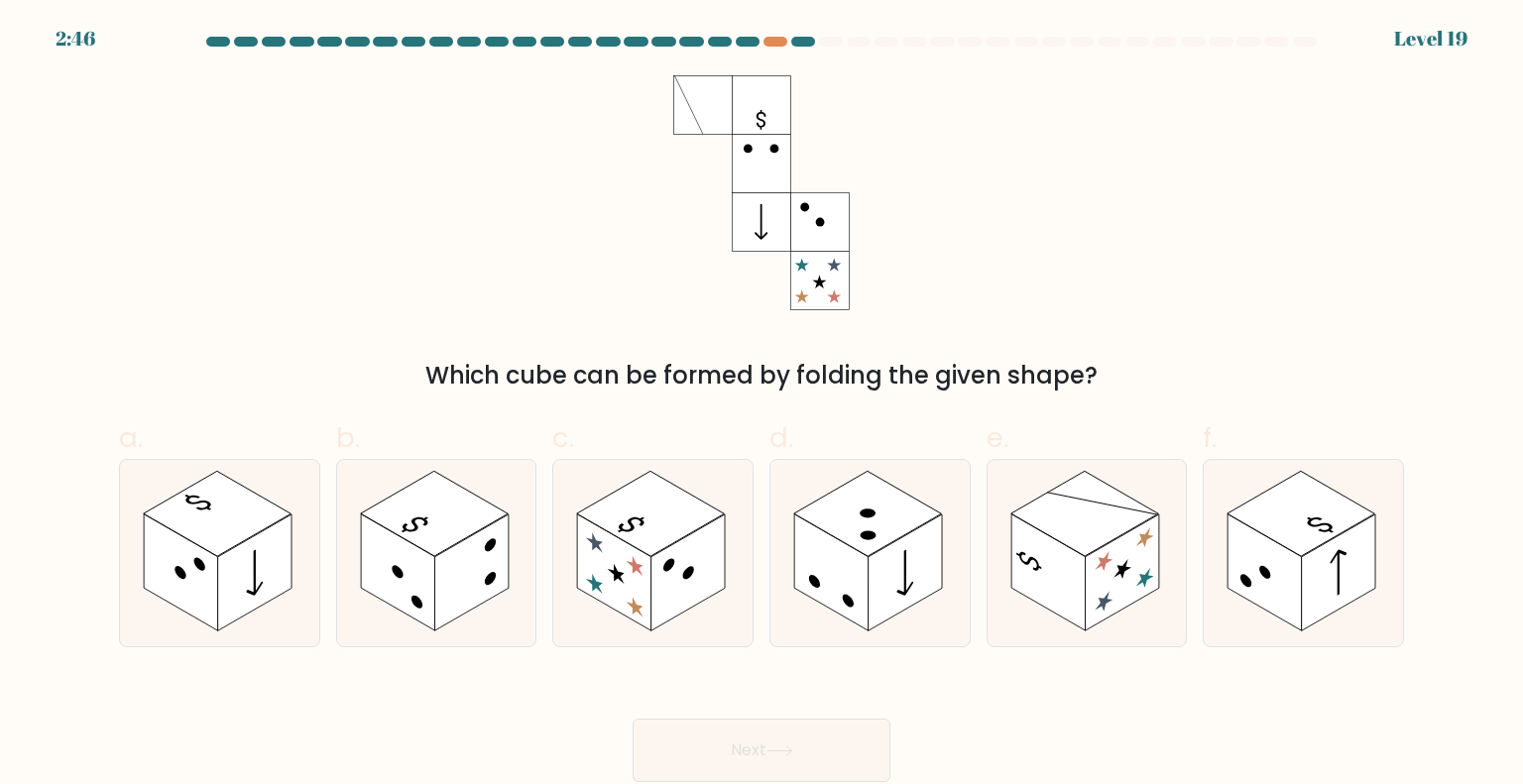 click 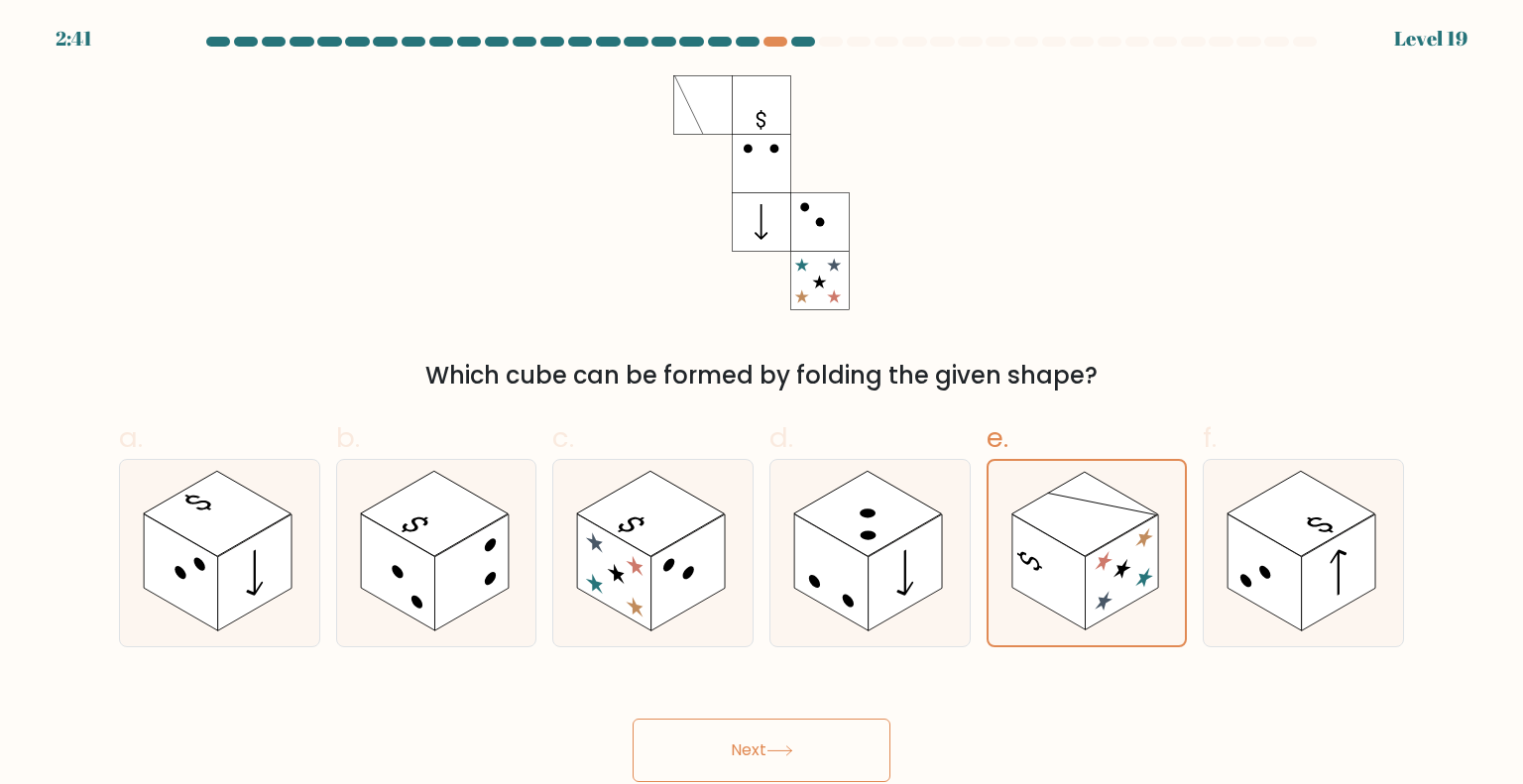 click on "Next" at bounding box center (762, 750) 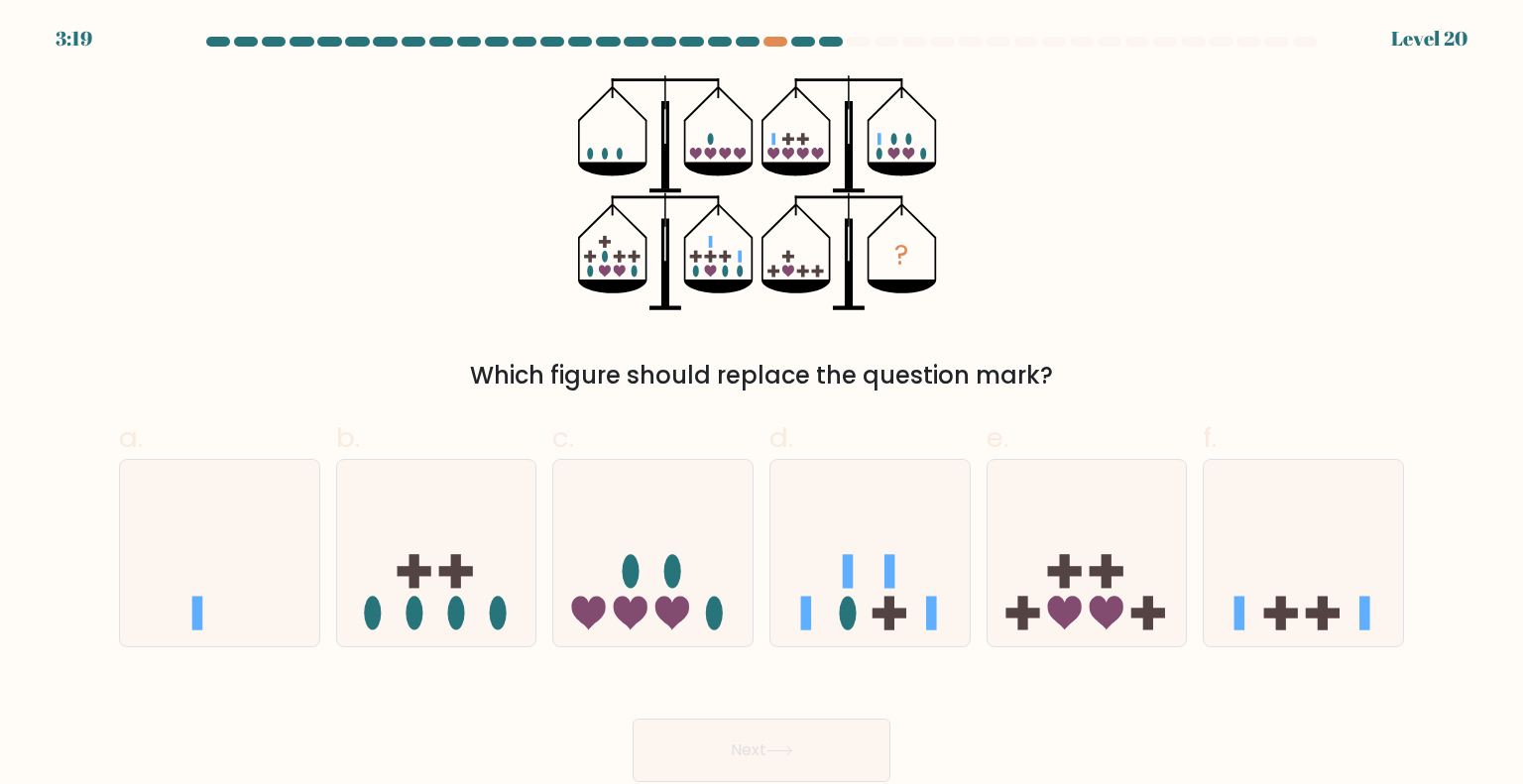click on "?
Which figure should replace the question mark?" at bounding box center [762, 234] 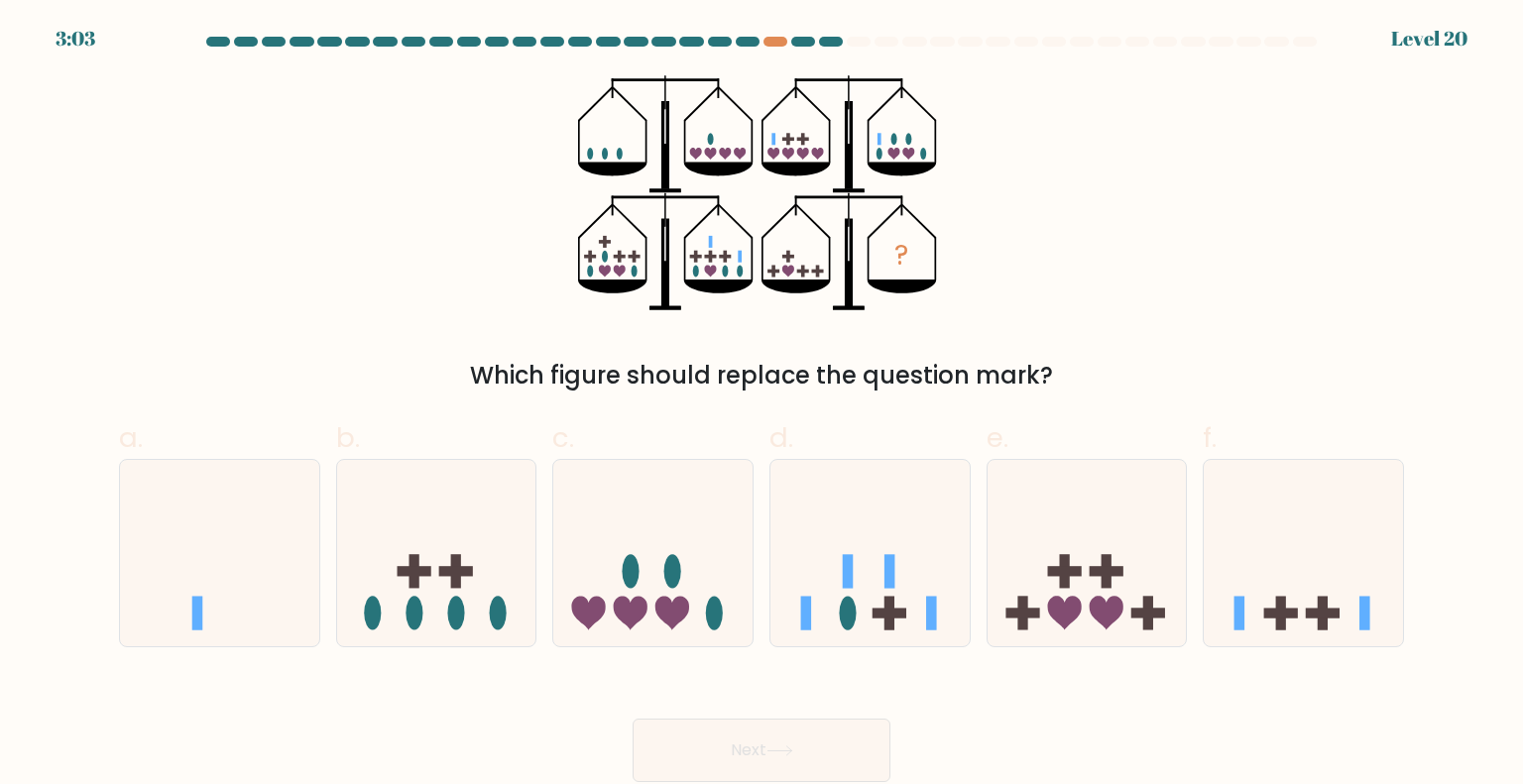 click on "?
Which figure should replace the question mark?" at bounding box center [762, 234] 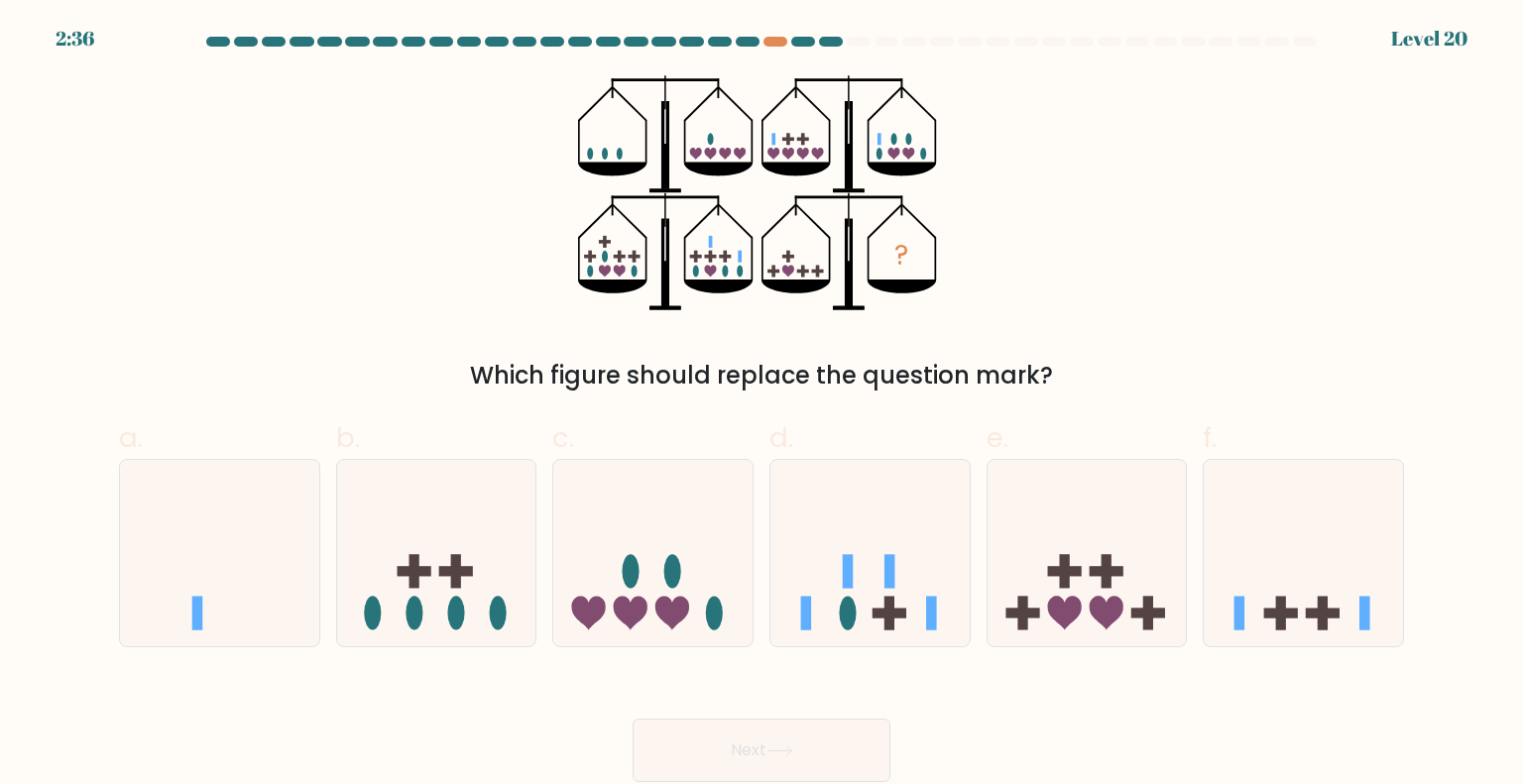 click on "?
Which figure should replace the question mark?" at bounding box center (762, 234) 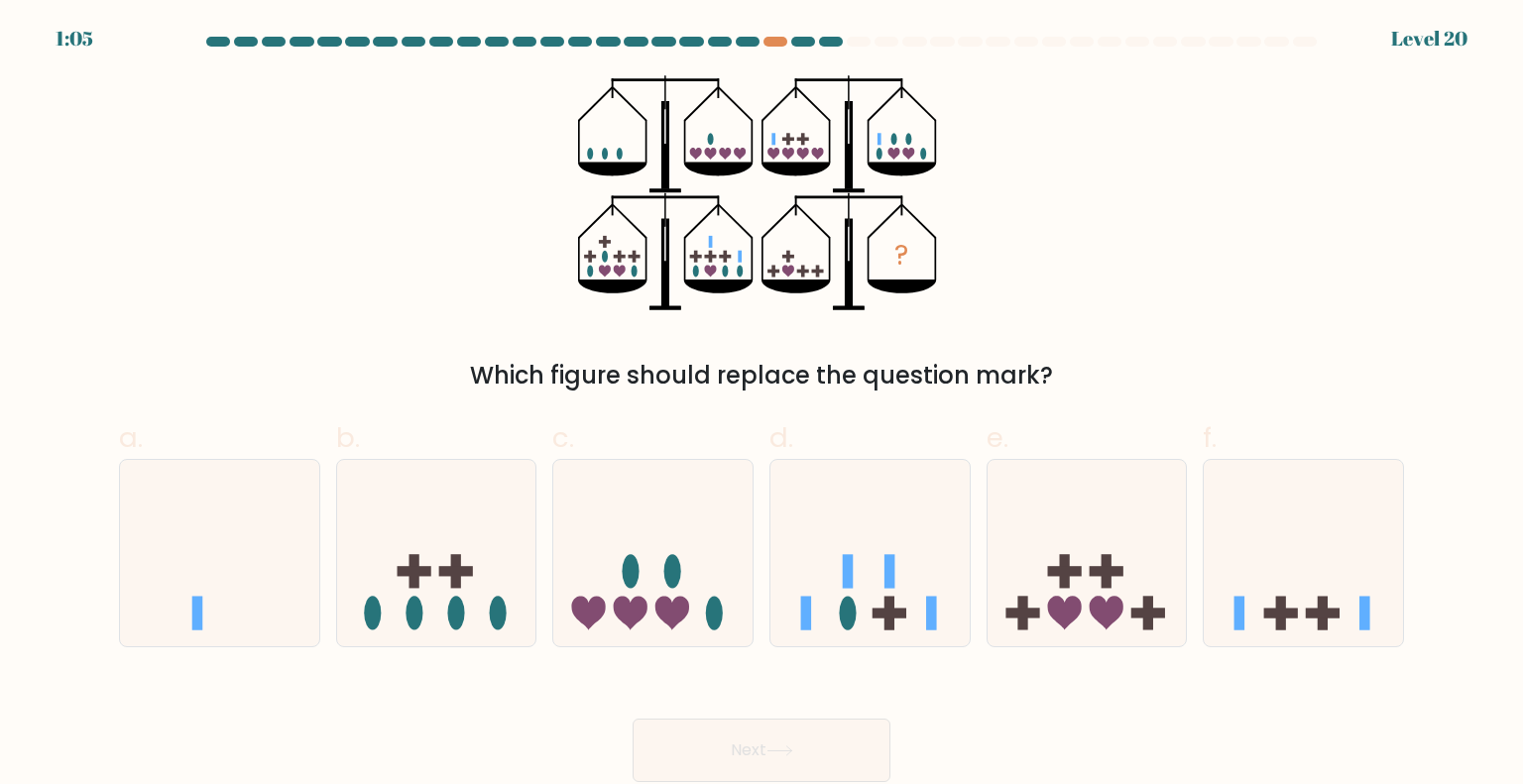 click on "?
Which figure should replace the question mark?" at bounding box center (762, 234) 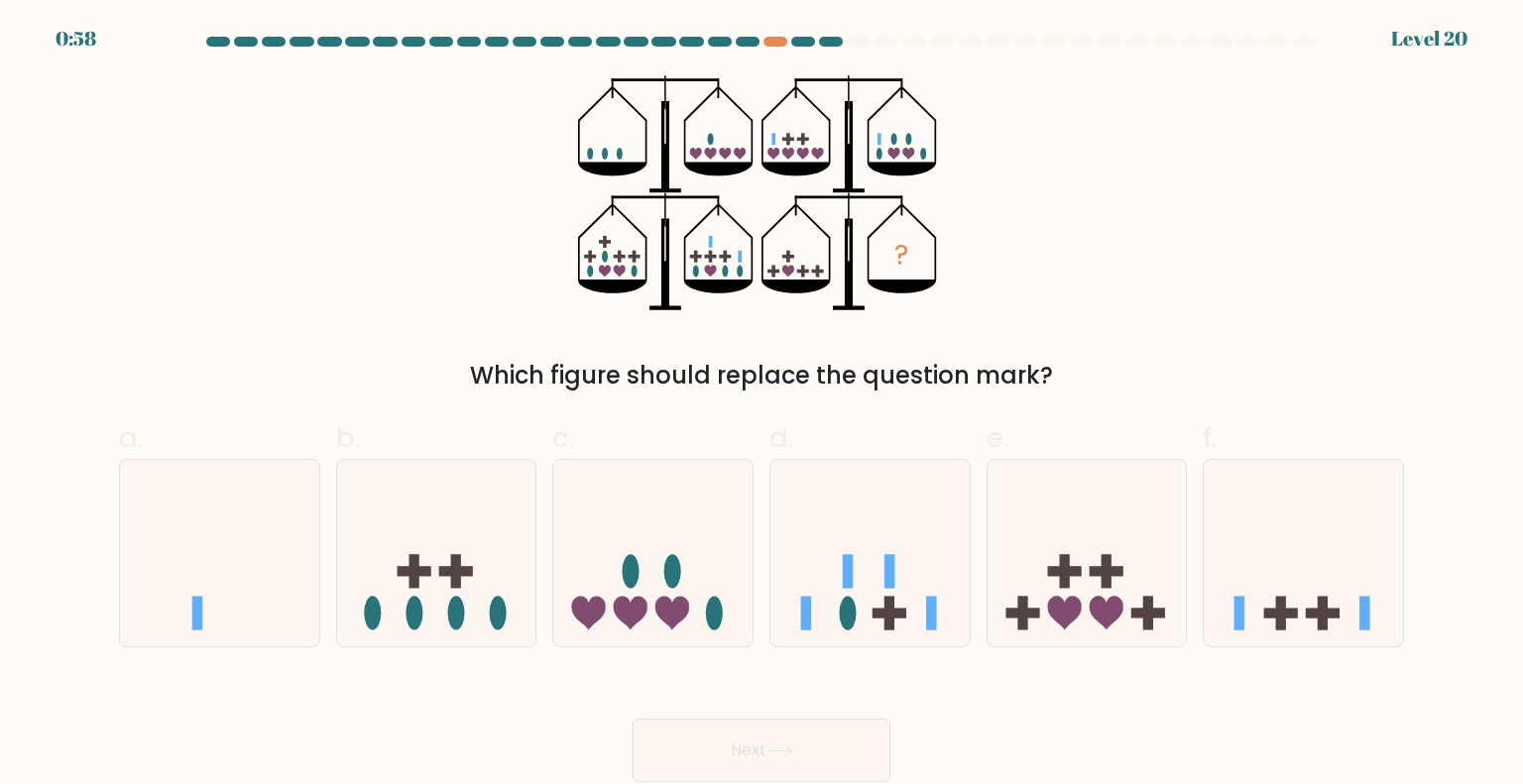 click on "Which figure should replace the question mark?" at bounding box center (762, 376) 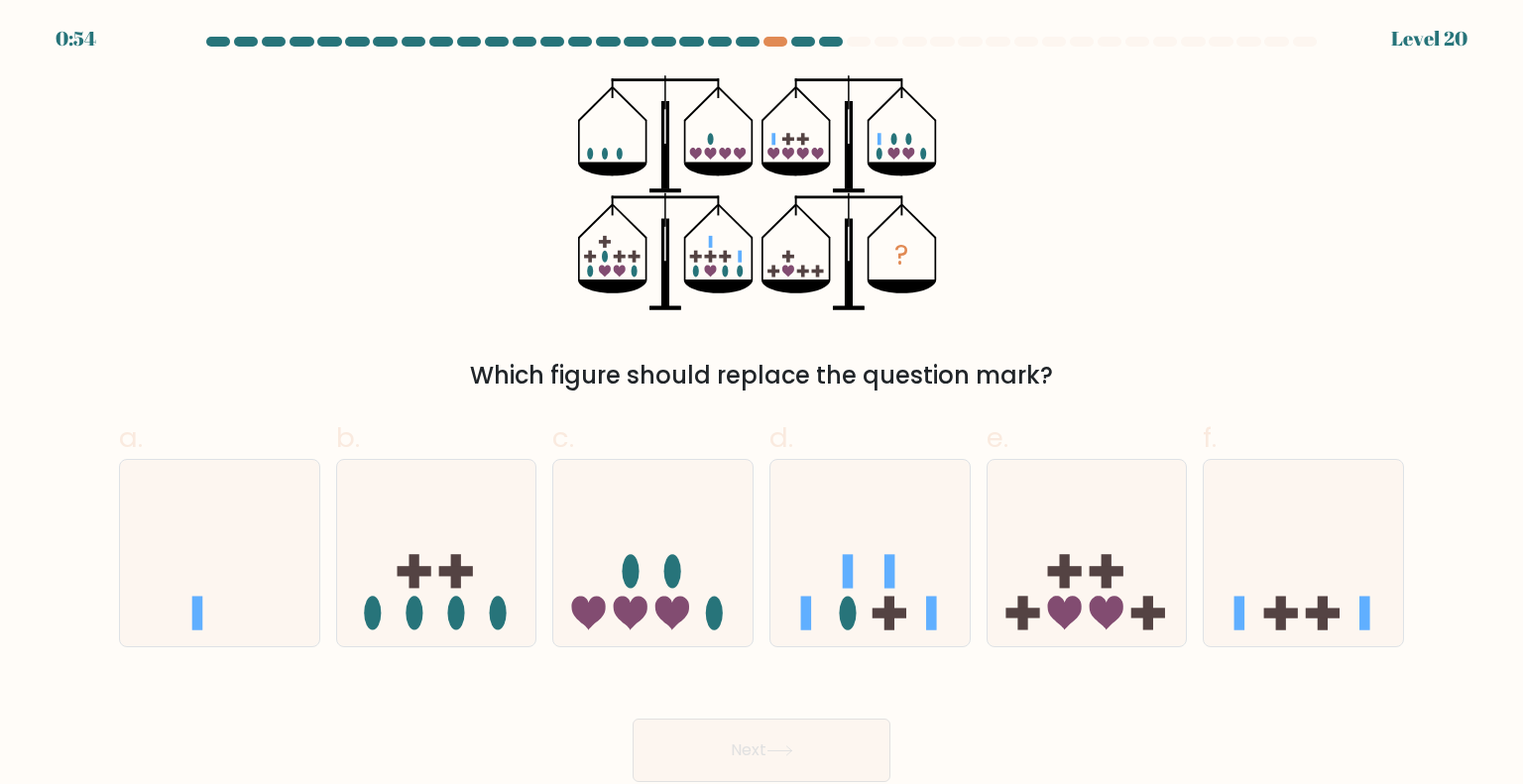 click on "?
Which figure should replace the question mark?" at bounding box center [762, 234] 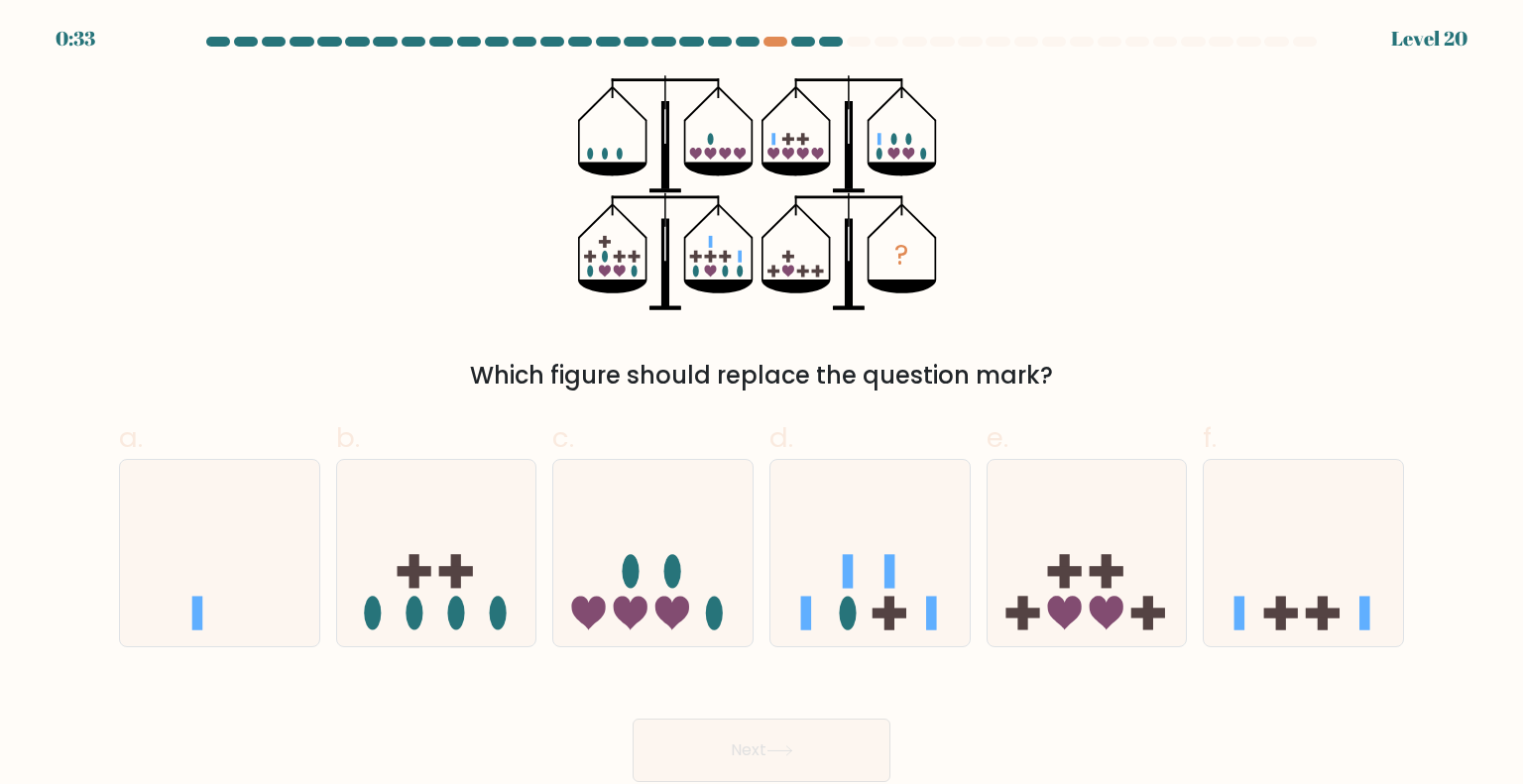 click on "Which figure should replace the question mark?" at bounding box center (762, 376) 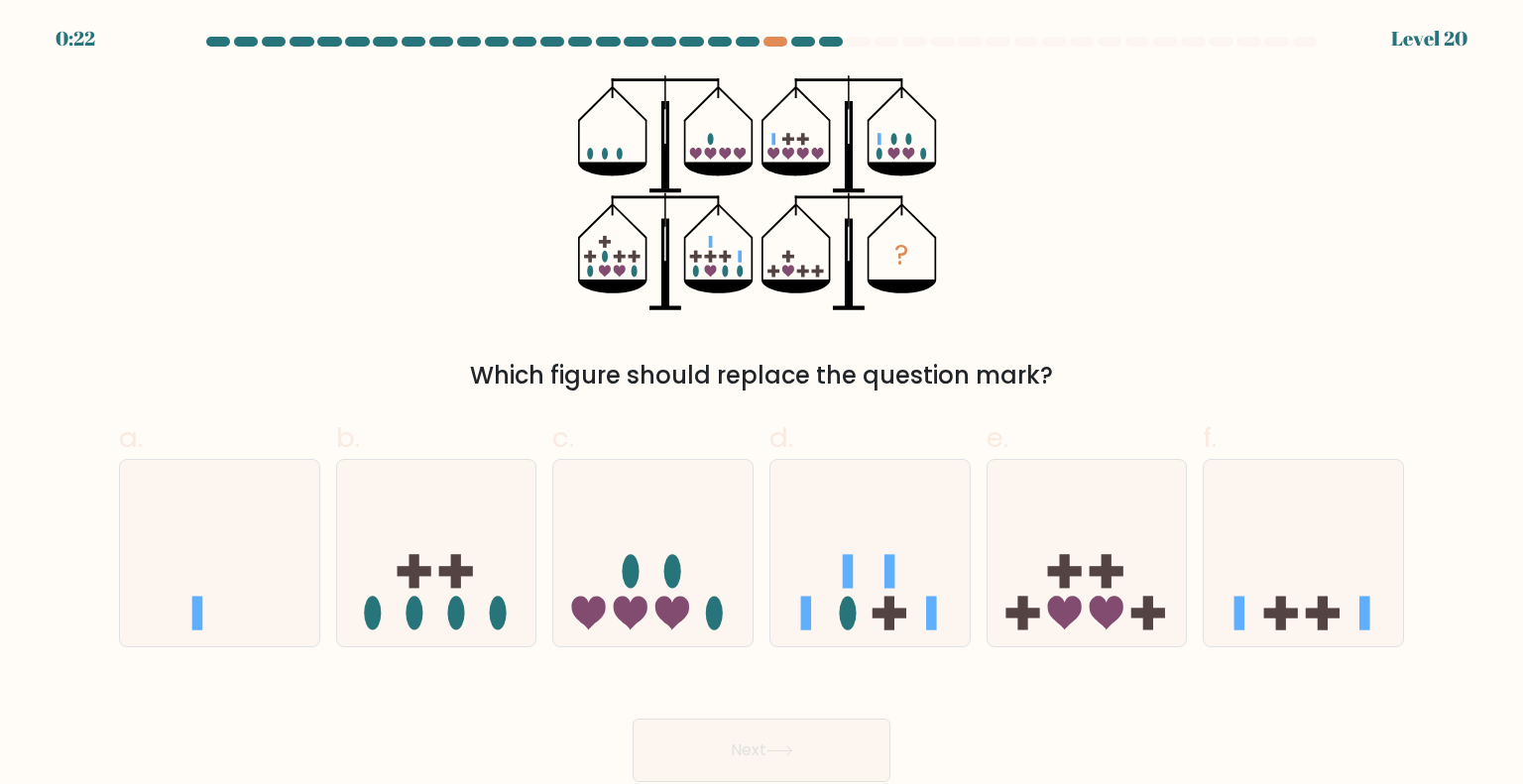 click on "?
Which figure should replace the question mark?" at bounding box center (762, 234) 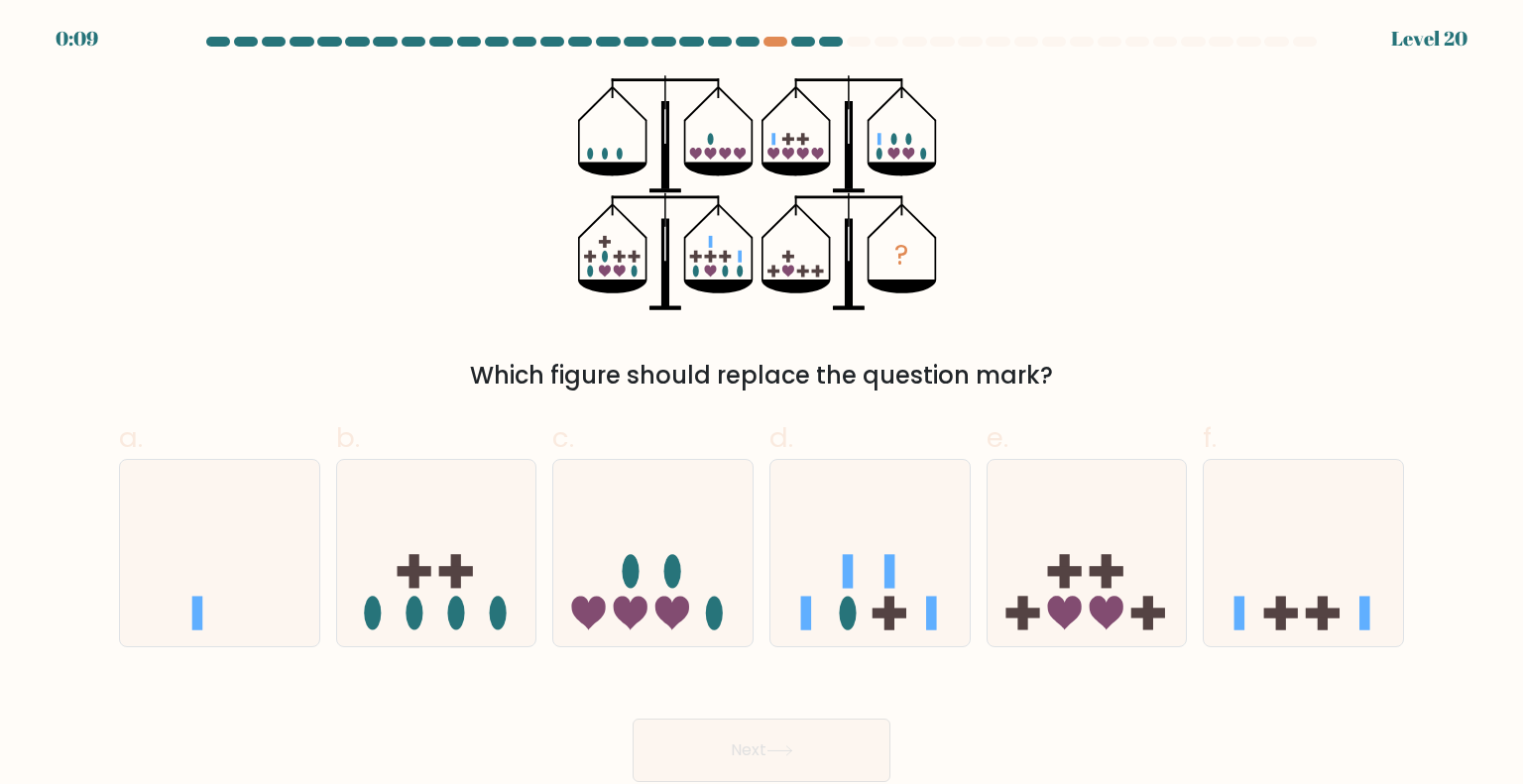 click on "?
Which figure should replace the question mark?" at bounding box center [762, 234] 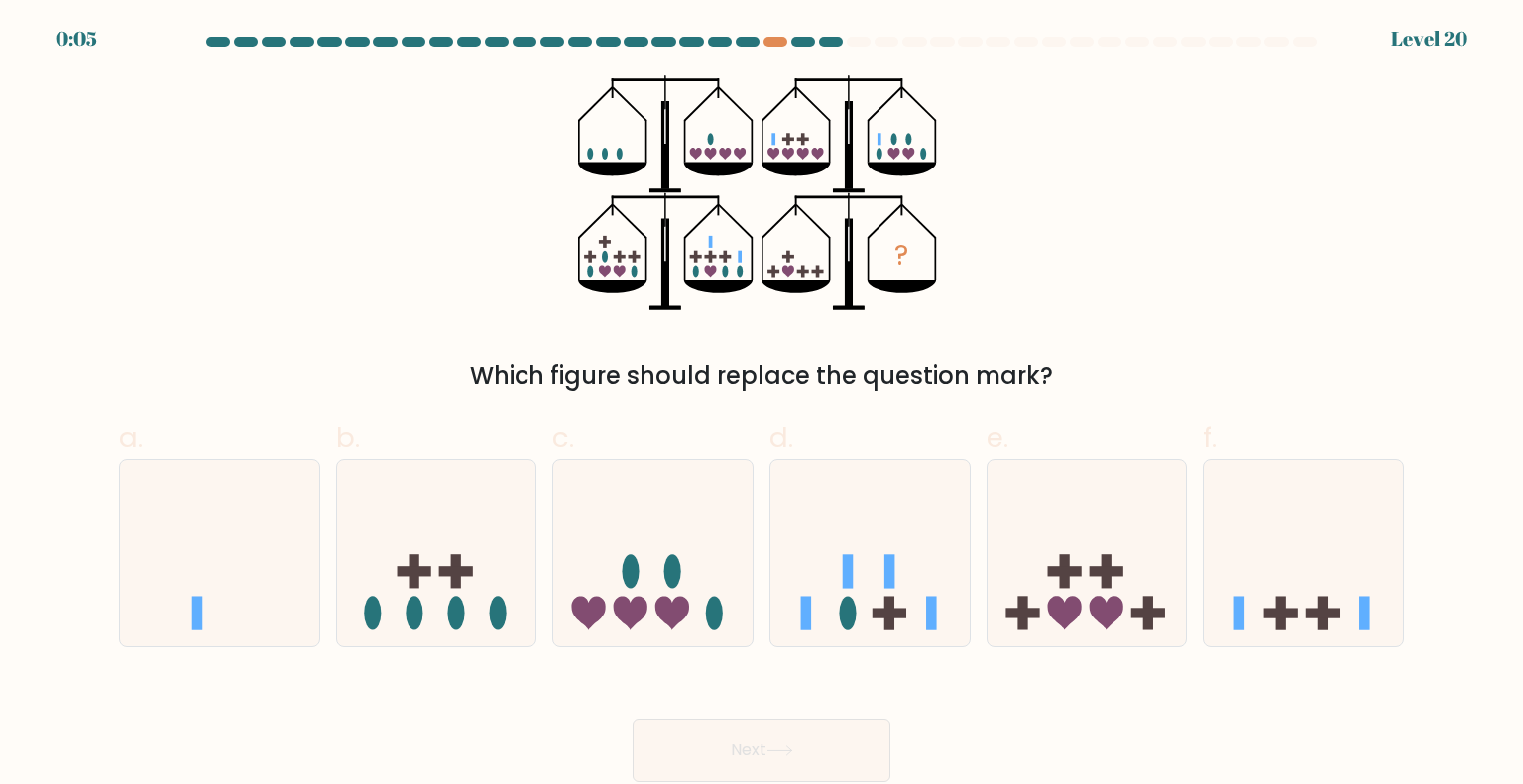 click on "?
Which figure should replace the question mark?" at bounding box center (762, 234) 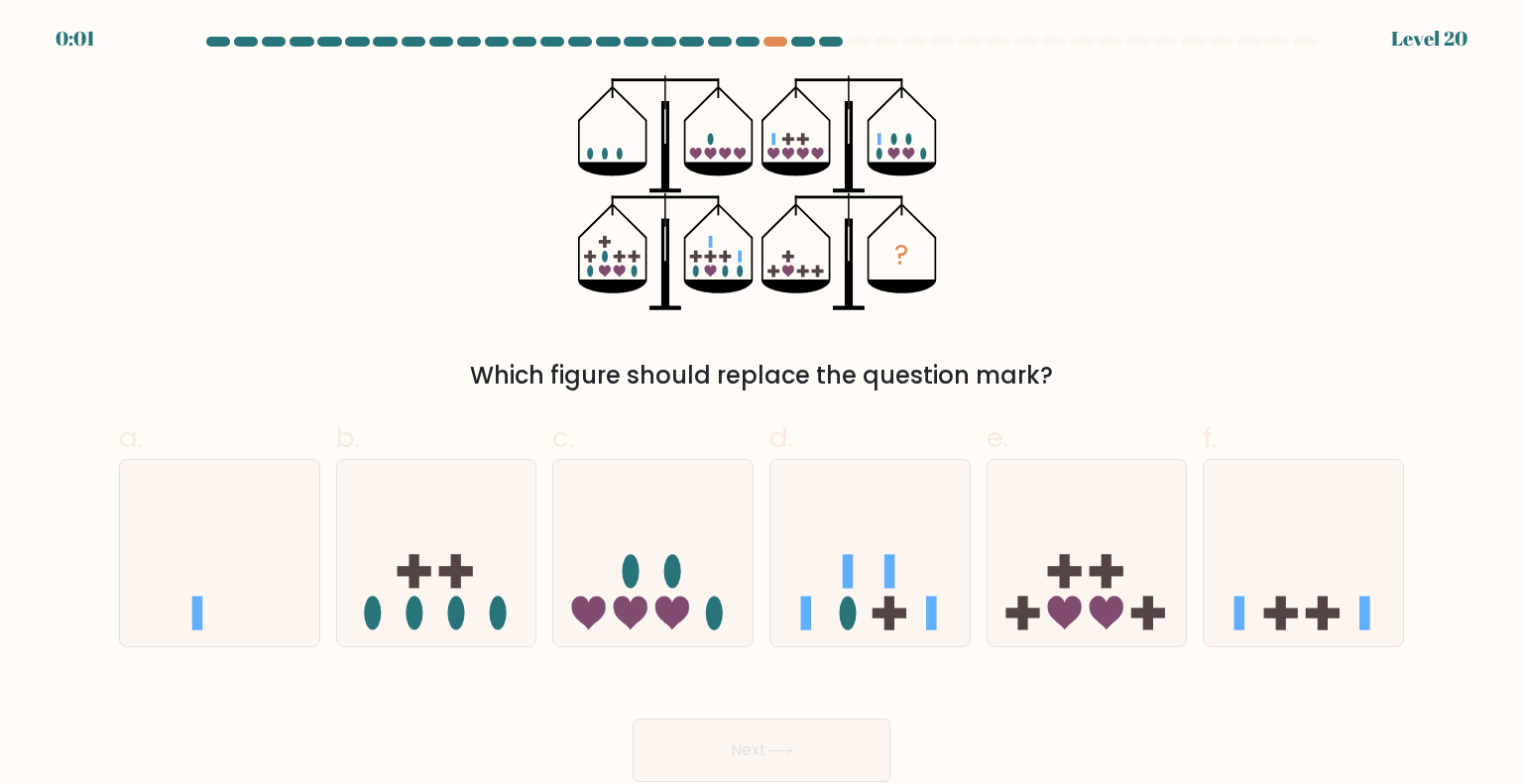 click on "Which figure should replace the question mark?" at bounding box center [762, 376] 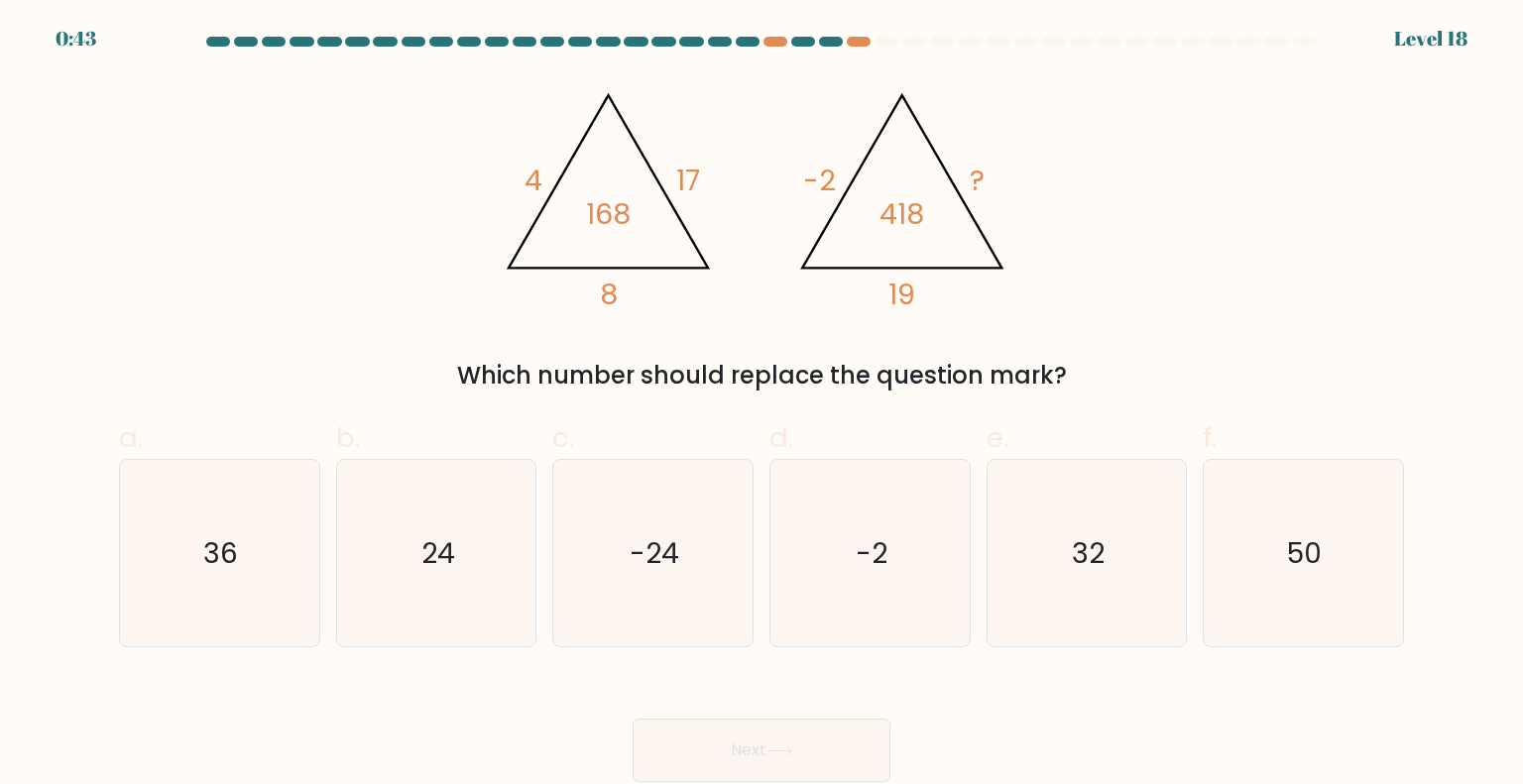 scroll, scrollTop: 0, scrollLeft: 0, axis: both 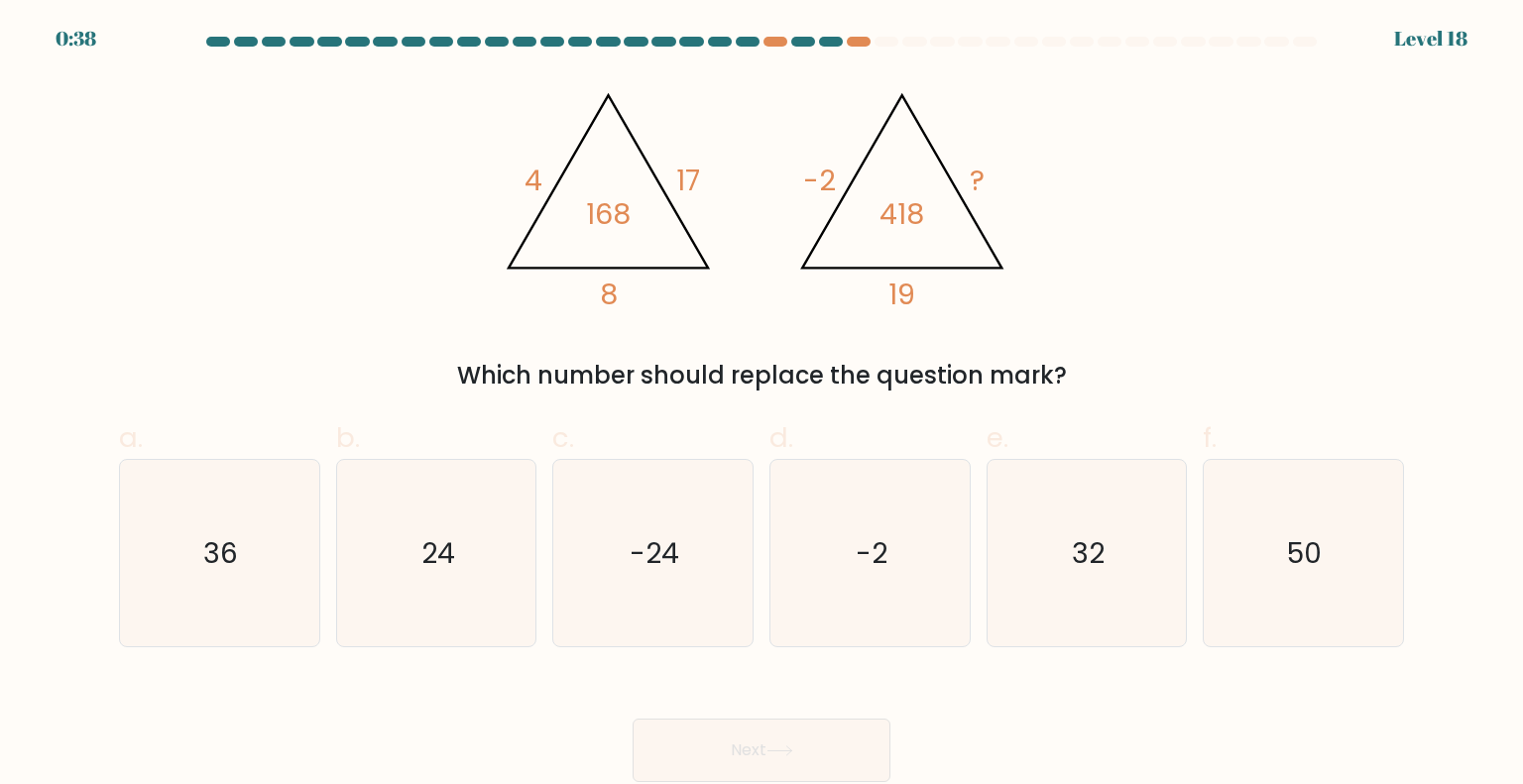 click on "@import url('https://fonts.googleapis.com/css?family=Abril+Fatface:400,100,100italic,300,300italic,400italic,500,500italic,700,700italic,900,900italic');                        4       17       8       168                                       @import url('https://fonts.googleapis.com/css?family=Abril+Fatface:400,100,100italic,300,300italic,400italic,500,500italic,700,700italic,900,900italic');                        -2       ?       19       418" 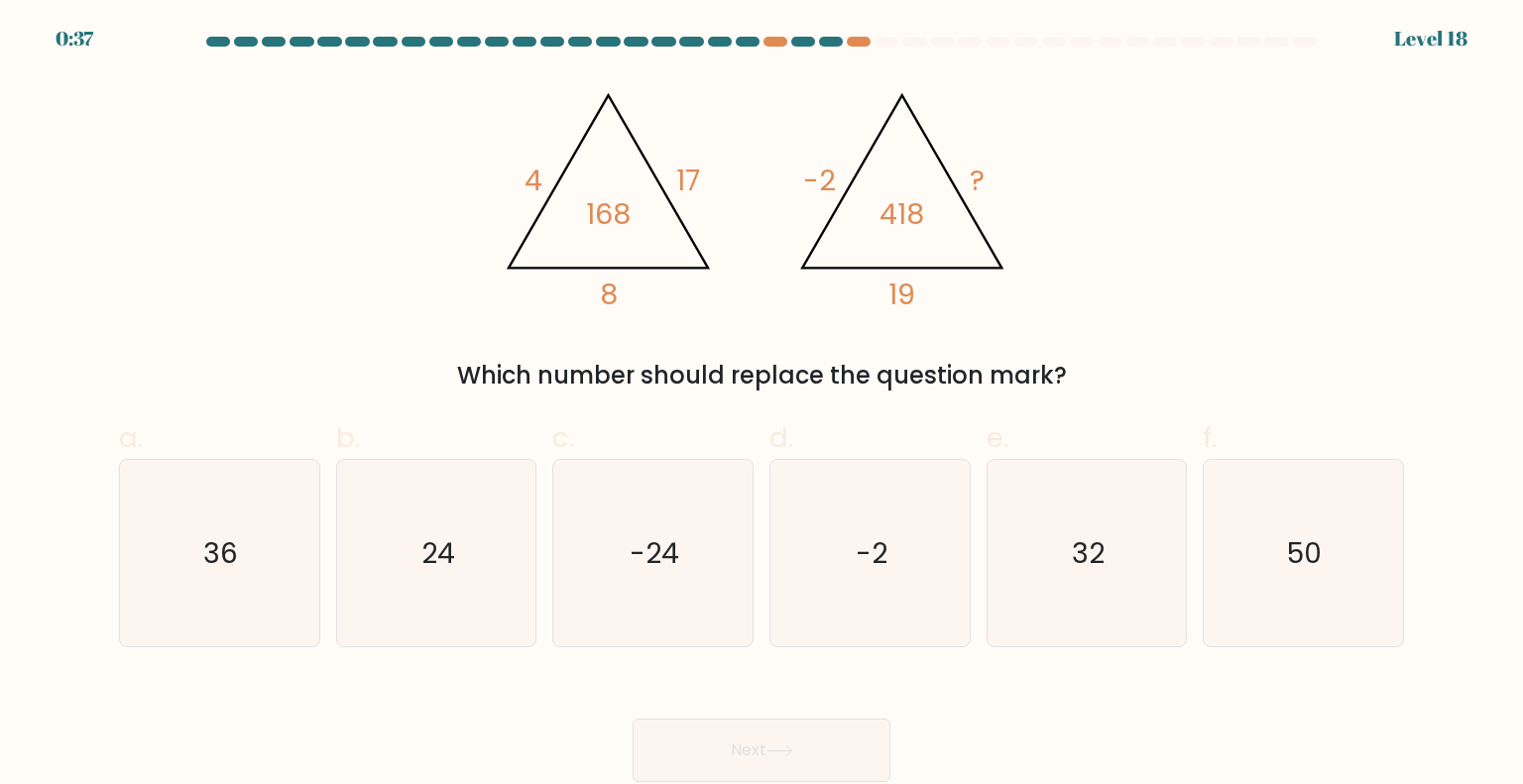 drag, startPoint x: 656, startPoint y: 363, endPoint x: 894, endPoint y: 385, distance: 239.01464 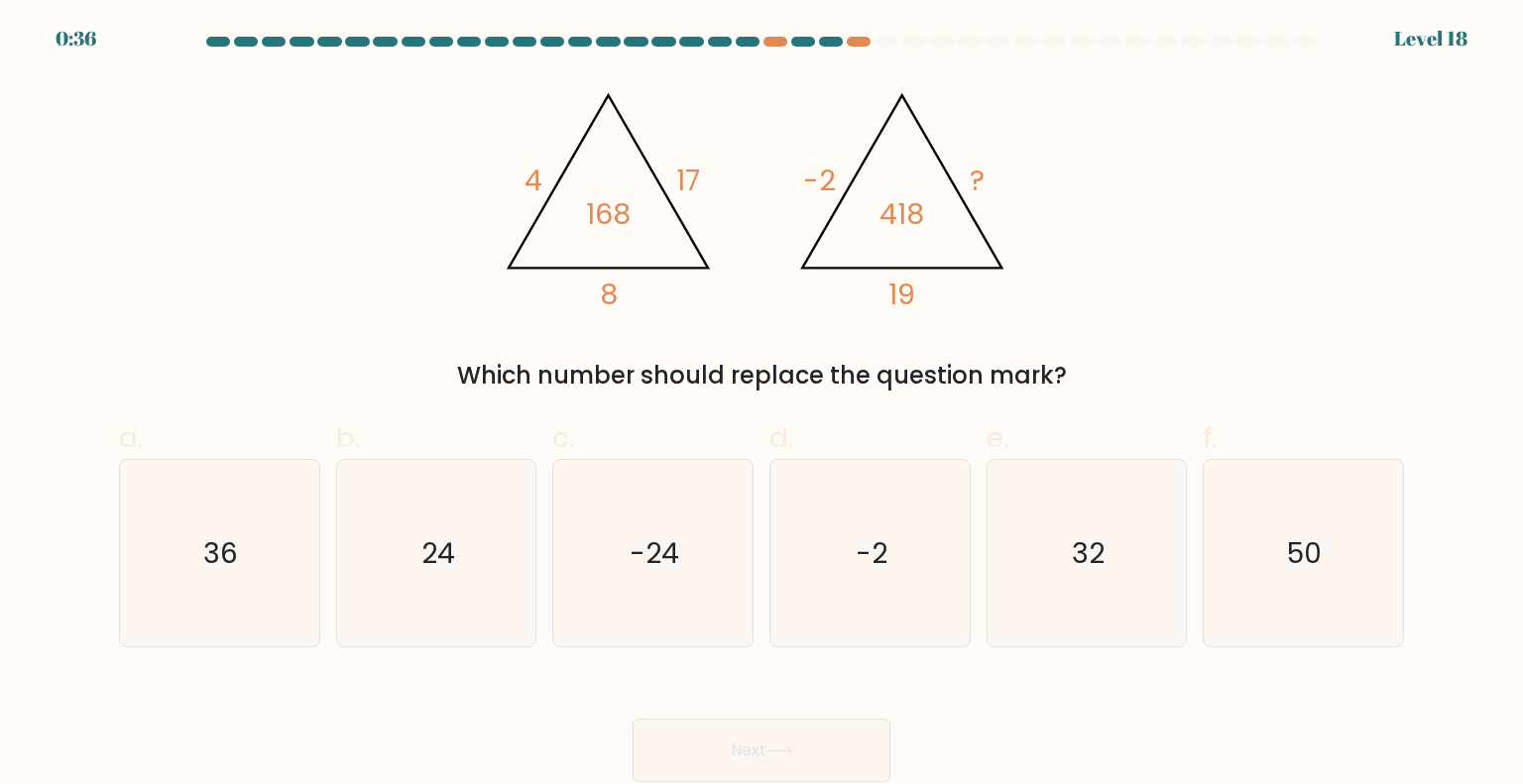 drag, startPoint x: 894, startPoint y: 385, endPoint x: 656, endPoint y: 363, distance: 239.01464 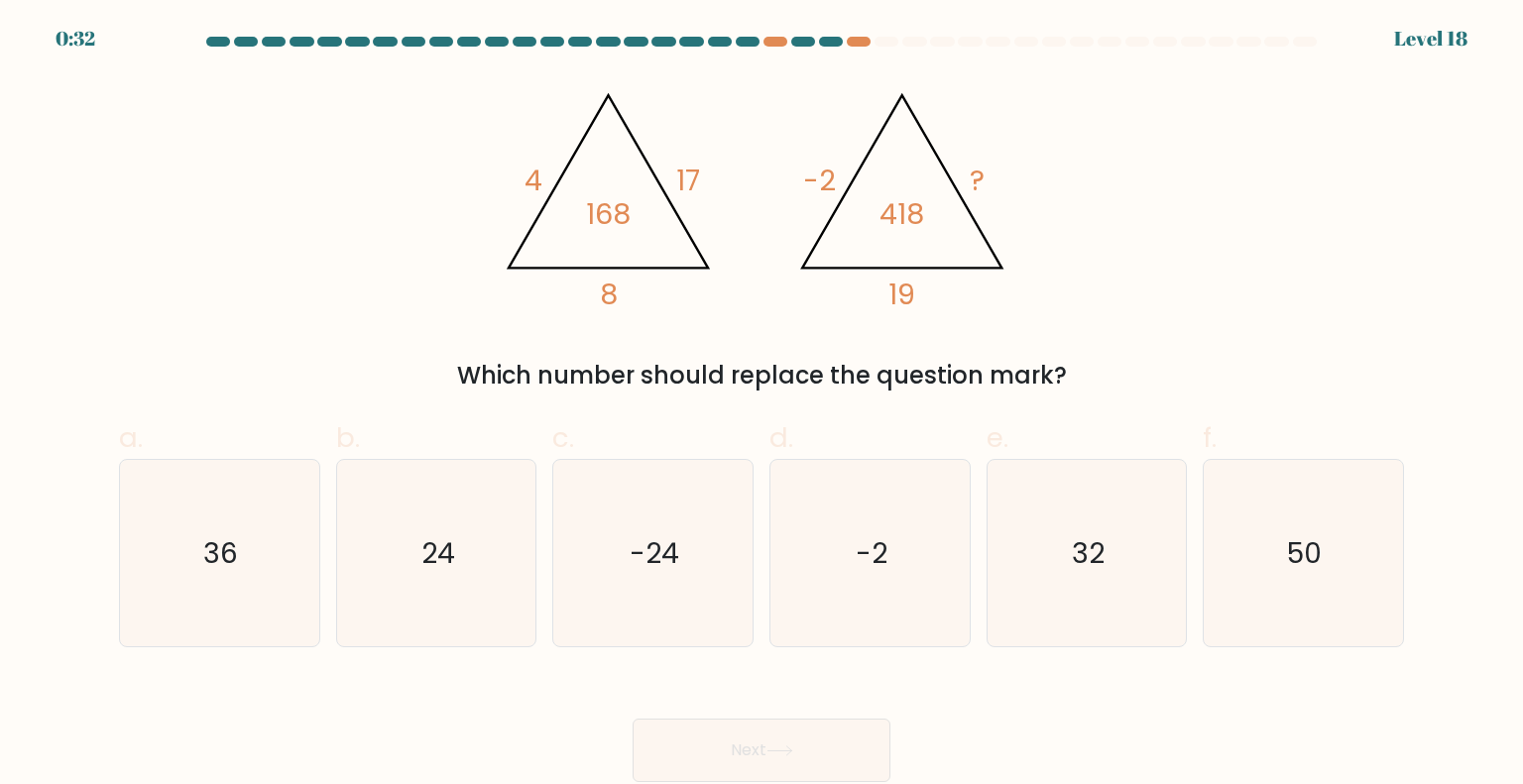 click on "@import url('https://fonts.googleapis.com/css?family=Abril+Fatface:400,100,100italic,300,300italic,400italic,500,500italic,700,700italic,900,900italic');                        4       17       8       168                                       @import url('https://fonts.googleapis.com/css?family=Abril+Fatface:400,100,100italic,300,300italic,400italic,500,500italic,700,700italic,900,900italic');                        -2       ?       19       418" 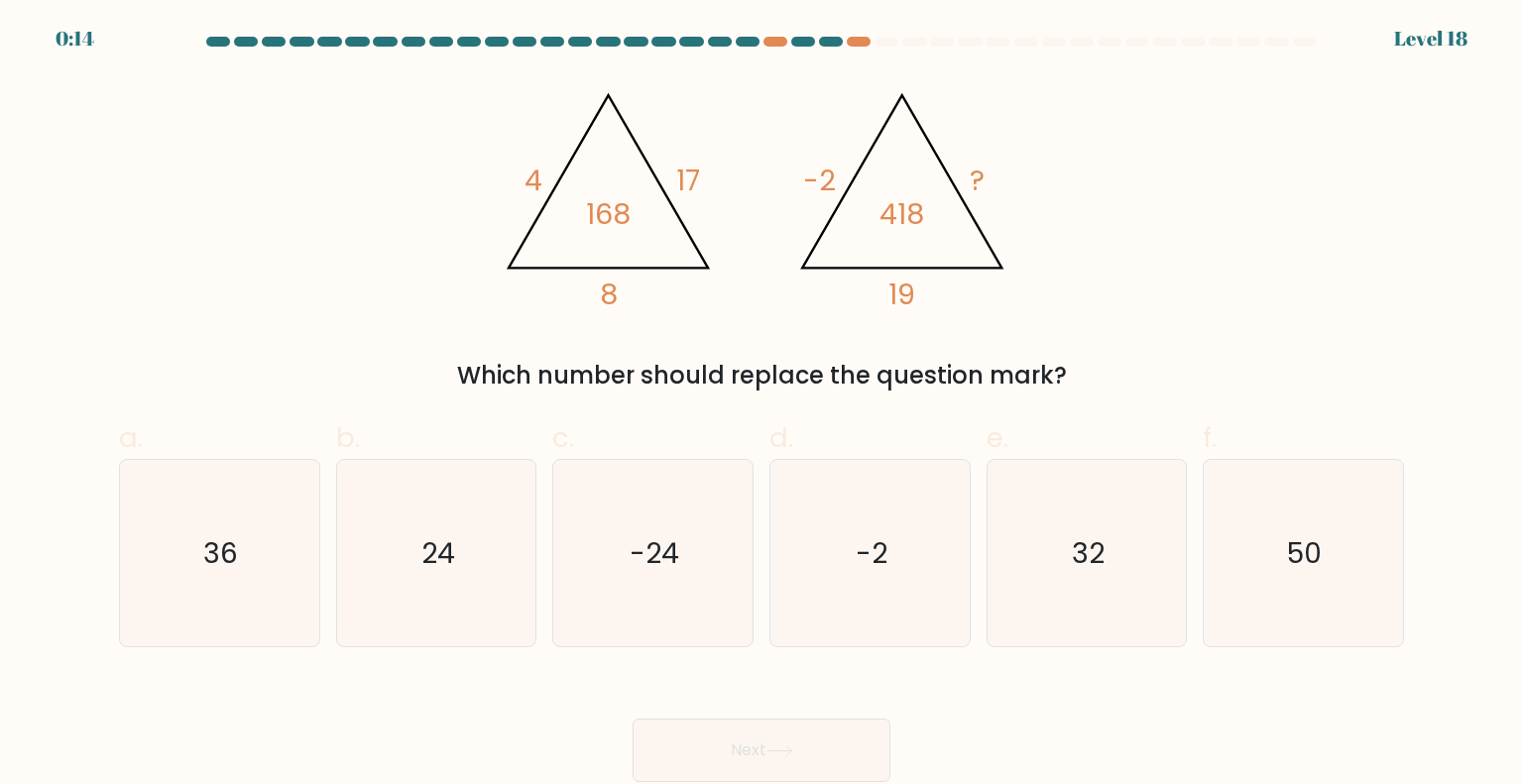 click on "24" 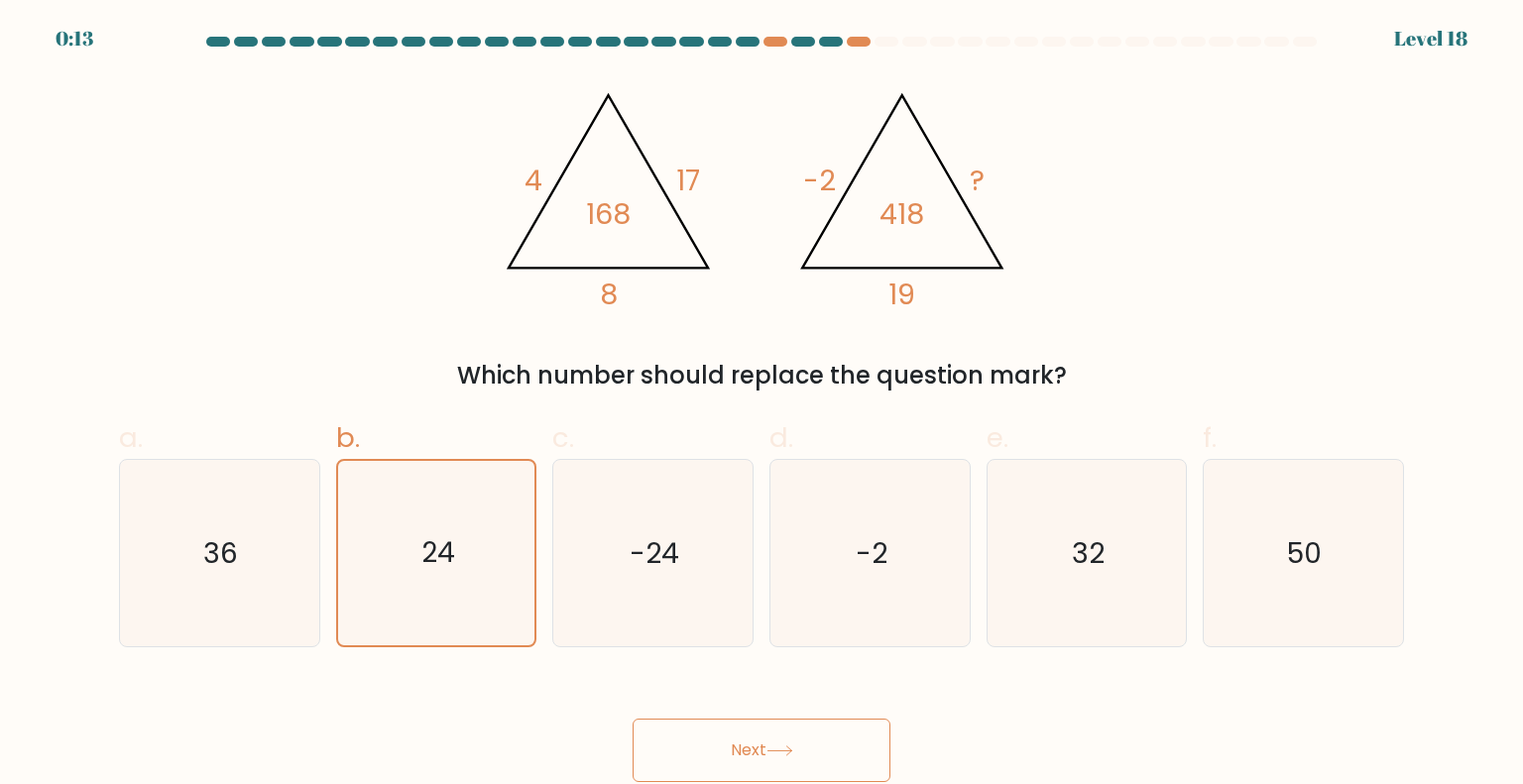 click on "Next" at bounding box center (762, 750) 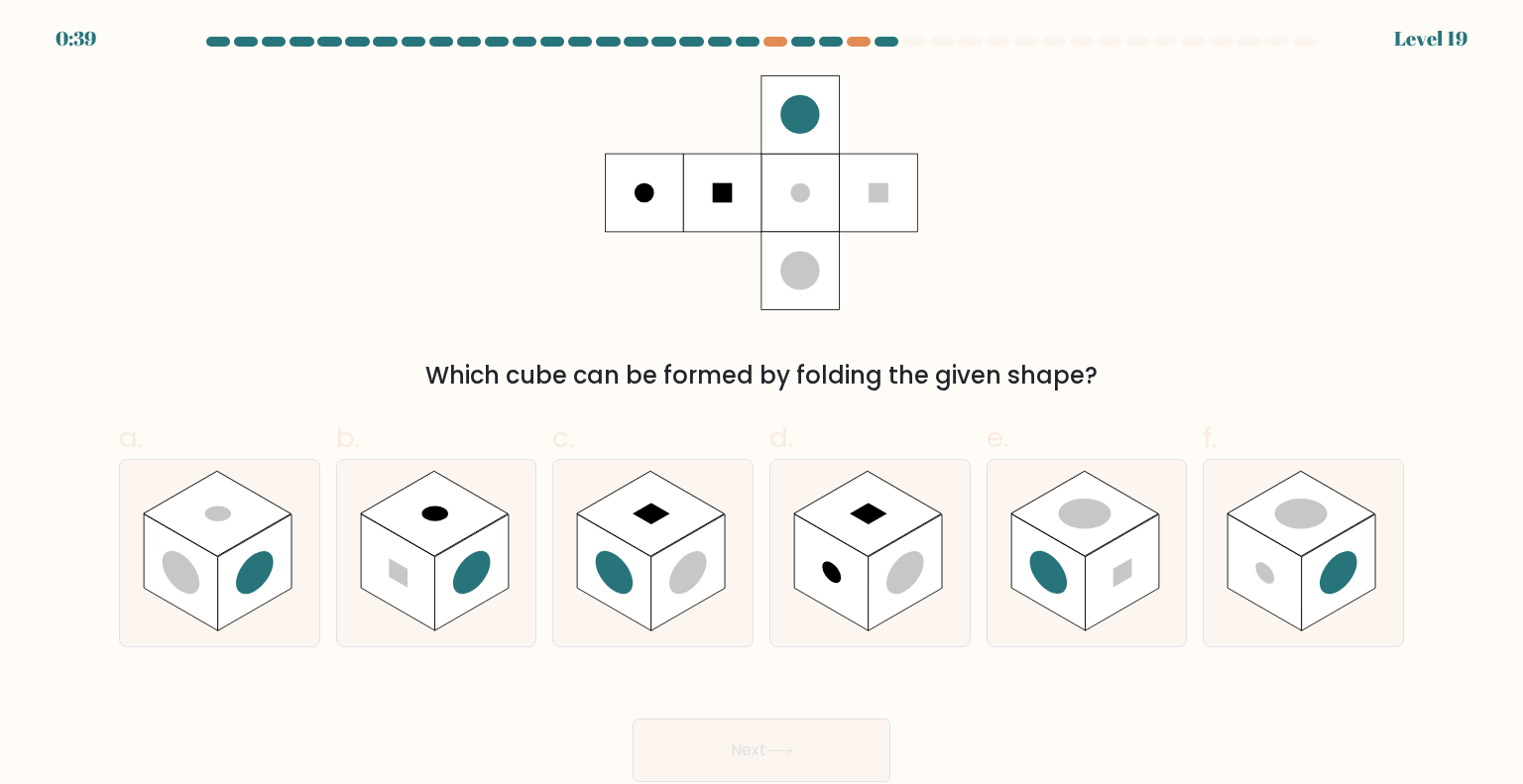 click 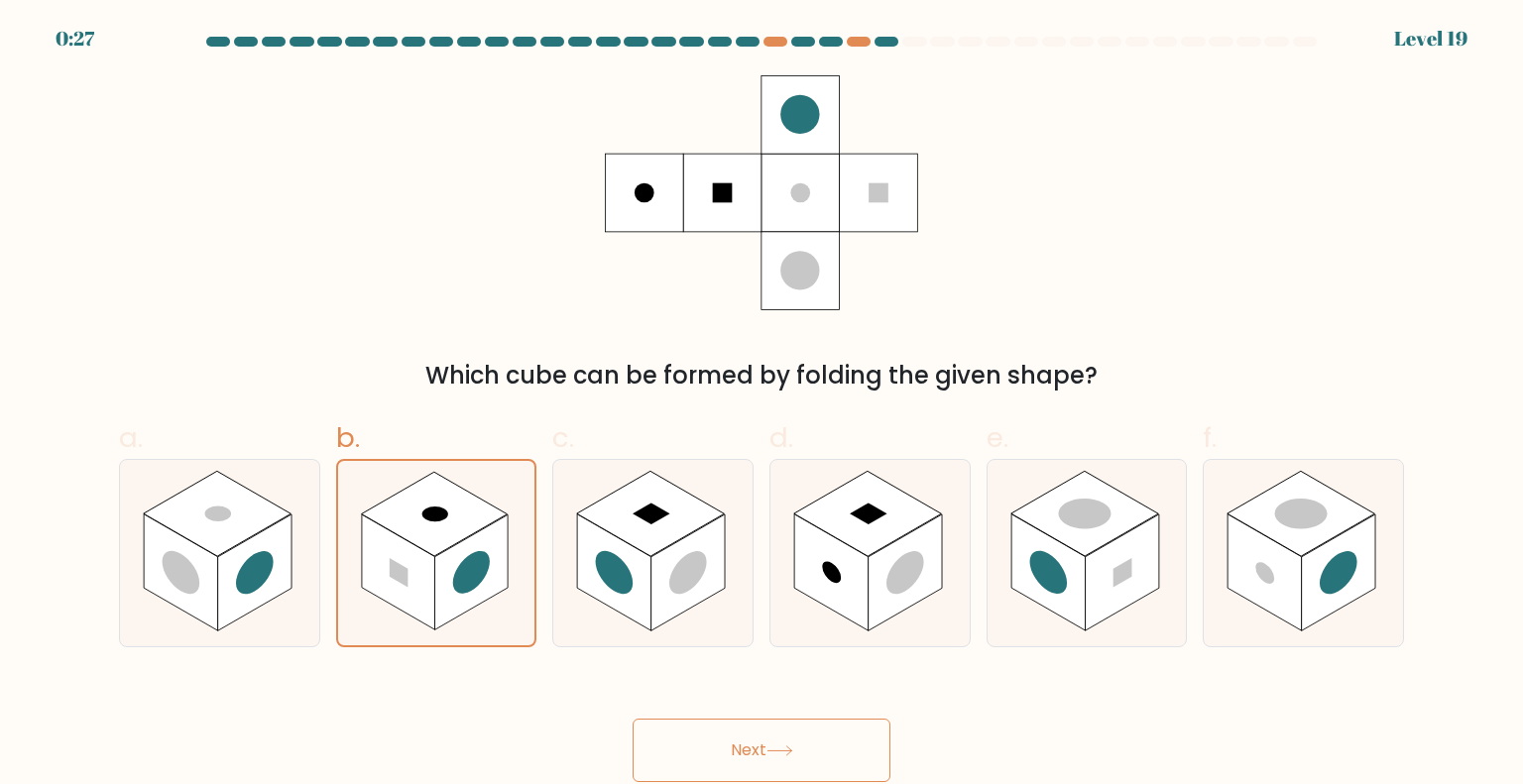 click 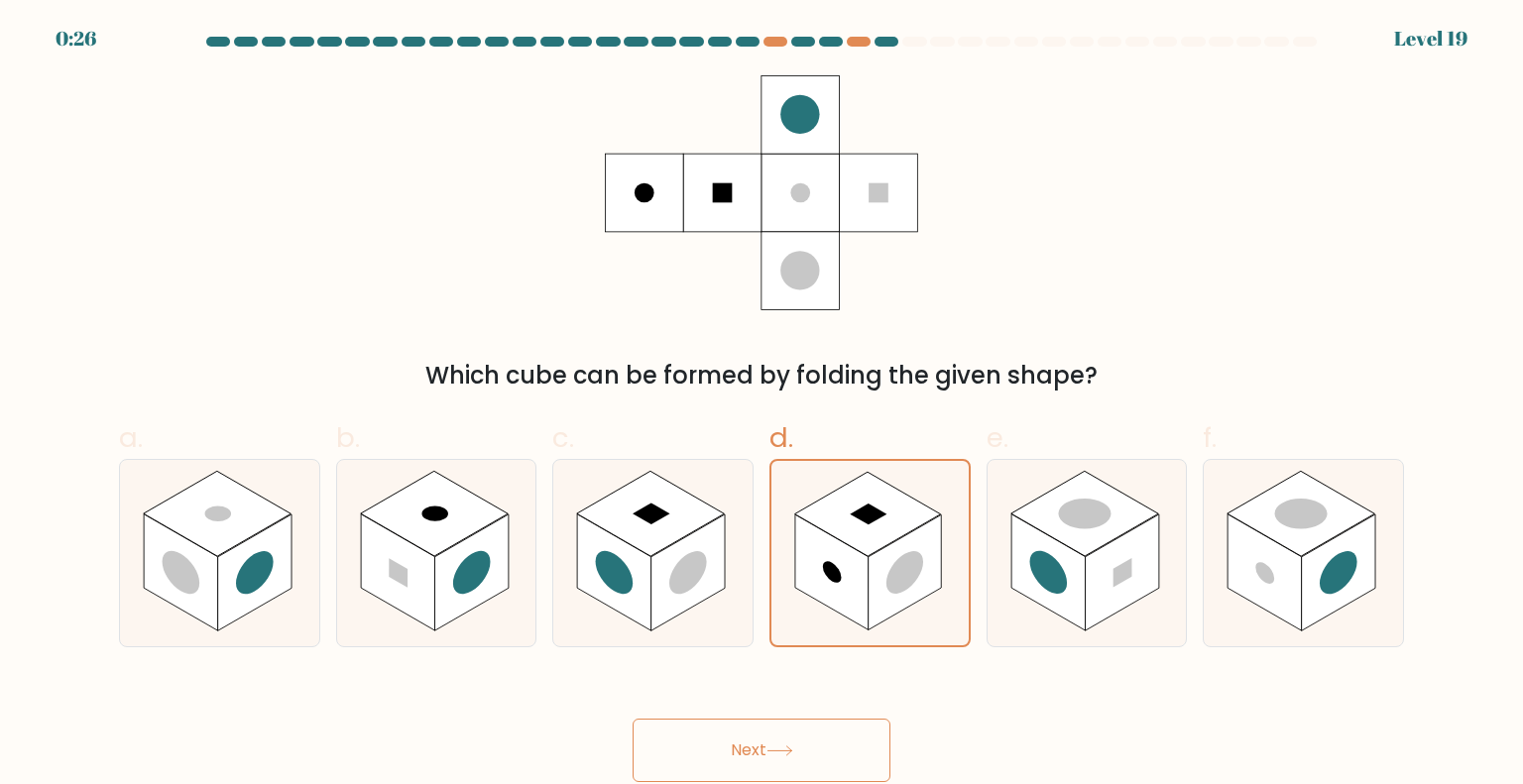 click on "Next" at bounding box center [762, 750] 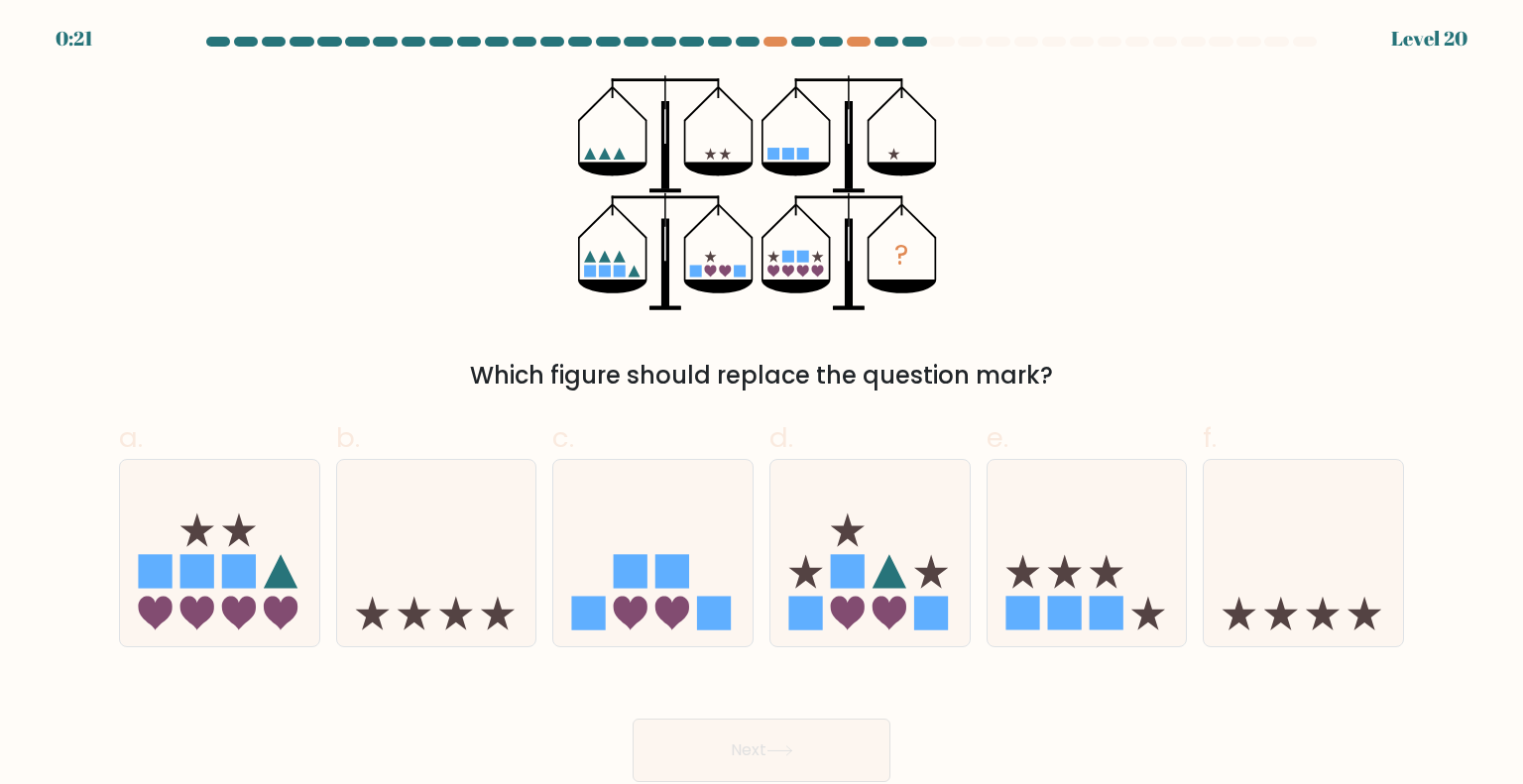 click 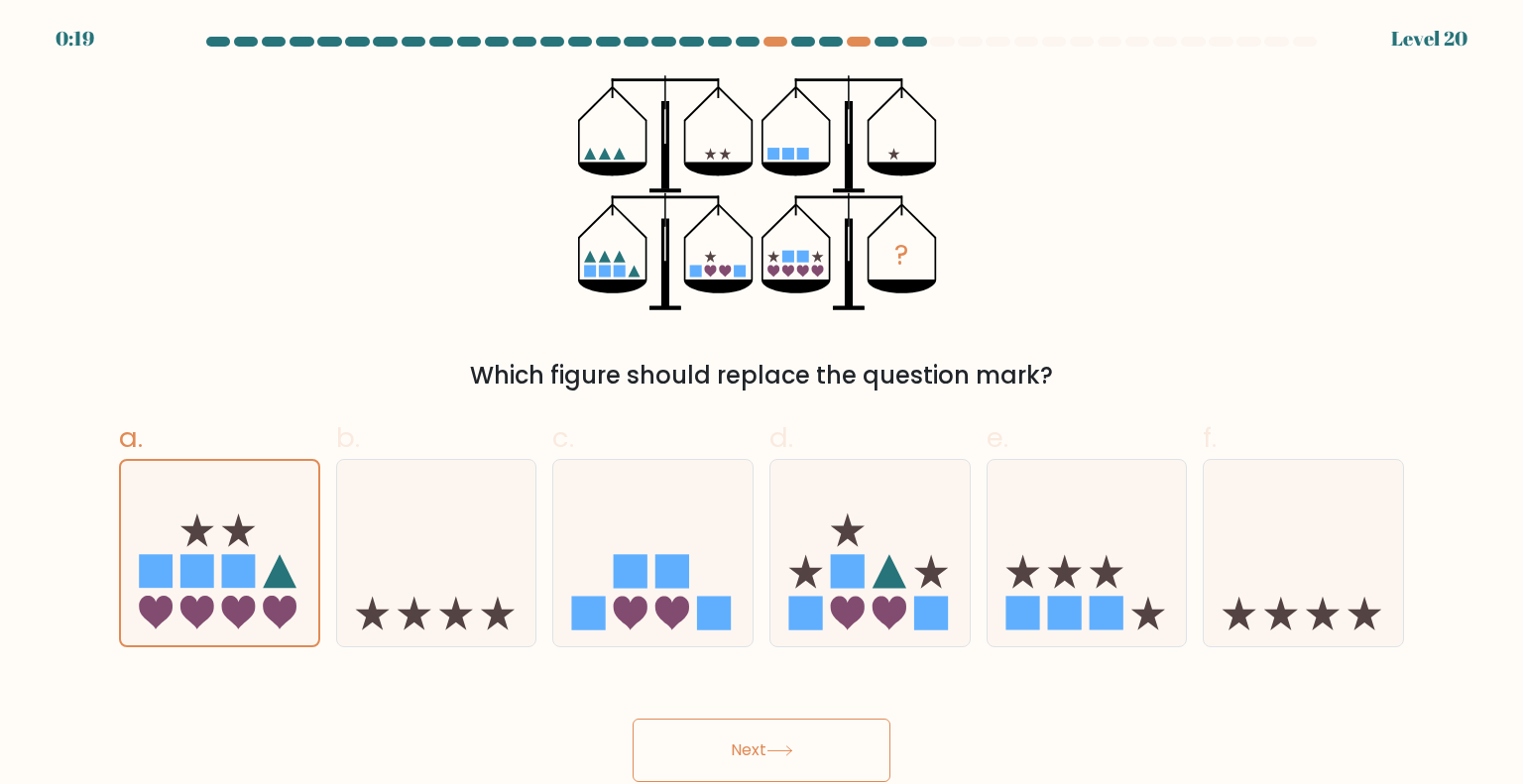 click on "Next" at bounding box center [762, 750] 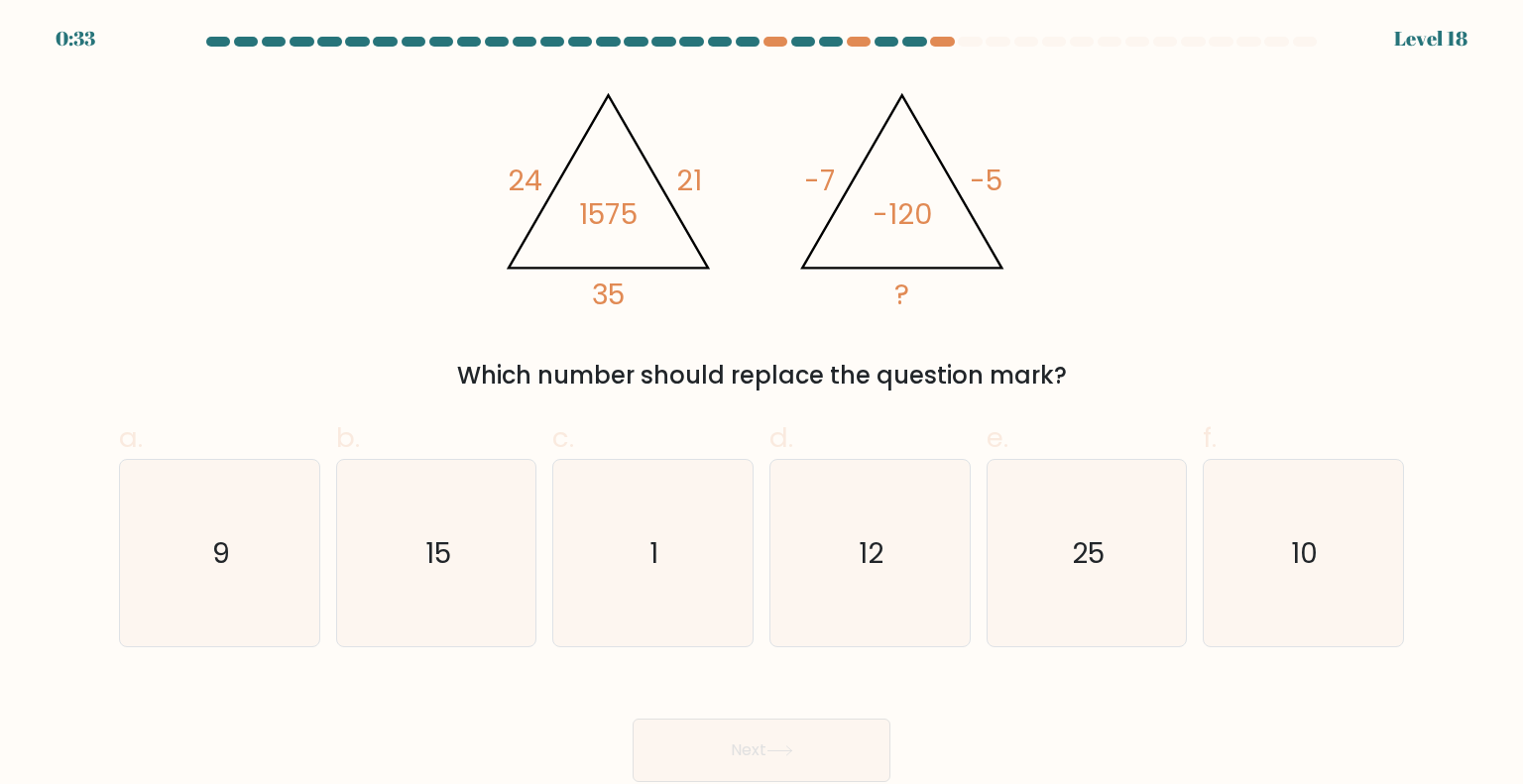 click on "10" 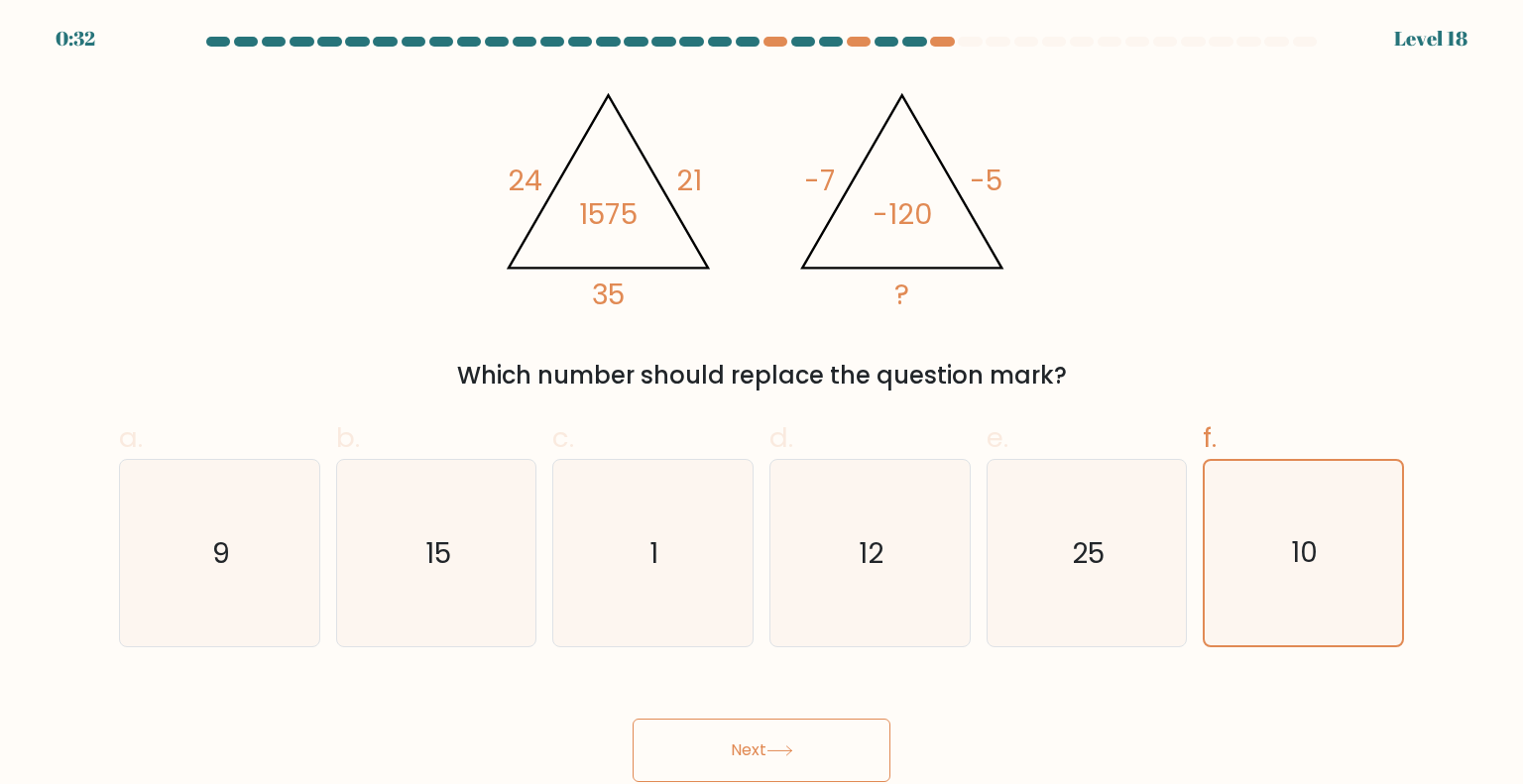 click on "Next" at bounding box center [762, 750] 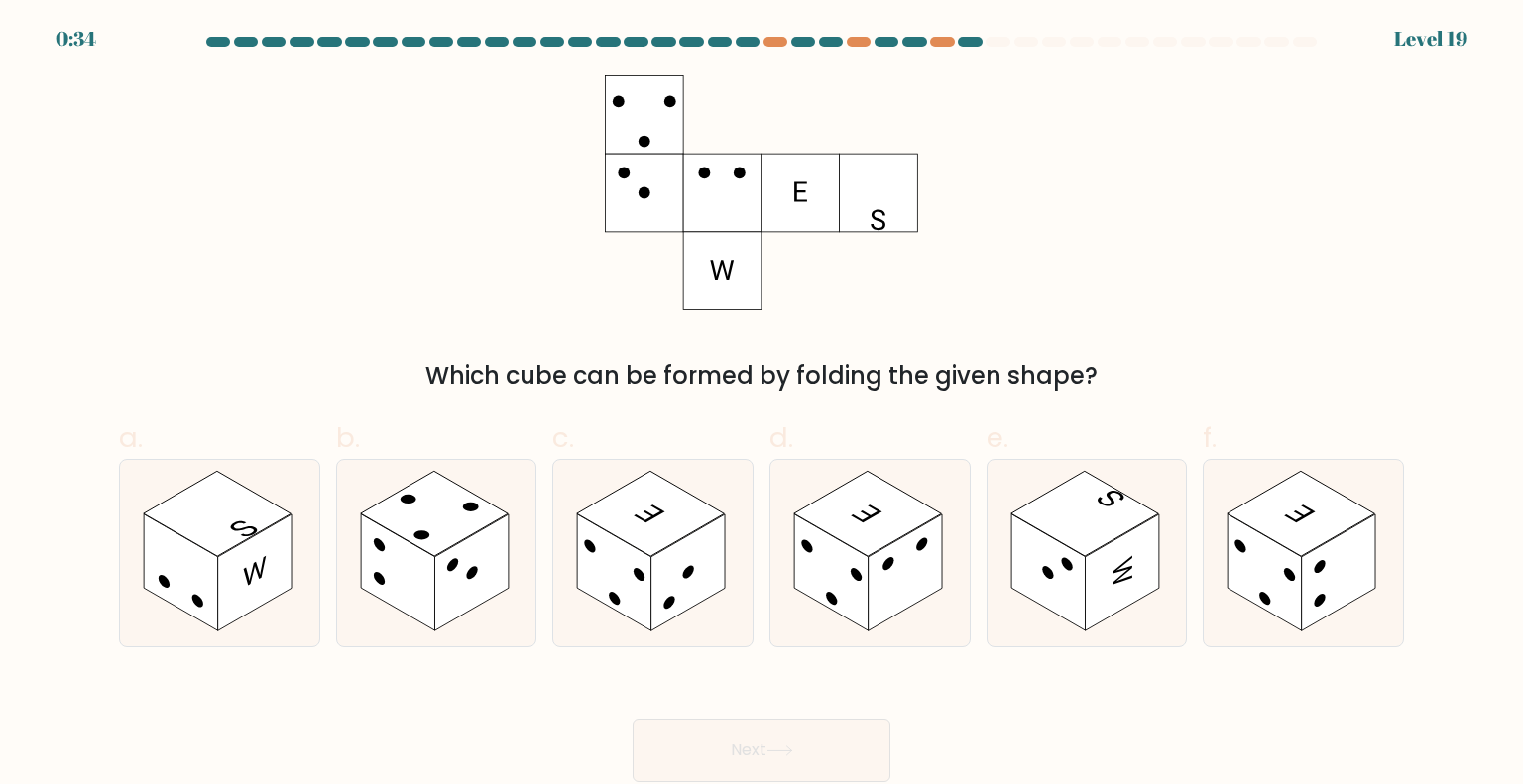 click 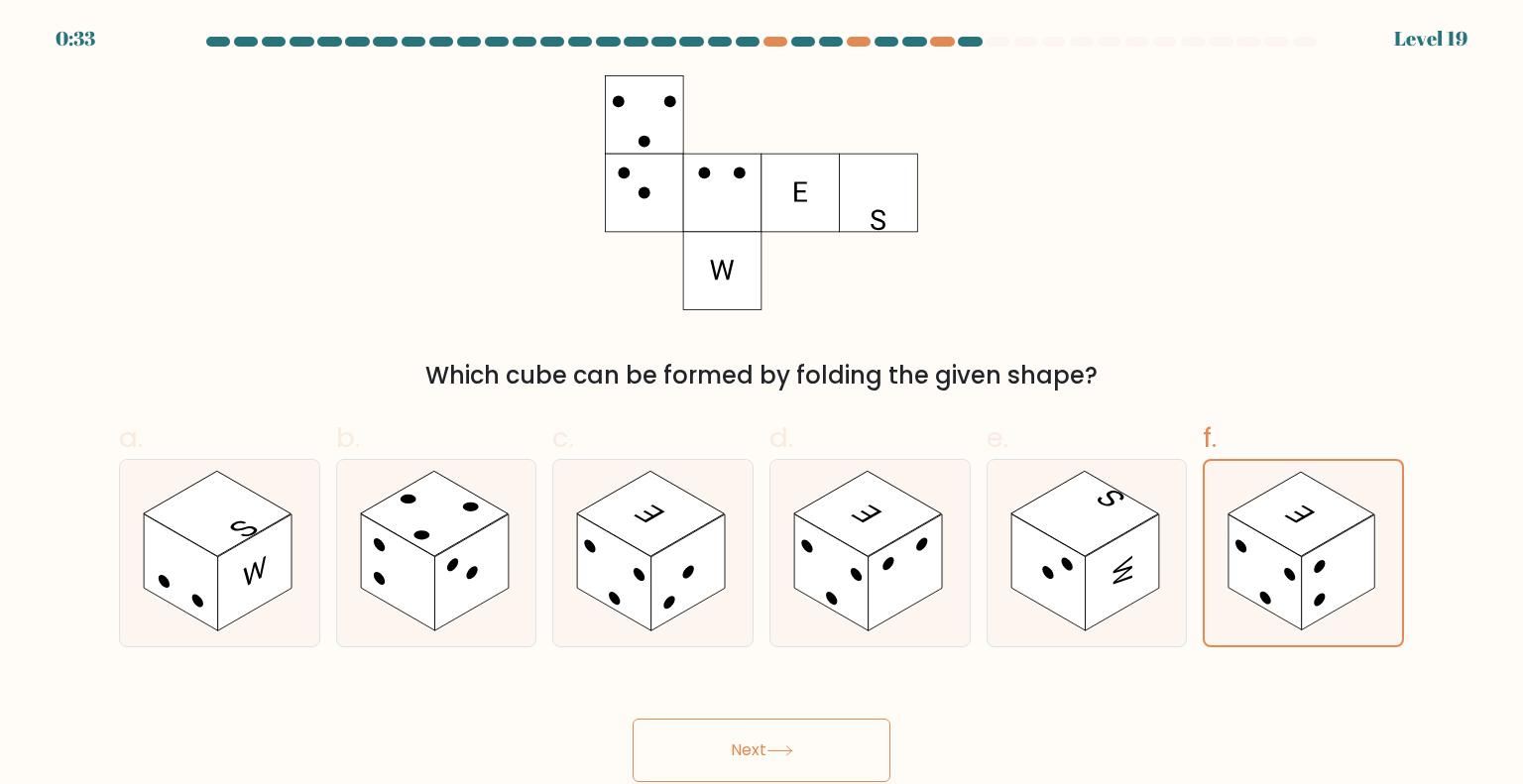 click on "Next" at bounding box center [762, 750] 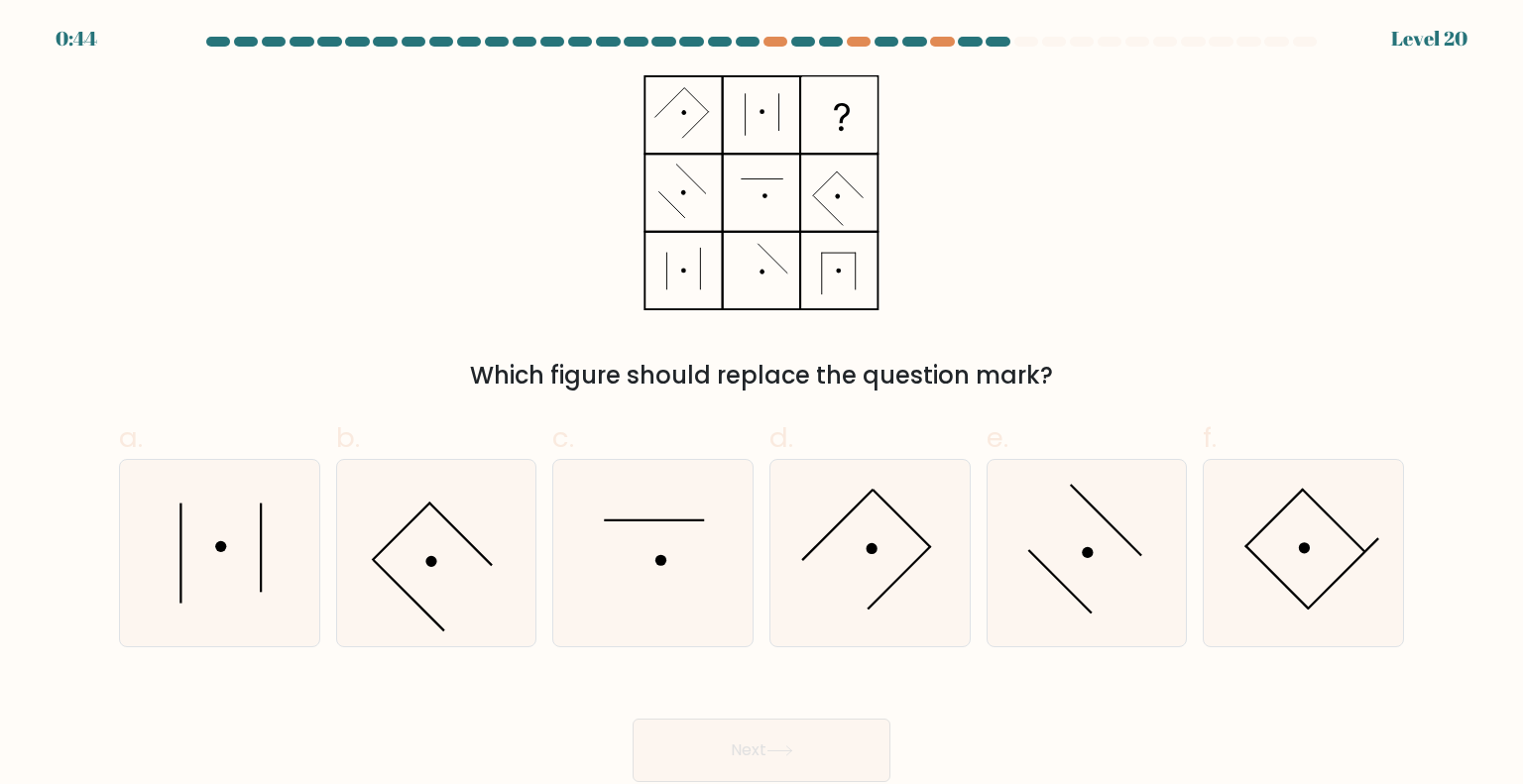 click 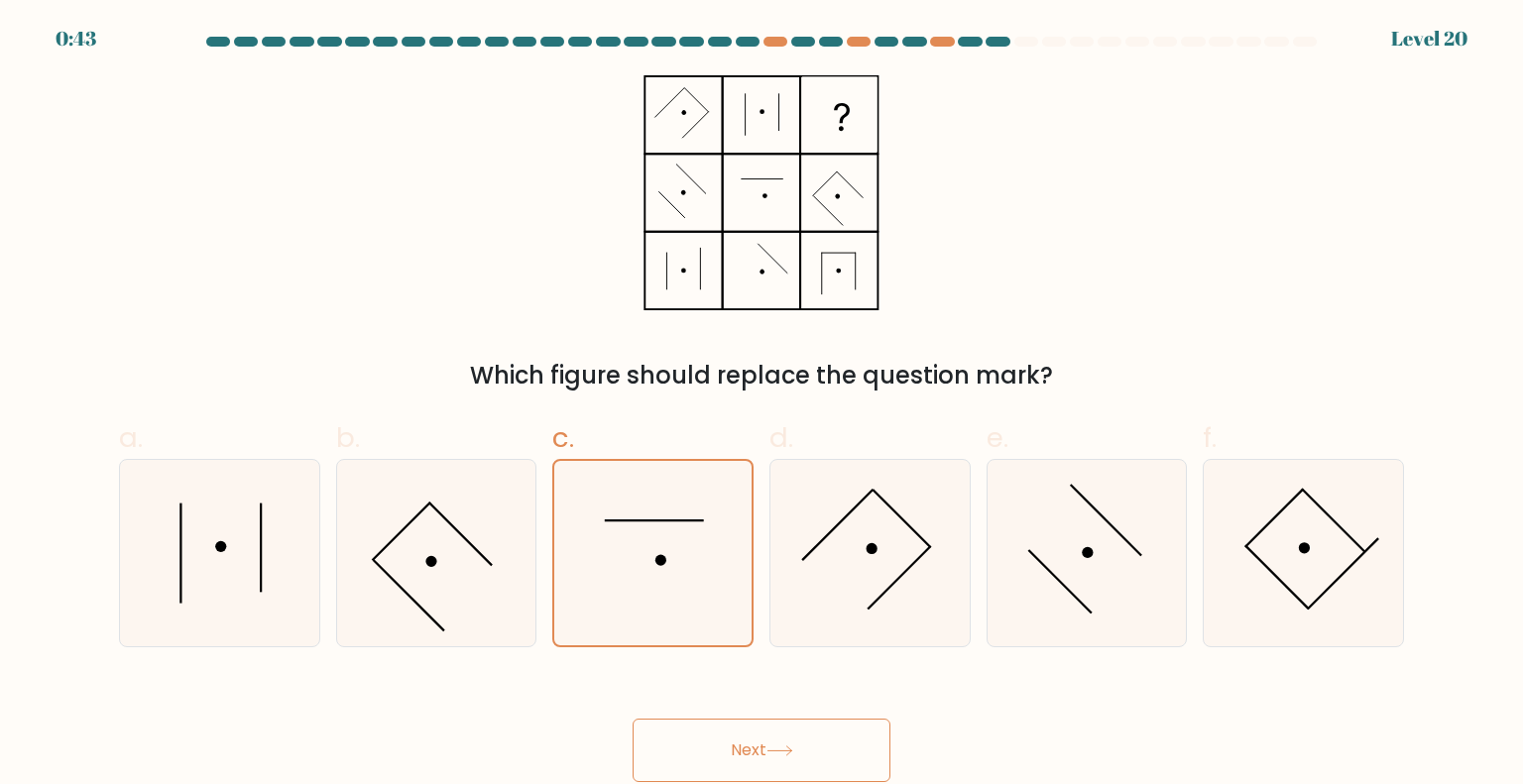 click on "Next" at bounding box center (762, 750) 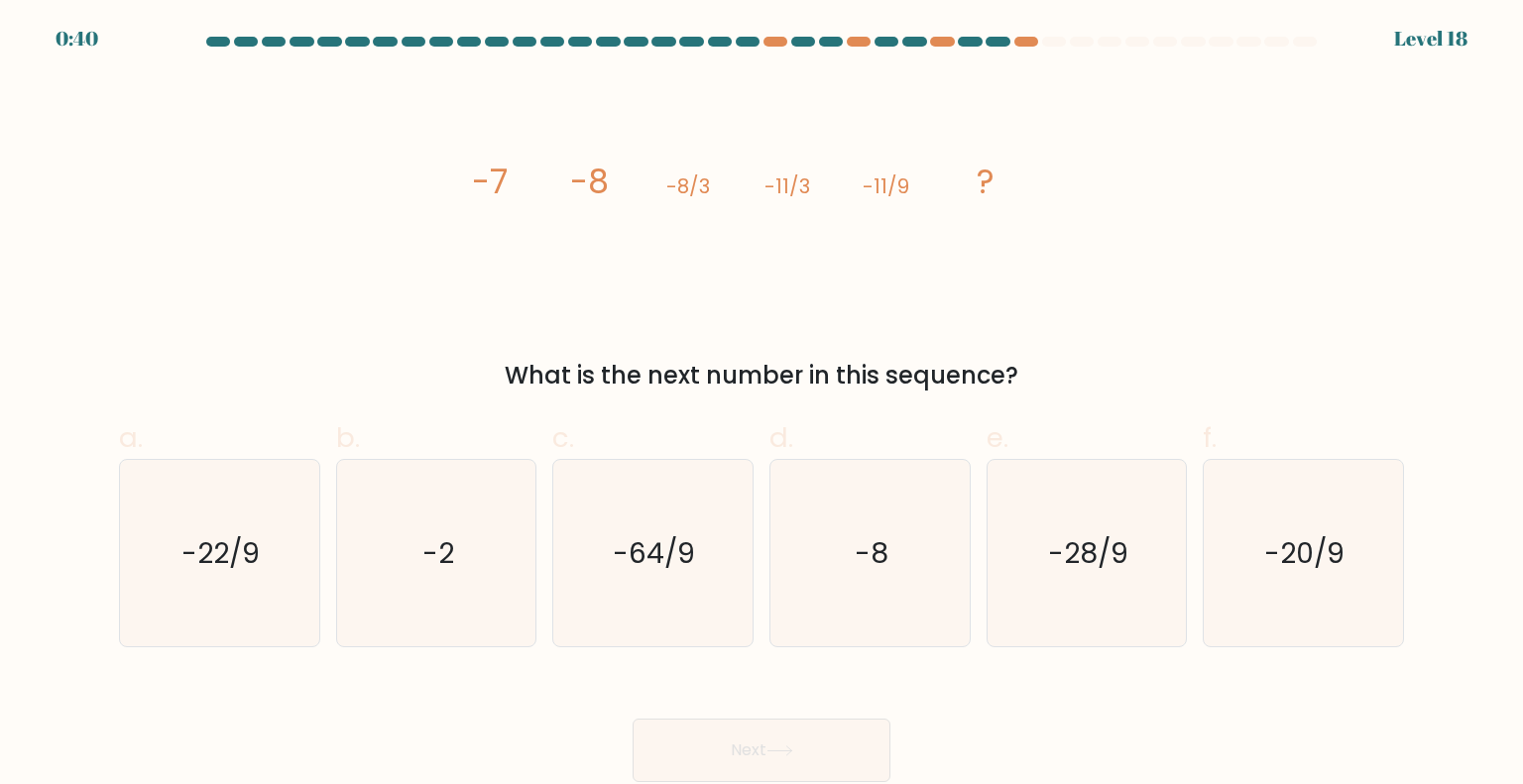 click on "-2" 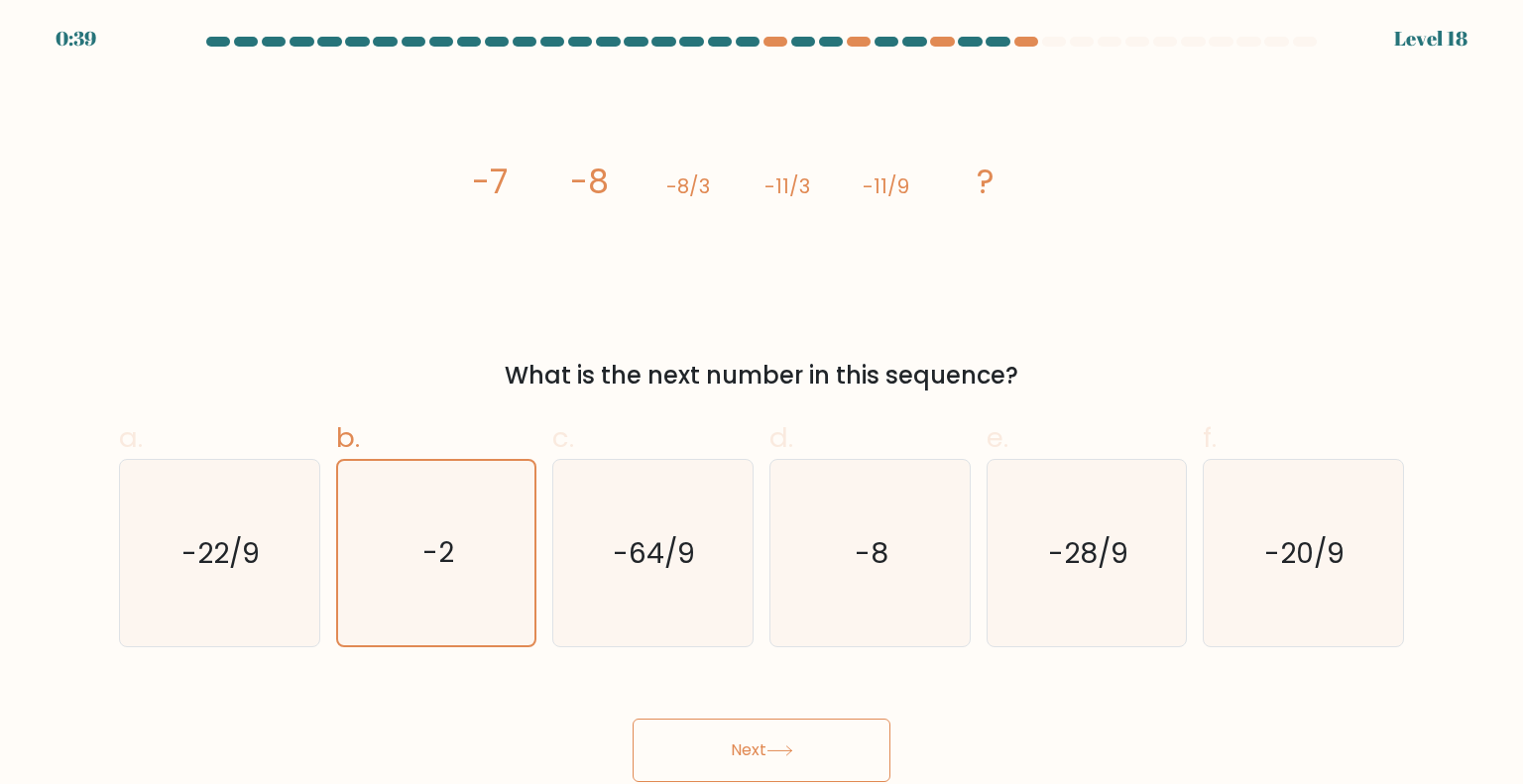 click on "Next" at bounding box center (762, 750) 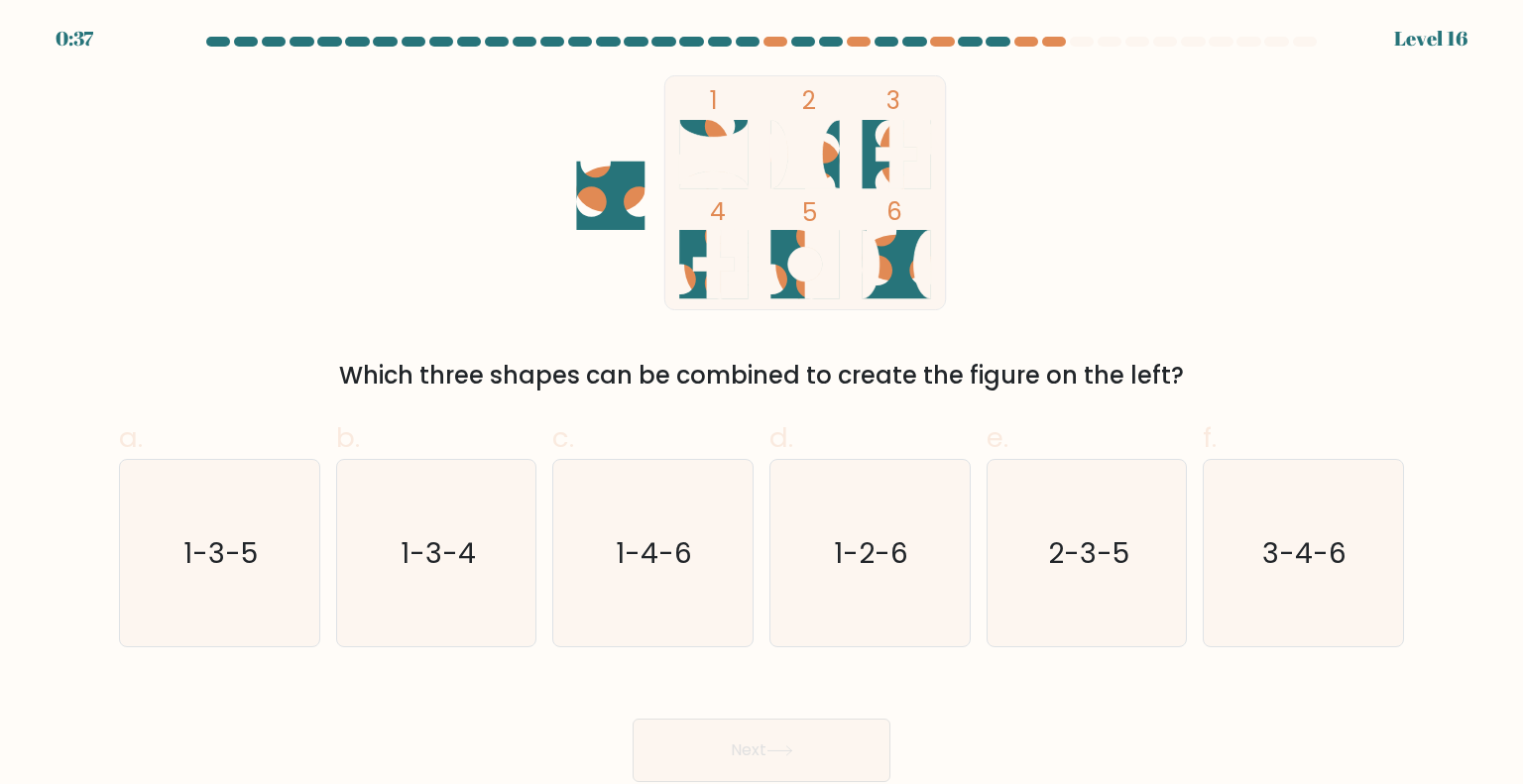 click on "1-2-6" 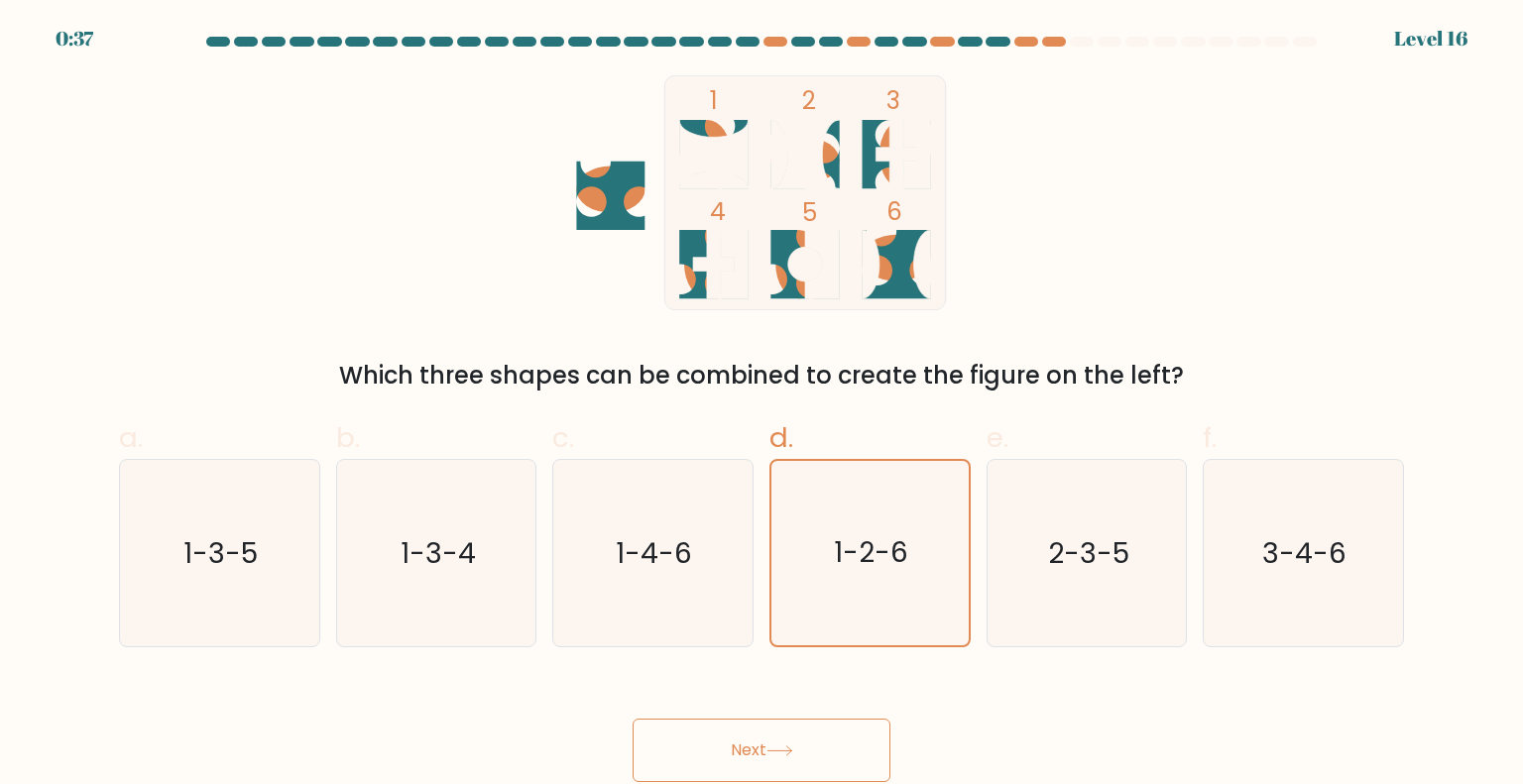 click on "Next" at bounding box center (762, 750) 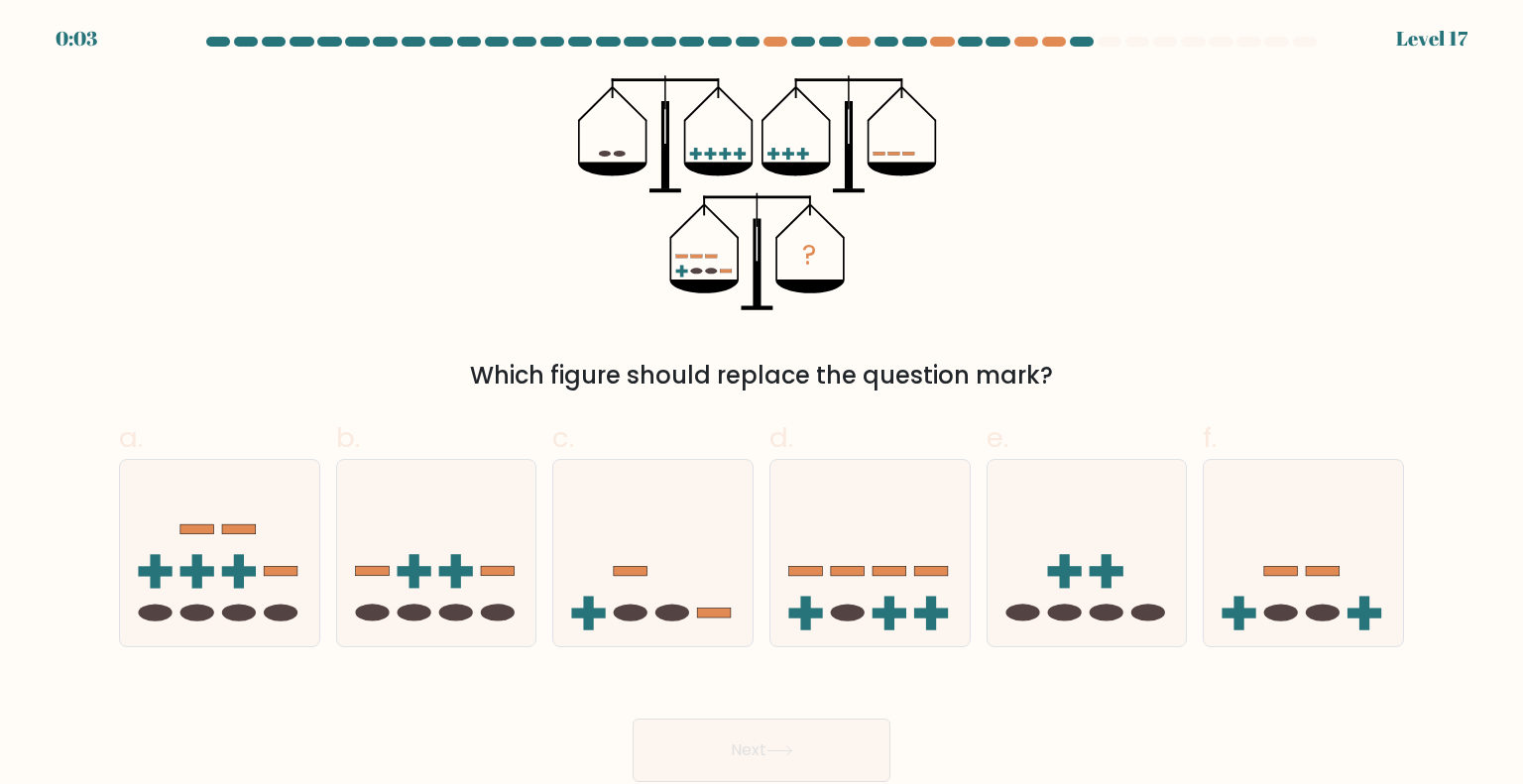 click 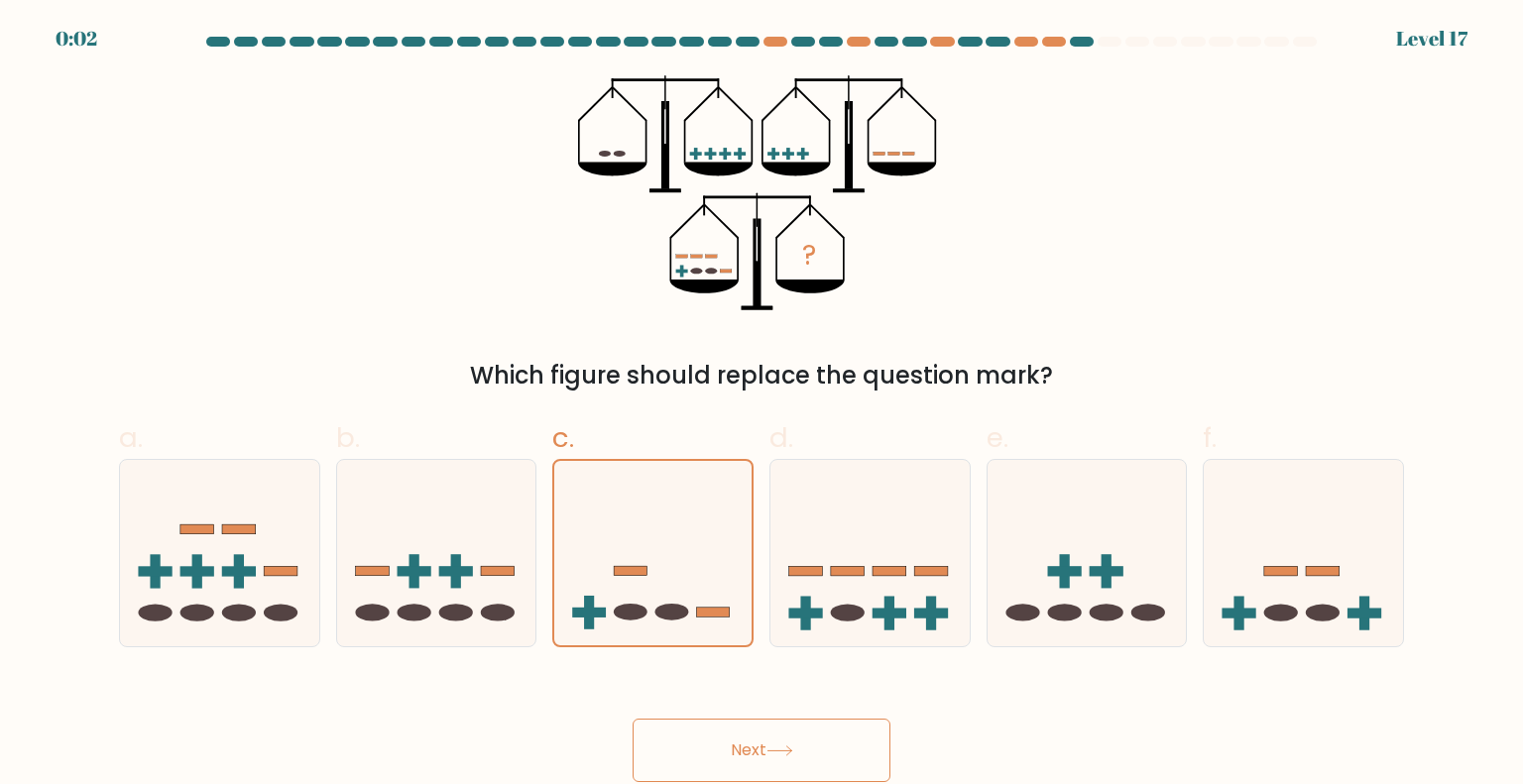 click on "Next" at bounding box center [762, 750] 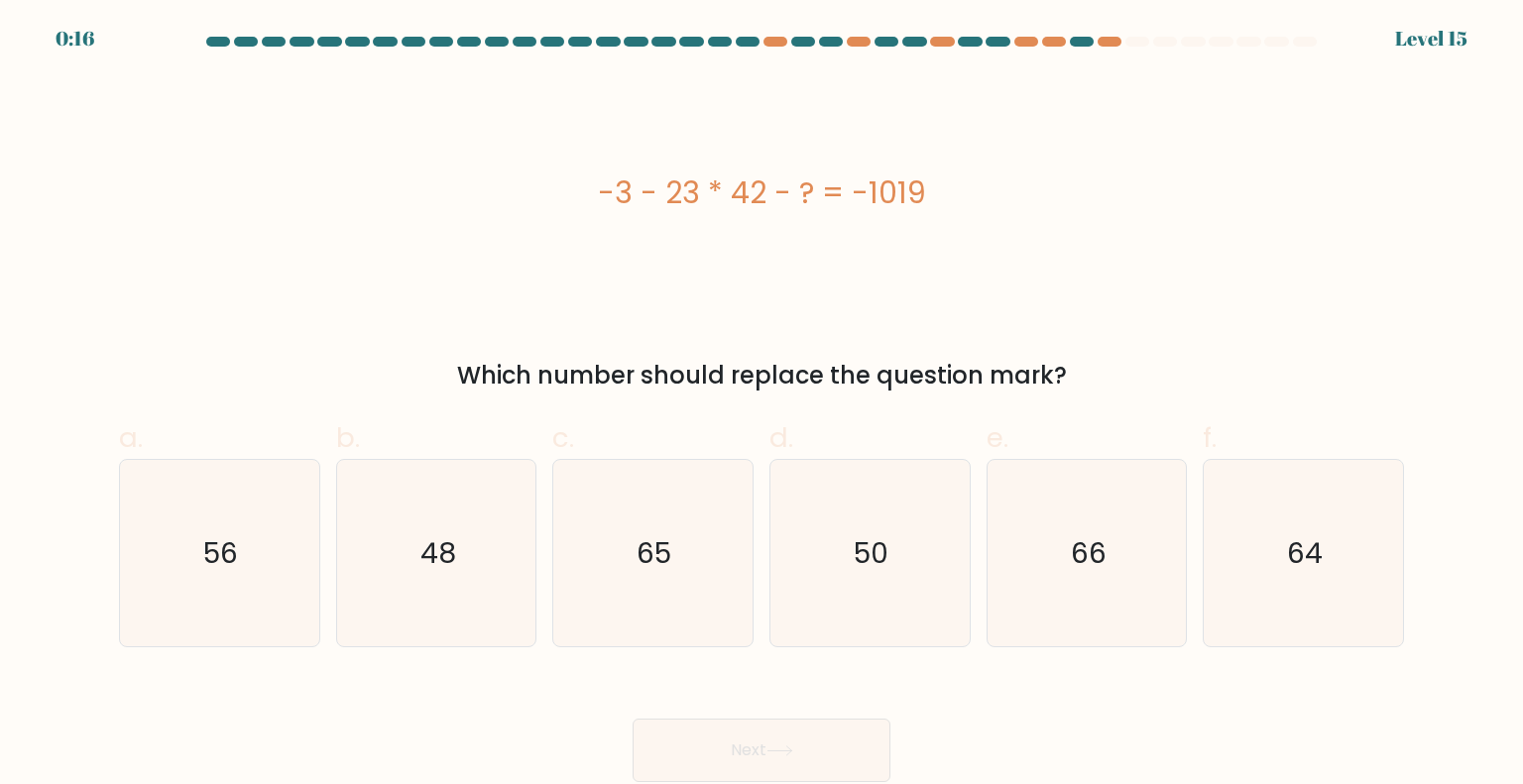 click on "50" 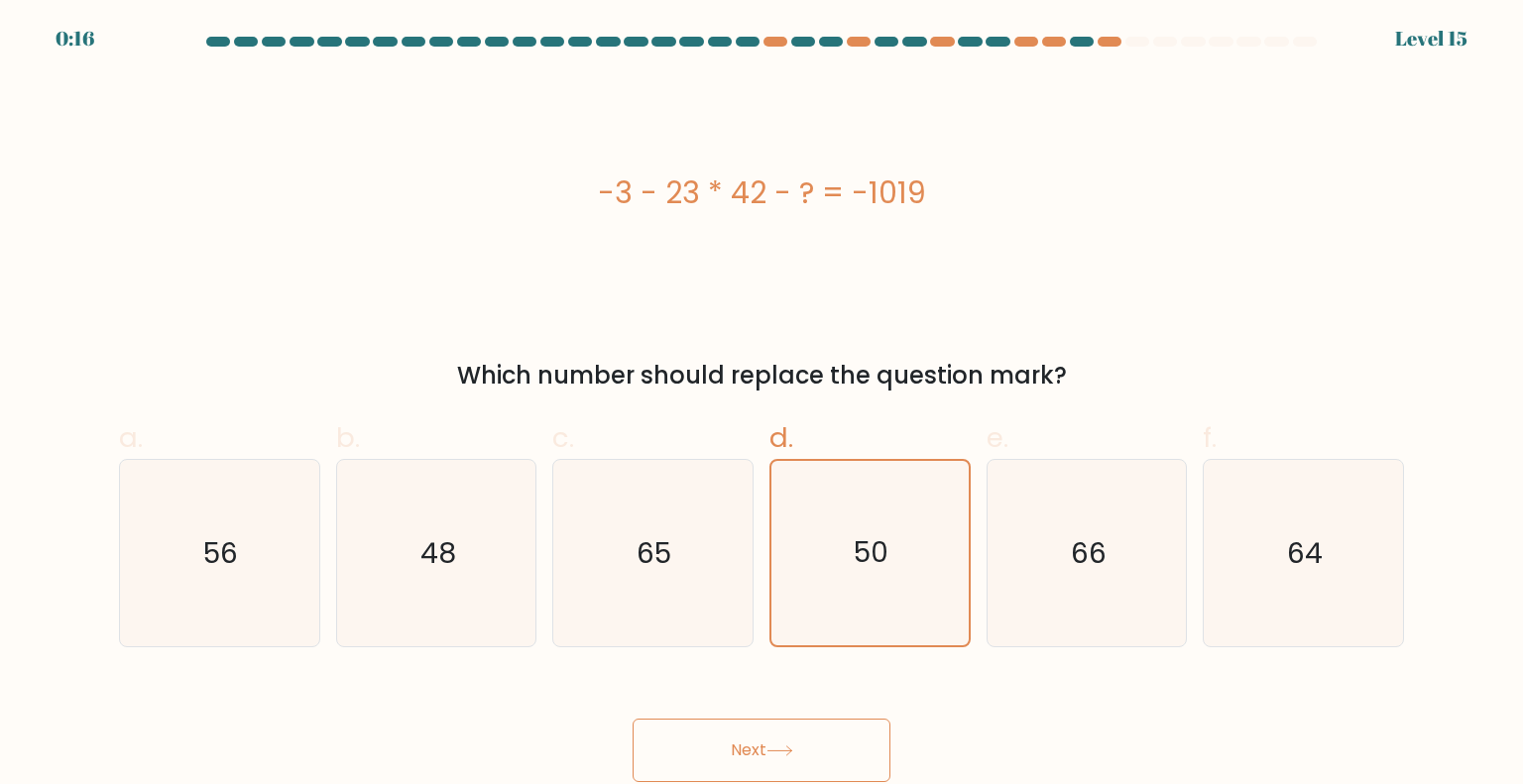 click on "Next" at bounding box center [762, 750] 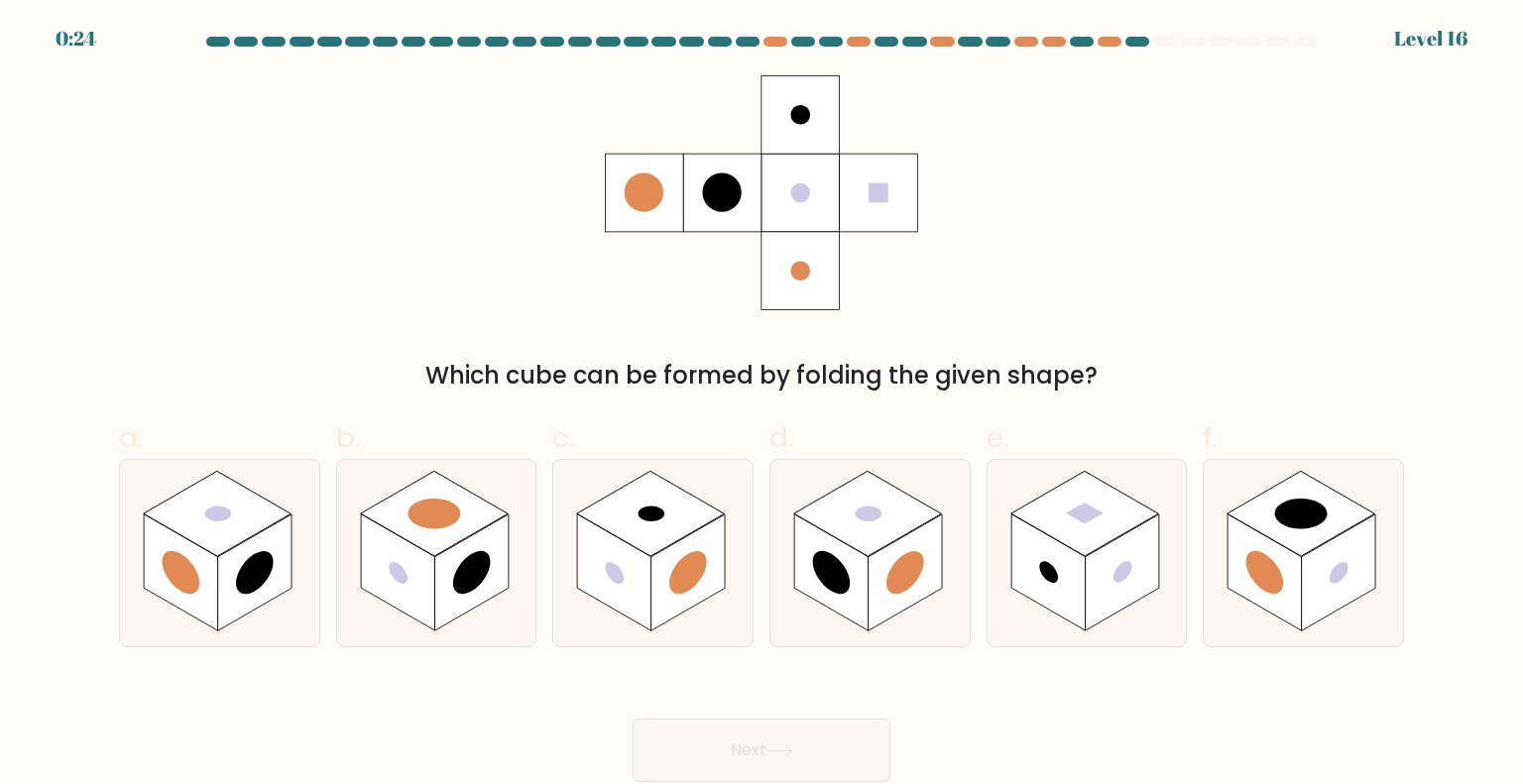 click 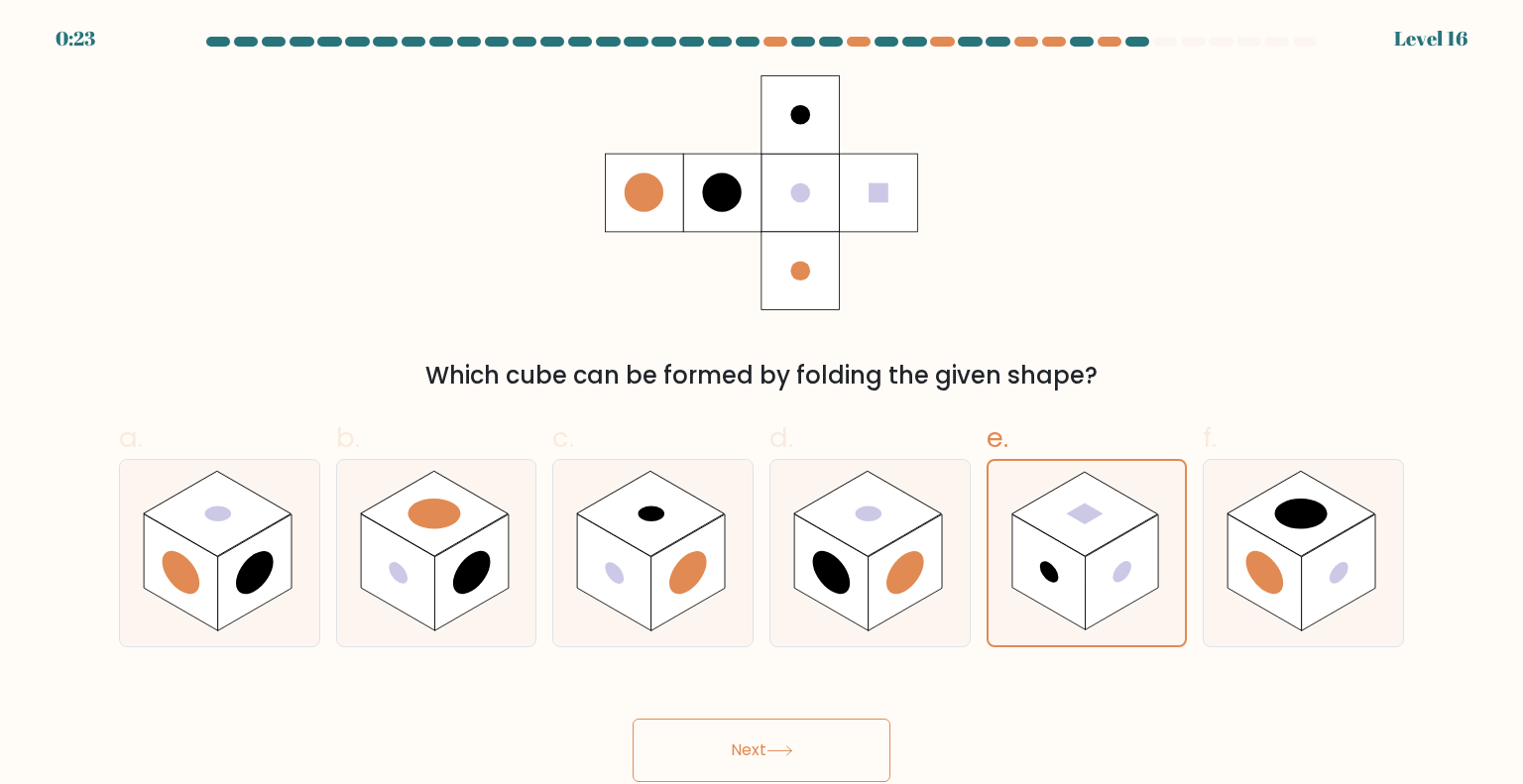 click on "Next" at bounding box center (762, 750) 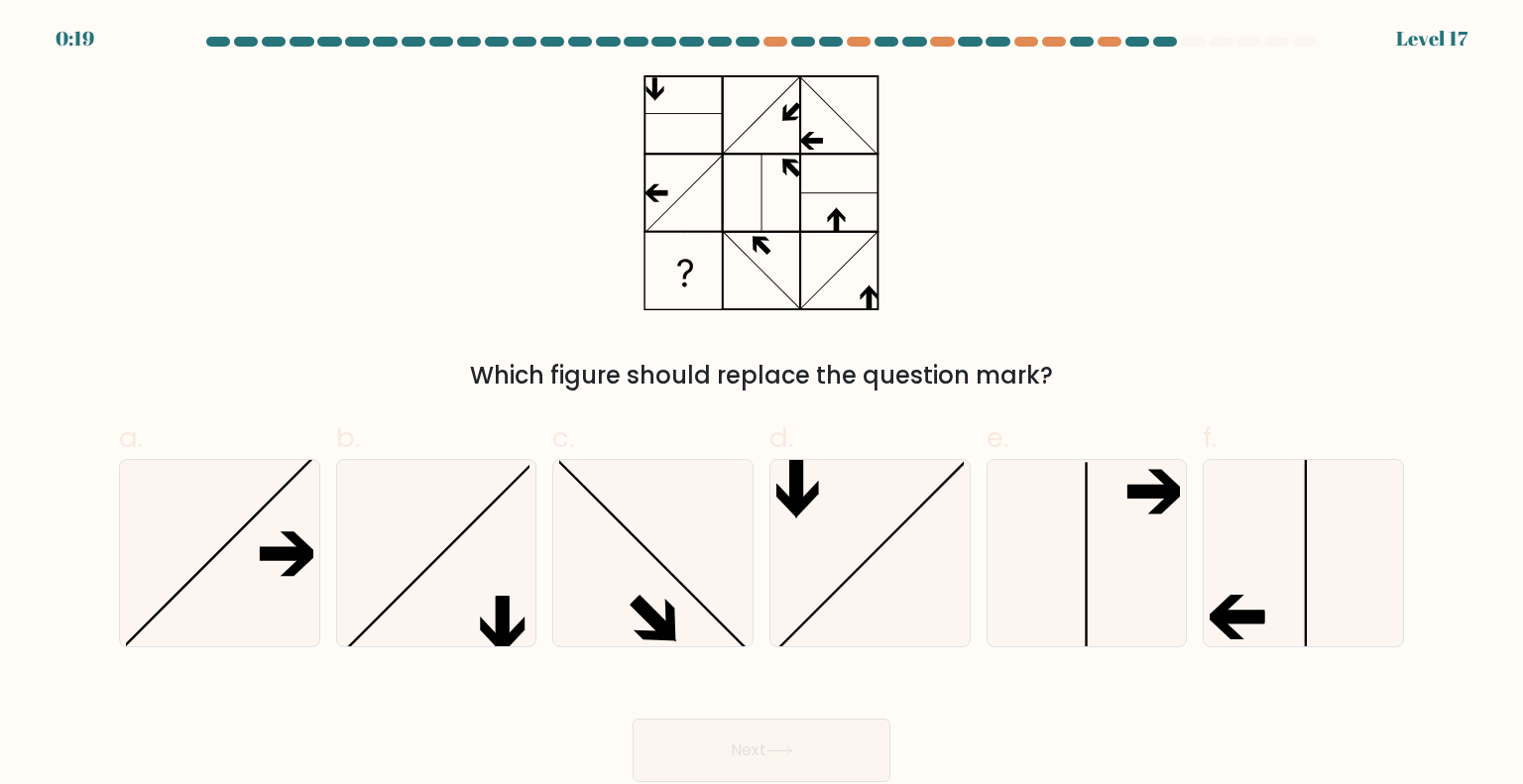 click 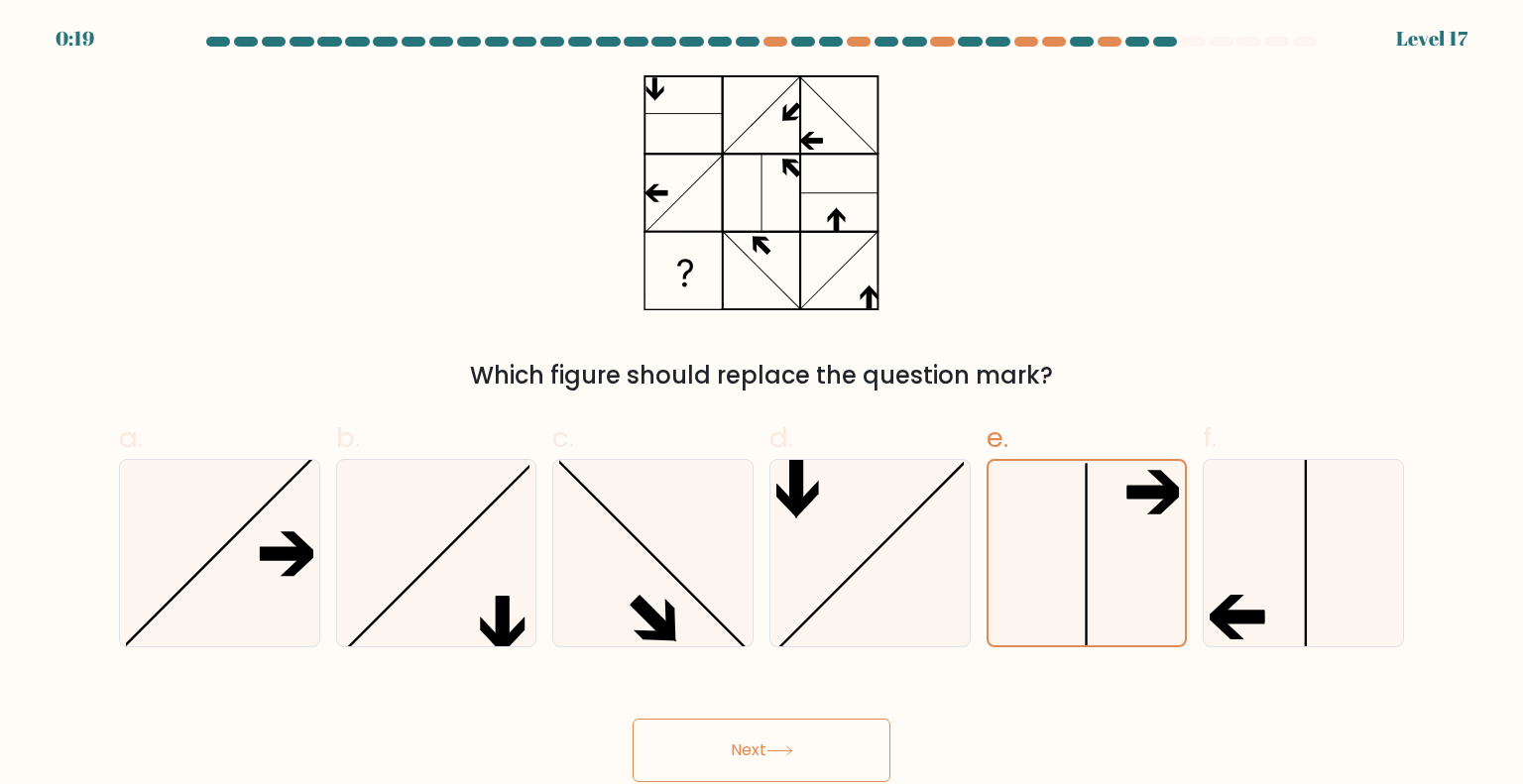 click on "Next" at bounding box center (762, 750) 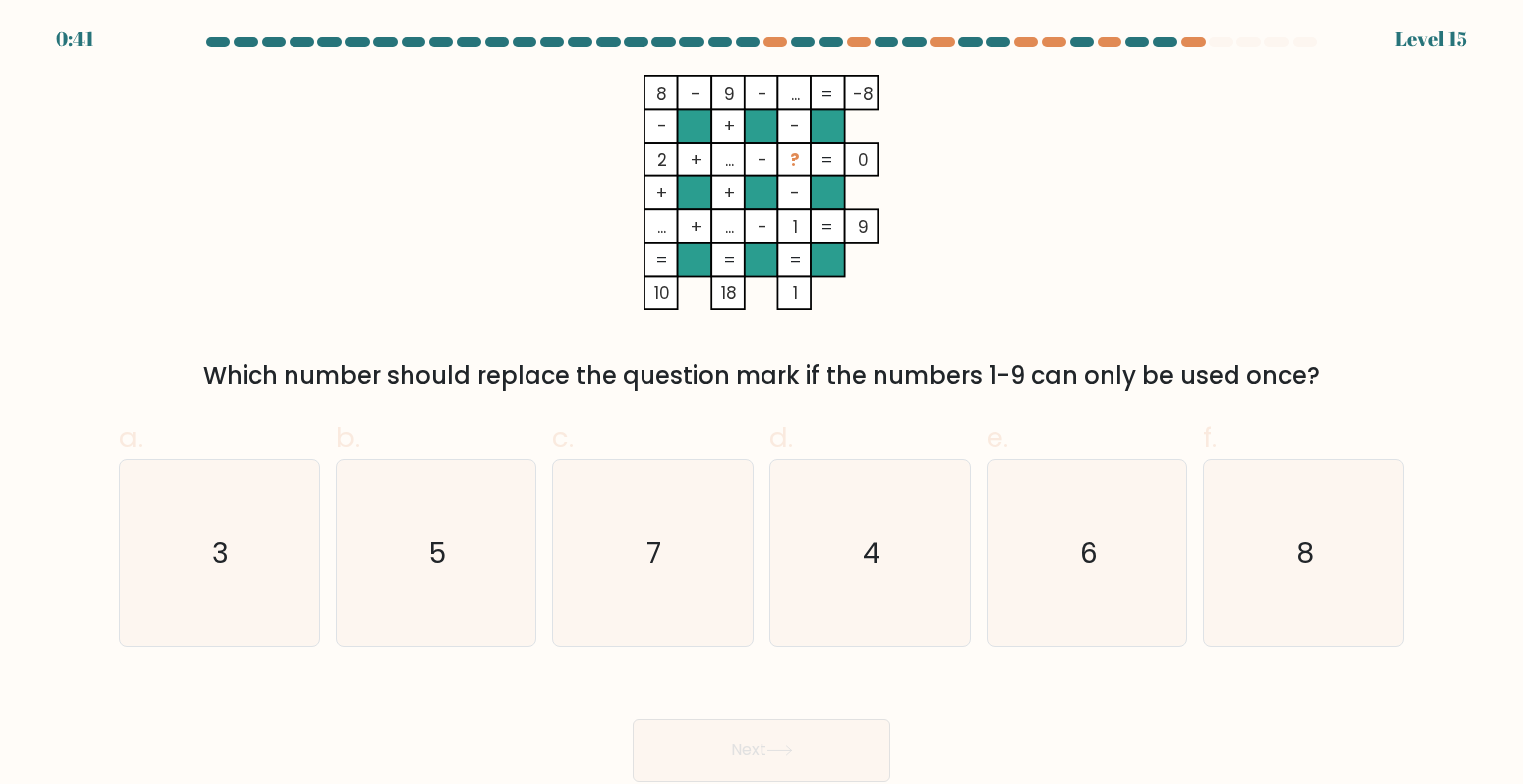 click on "5" 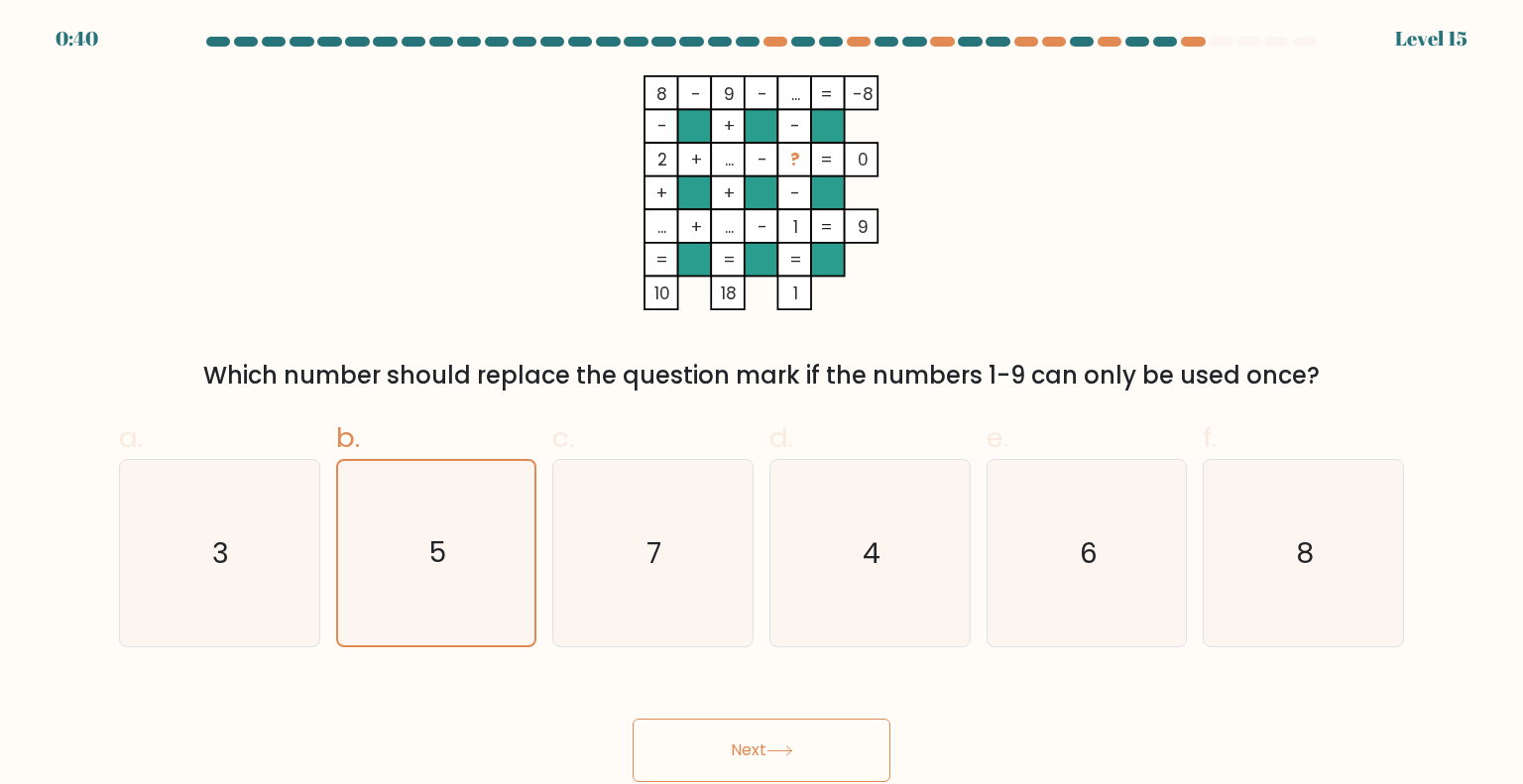 click on "Next" at bounding box center [762, 750] 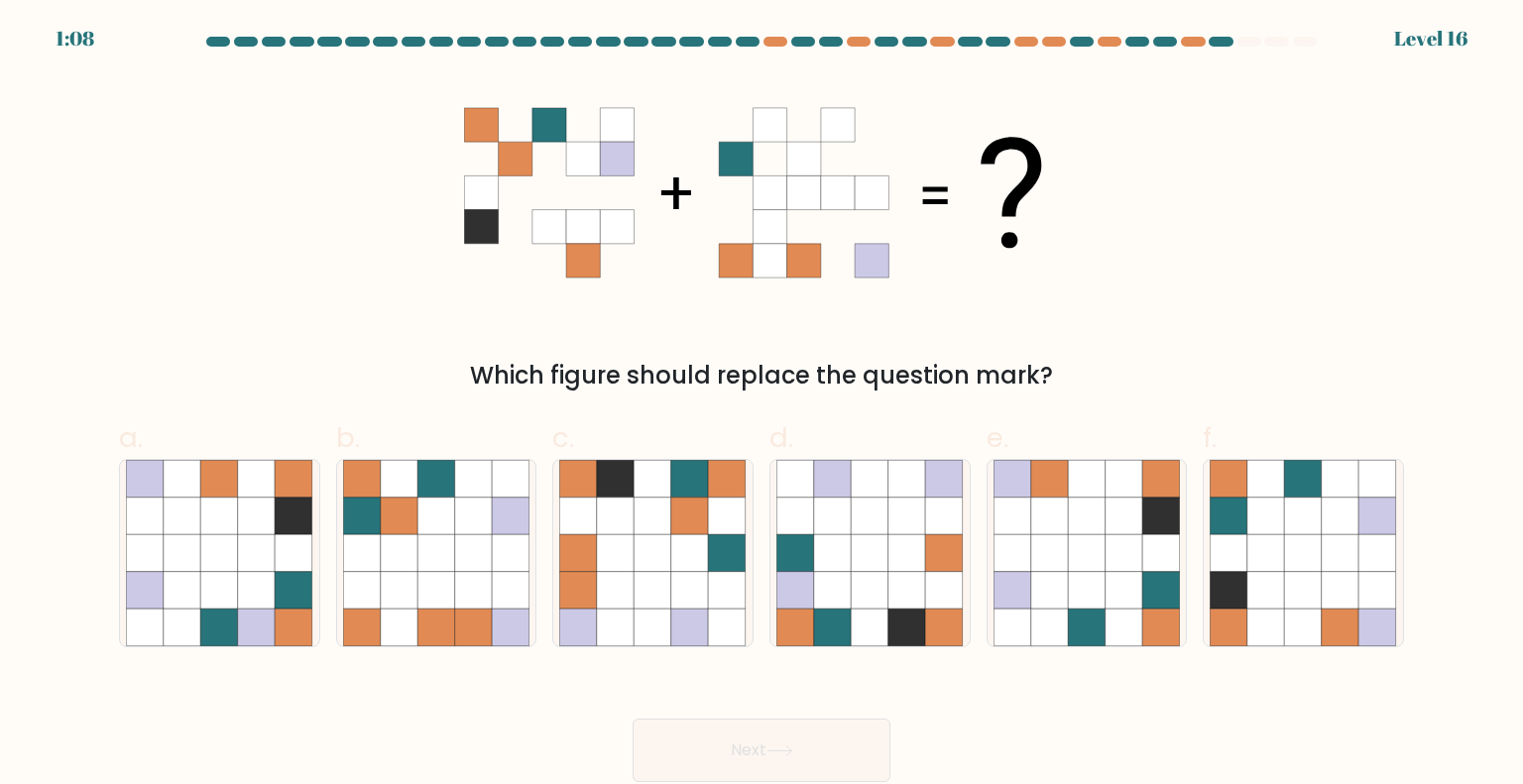 click 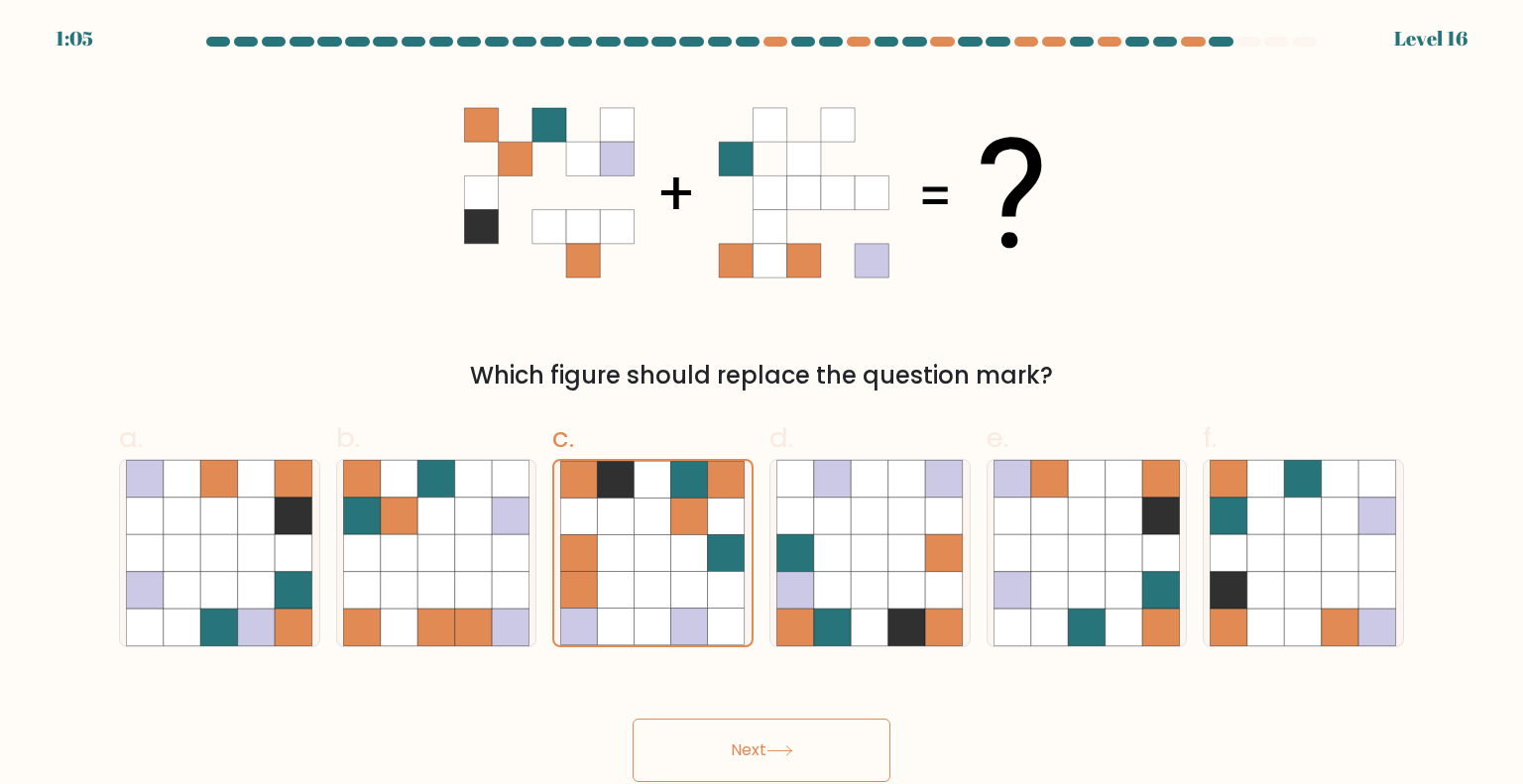 click on "Next" at bounding box center [762, 750] 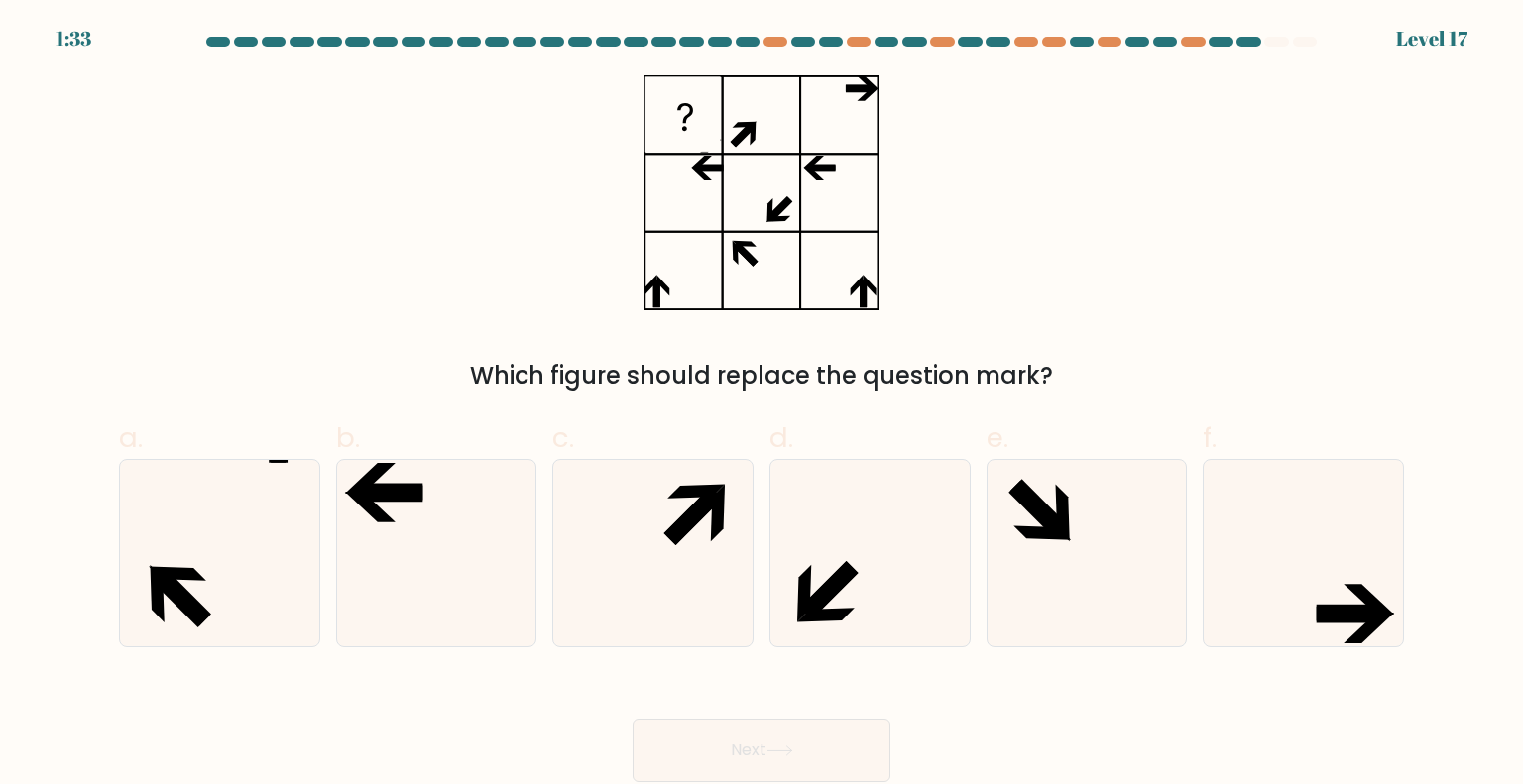 click 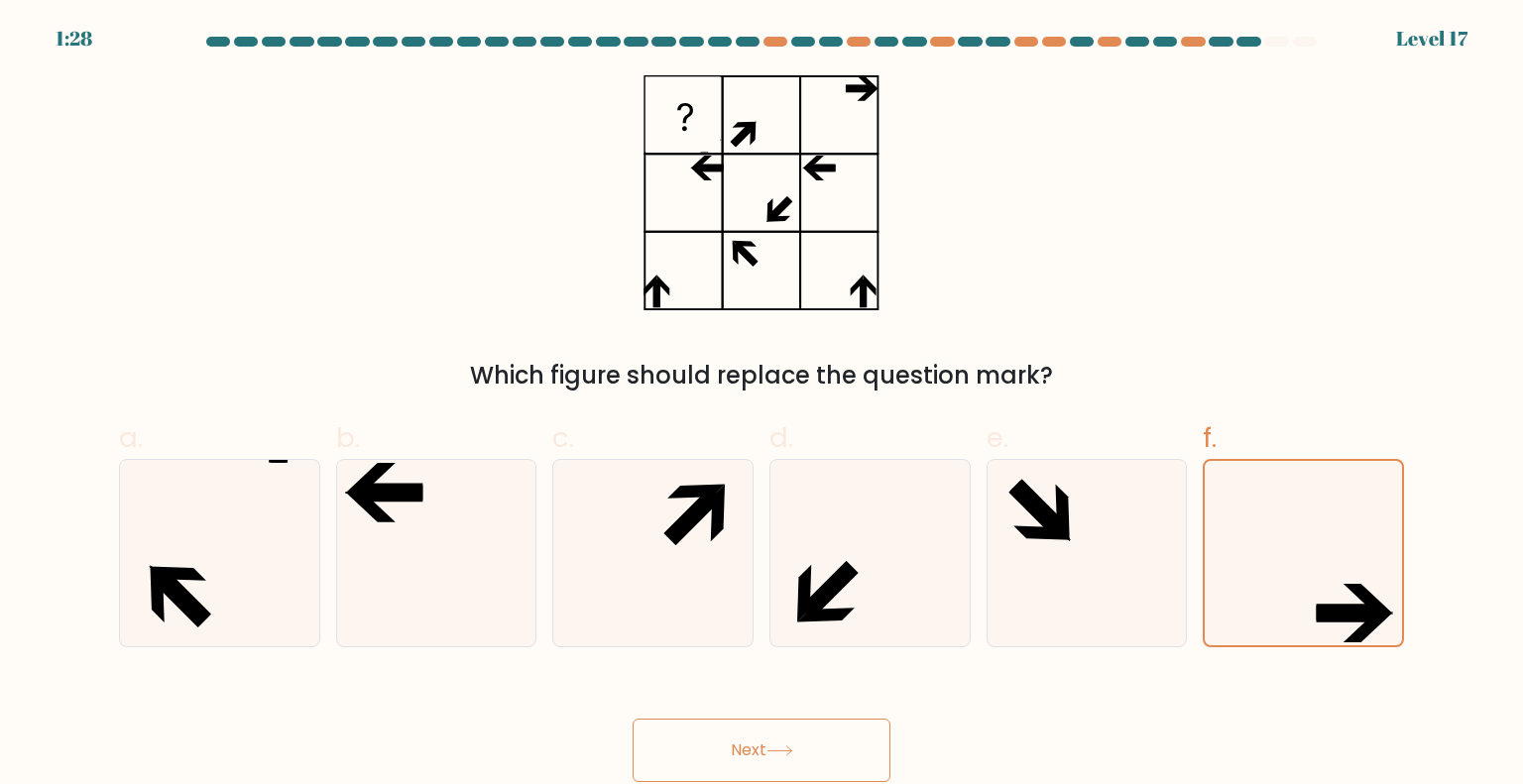 click on "Next" at bounding box center [762, 750] 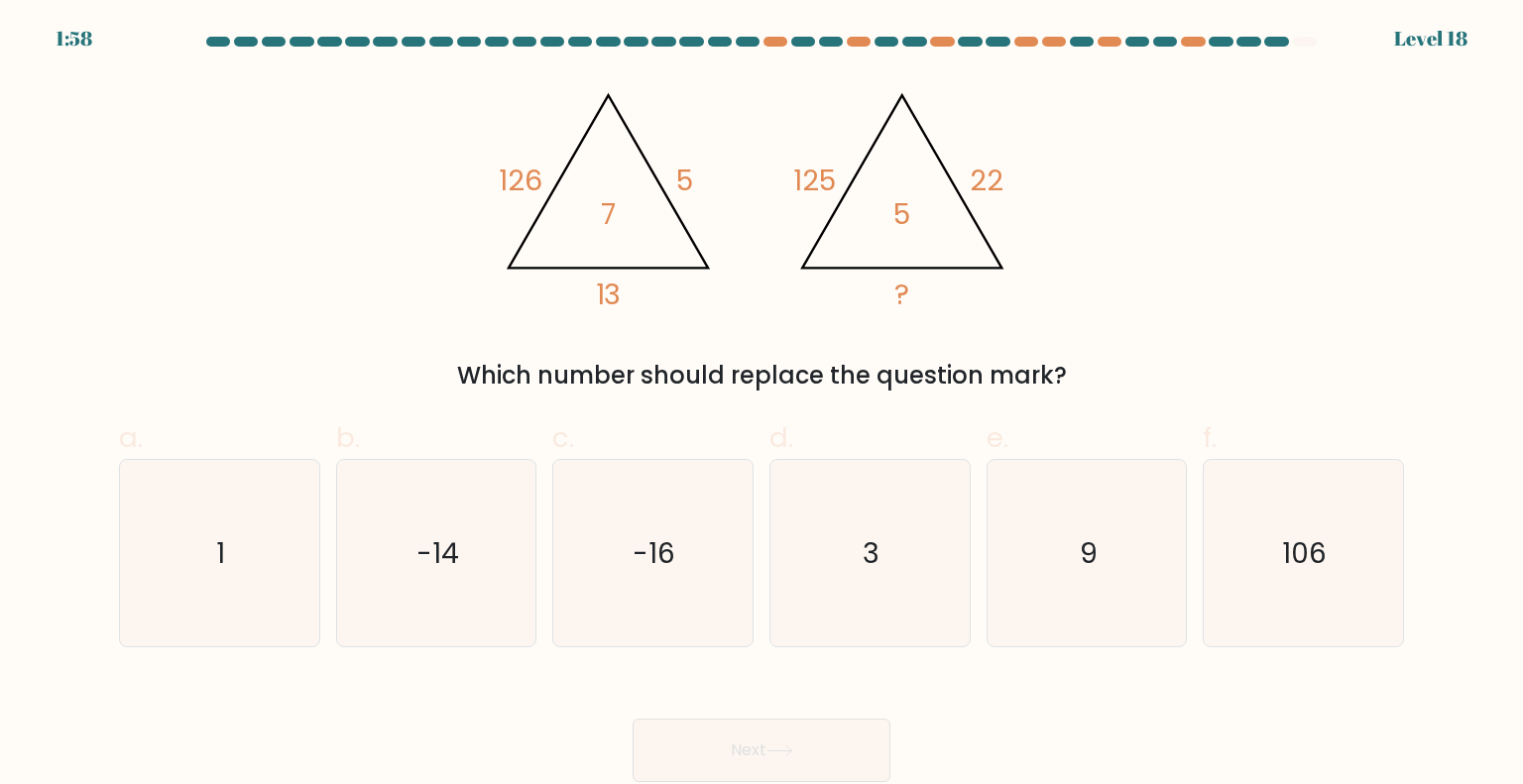 click on "3" 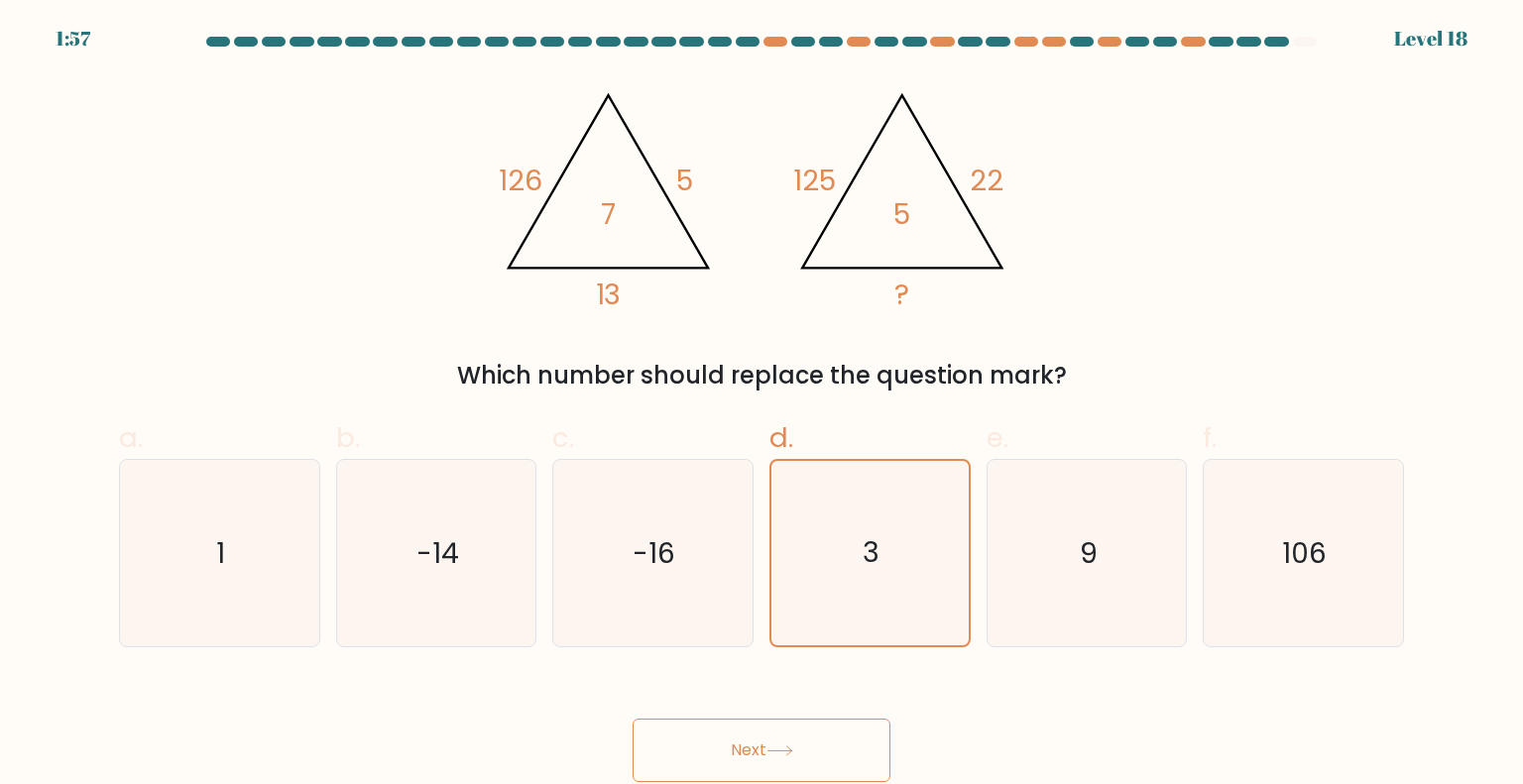 click on "Next" at bounding box center (762, 750) 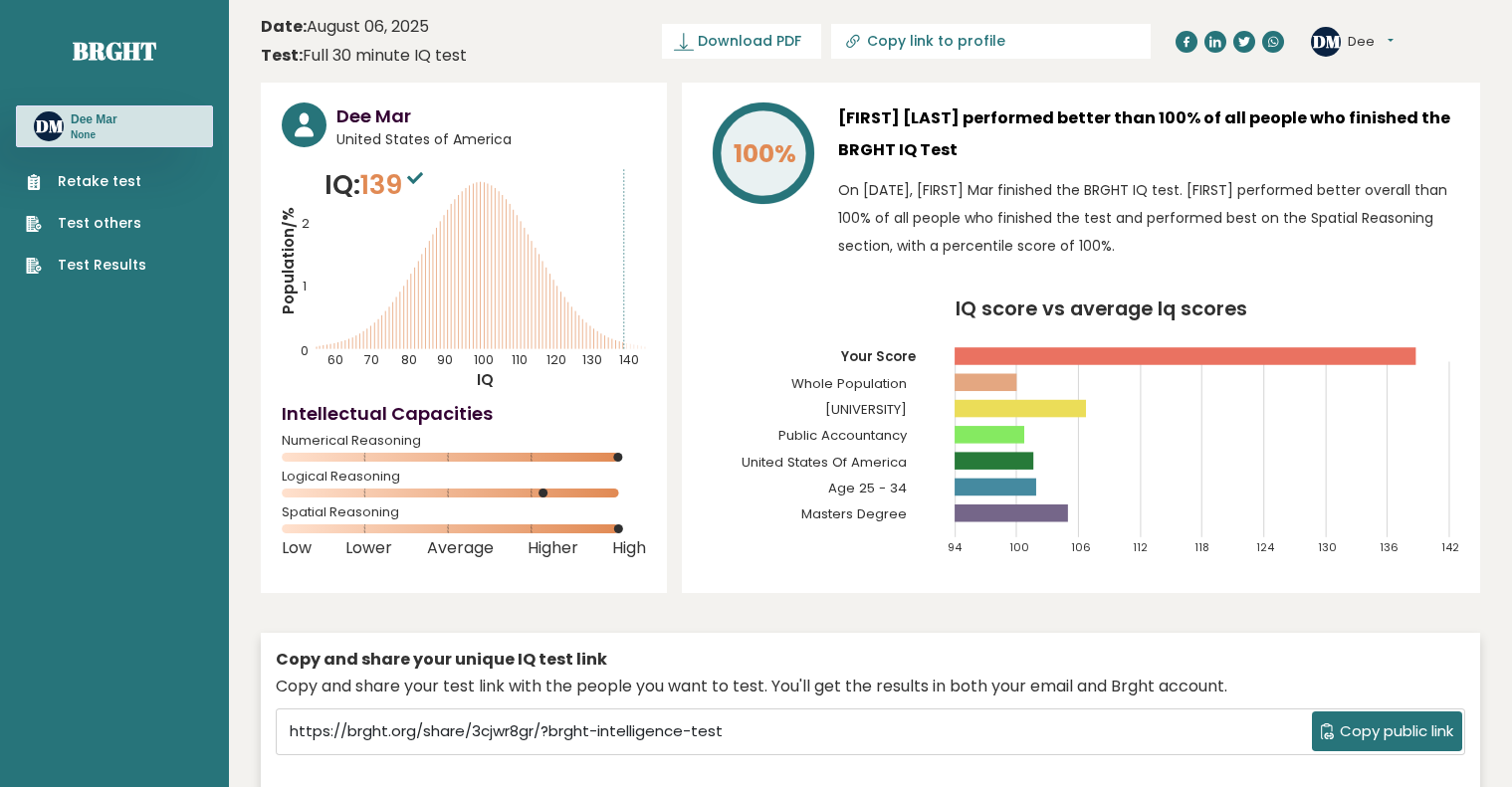 scroll, scrollTop: 0, scrollLeft: 0, axis: both 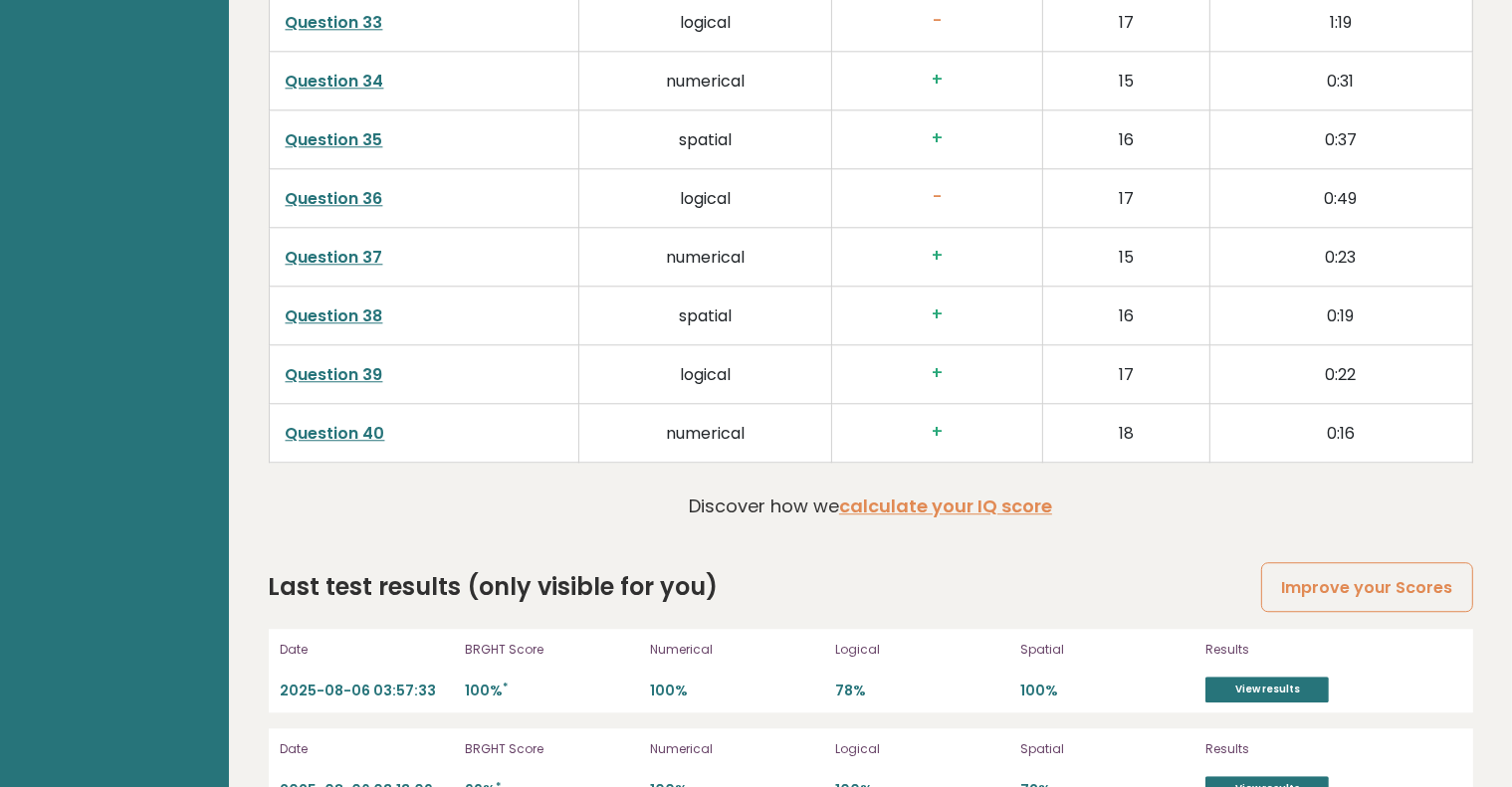 click on "View results" at bounding box center (1267, 689) 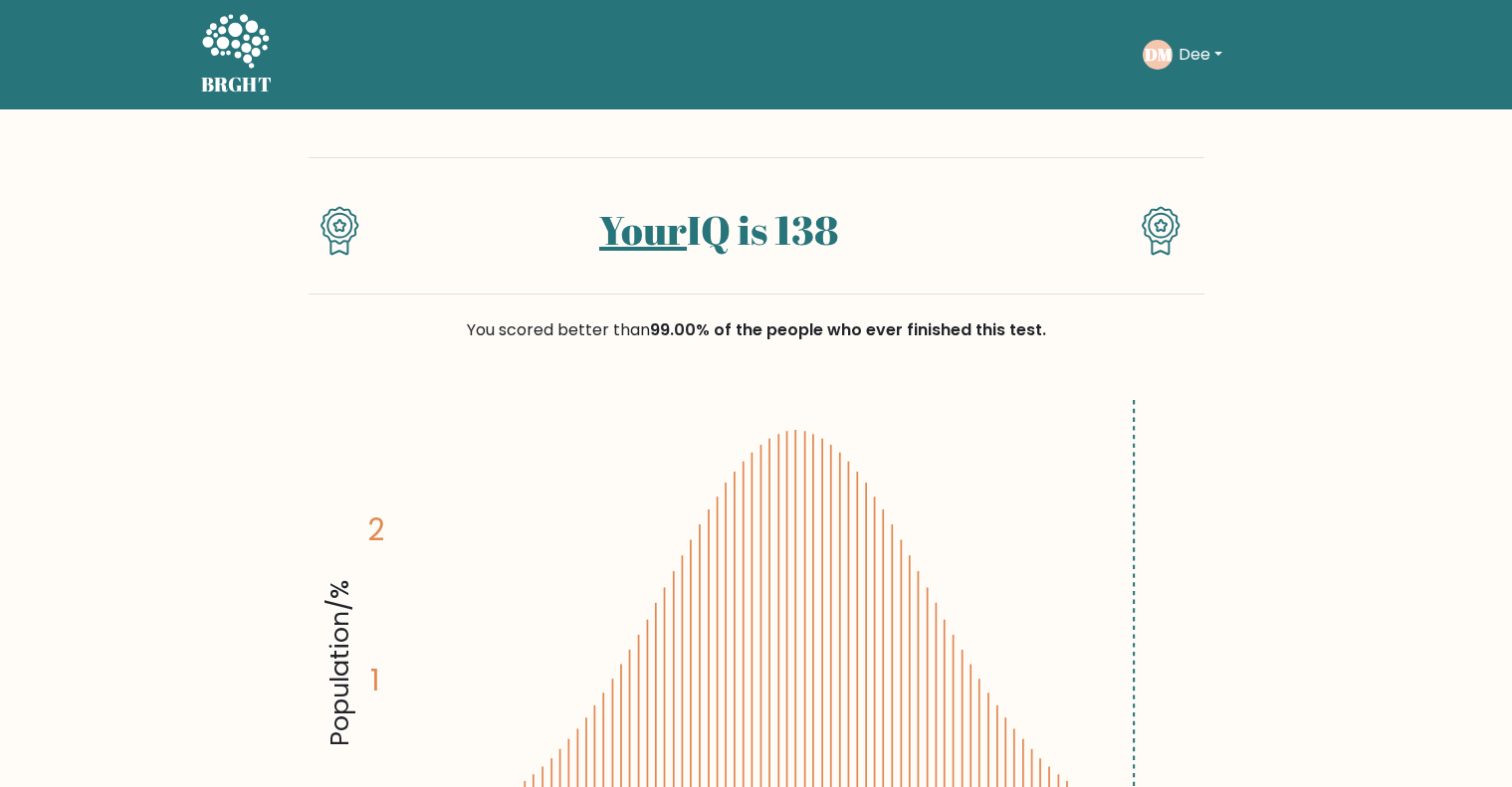 scroll, scrollTop: 0, scrollLeft: 0, axis: both 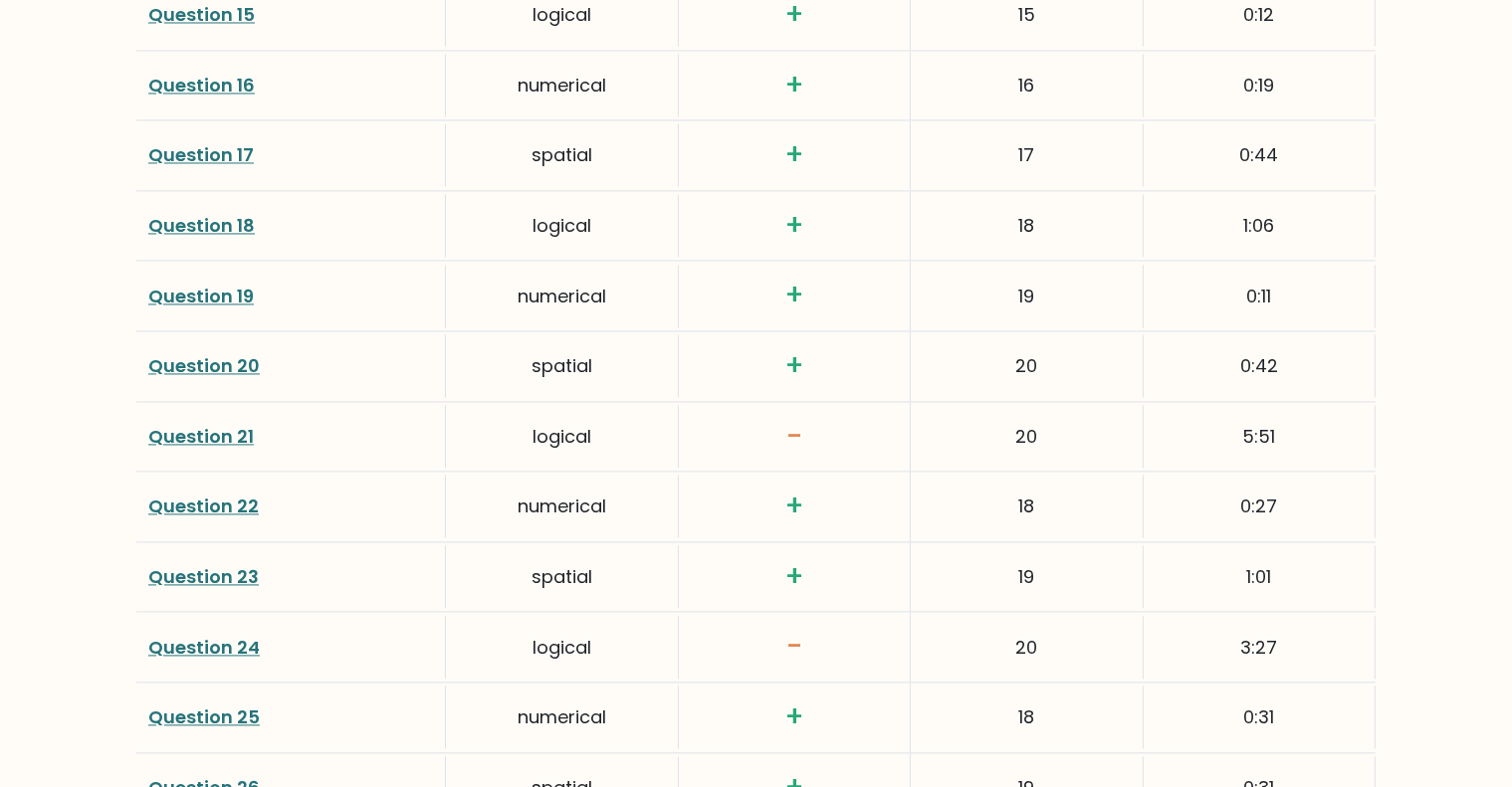 click on "Question 21" at bounding box center (201, 436) 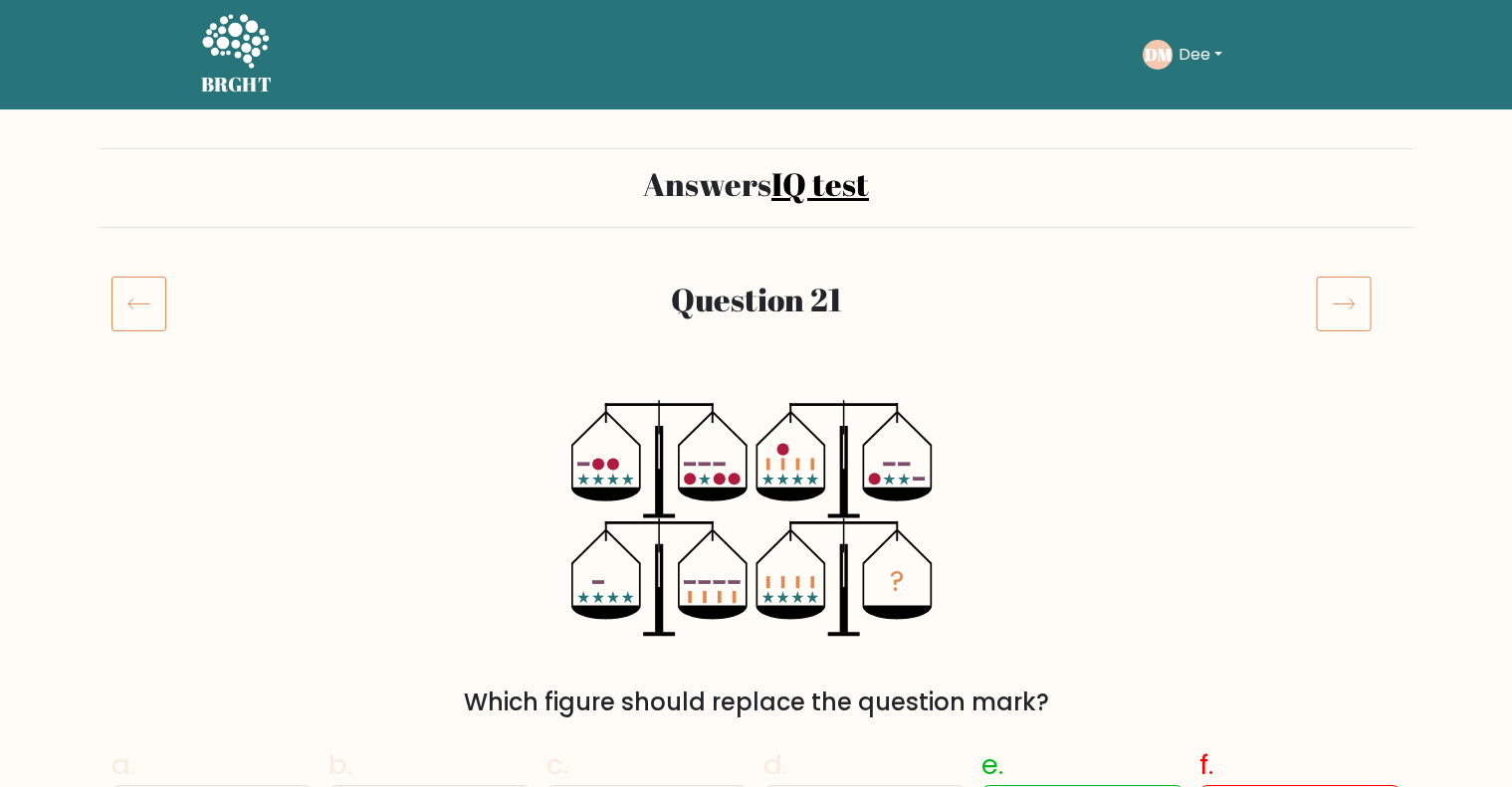 scroll, scrollTop: 0, scrollLeft: 0, axis: both 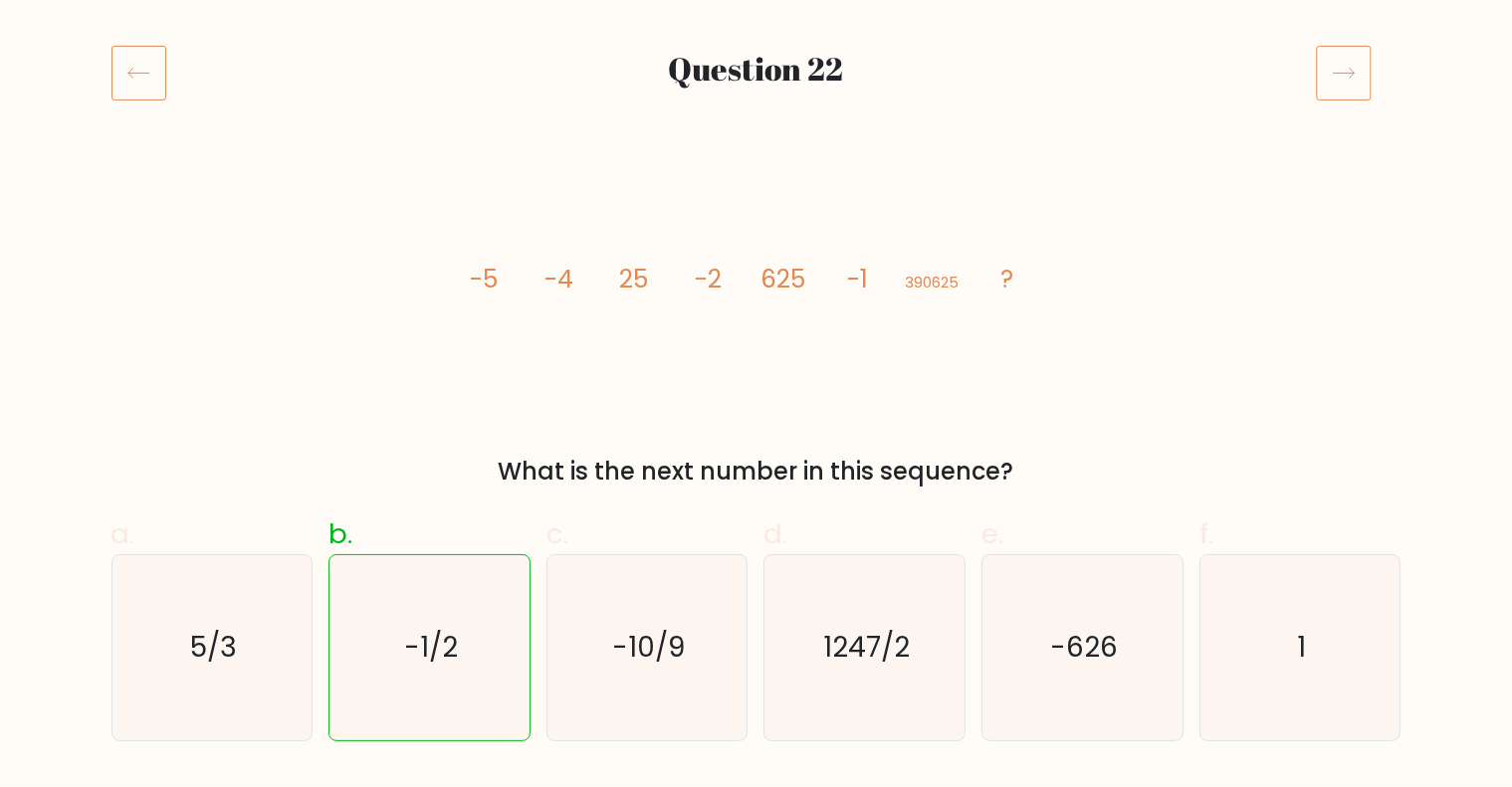 click 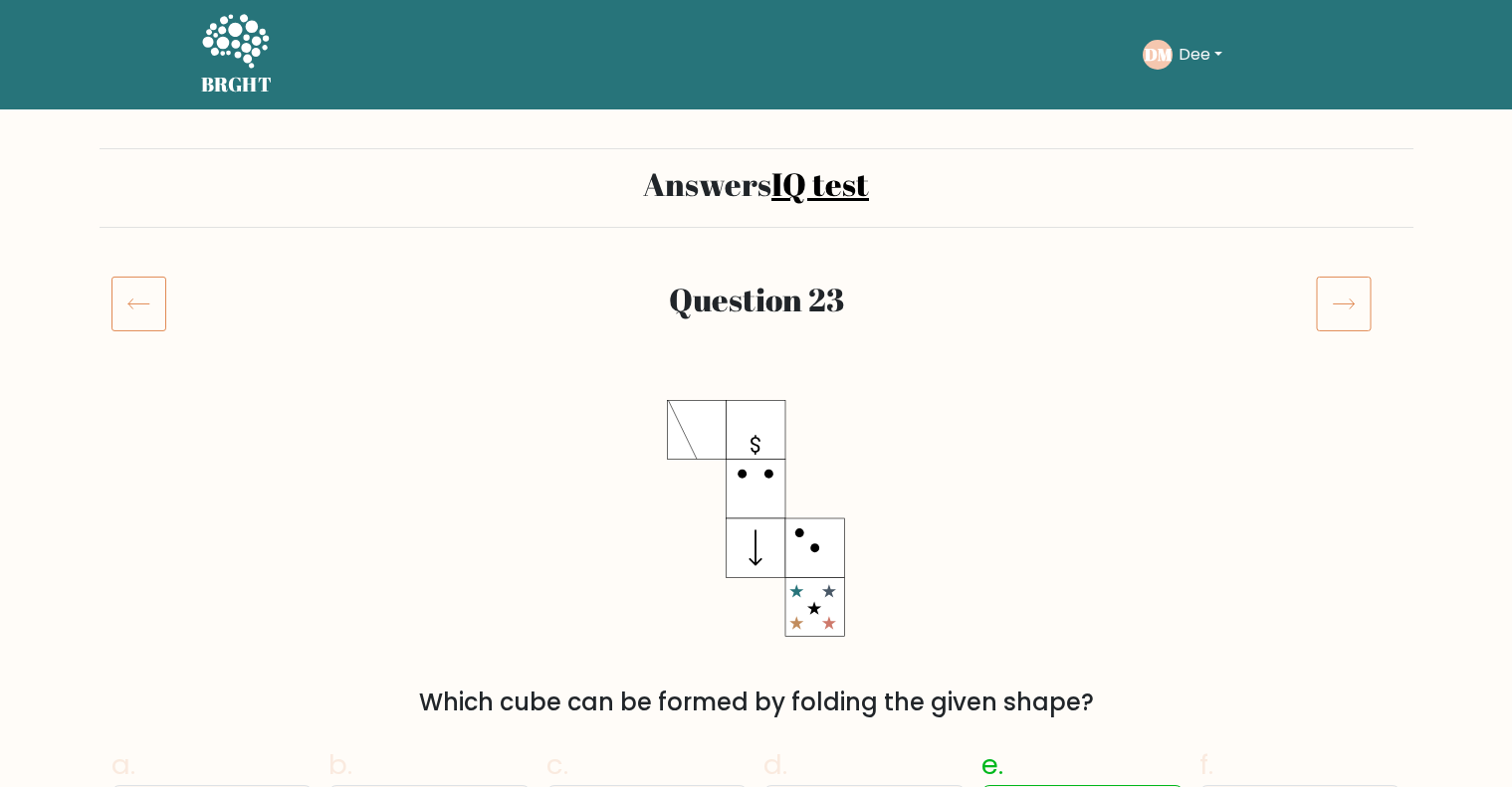 scroll, scrollTop: 0, scrollLeft: 0, axis: both 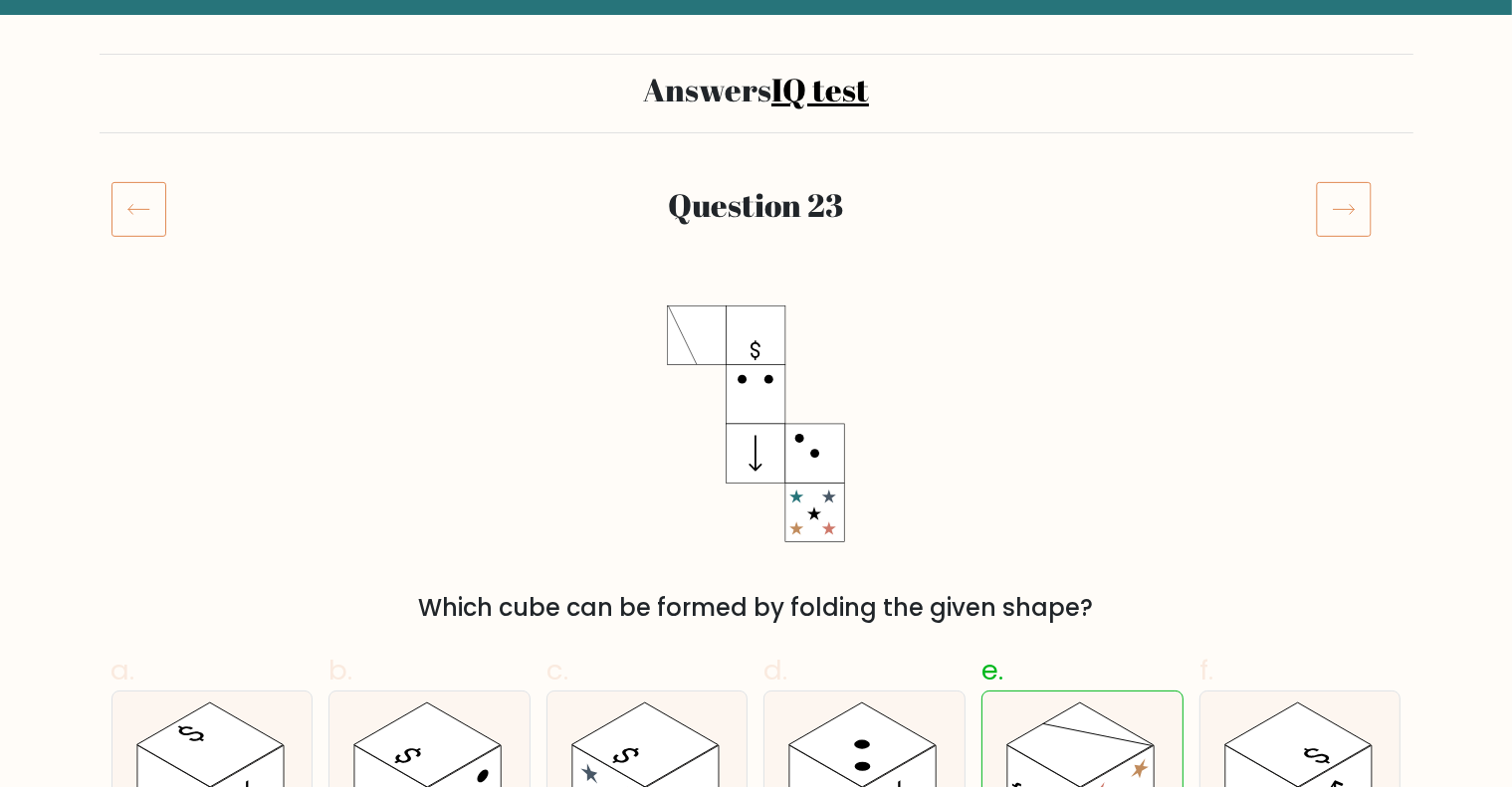 click on "Question 23" at bounding box center [756, 233] 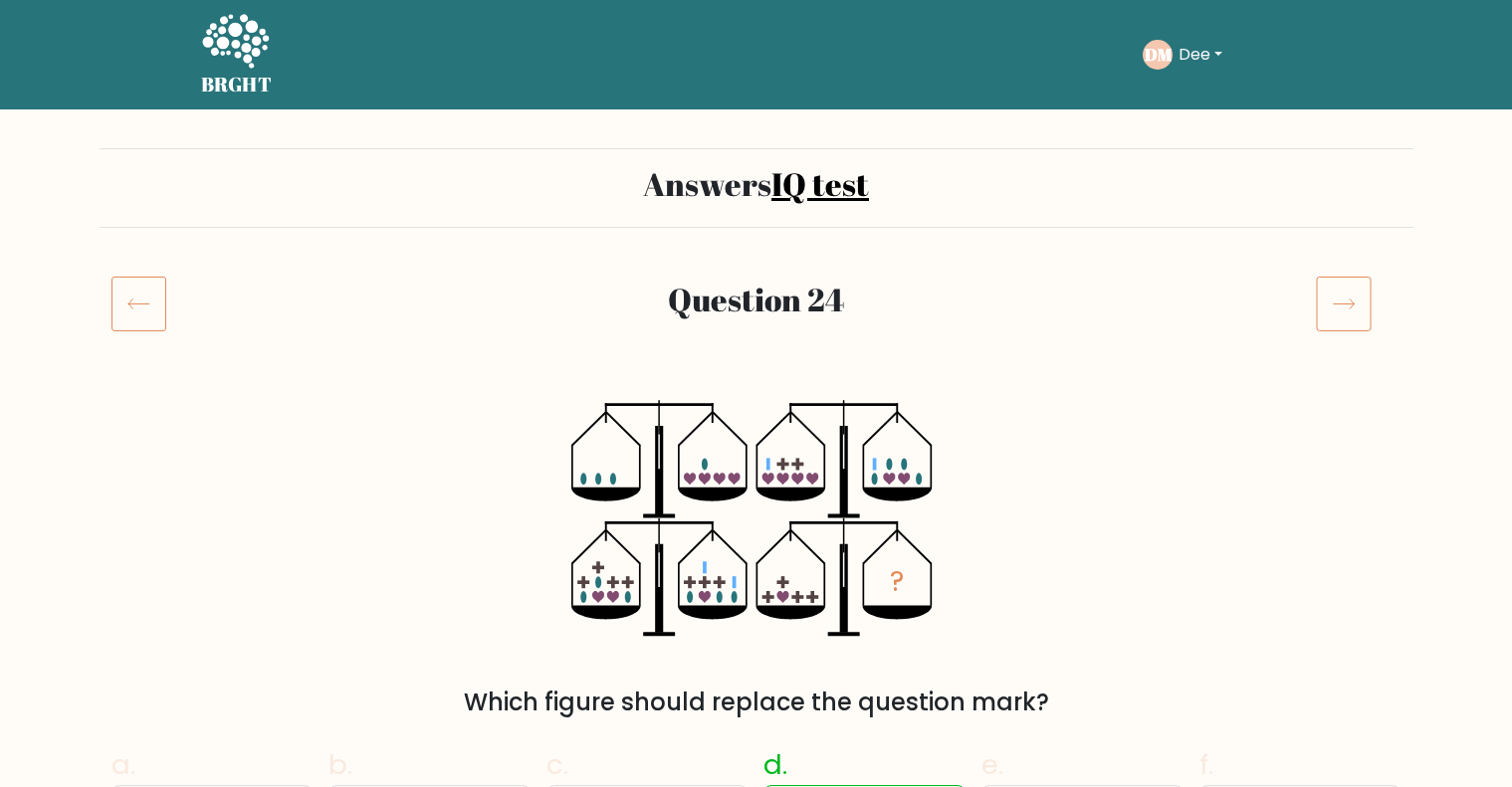 scroll, scrollTop: 0, scrollLeft: 0, axis: both 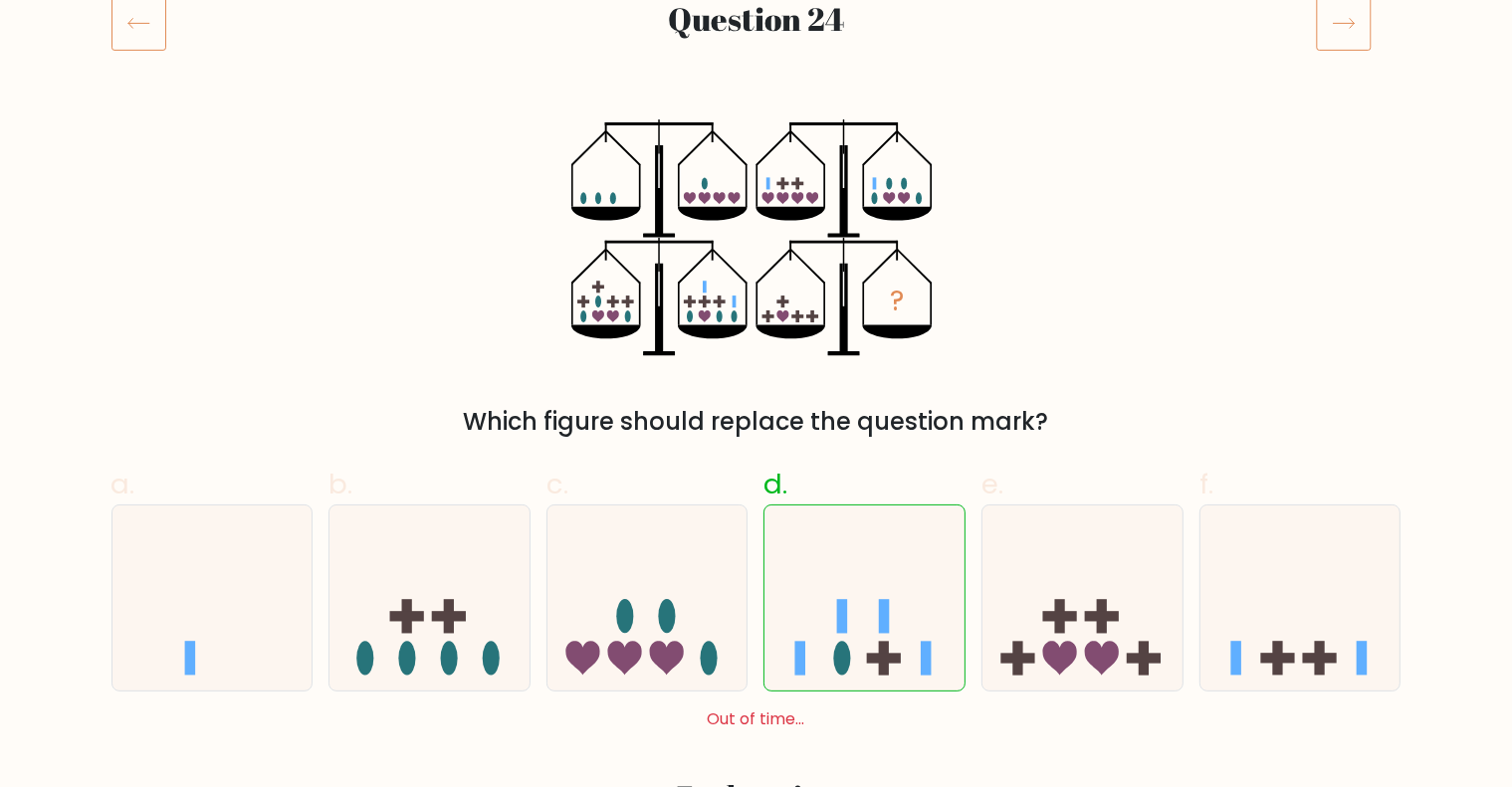click on "a.
b.
c." at bounding box center (756, 590) 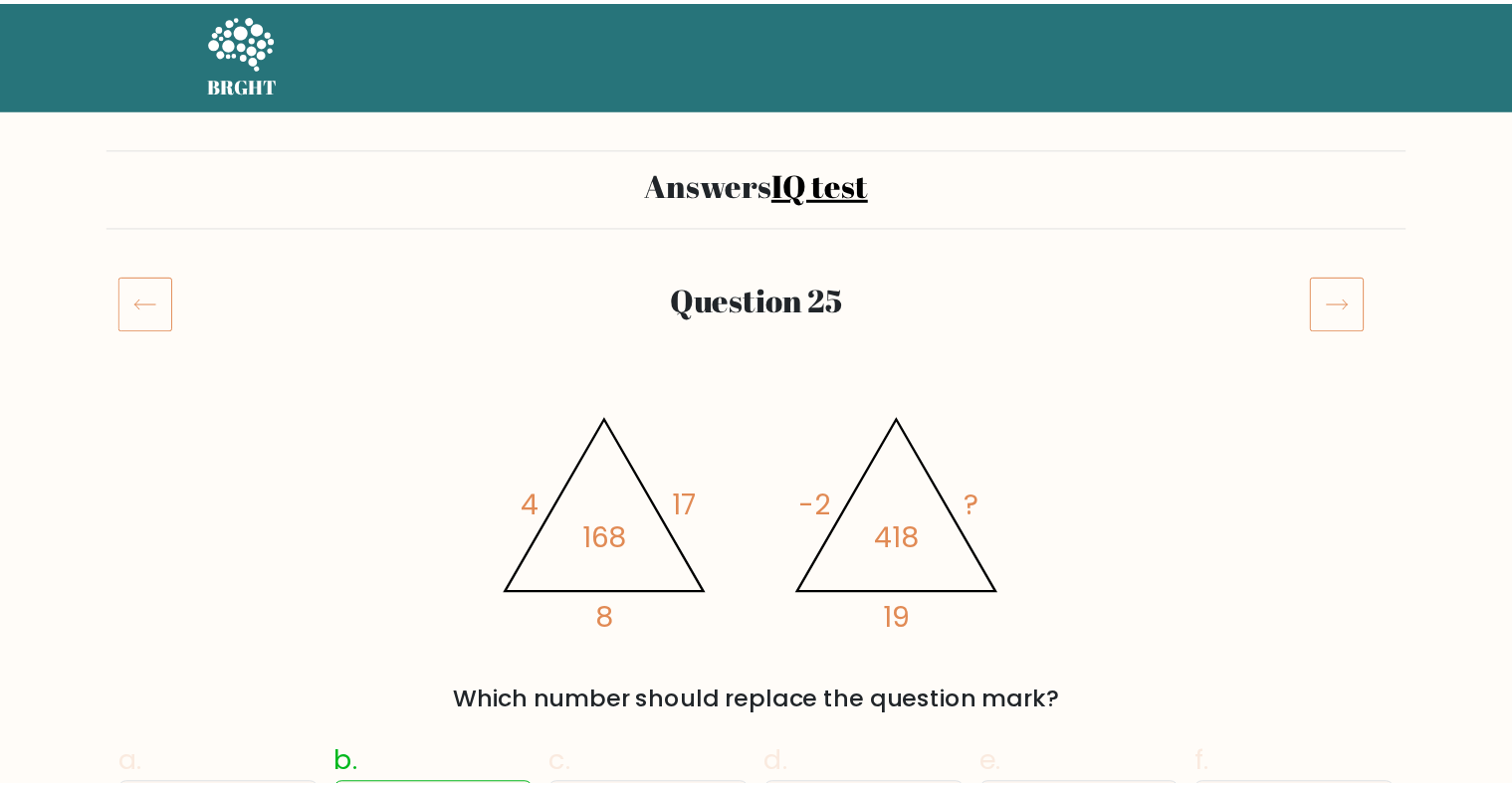 scroll, scrollTop: 0, scrollLeft: 0, axis: both 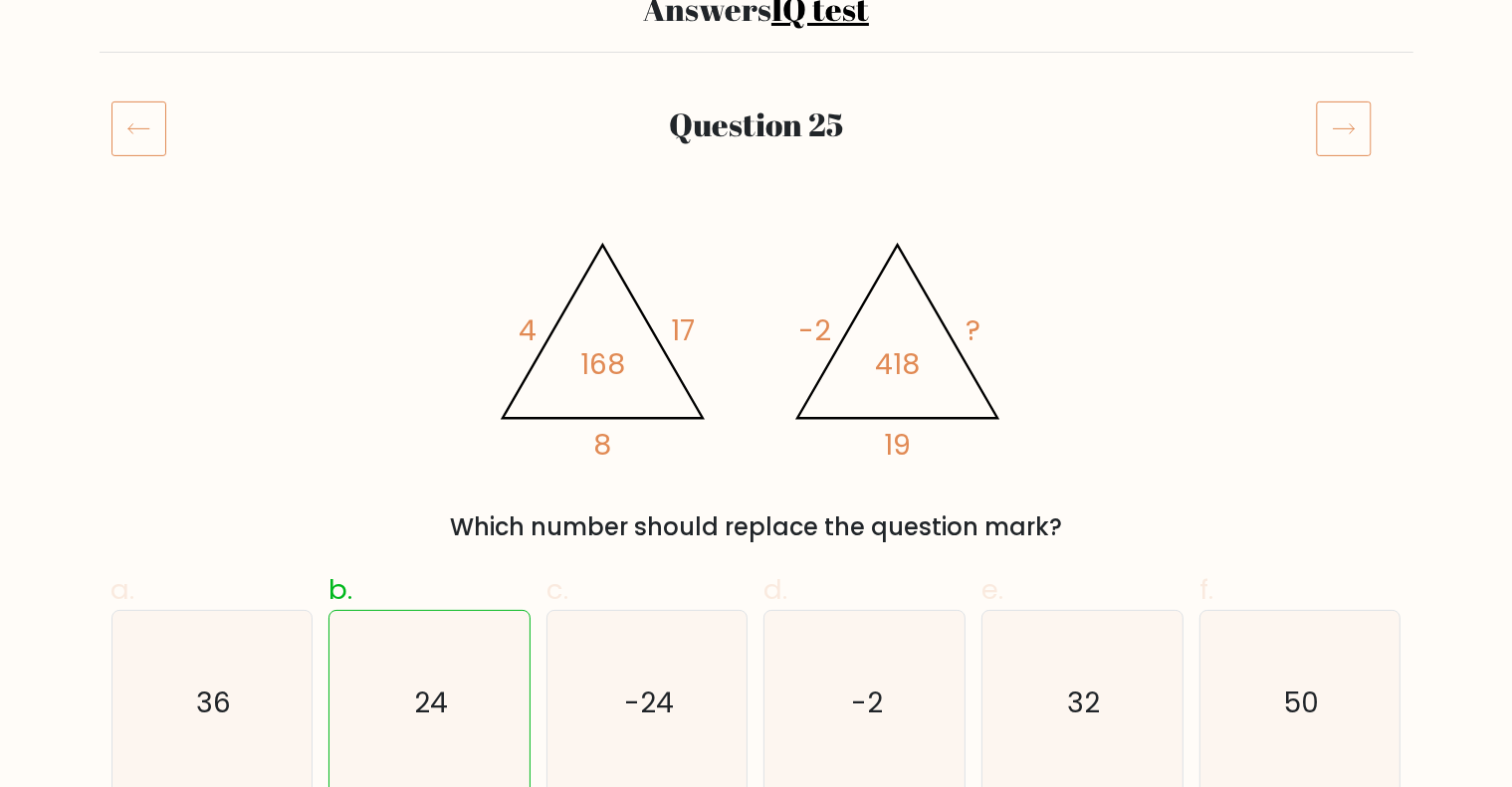 click 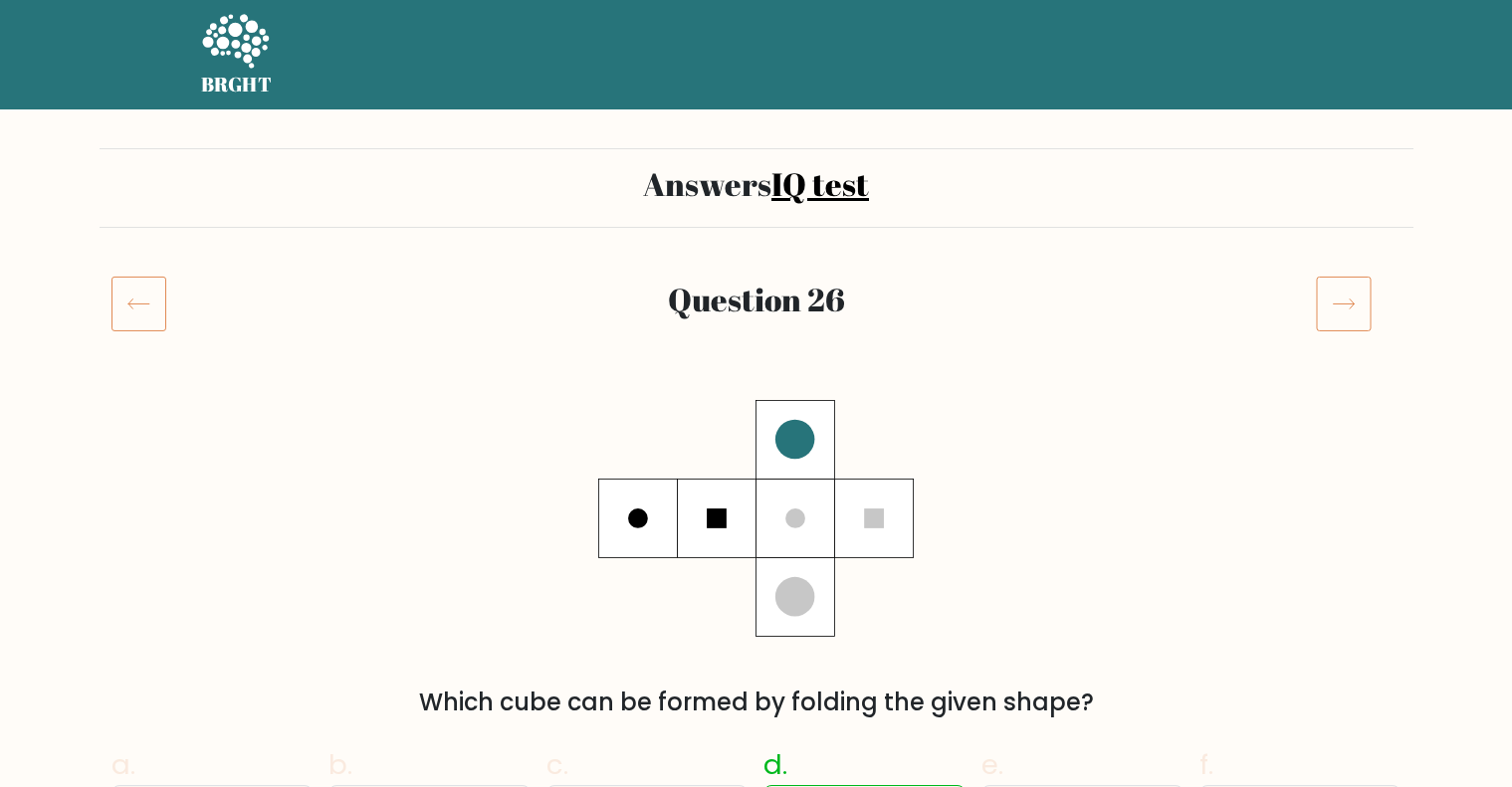 scroll, scrollTop: 0, scrollLeft: 0, axis: both 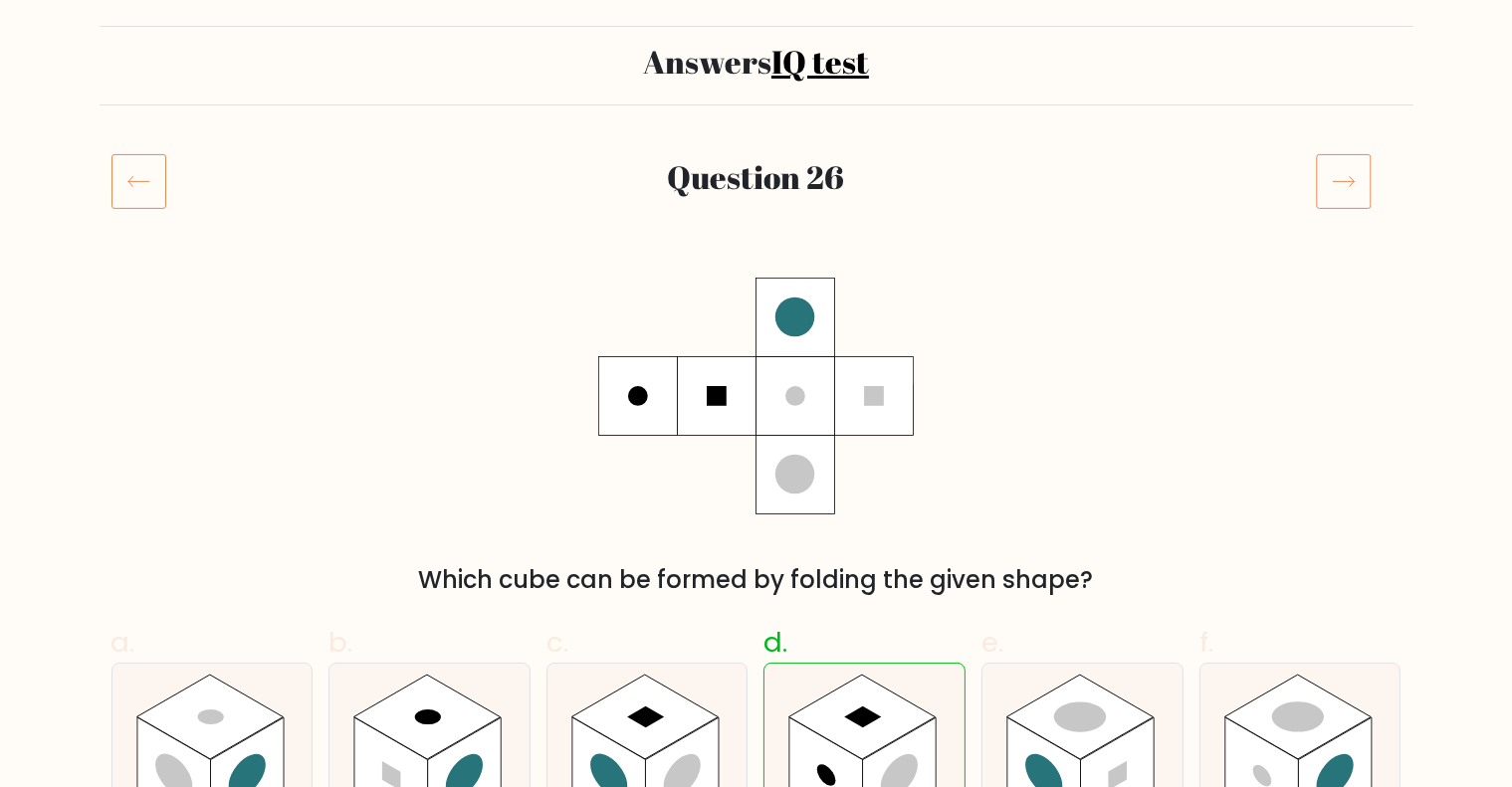 click 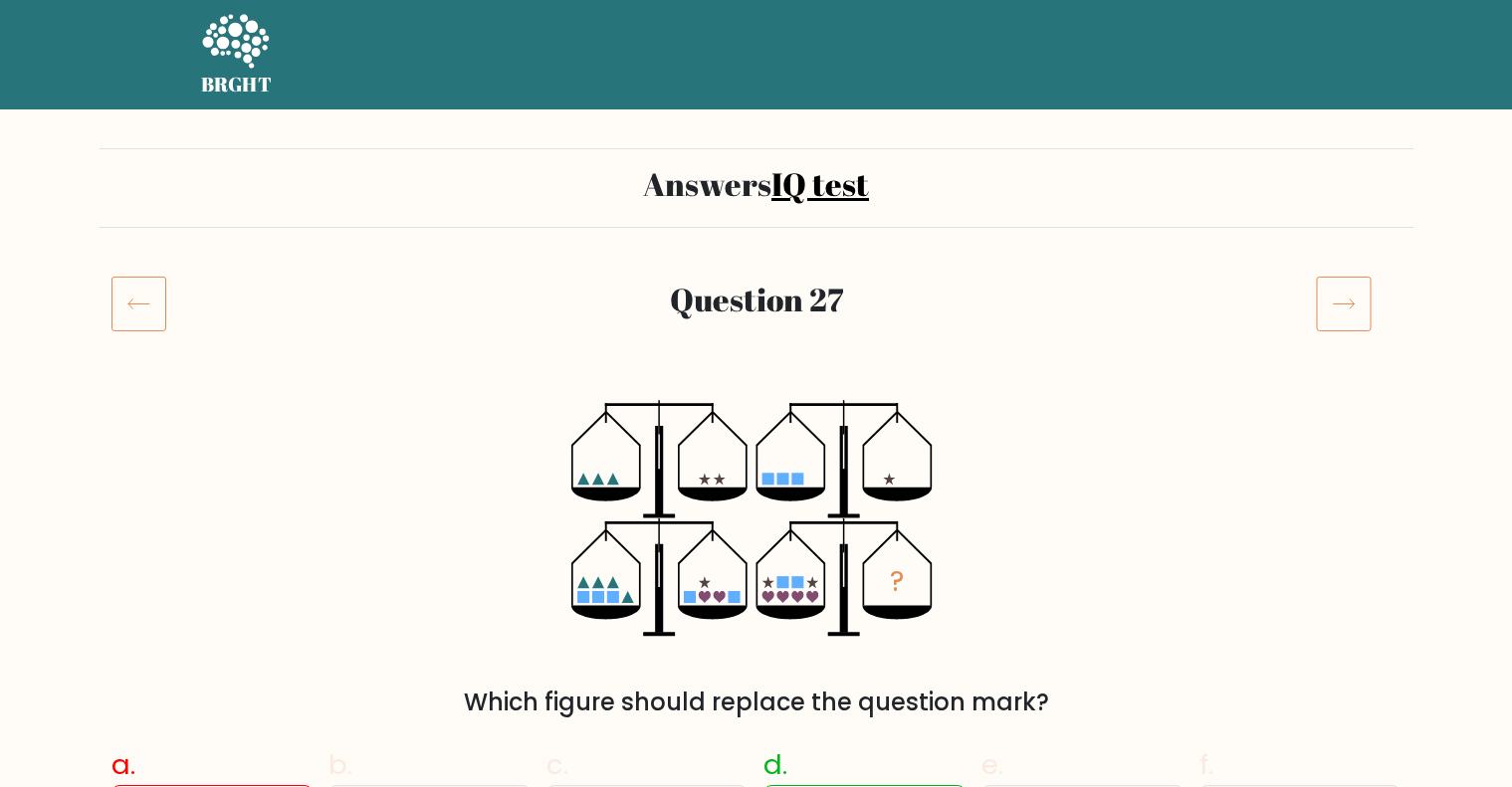 scroll, scrollTop: 0, scrollLeft: 0, axis: both 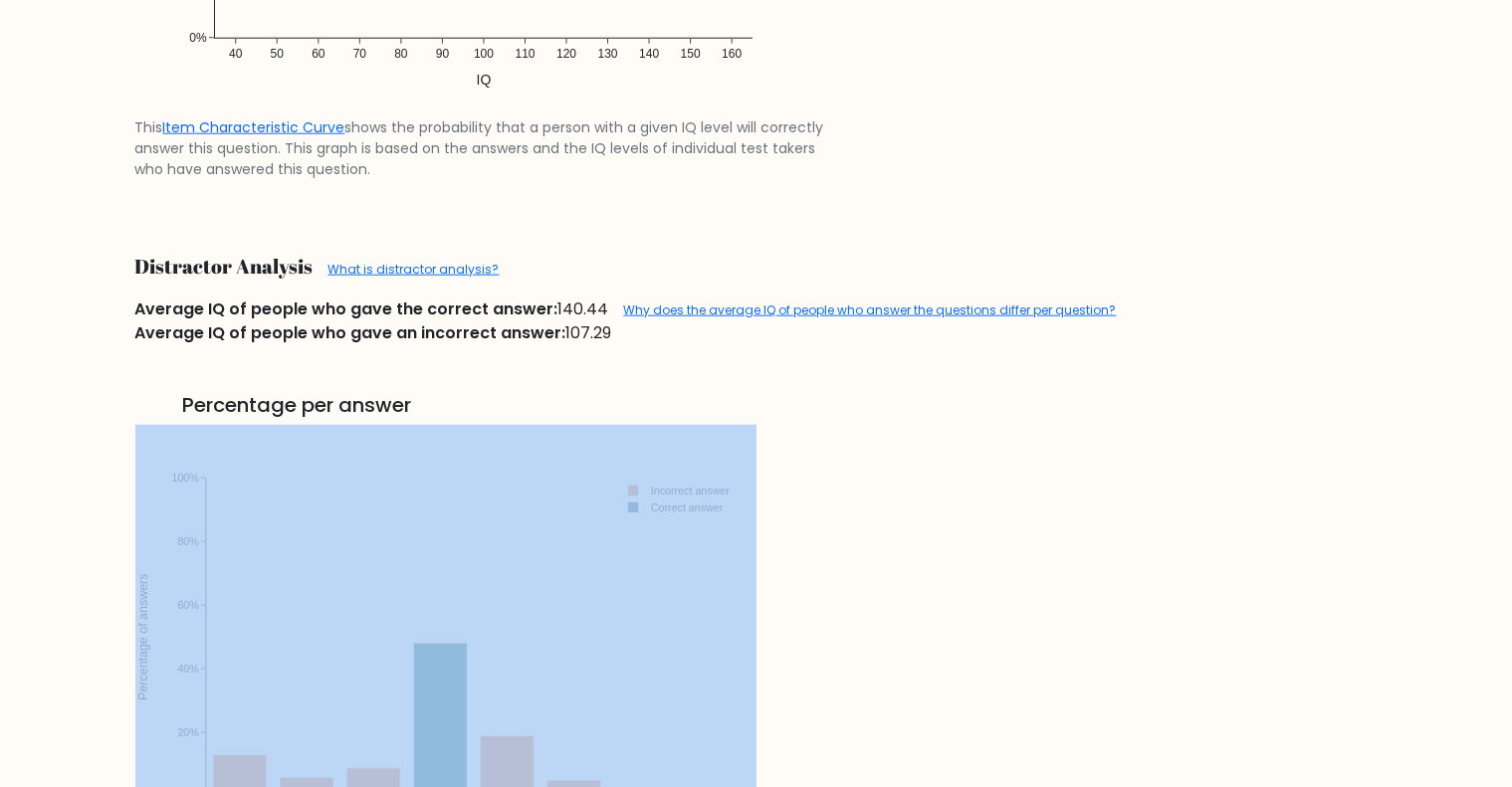 drag, startPoint x: 1493, startPoint y: 440, endPoint x: 1528, endPoint y: 376, distance: 72.94518 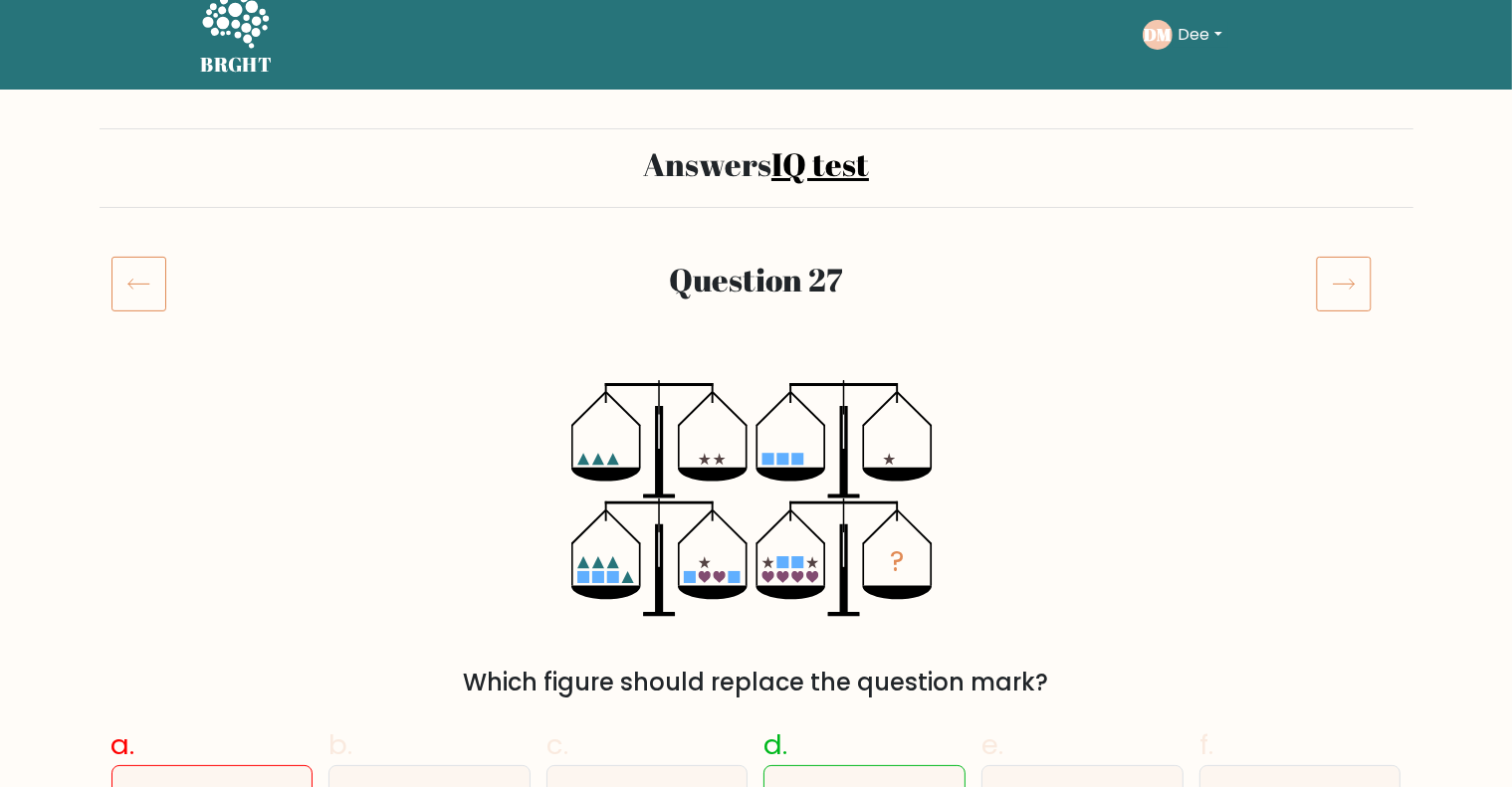 scroll, scrollTop: 0, scrollLeft: 0, axis: both 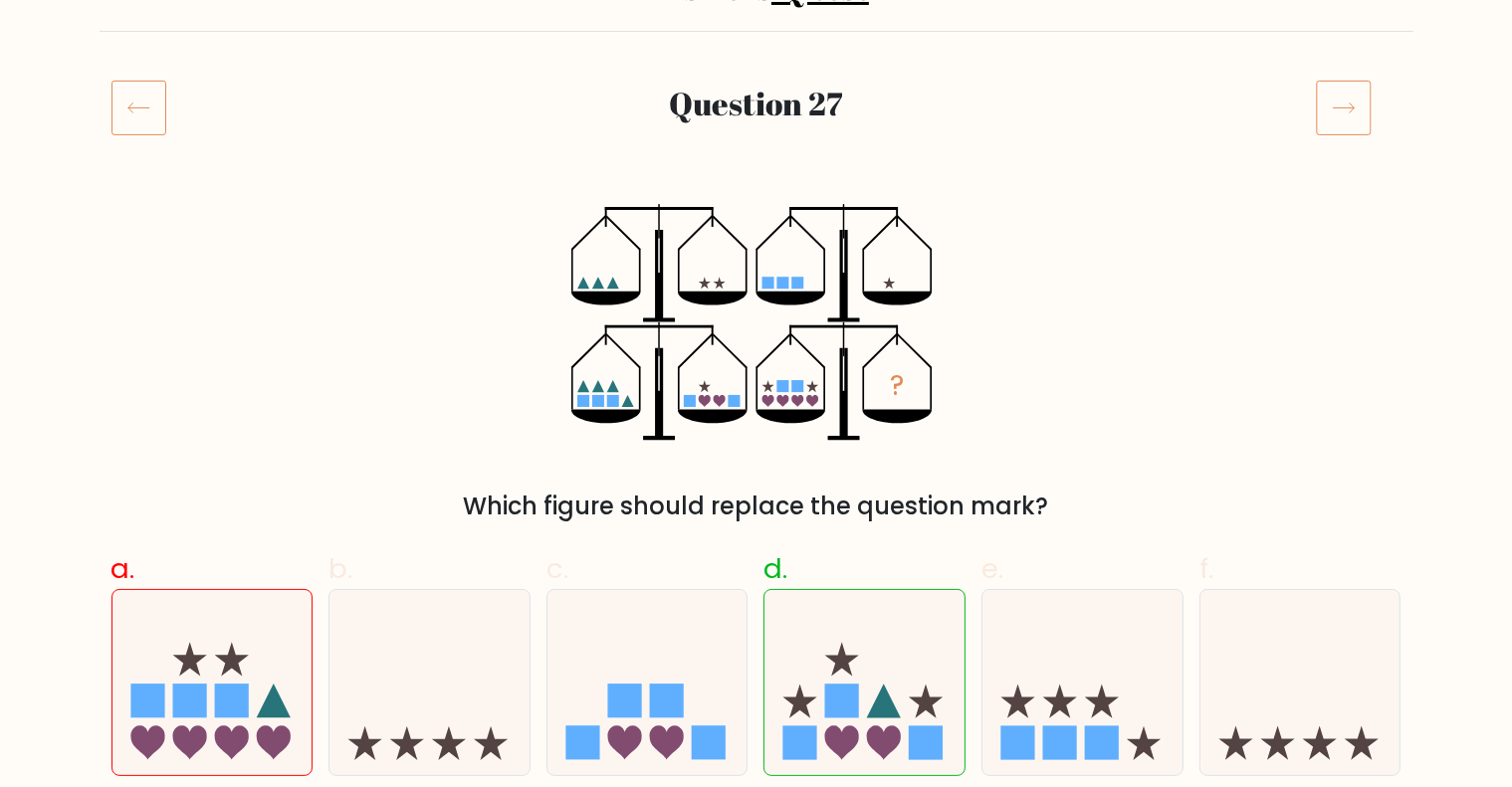 click 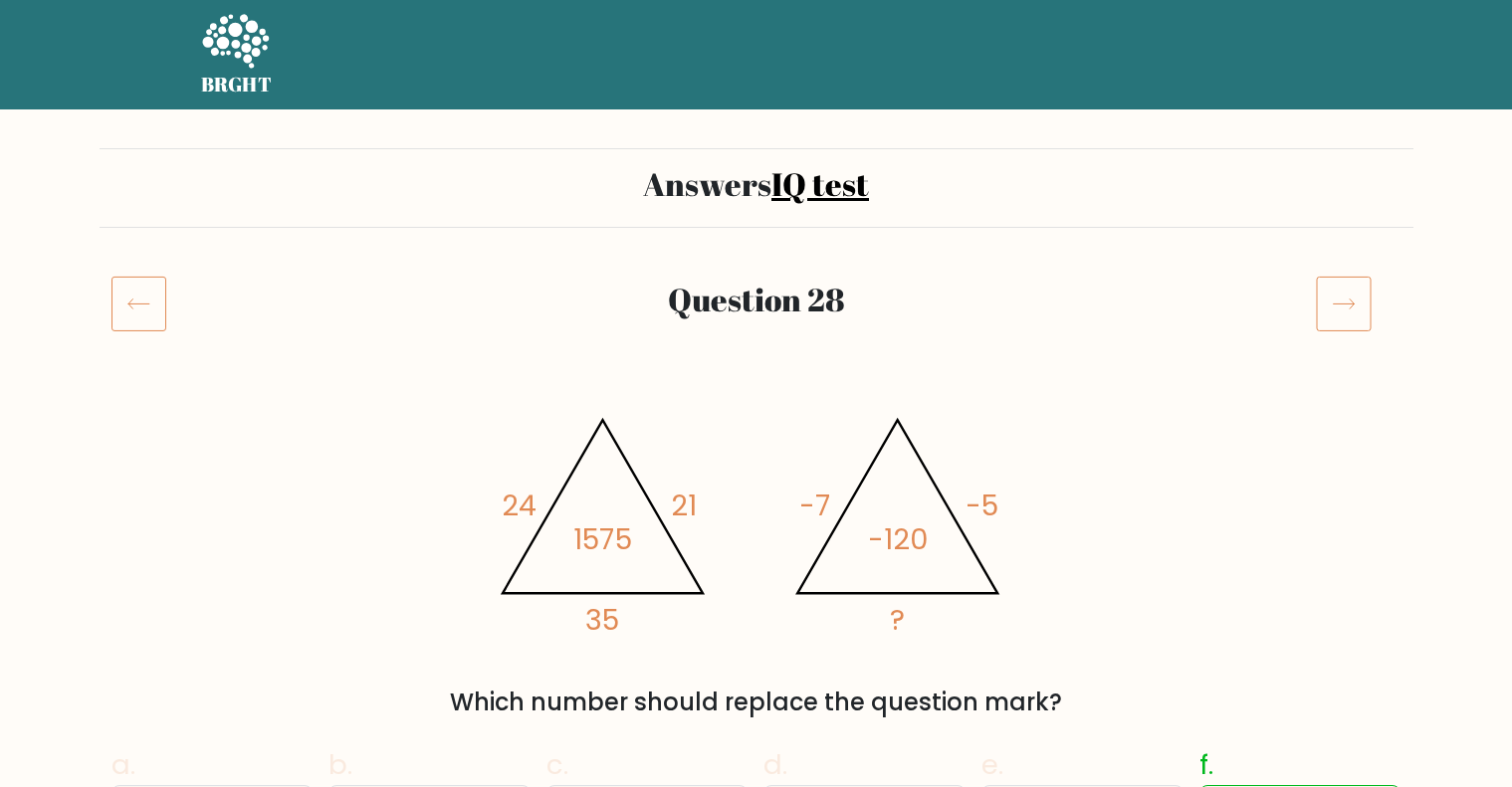 scroll, scrollTop: 0, scrollLeft: 0, axis: both 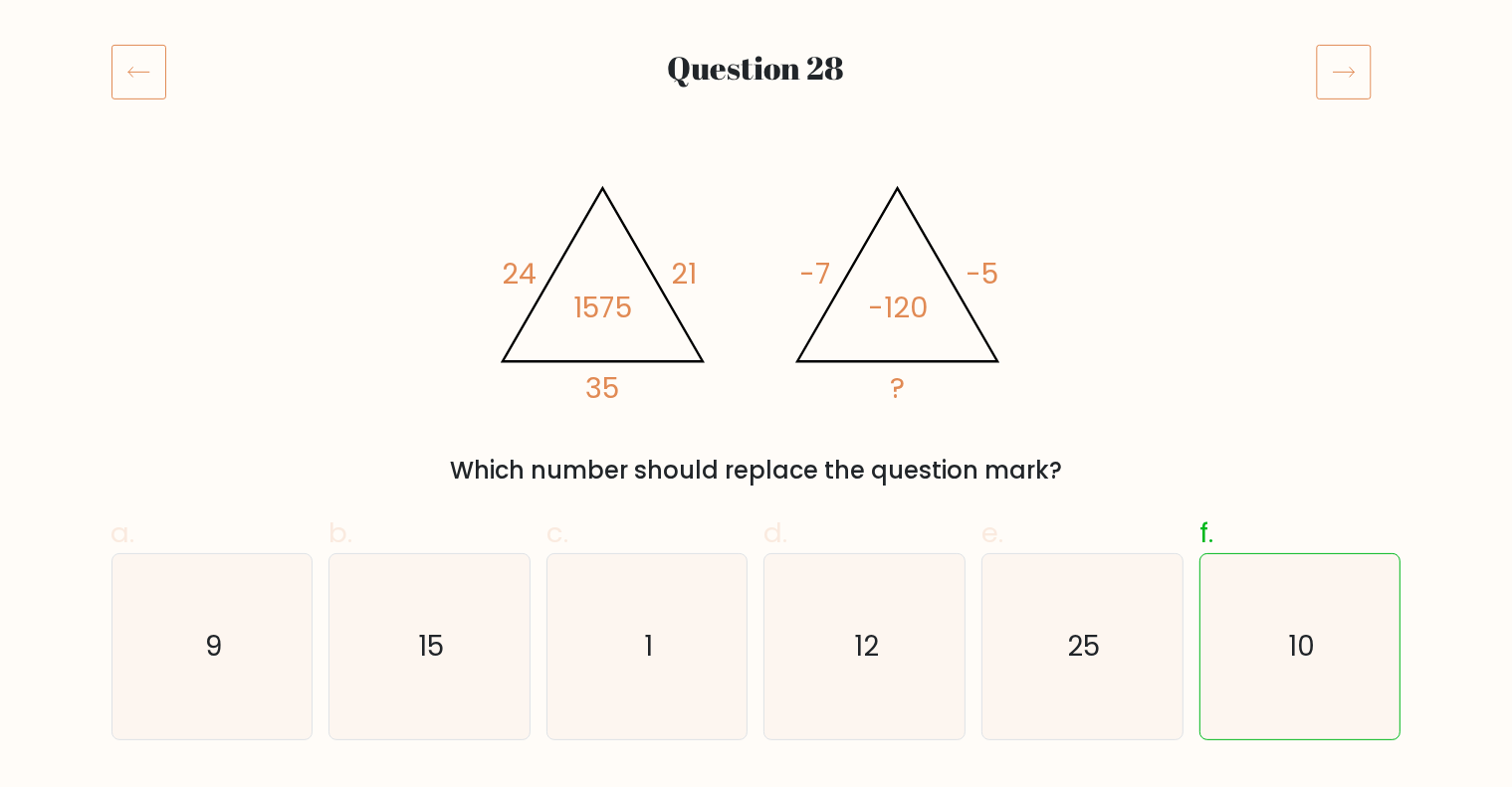 click 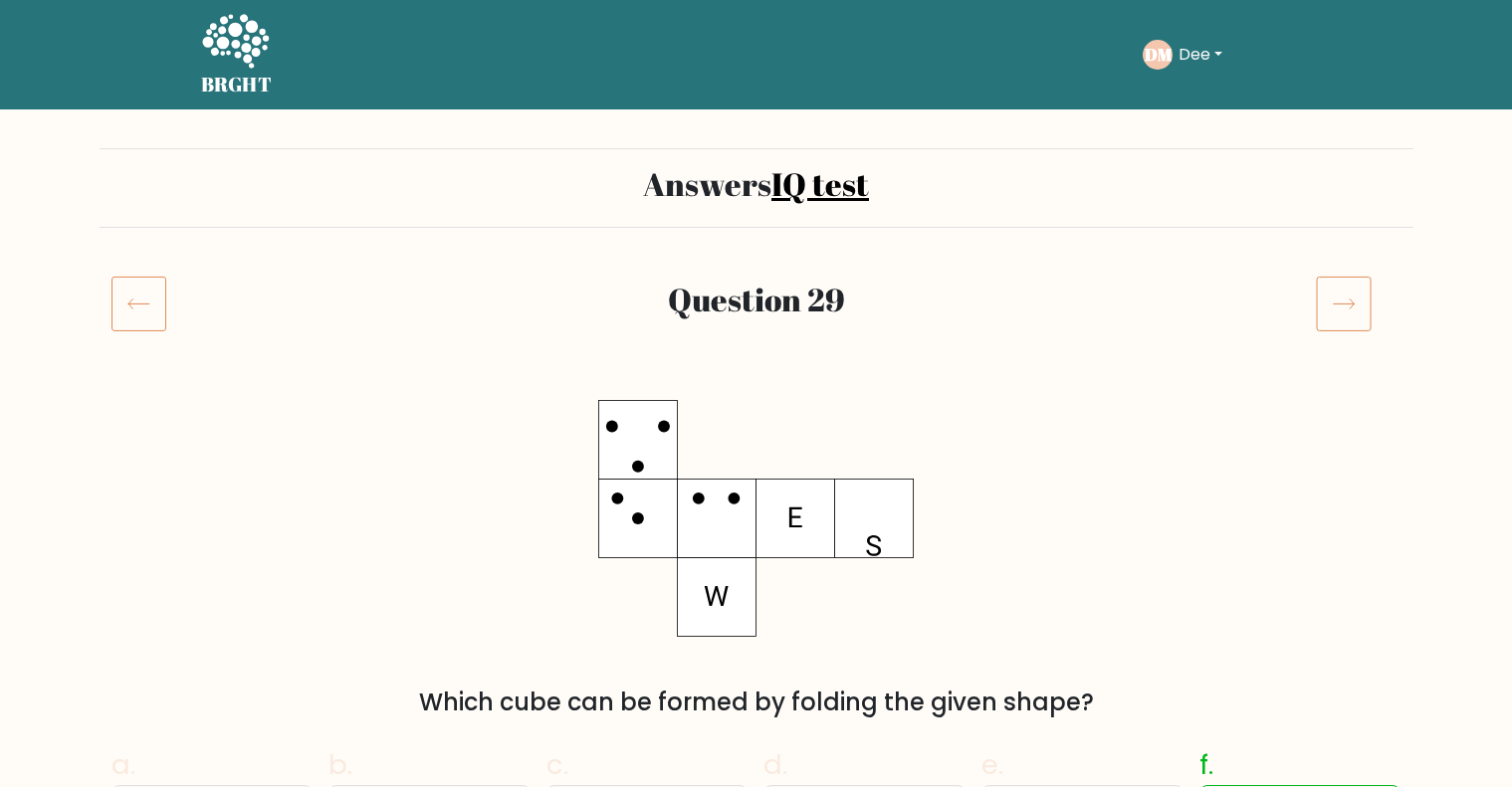 scroll, scrollTop: 0, scrollLeft: 0, axis: both 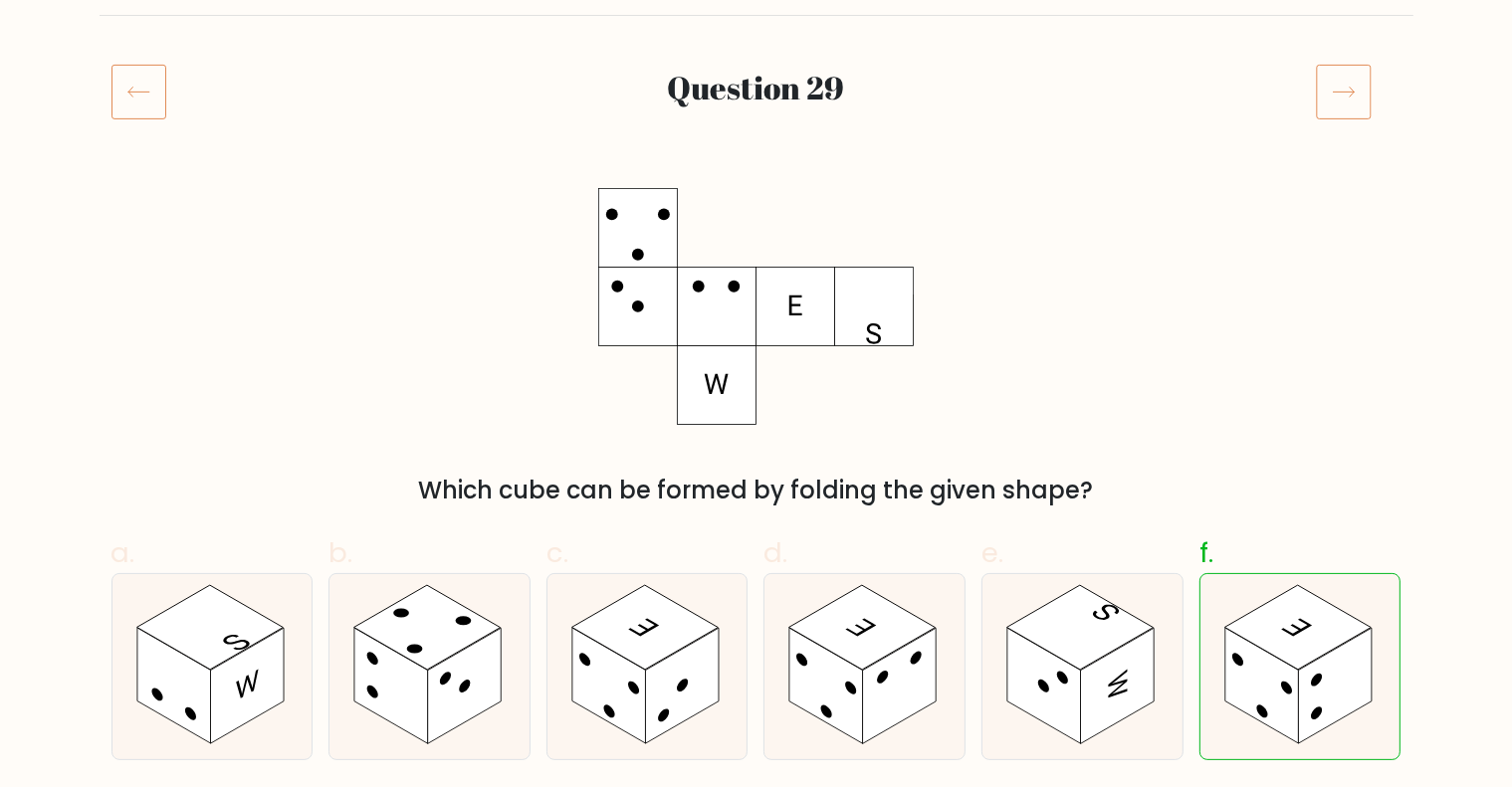 click 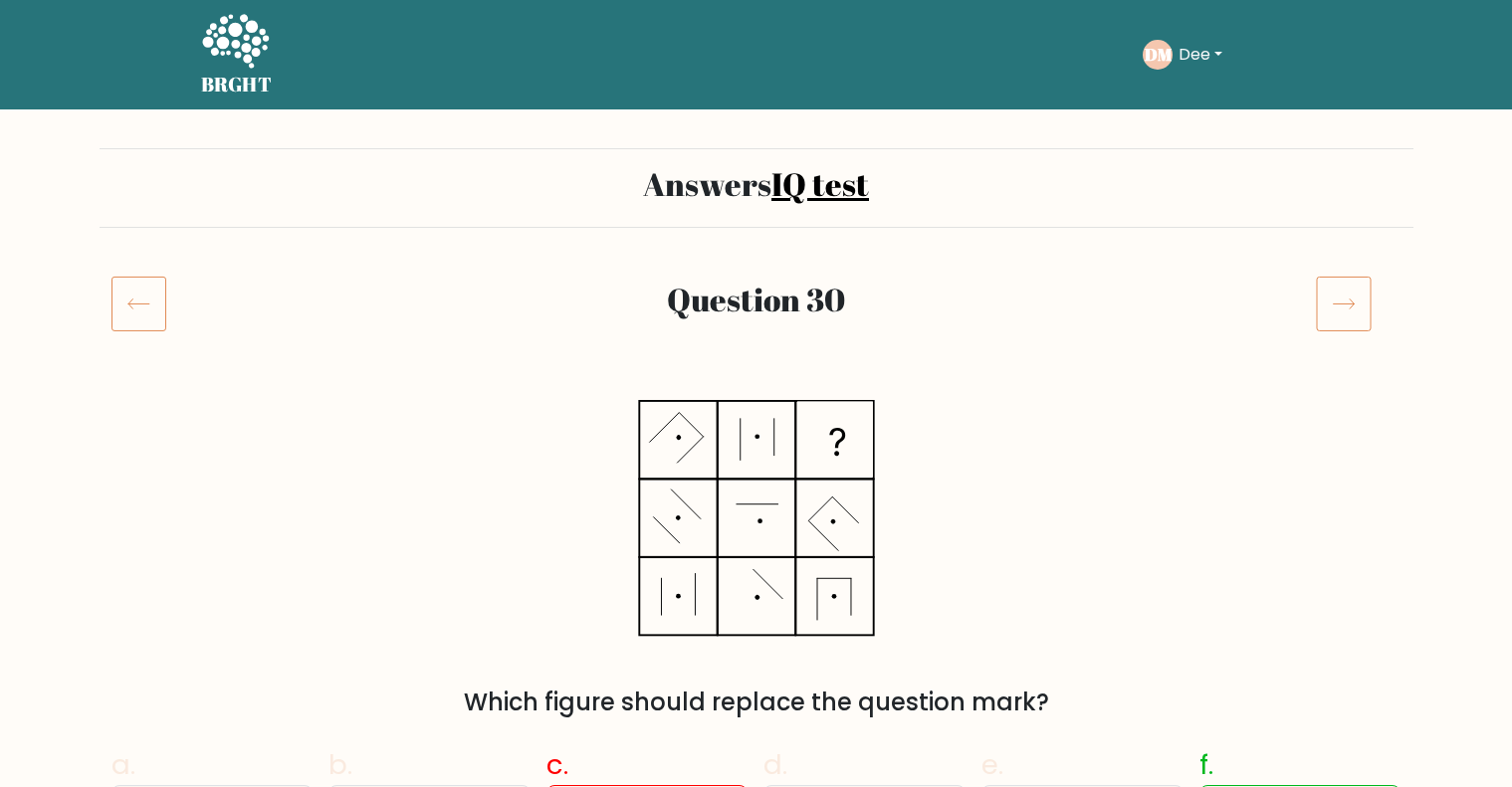 scroll, scrollTop: 0, scrollLeft: 0, axis: both 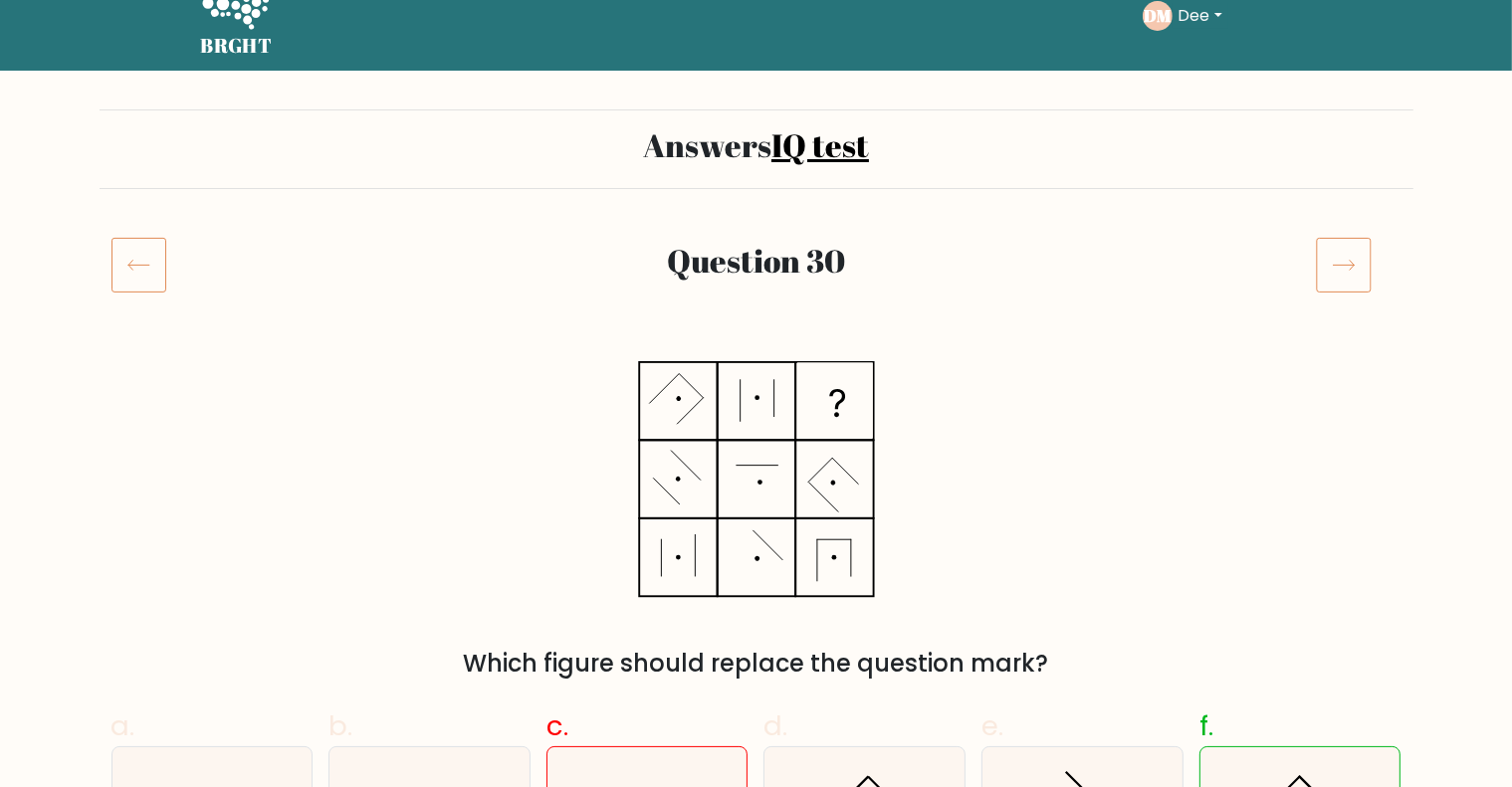 click 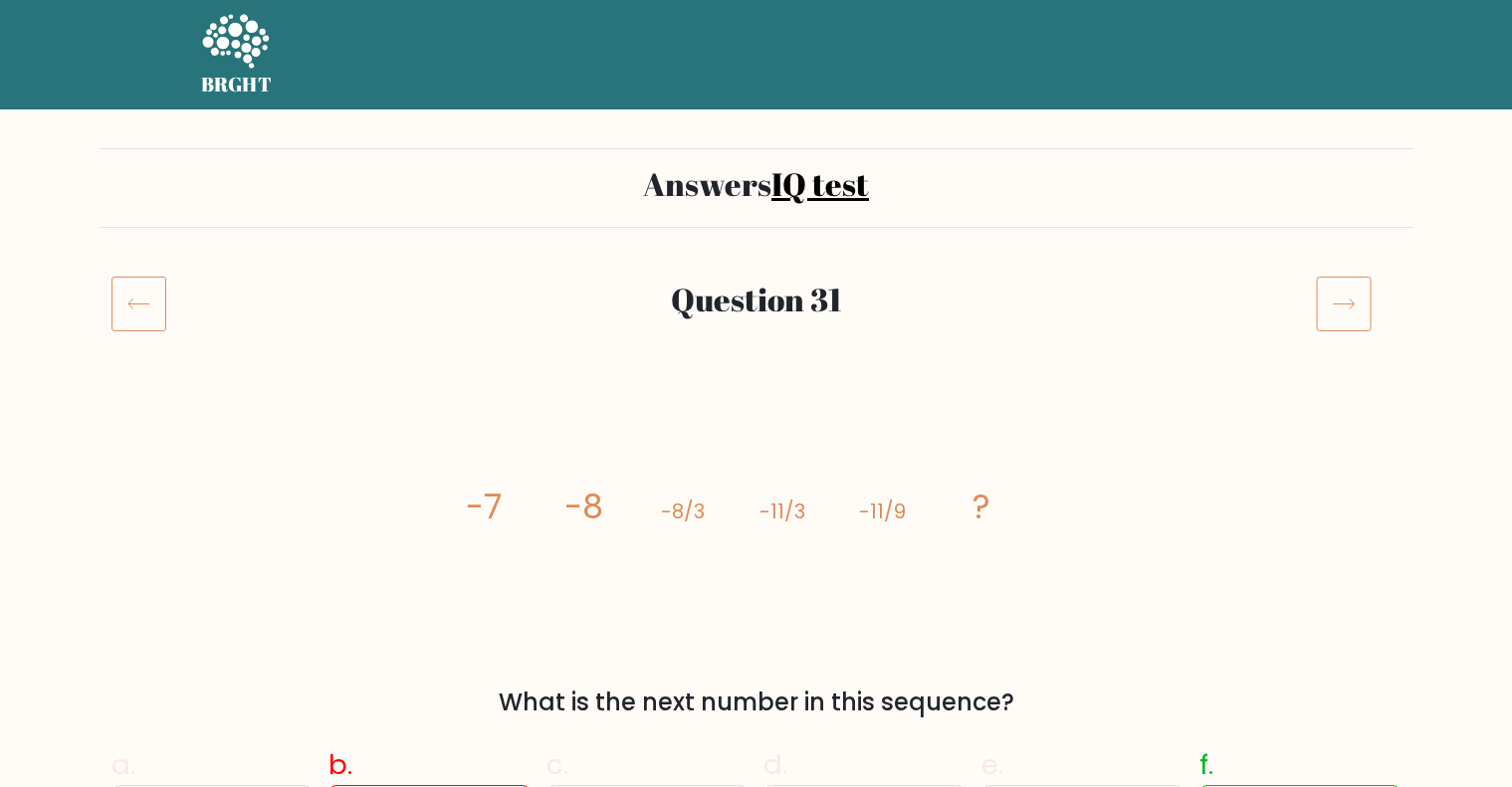 scroll, scrollTop: 0, scrollLeft: 0, axis: both 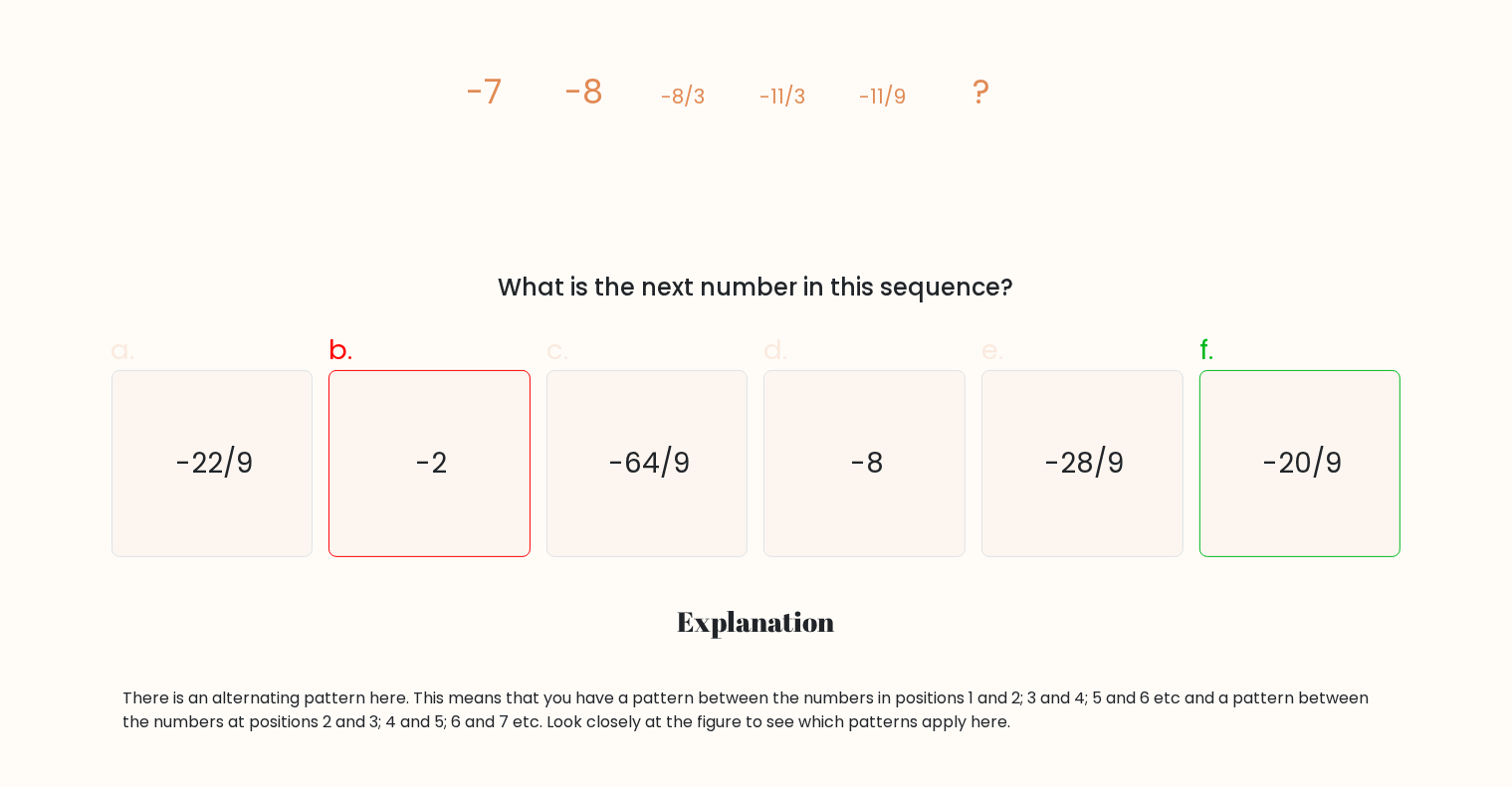 click on "Answers  IQ test
Question 31
image/svg+xml
-7
-8
-8/3
-11/3
-11/9
?
a. b." at bounding box center [756, 2010] 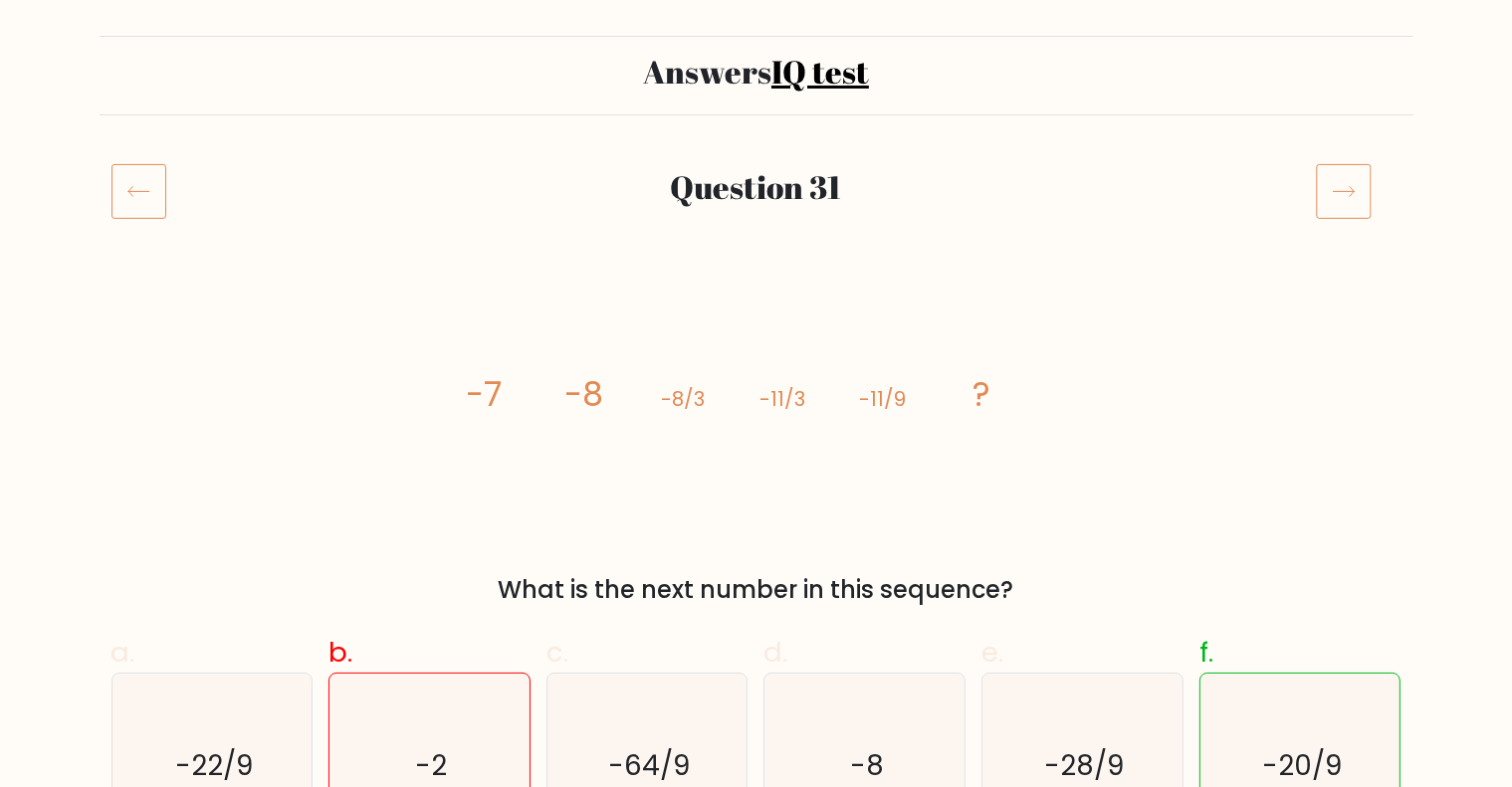 scroll, scrollTop: 80, scrollLeft: 0, axis: vertical 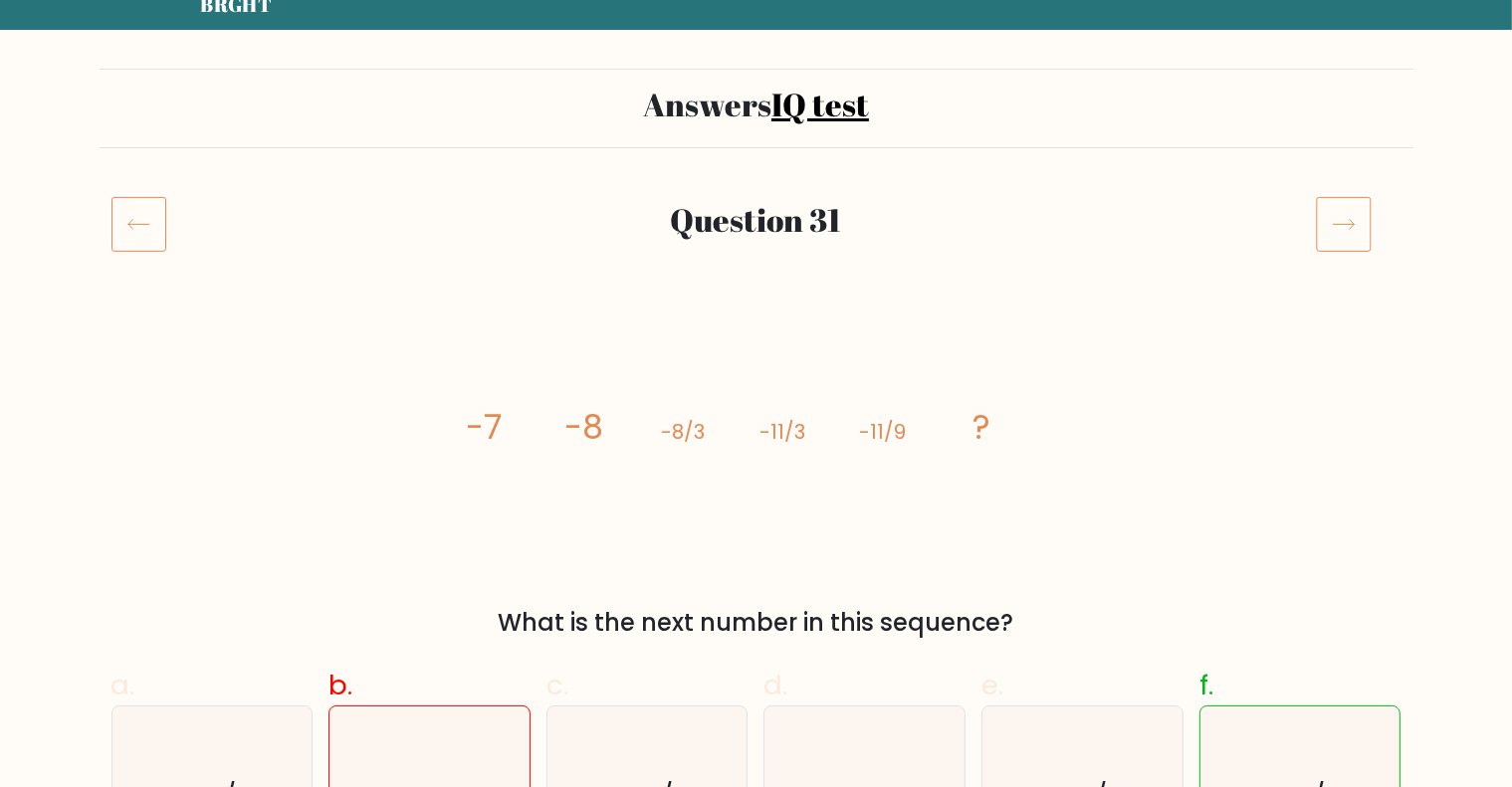 click 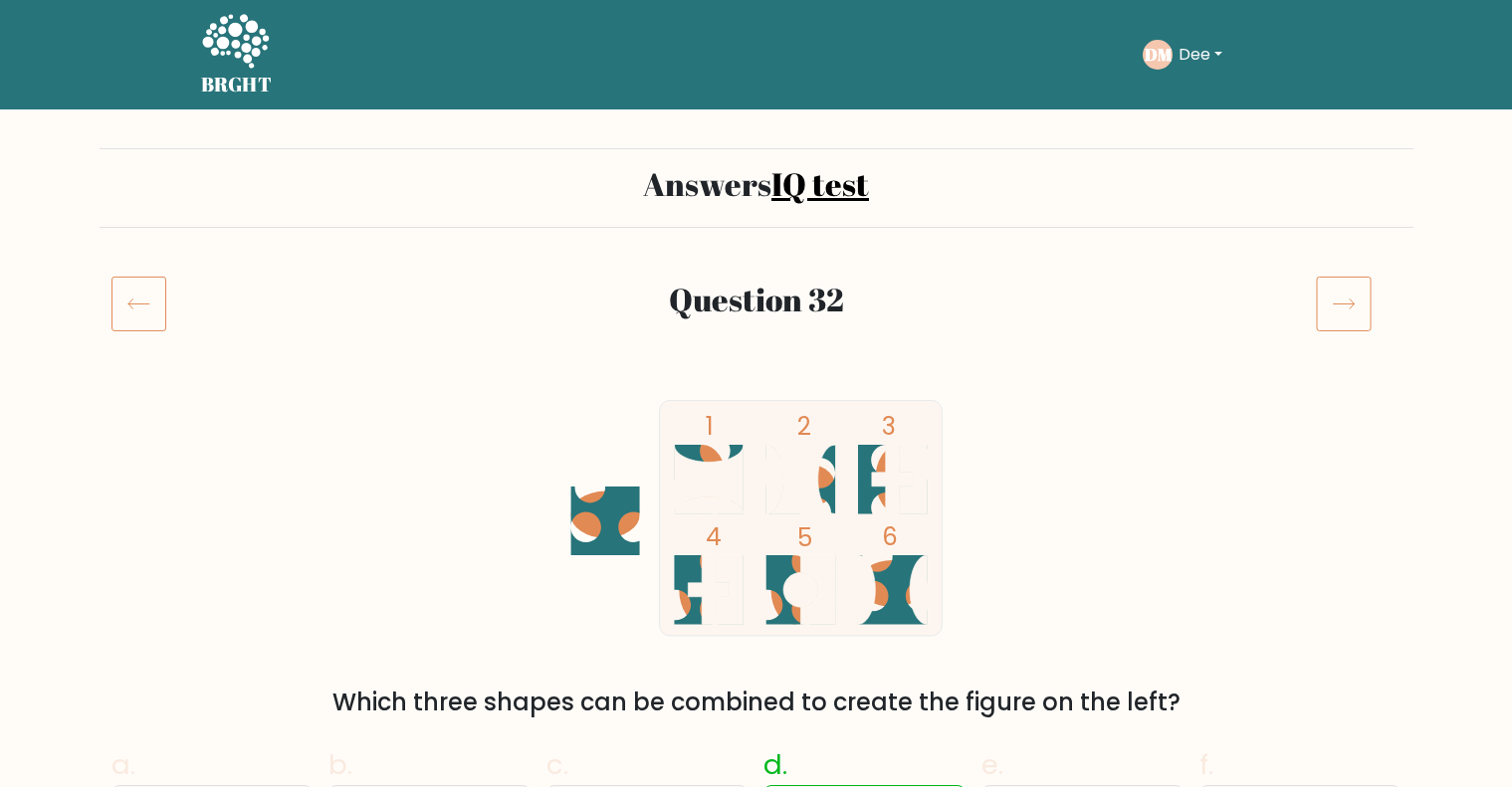 scroll, scrollTop: 0, scrollLeft: 0, axis: both 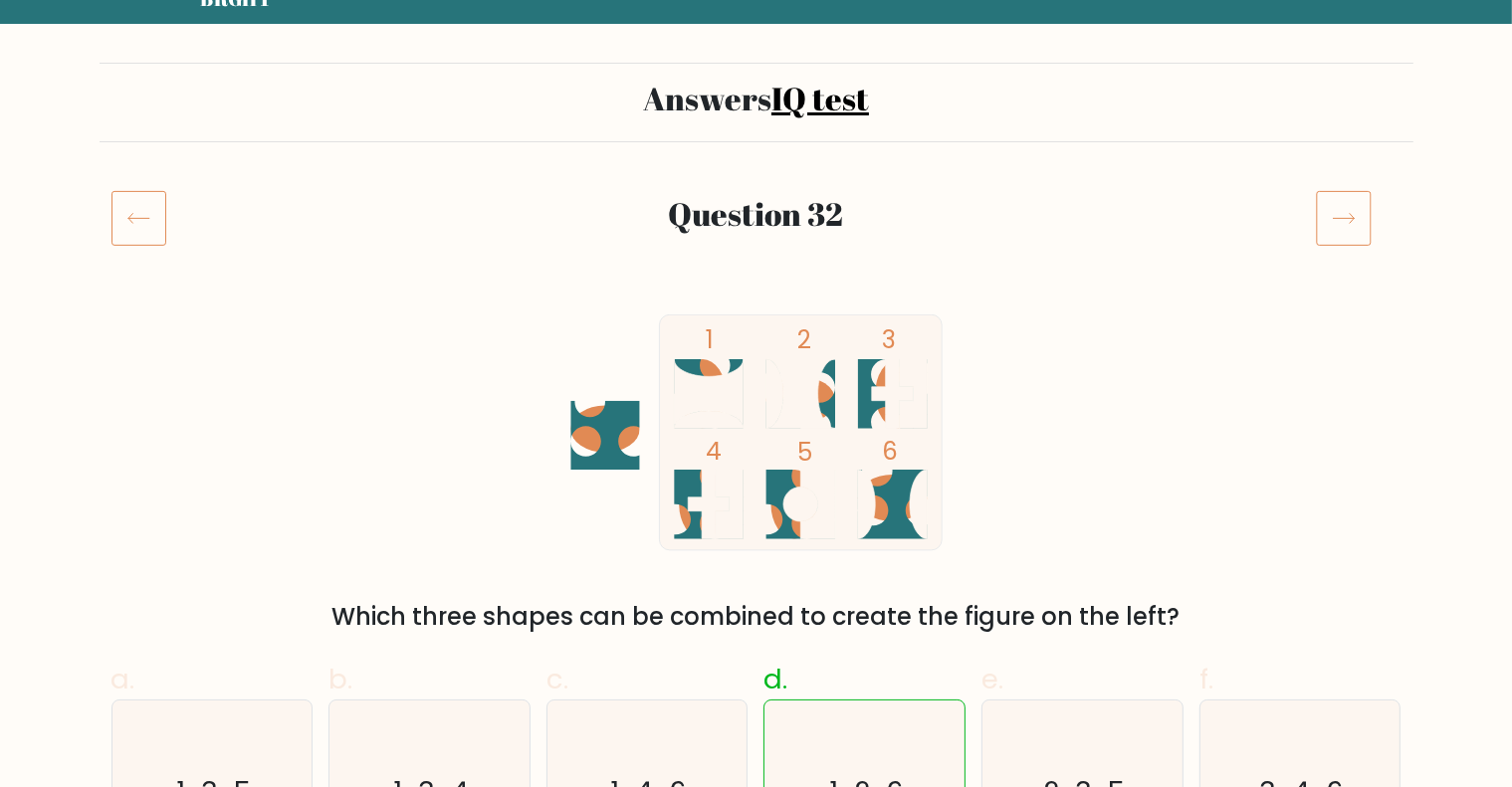 click on "Question 32" at bounding box center [756, 242] 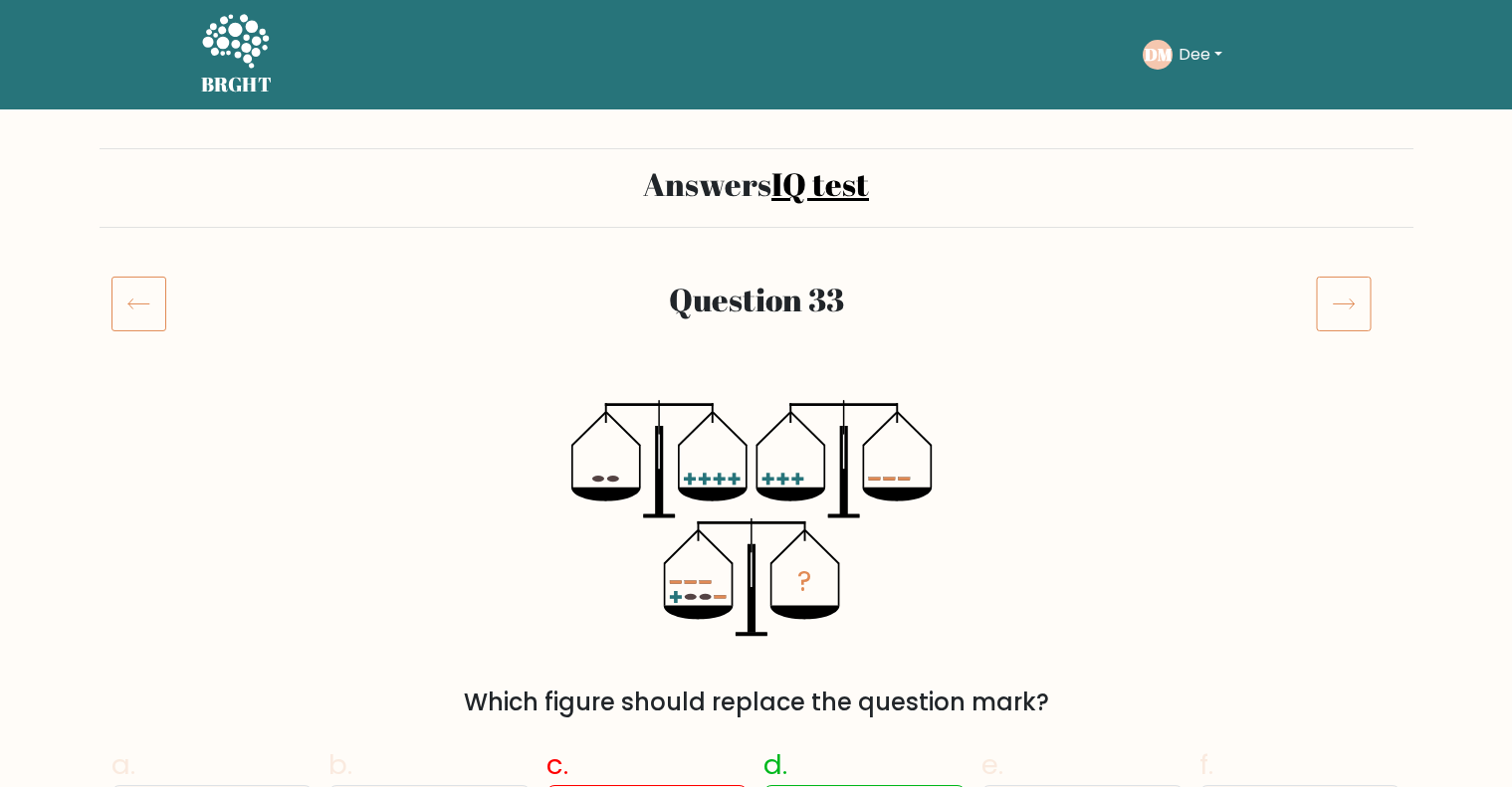 scroll, scrollTop: 0, scrollLeft: 0, axis: both 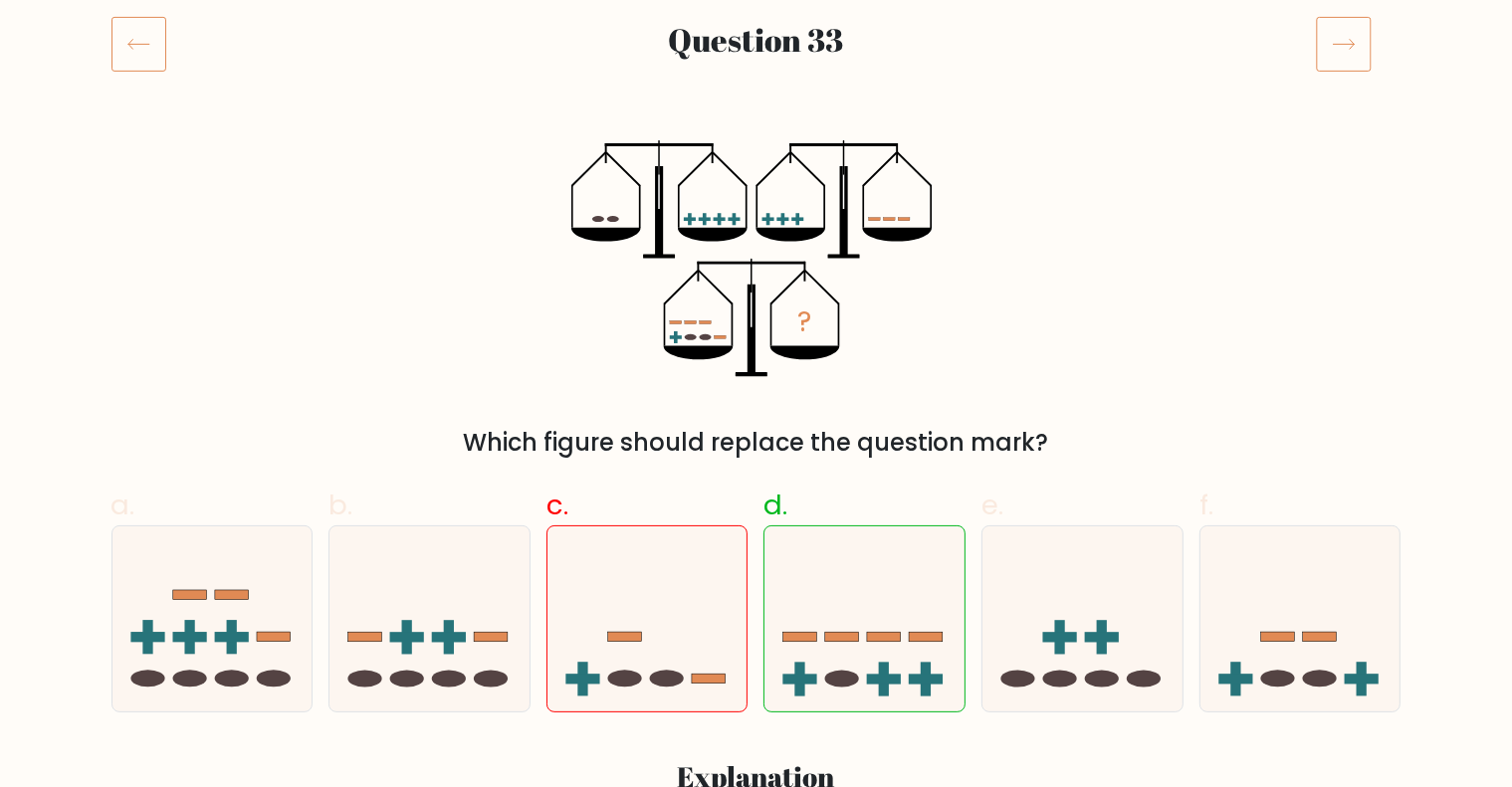 click 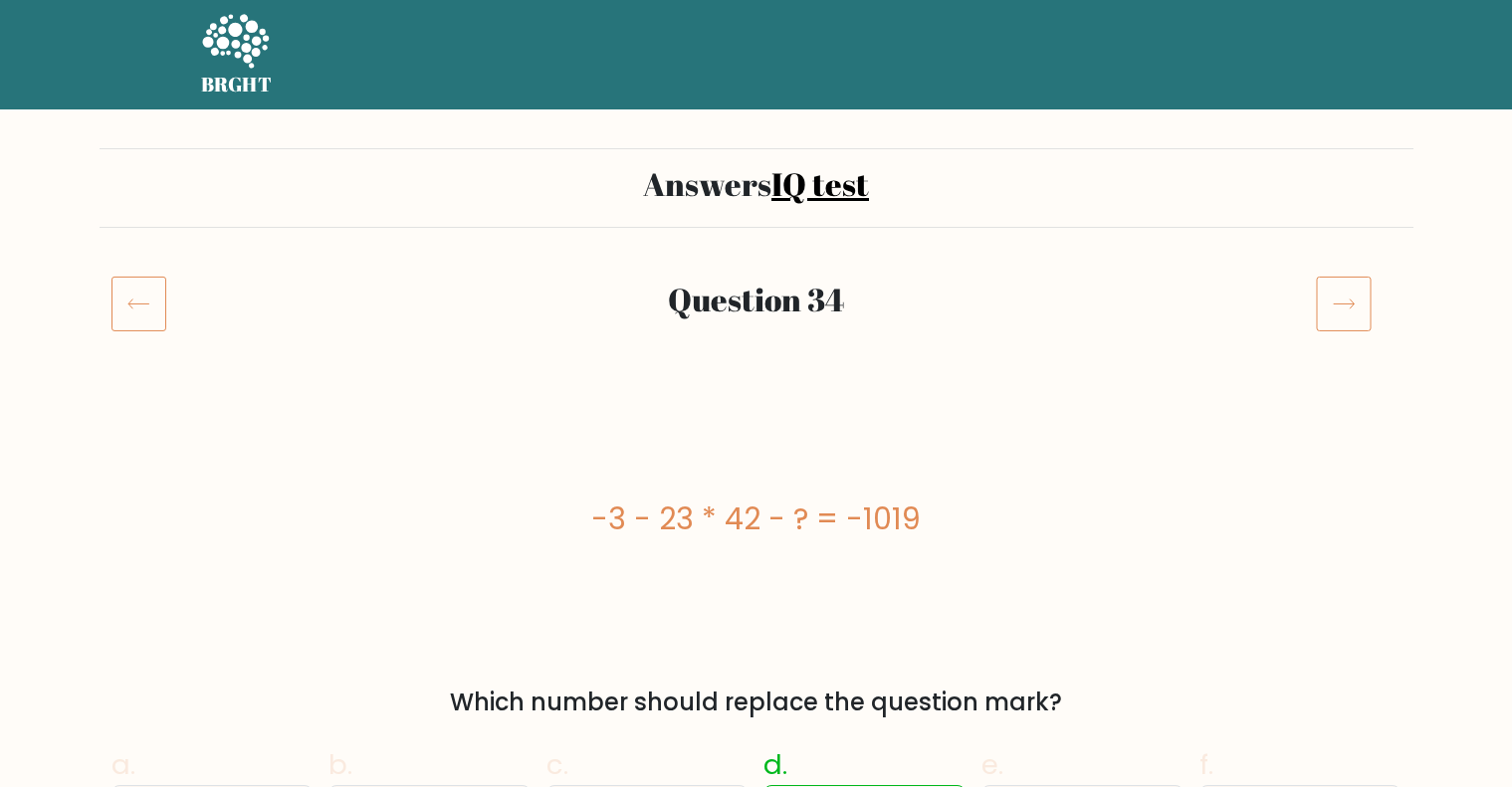 scroll, scrollTop: 0, scrollLeft: 0, axis: both 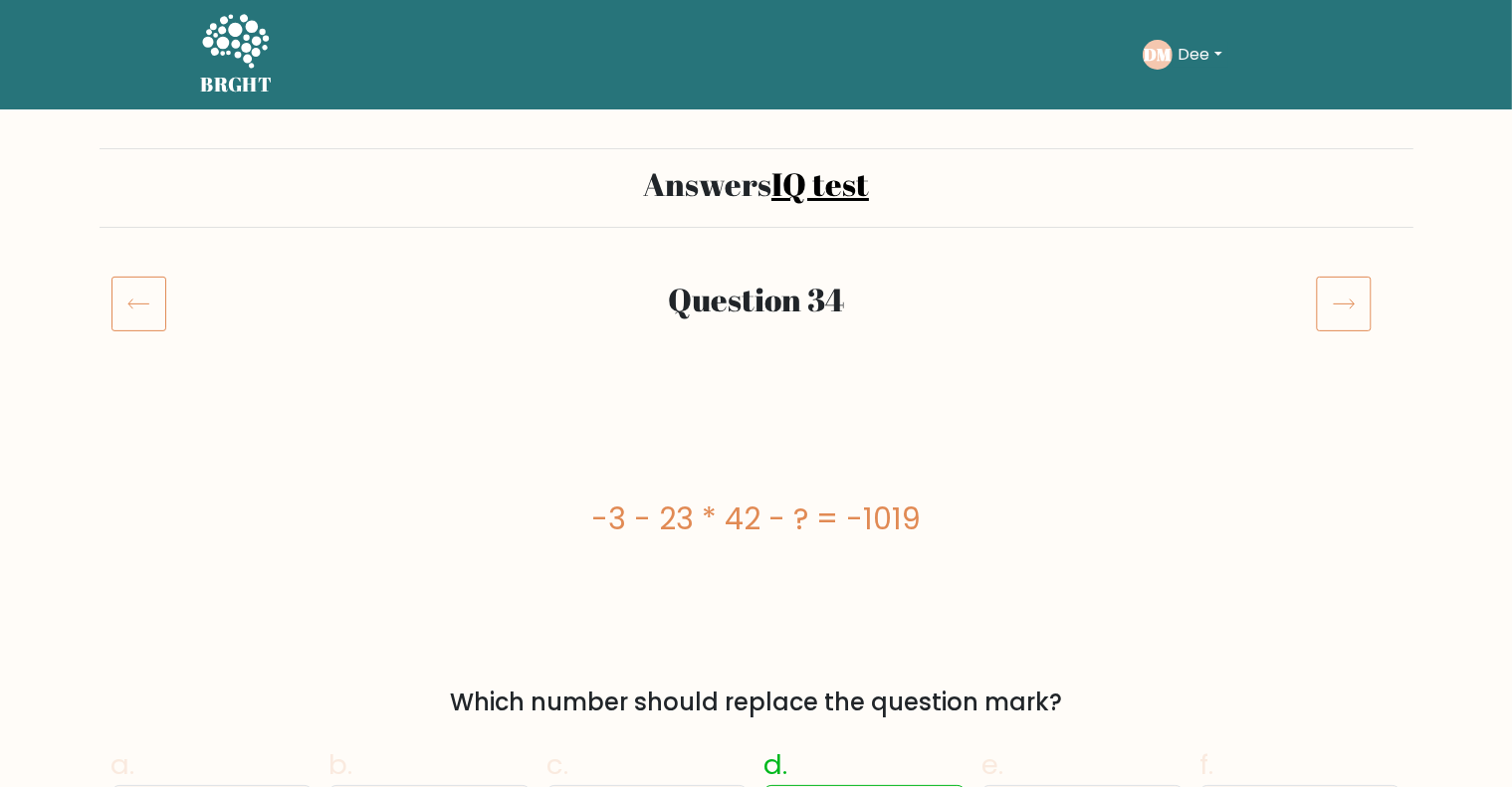 click 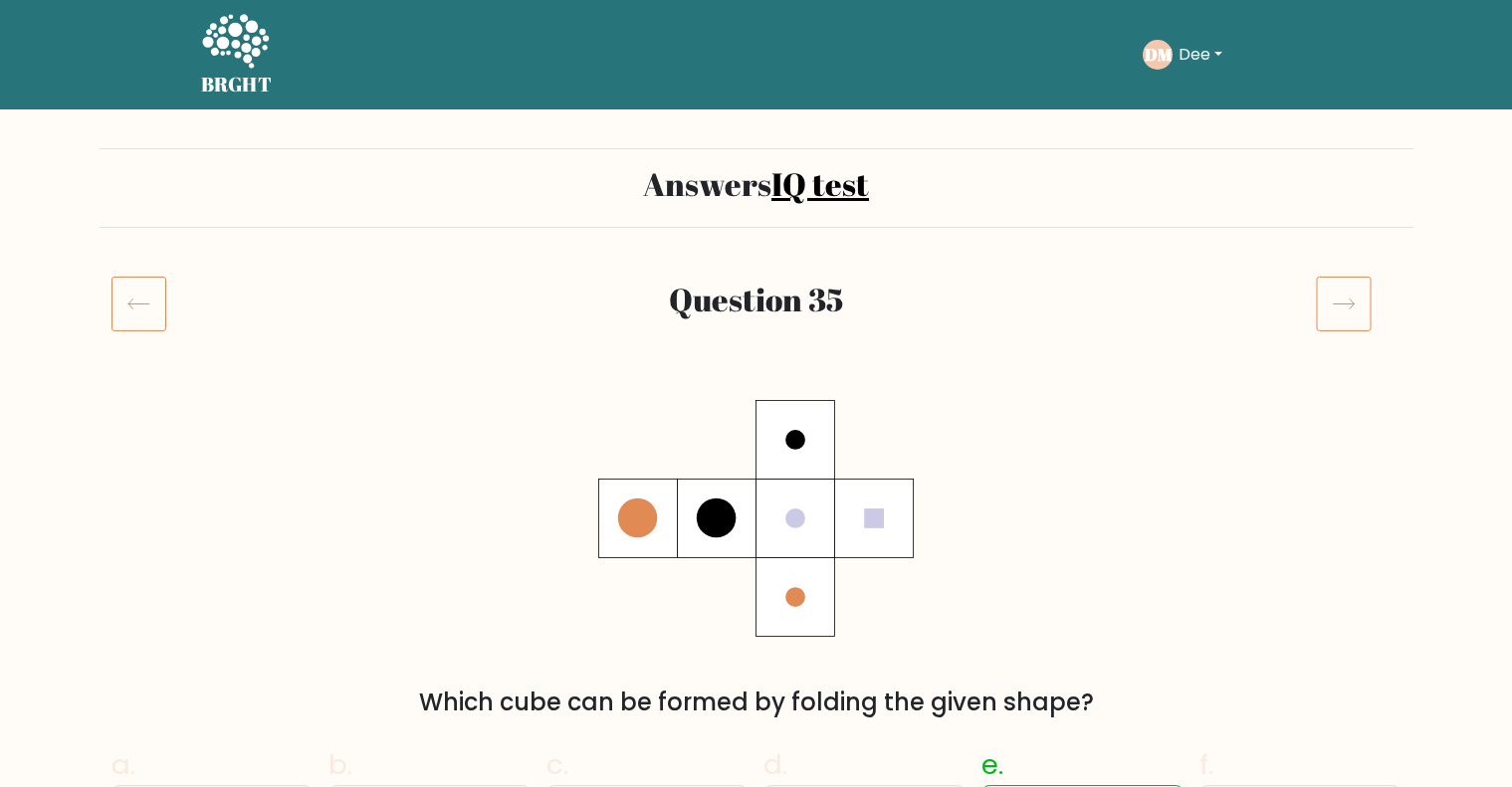 scroll, scrollTop: 0, scrollLeft: 0, axis: both 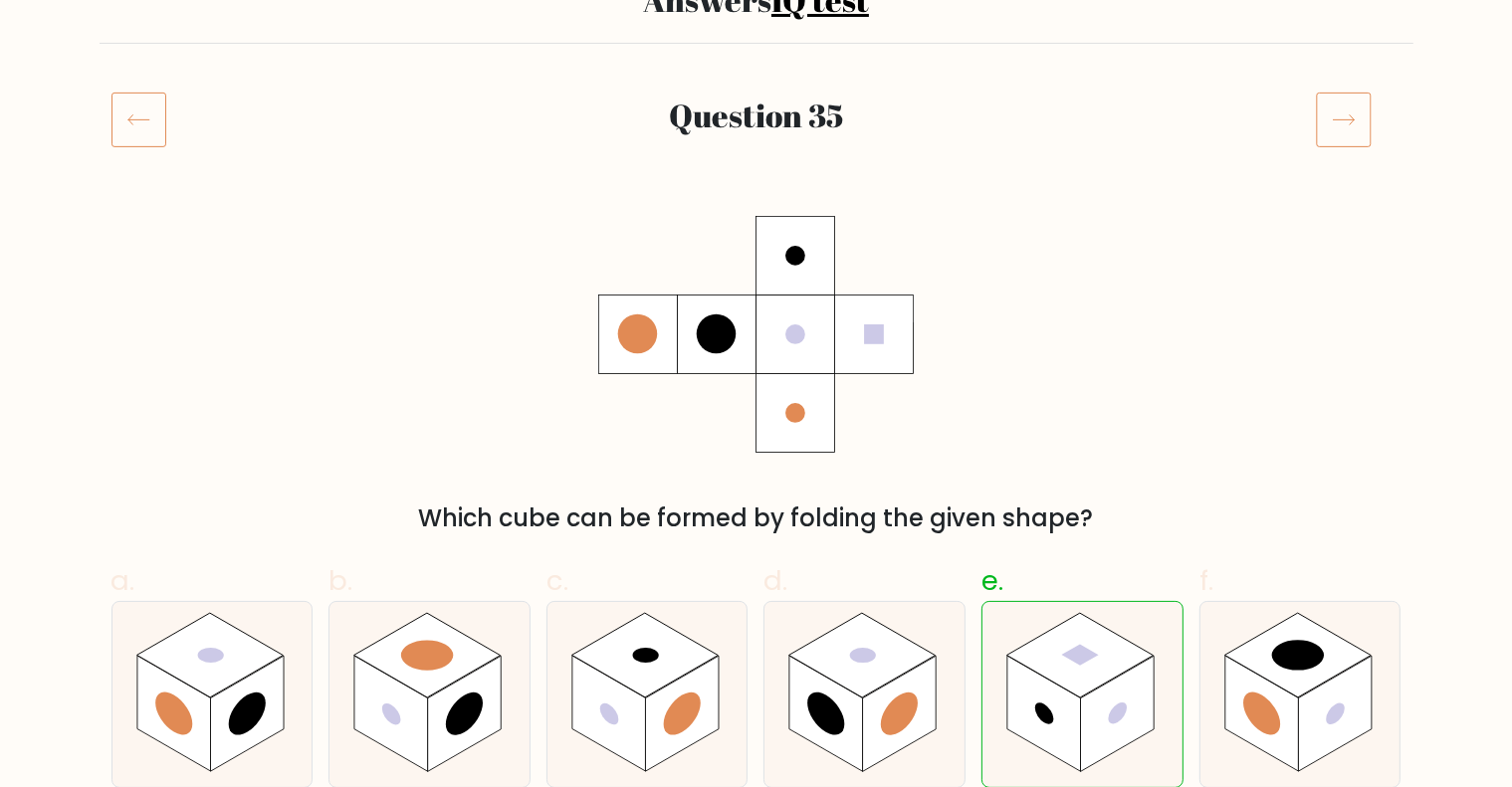 click 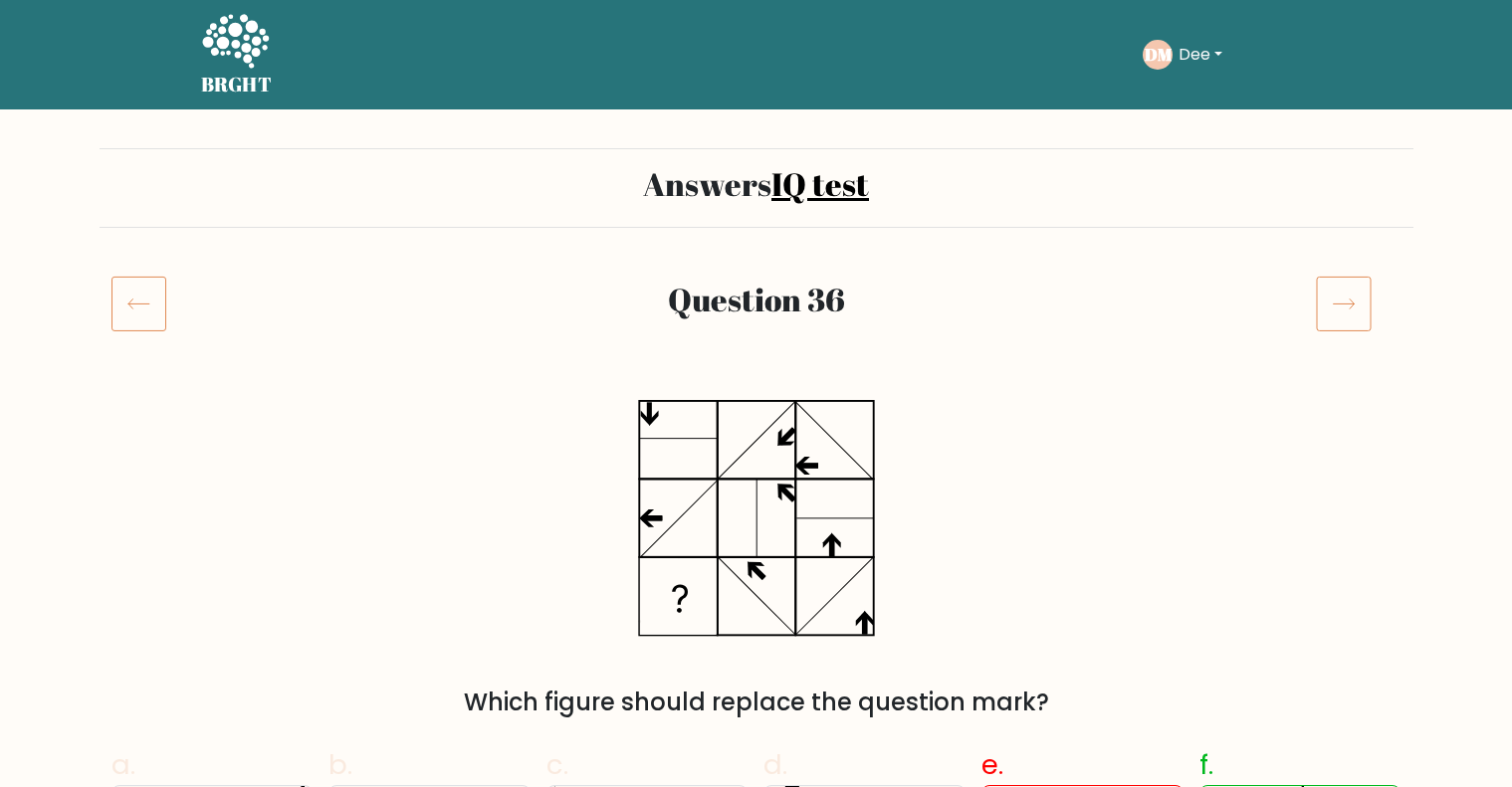 scroll, scrollTop: 0, scrollLeft: 0, axis: both 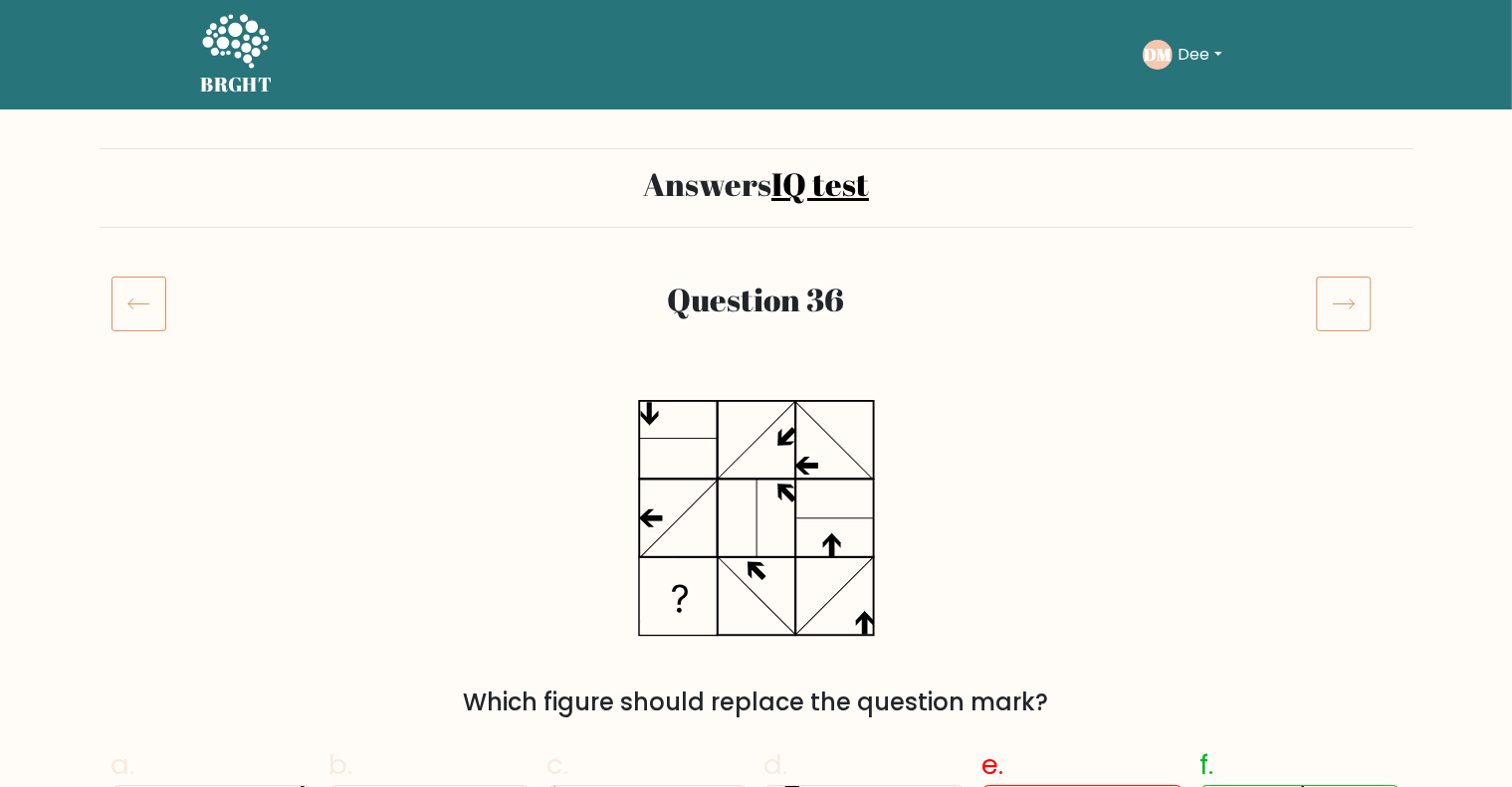 click 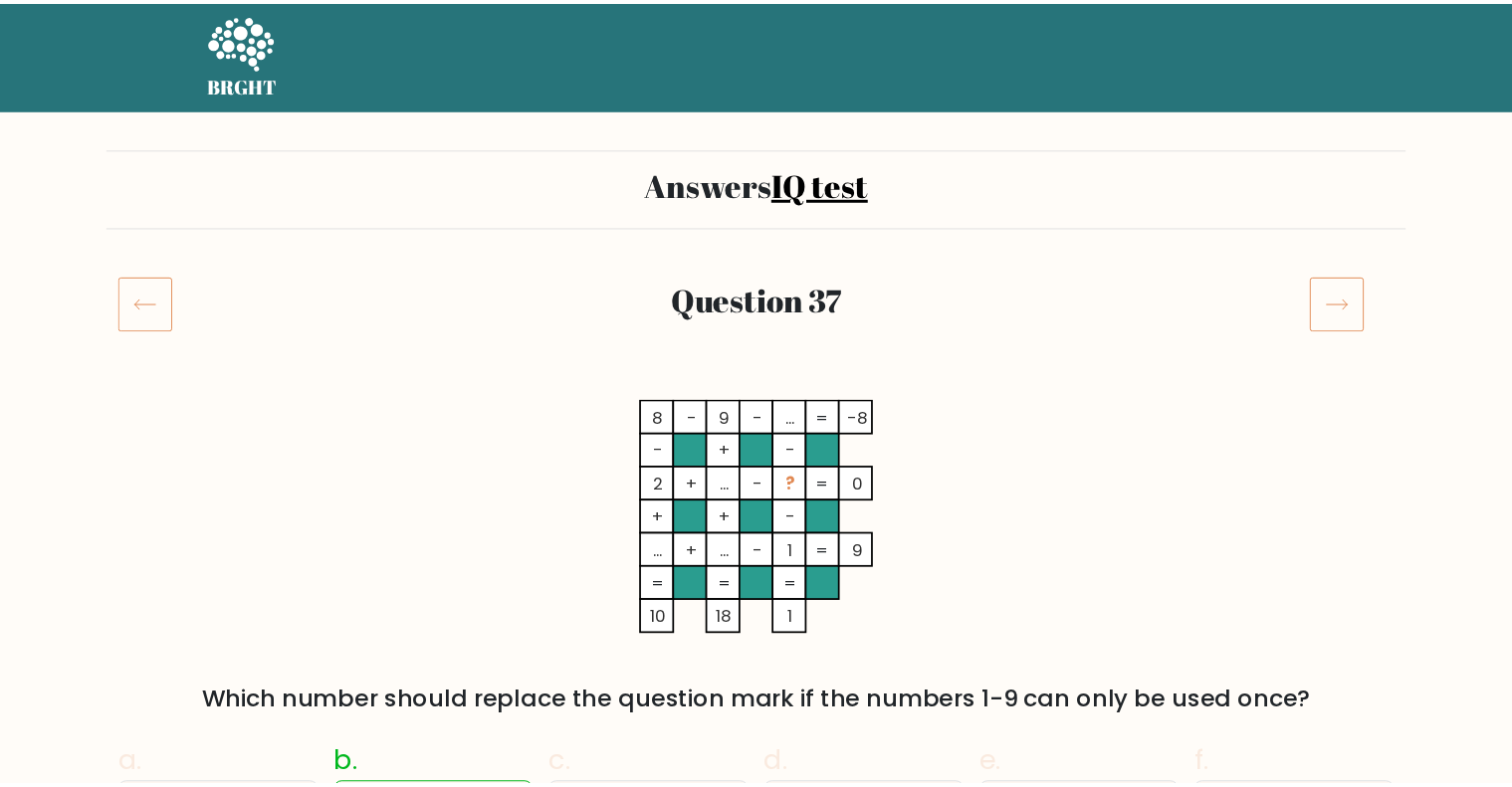 scroll, scrollTop: 0, scrollLeft: 0, axis: both 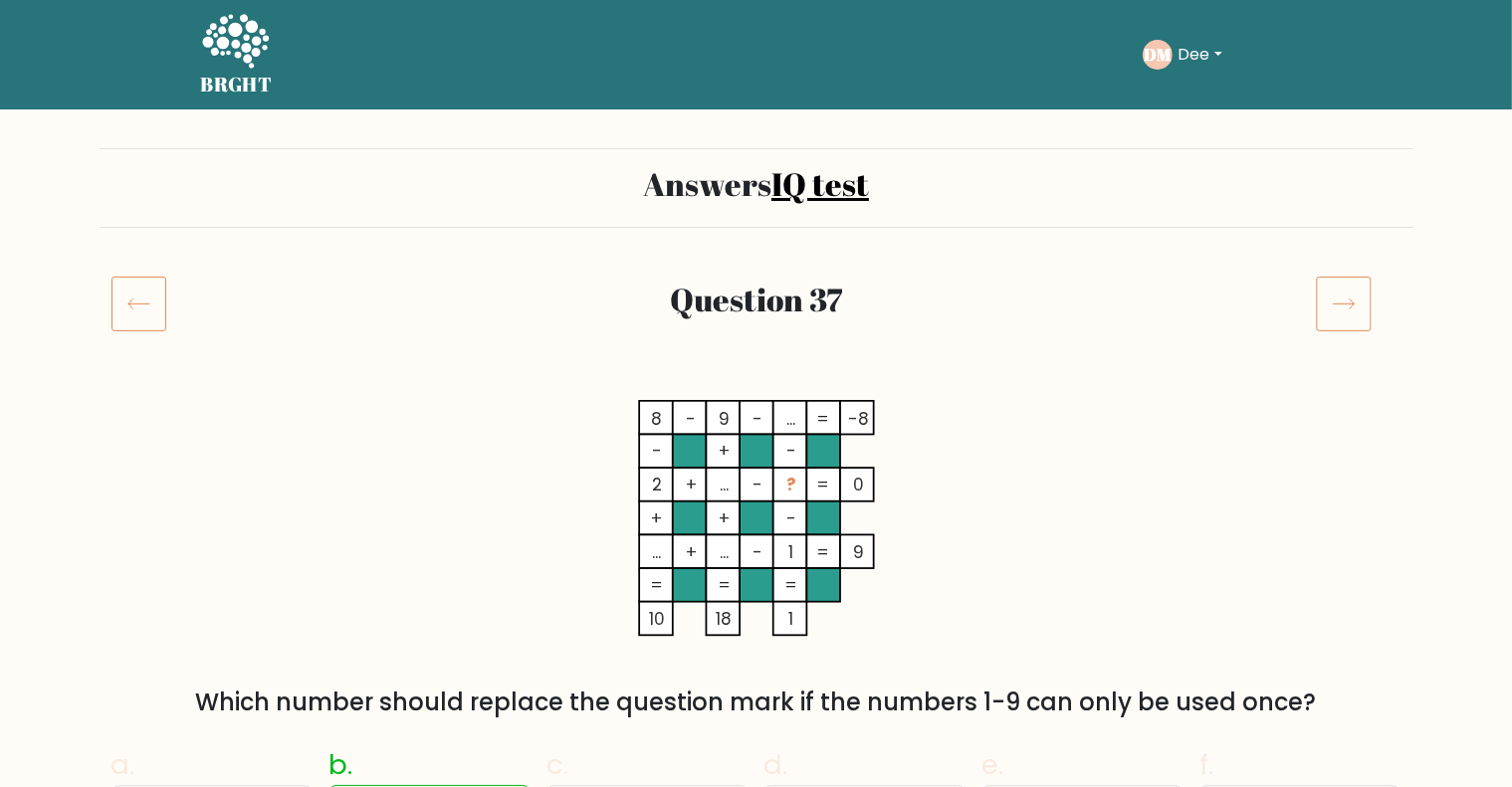 click 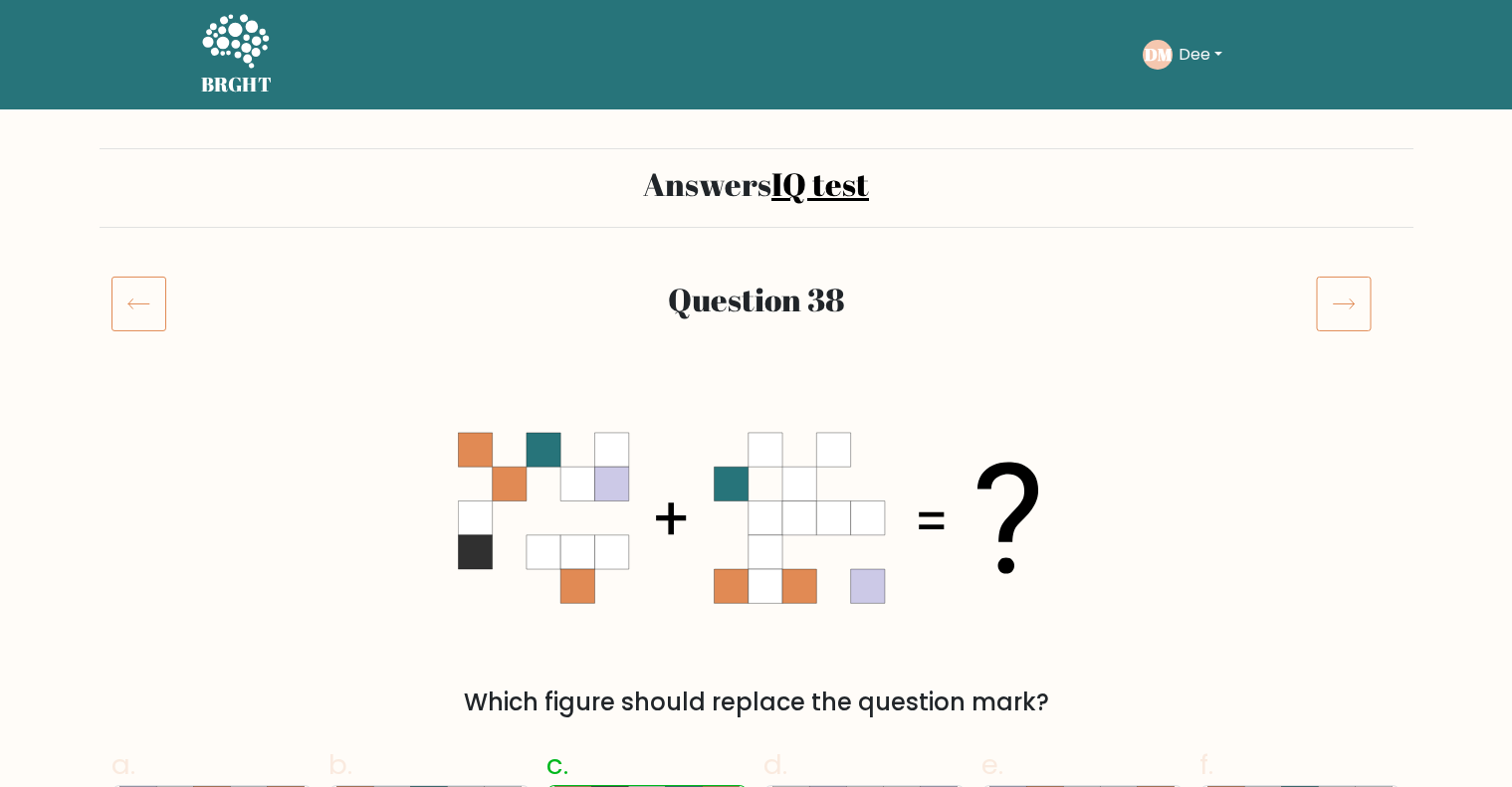 scroll, scrollTop: 0, scrollLeft: 0, axis: both 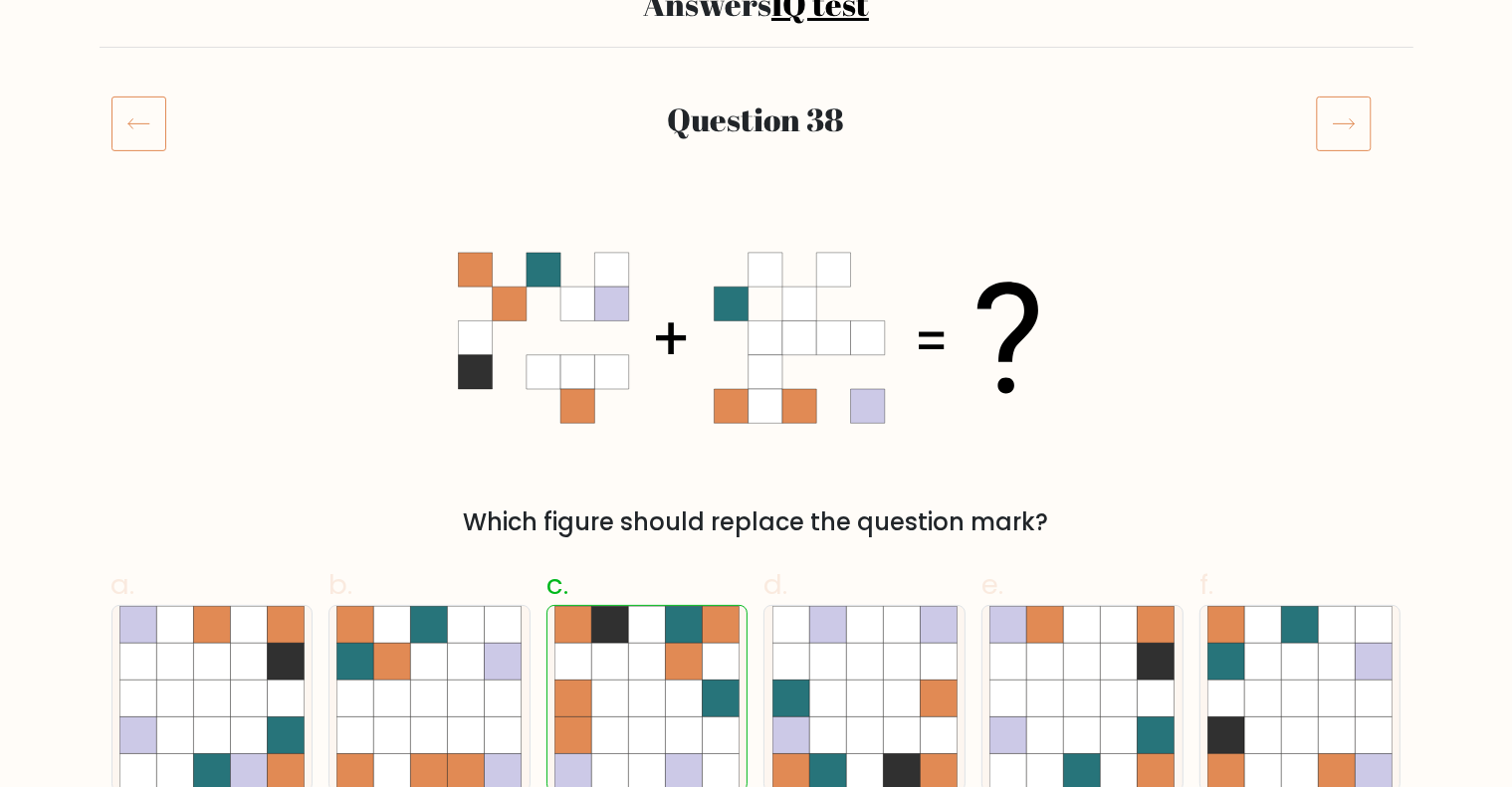 click 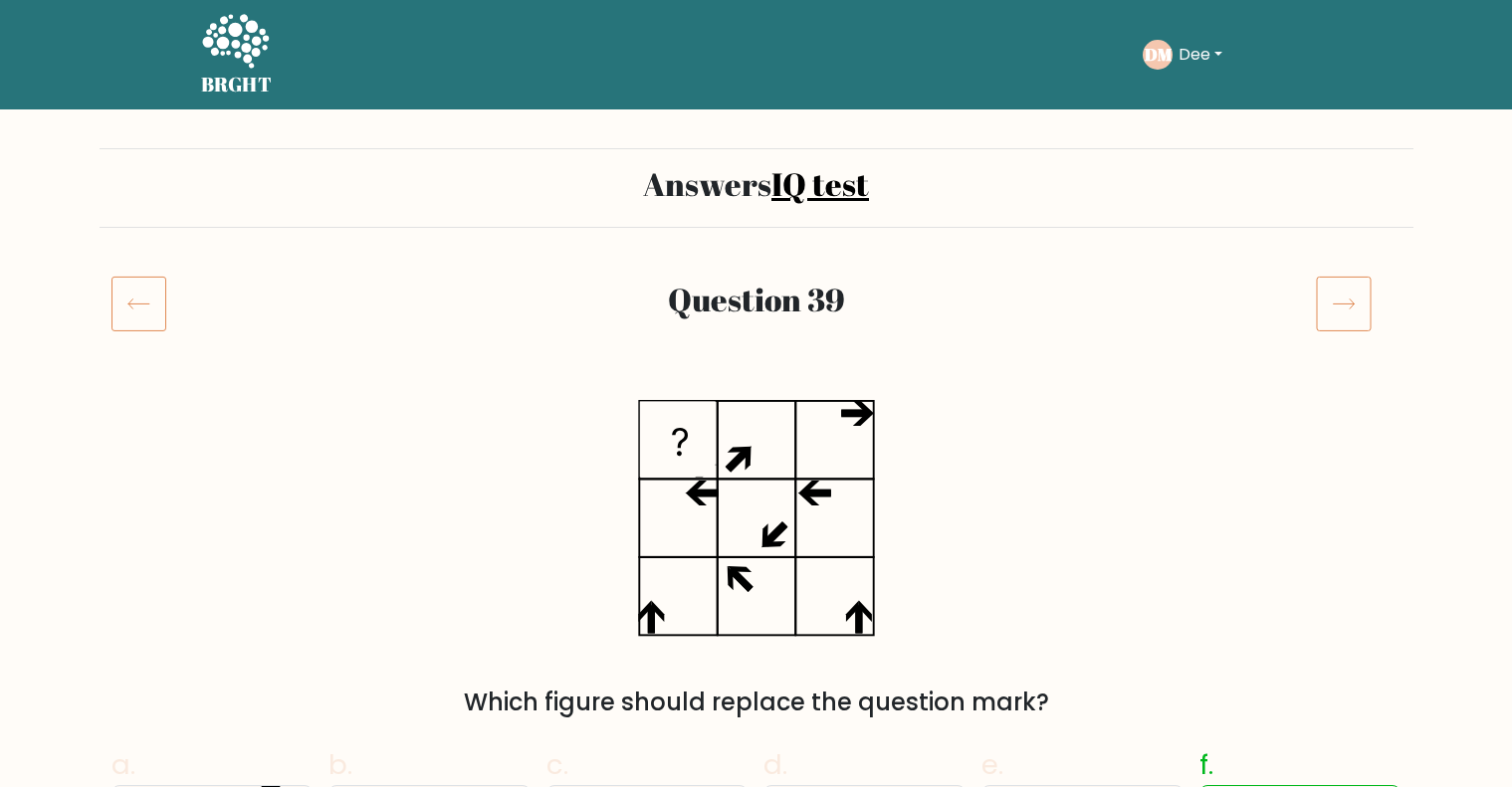 scroll, scrollTop: 0, scrollLeft: 0, axis: both 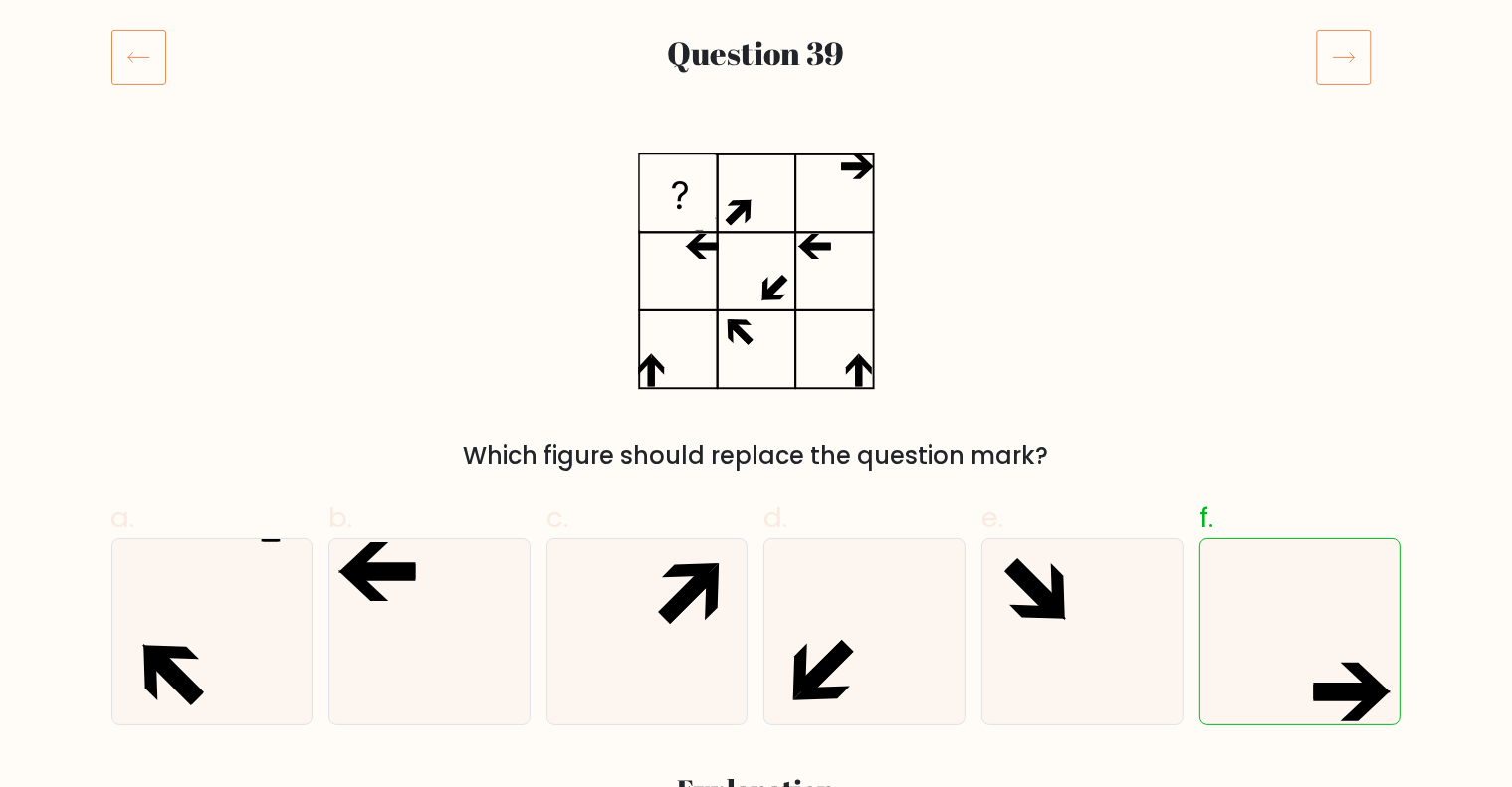 click 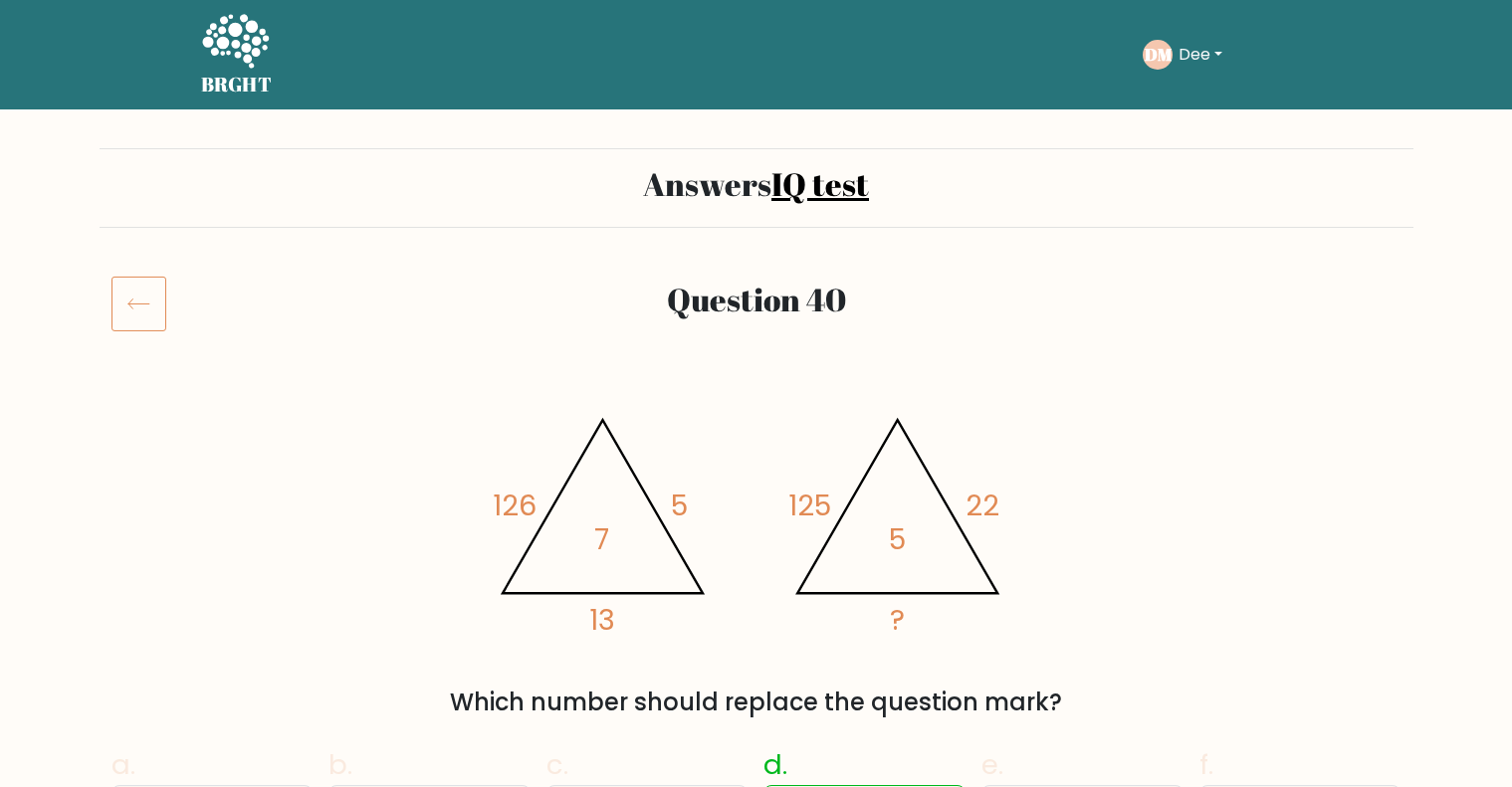 scroll, scrollTop: 0, scrollLeft: 0, axis: both 